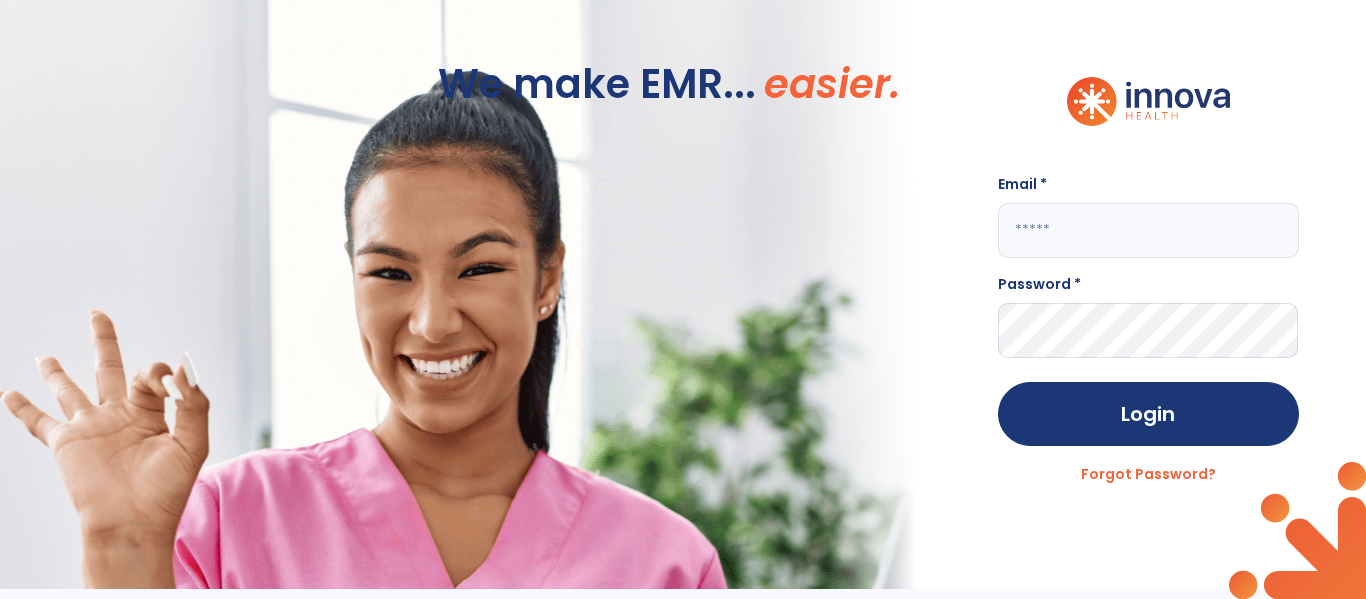 scroll, scrollTop: 0, scrollLeft: 0, axis: both 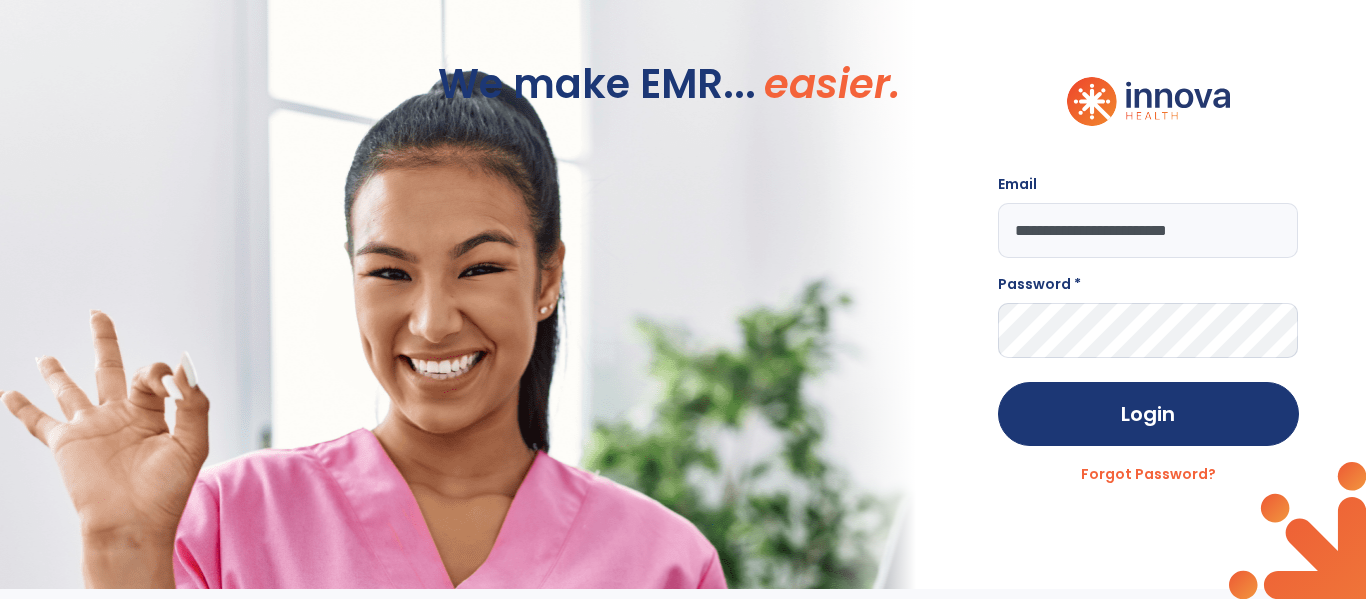 type on "**********" 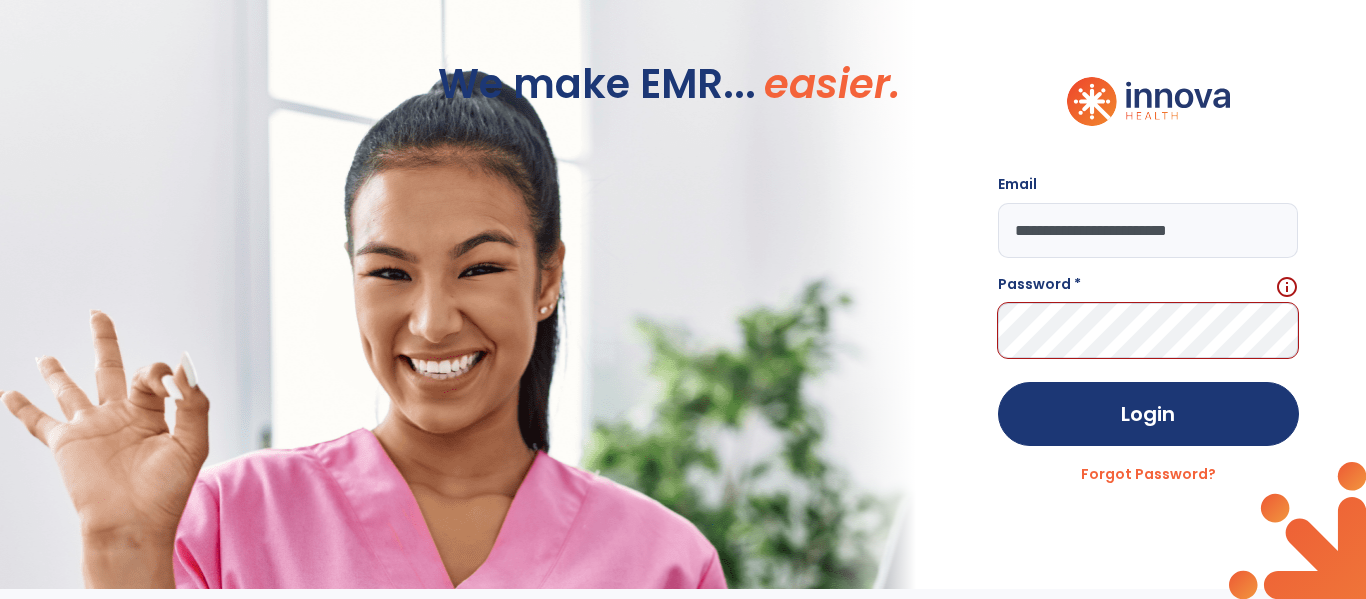 scroll, scrollTop: 0, scrollLeft: 0, axis: both 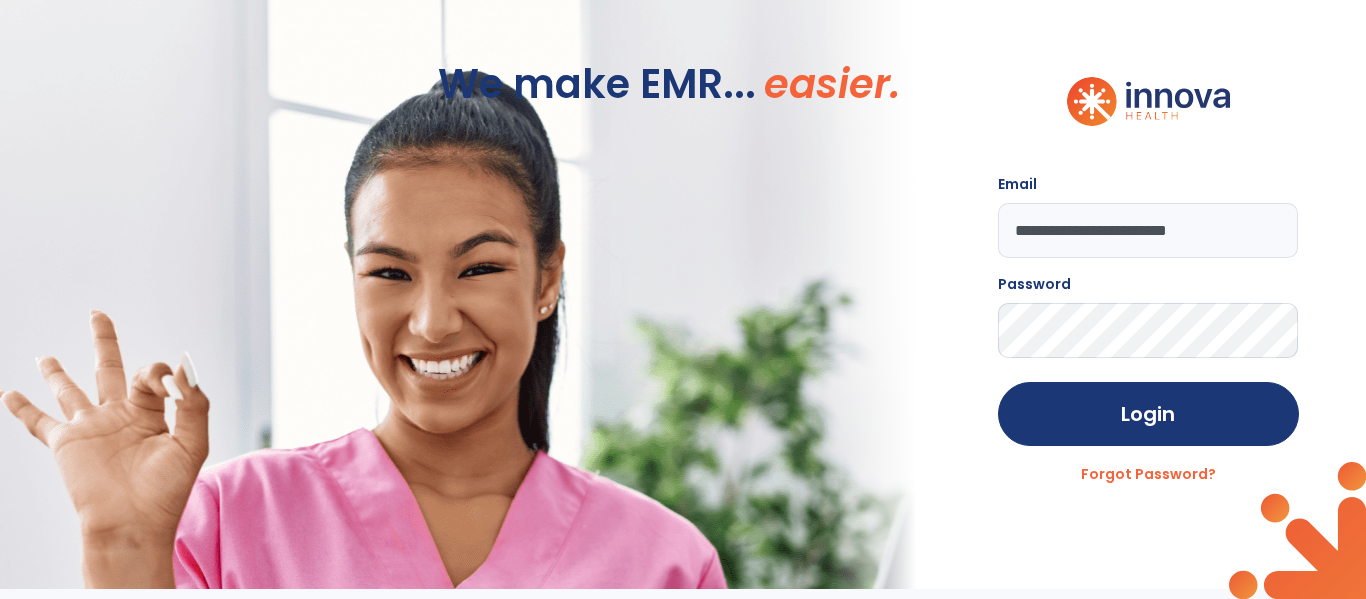 click on "Login" 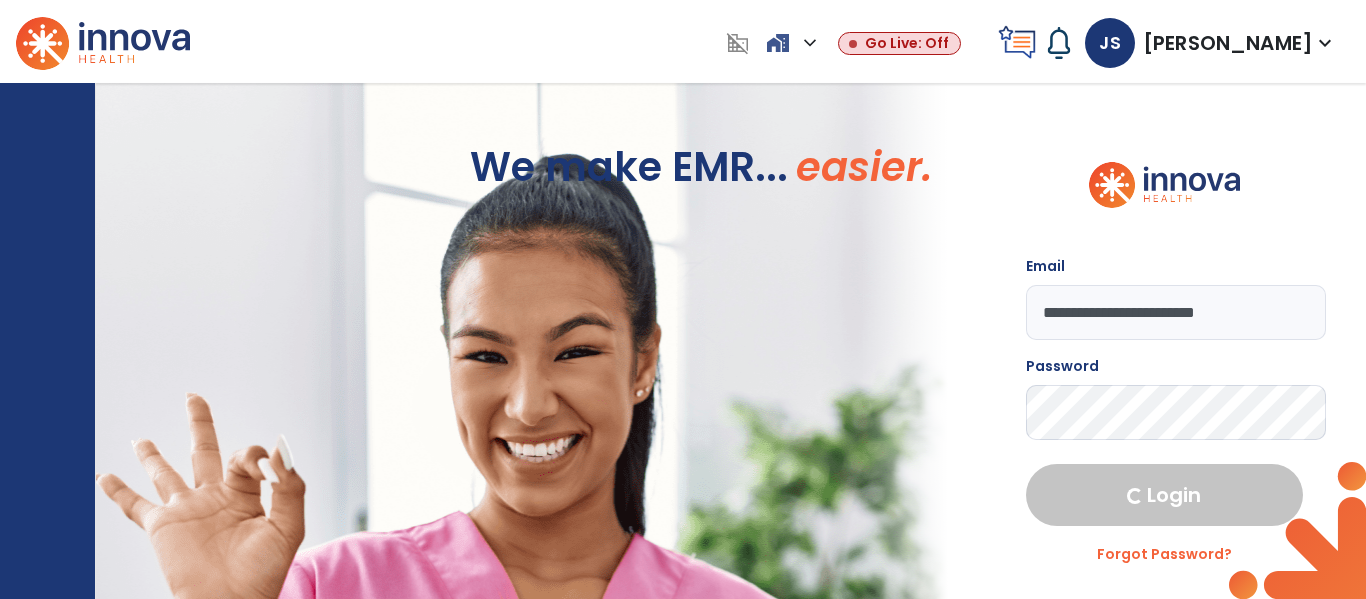 select on "****" 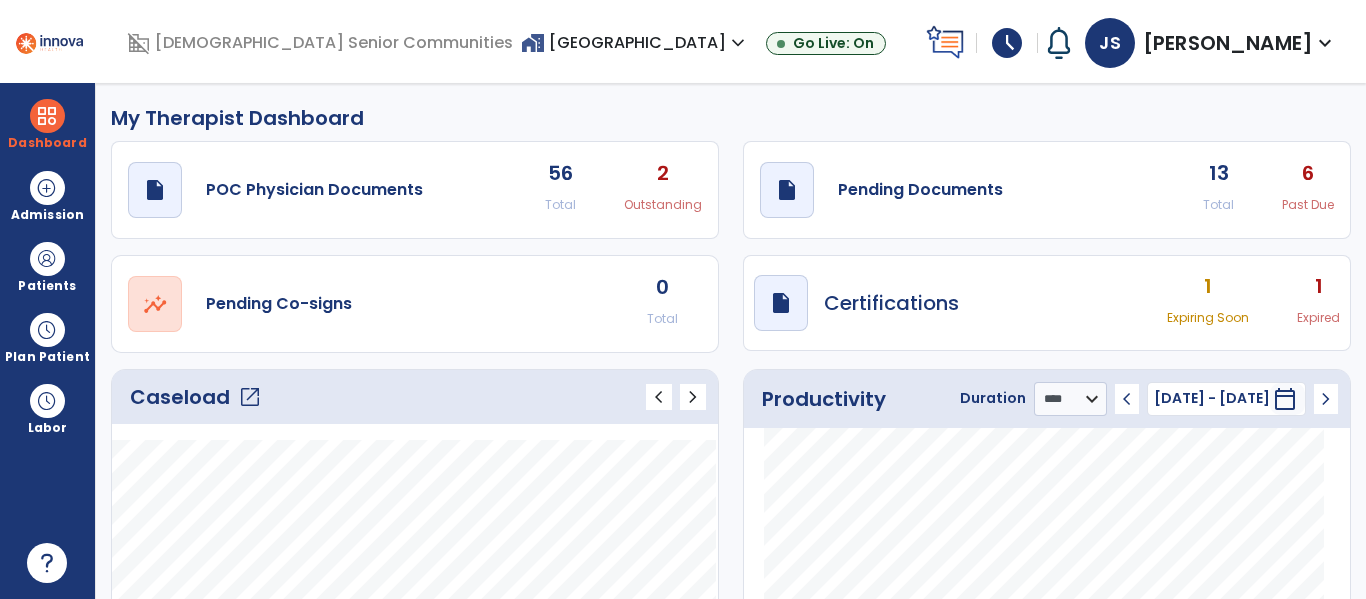 click on "open_in_new" 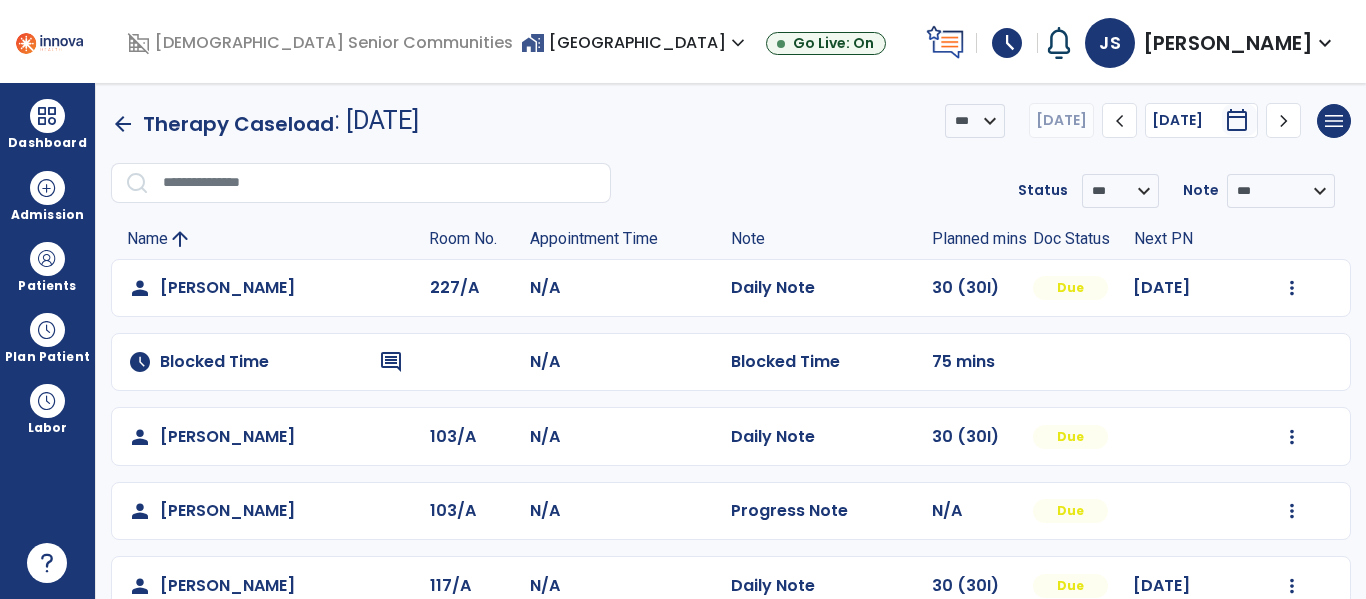 click on "chevron_left" 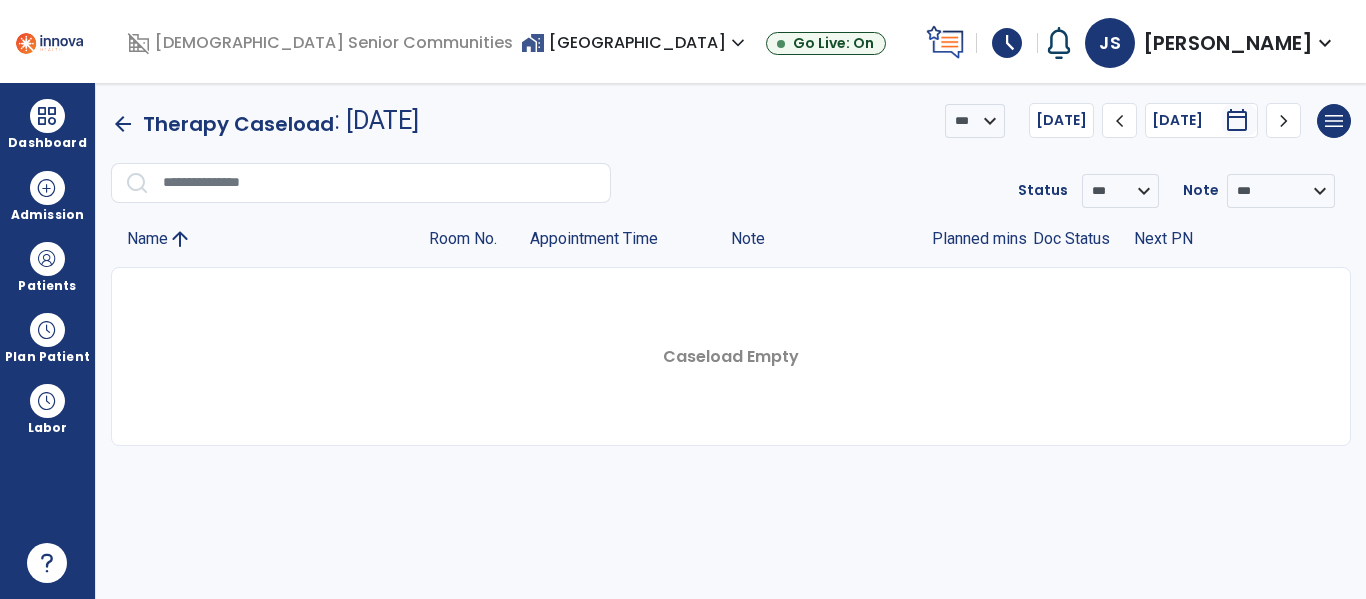 click on "chevron_left" 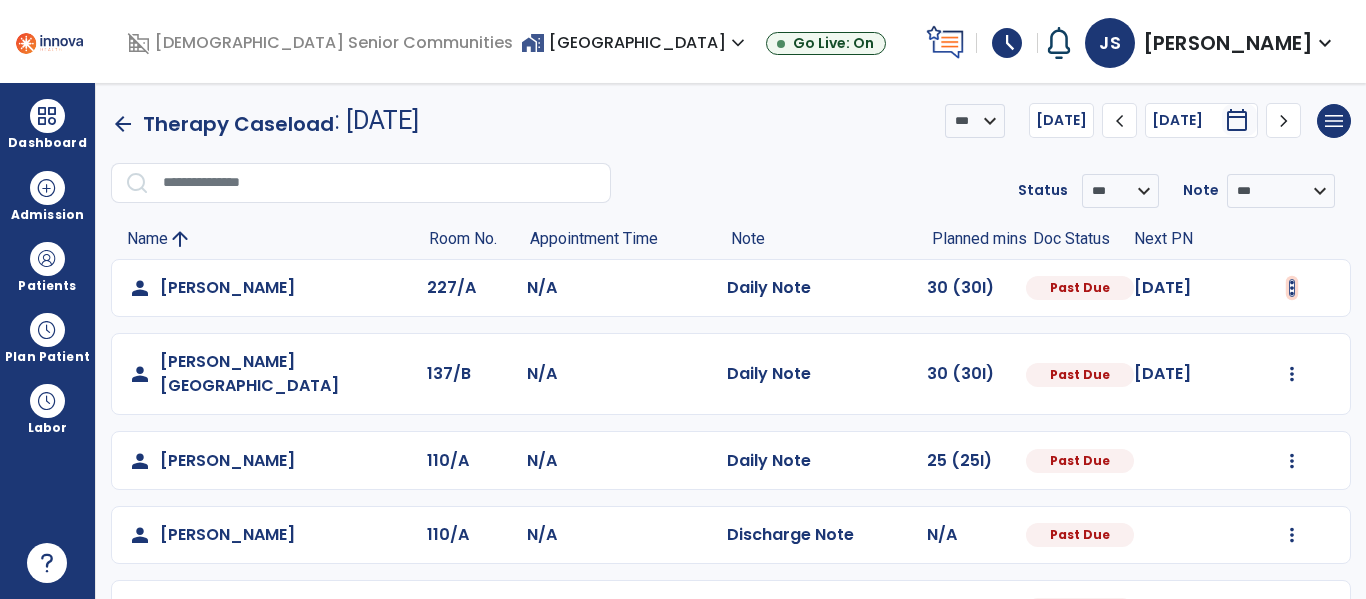 click at bounding box center (1292, 288) 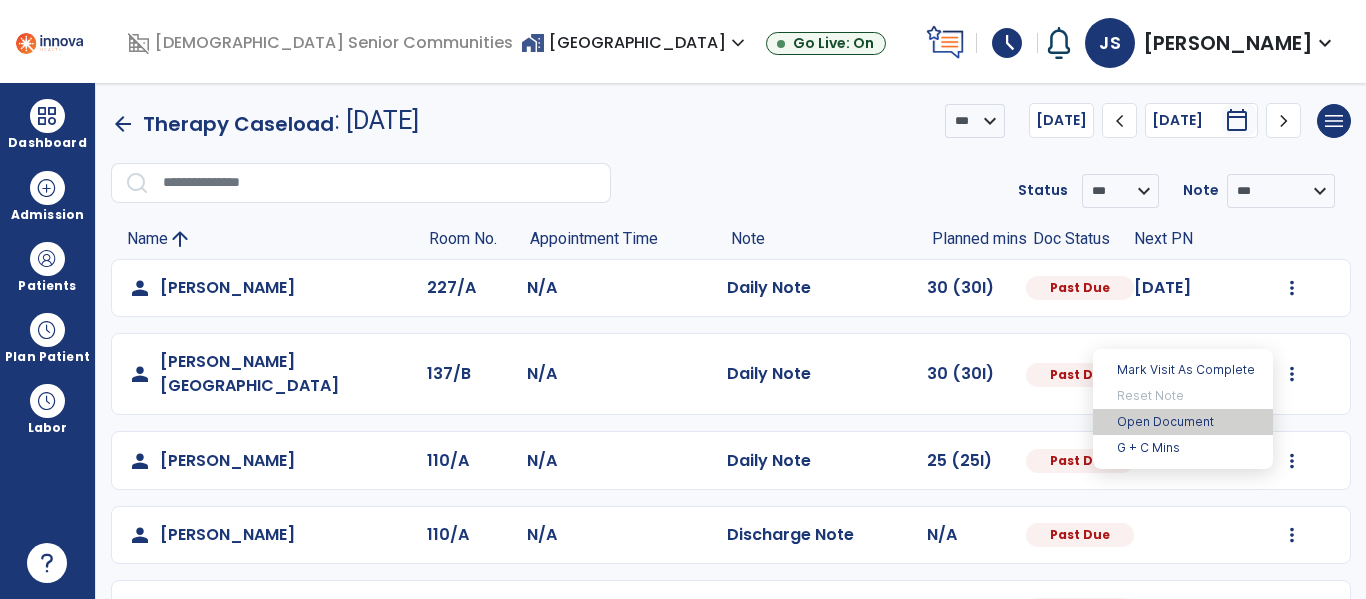click on "Open Document" at bounding box center [1183, 422] 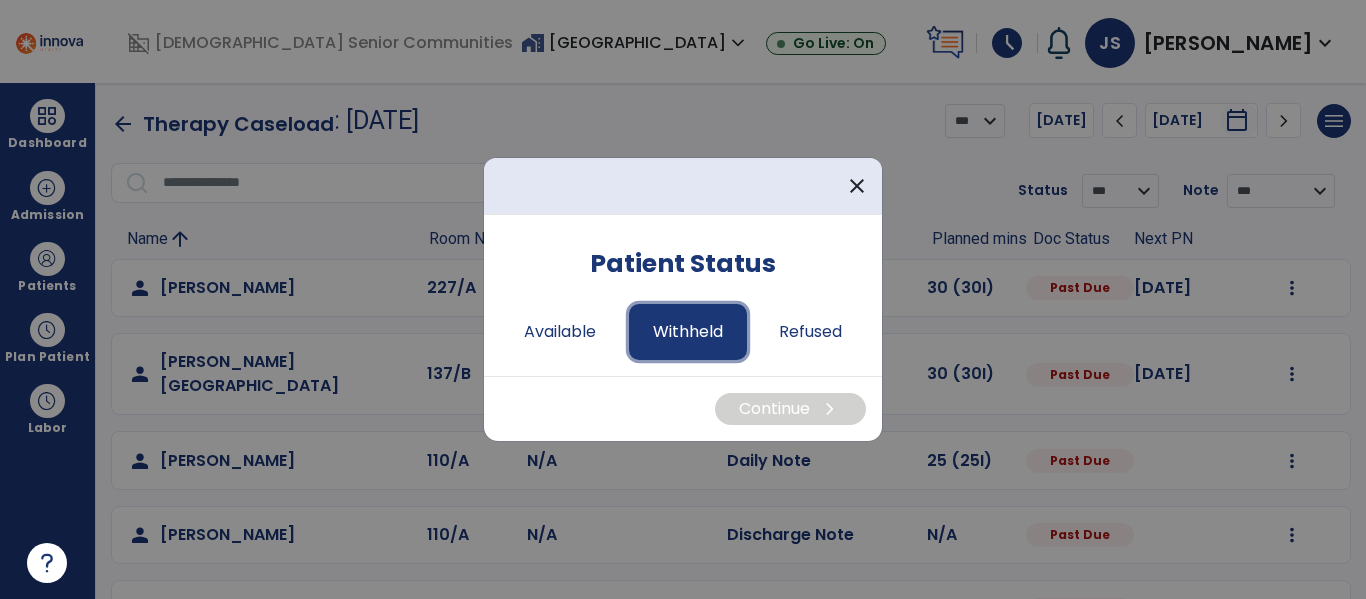 click on "Withheld" at bounding box center [688, 332] 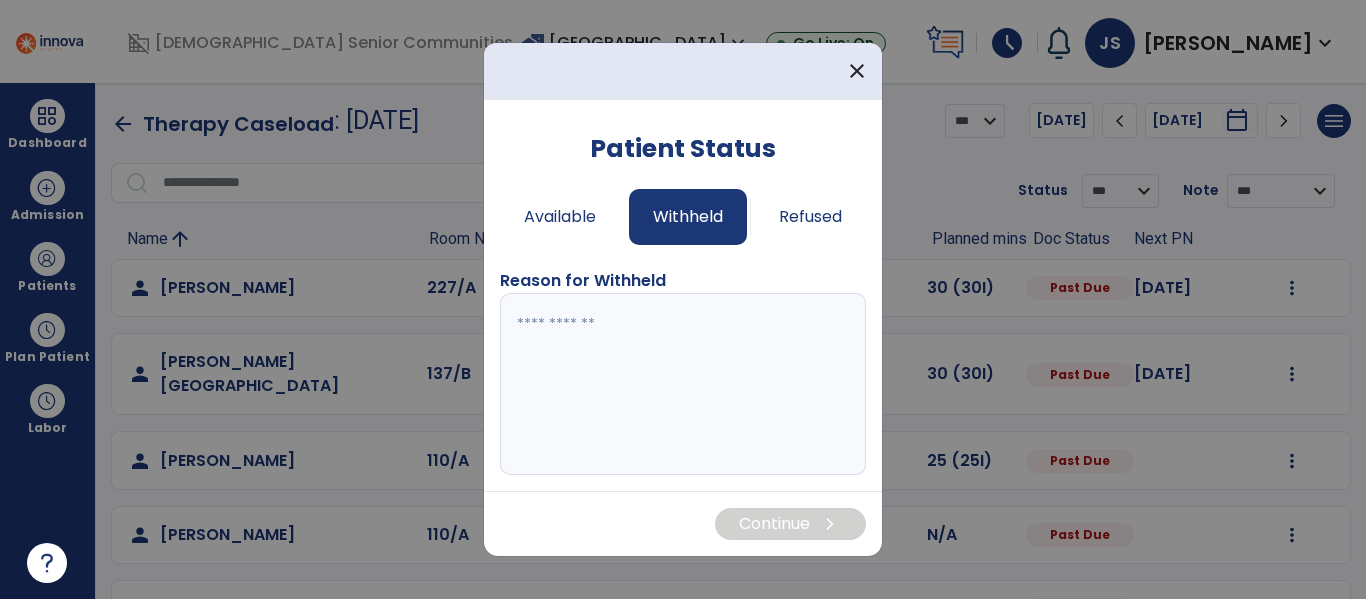 click at bounding box center (676, 384) 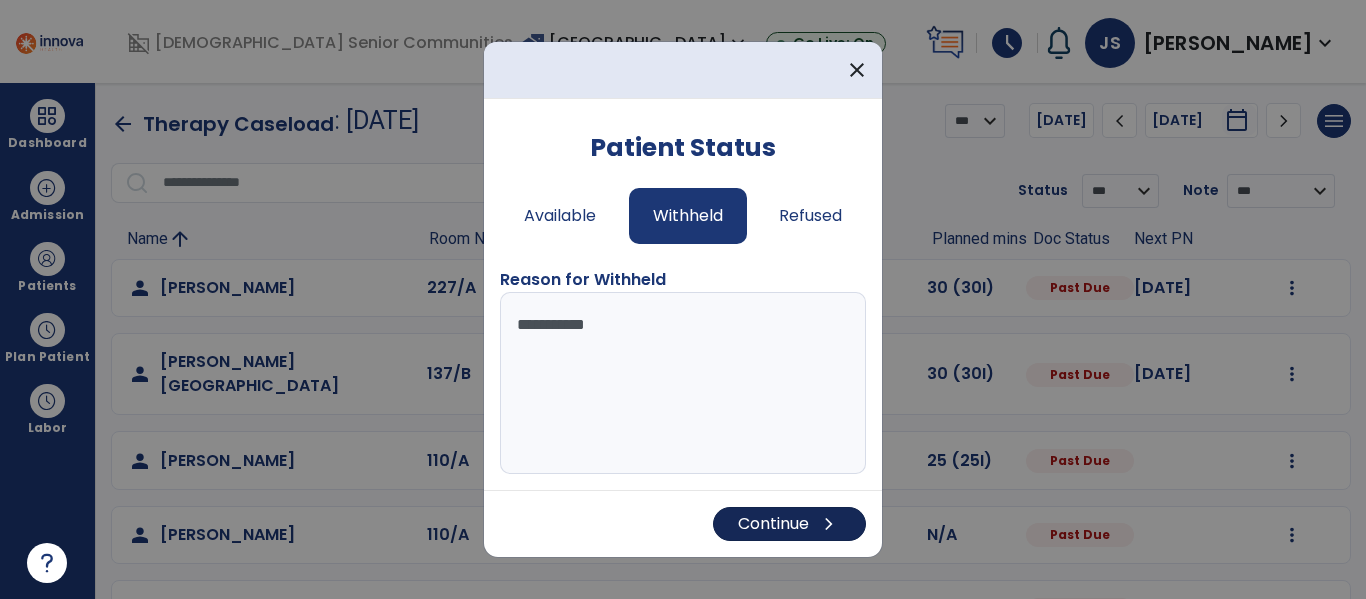 type on "**********" 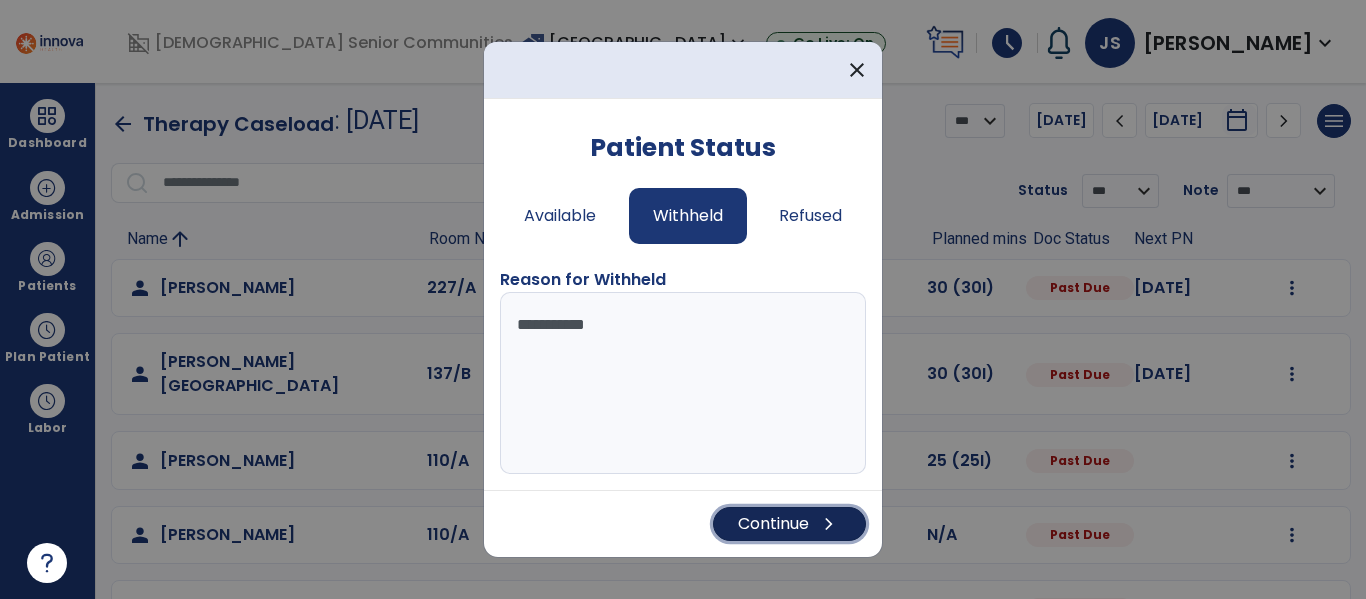 click on "Continue   chevron_right" at bounding box center (789, 524) 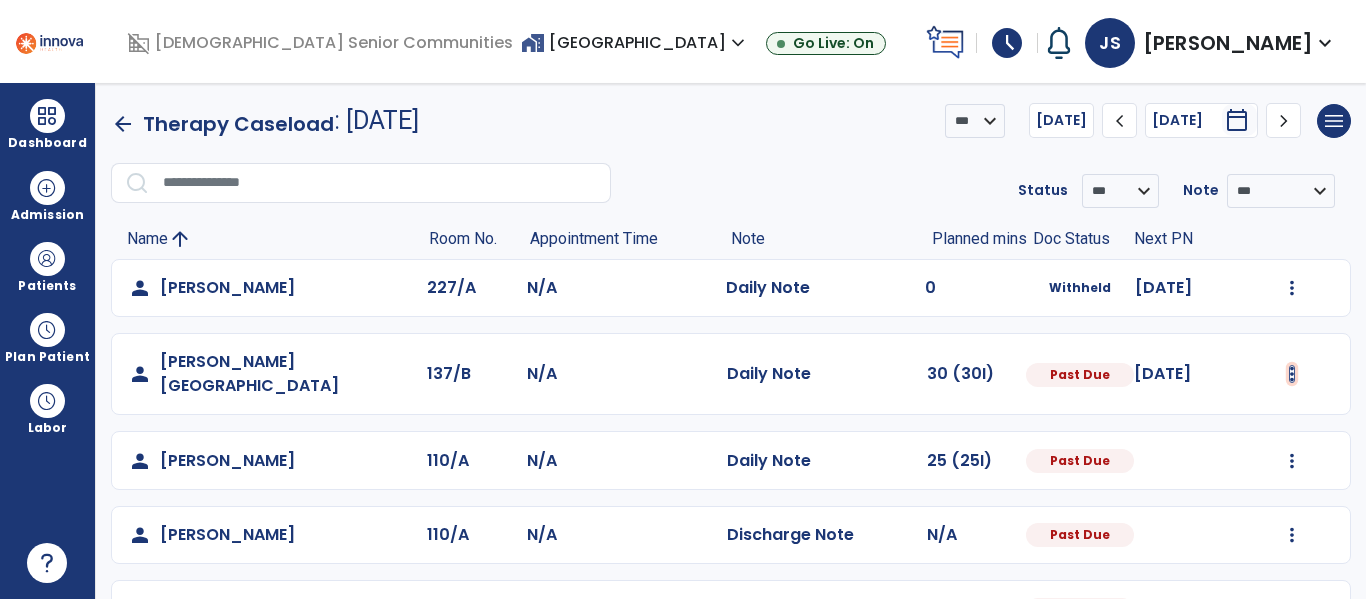 click at bounding box center [1292, 288] 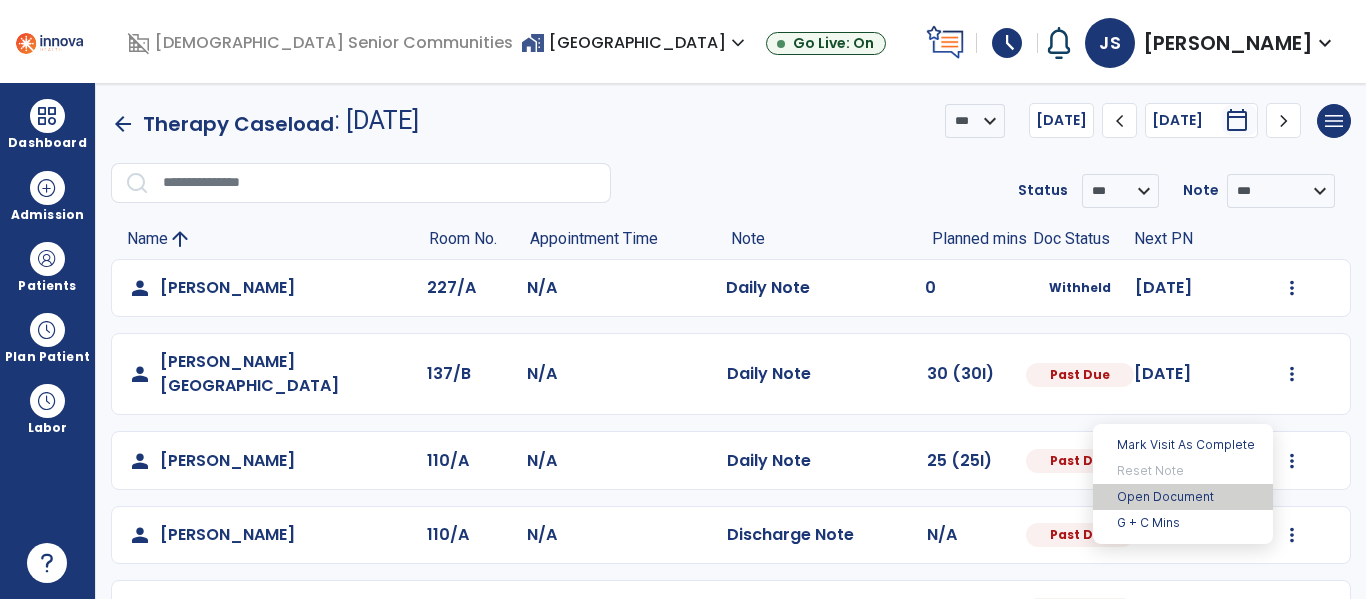 click on "Open Document" at bounding box center (1183, 497) 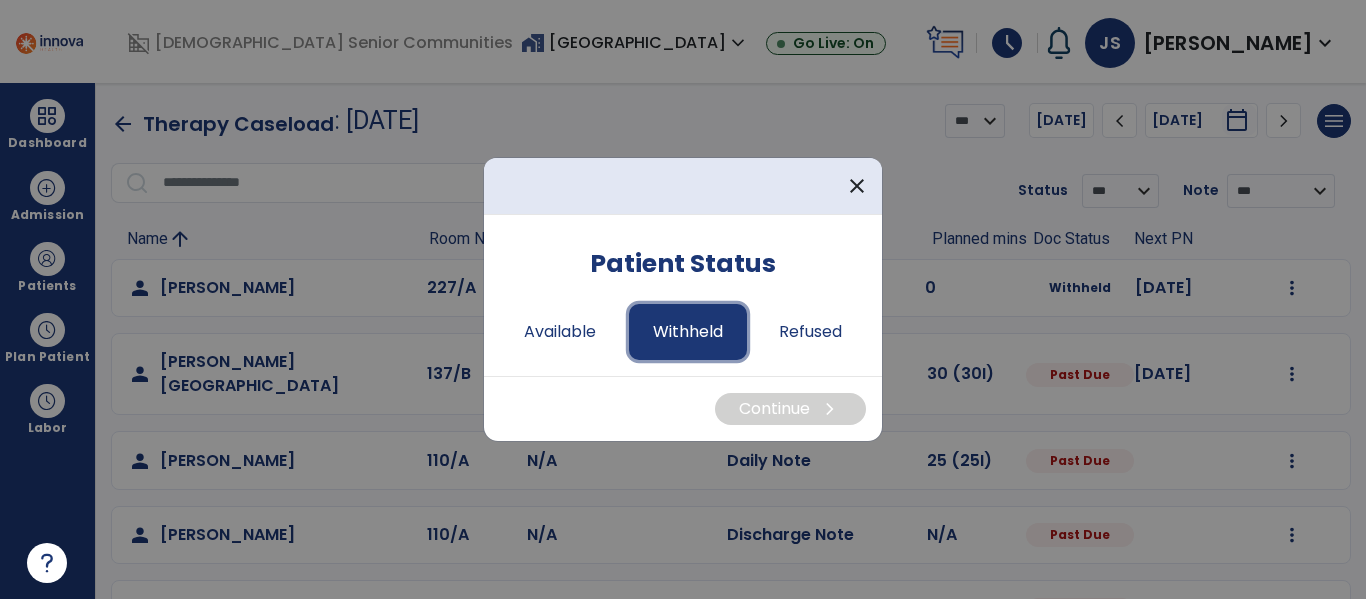 click on "Withheld" at bounding box center (688, 332) 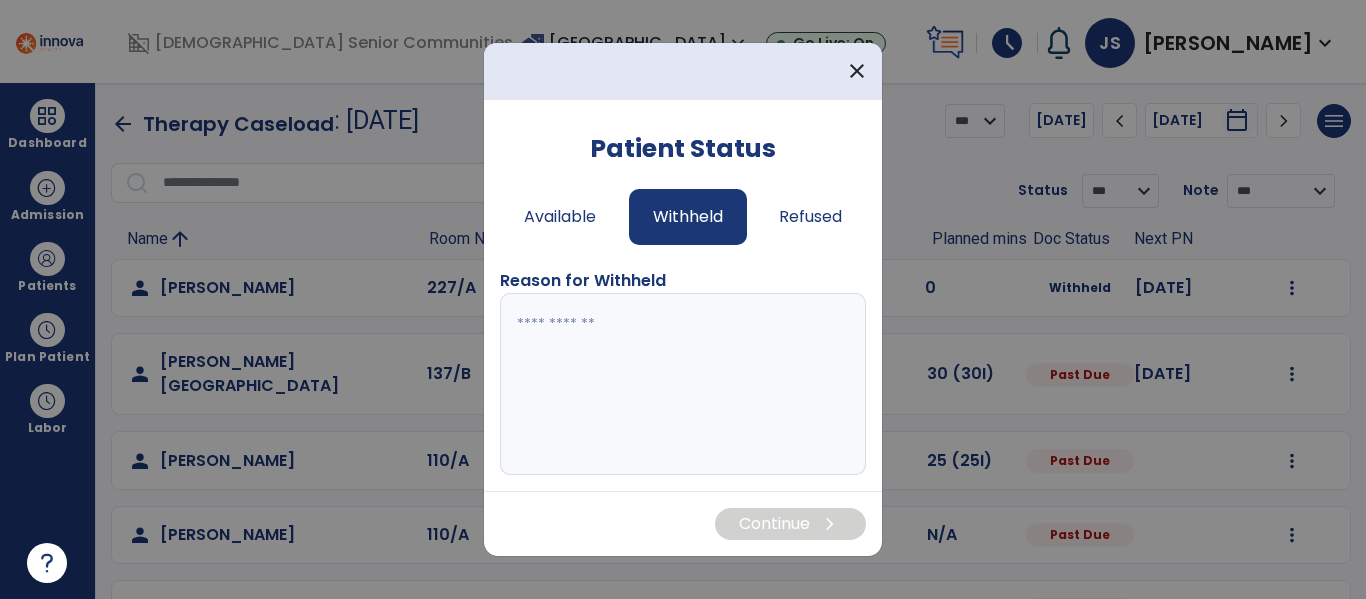 click at bounding box center [676, 384] 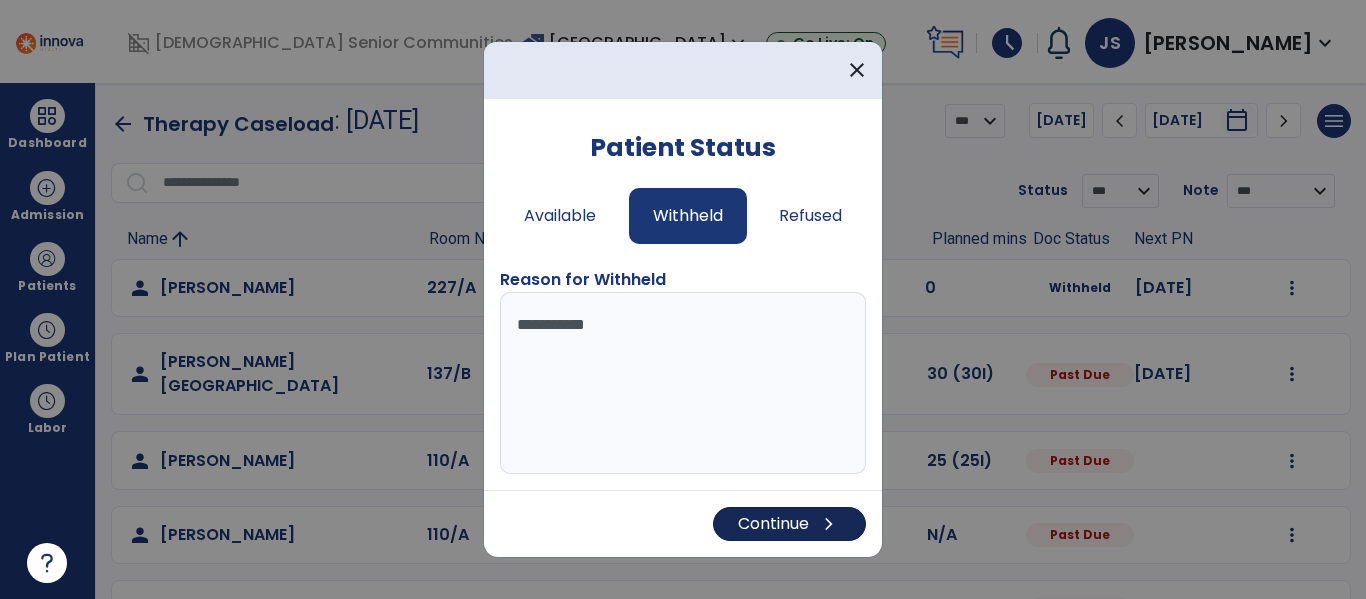 type on "**********" 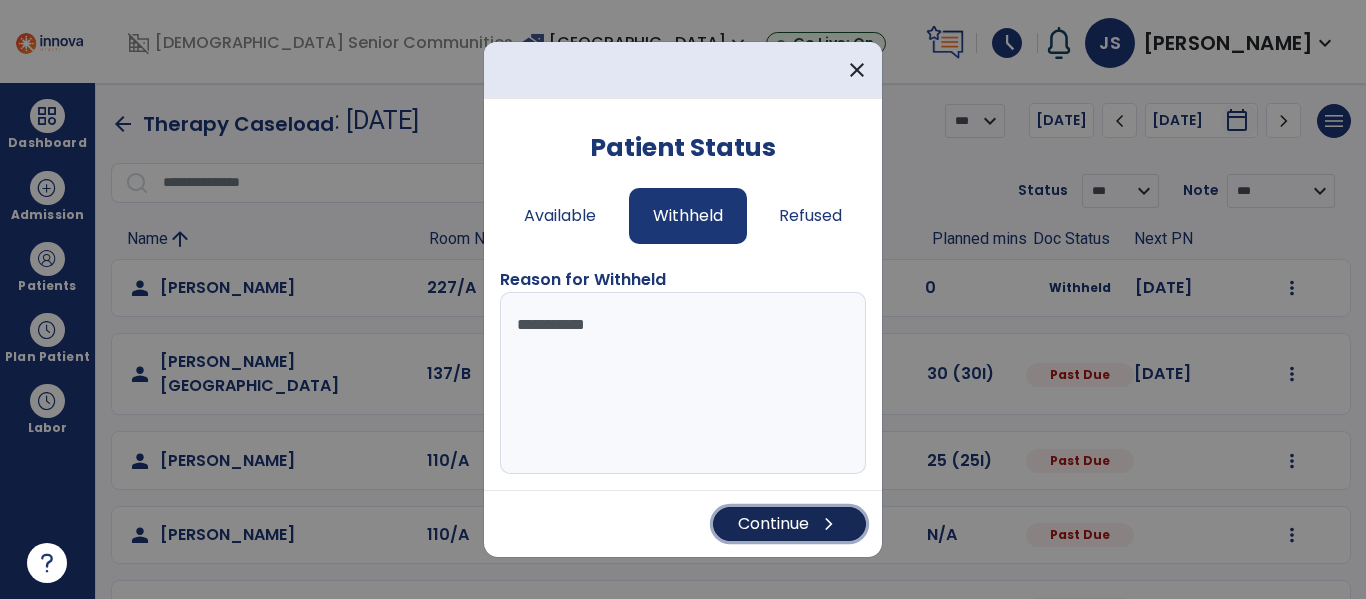 click on "Continue   chevron_right" at bounding box center (789, 524) 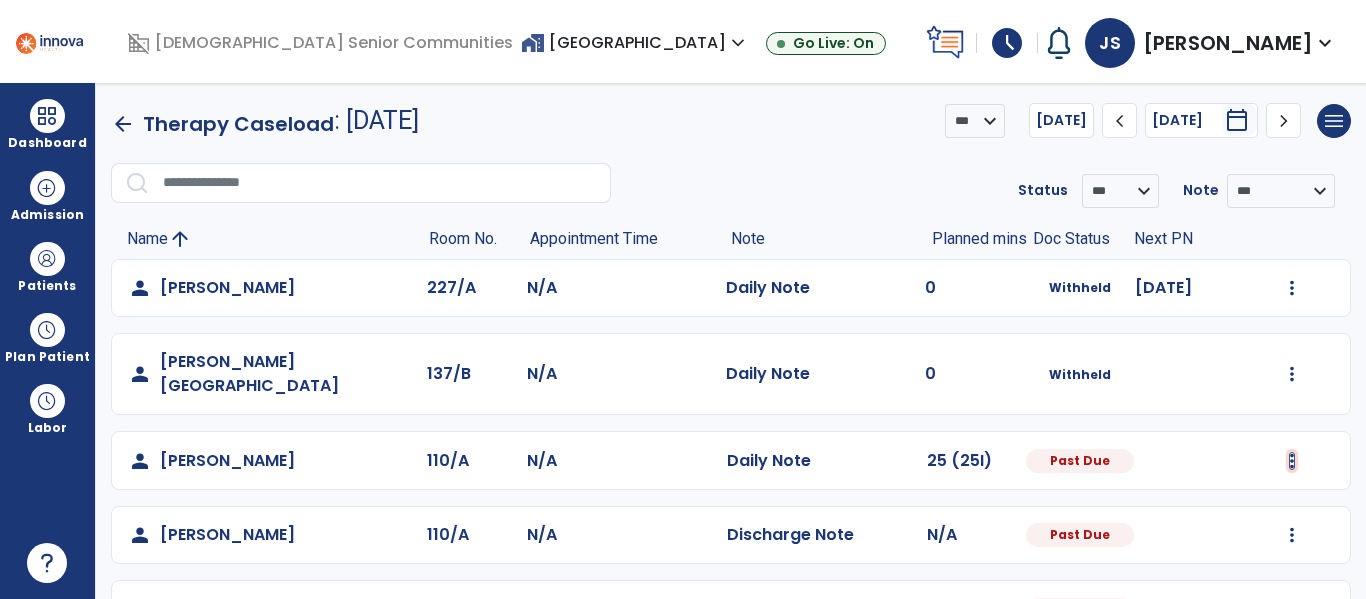 click at bounding box center [1292, 288] 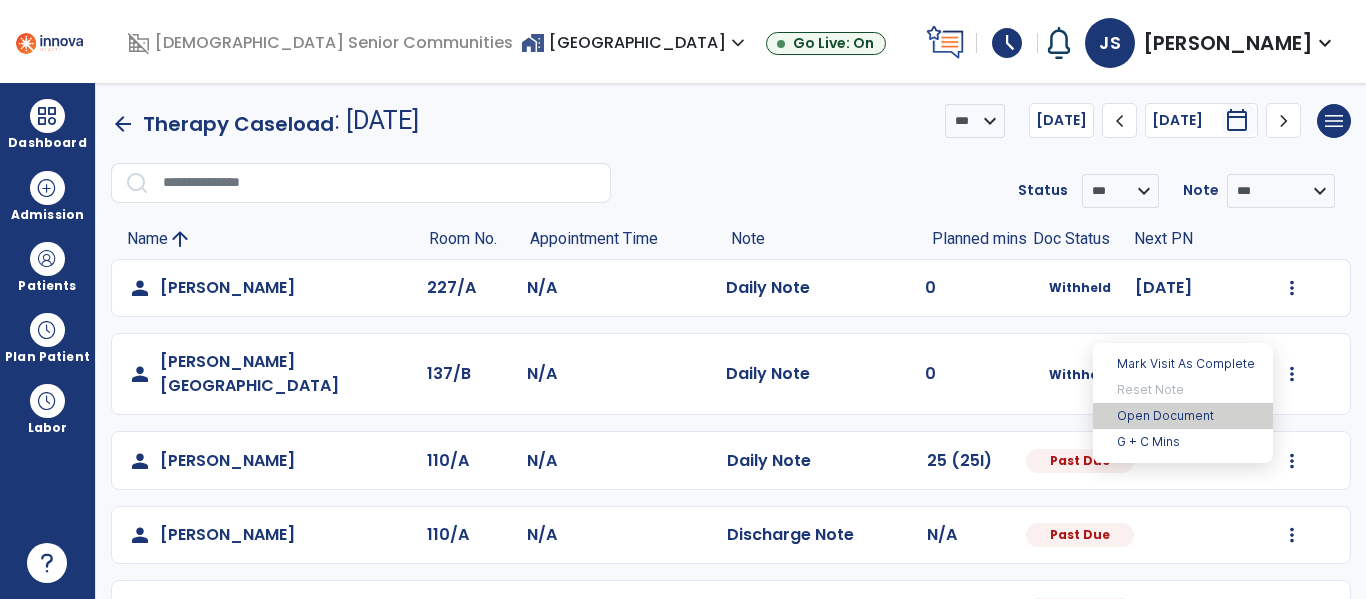 click on "Open Document" at bounding box center (1183, 416) 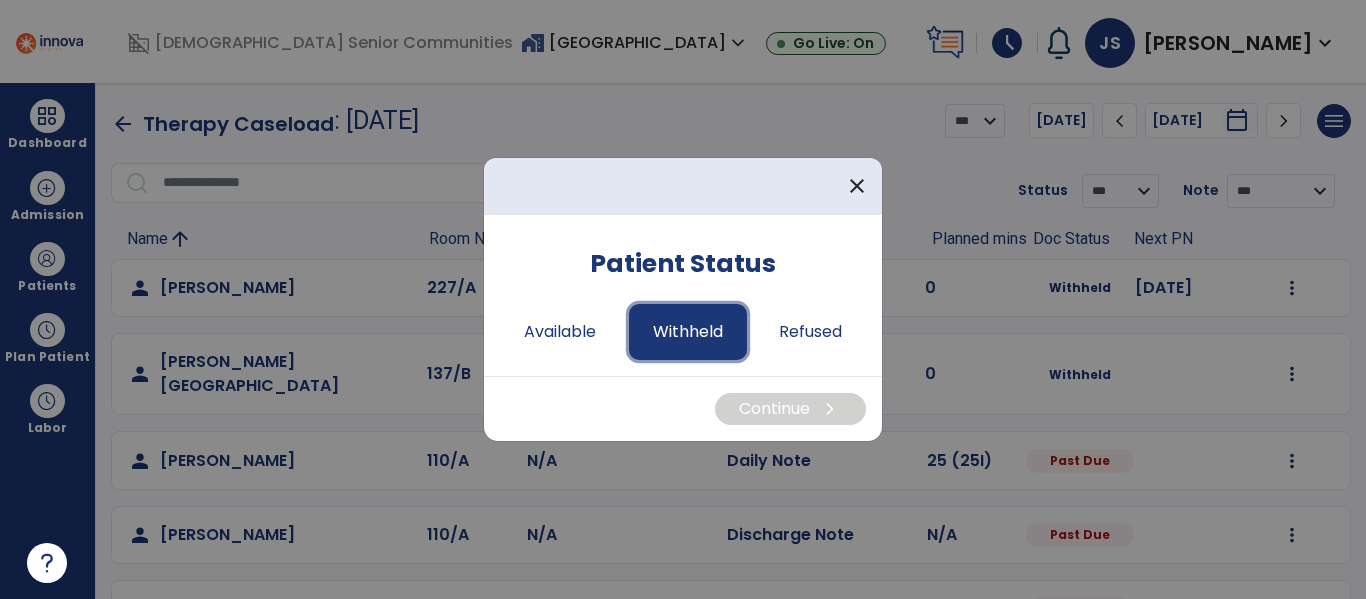 click on "Withheld" at bounding box center [688, 332] 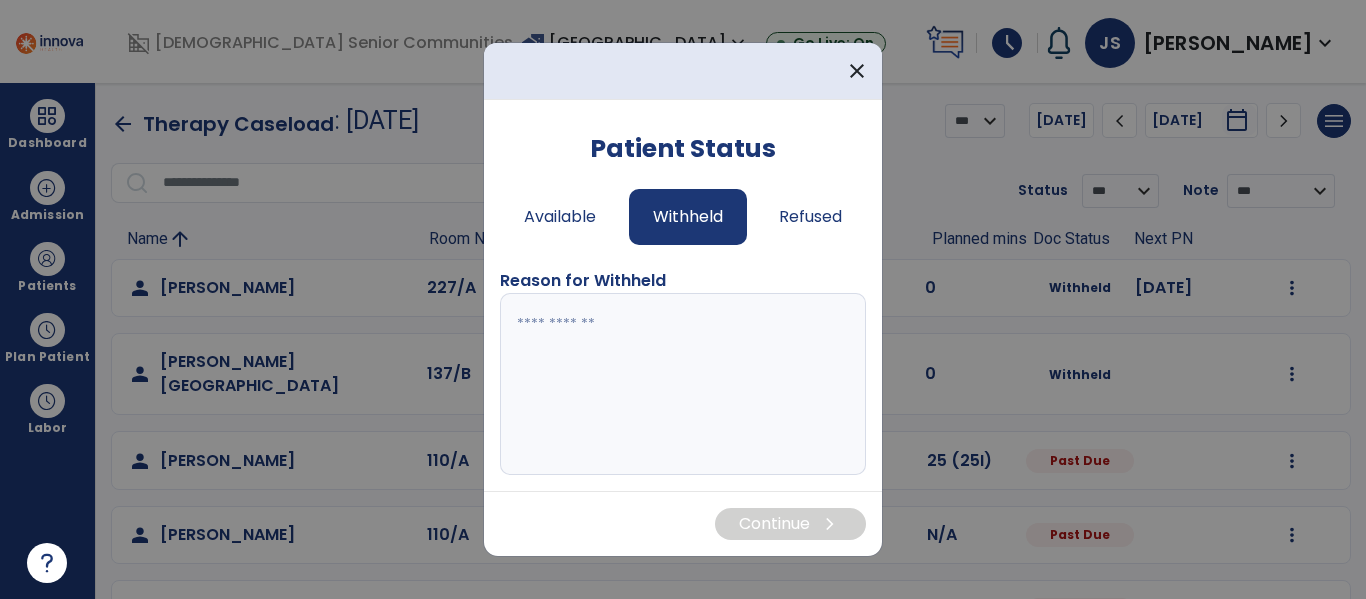 click at bounding box center [676, 384] 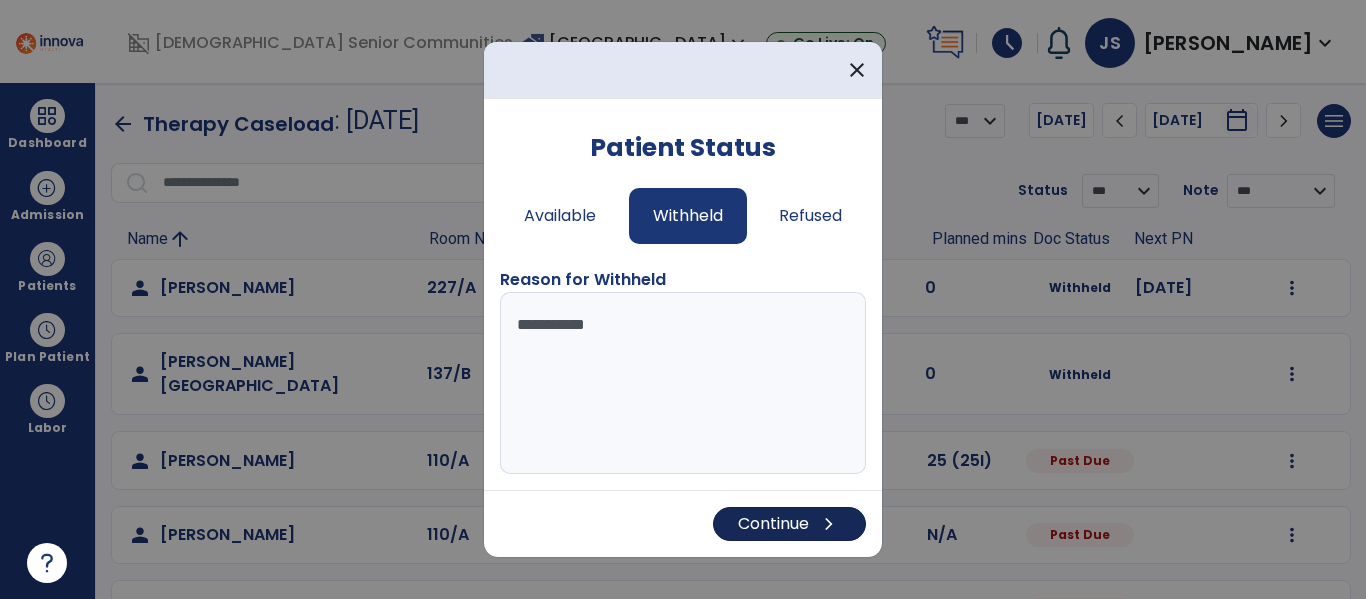 type on "**********" 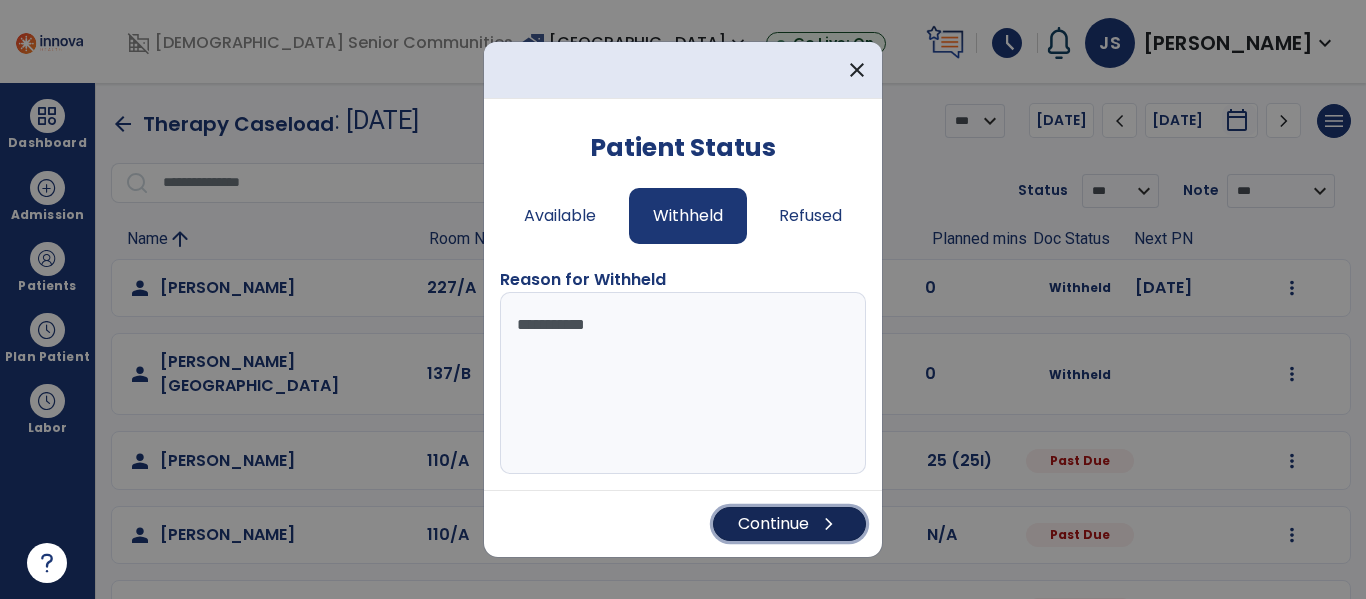 click on "Continue   chevron_right" at bounding box center (789, 524) 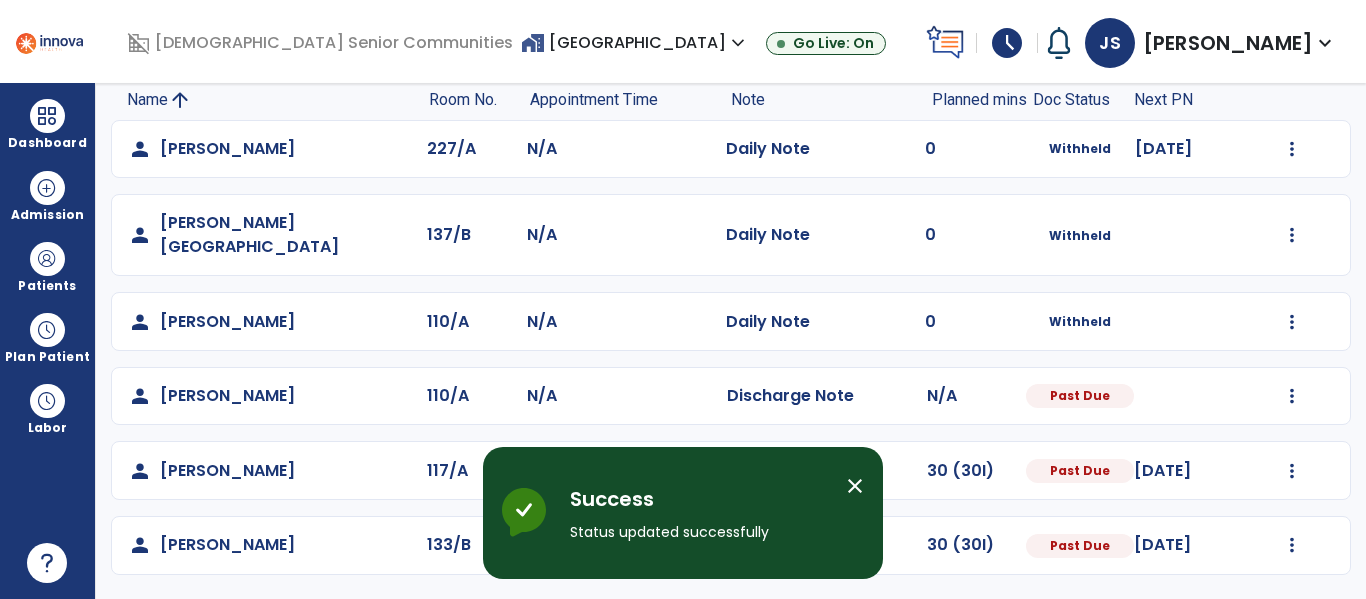 scroll, scrollTop: 171, scrollLeft: 0, axis: vertical 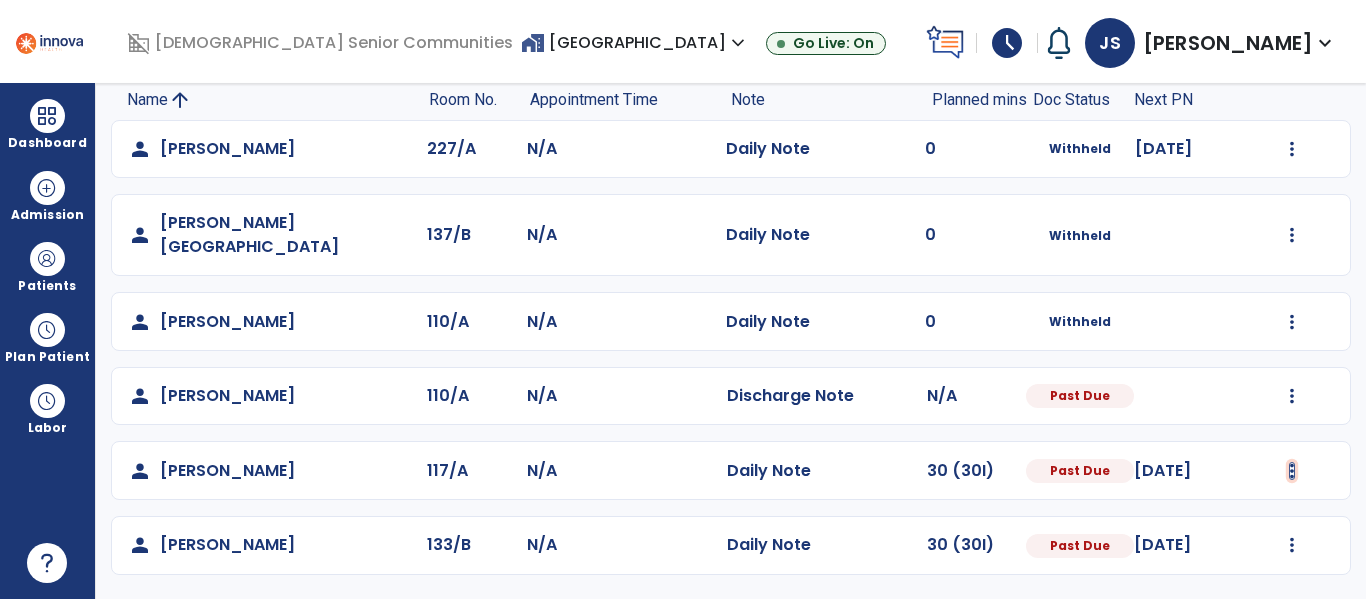 click at bounding box center (1292, 149) 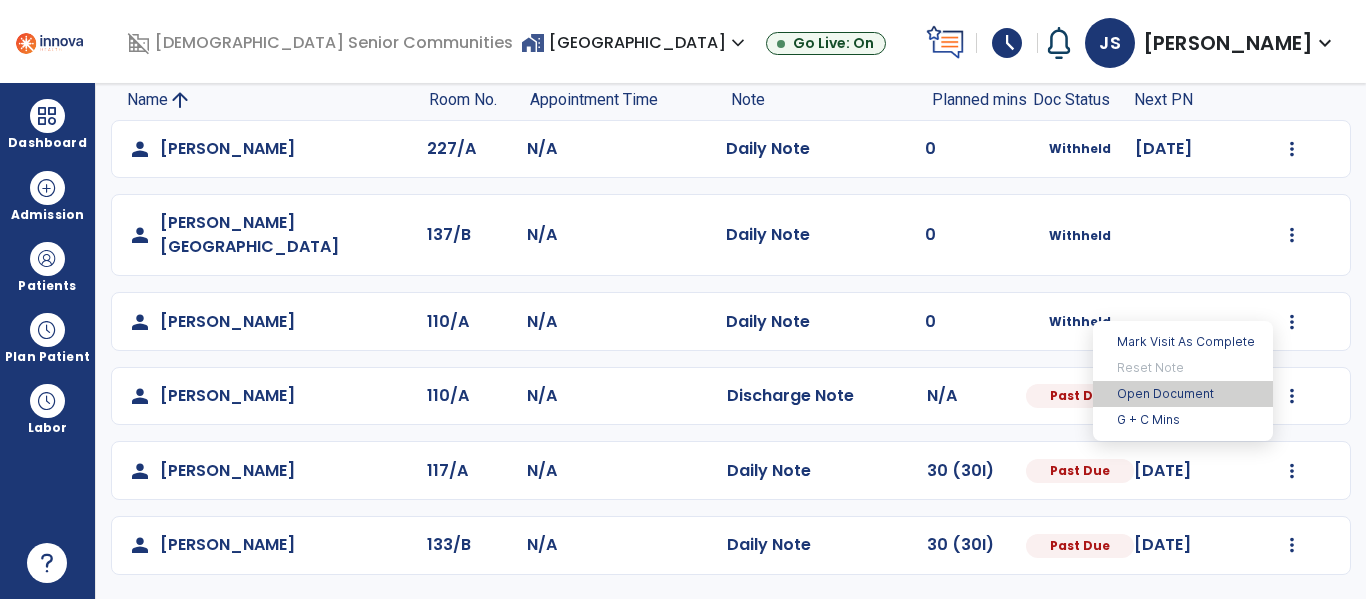 click on "Open Document" at bounding box center (1183, 394) 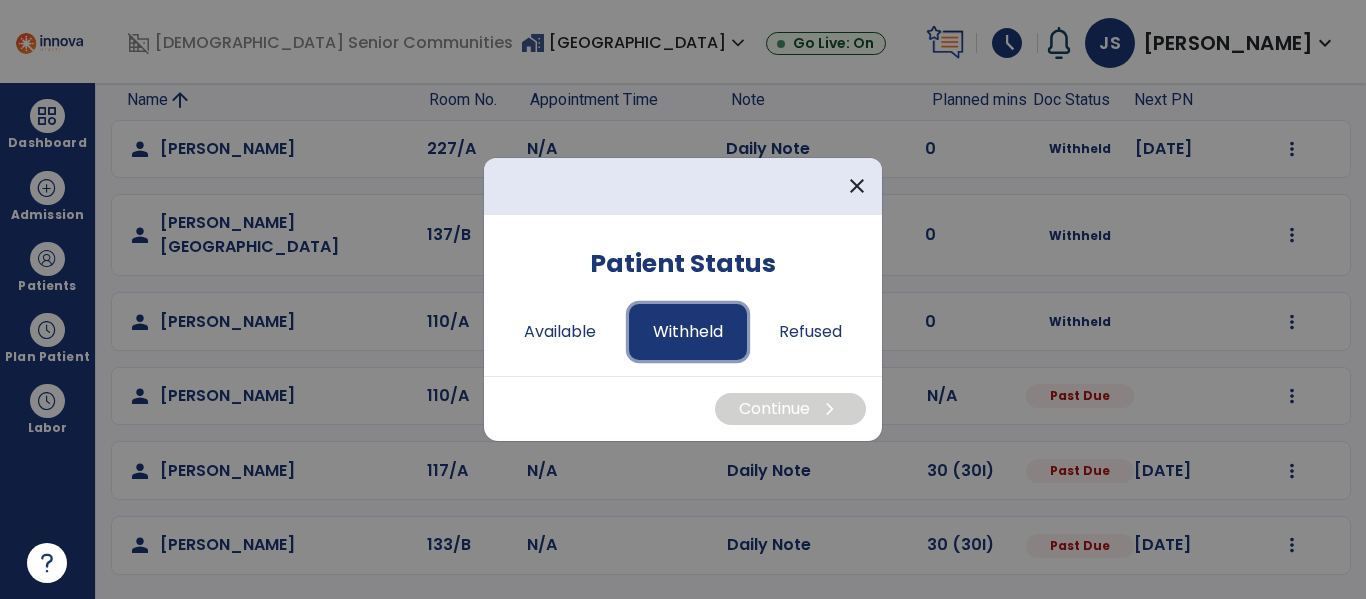 click on "Withheld" at bounding box center (688, 332) 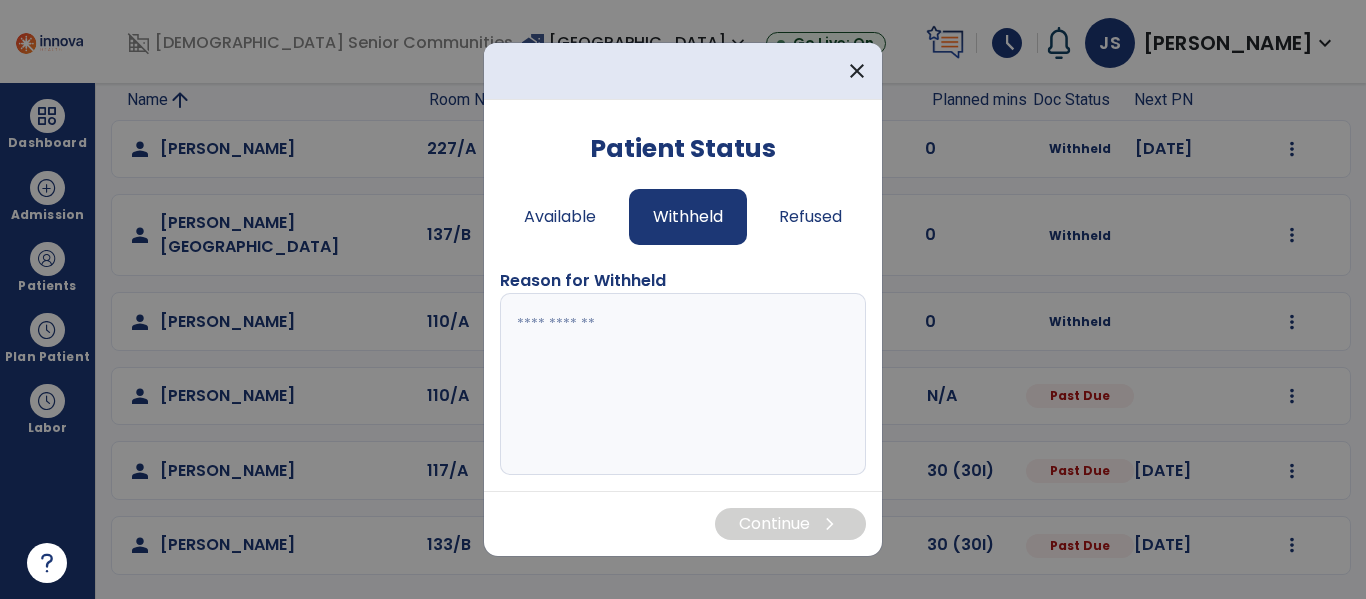 click at bounding box center (676, 384) 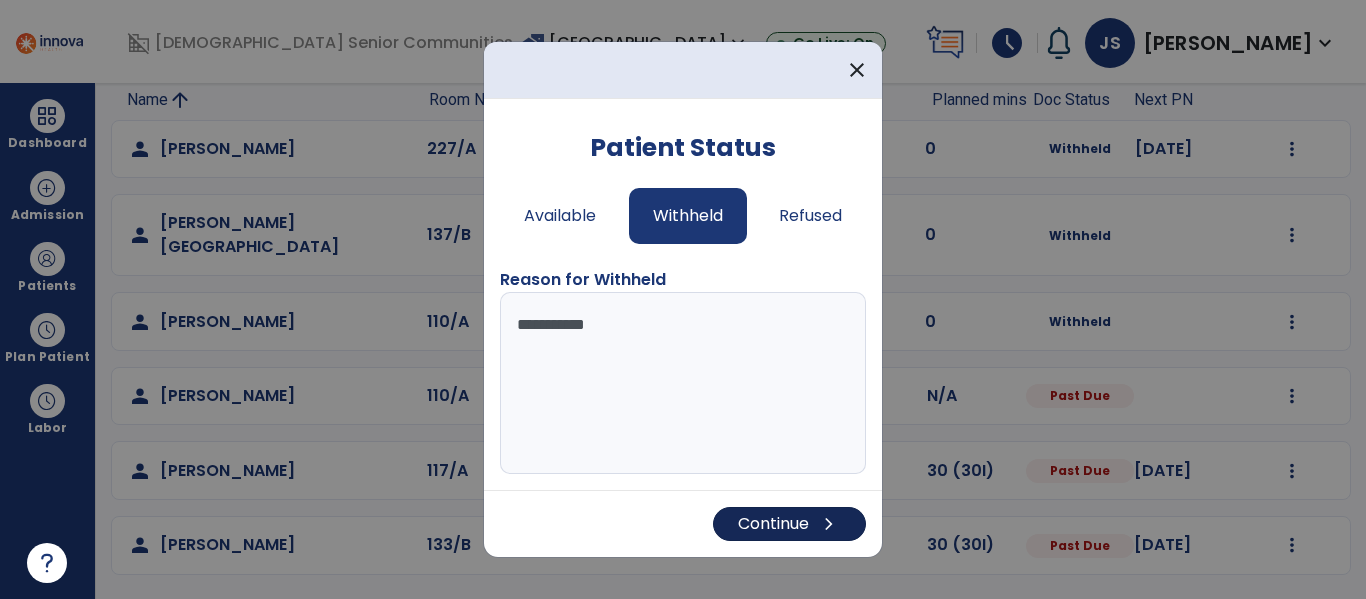type on "**********" 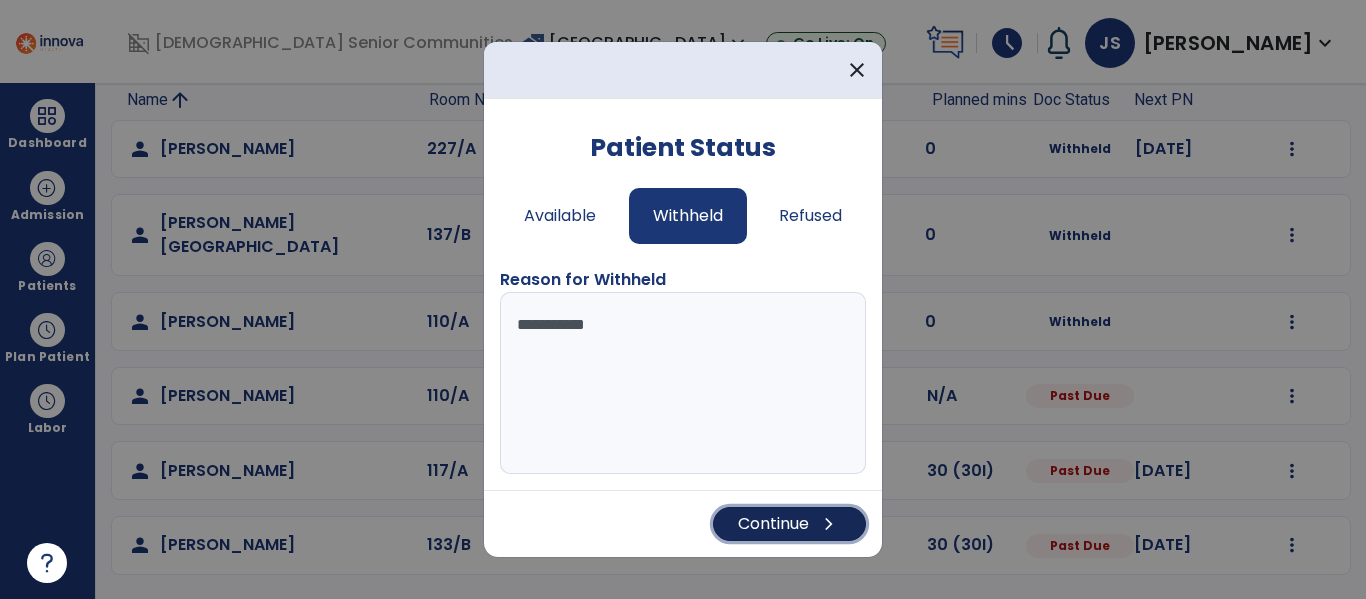 click on "Continue   chevron_right" at bounding box center (789, 524) 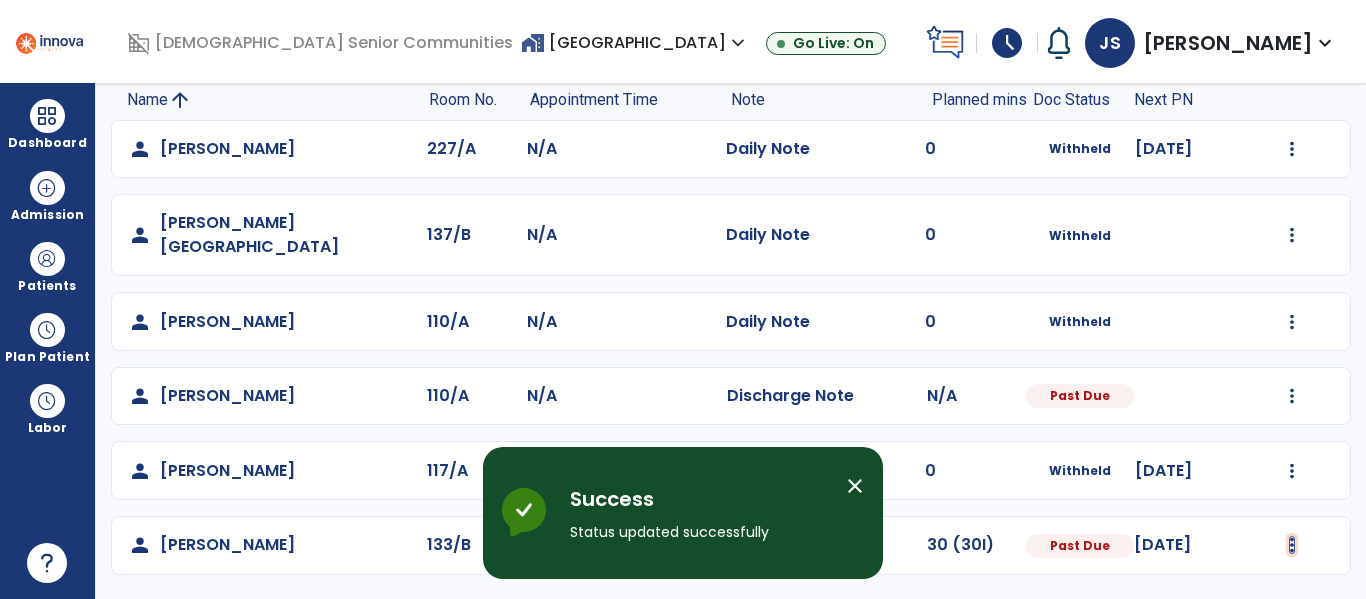 click at bounding box center [1292, 149] 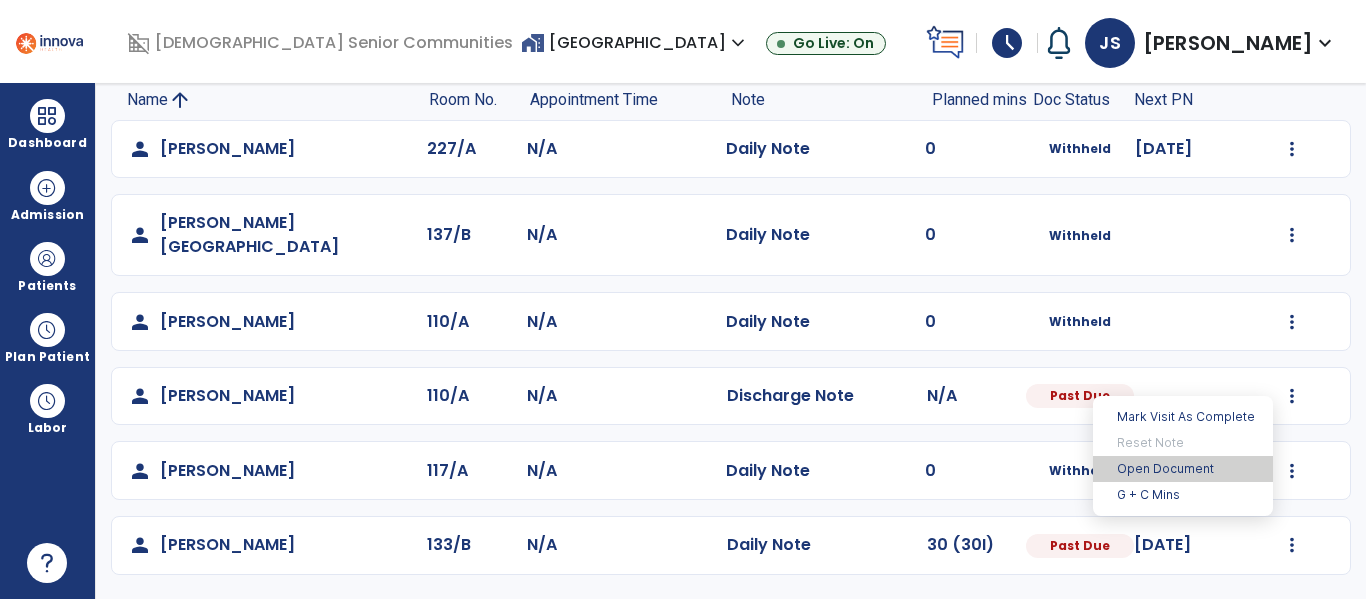 click on "Open Document" at bounding box center (1183, 469) 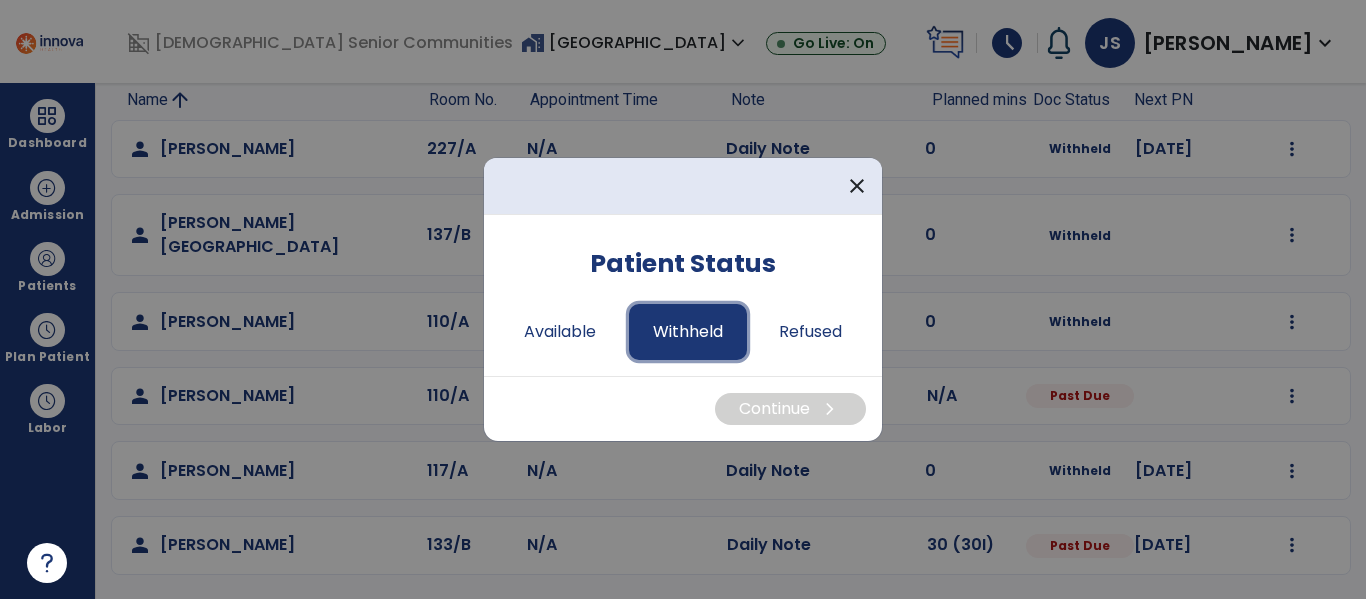 click on "Withheld" at bounding box center (688, 332) 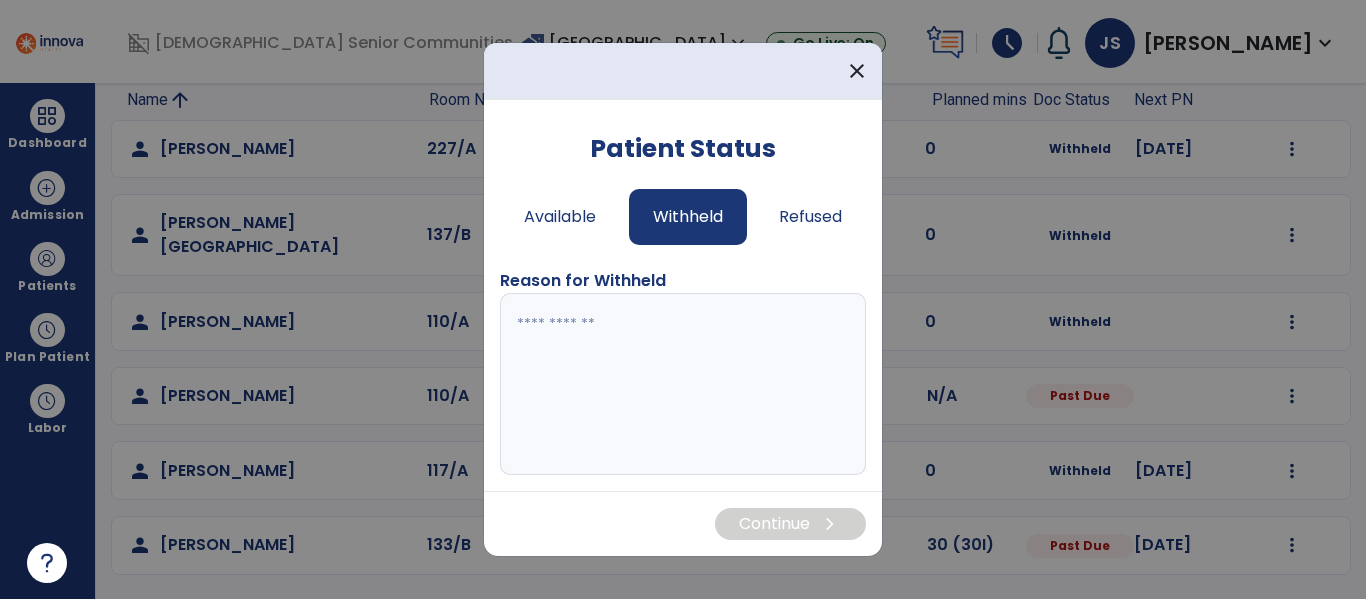 click at bounding box center [676, 384] 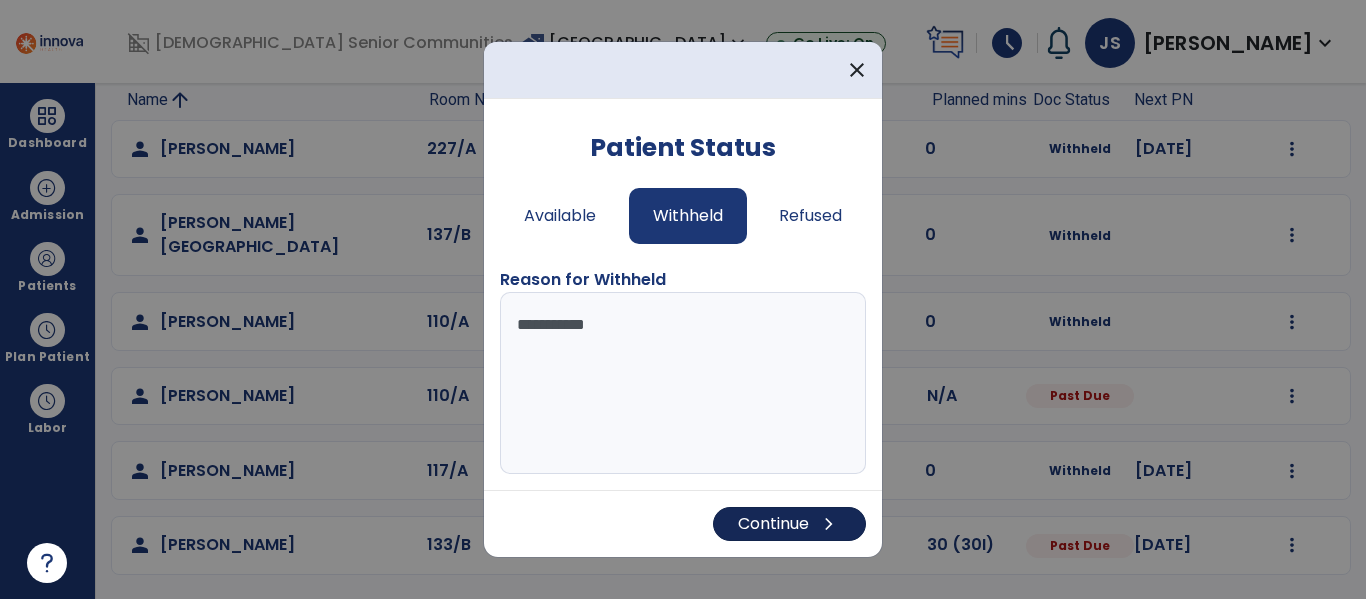 type on "**********" 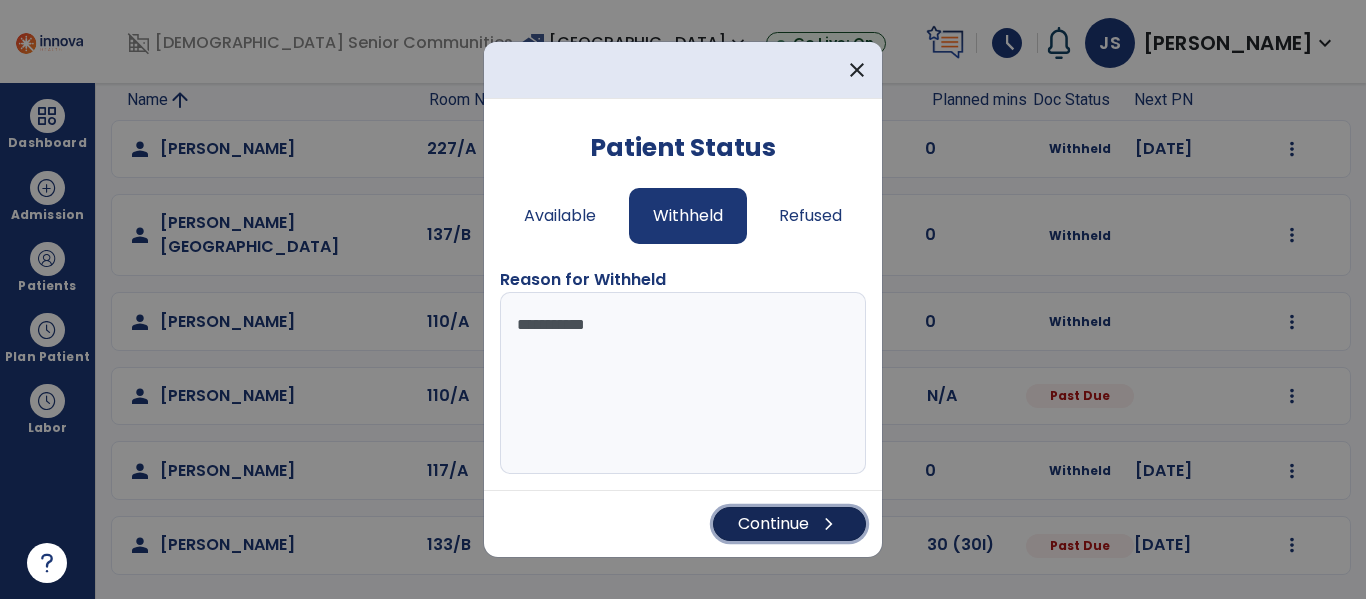 click on "Continue   chevron_right" at bounding box center [789, 524] 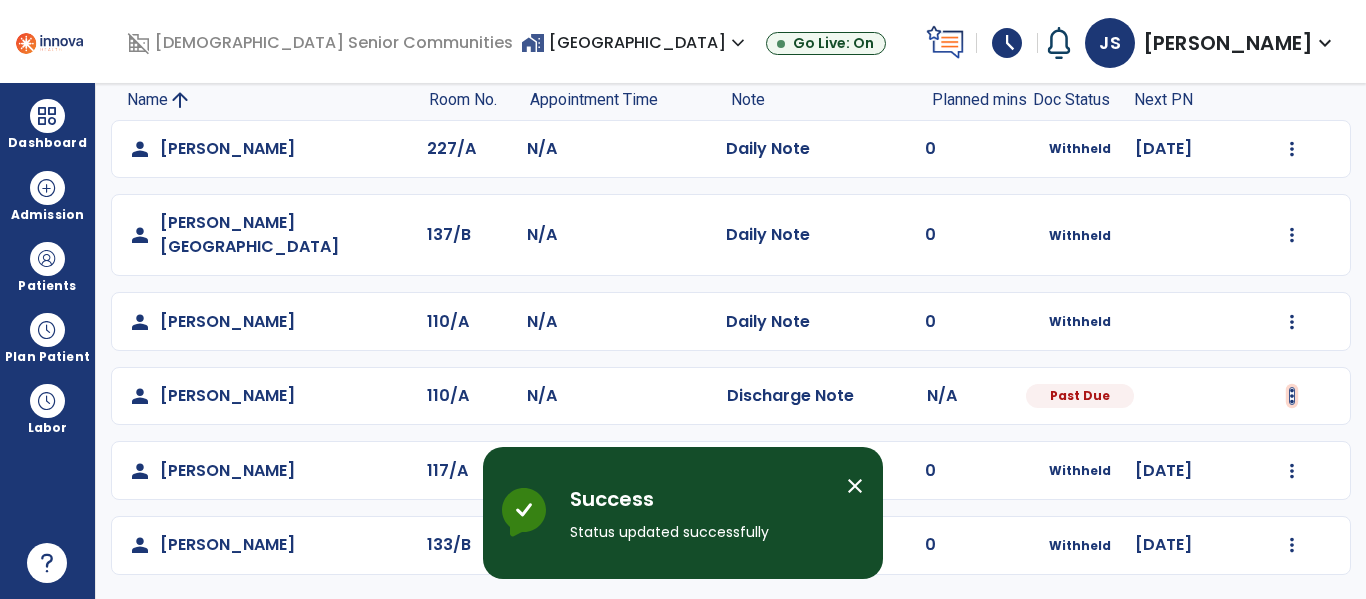 click at bounding box center [1292, 149] 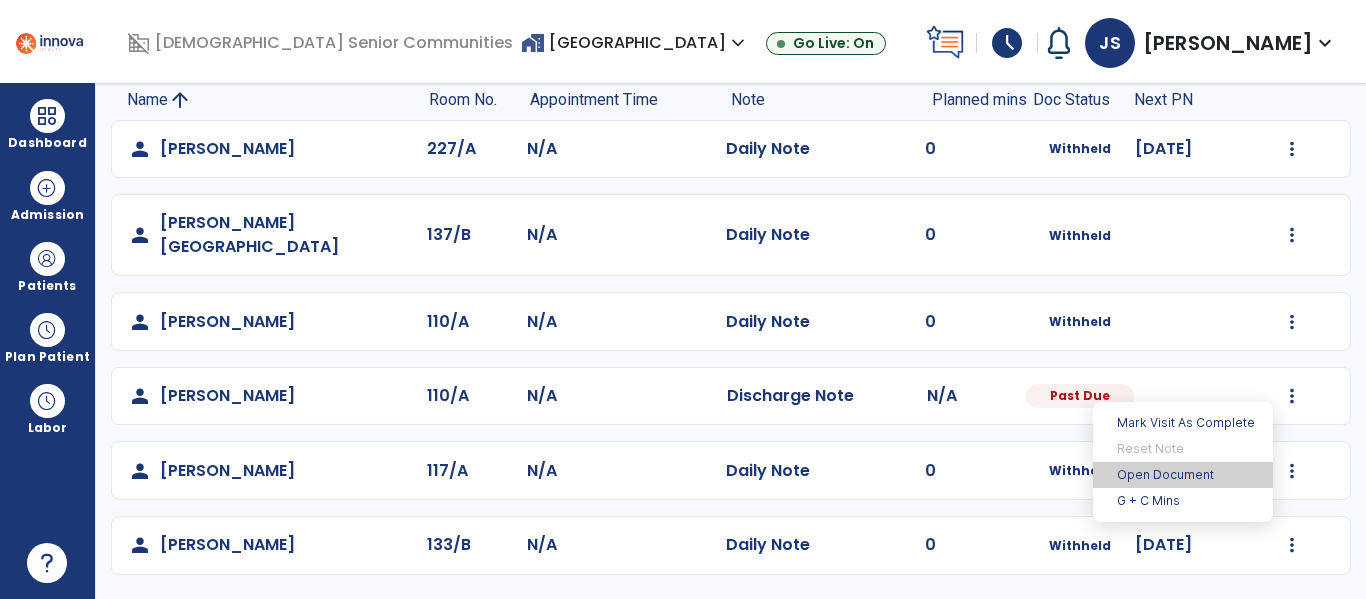 click on "Open Document" at bounding box center (1183, 475) 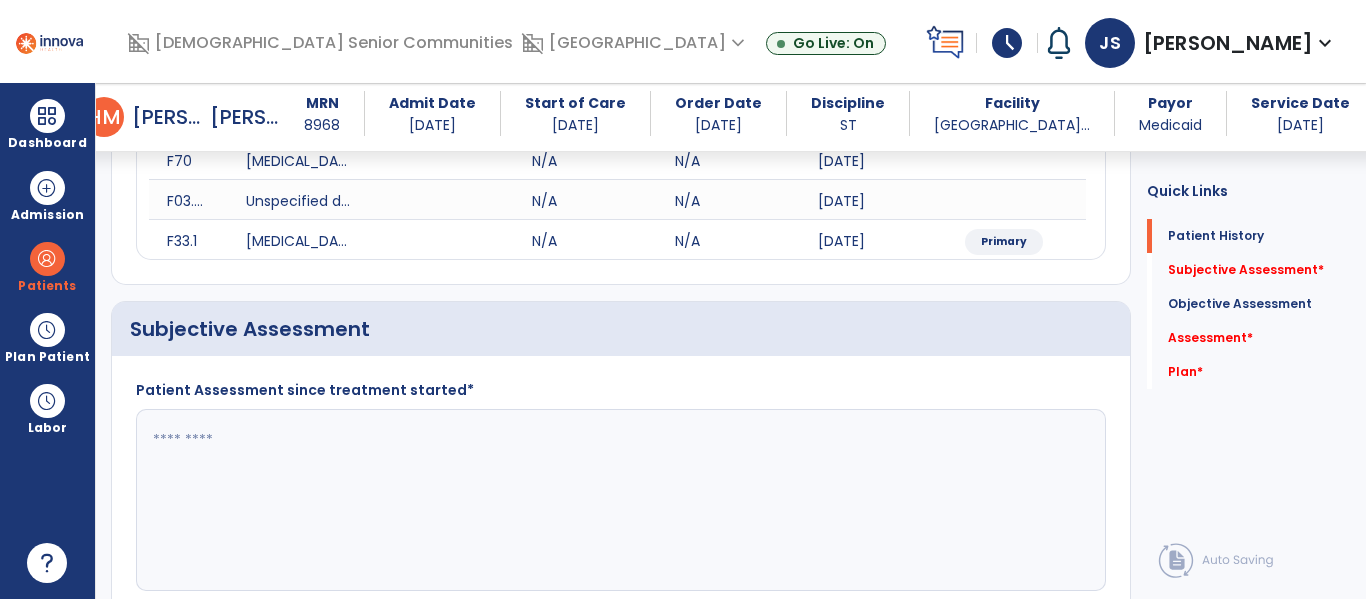 scroll, scrollTop: 428, scrollLeft: 0, axis: vertical 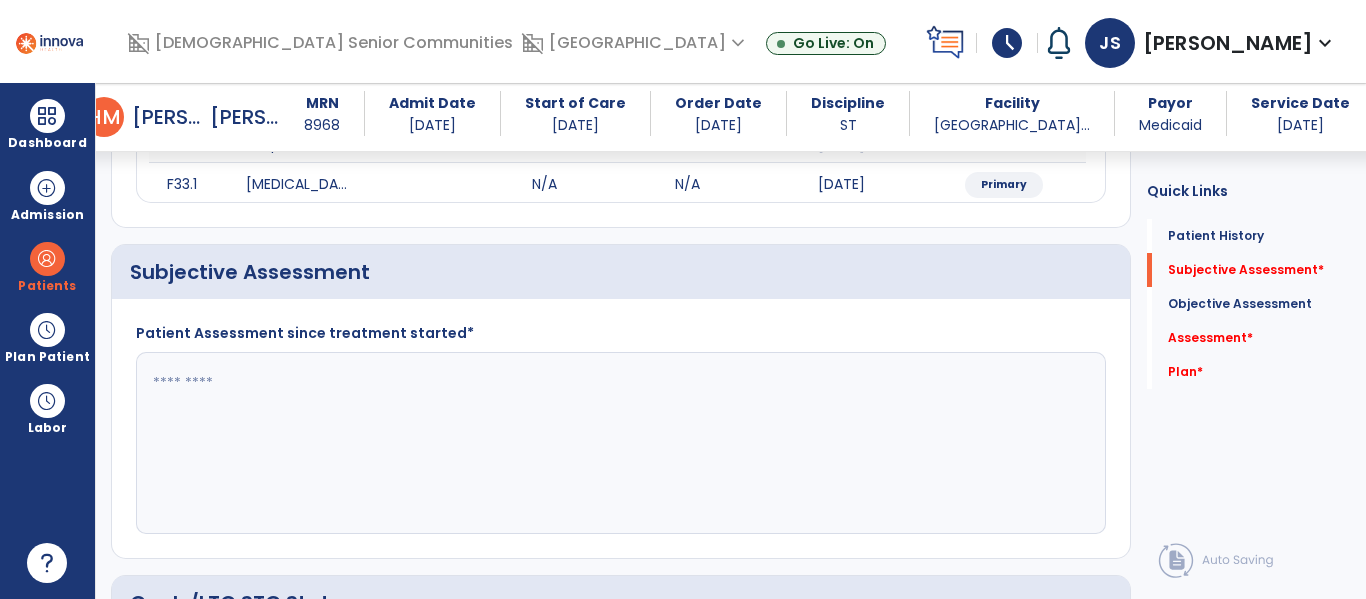 click 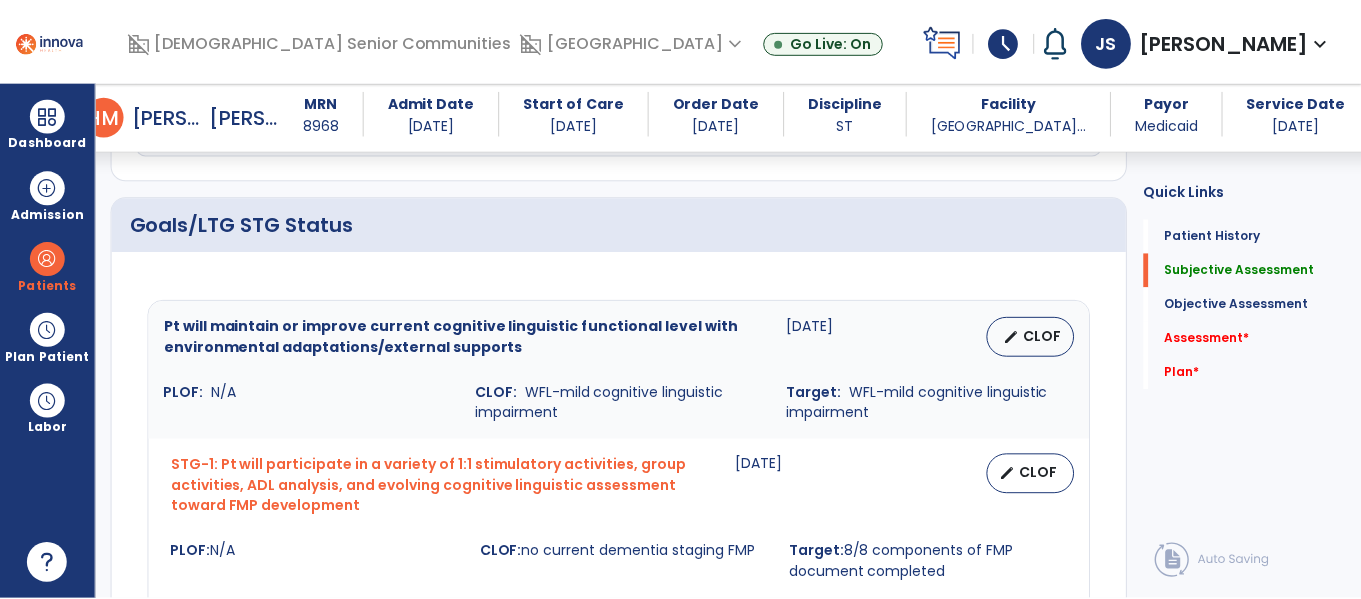 scroll, scrollTop: 881, scrollLeft: 0, axis: vertical 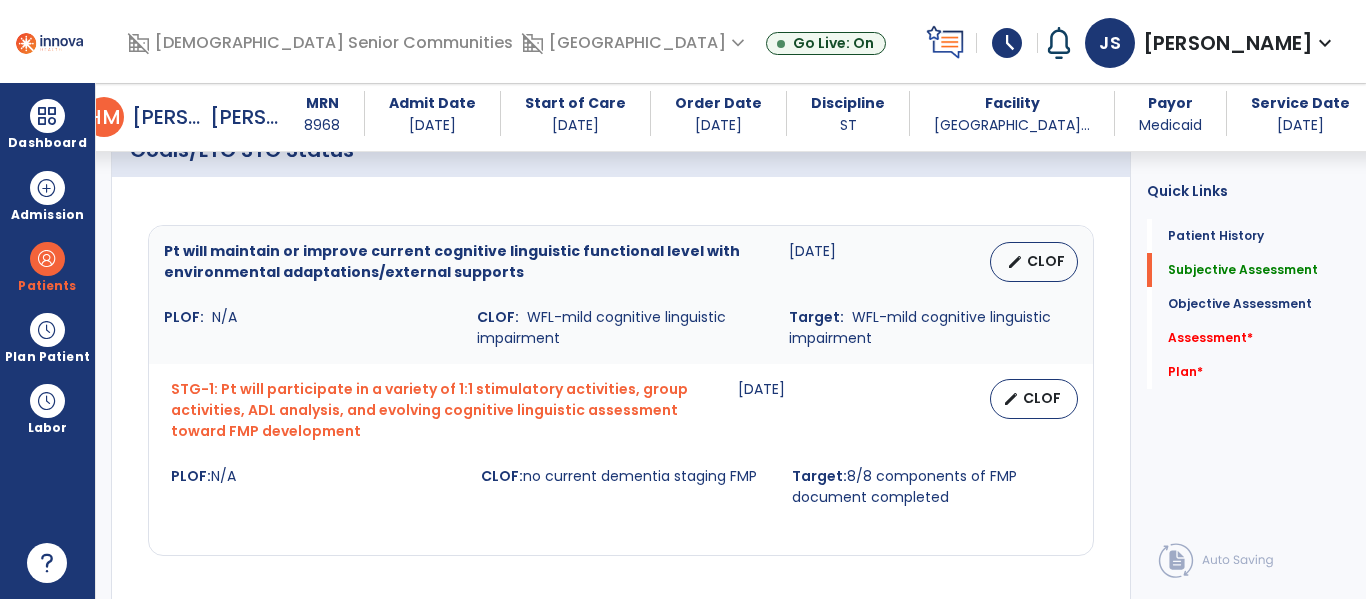 type on "**********" 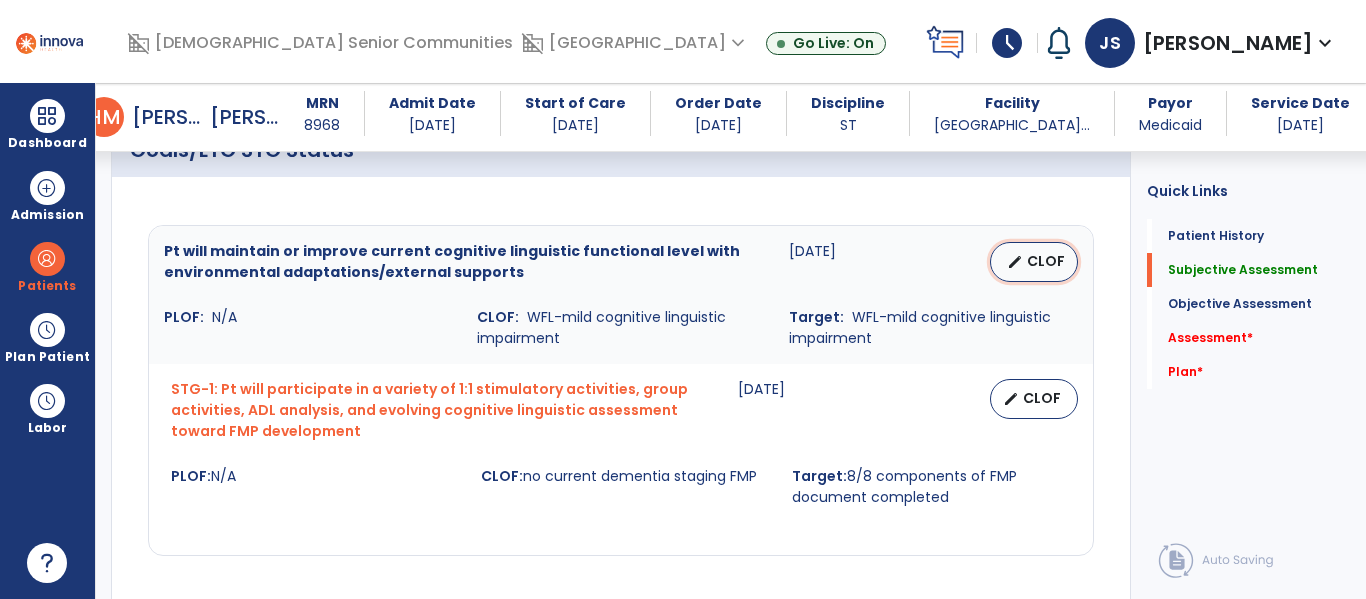 click on "CLOF" at bounding box center (1046, 261) 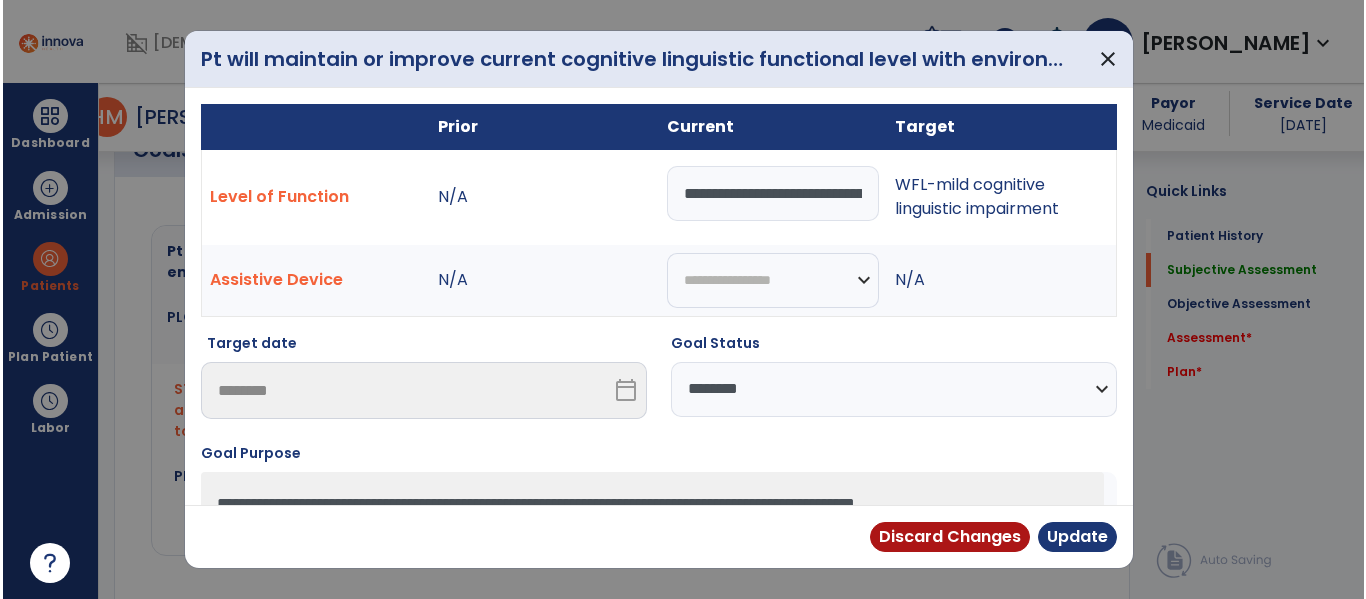 scroll, scrollTop: 881, scrollLeft: 0, axis: vertical 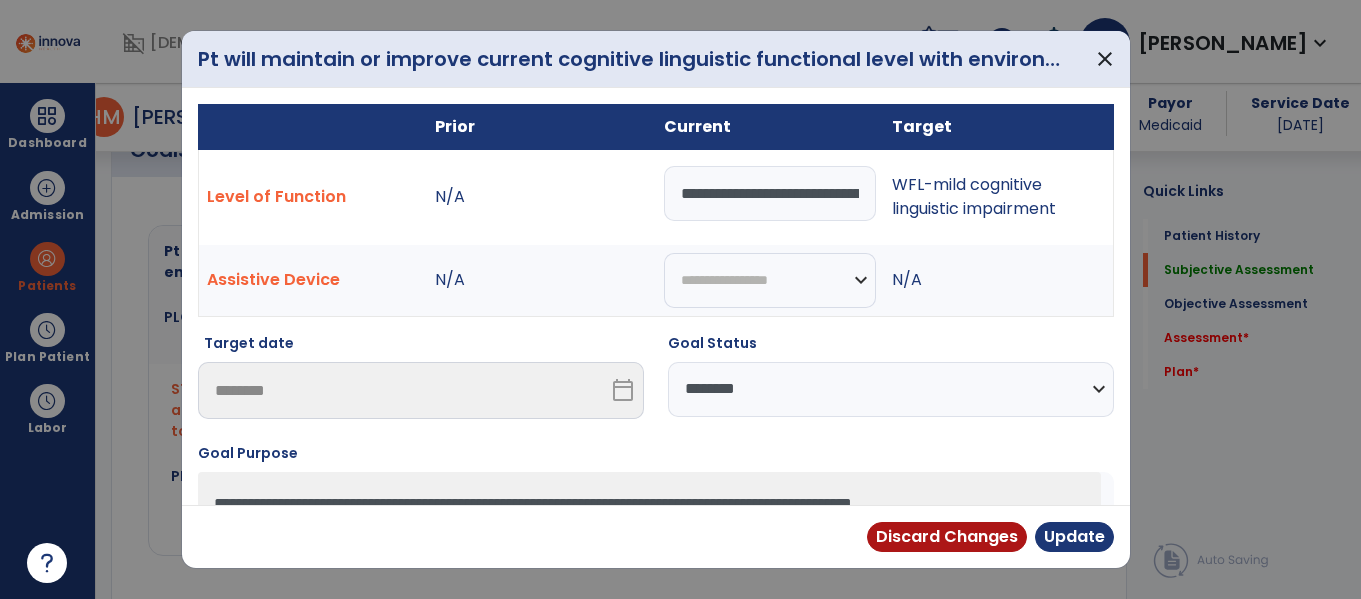 click on "**********" at bounding box center (891, 389) 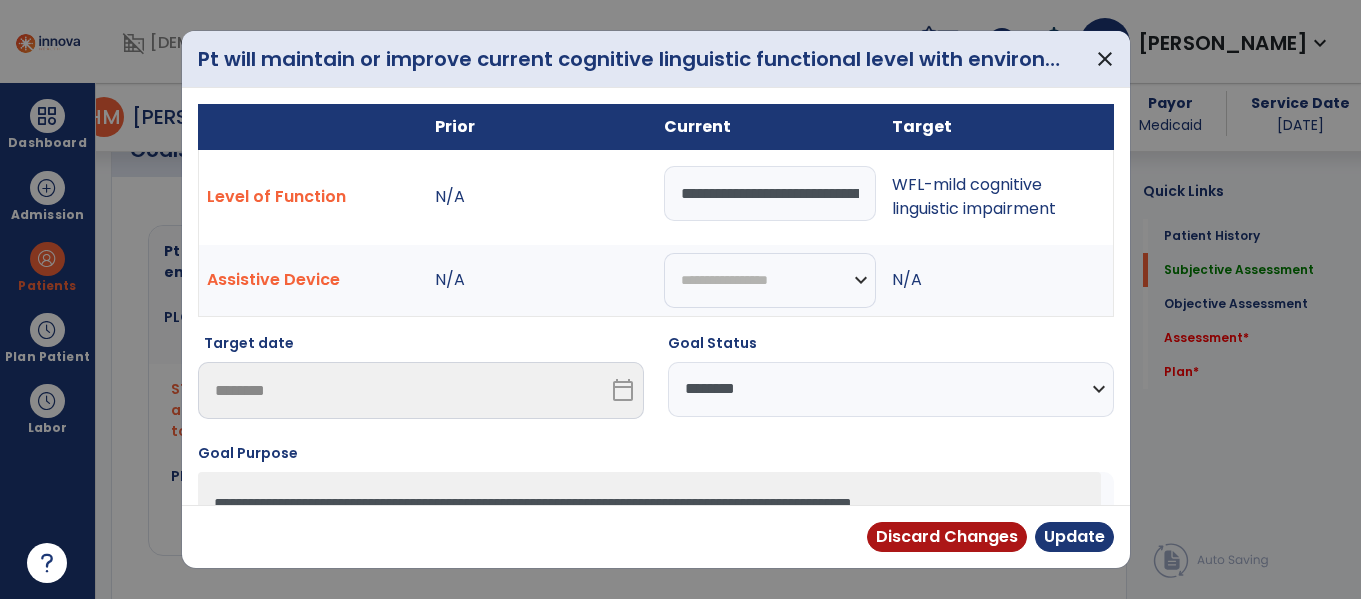select on "********" 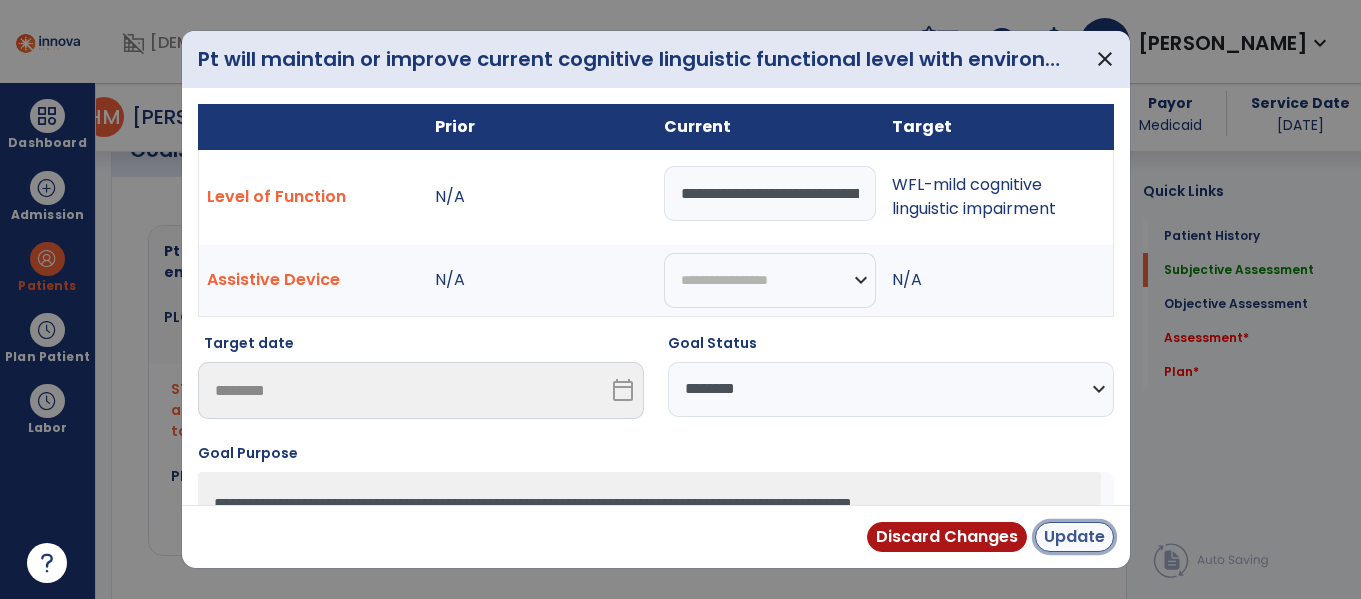 click on "Update" at bounding box center [1074, 537] 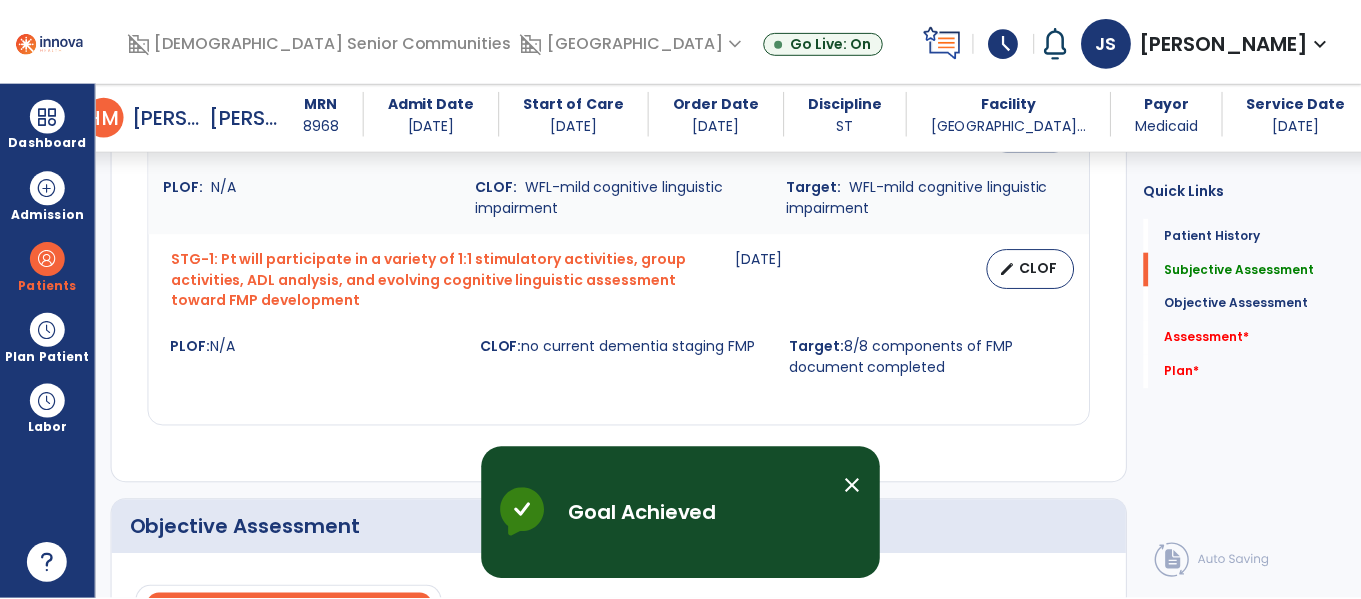 scroll, scrollTop: 1040, scrollLeft: 0, axis: vertical 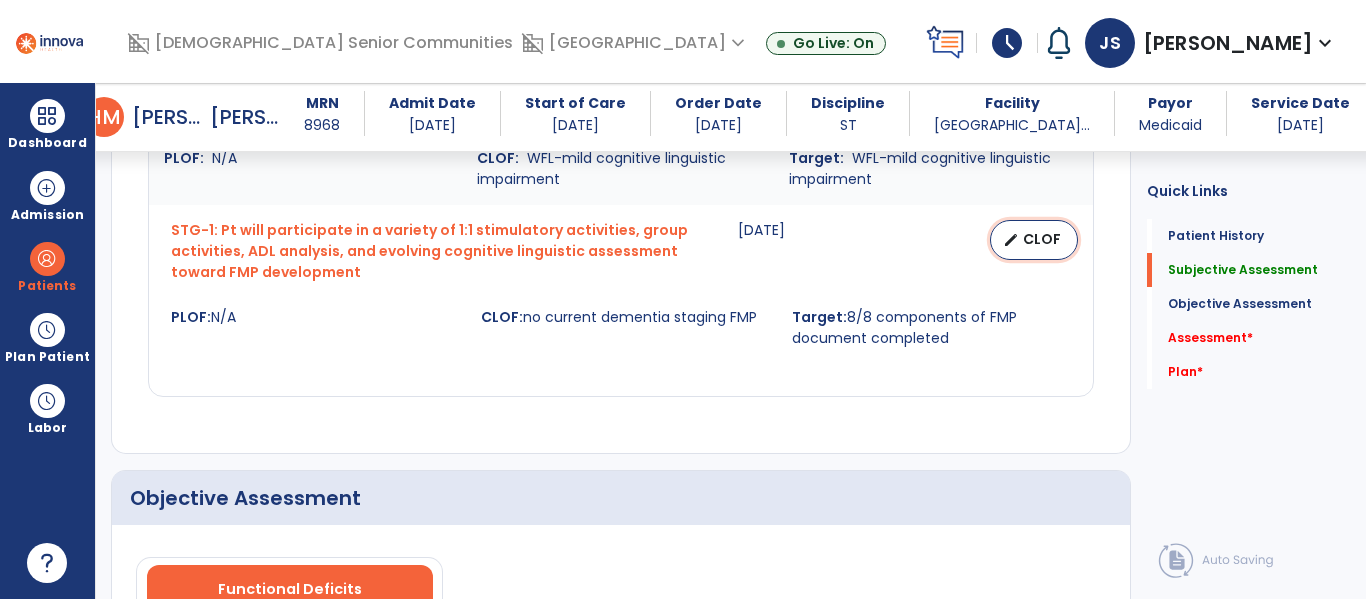 click on "CLOF" at bounding box center [1042, 239] 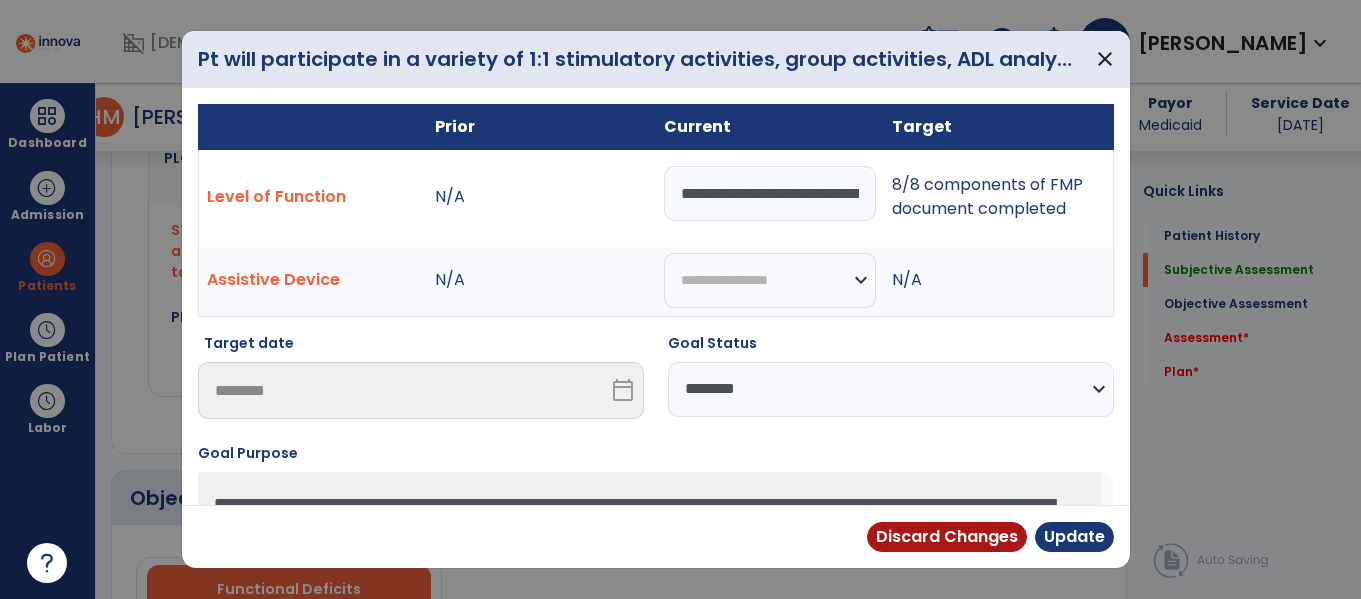 scroll, scrollTop: 1040, scrollLeft: 0, axis: vertical 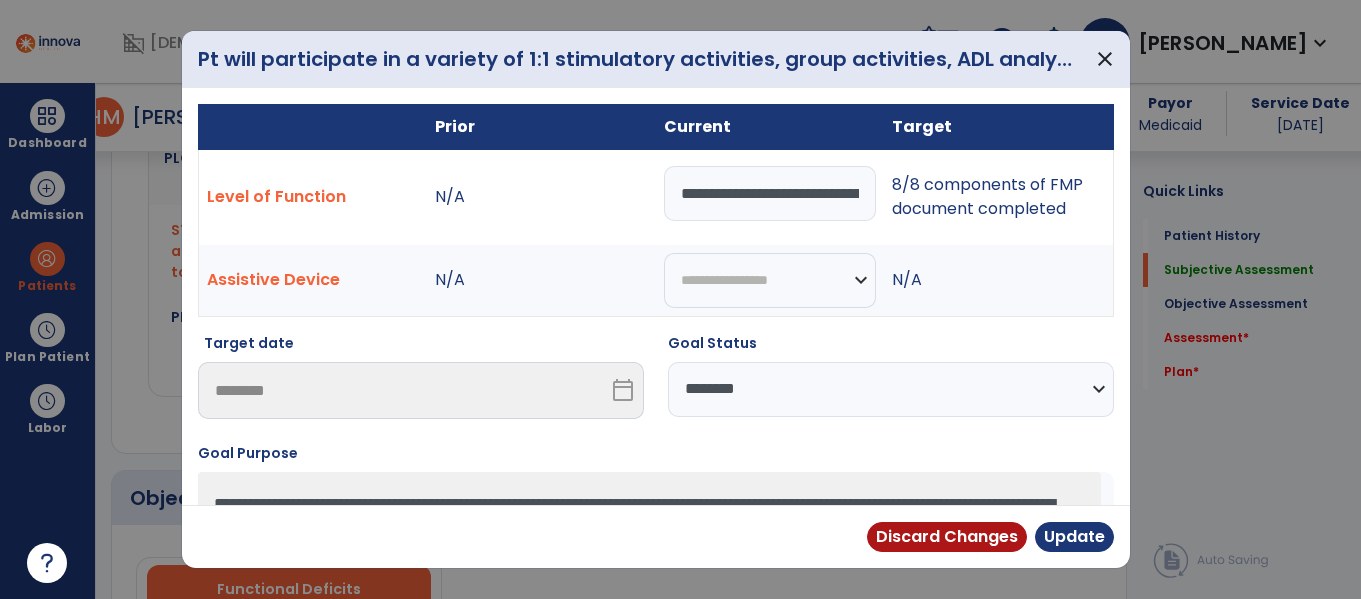 click on "**********" at bounding box center [770, 193] 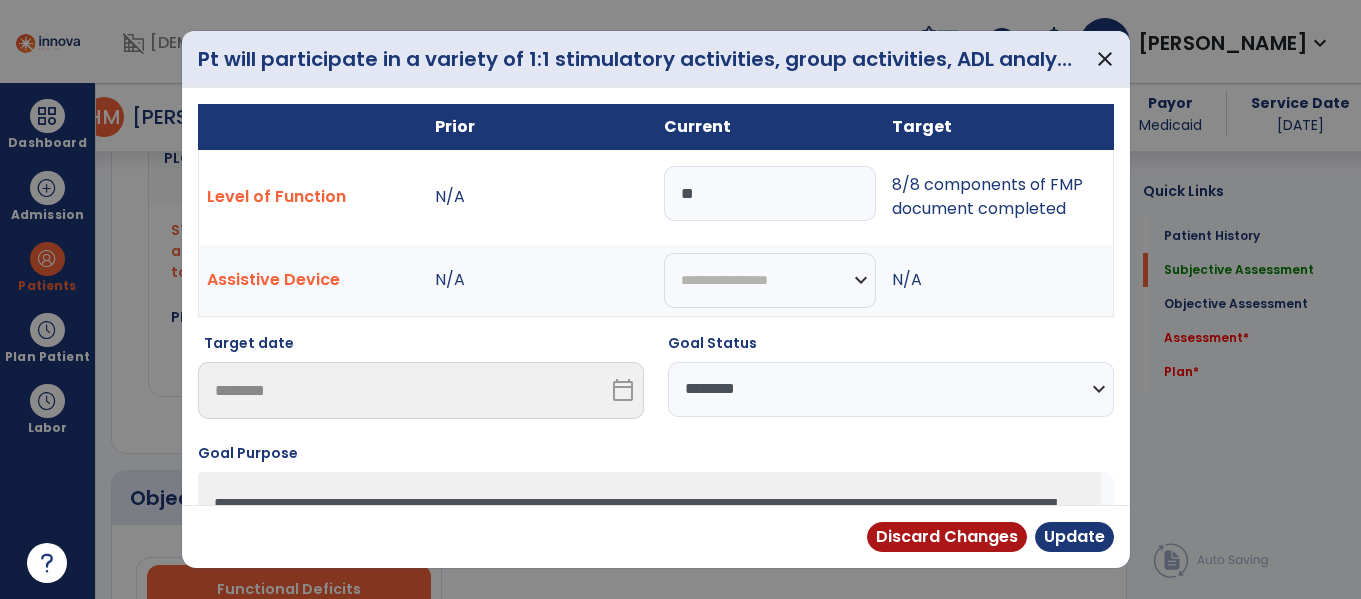 type on "*" 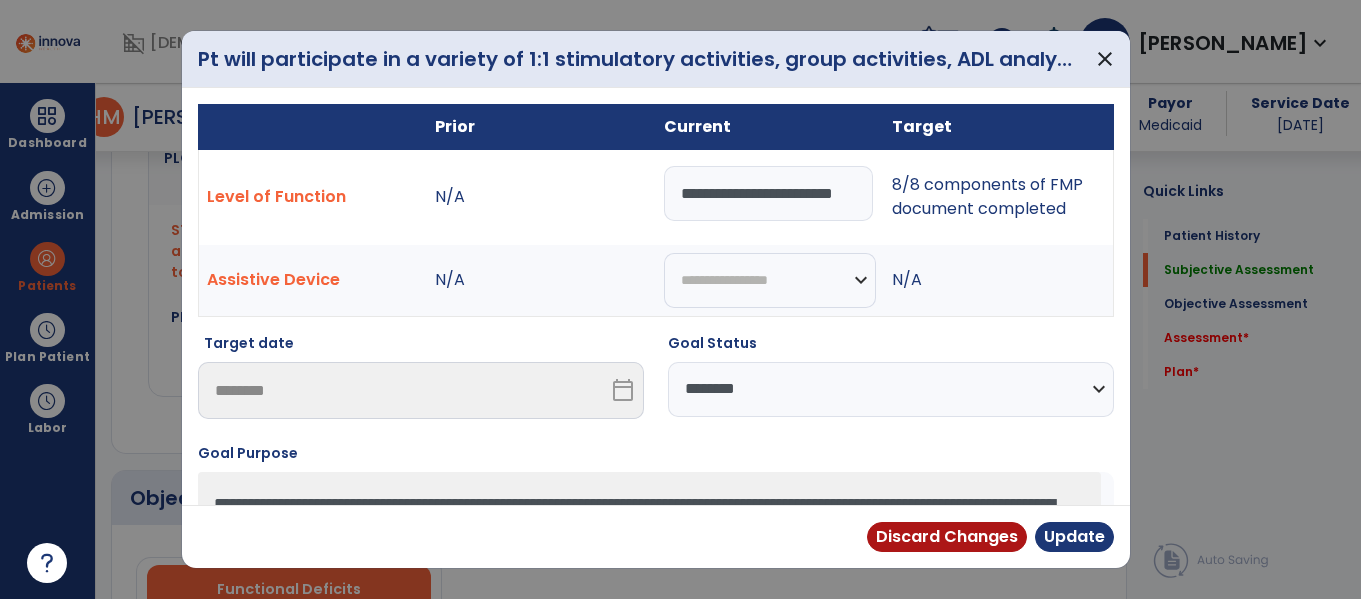 scroll, scrollTop: 0, scrollLeft: 104, axis: horizontal 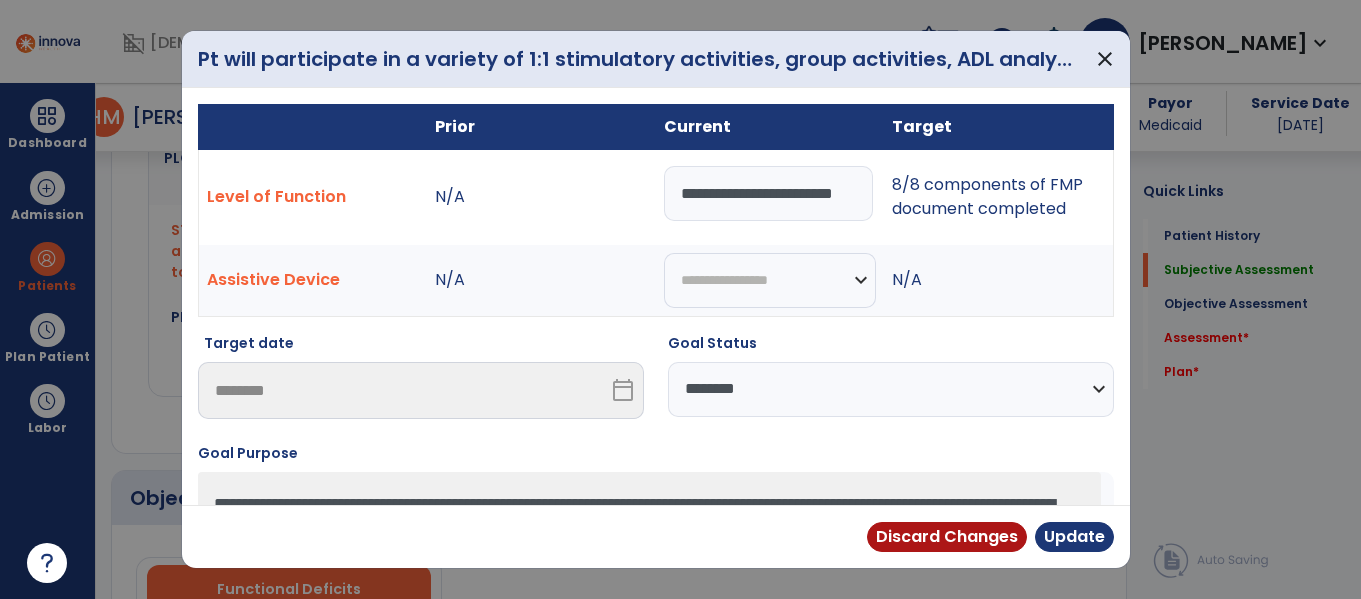 select on "********" 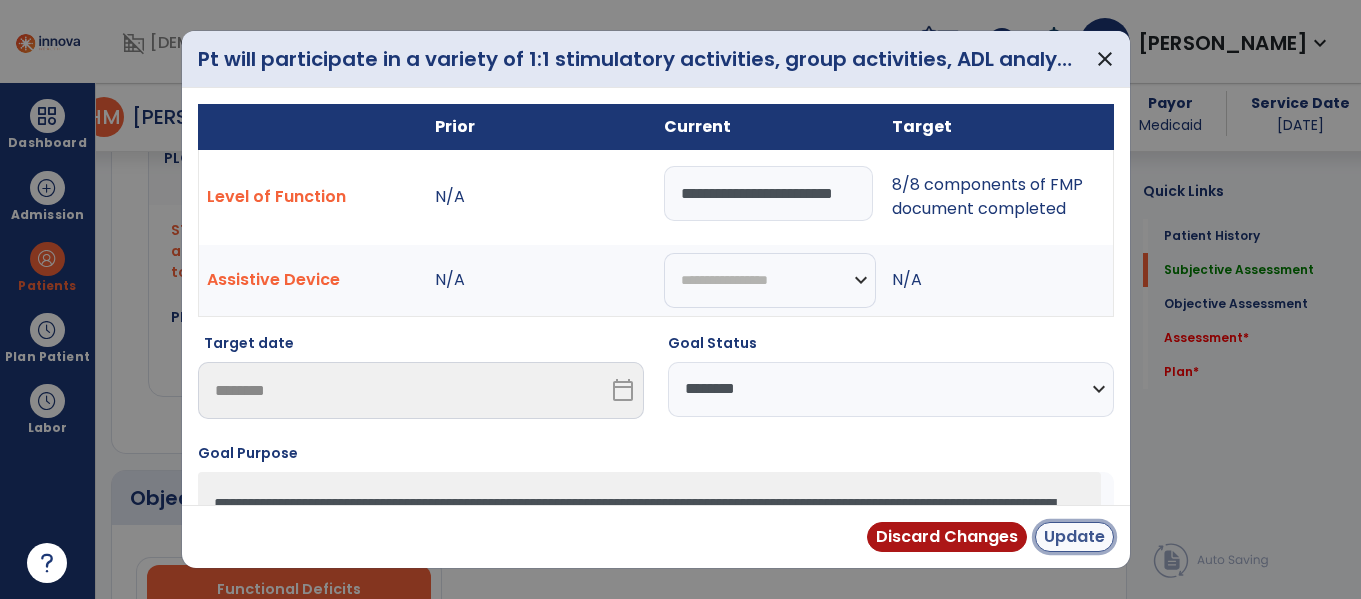 click on "Update" at bounding box center (1074, 537) 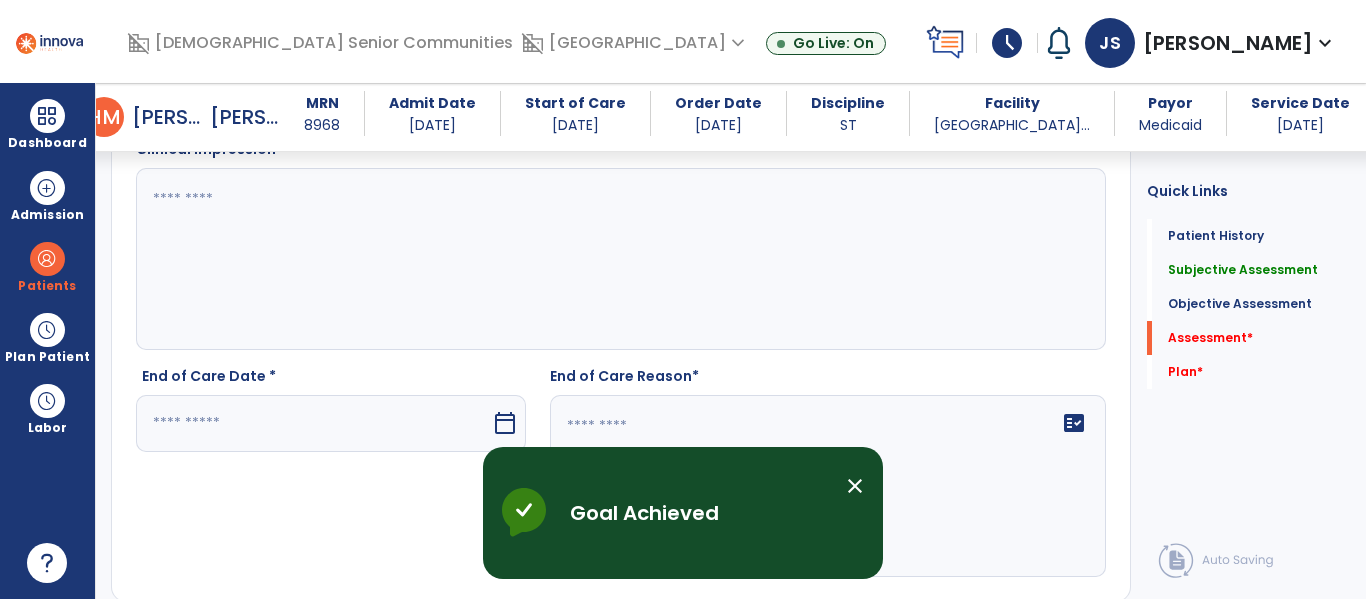 scroll, scrollTop: 1711, scrollLeft: 0, axis: vertical 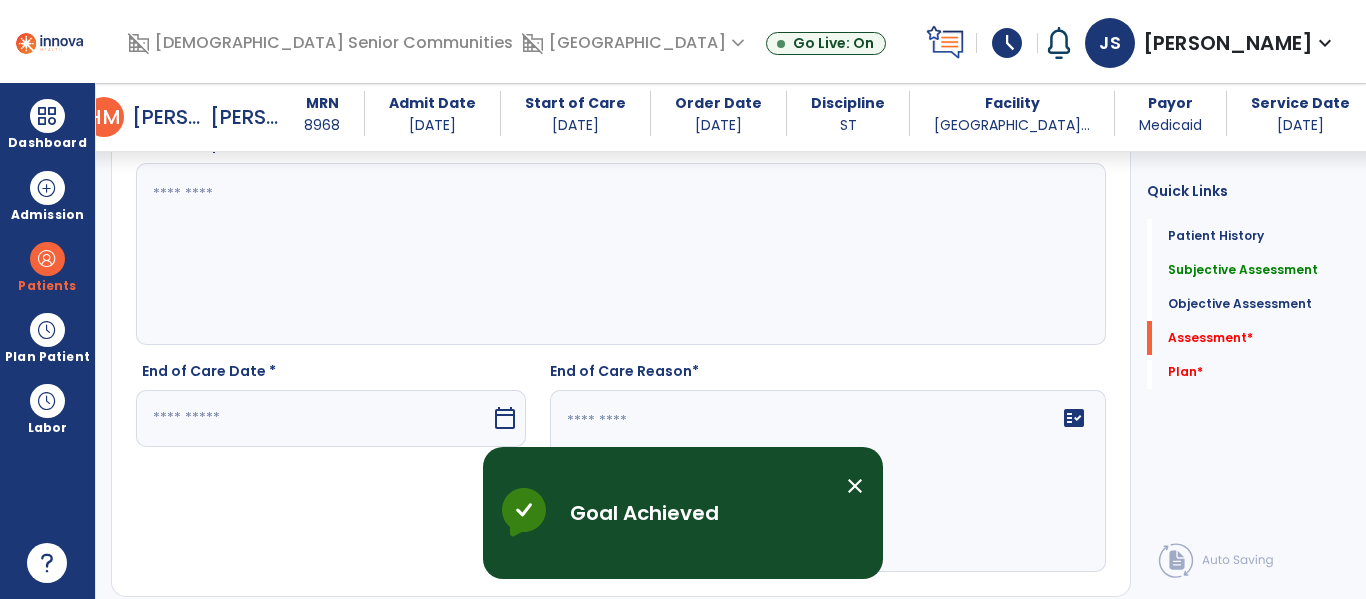 click 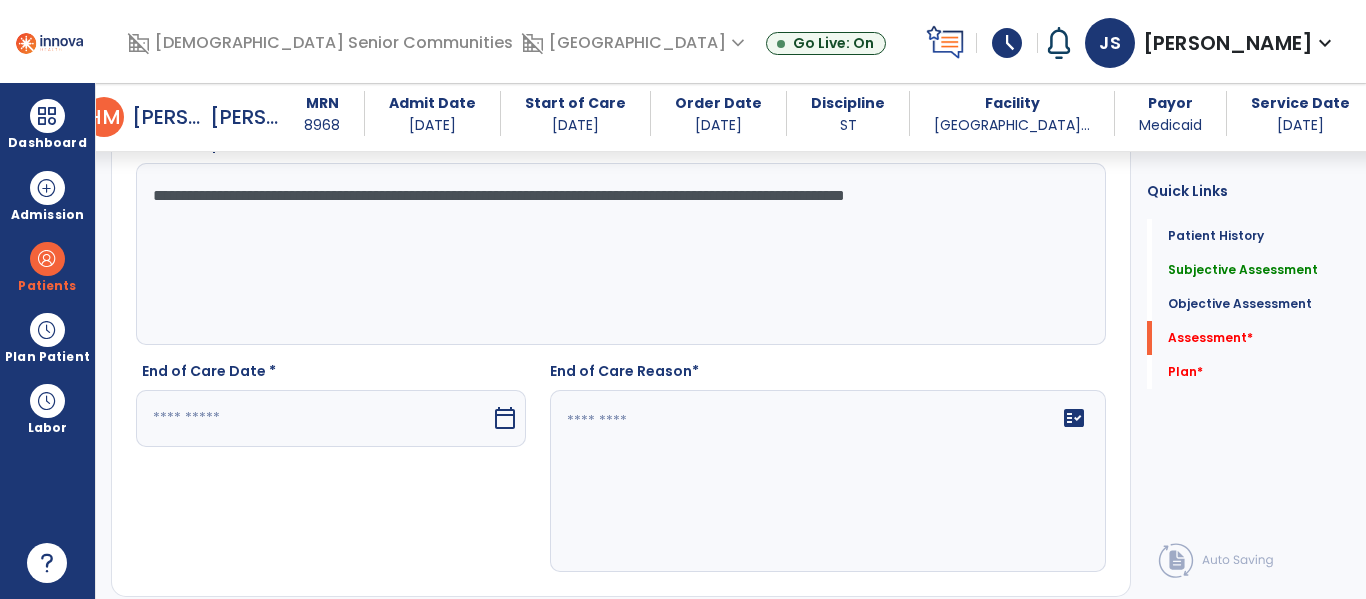 scroll, scrollTop: 1722, scrollLeft: 0, axis: vertical 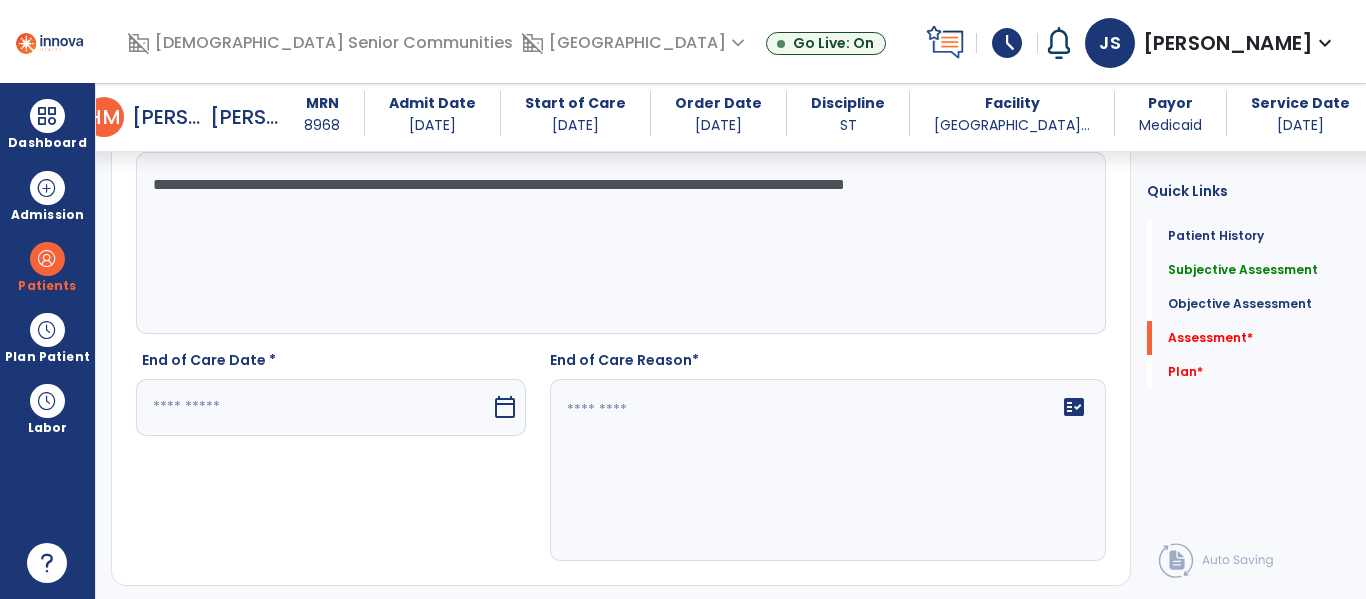 type on "**********" 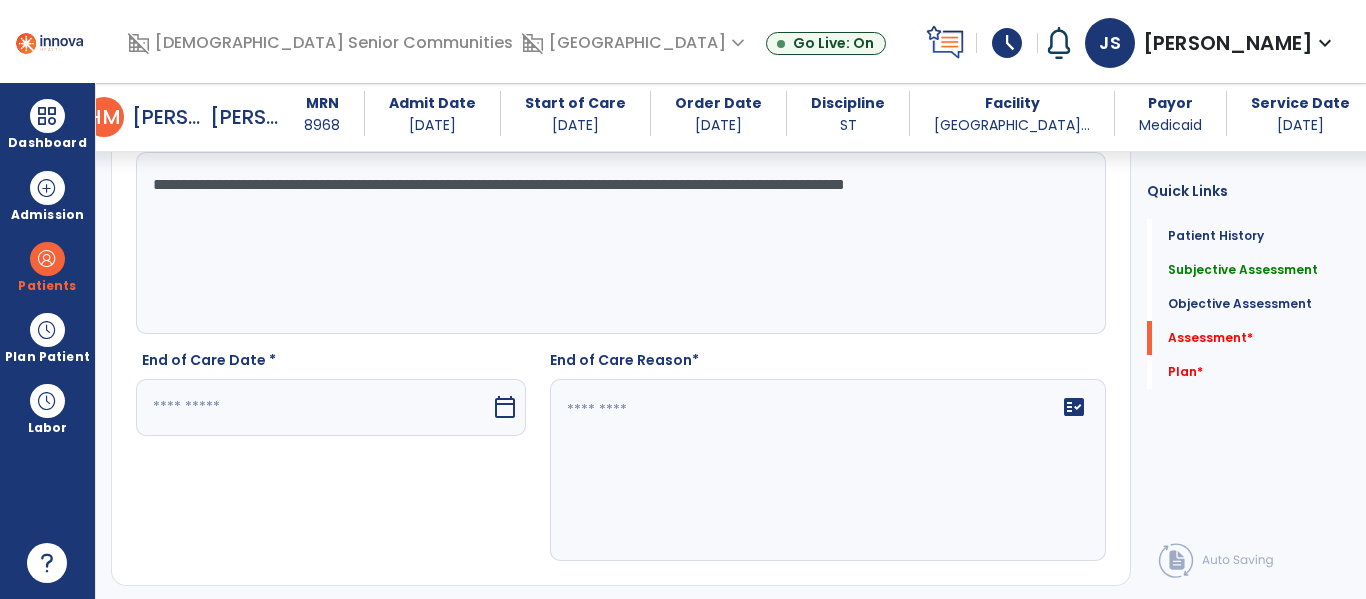 click at bounding box center [313, 407] 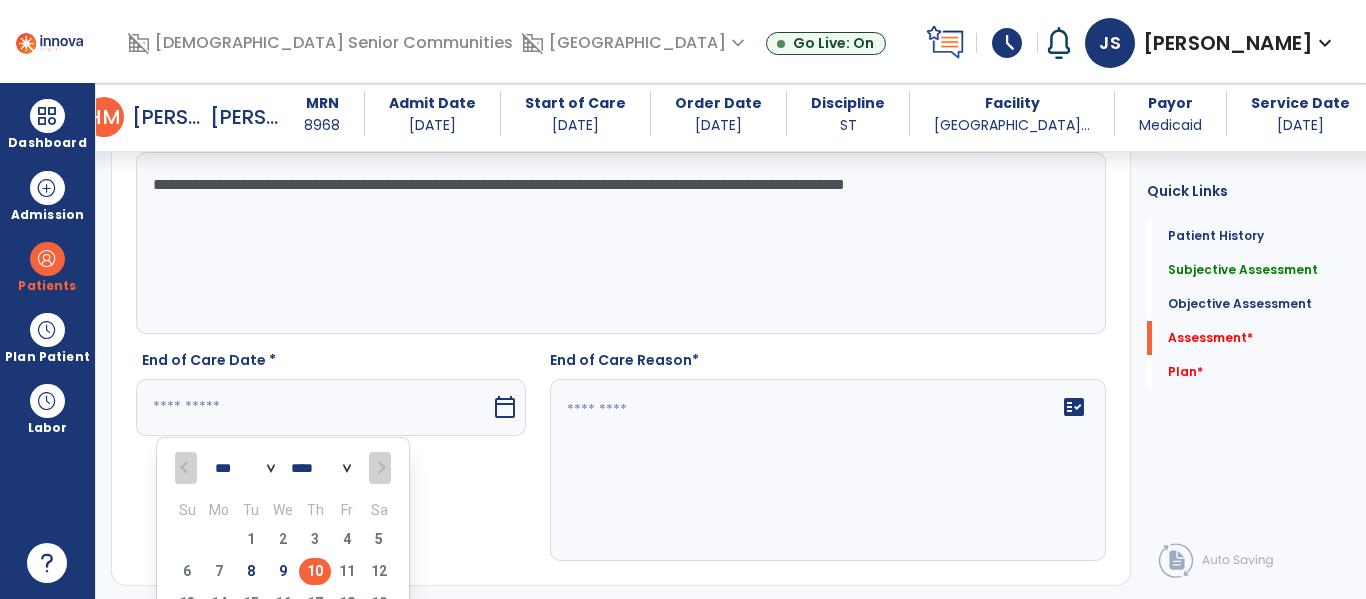 scroll, scrollTop: 2058, scrollLeft: 0, axis: vertical 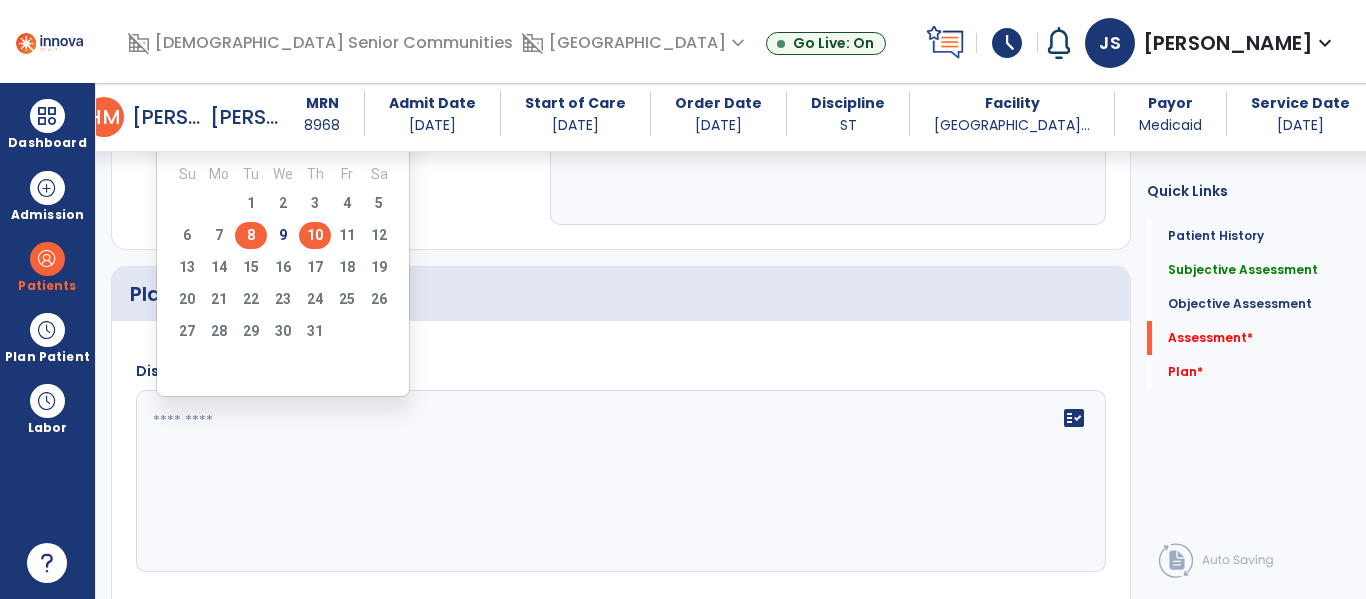 click on "8" at bounding box center [251, 235] 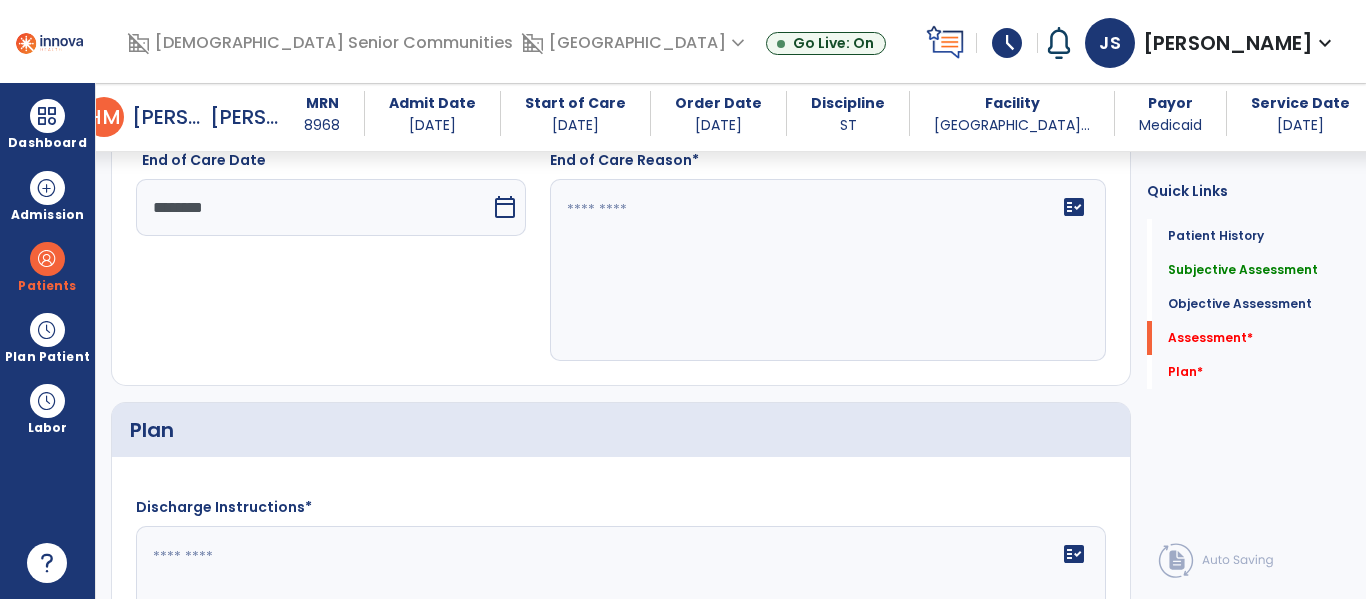 scroll, scrollTop: 1897, scrollLeft: 0, axis: vertical 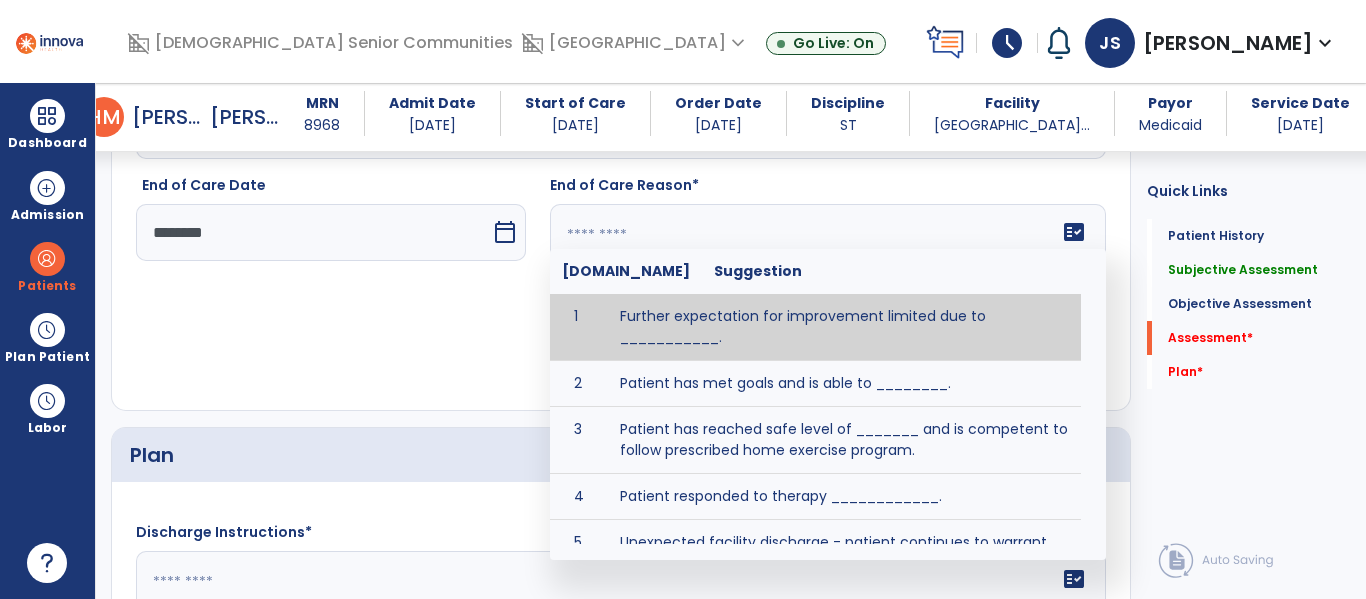 click 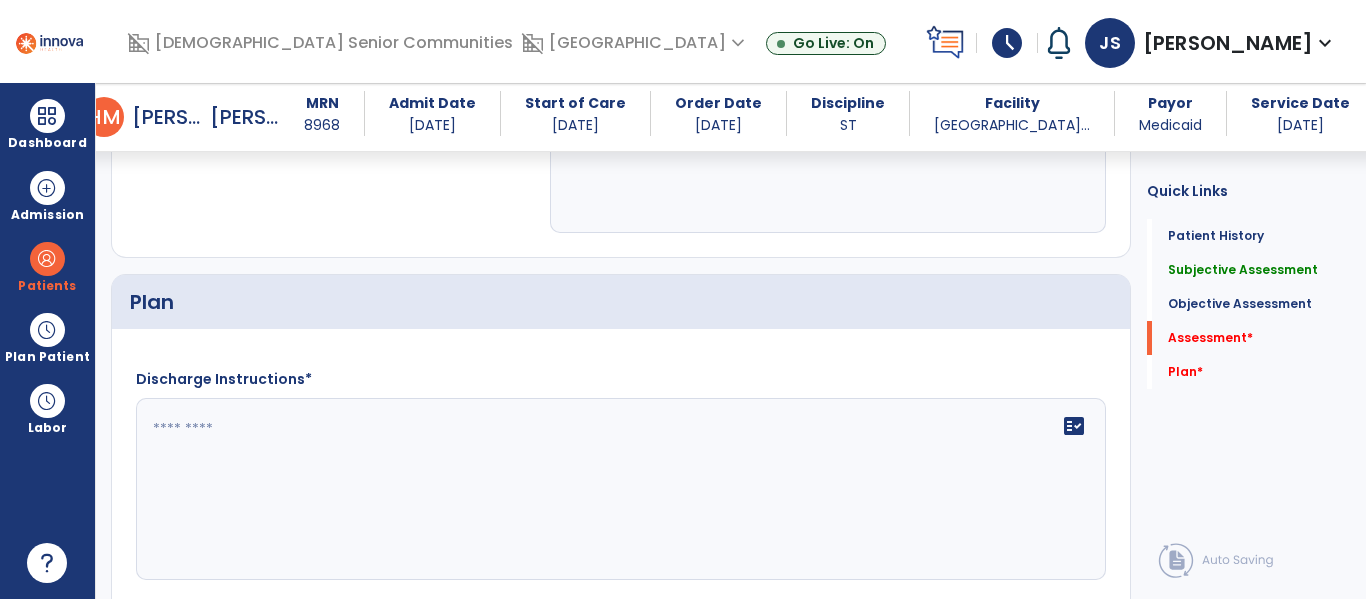 scroll, scrollTop: 2291, scrollLeft: 0, axis: vertical 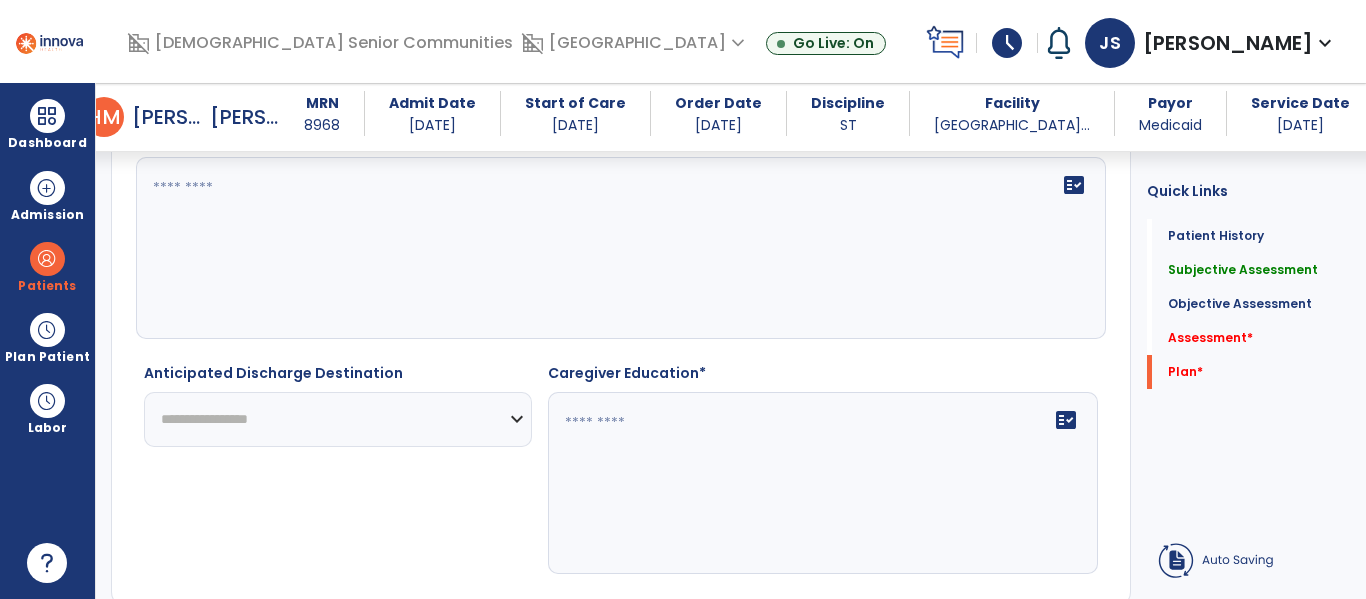 type on "*********" 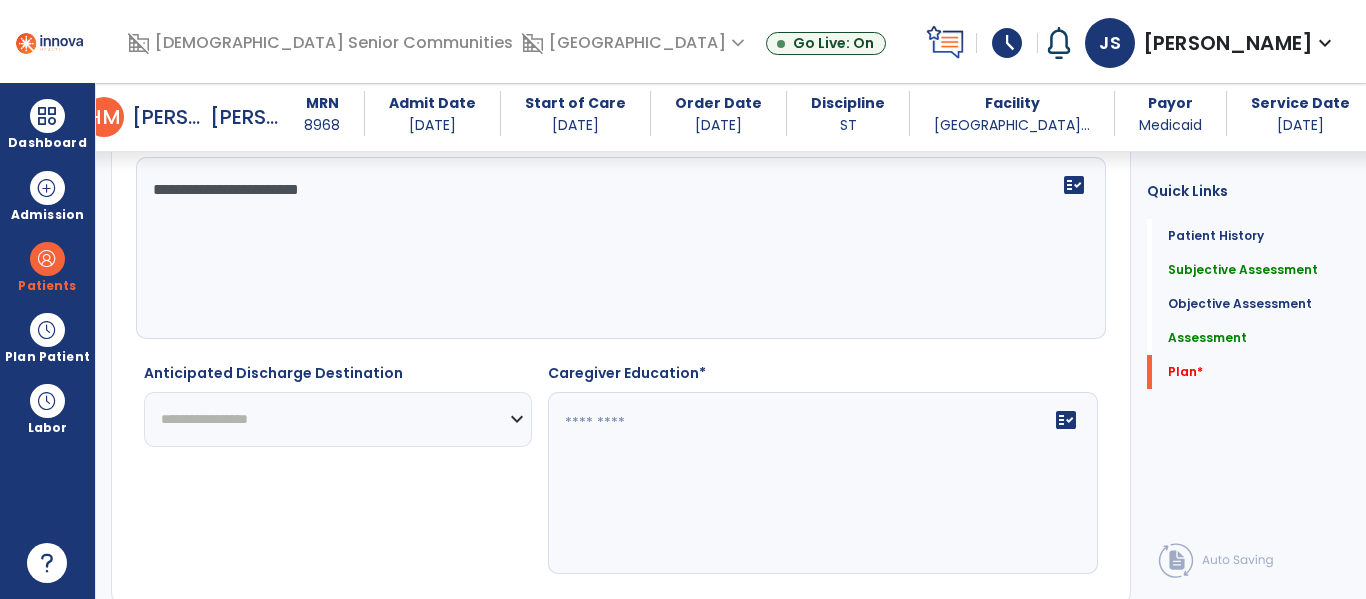 type on "**********" 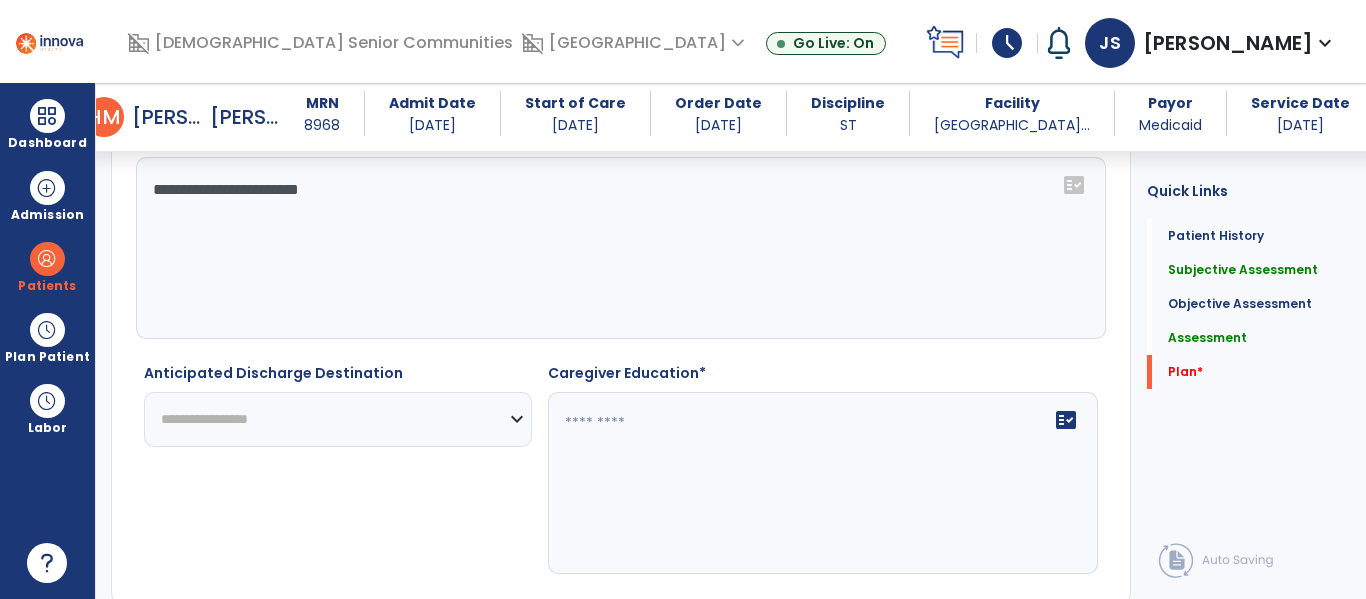 select on "***" 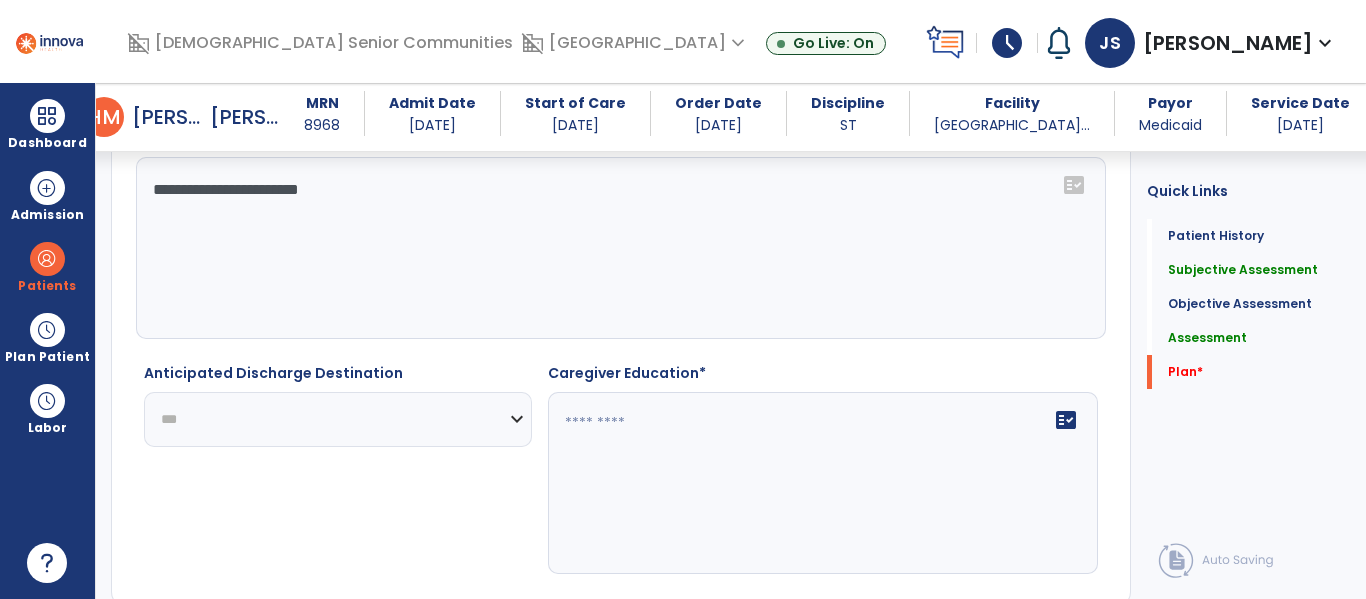 click on "**********" 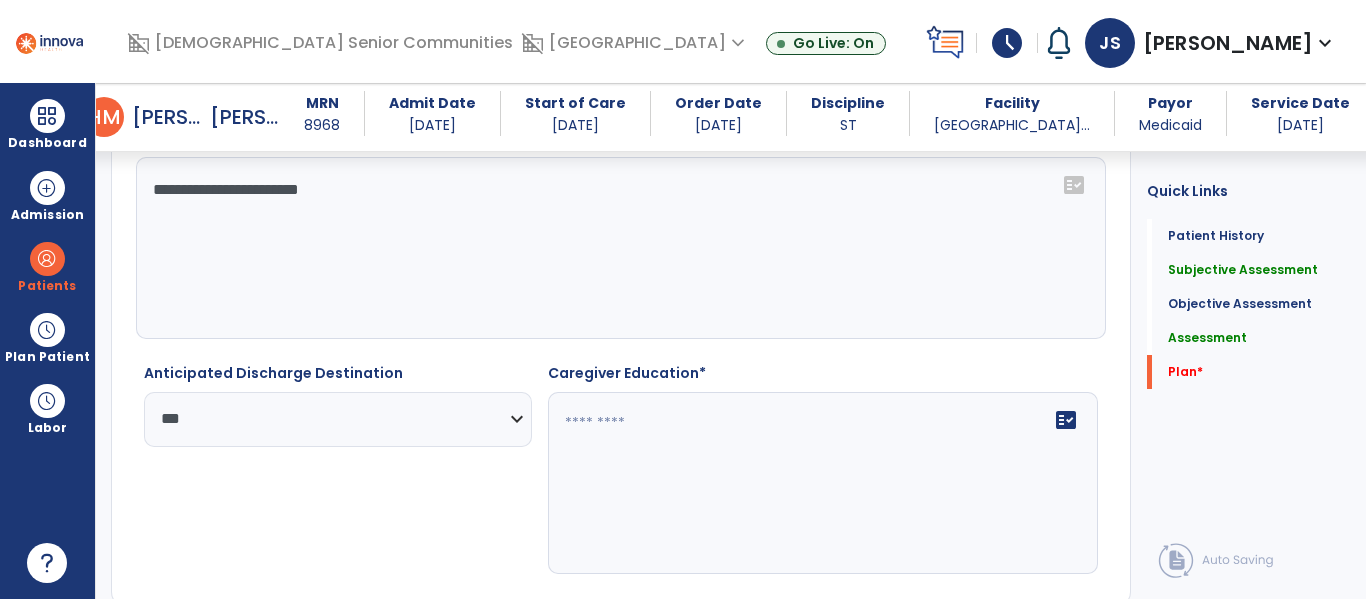 click 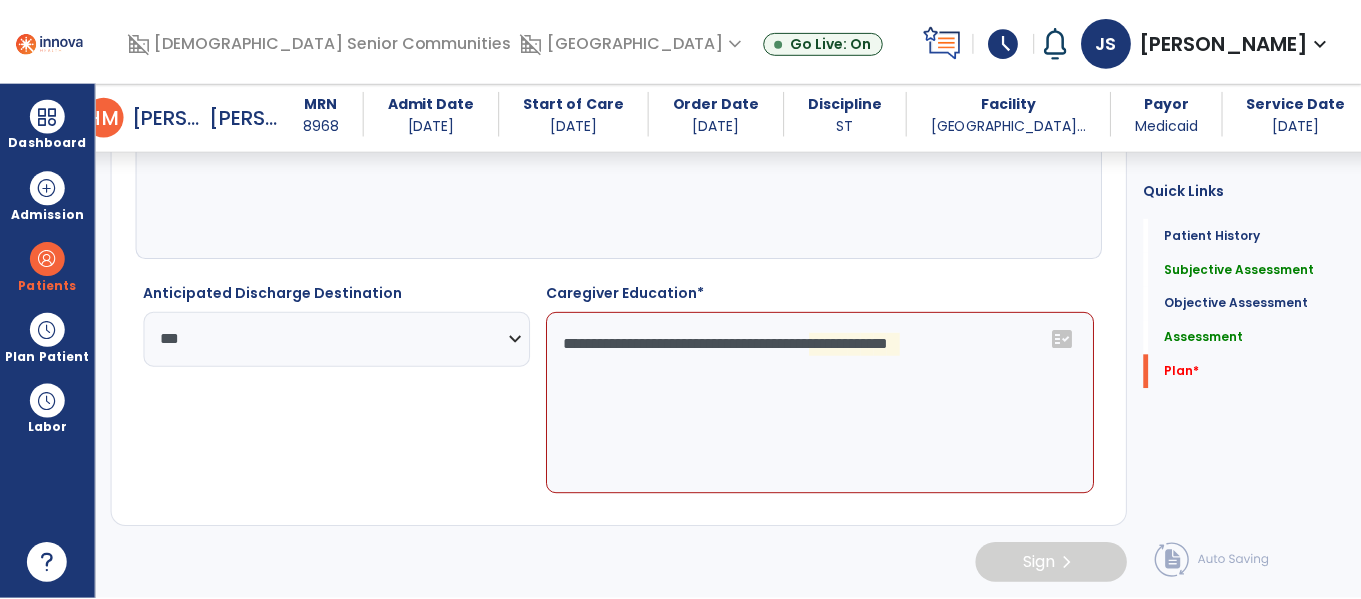 scroll, scrollTop: 2483, scrollLeft: 0, axis: vertical 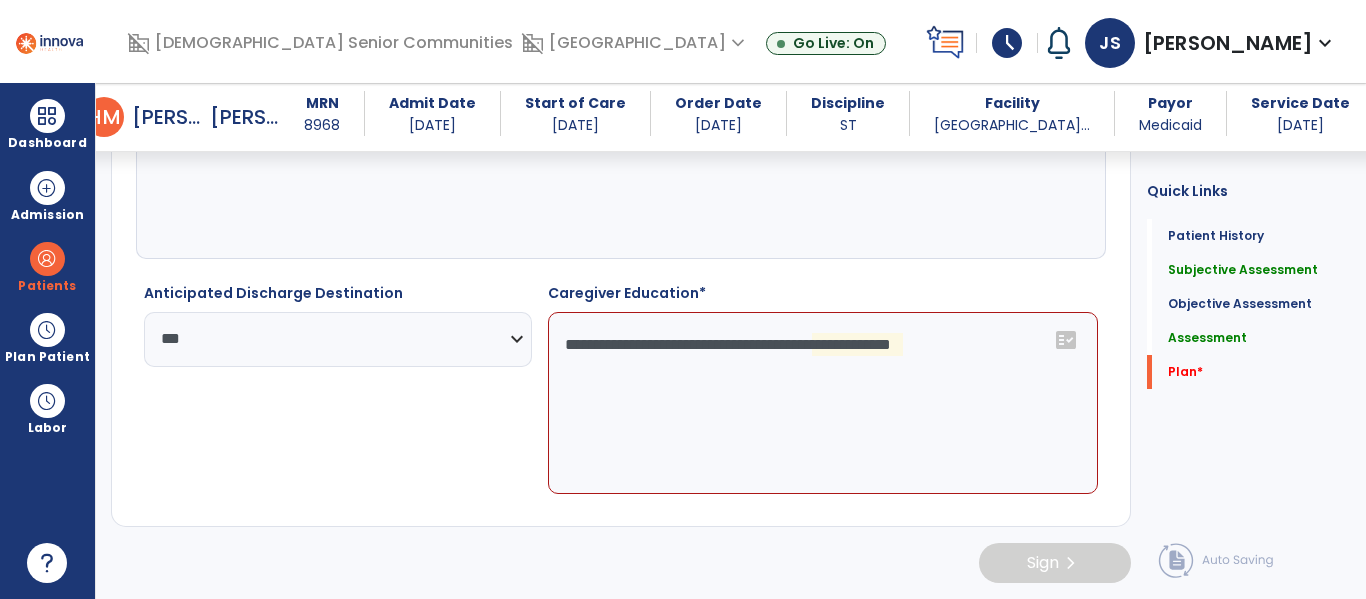 click on "**********" 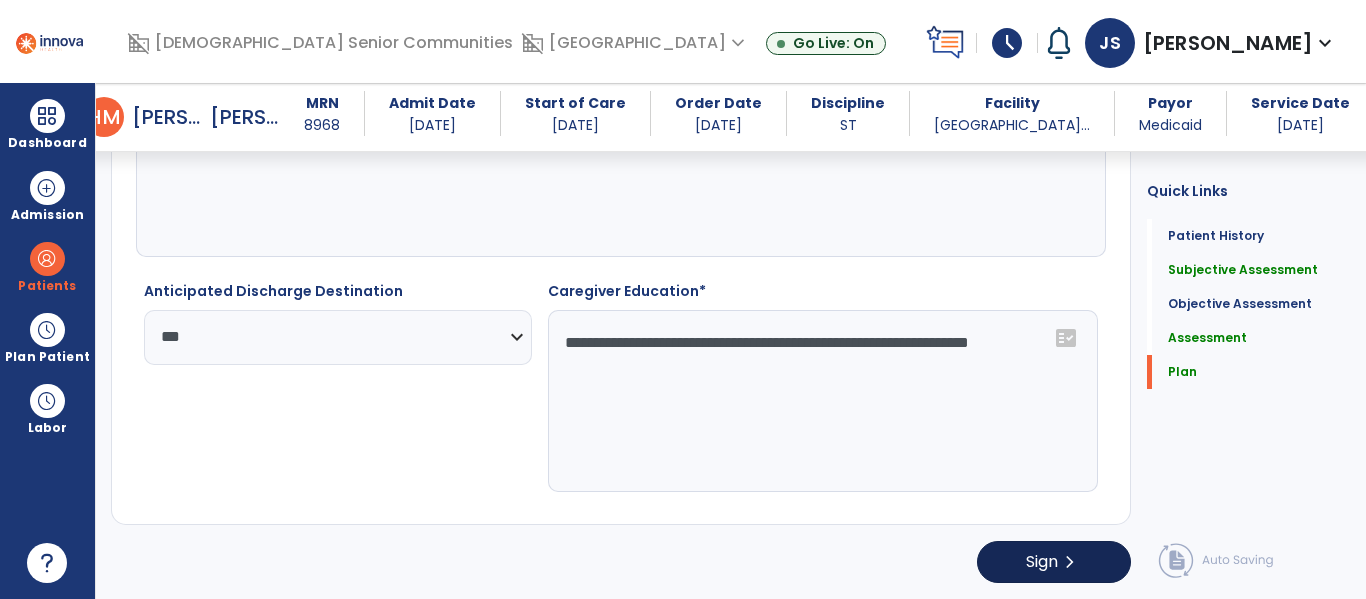 type on "**********" 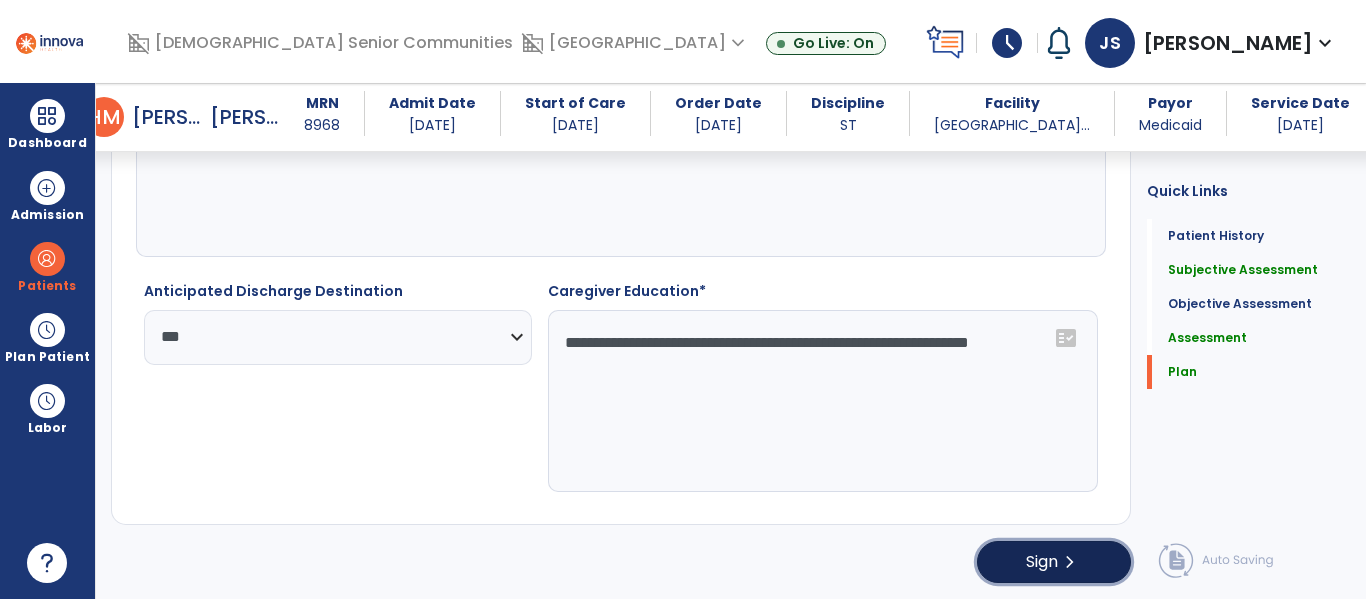 click on "Sign" 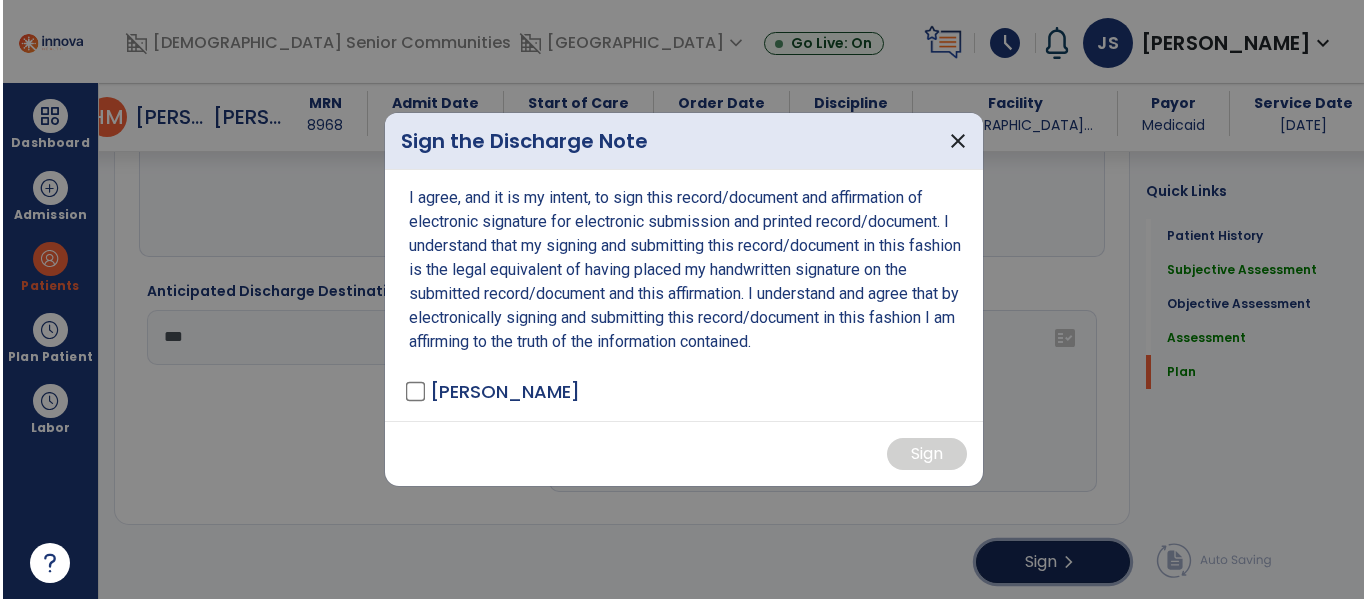 scroll, scrollTop: 2483, scrollLeft: 0, axis: vertical 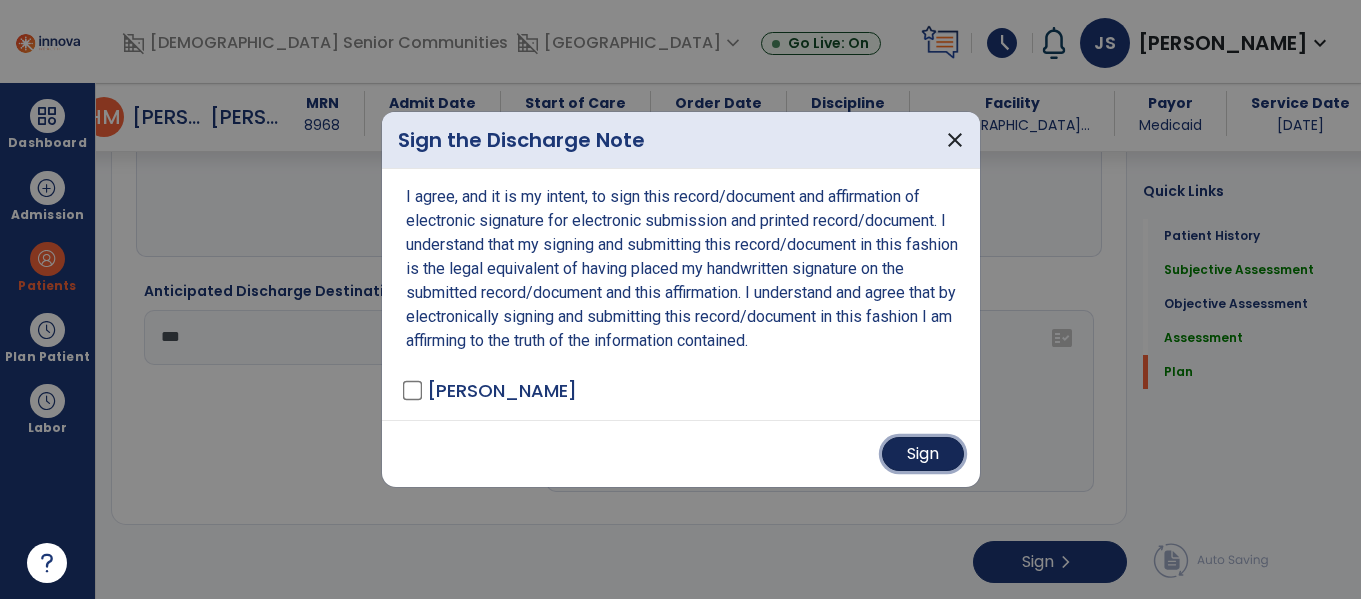 click on "Sign" at bounding box center (923, 454) 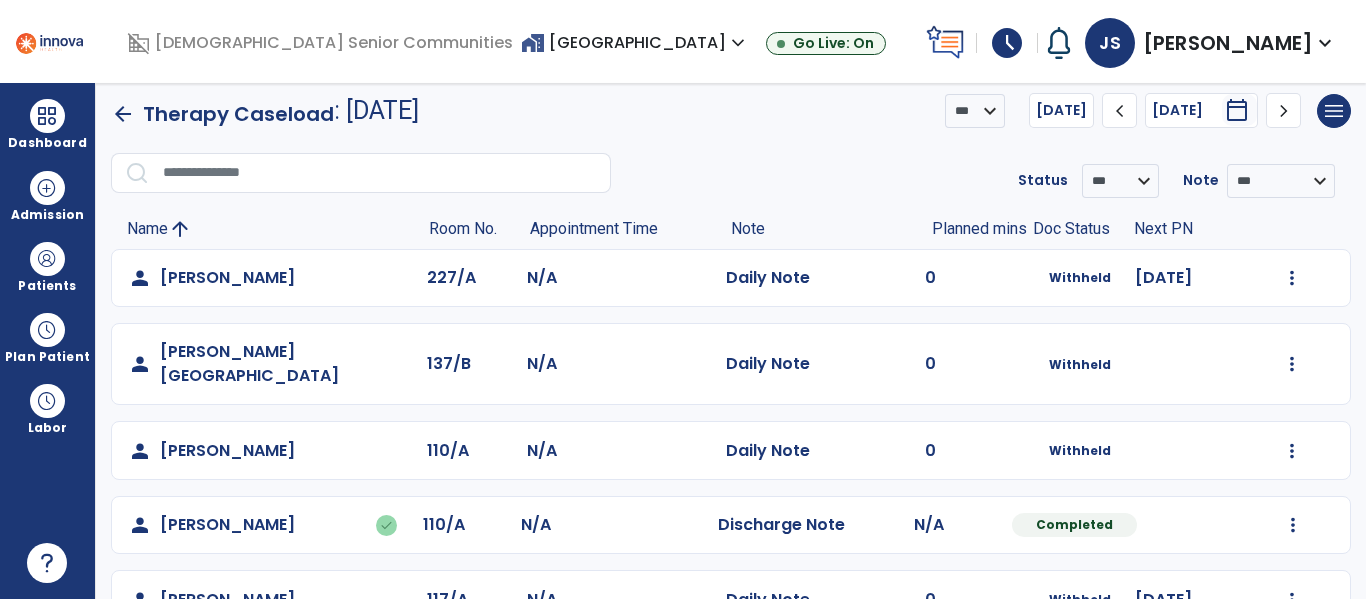 scroll, scrollTop: 0, scrollLeft: 0, axis: both 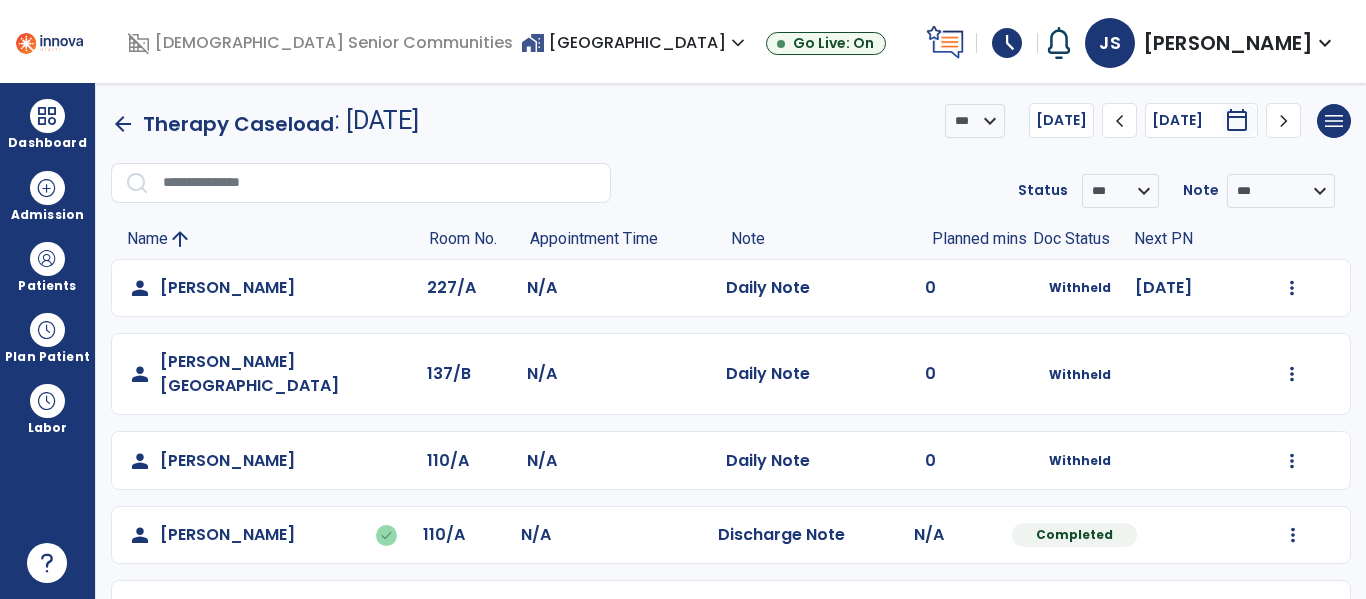 click on "arrow_back" 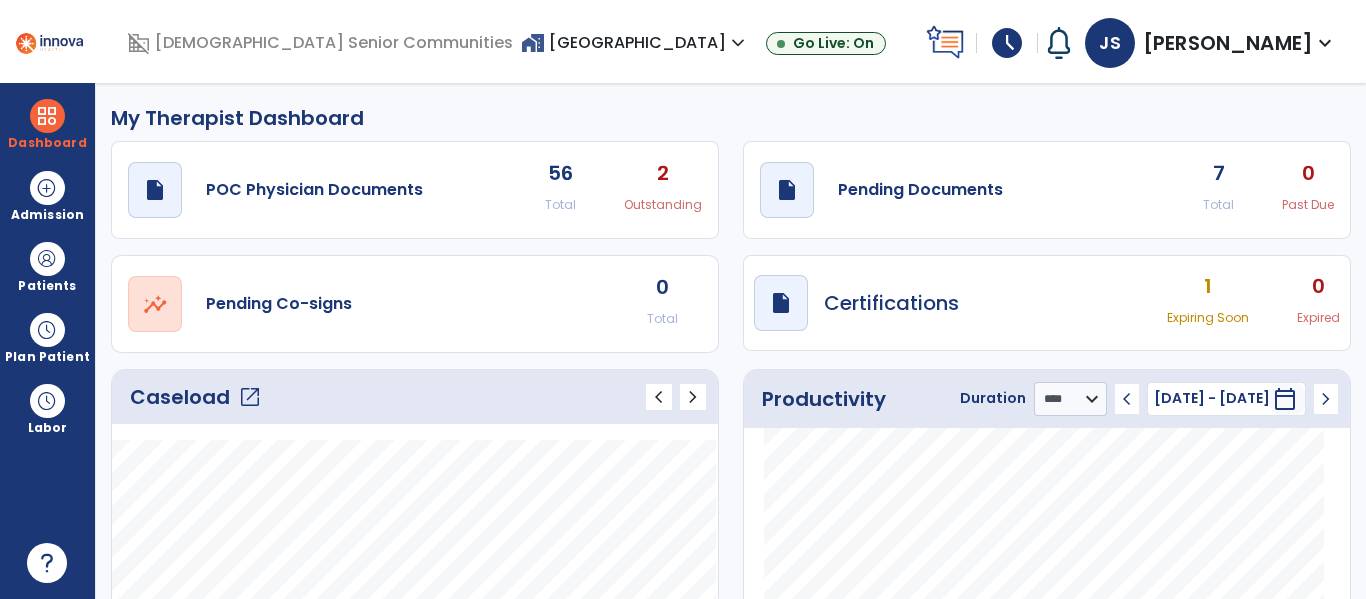 click on "open_in_new" 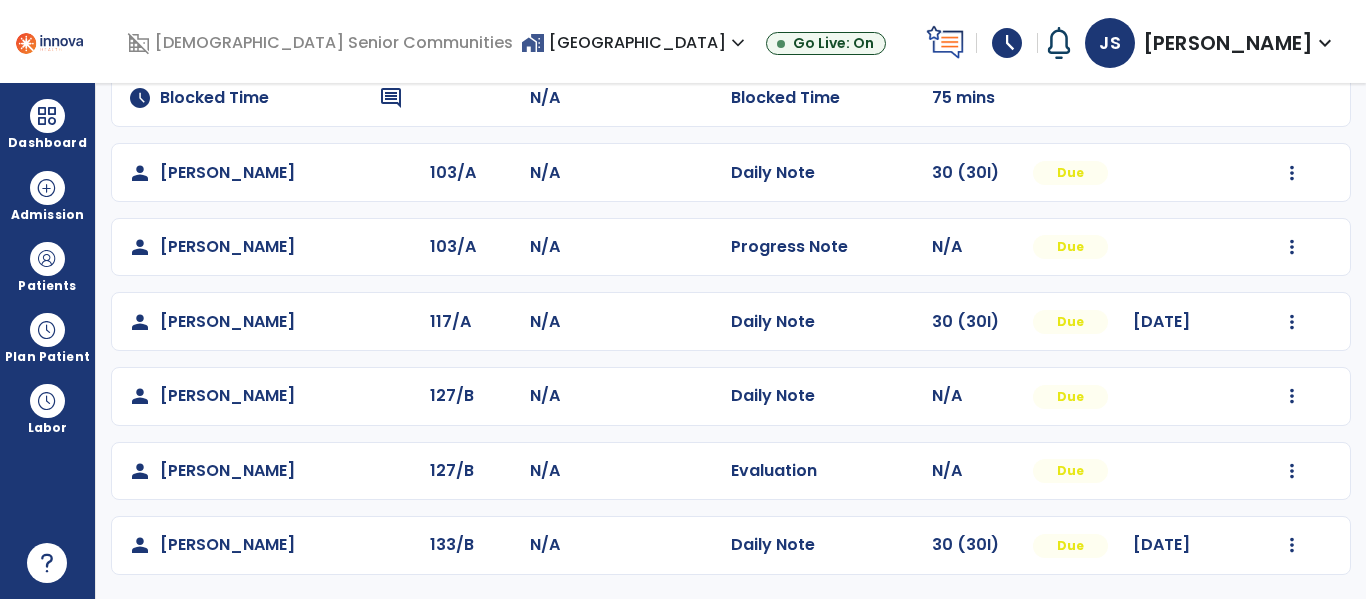 scroll, scrollTop: 320, scrollLeft: 0, axis: vertical 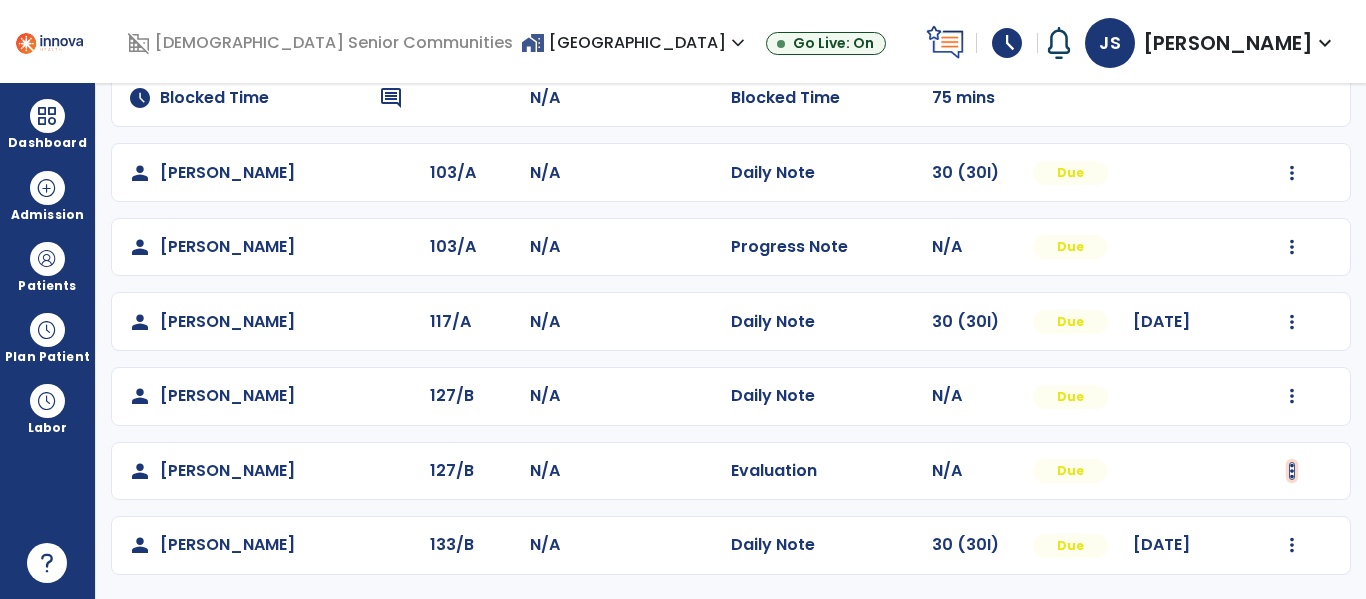 click at bounding box center (1292, 24) 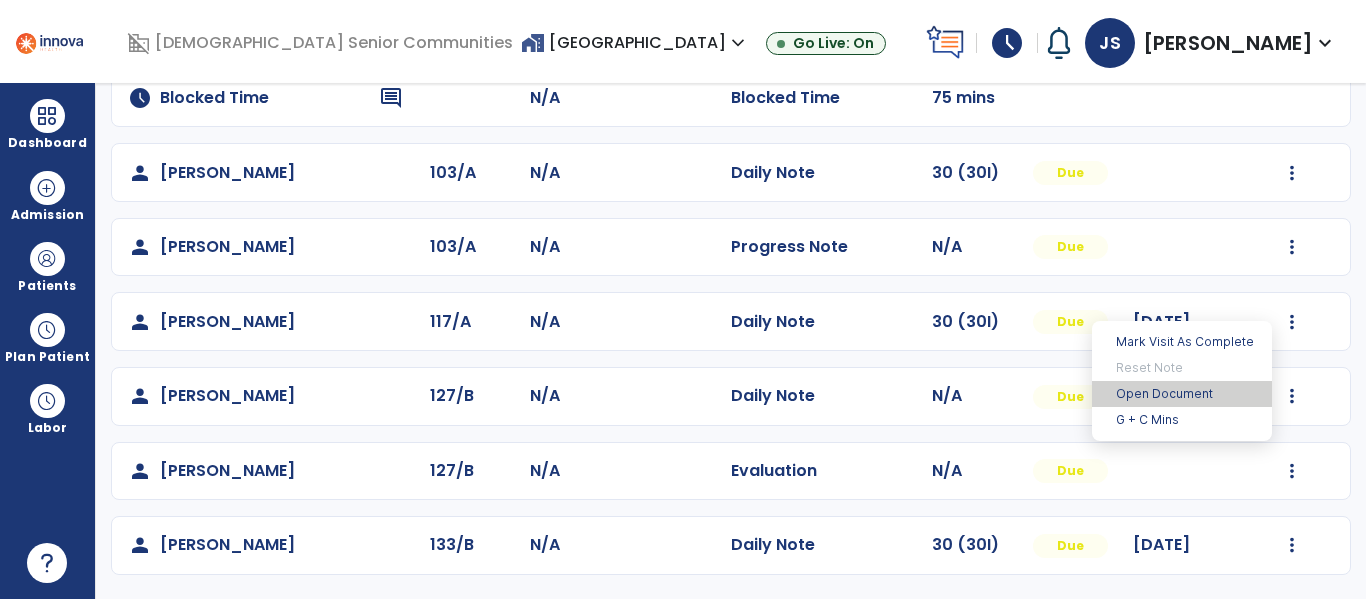 click on "Open Document" at bounding box center [1182, 394] 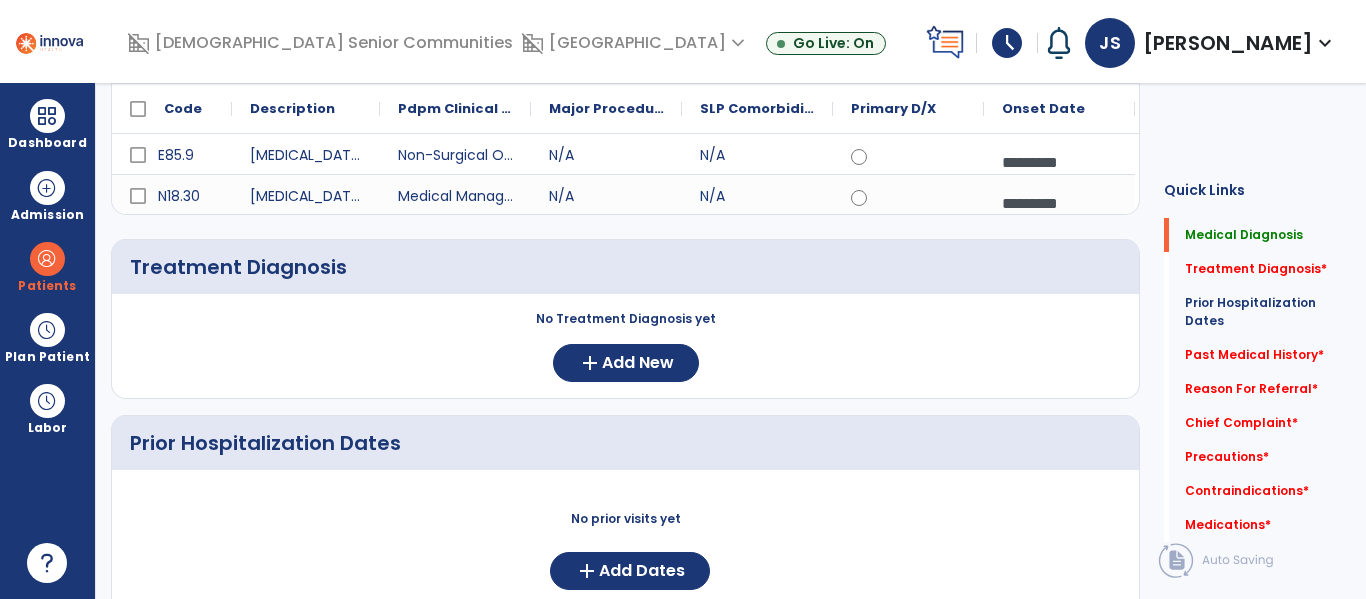 scroll, scrollTop: 0, scrollLeft: 0, axis: both 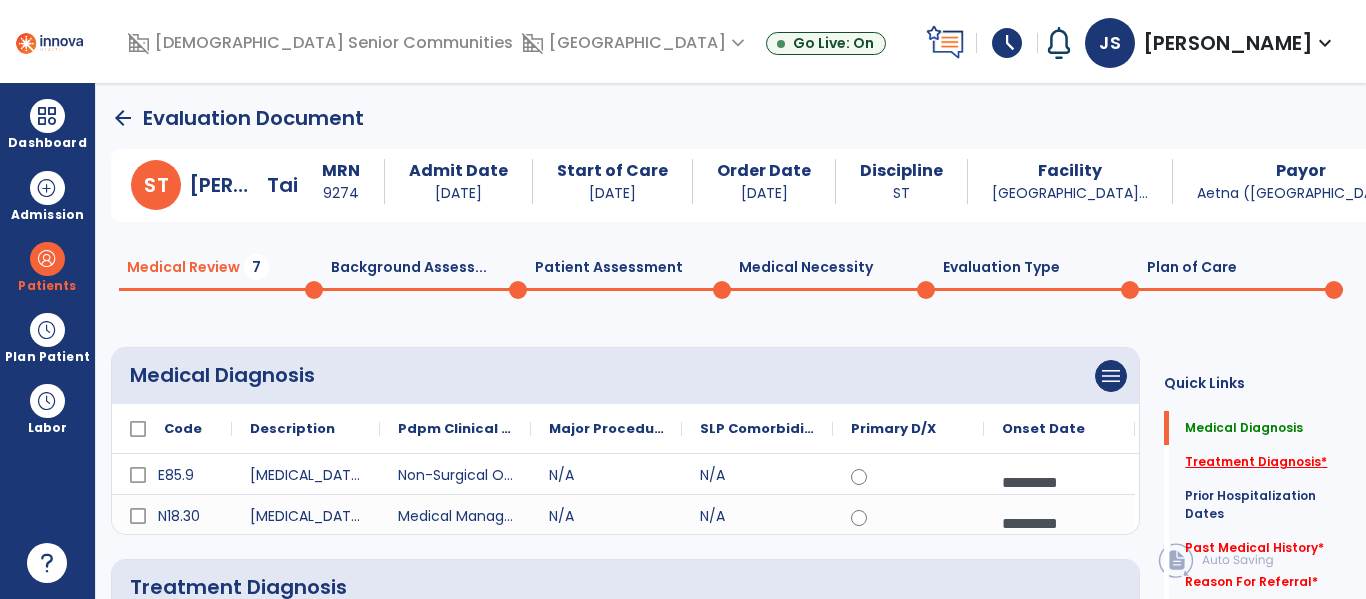 click on "Treatment Diagnosis   *" 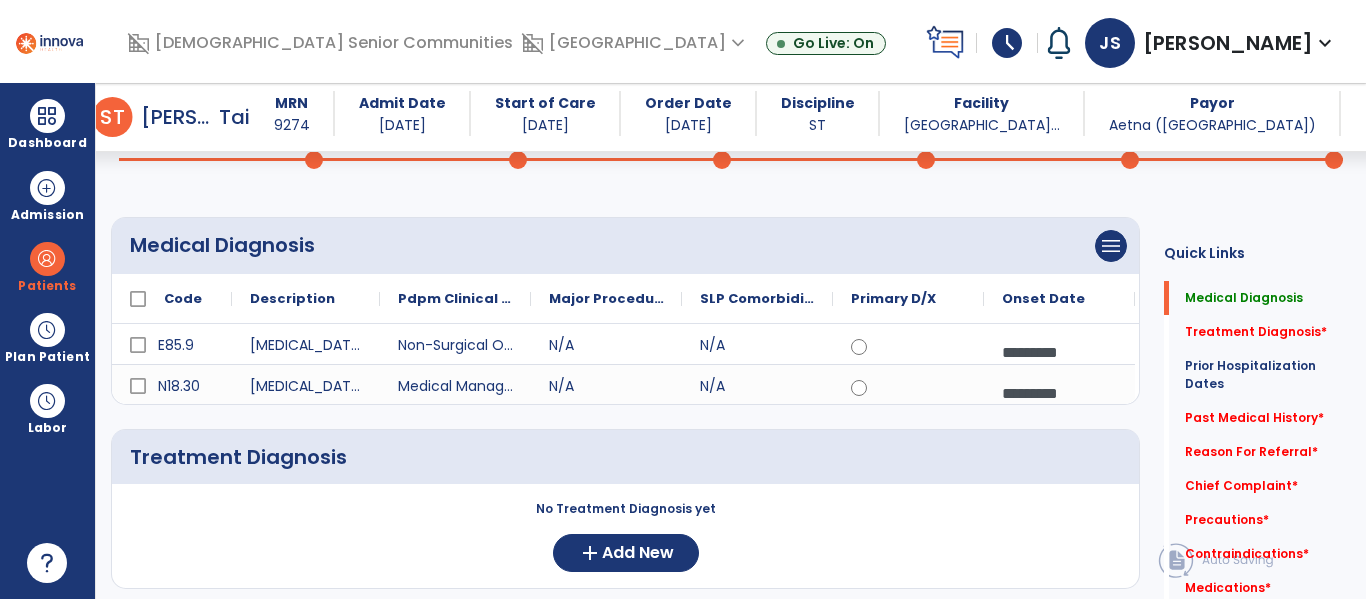 scroll, scrollTop: 107, scrollLeft: 0, axis: vertical 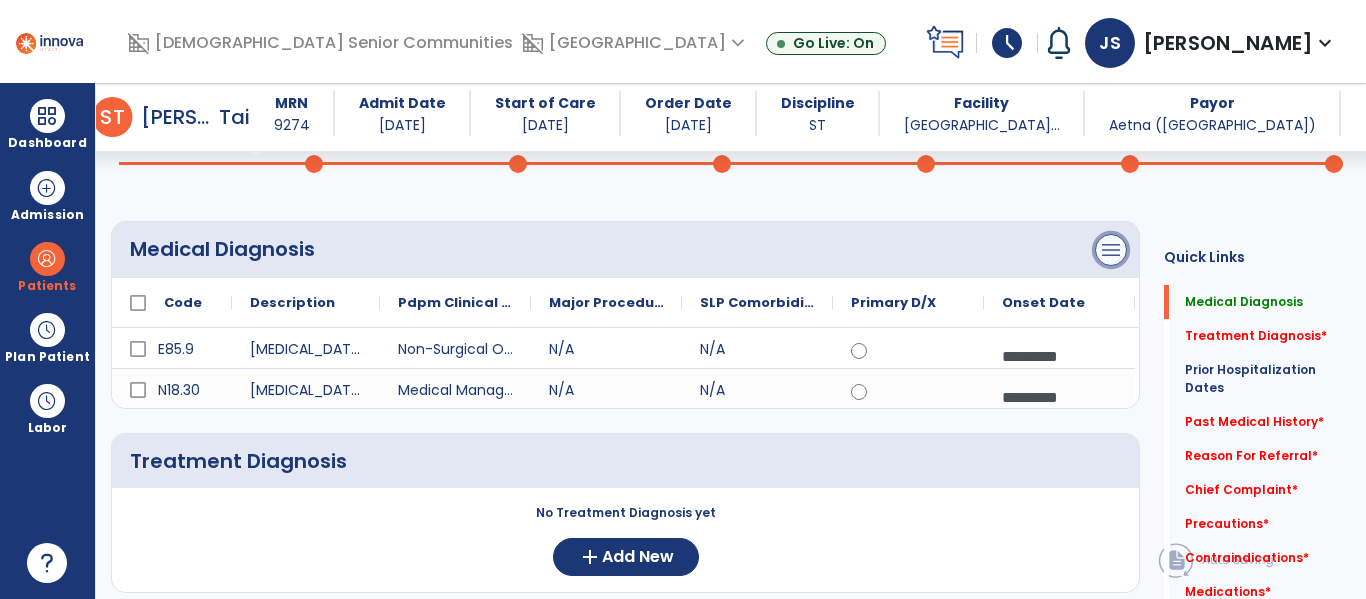 click on "menu" at bounding box center (1111, 250) 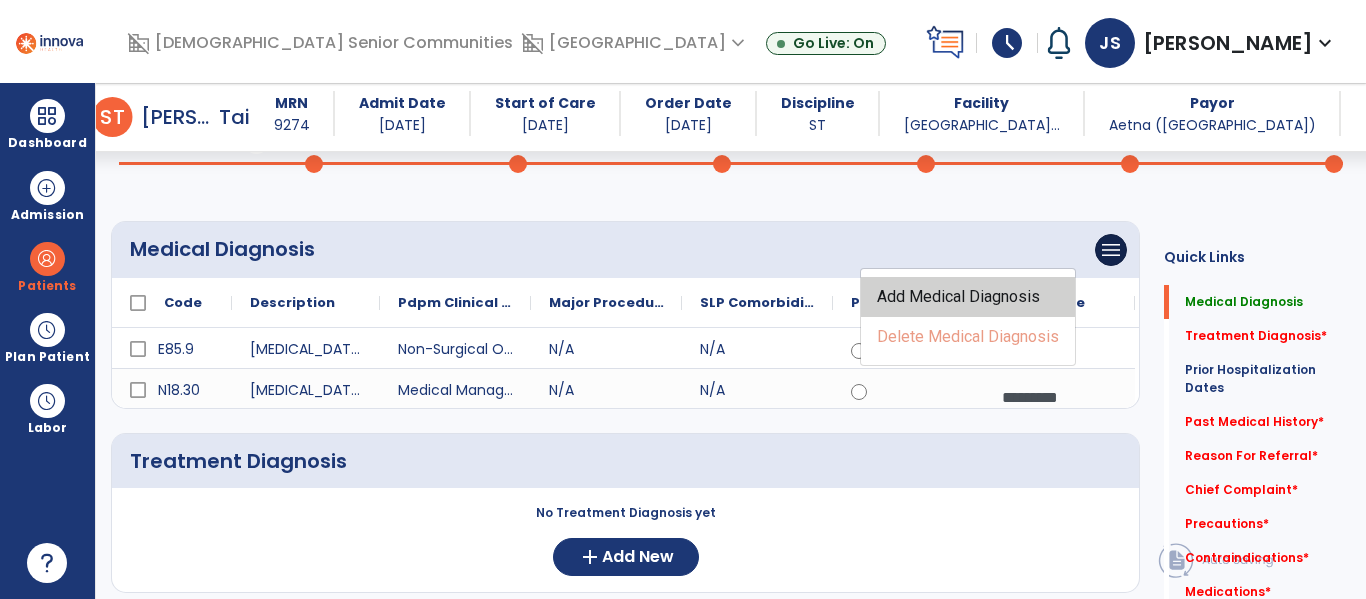 click on "Add Medical Diagnosis" 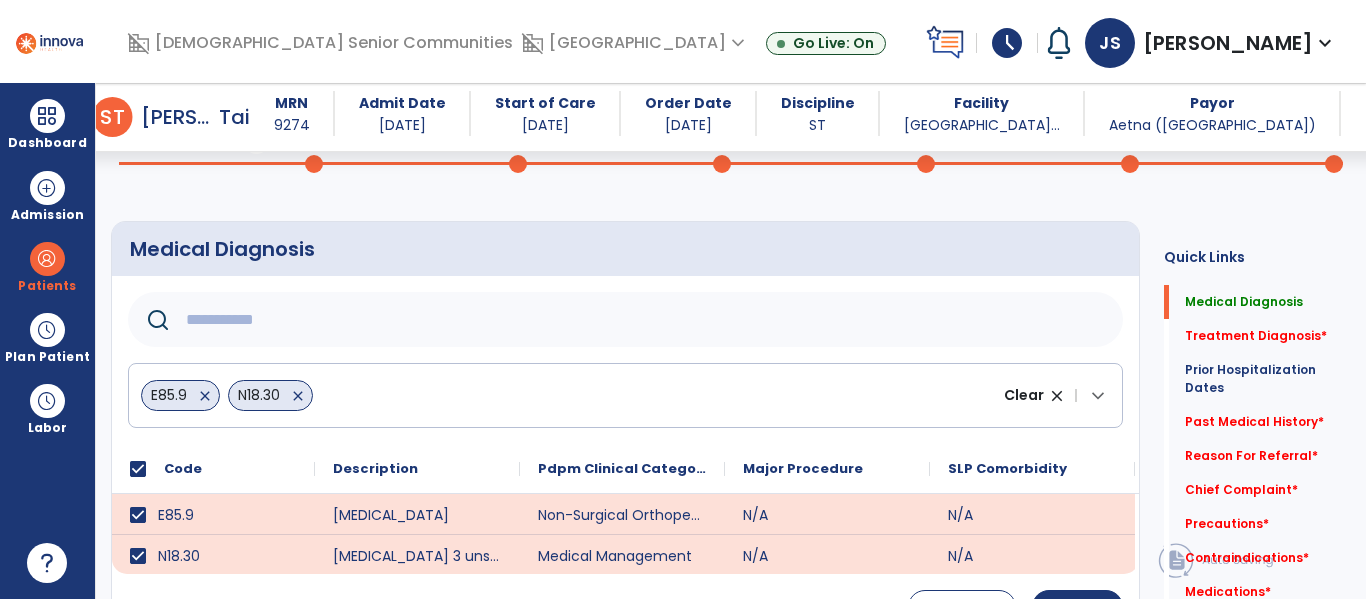 click 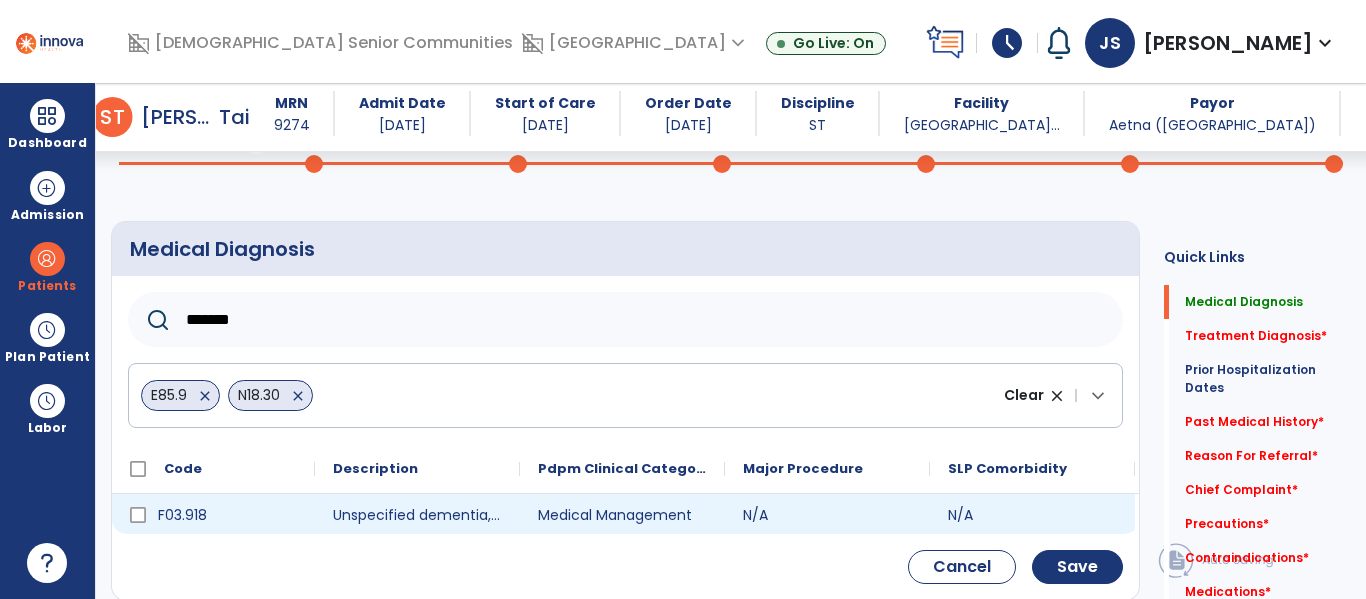 type on "*******" 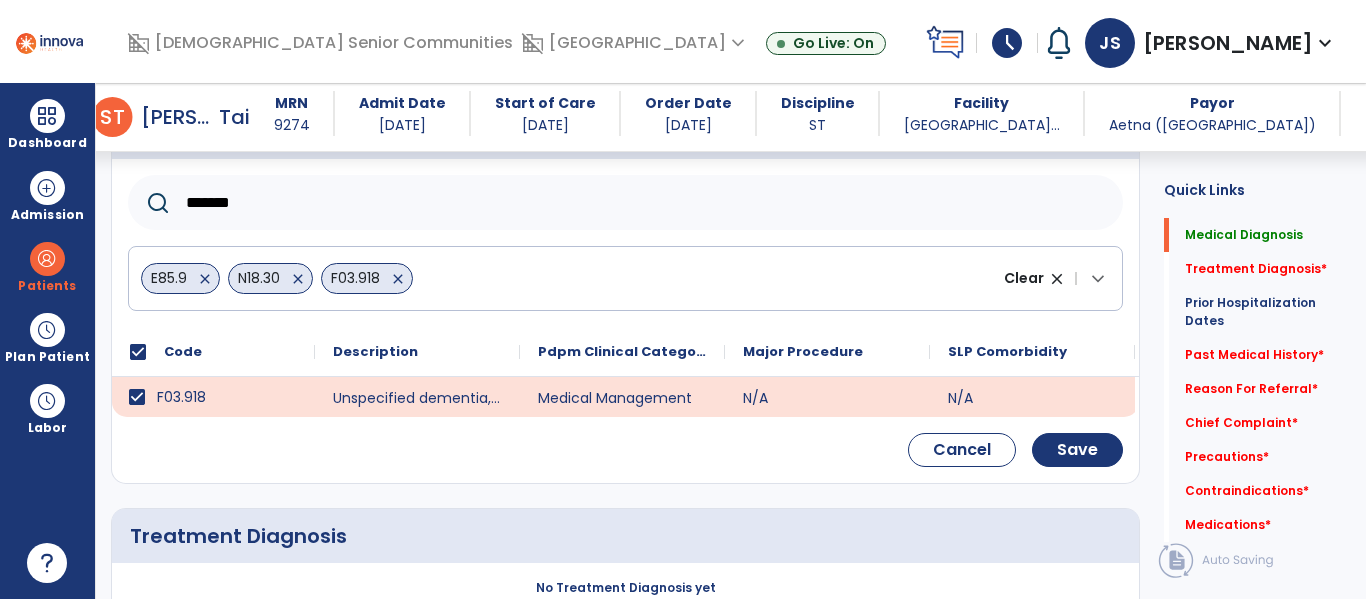 scroll, scrollTop: 238, scrollLeft: 0, axis: vertical 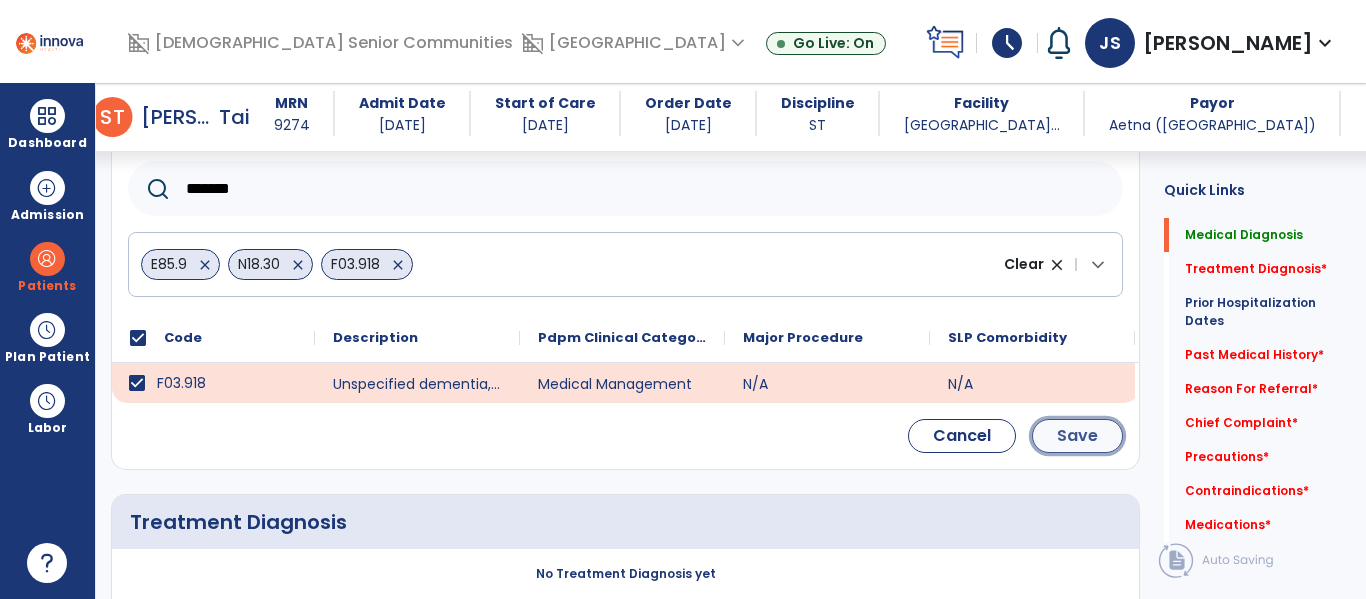 click on "Save" 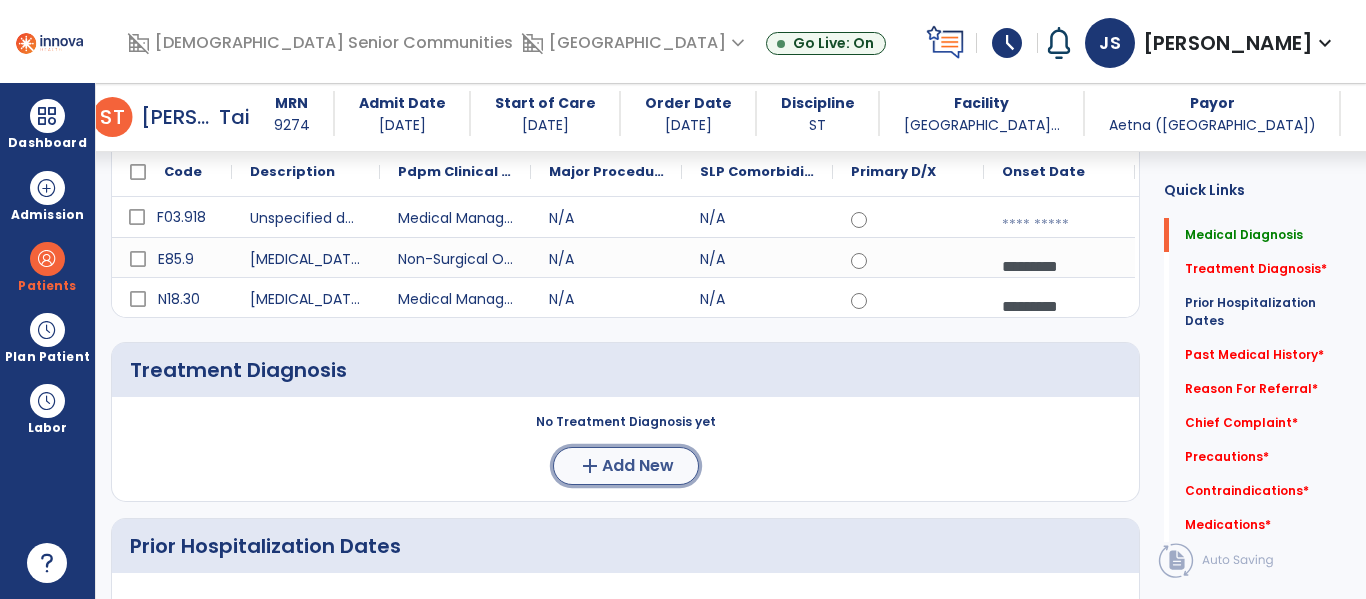click on "Add New" 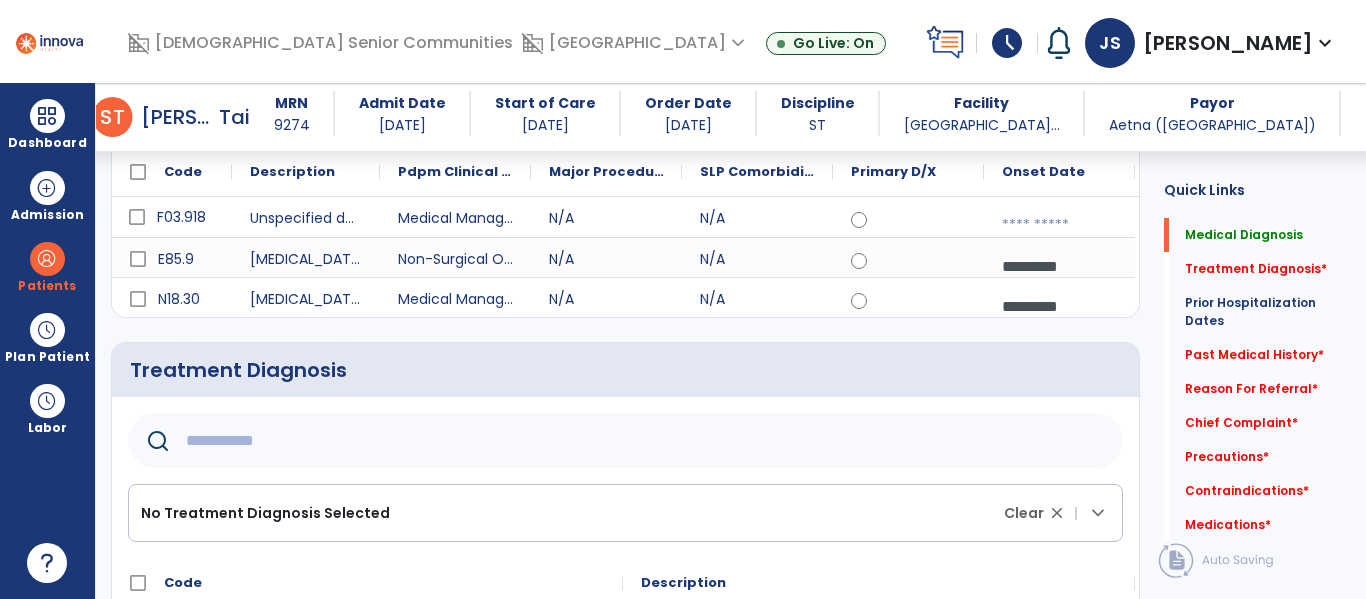click 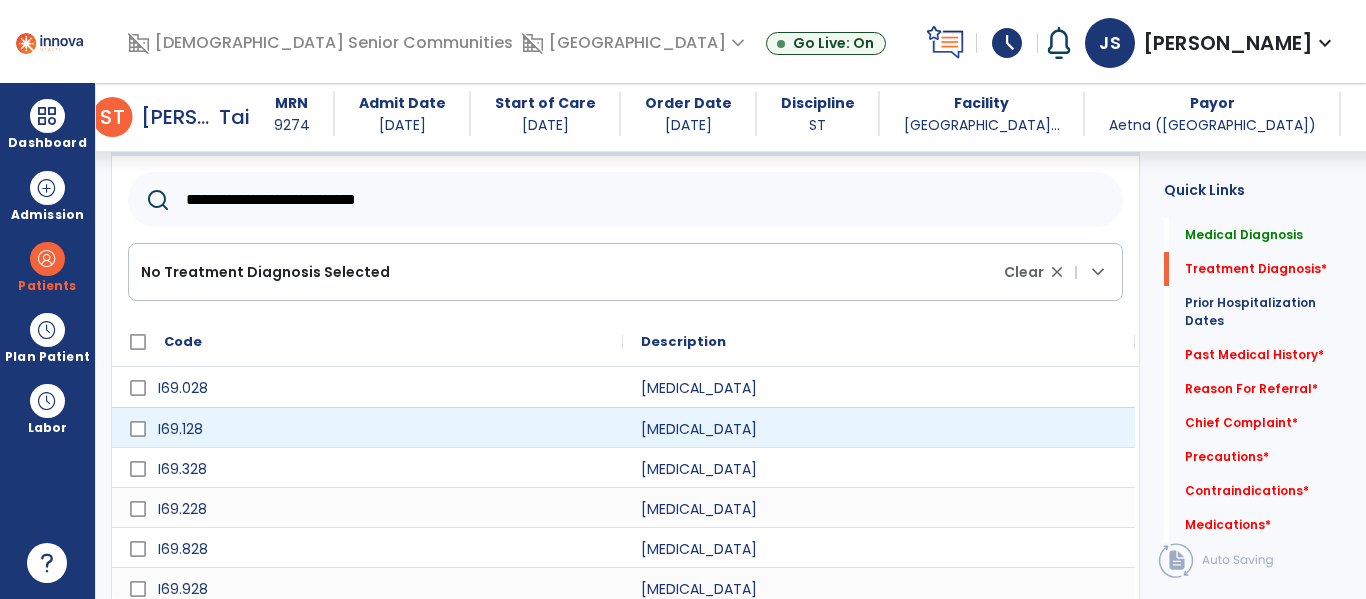 scroll, scrollTop: 499, scrollLeft: 0, axis: vertical 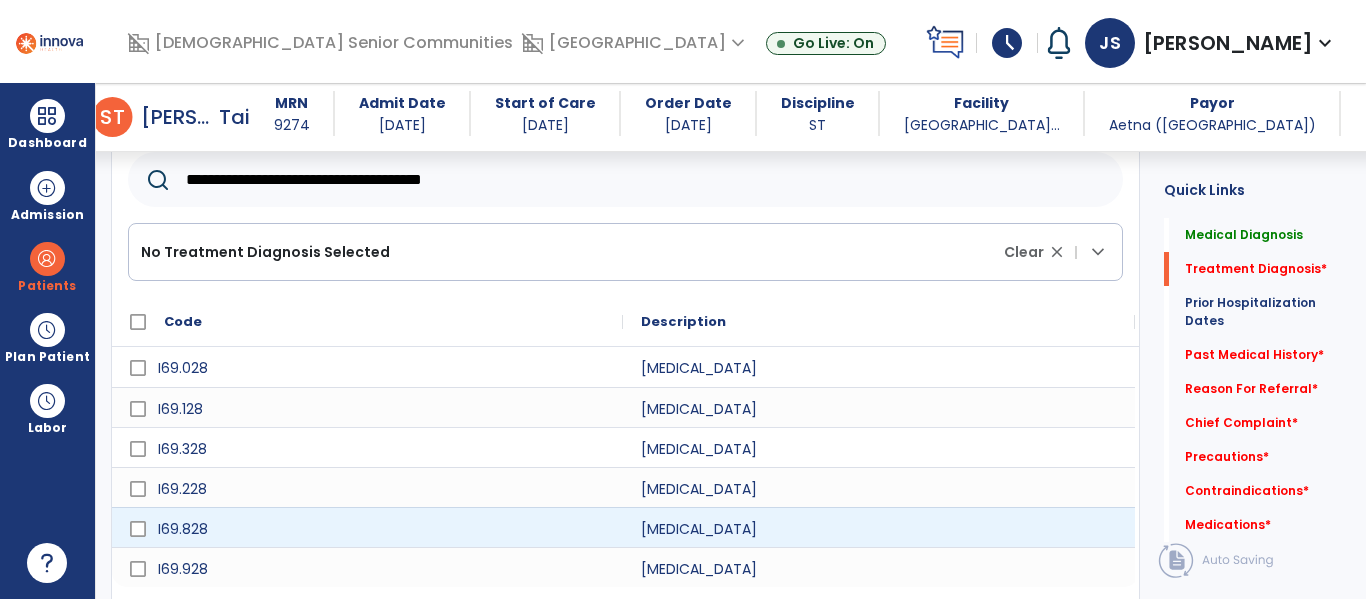 type on "**********" 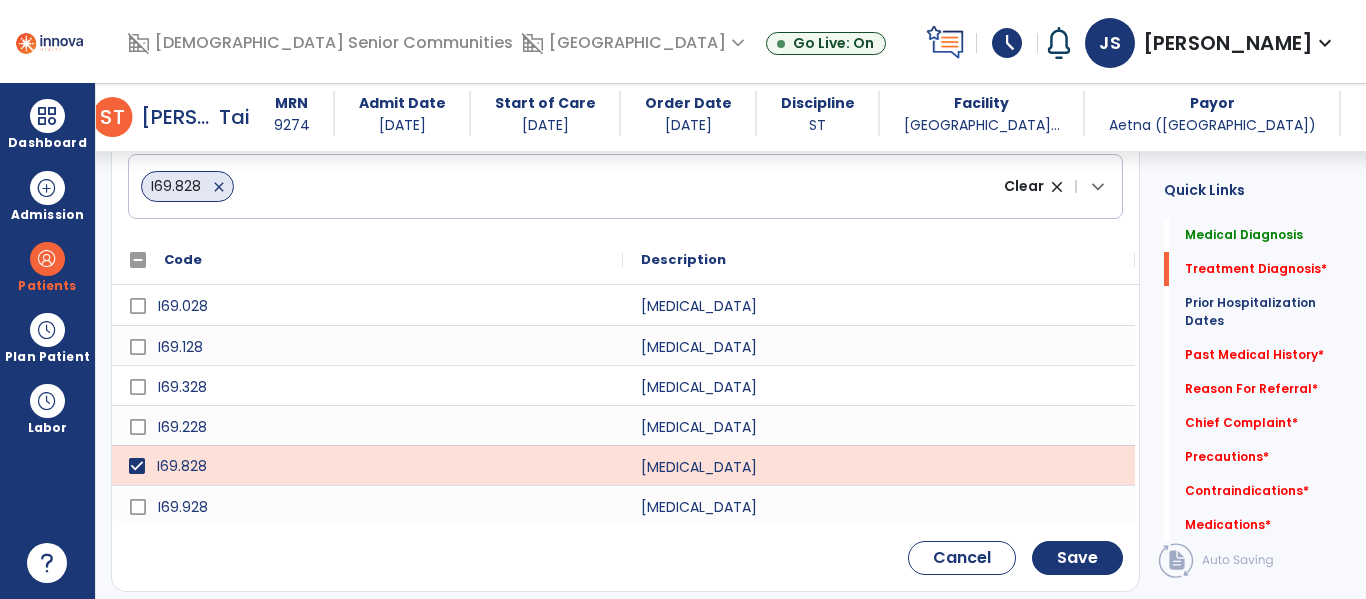 scroll, scrollTop: 738, scrollLeft: 0, axis: vertical 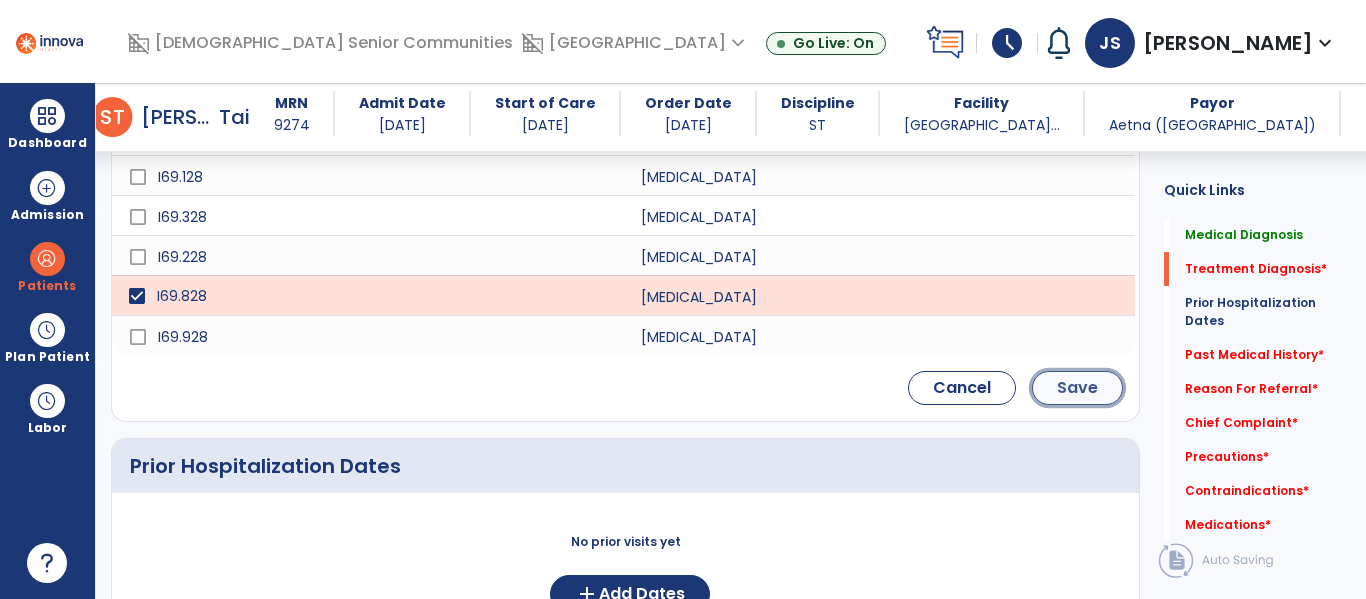 click on "Save" 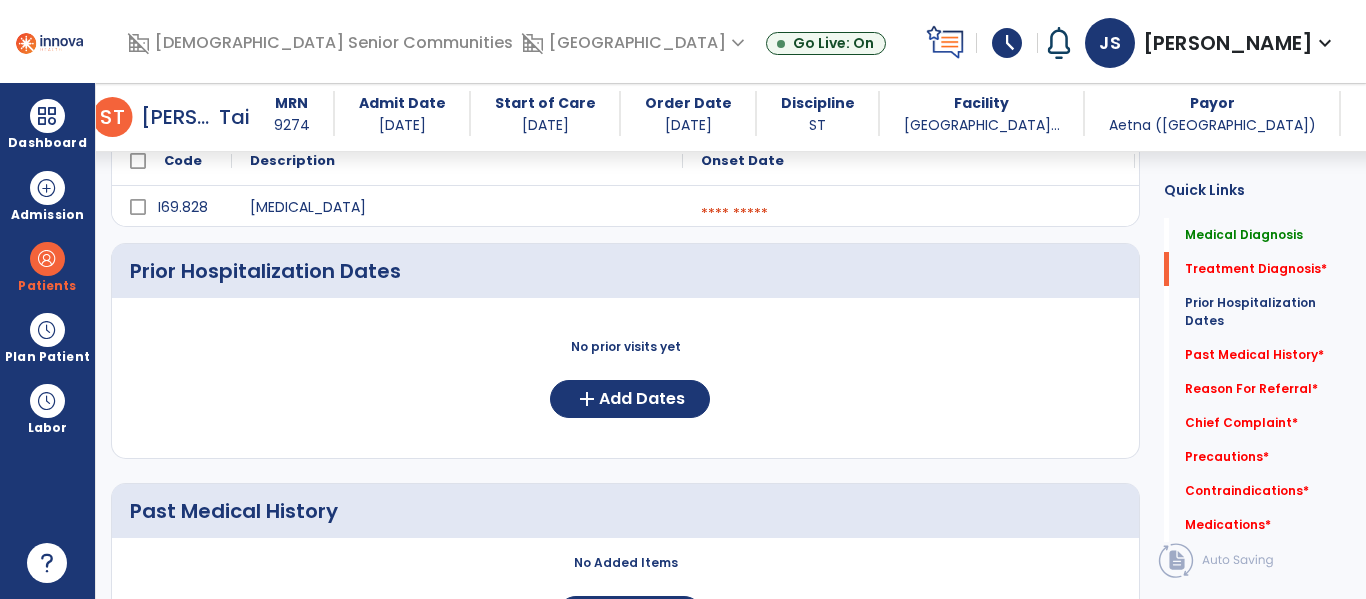 scroll, scrollTop: 355, scrollLeft: 0, axis: vertical 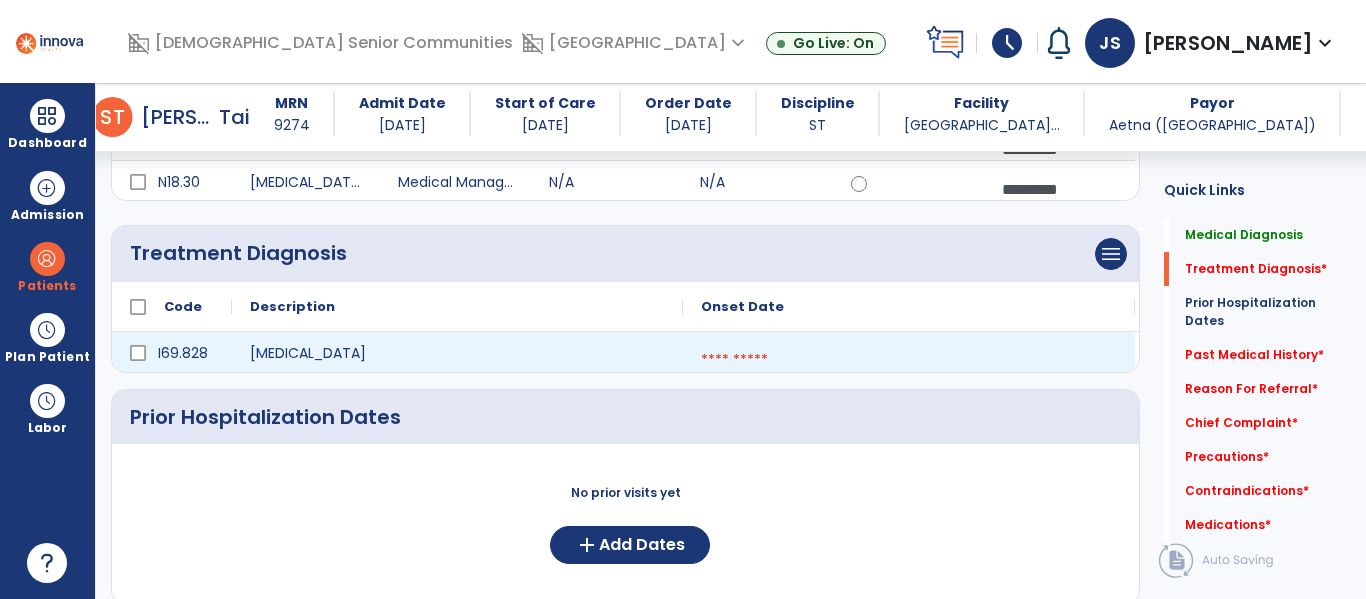 click at bounding box center (909, 360) 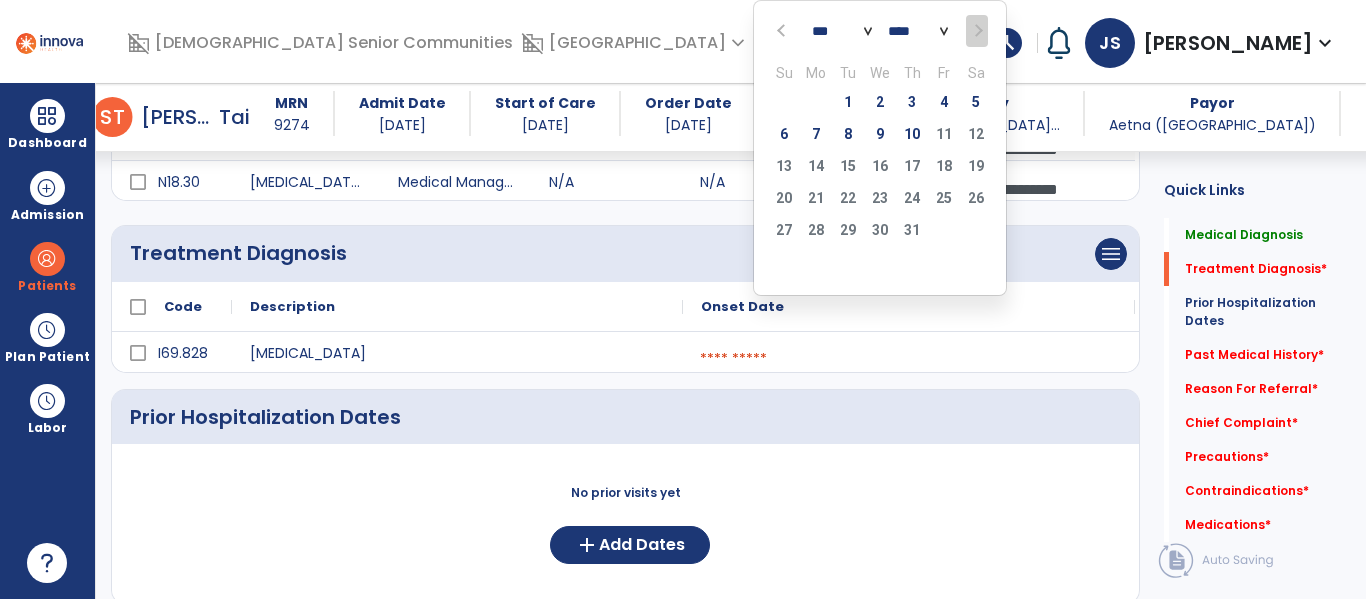 click on "*** *** *** *** *** *** ***" 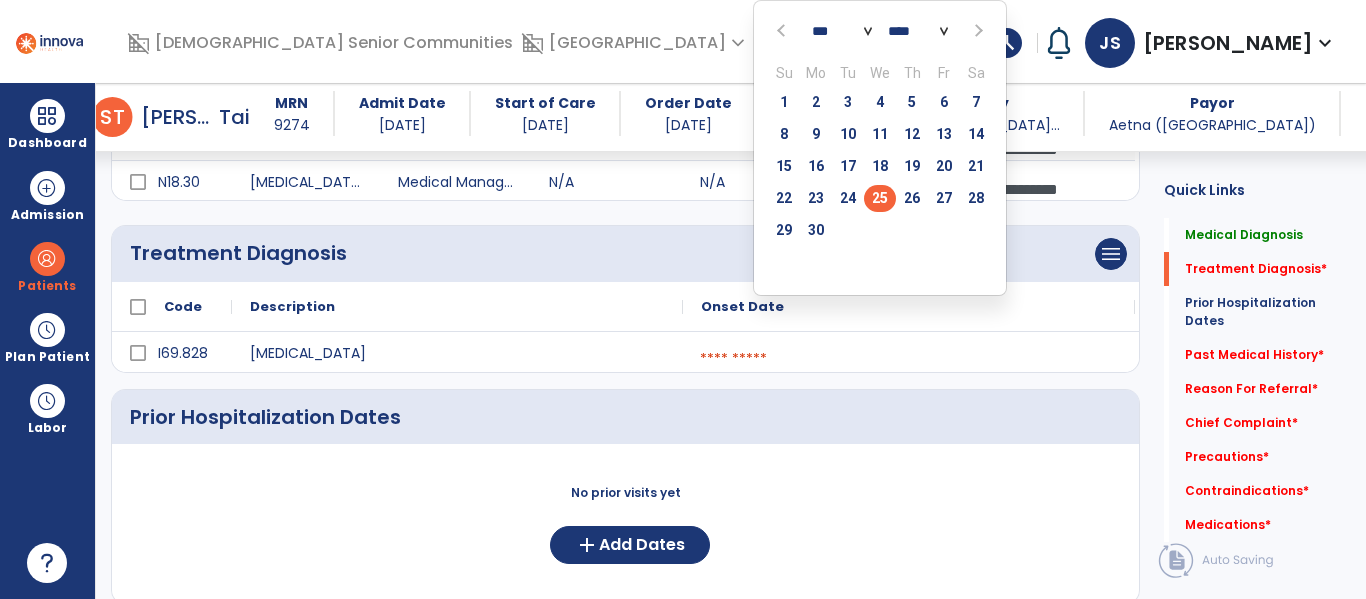click on "25" 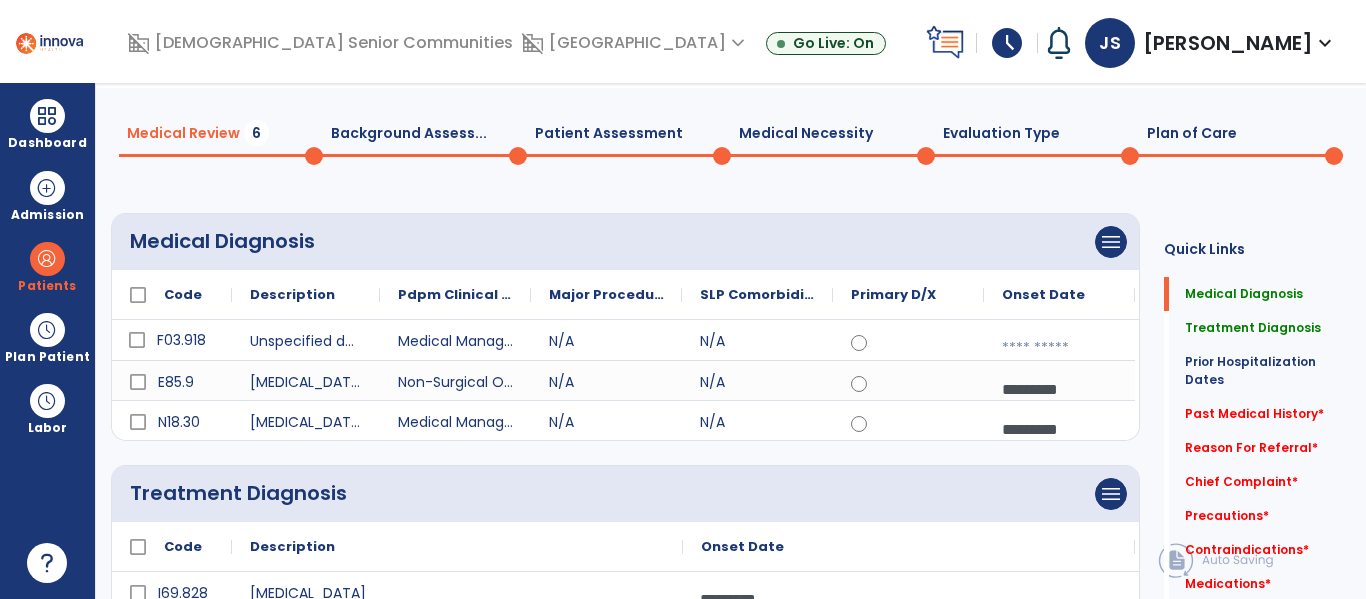 scroll, scrollTop: 8, scrollLeft: 0, axis: vertical 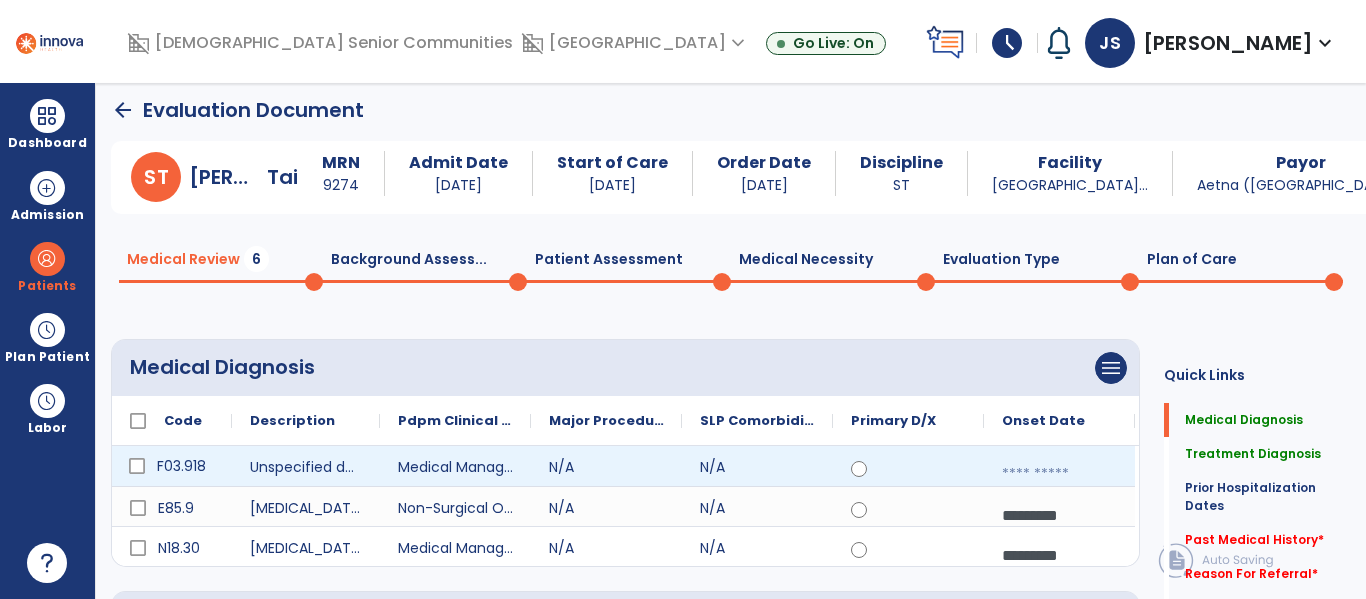 click at bounding box center [1059, 474] 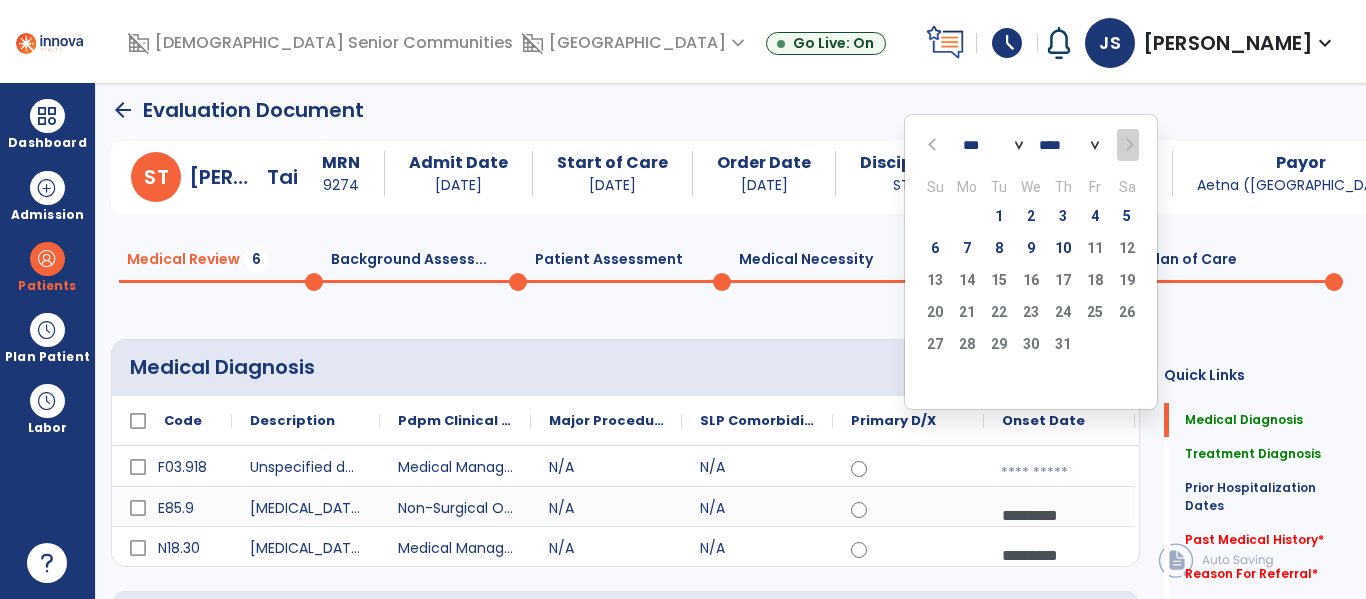 click on "*** *** *** *** *** *** ***" 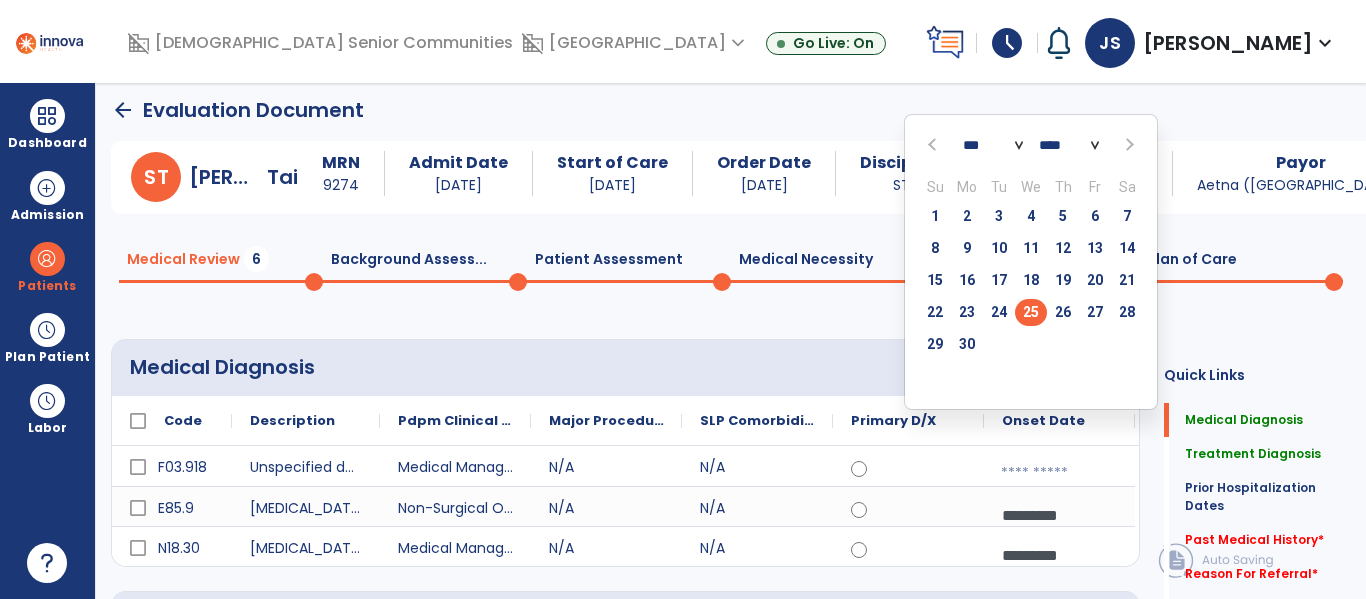 click on "25" 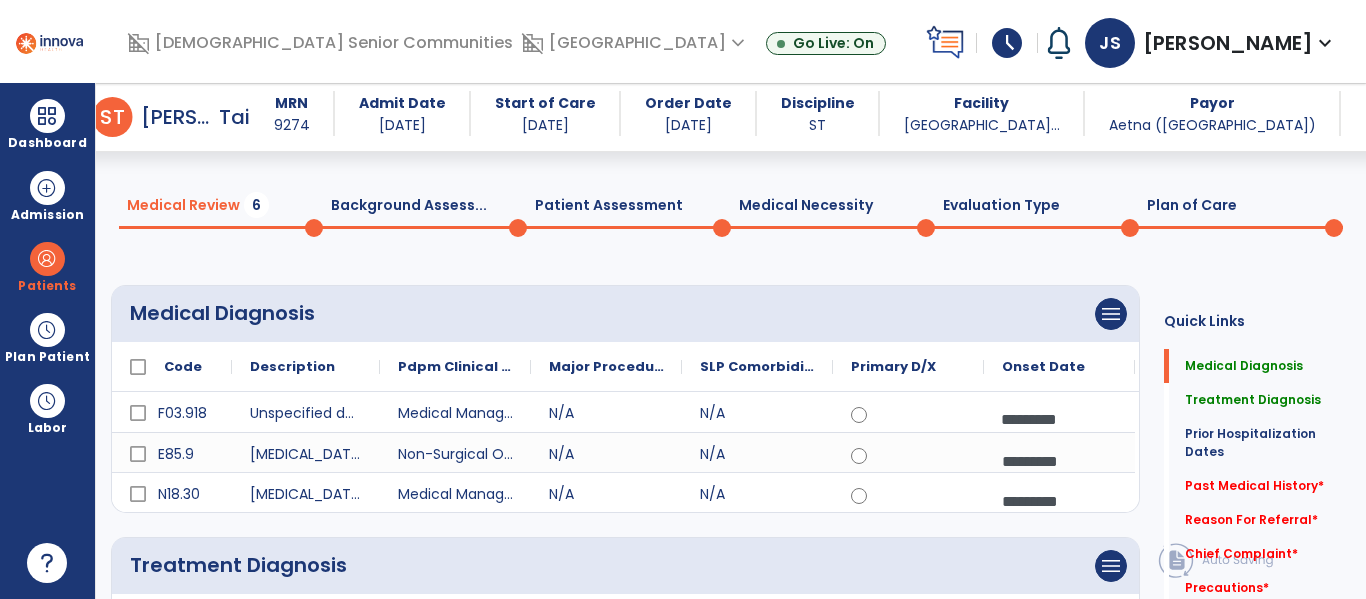 scroll, scrollTop: 267, scrollLeft: 0, axis: vertical 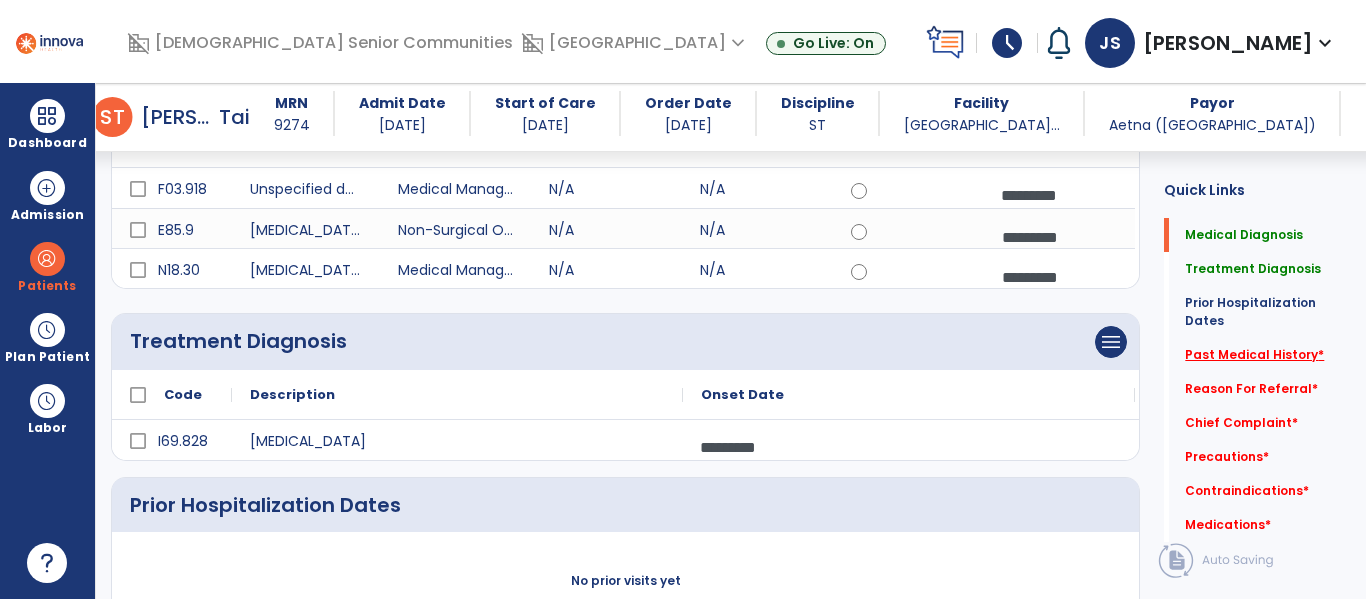 click on "Past Medical History   *" 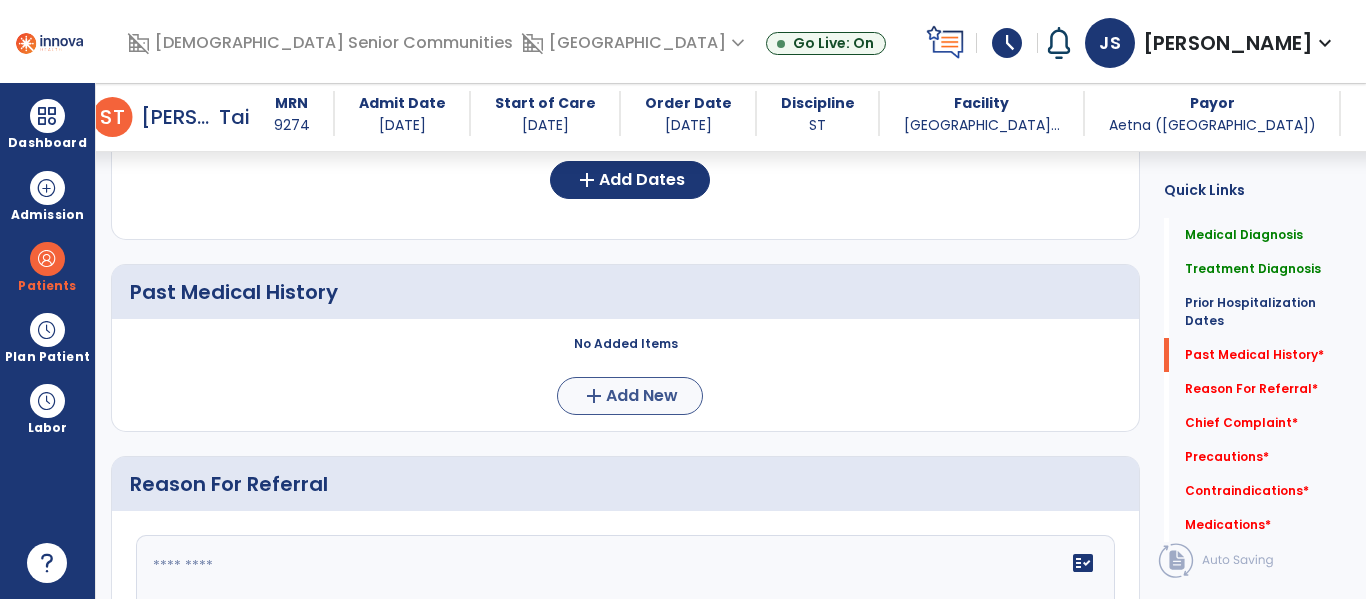 scroll, scrollTop: 793, scrollLeft: 0, axis: vertical 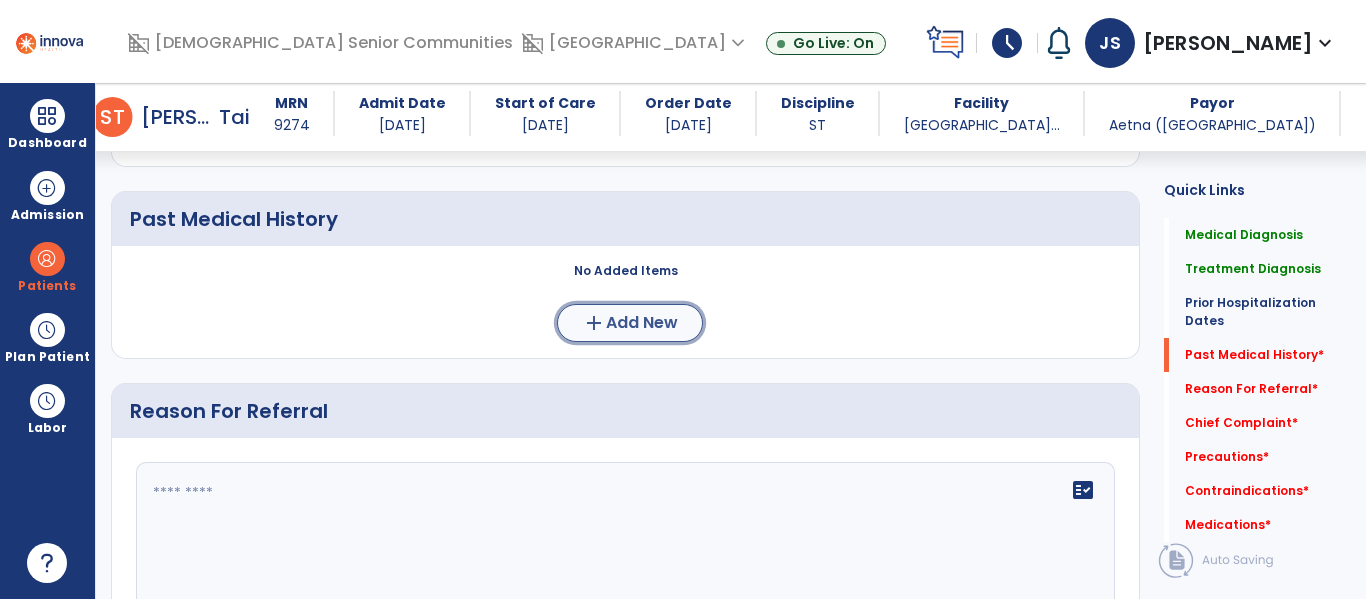 click on "Add New" 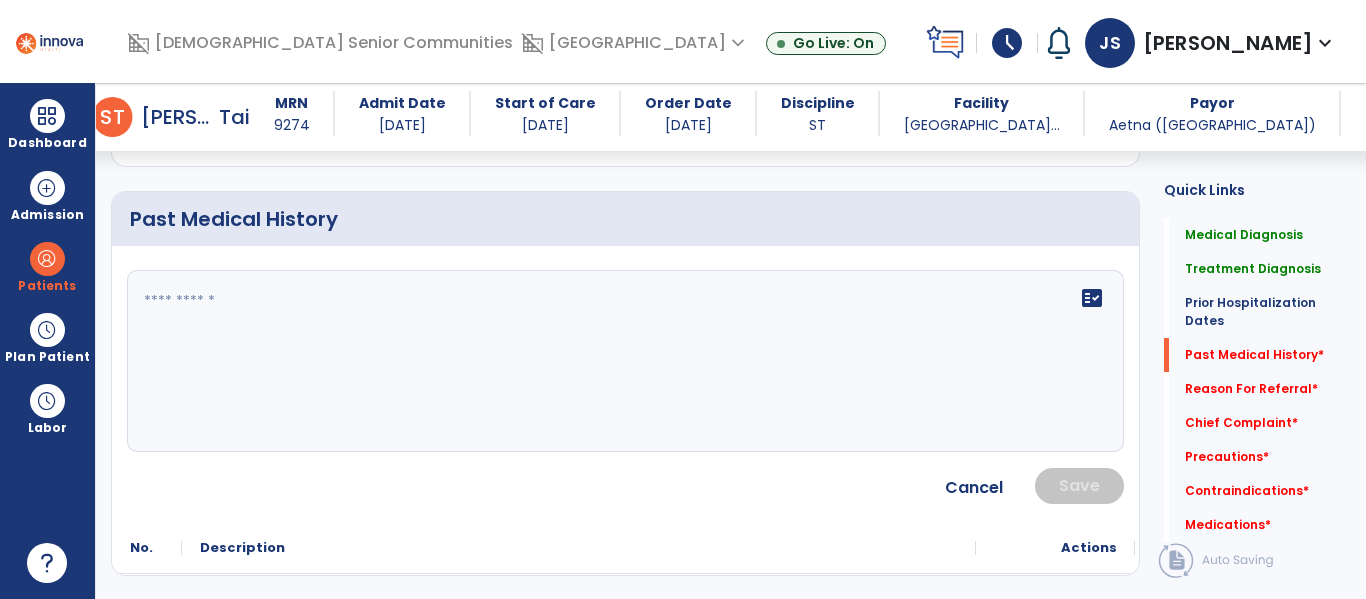 click on "fact_check" 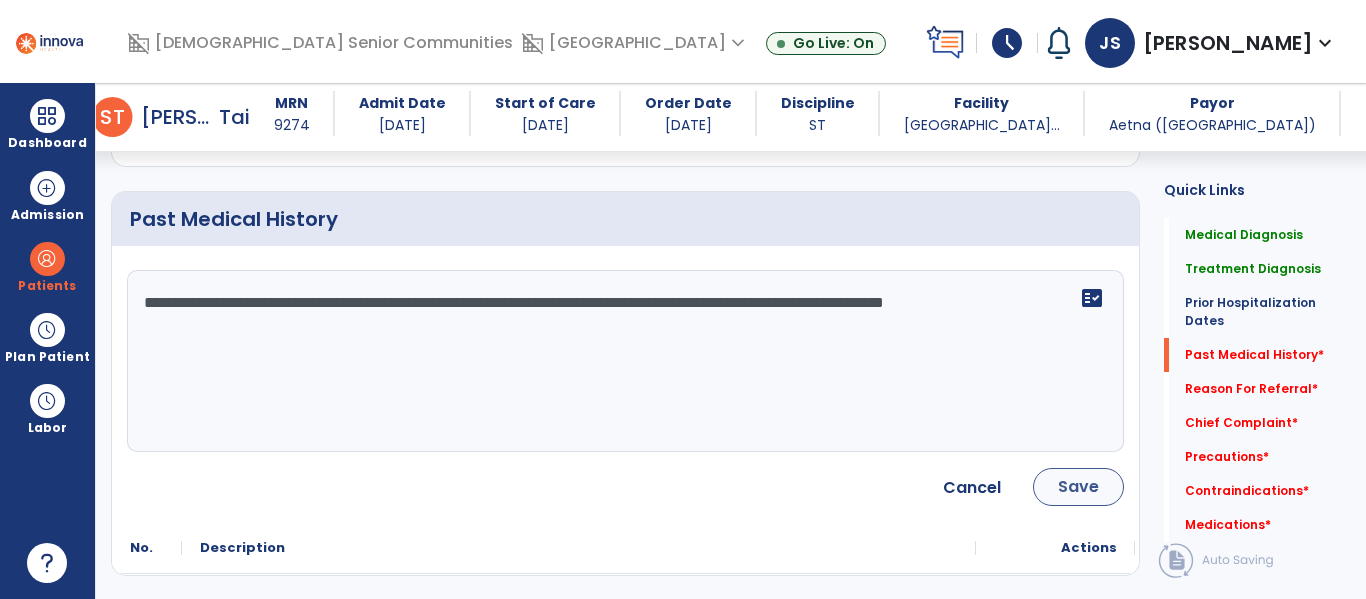 type on "**********" 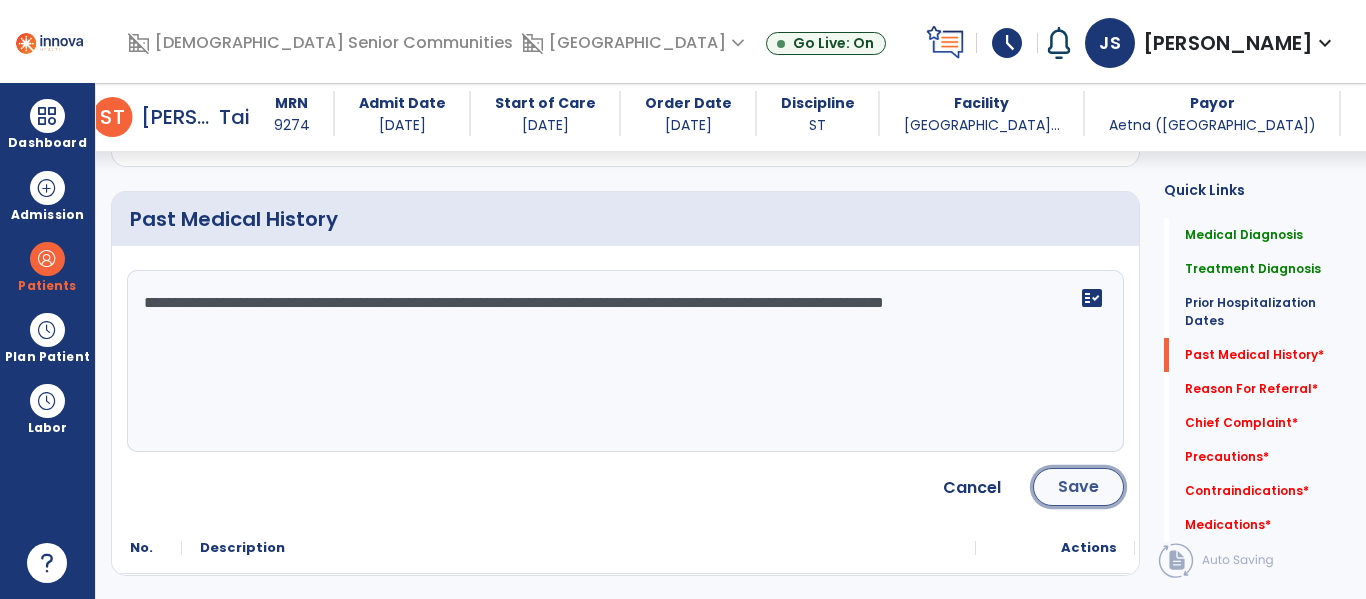 click on "Save" 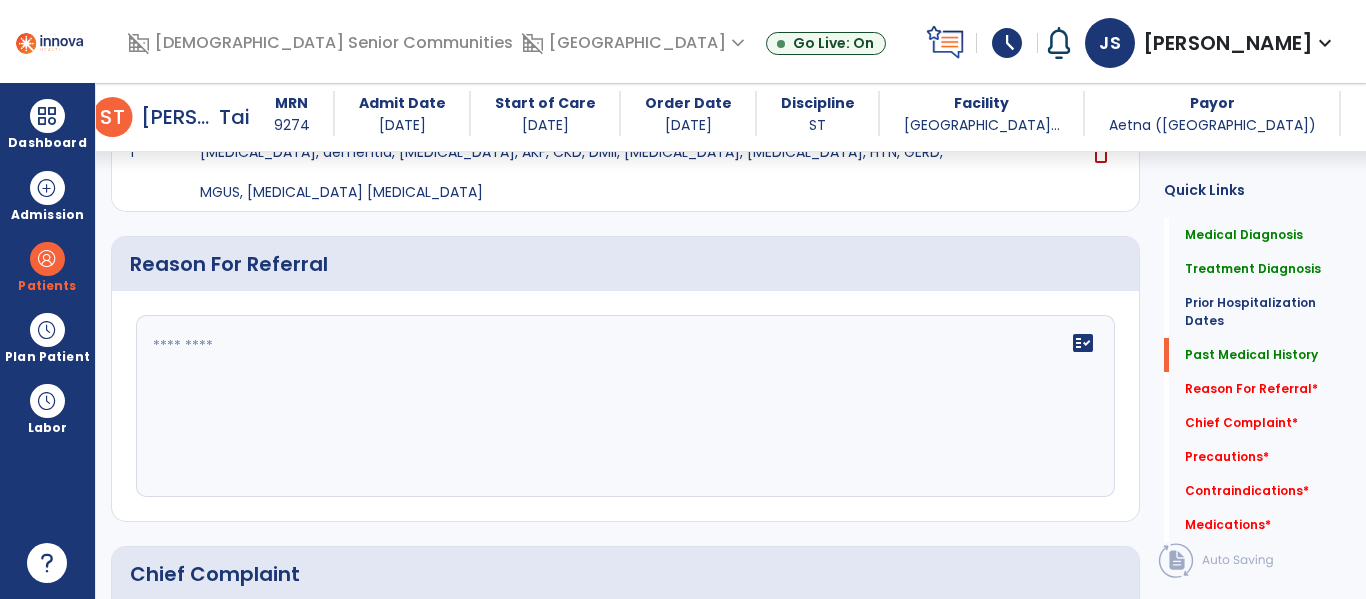 scroll, scrollTop: 979, scrollLeft: 0, axis: vertical 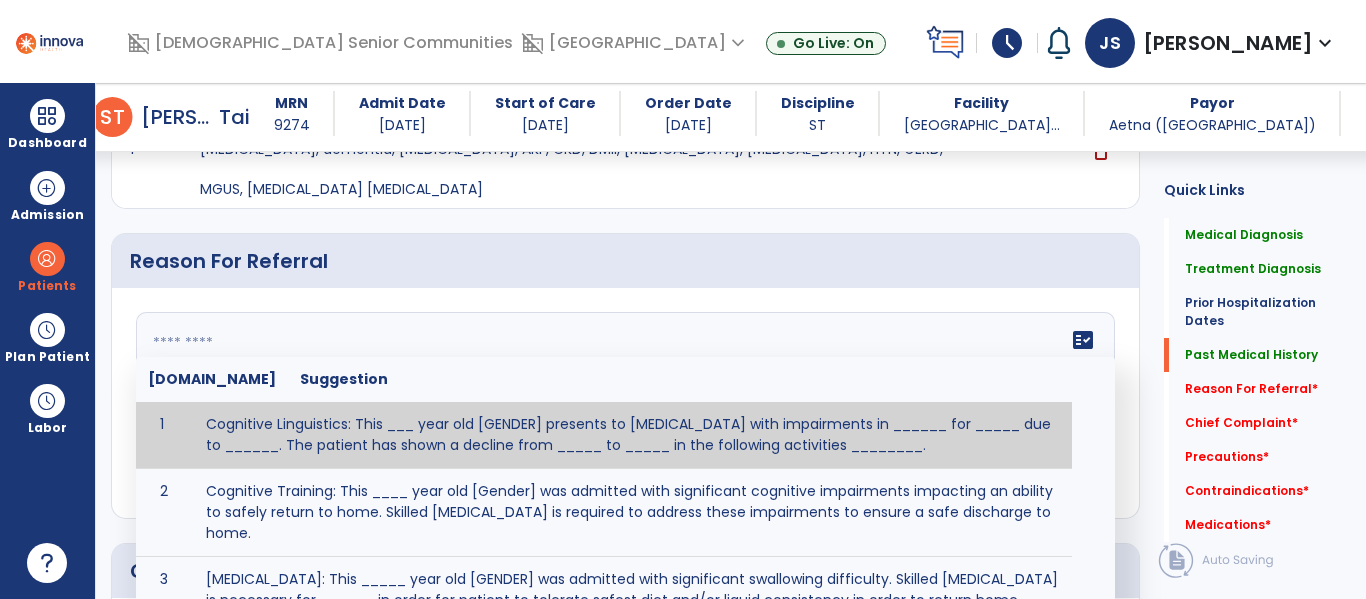 click on "fact_check  [DOMAIN_NAME] Suggestion 1 Cognitive Linguistics: This ___ year old [GENDER] presents to [MEDICAL_DATA] with impairments in ______ for _____ due to ______.  The patient has shown a decline from _____ to _____ in the following activities ________. 2 Cognitive Training: This ____ year old [Gender] was admitted with significant cognitive impairments impacting an ability to safely return to home.  Skilled [MEDICAL_DATA] is required to address these impairments to ensure a safe discharge to home. 3 [MEDICAL_DATA]: This _____ year old [GENDER] was admitted with significant swallowing difficulty. Skilled [MEDICAL_DATA] is necessary for ______ in order for patient to tolerate safest diet and/or liquid consistency in order to return home safely. 4 5 6 Post Surgical: This ____ year old ____ [GENDER] underwent [SURGERY] on [DATE].The patient reports complaints of ________ and impaired ability to perform ___________. 7 8" 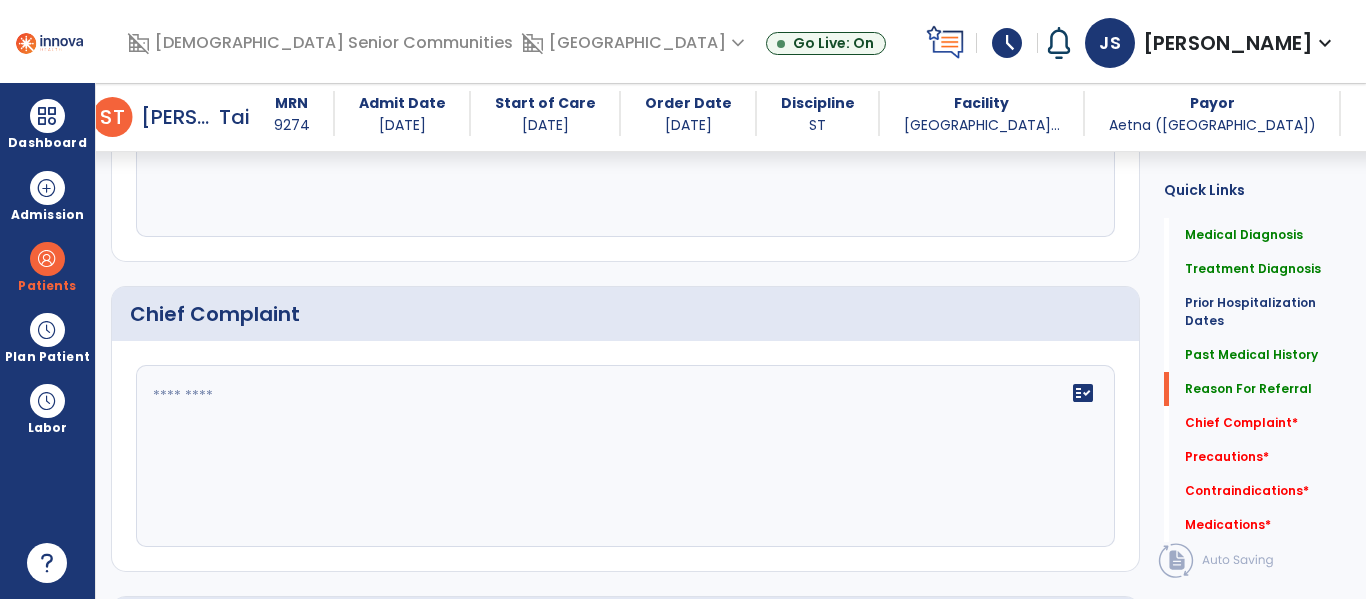 type on "**********" 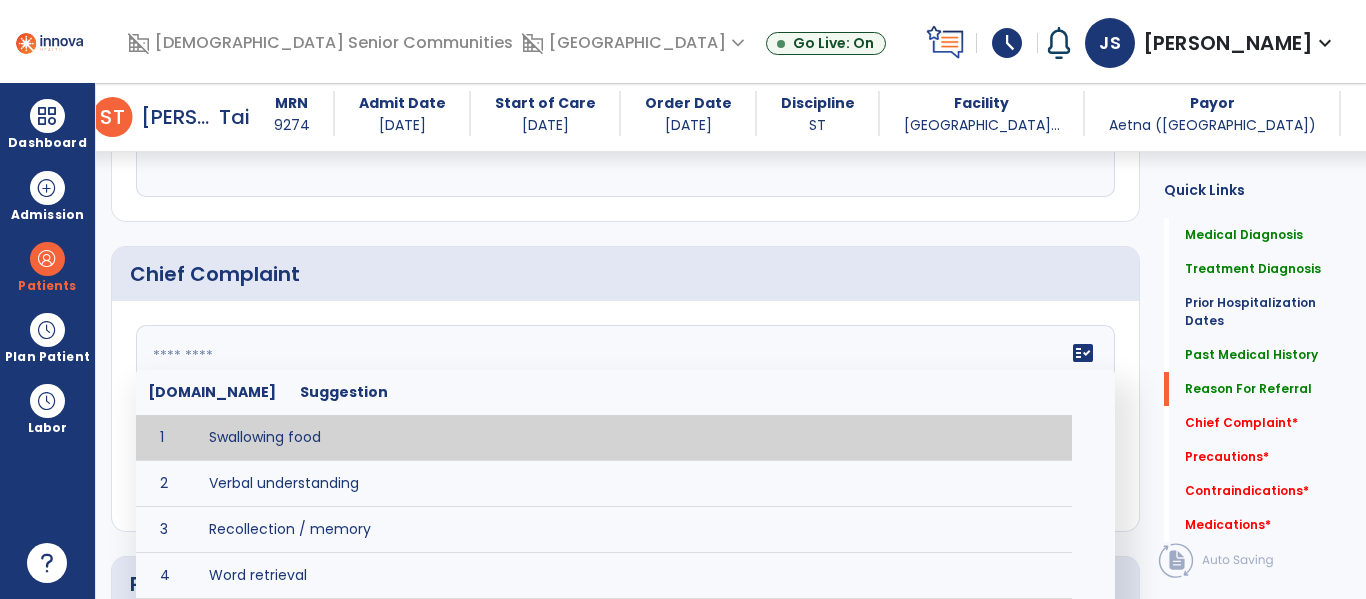 click on "fact_check  [DOMAIN_NAME] Suggestion 1 Swallowing food 2 Verbal understanding 3 Recollection / memory 4 Word retrieval 5 Spoken communication 6 Written communication 7 Understanding 8 Pocketing food 9 Holding food in mouth 10 Coughing at meals 11 Expectorating food or medications 12 Weight loss related to [MEDICAL_DATA] 13 Recurrent aspiration PNA" 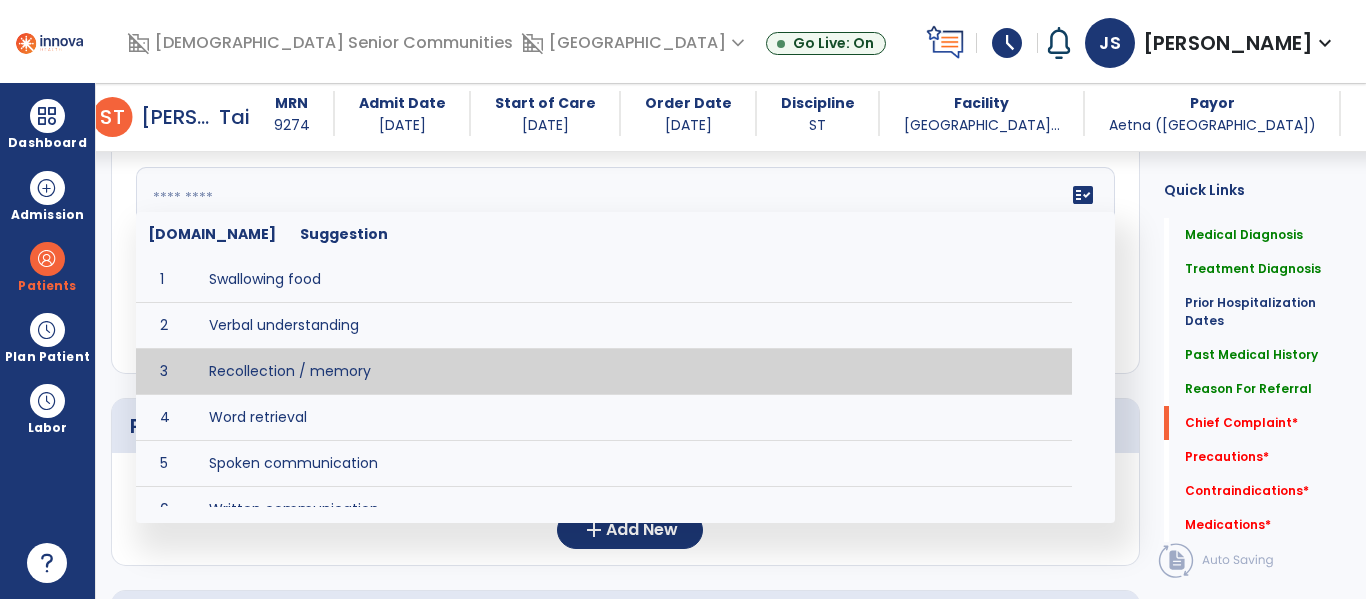 scroll, scrollTop: 1446, scrollLeft: 0, axis: vertical 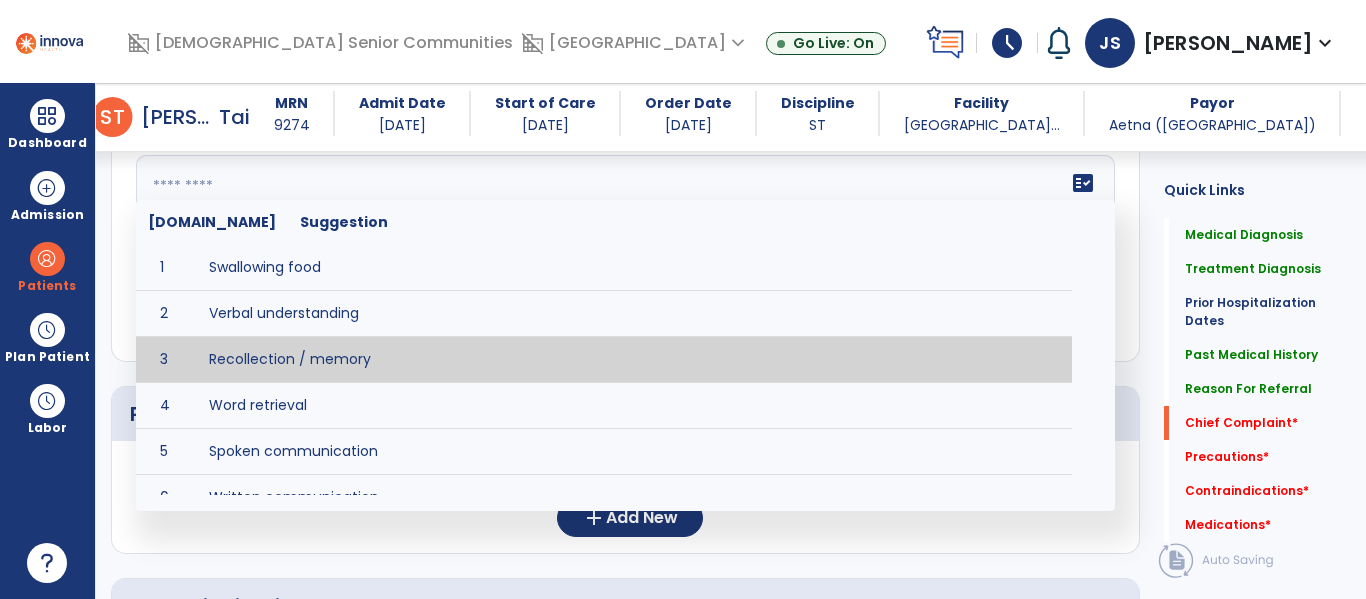 type on "**********" 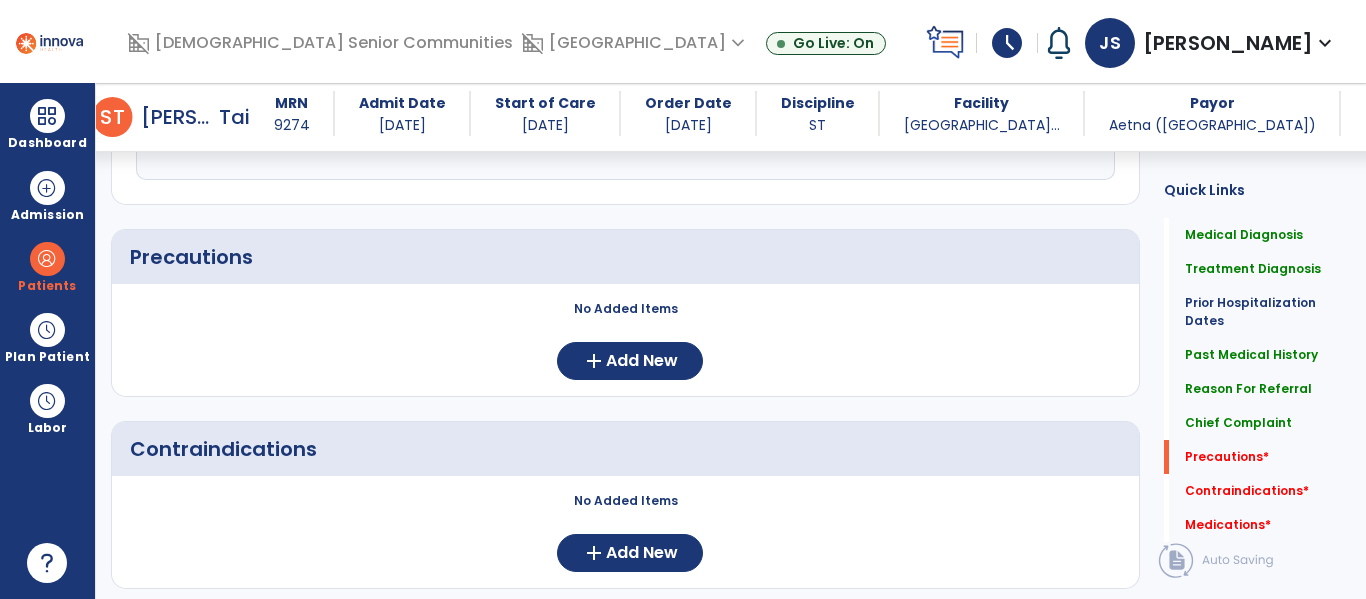 scroll, scrollTop: 1669, scrollLeft: 0, axis: vertical 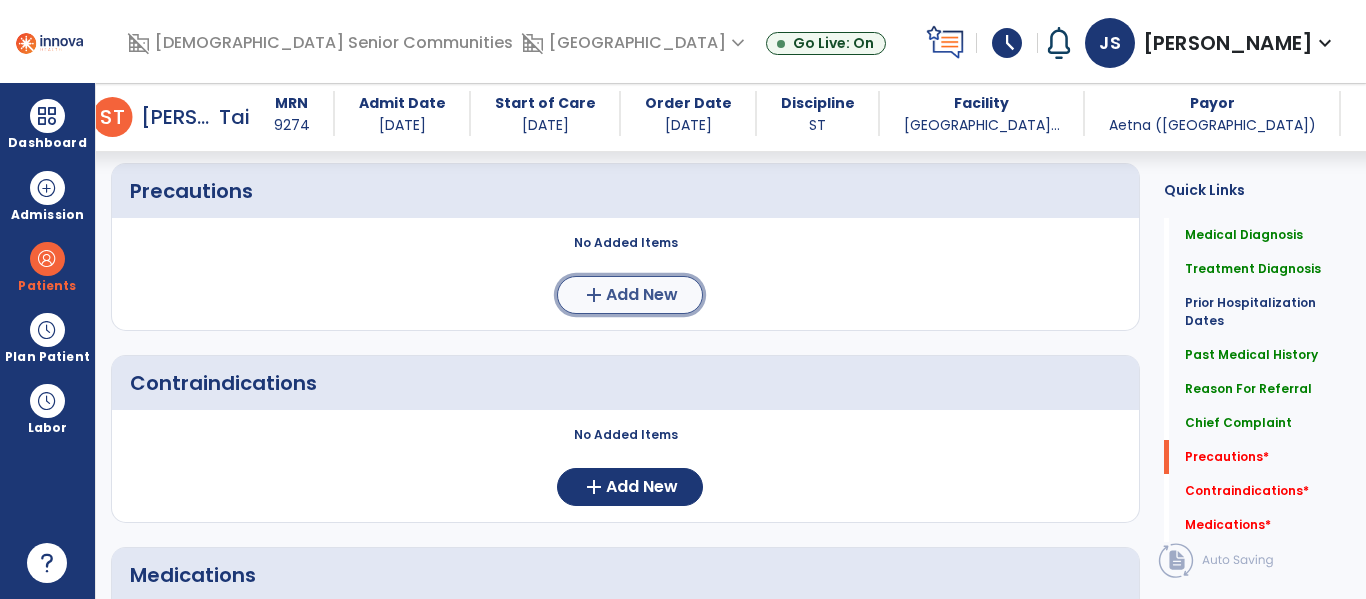 click on "Add New" 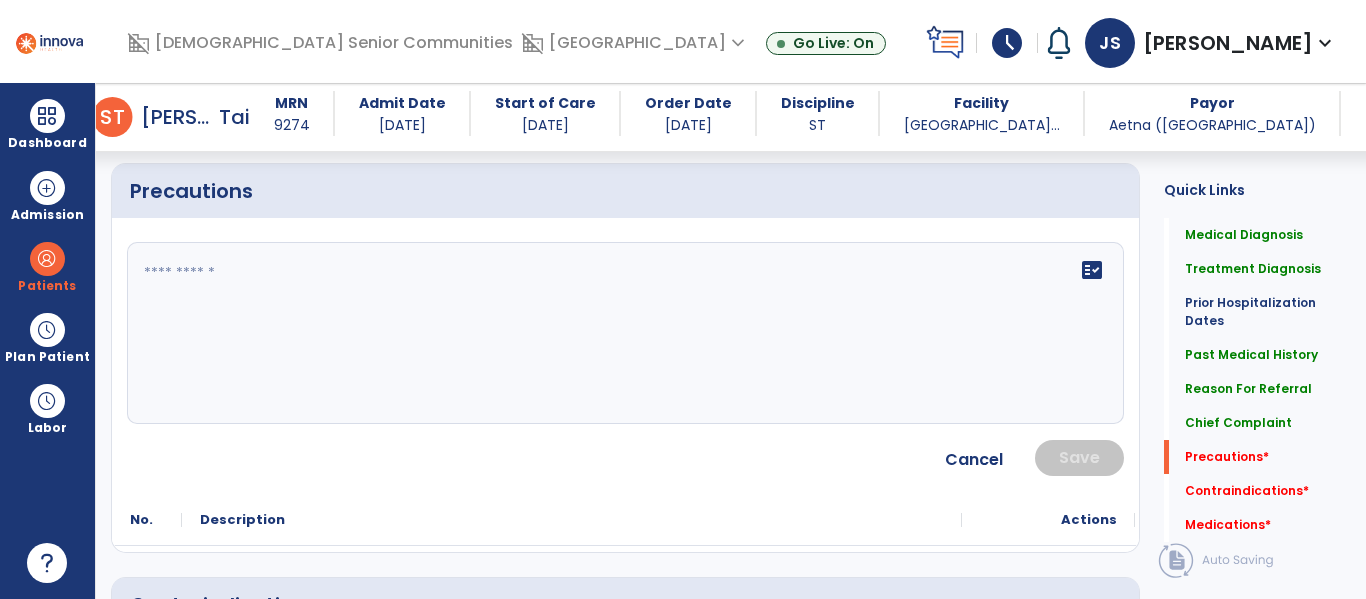 click 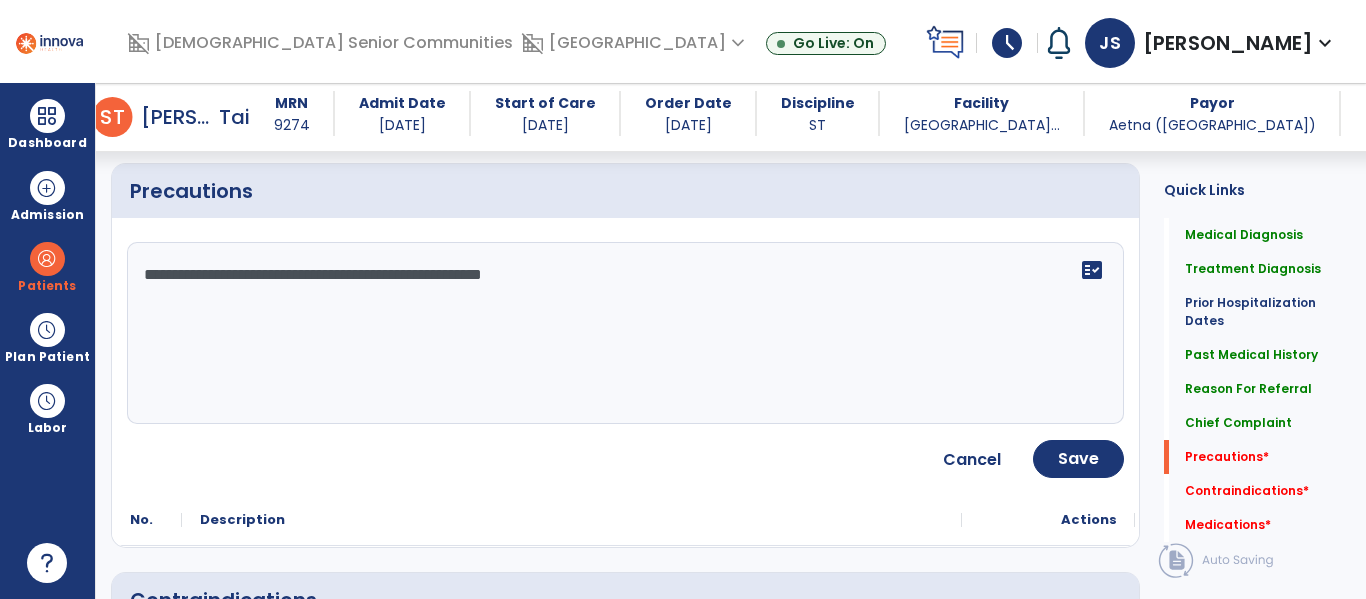 type on "**********" 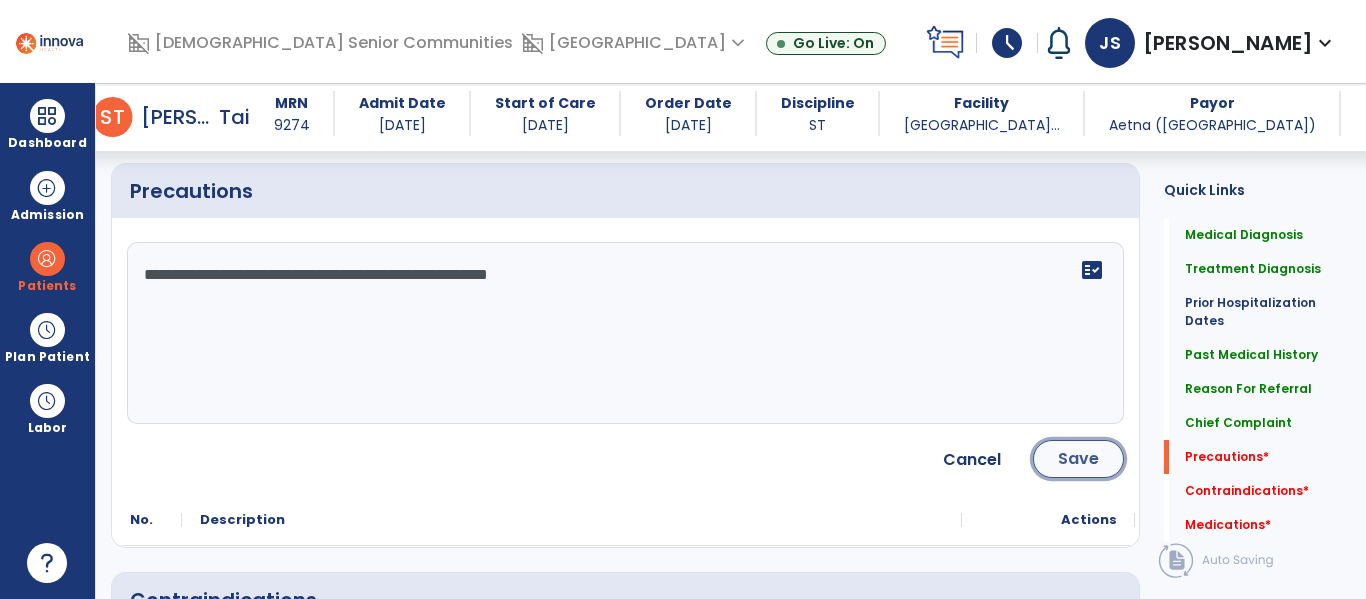 click on "Save" 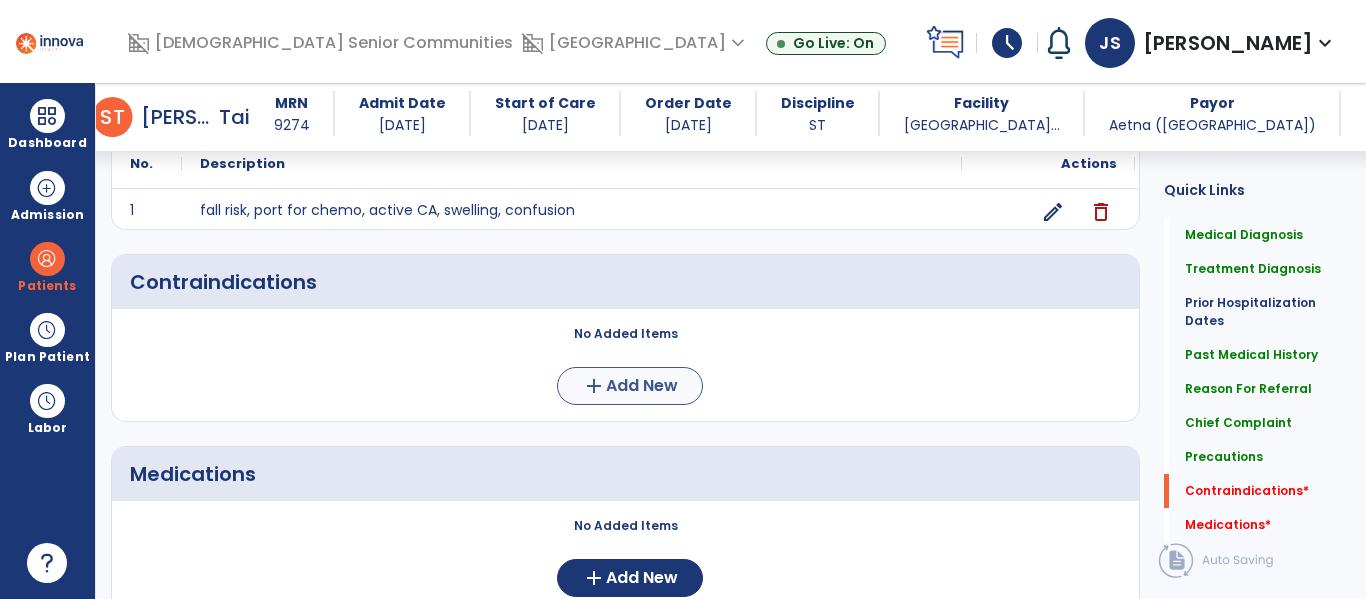 scroll, scrollTop: 1837, scrollLeft: 0, axis: vertical 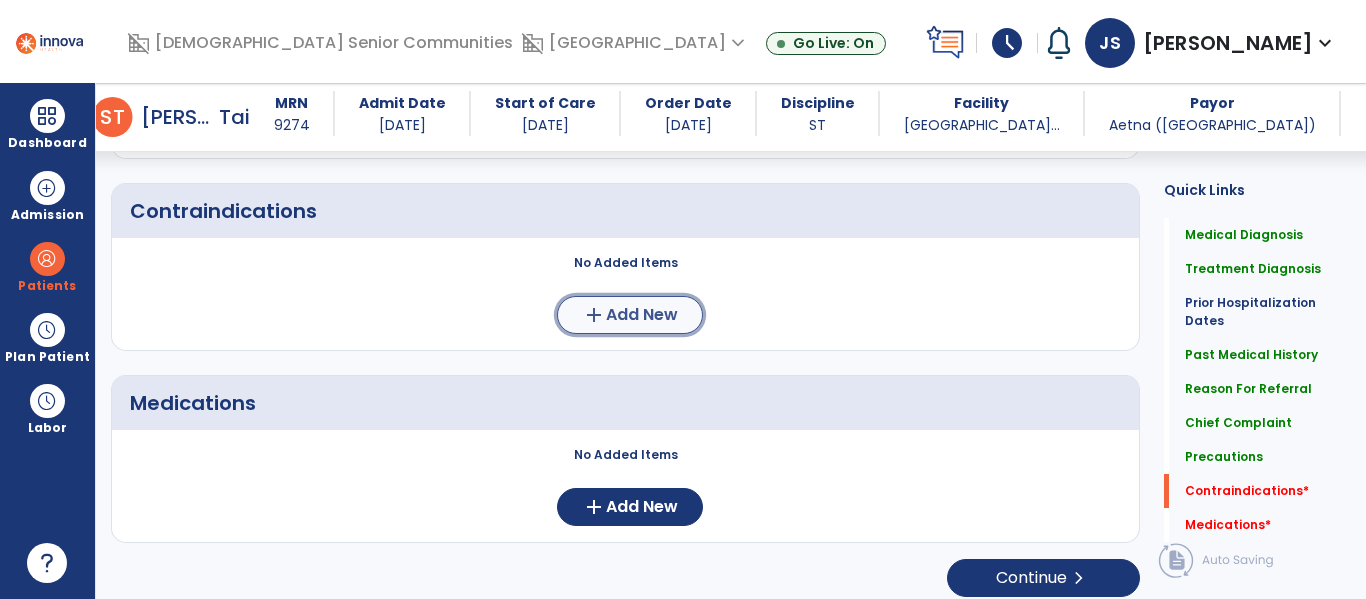click on "add  Add New" 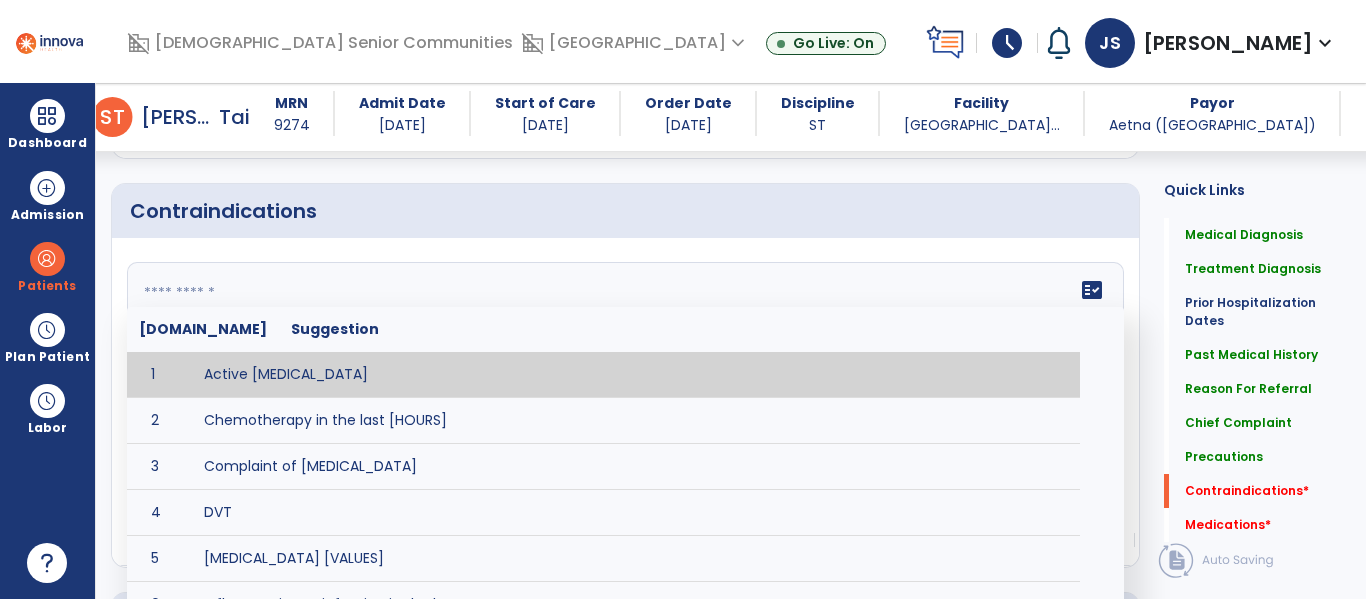click on "fact_check  [DOMAIN_NAME] Suggestion 1 Active [MEDICAL_DATA] 2 Chemotherapy in the last [HOURS] 3 Complaint of [MEDICAL_DATA] 4 DVT 5 [MEDICAL_DATA] [VALUES] 6 Inflammation or infection in the heart. 7 [MEDICAL_DATA] lower than [VALUE] 8 [MEDICAL_DATA] 9 Pulmonary [MEDICAL_DATA] 10 Recent changes in EKG 11 Severe [MEDICAL_DATA] 12 Severe dehydration 13 Severe diaphoresis 14 Severe [MEDICAL_DATA] 15 Severe shortness of breath/dyspnea 16 Significantly elevated potassium levels 17 Significantly [MEDICAL_DATA] levels 18 Suspected or known [MEDICAL_DATA] 19 [MEDICAL_DATA] 20 Uncontrolled [MEDICAL_DATA] with blood sugar levels greater than [VALUE] or less than [Value]  21 [MEDICAL_DATA] 22 Untreated [MEDICAL_DATA]" 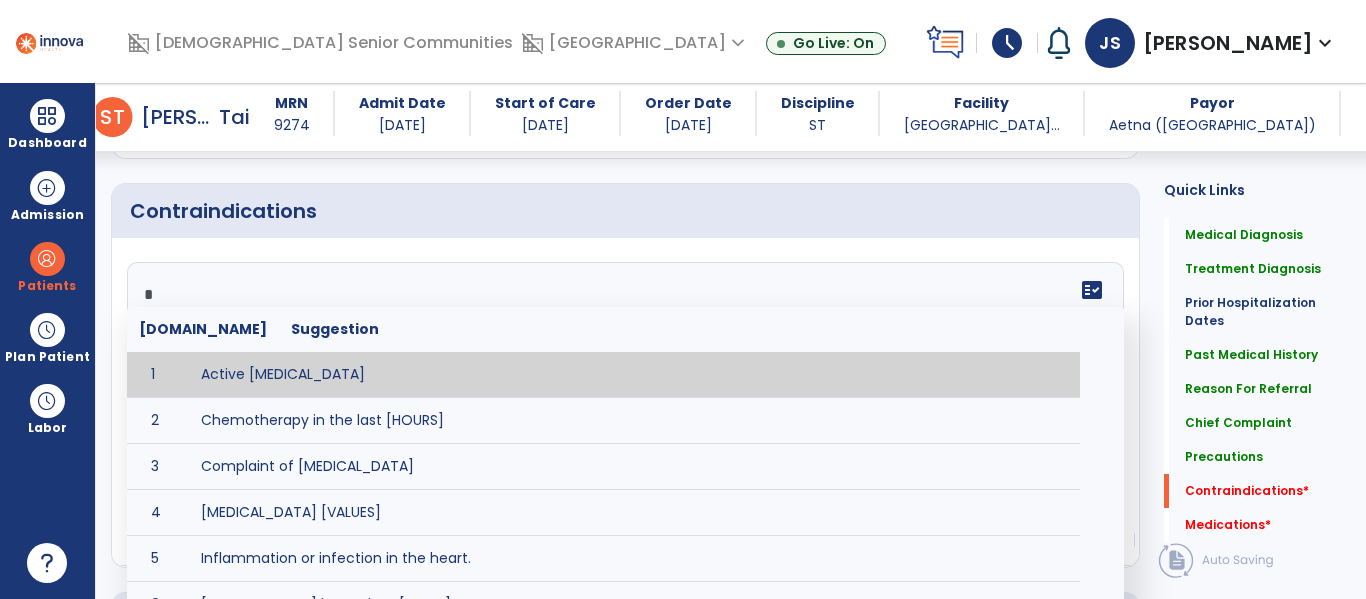 type on "**" 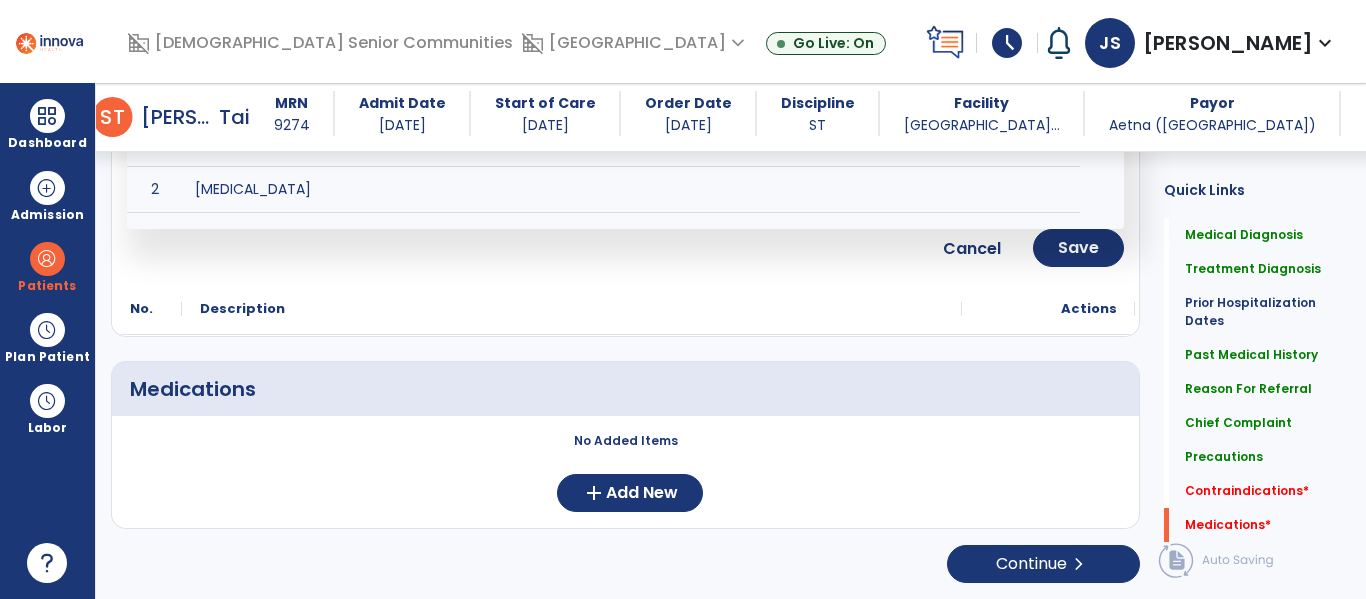 scroll, scrollTop: 2086, scrollLeft: 0, axis: vertical 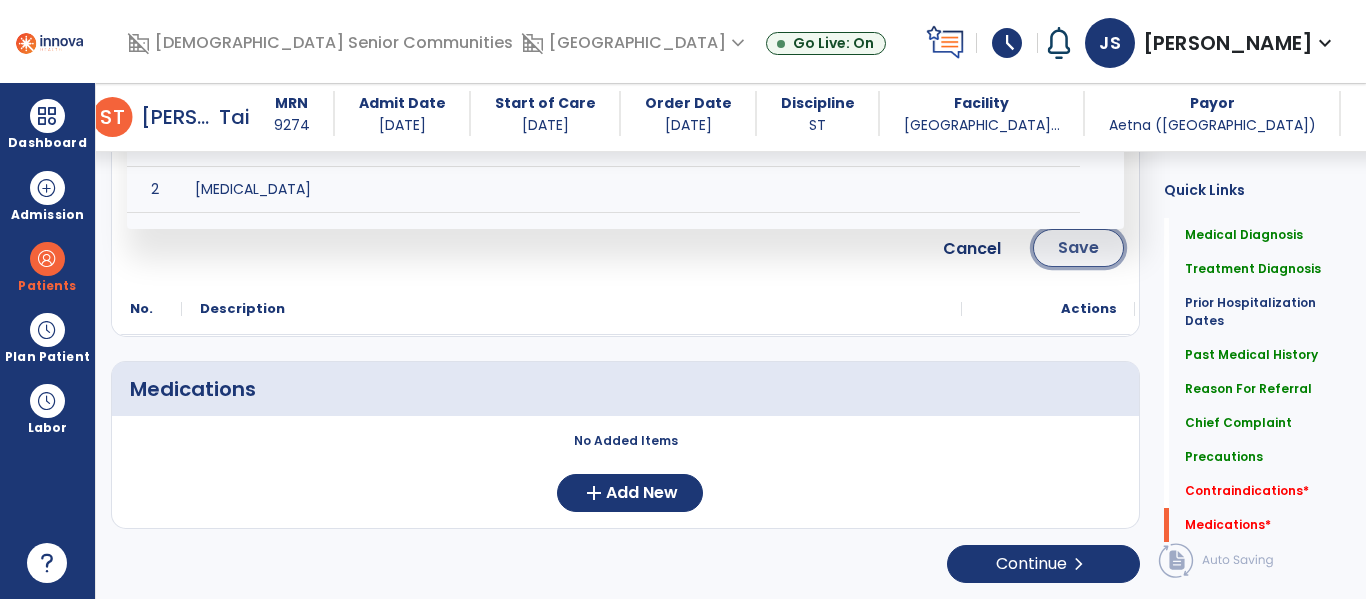 click on "Save" 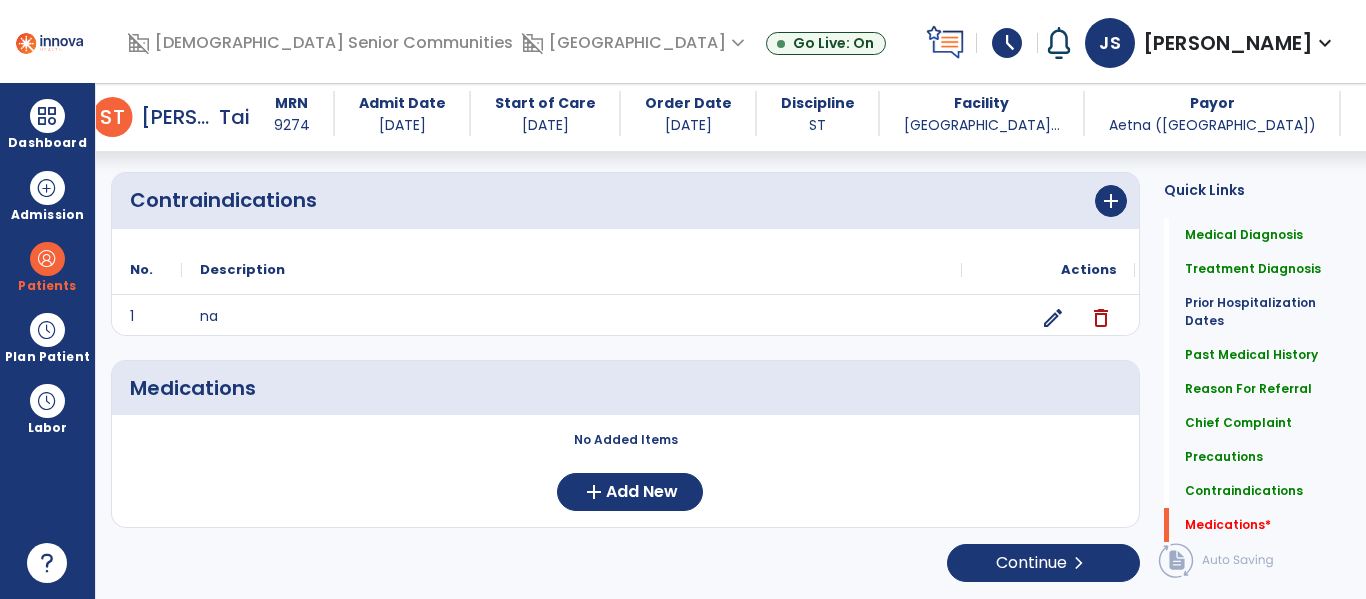 scroll, scrollTop: 1980, scrollLeft: 0, axis: vertical 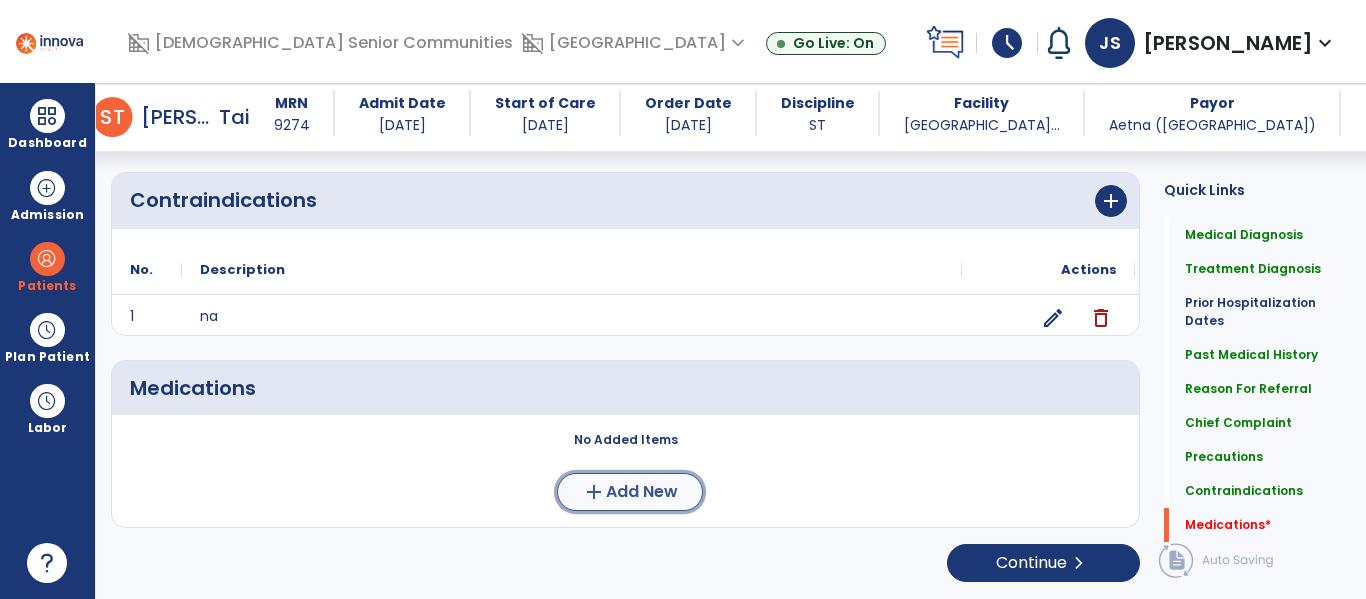 click on "Add New" 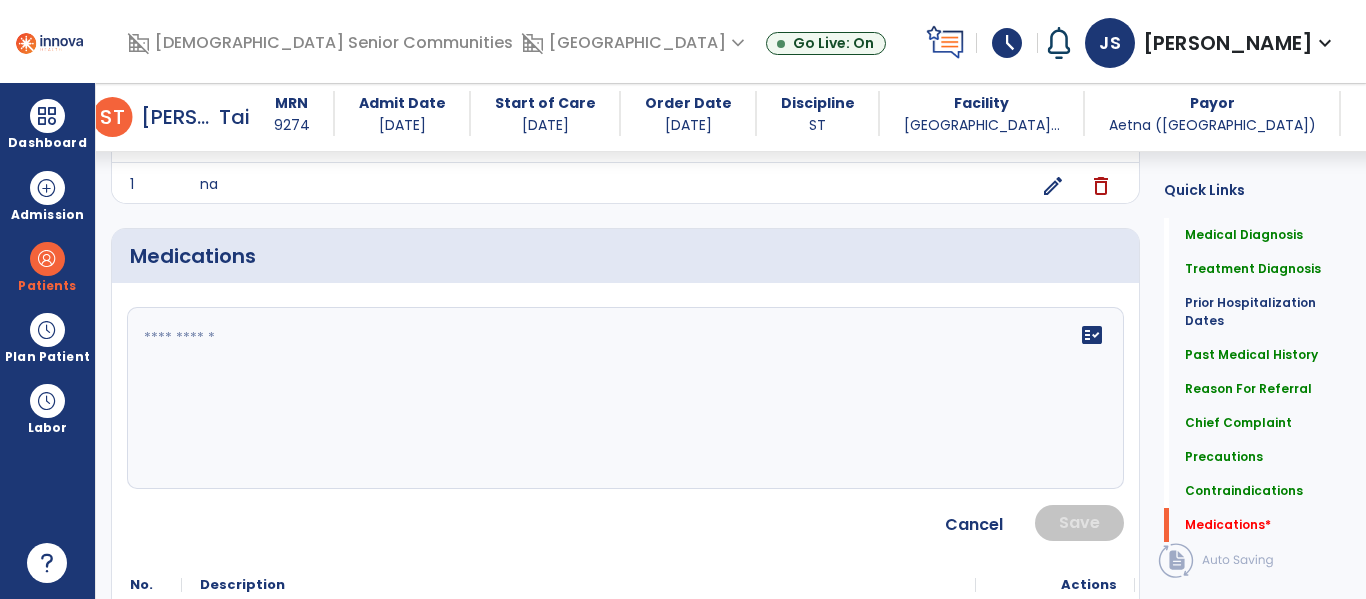 click 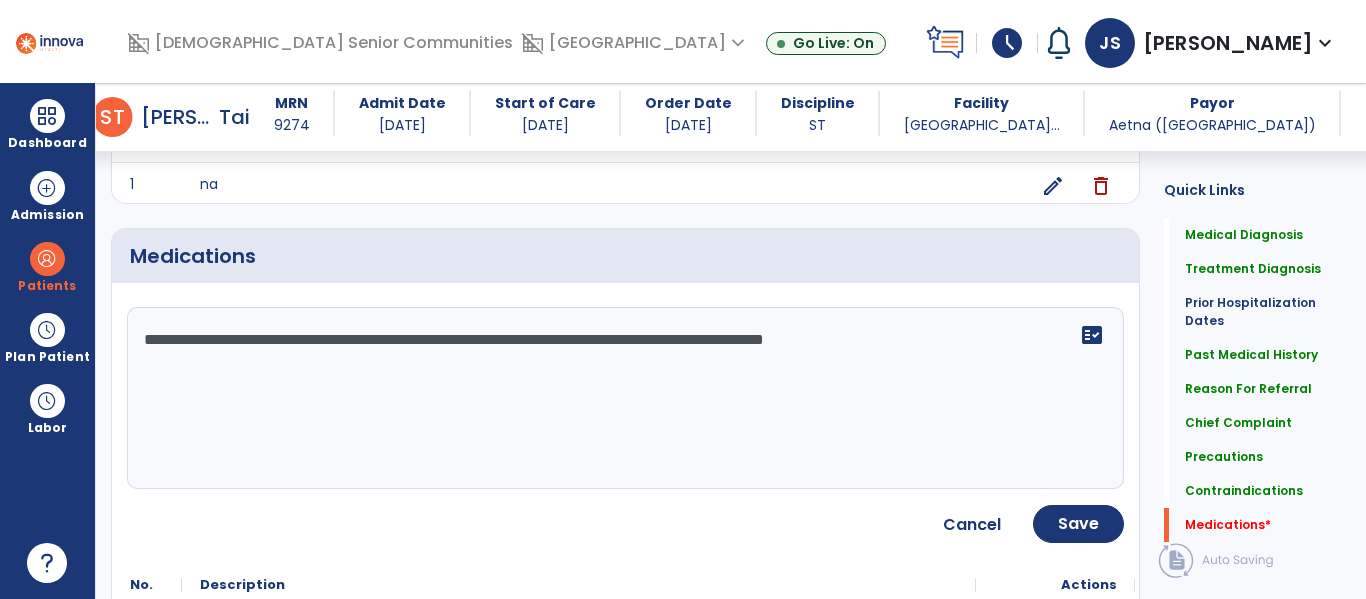 type on "**********" 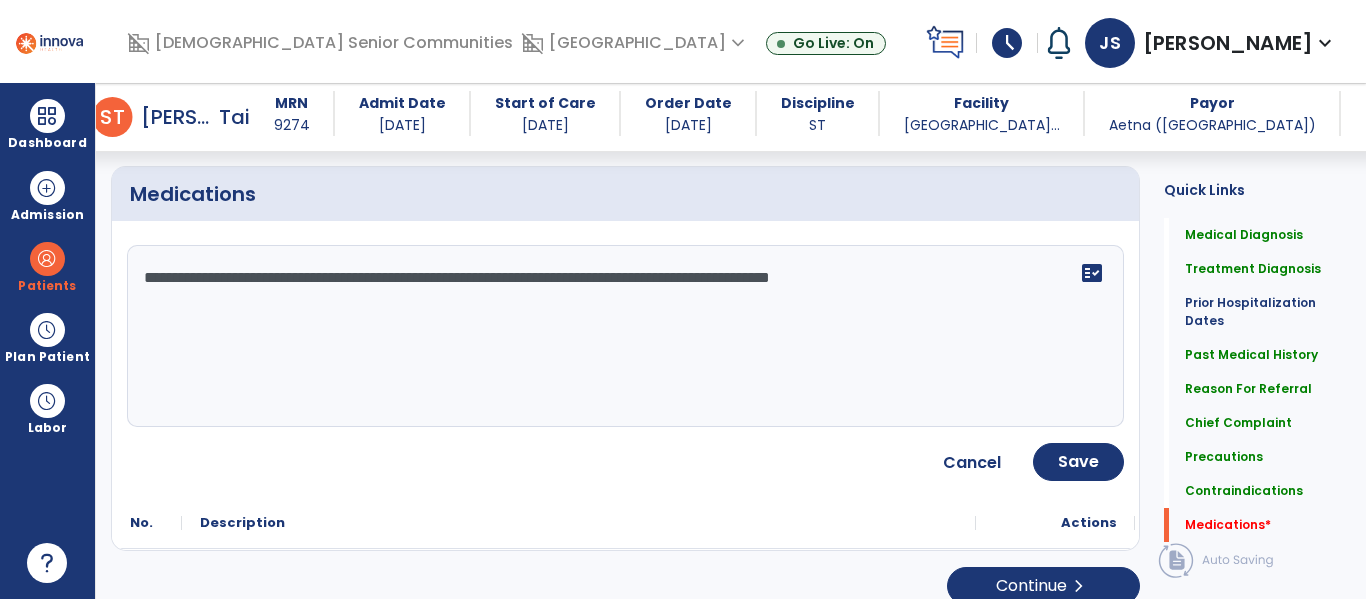 scroll, scrollTop: 2196, scrollLeft: 0, axis: vertical 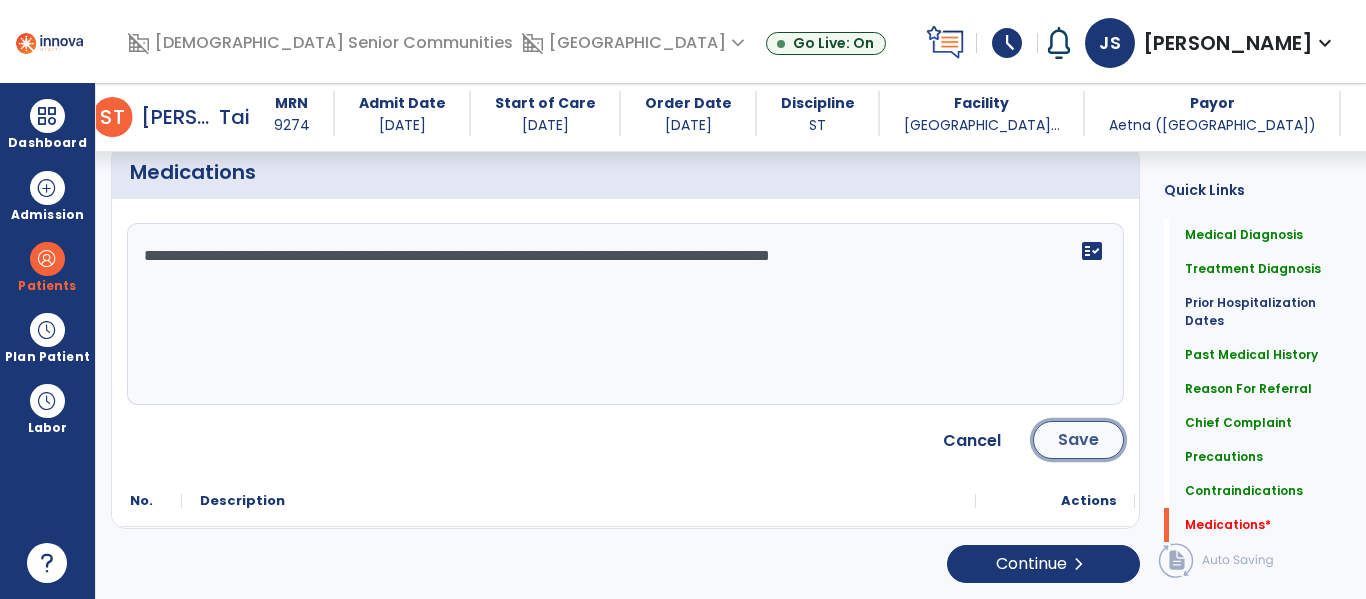click on "Save" 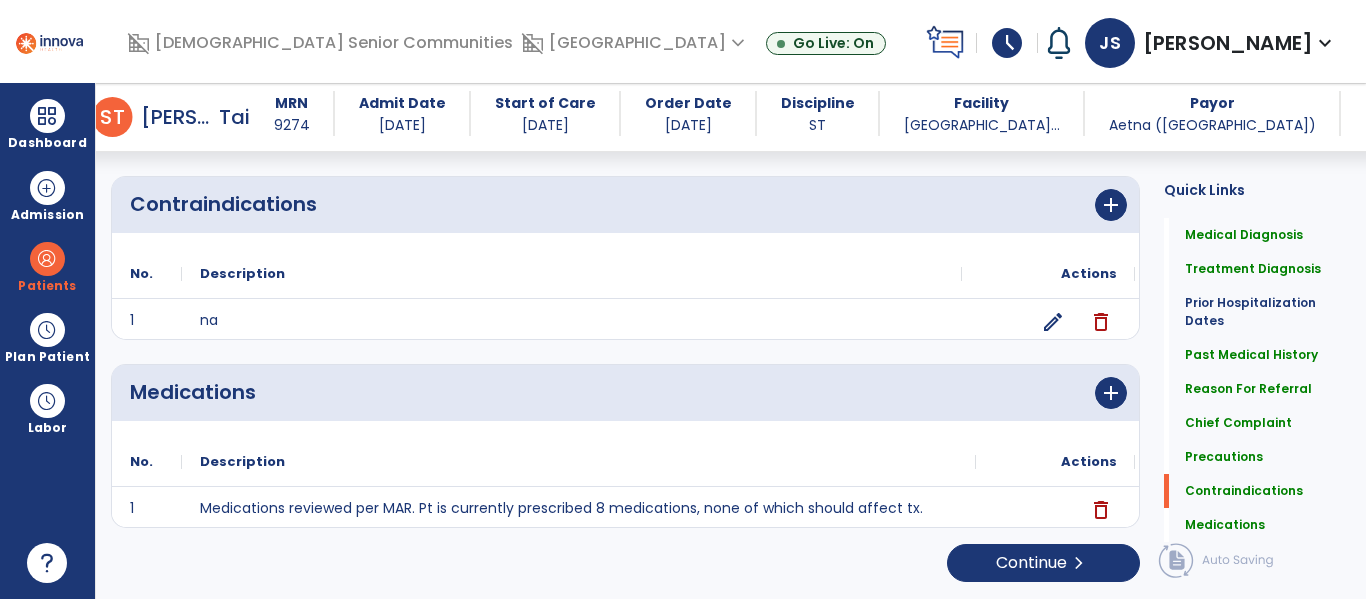 scroll, scrollTop: 1964, scrollLeft: 0, axis: vertical 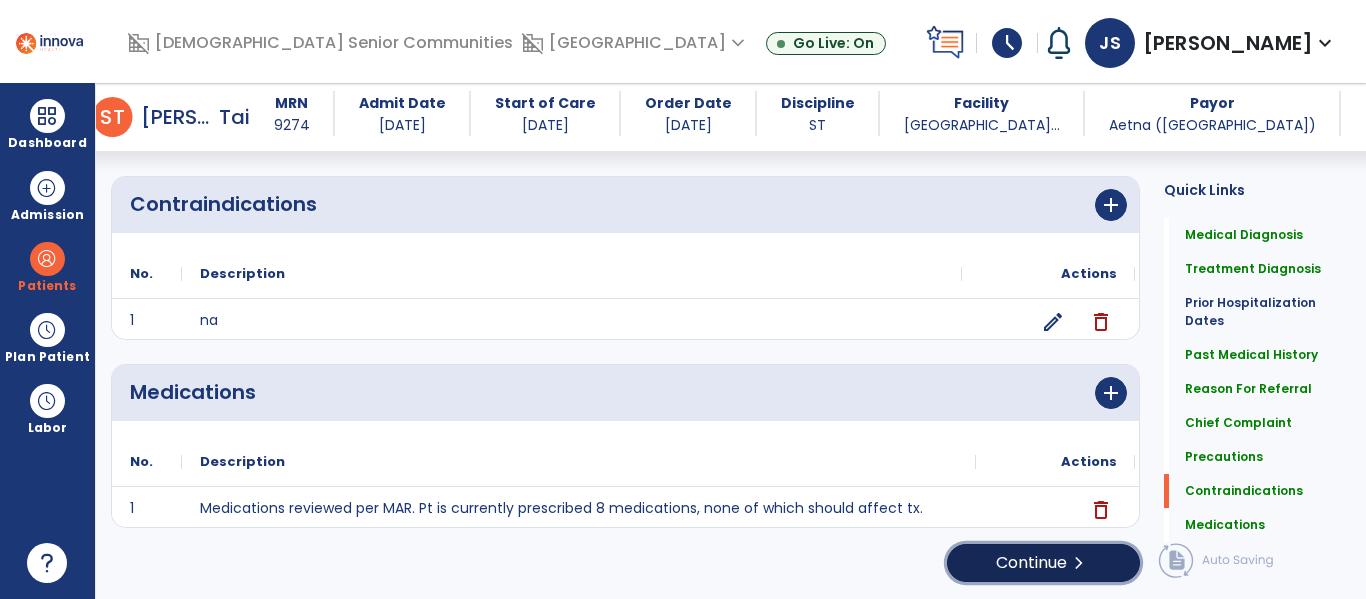 click on "Continue  chevron_right" 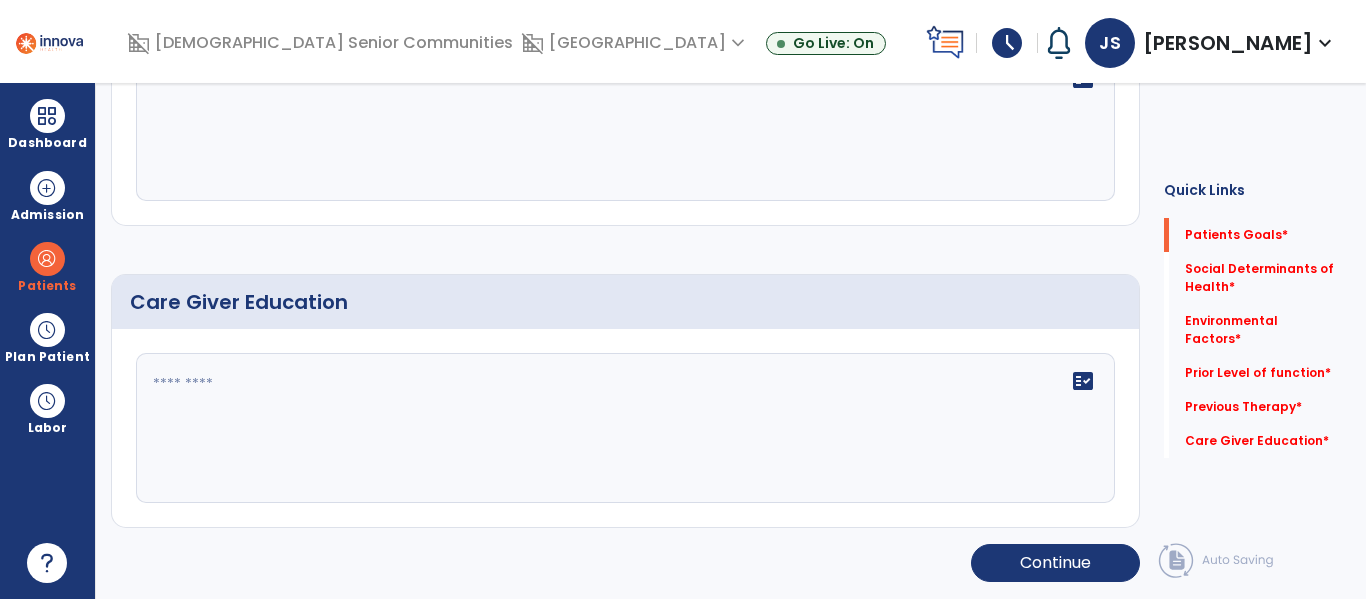 scroll, scrollTop: 0, scrollLeft: 0, axis: both 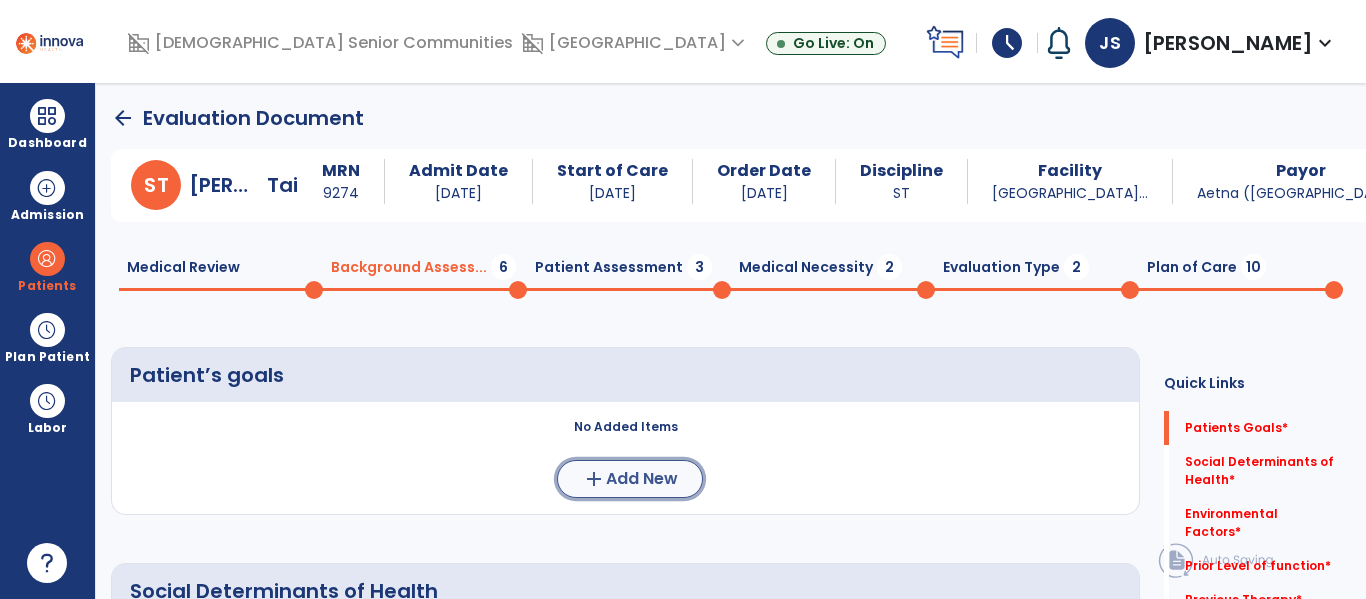 click on "add  Add New" 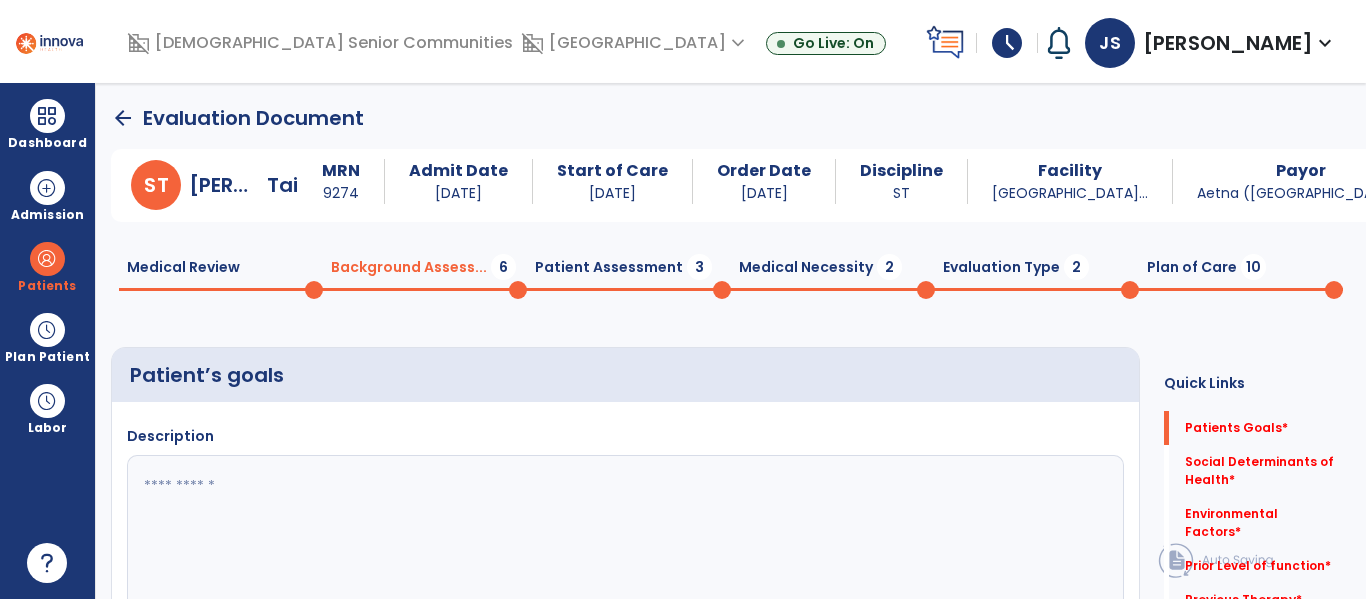 click on "Description" 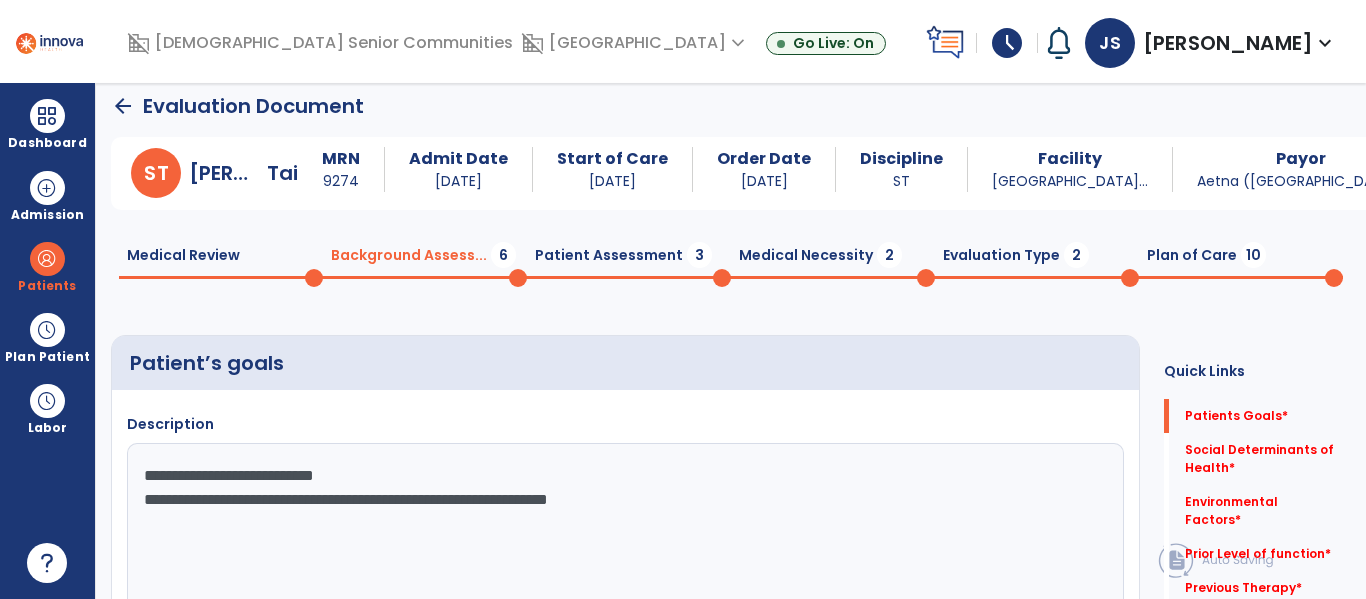 scroll, scrollTop: 221, scrollLeft: 0, axis: vertical 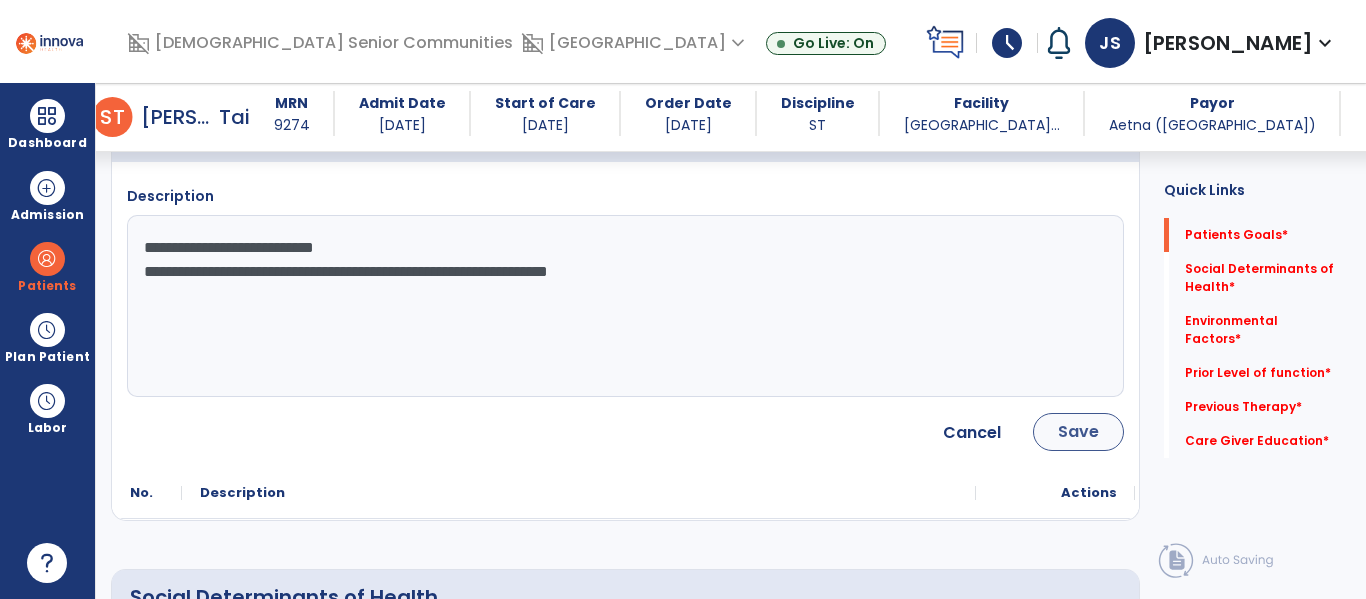 type on "**********" 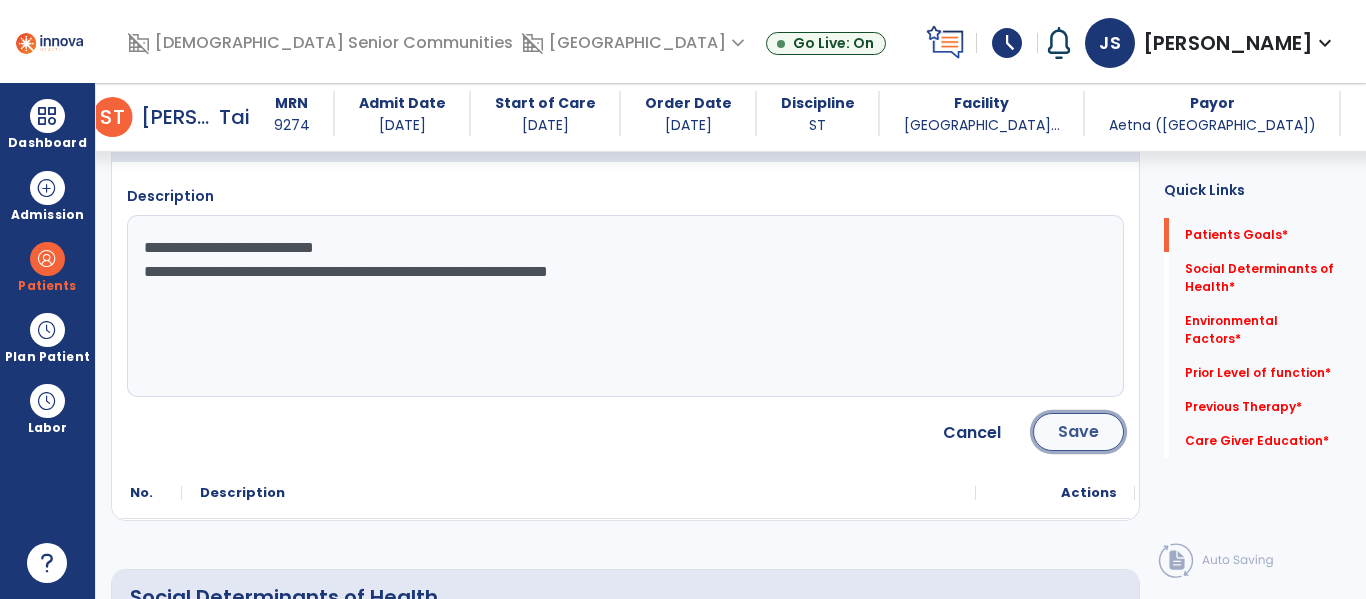 click on "Save" 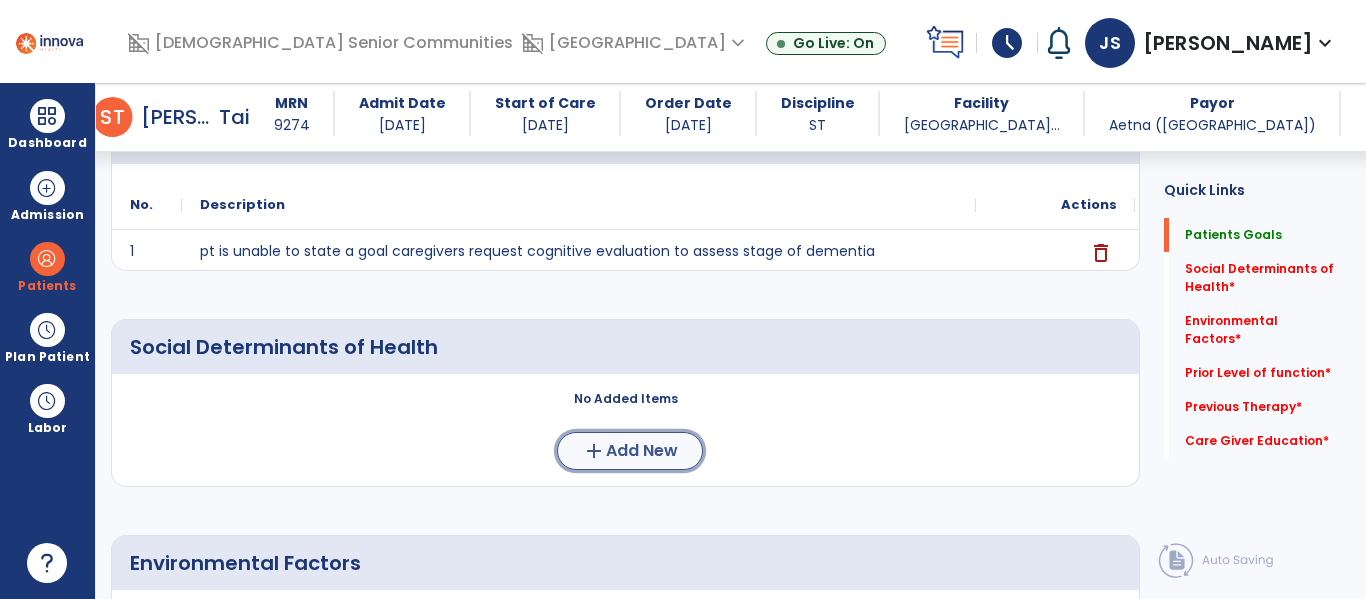 click on "Add New" 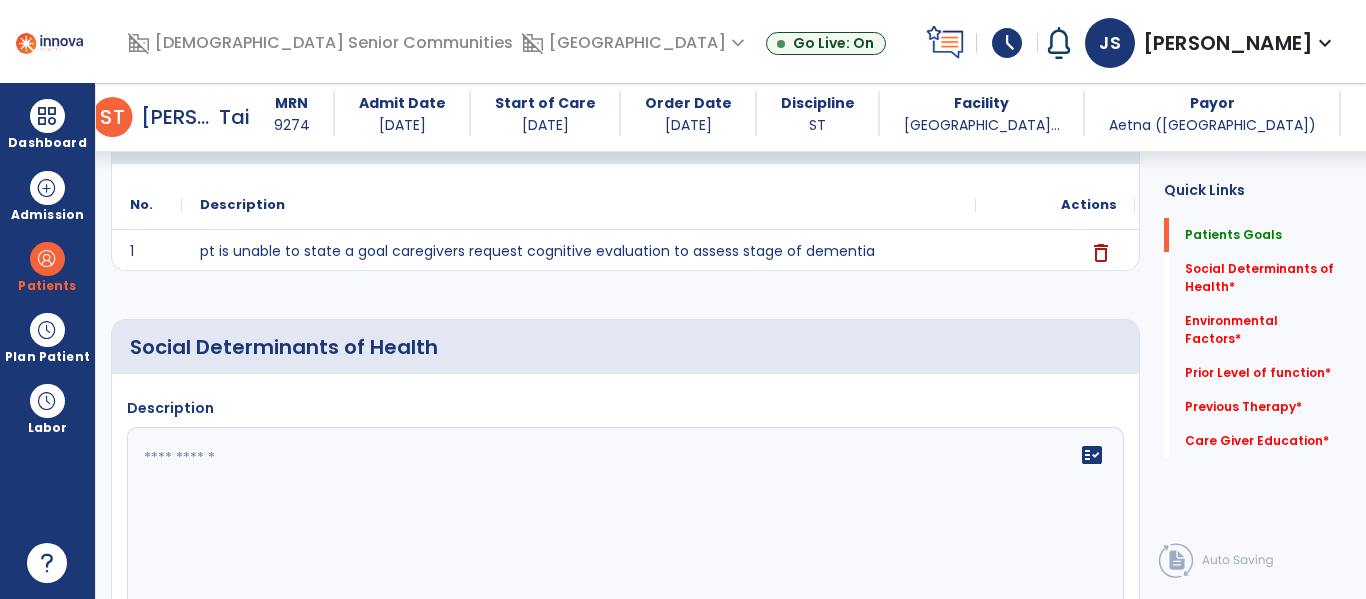 click 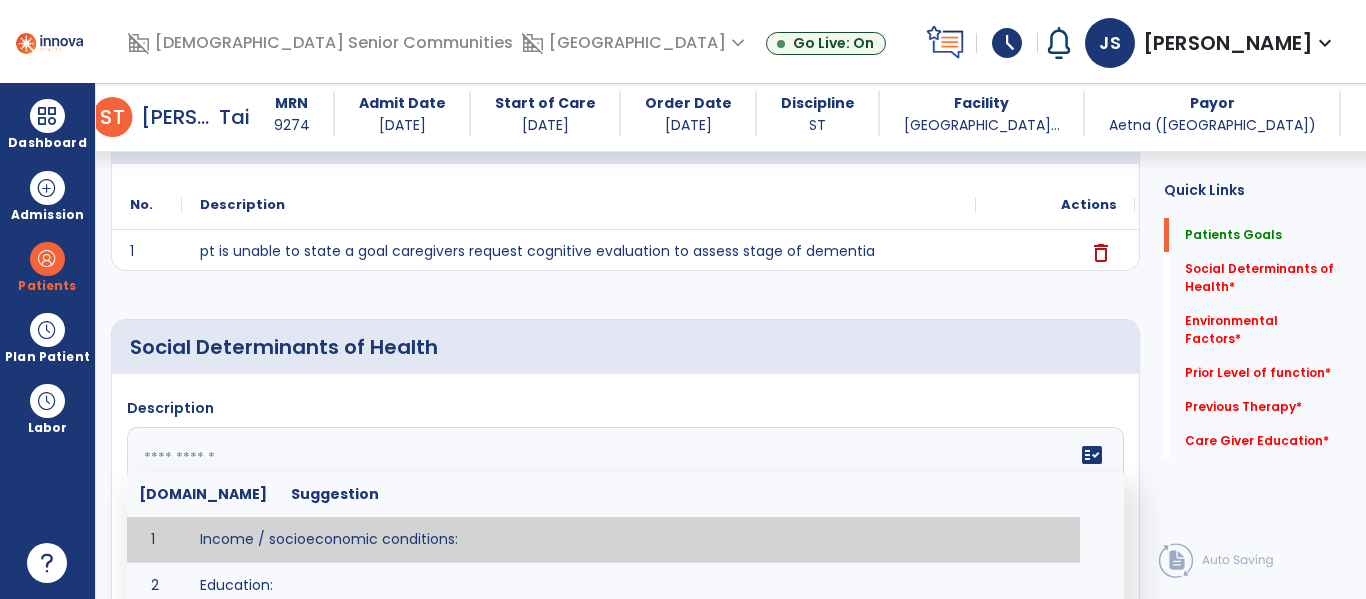 scroll, scrollTop: 245, scrollLeft: 0, axis: vertical 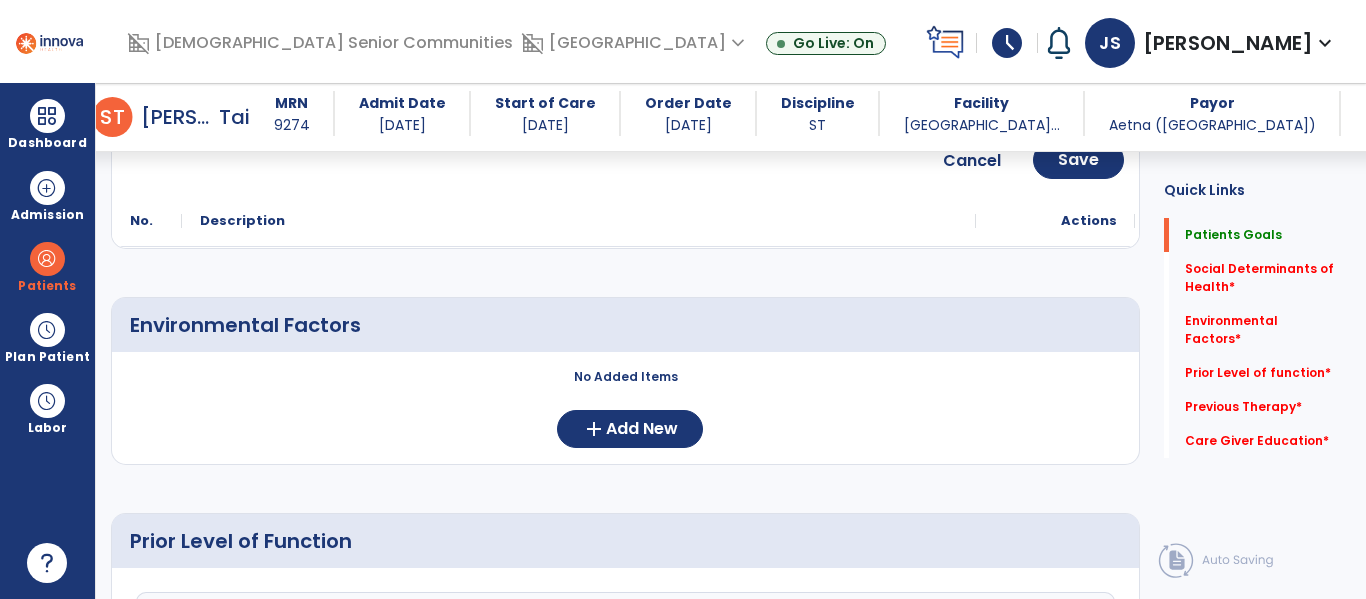 type on "***" 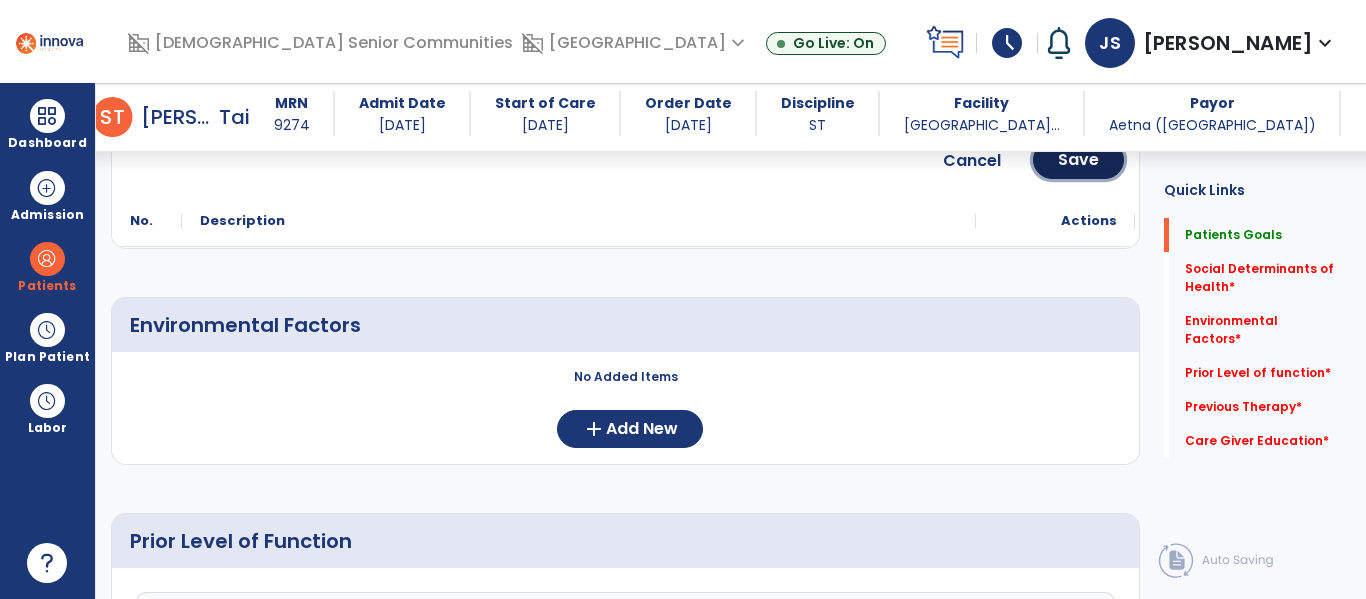 click on "Save" 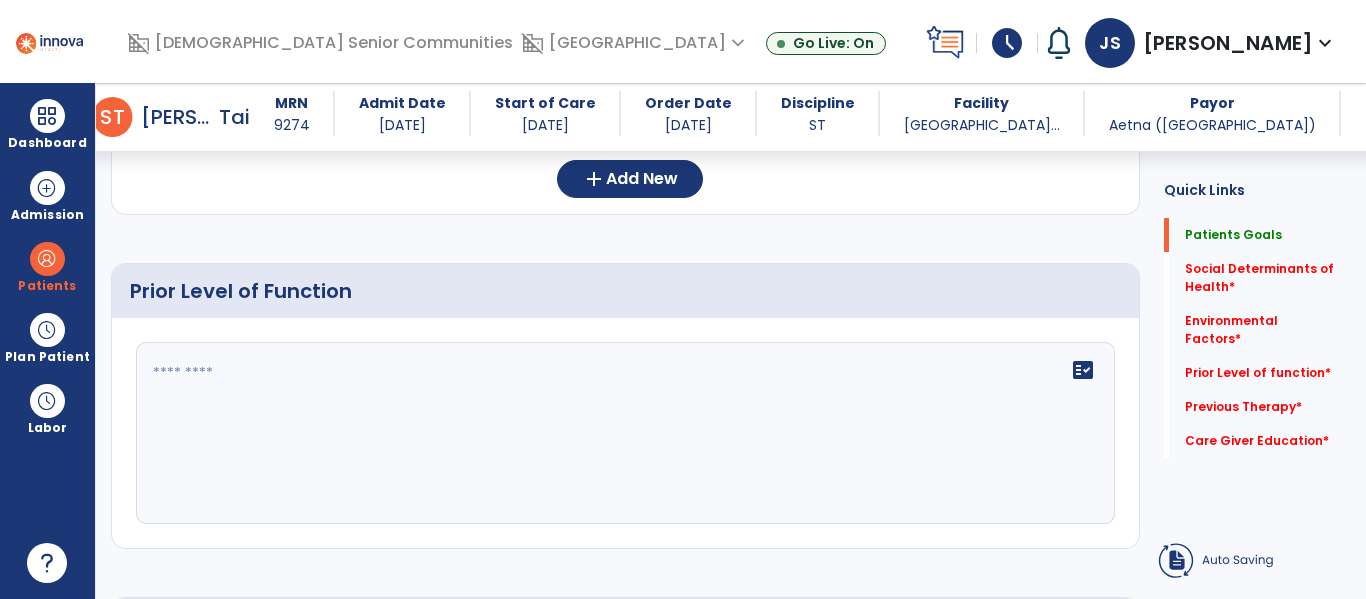 scroll, scrollTop: 402, scrollLeft: 0, axis: vertical 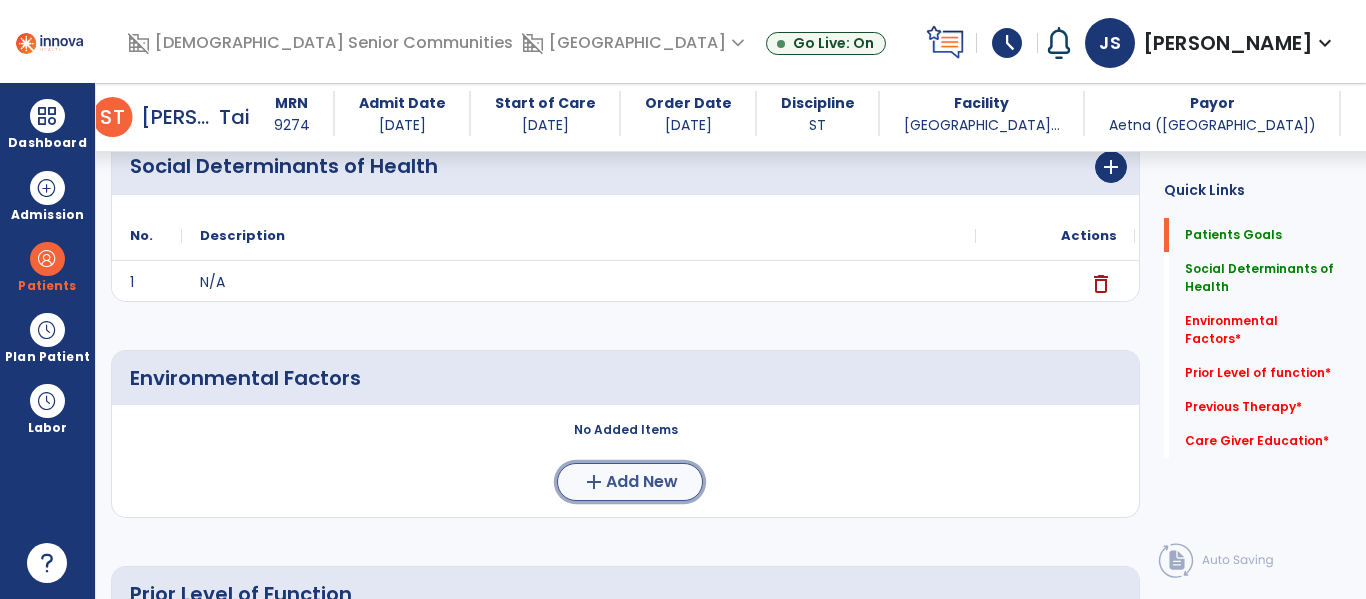 click on "add  Add New" 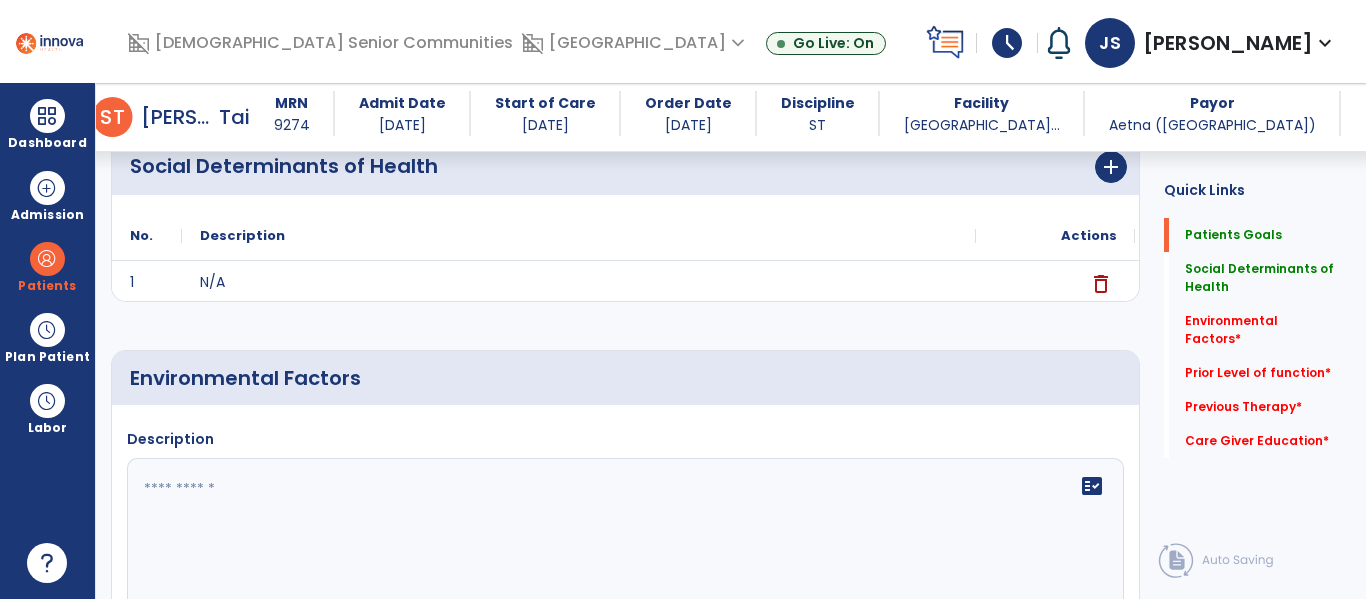 click on "Description   fact_check" 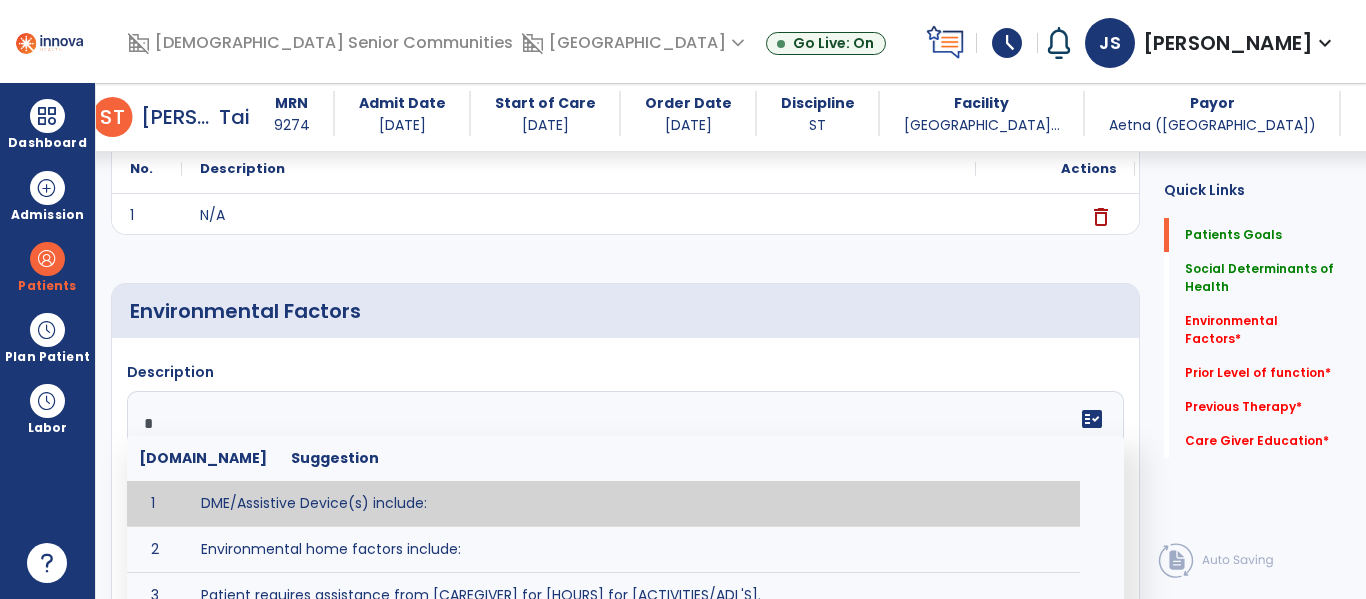 scroll, scrollTop: 473, scrollLeft: 0, axis: vertical 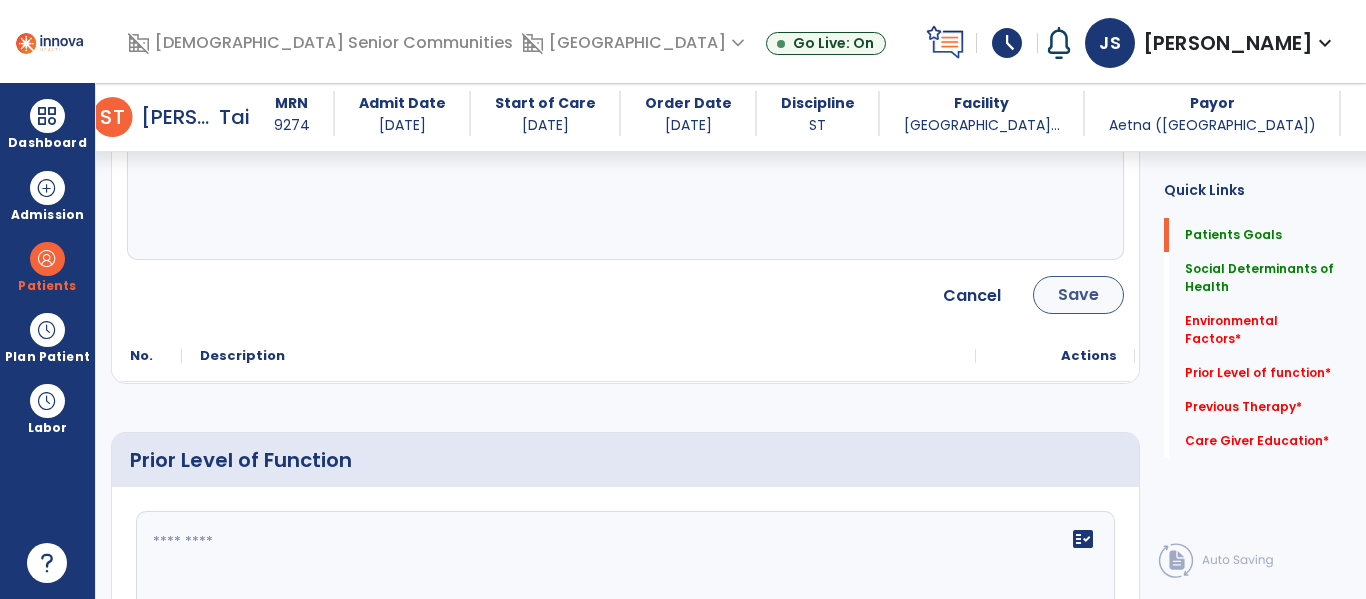 type on "***" 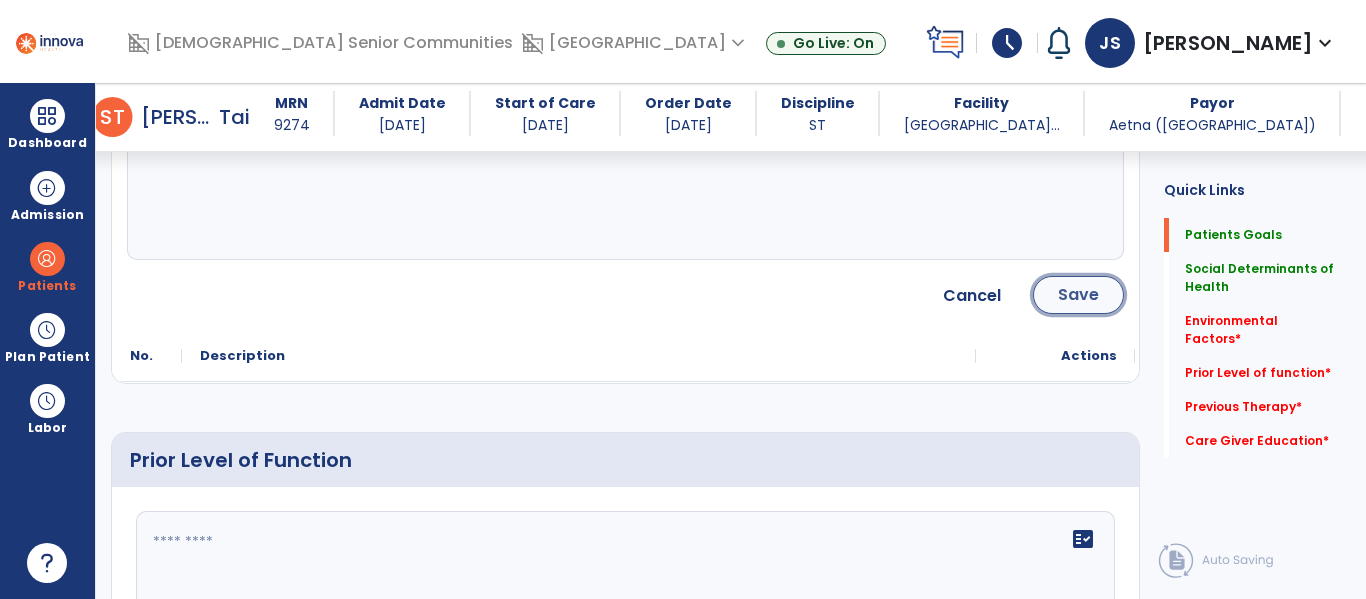 click on "Save" 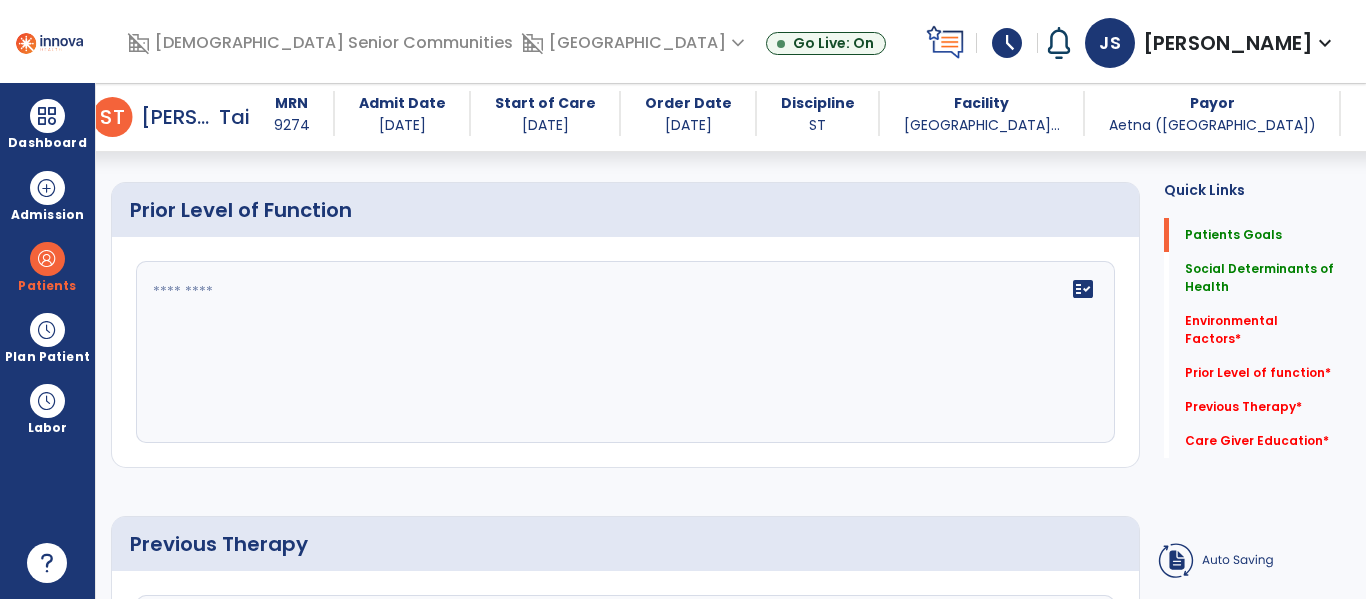 scroll, scrollTop: 794, scrollLeft: 0, axis: vertical 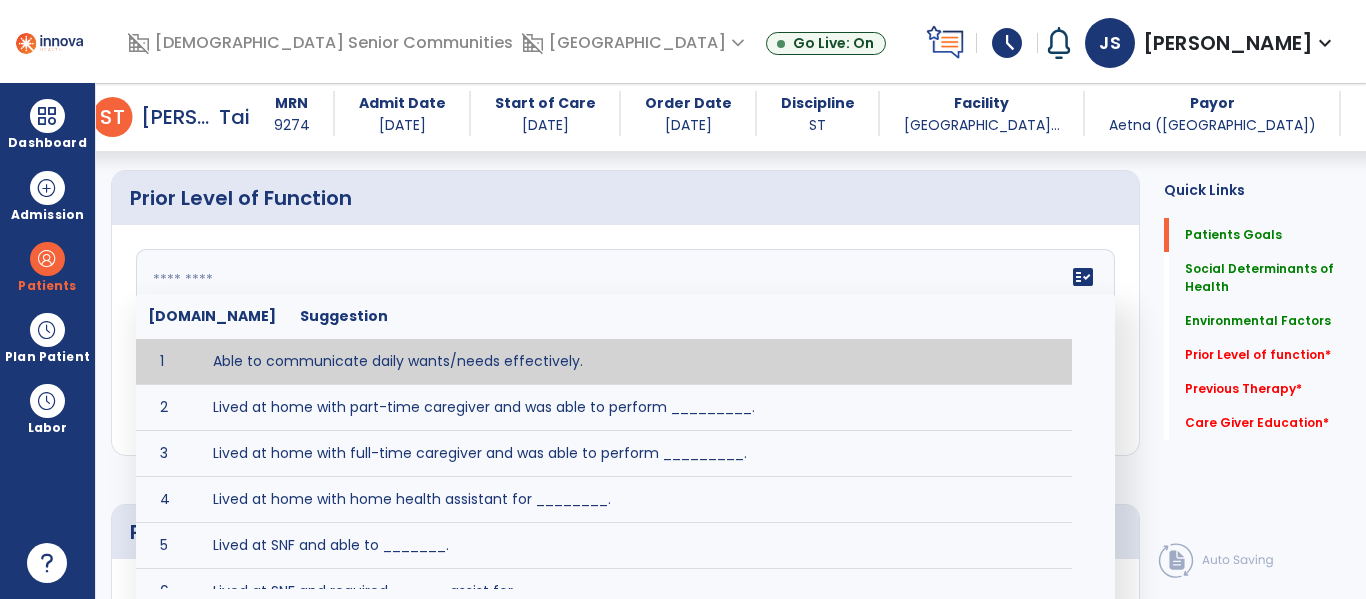 click on "fact_check  [DOMAIN_NAME] Suggestion 1 Able to communicate daily wants/needs effectively. 2 Lived at home with part-time caregiver and was able to perform _________. 3 Lived at home with full-time caregiver and was able to perform _________. 4 Lived at home with home health assistant for ________. 5 Lived at SNF and able to _______. 6 Lived at SNF and required ______ assist for ________. 7 Lived in assisted living facility and able to _______. 8 Lived in SNF and began to develop increase in risk for ______. 9 Lived in SNF and required modified diet of _______ for safety. 10 Lived in SNF with no difficulties expressing wants/medical needs to familiar listeners. 11 Lived in SNF with no difficulties expressing wants/medical needs to unfamiliar listeners. 12 Lived in [GEOGRAPHIC_DATA] without any diet restrictions/diet modifications. 13 Mental awareness and functional communication WFLs. 14 Mild dementia not affecting daily routine or safety. 15 No history of receptive or expressive deficits. 16 No history of swallowing problems. 17" 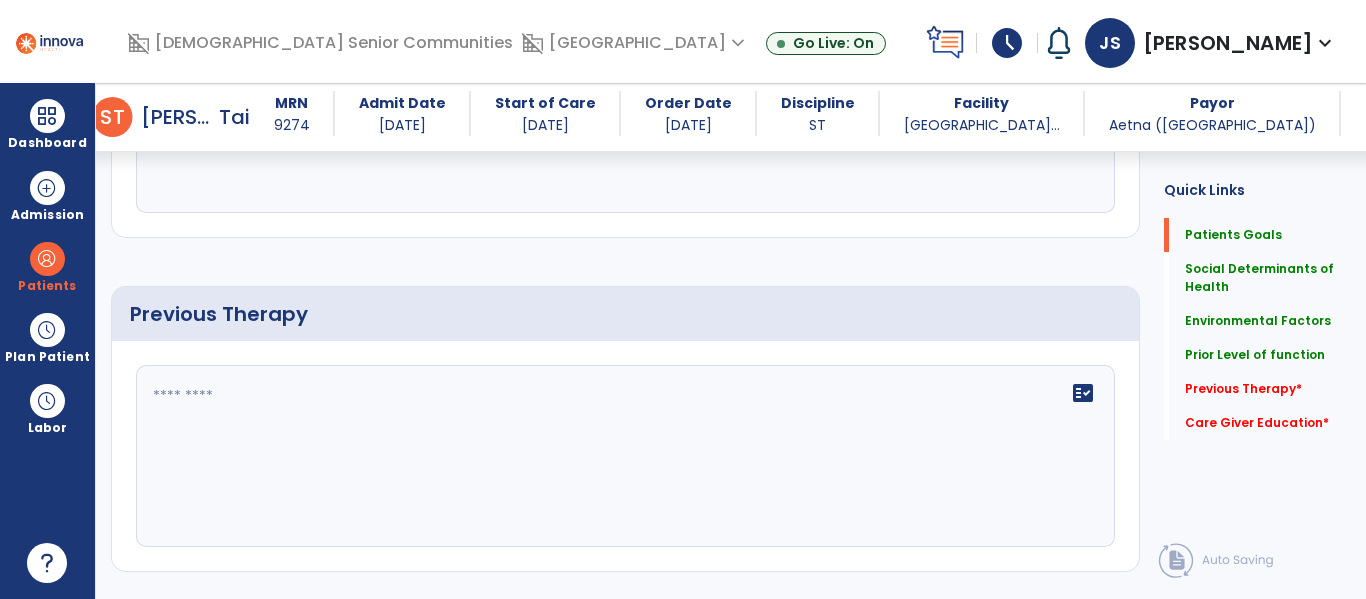 scroll, scrollTop: 1104, scrollLeft: 0, axis: vertical 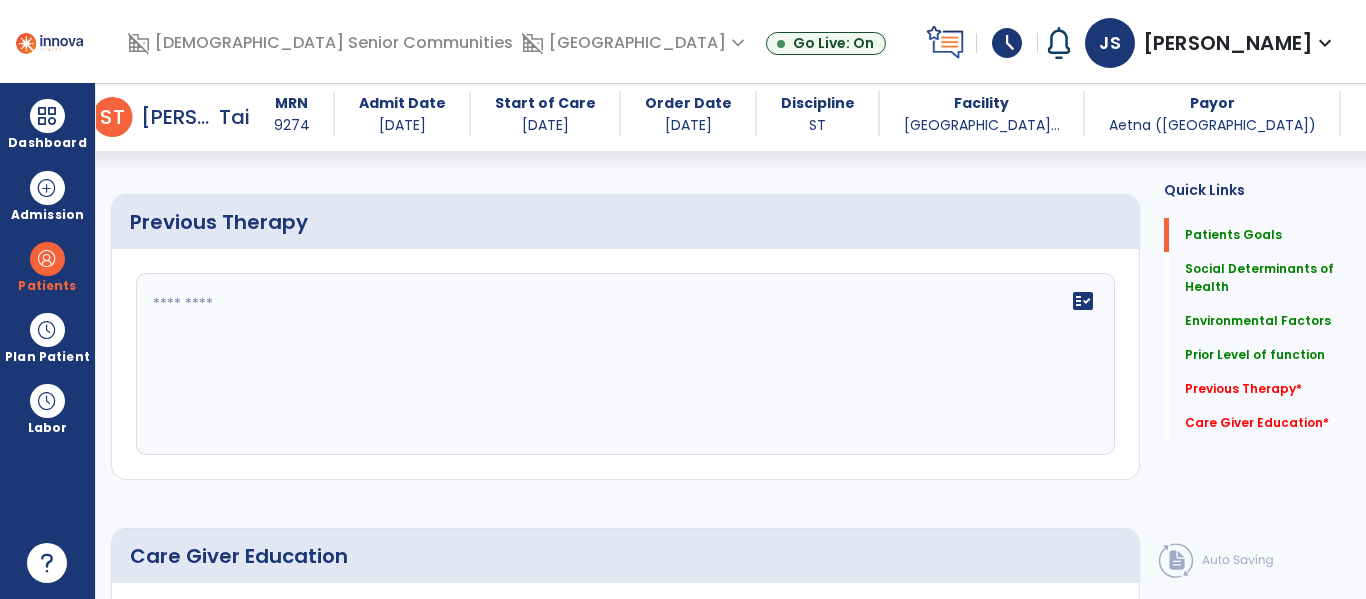 type on "**********" 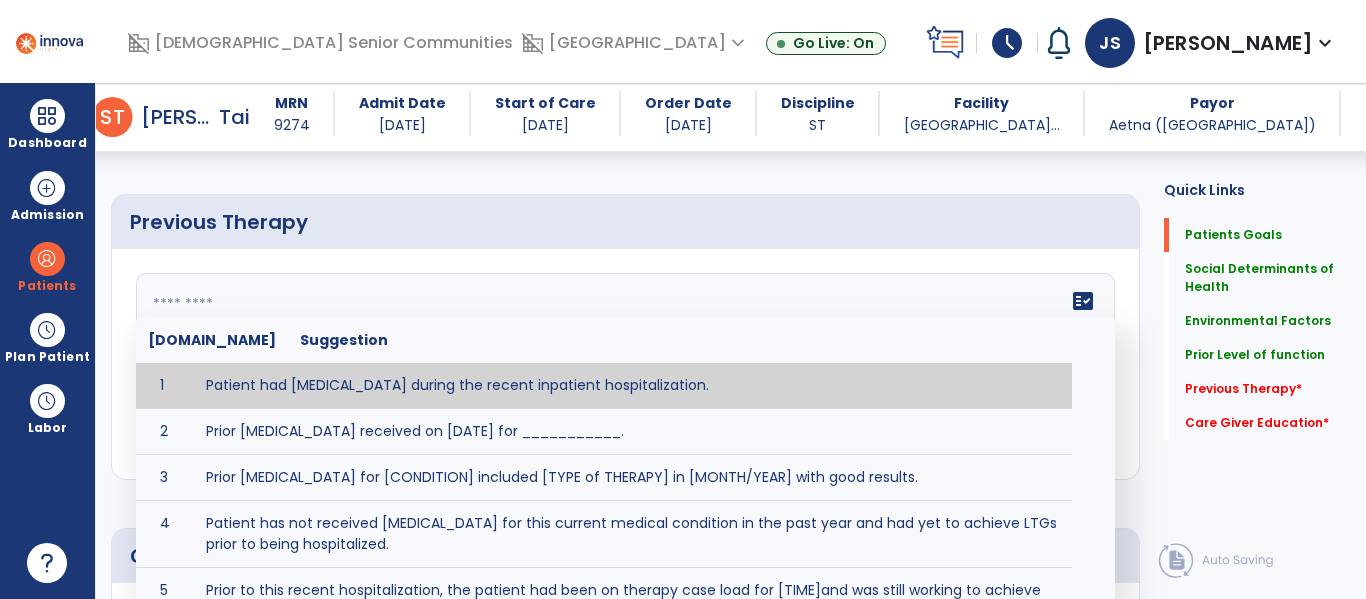 click on "fact_check  [DOMAIN_NAME] Suggestion 1 Patient had [MEDICAL_DATA] during the recent inpatient hospitalization. 2 Prior [MEDICAL_DATA] received on [DATE] for ___________. 3 Prior [MEDICAL_DATA] for [CONDITION] included [TYPE of THERAPY] in [MONTH/YEAR] with good results. 4 Patient has not received [MEDICAL_DATA] for this current medical condition in the past year and had yet to achieve LTGs prior to being hospitalized. 5 Prior to this recent hospitalization, the patient had been on therapy case load for [TIME]and was still working to achieve LTGs before being hospitalized." 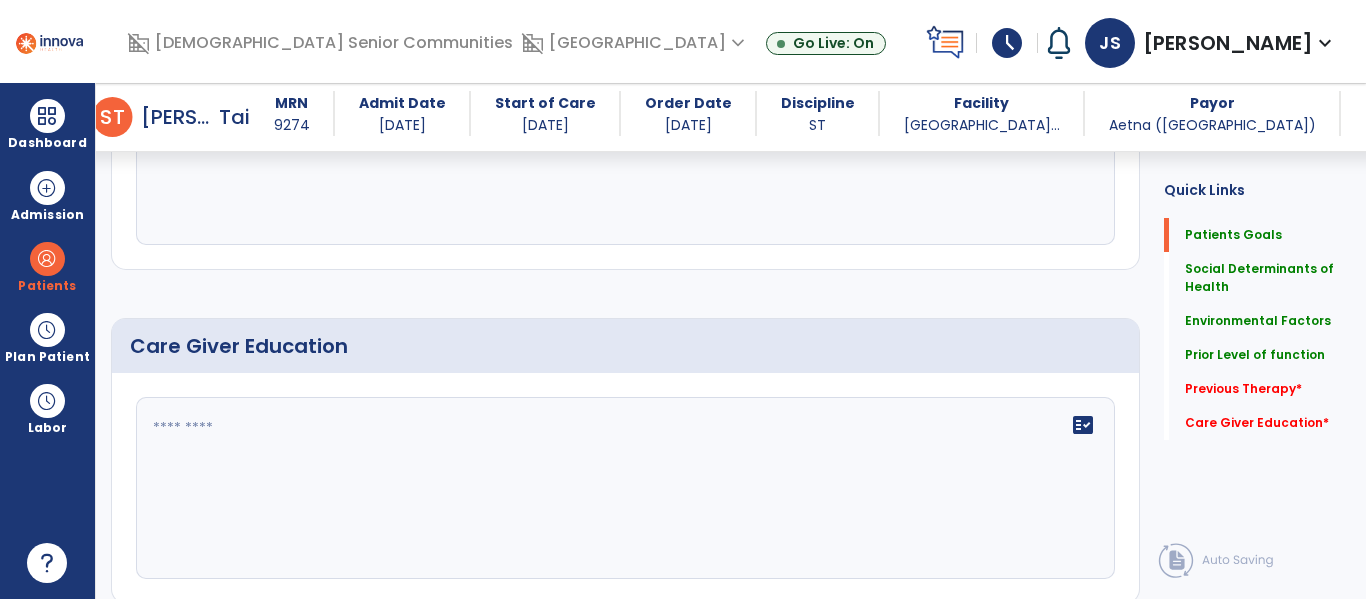 scroll, scrollTop: 1457, scrollLeft: 0, axis: vertical 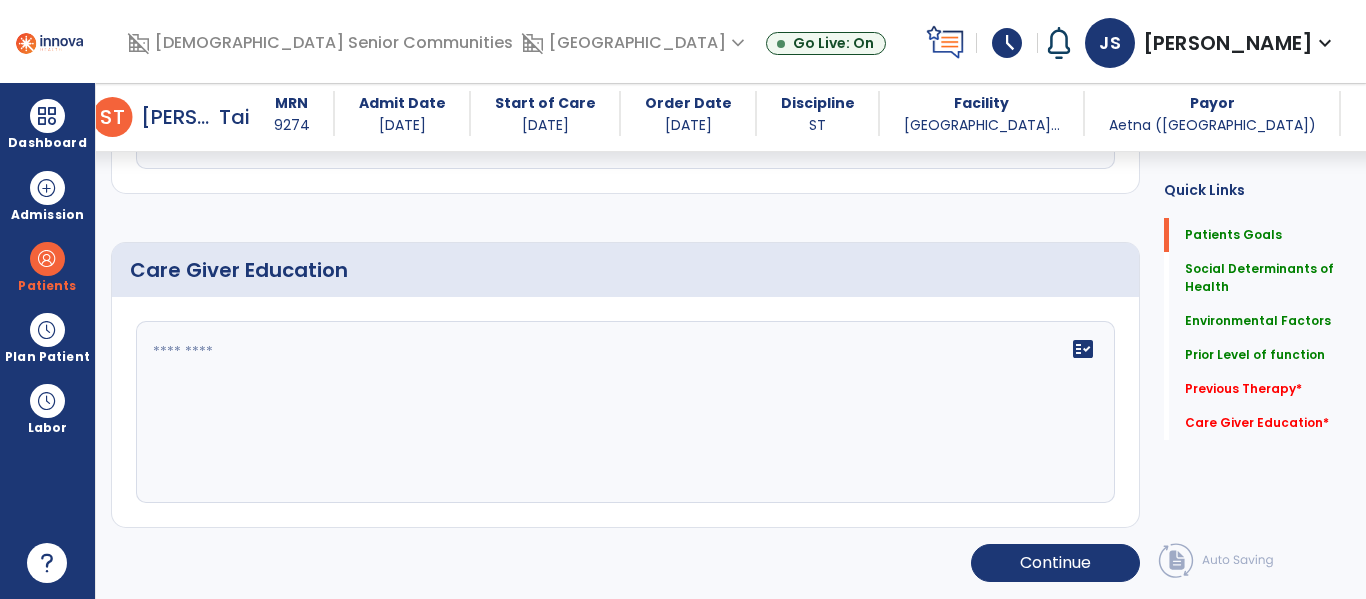 type on "****" 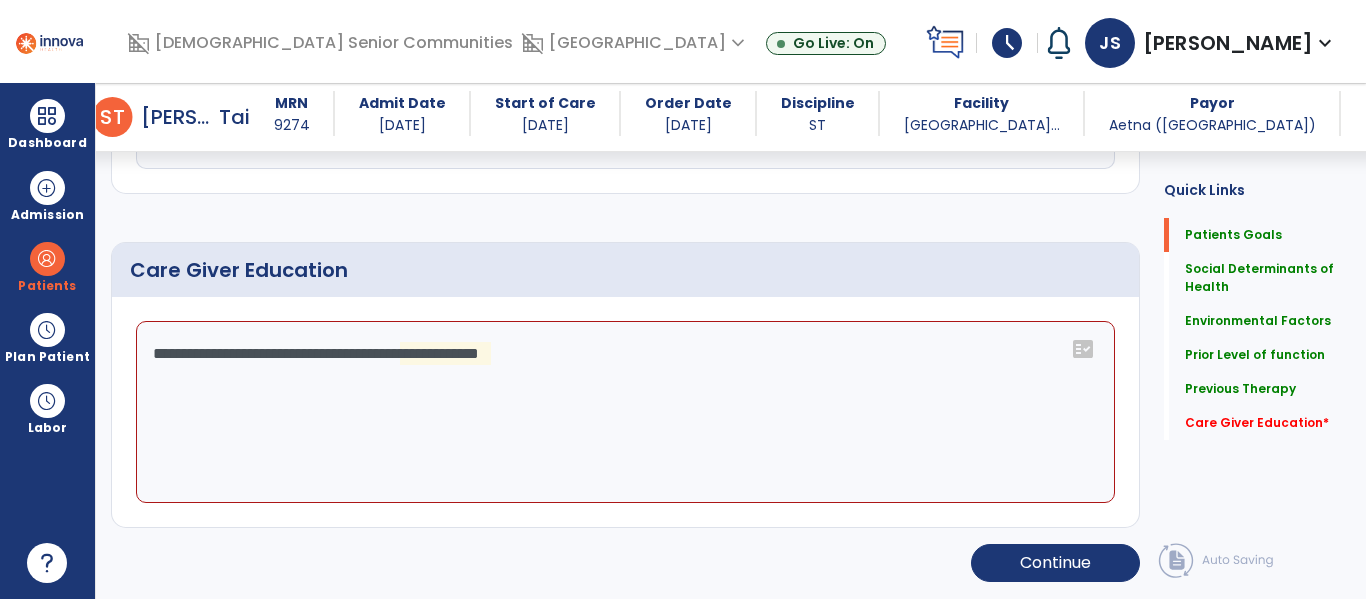 click on "**********" 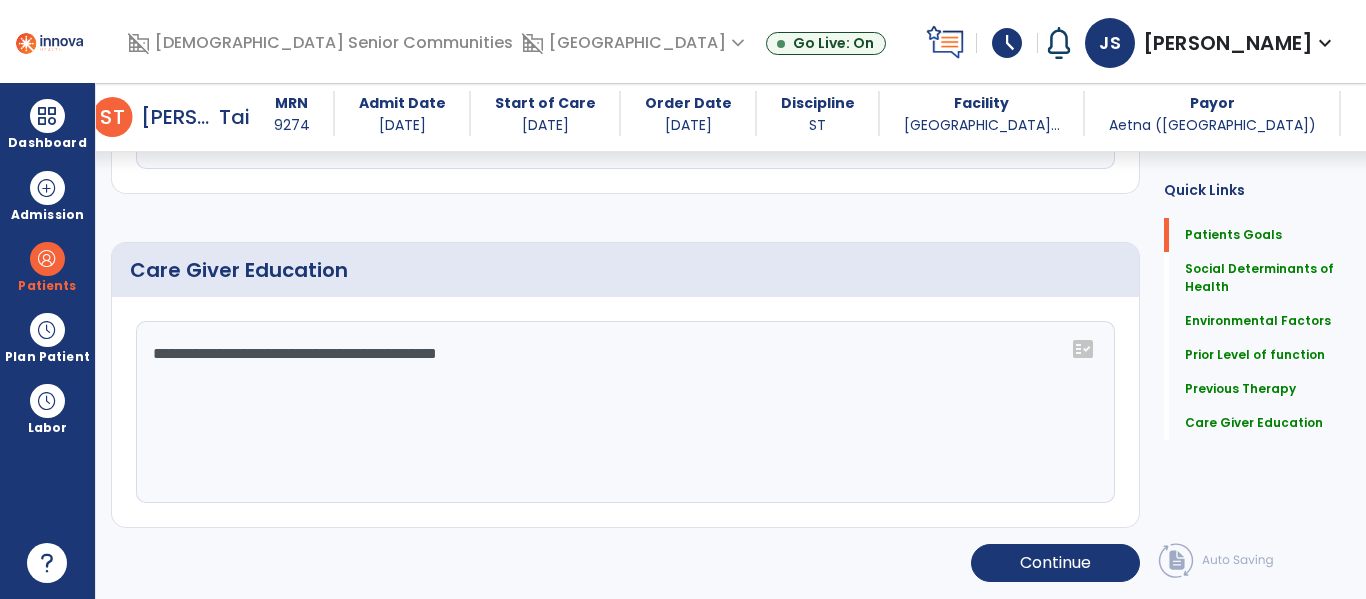 drag, startPoint x: 697, startPoint y: 399, endPoint x: 415, endPoint y: 386, distance: 282.2995 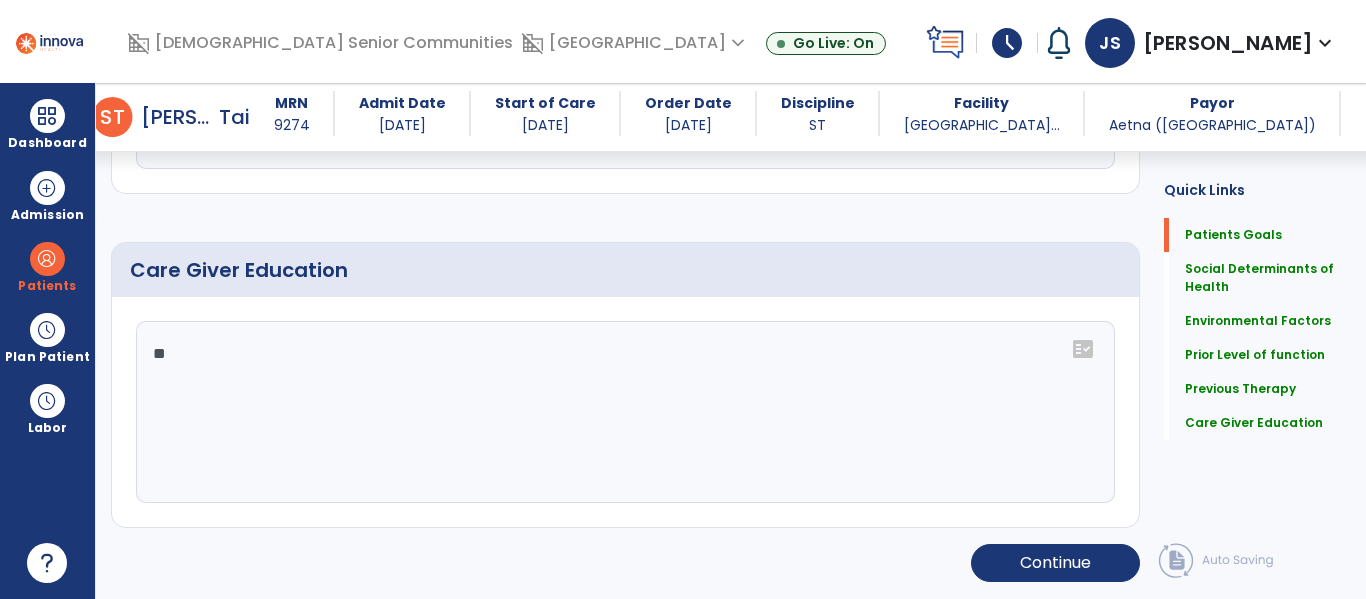 type on "*" 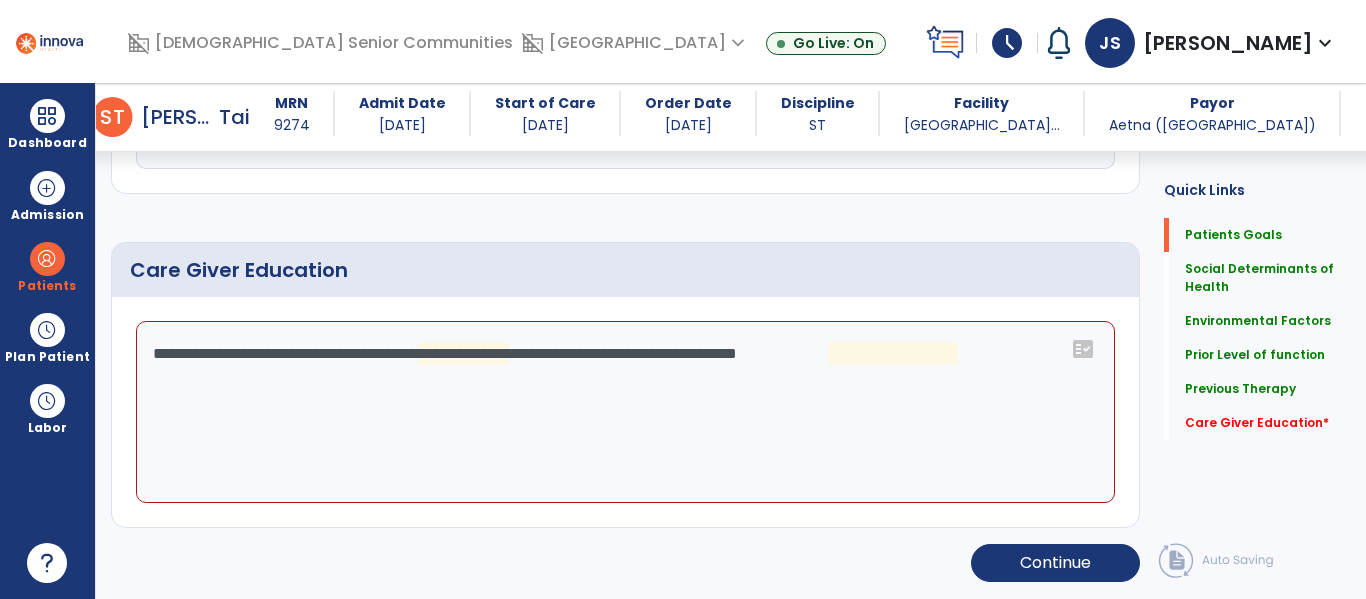 click on "**********" 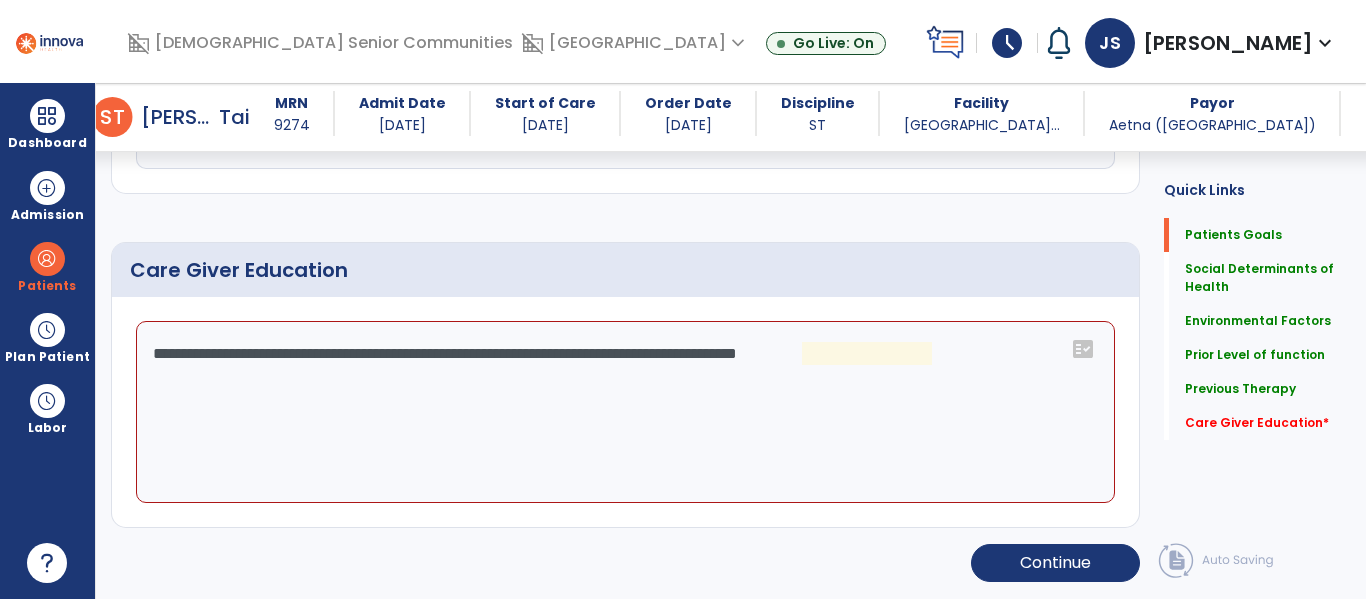 click on "**********" 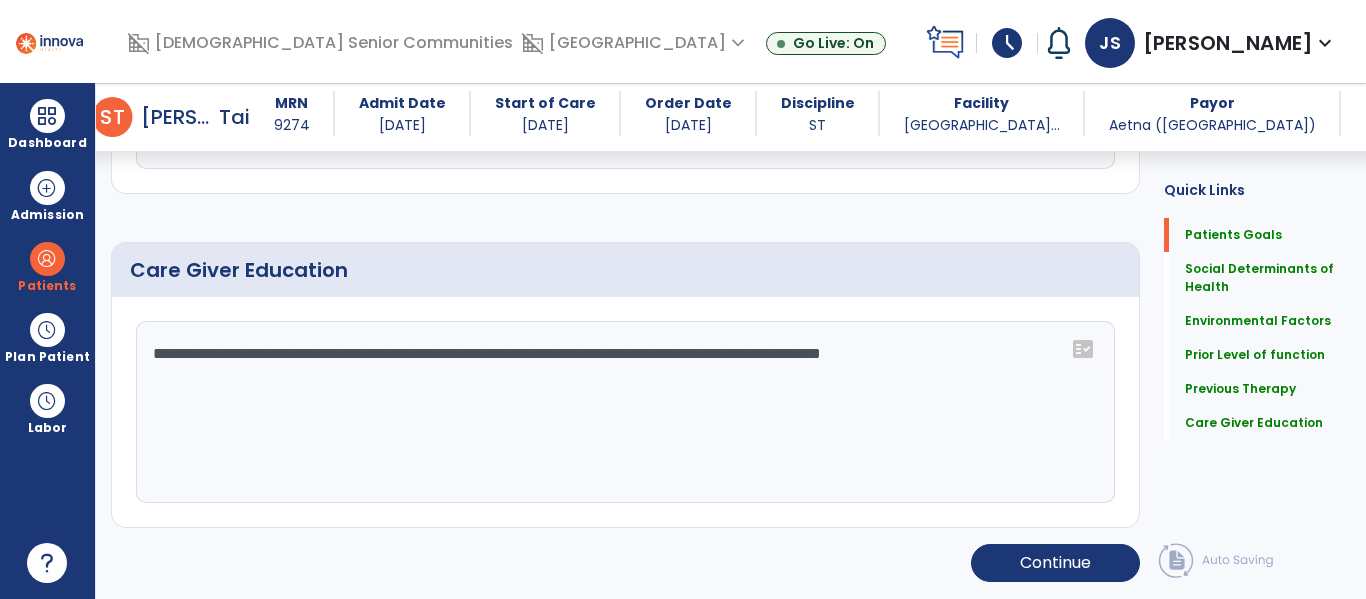 scroll, scrollTop: 1502, scrollLeft: 0, axis: vertical 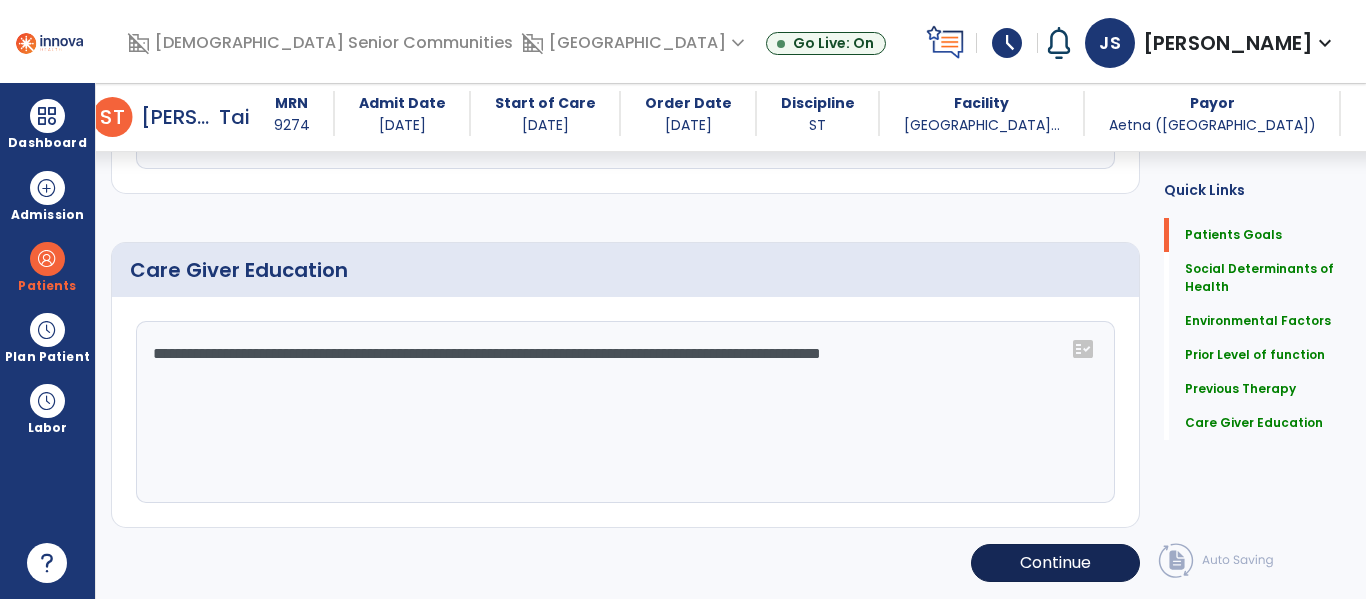 type on "**********" 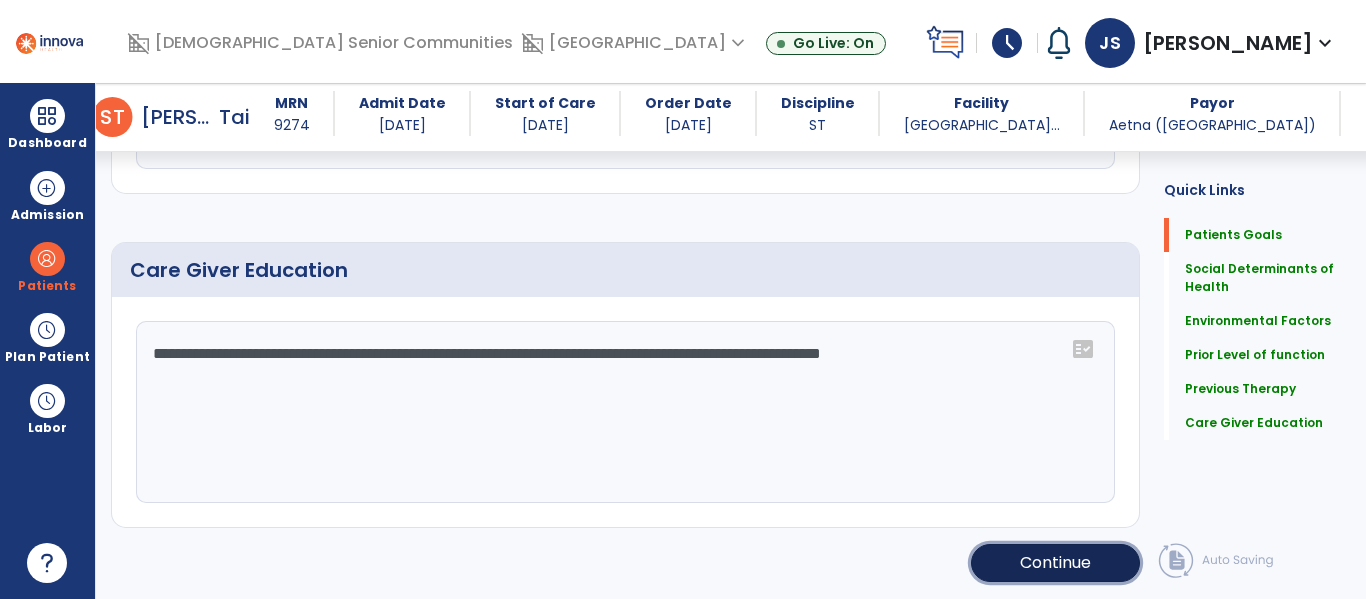 click on "Continue" 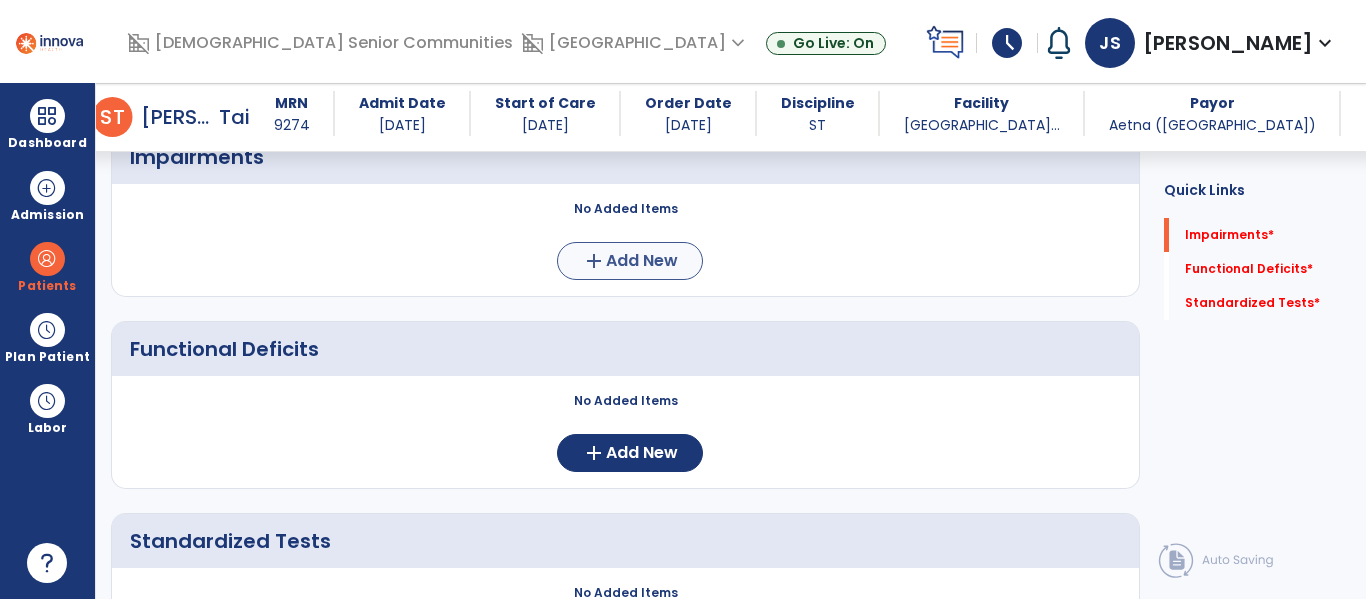 scroll, scrollTop: 197, scrollLeft: 0, axis: vertical 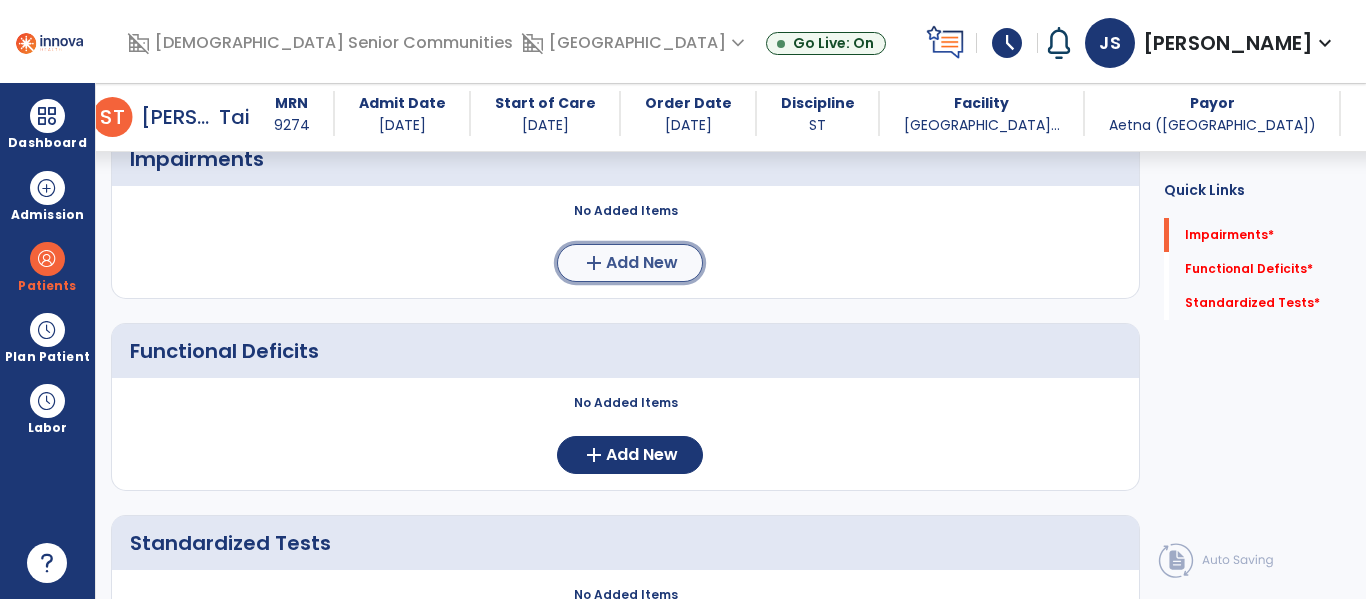 click on "Add New" 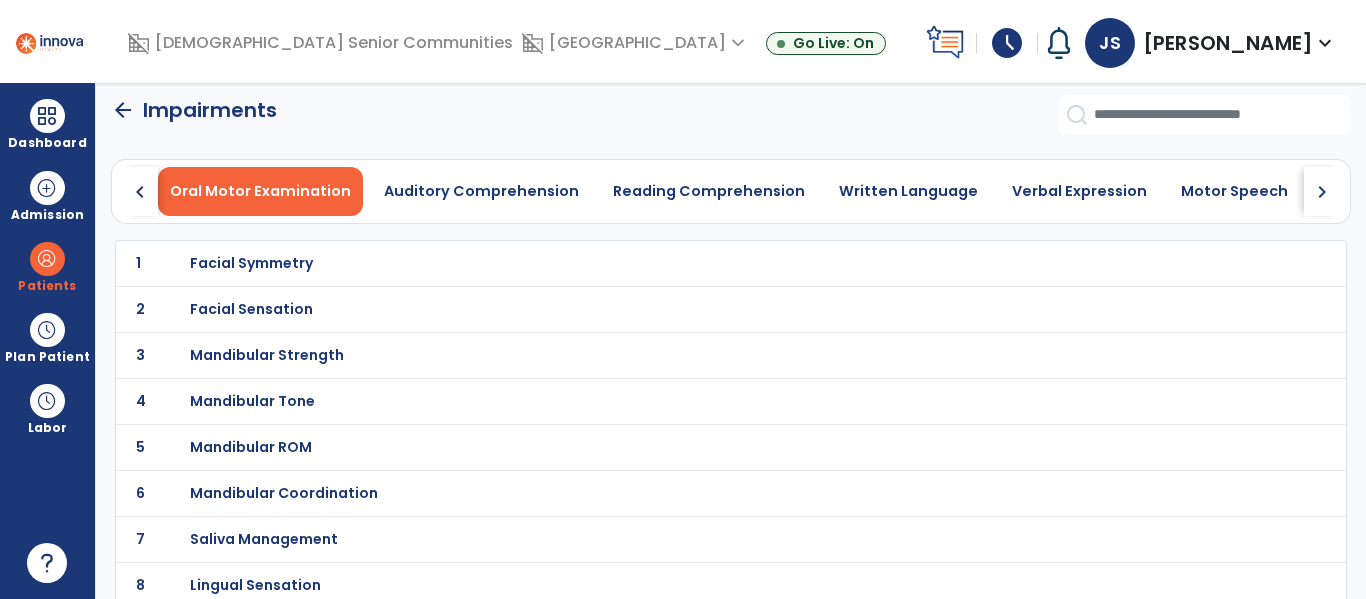 scroll, scrollTop: 0, scrollLeft: 0, axis: both 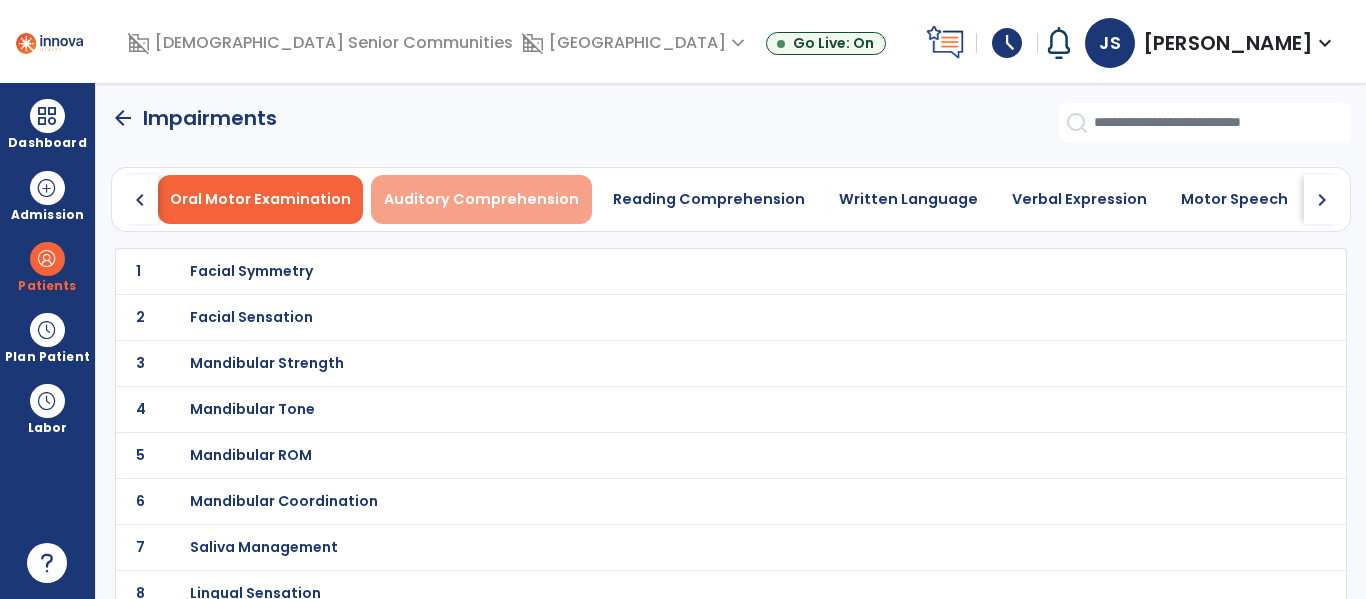 click on "Auditory Comprehension" at bounding box center (481, 199) 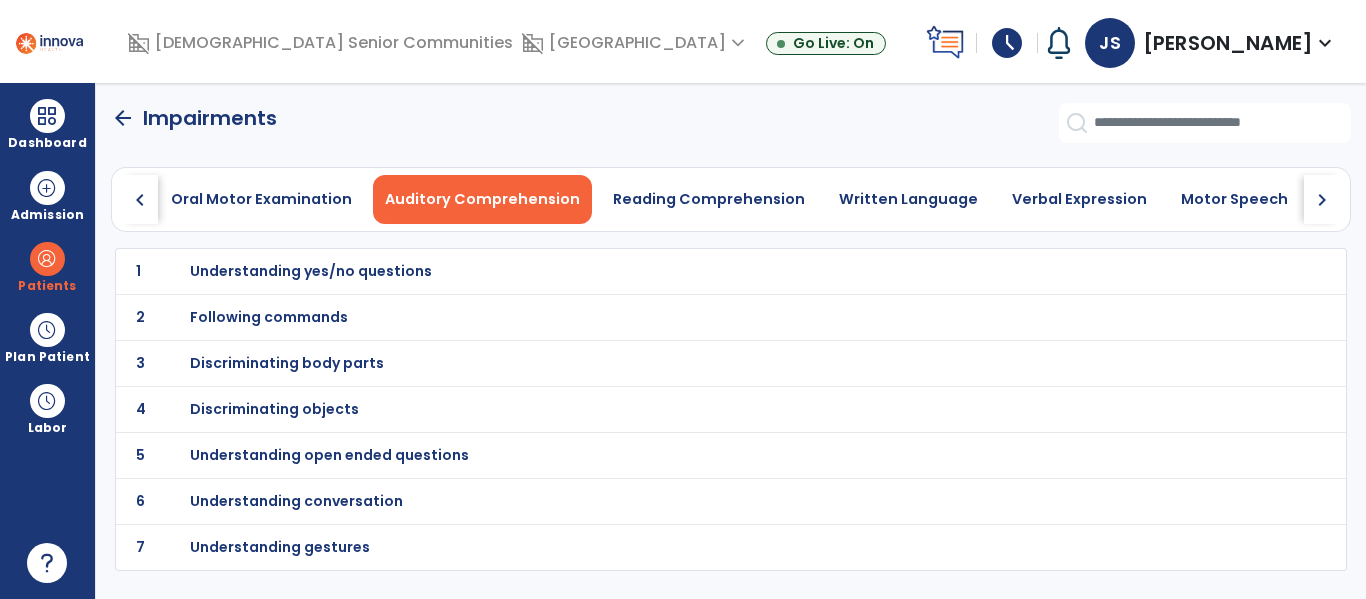 click on "Following commands" at bounding box center [311, 271] 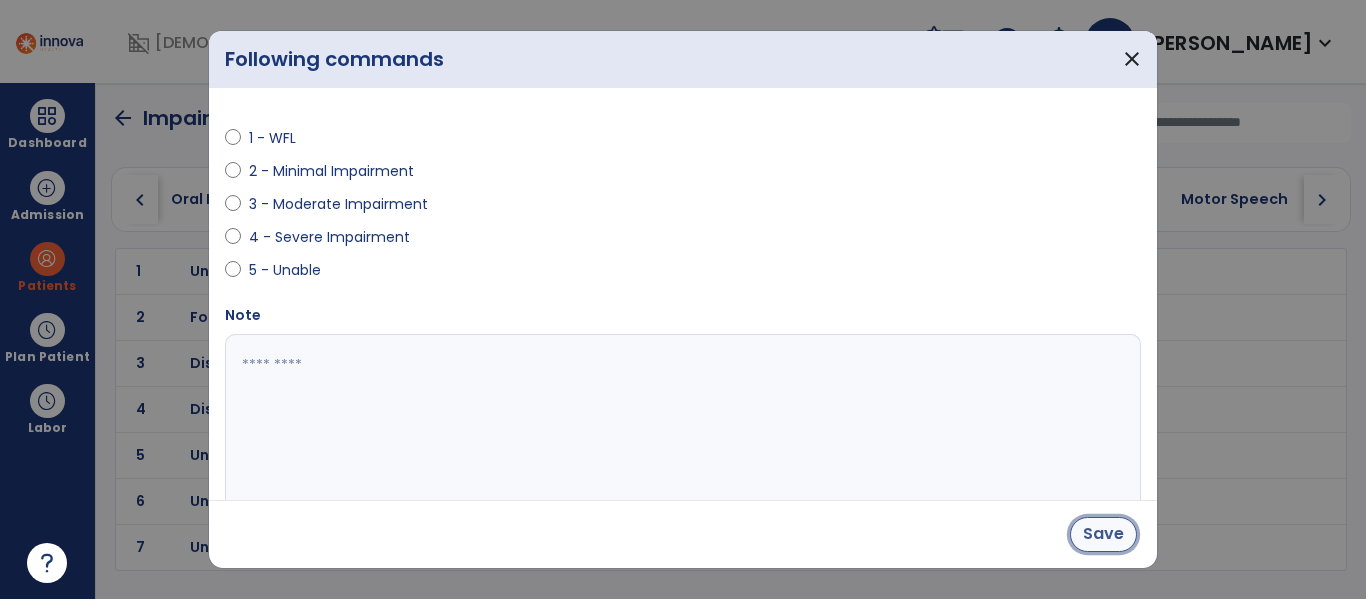 click on "Save" at bounding box center [1103, 534] 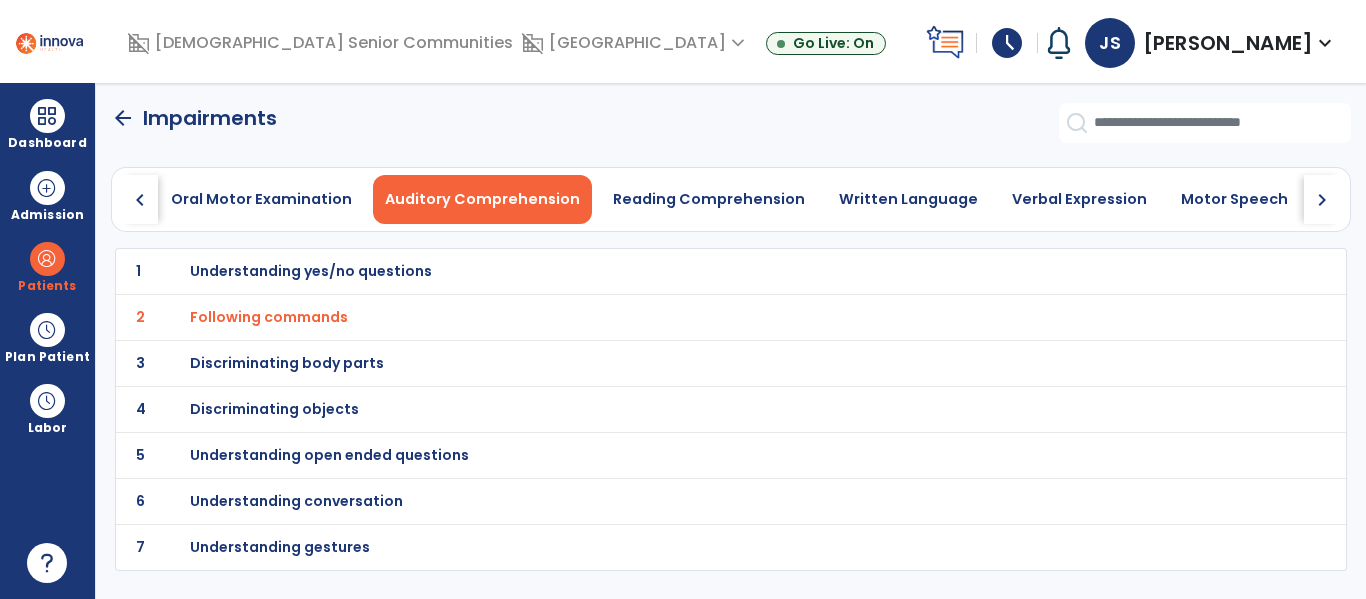 click on "Understanding open ended questions" at bounding box center (311, 271) 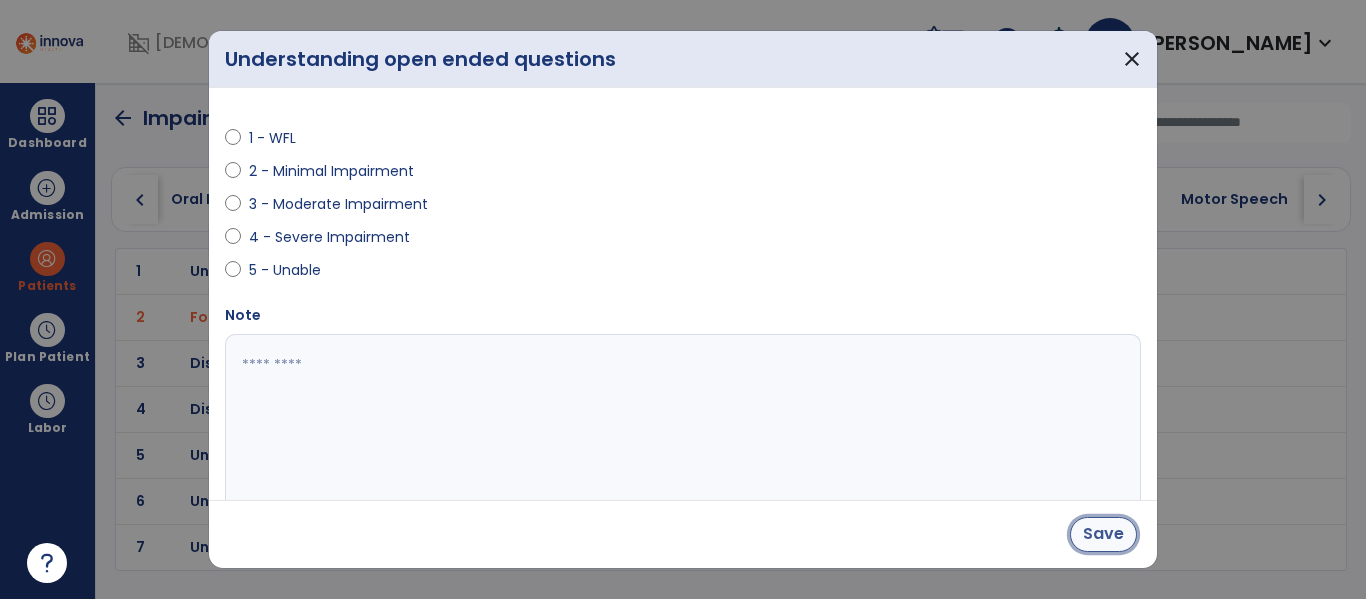 click on "Save" at bounding box center [1103, 534] 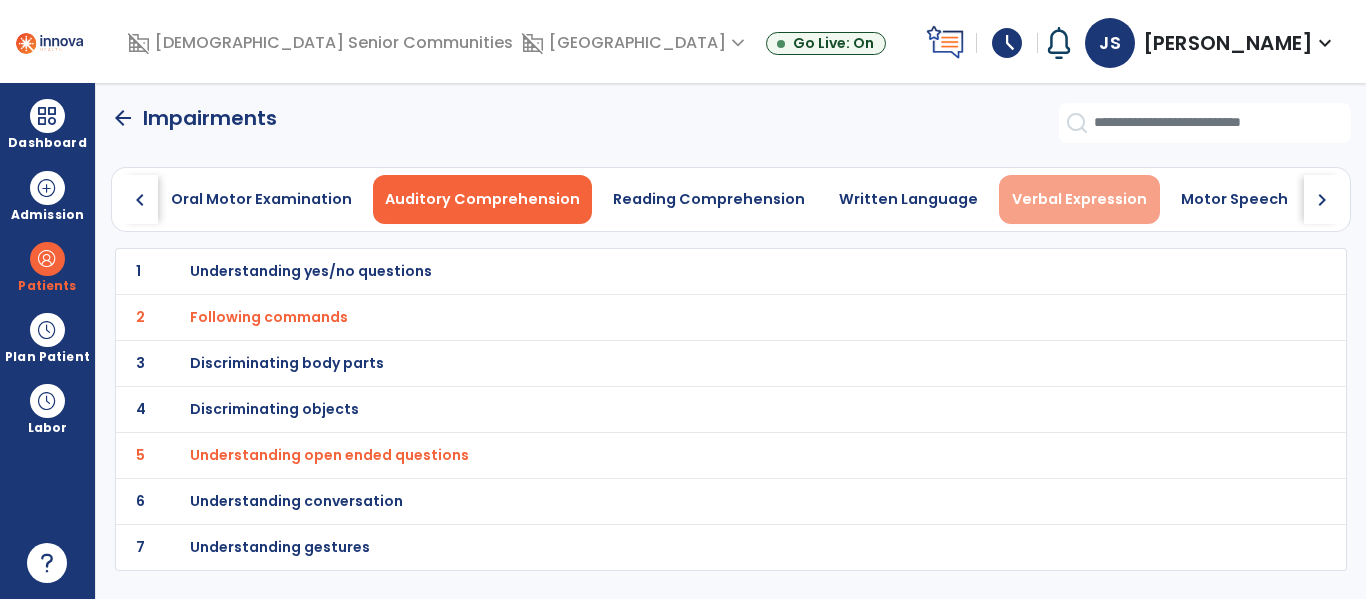 click on "Verbal Expression" at bounding box center [1079, 199] 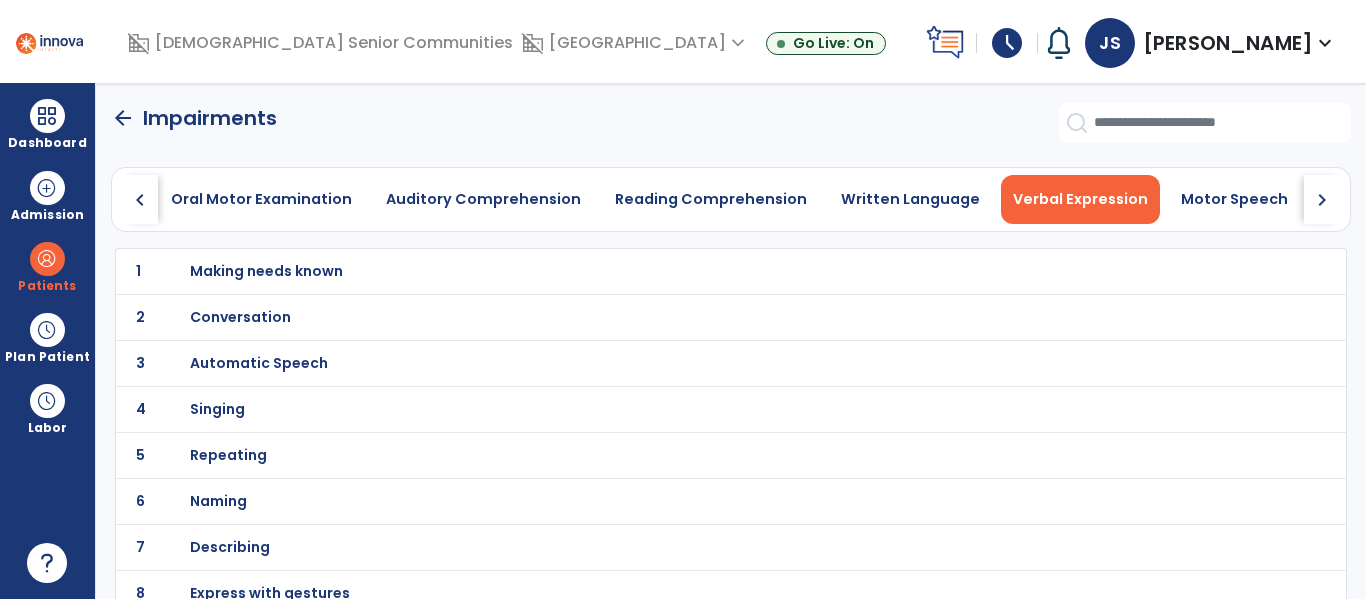 click on "Making needs known" at bounding box center [266, 271] 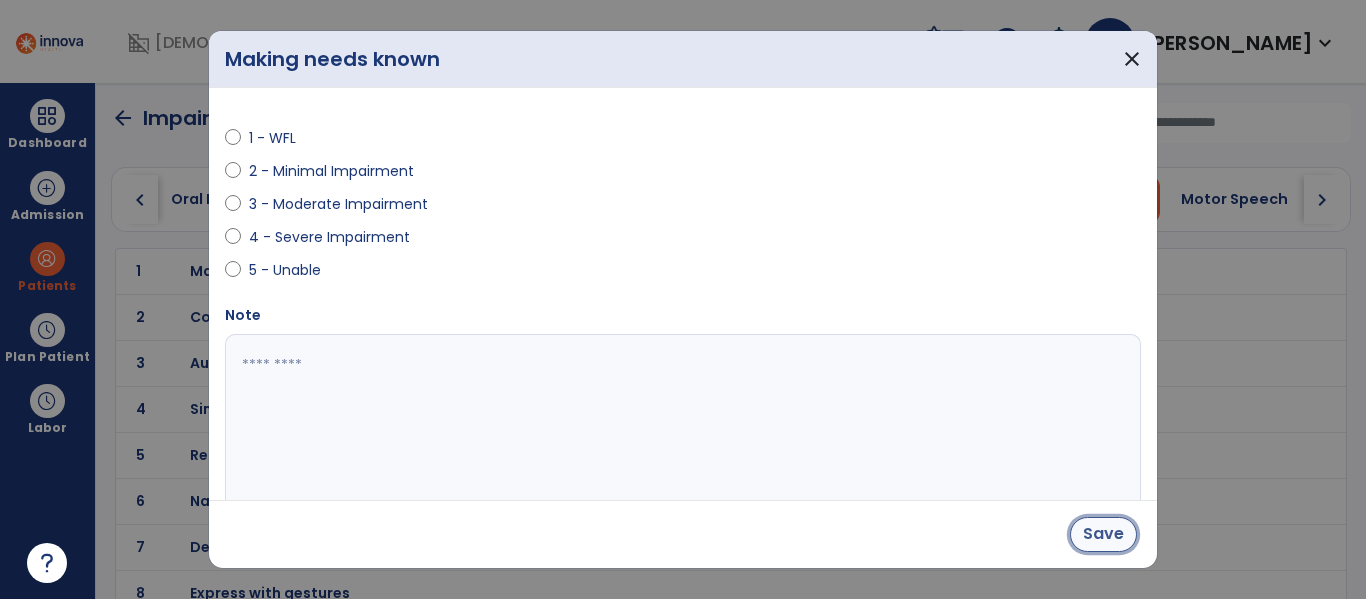 click on "Save" at bounding box center (1103, 534) 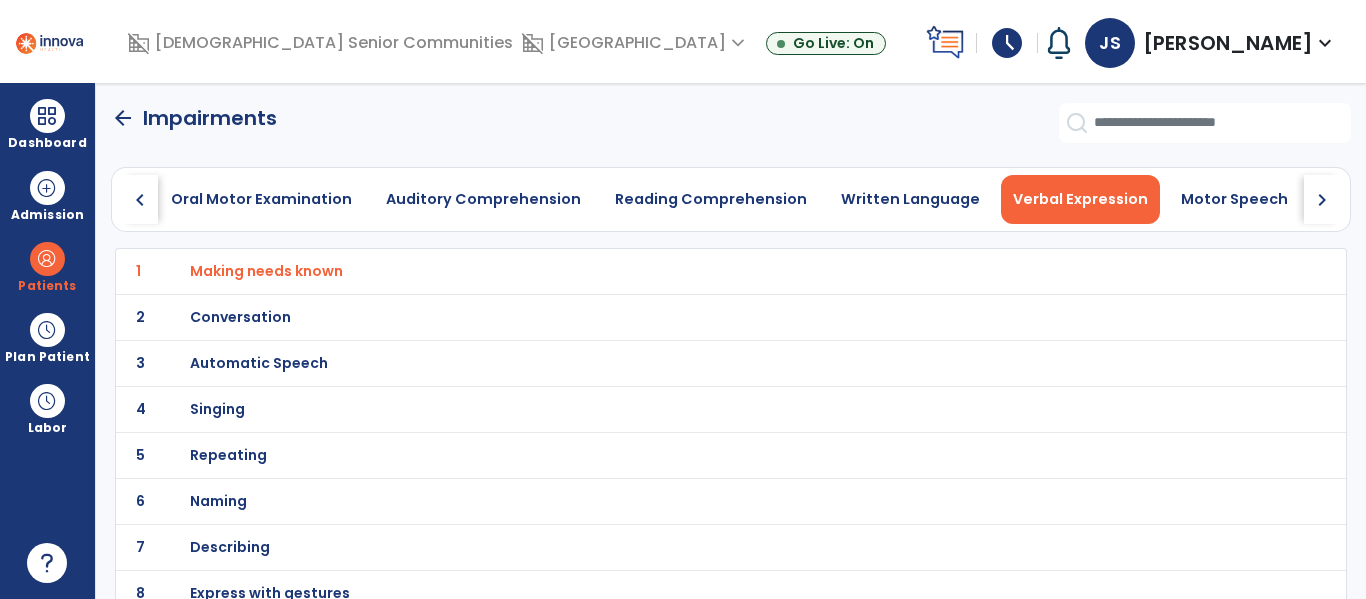 click on "Naming" at bounding box center [266, 271] 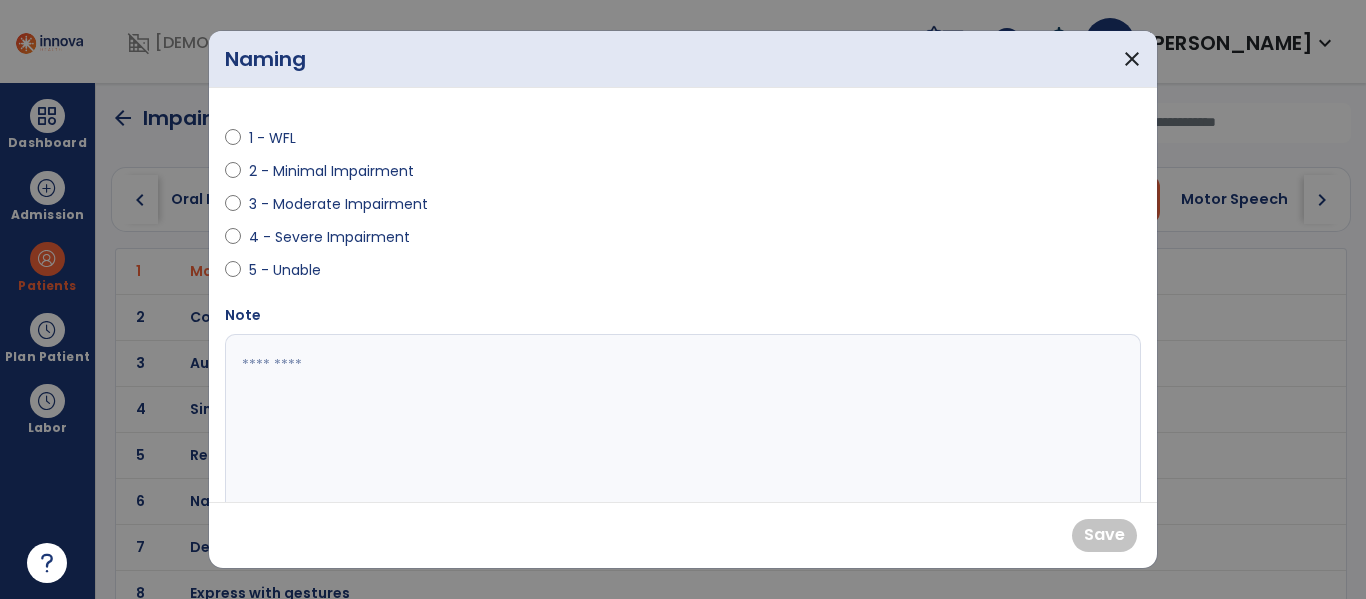 click on "1 - WFL 2 - Minimal Impairment 3 - Moderate Impairment 4 - Severe Impairment 5 - Unable" at bounding box center (448, 204) 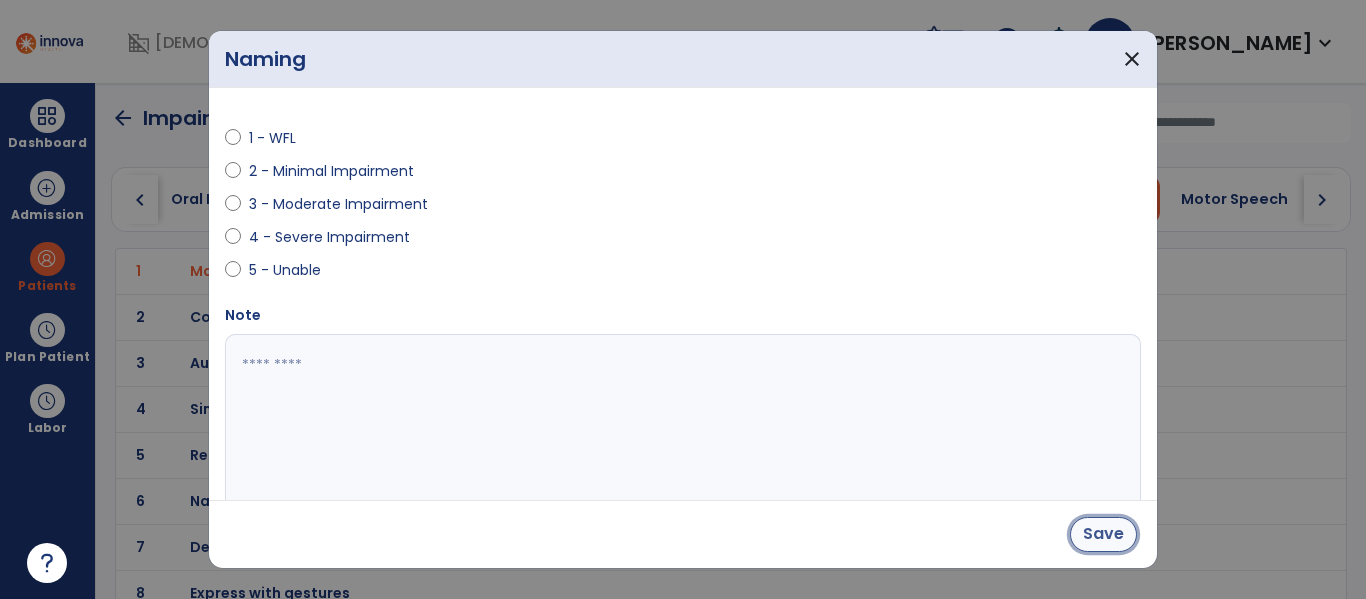 click on "Save" at bounding box center (1103, 534) 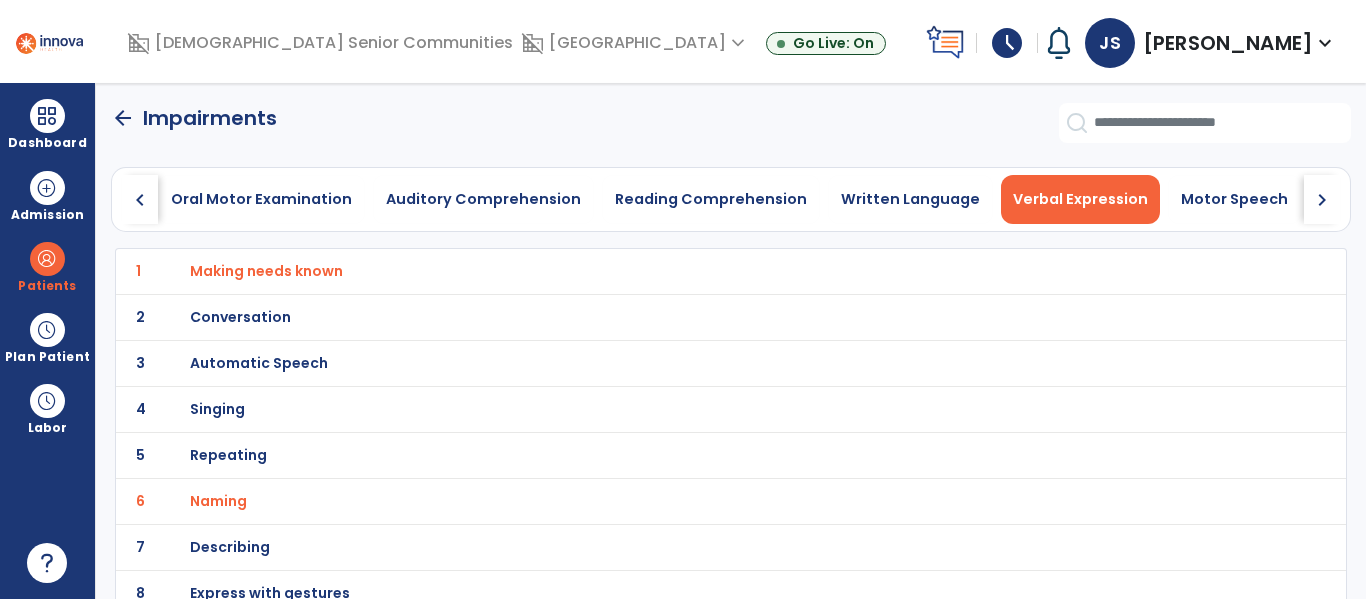 click on "chevron_right" 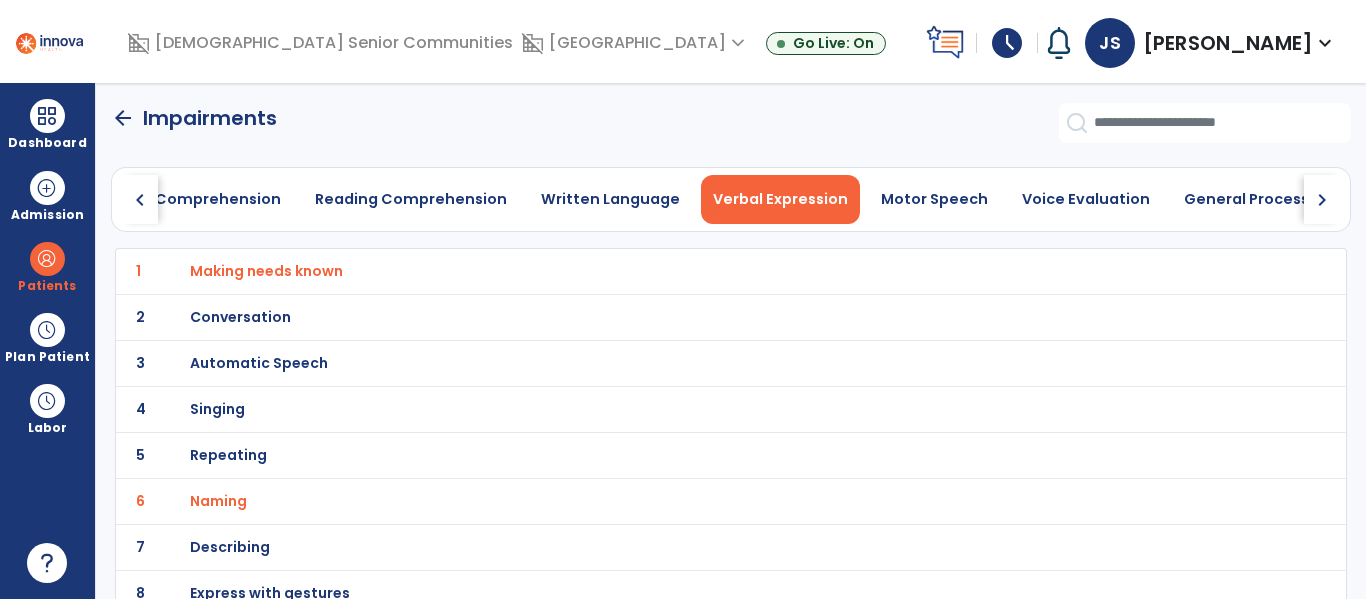 click on "chevron_right" 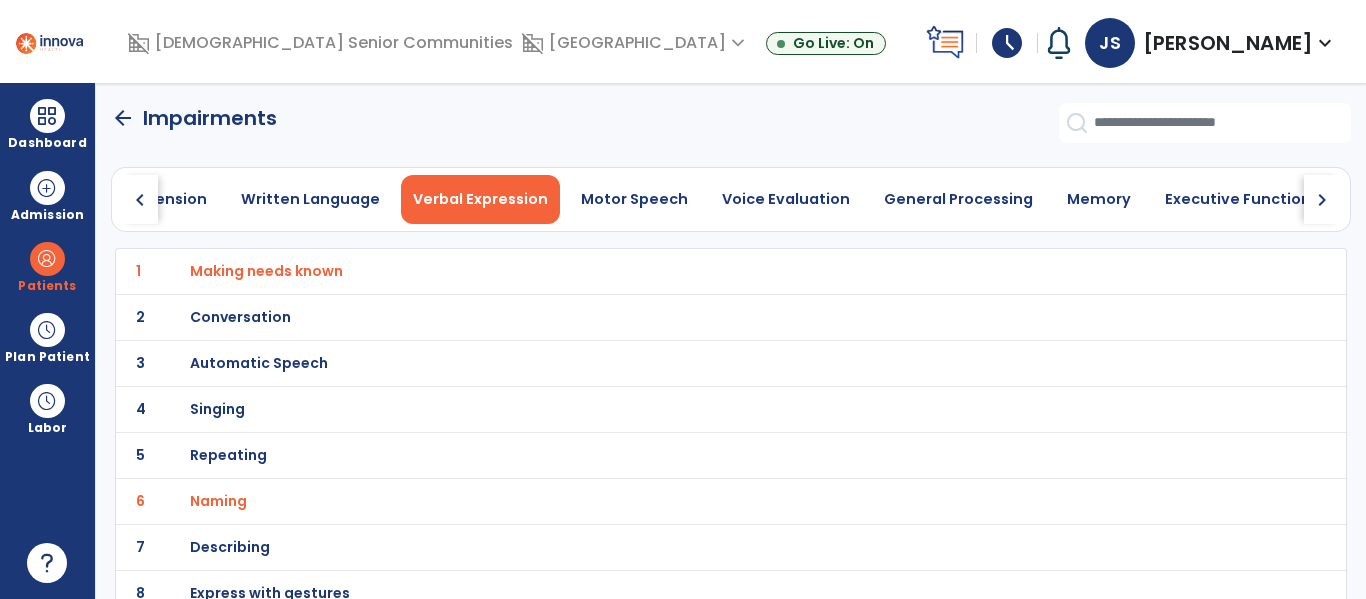 click on "chevron_right" 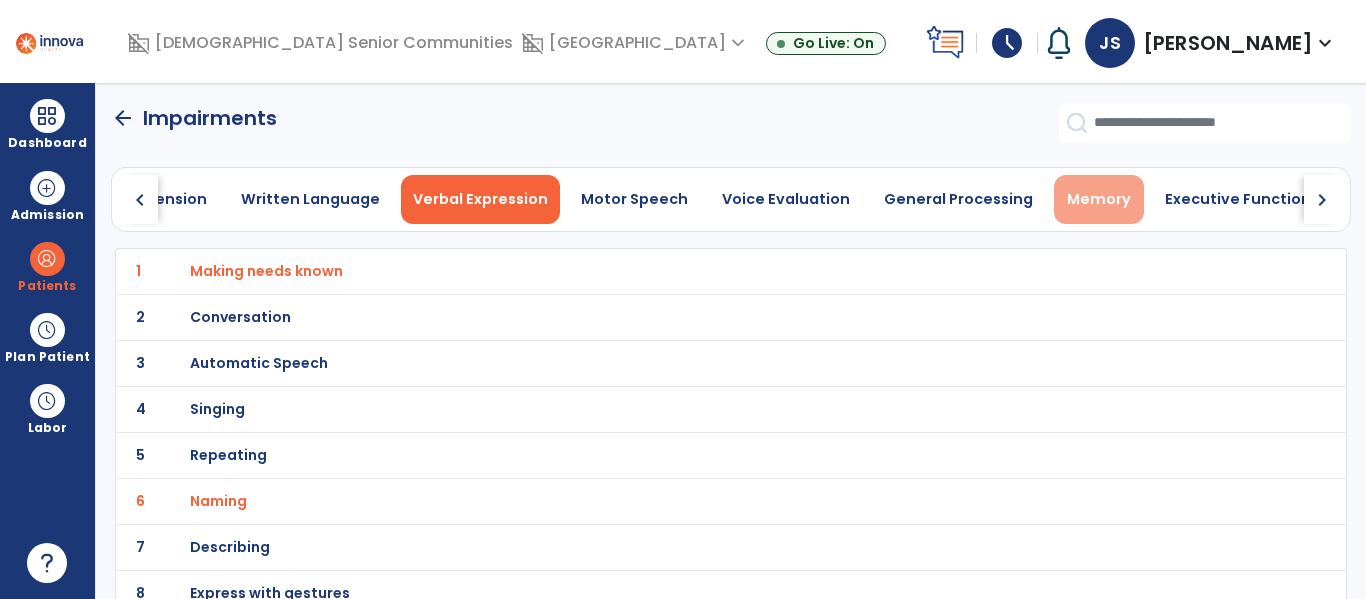 scroll, scrollTop: 0, scrollLeft: 900, axis: horizontal 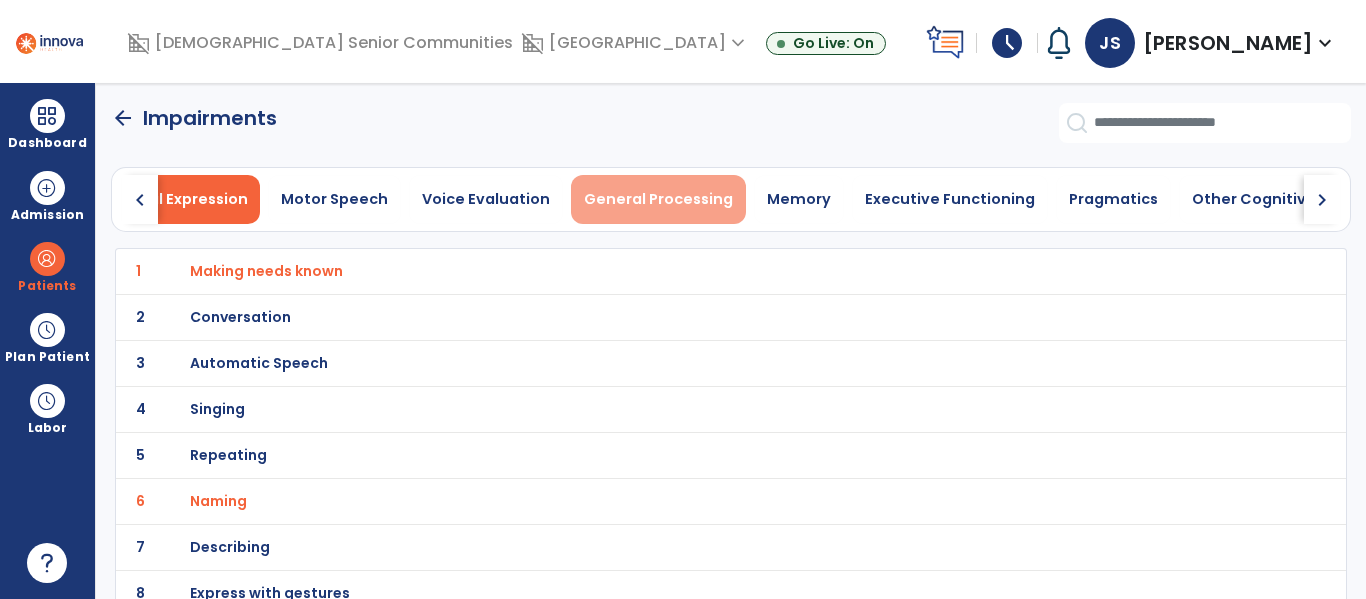click on "General Processing" at bounding box center [658, 199] 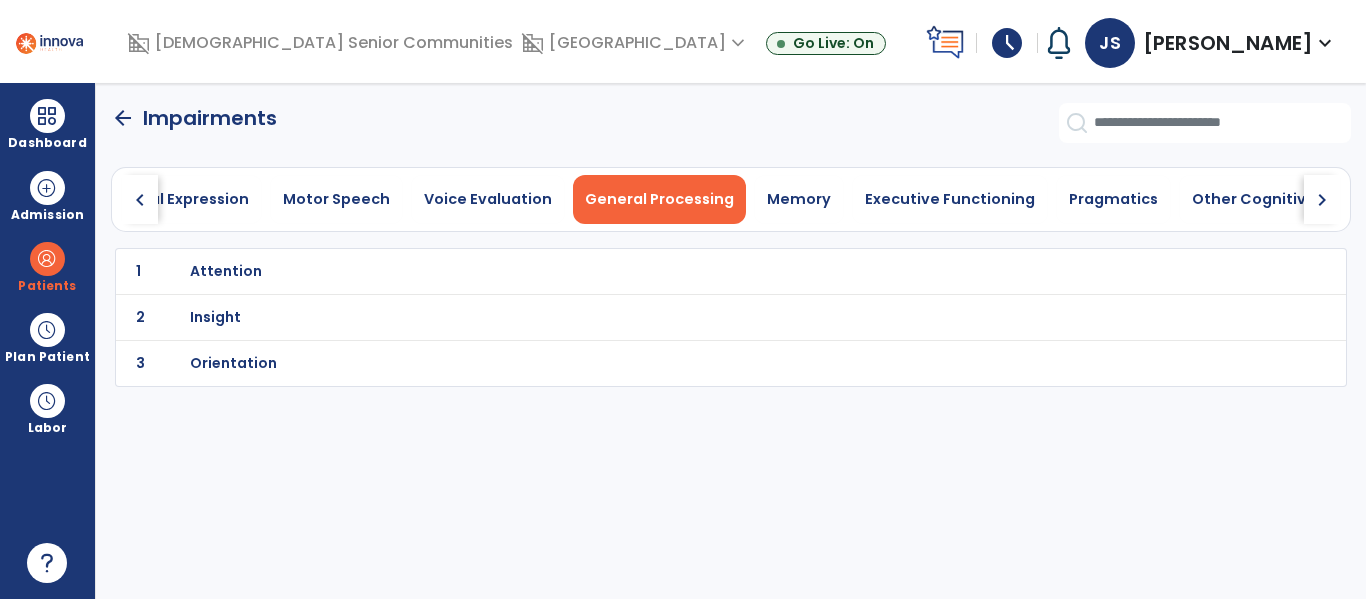click on "Attention" at bounding box center [226, 271] 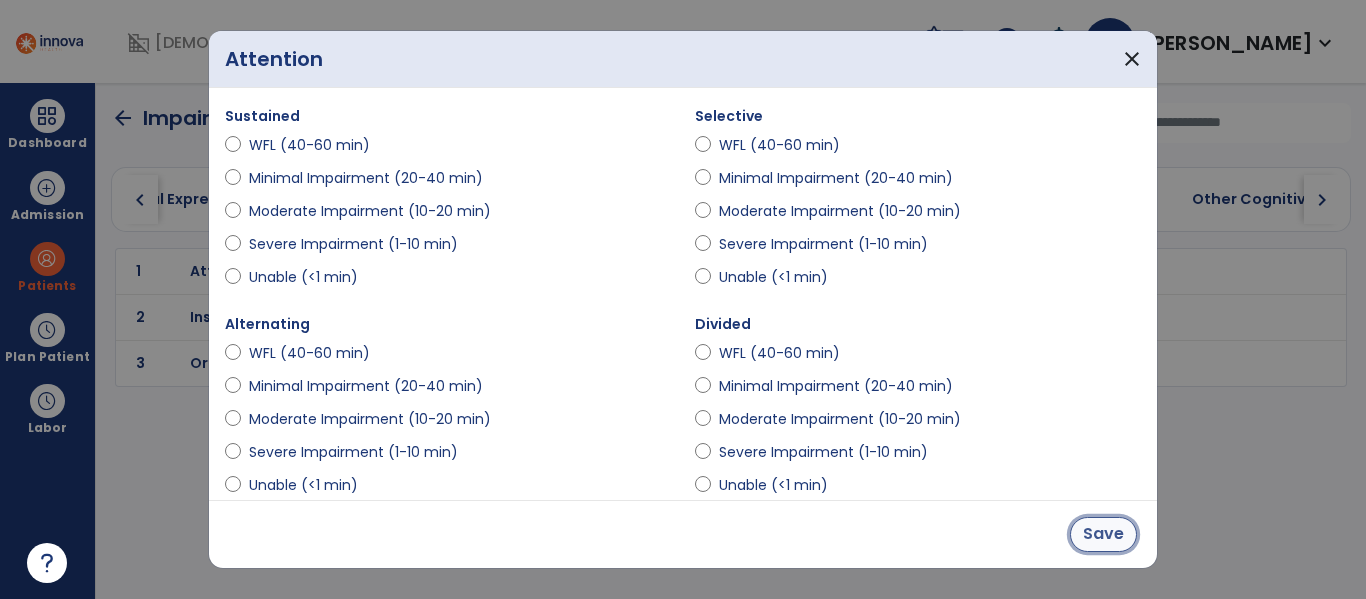 click on "Save" at bounding box center [1103, 534] 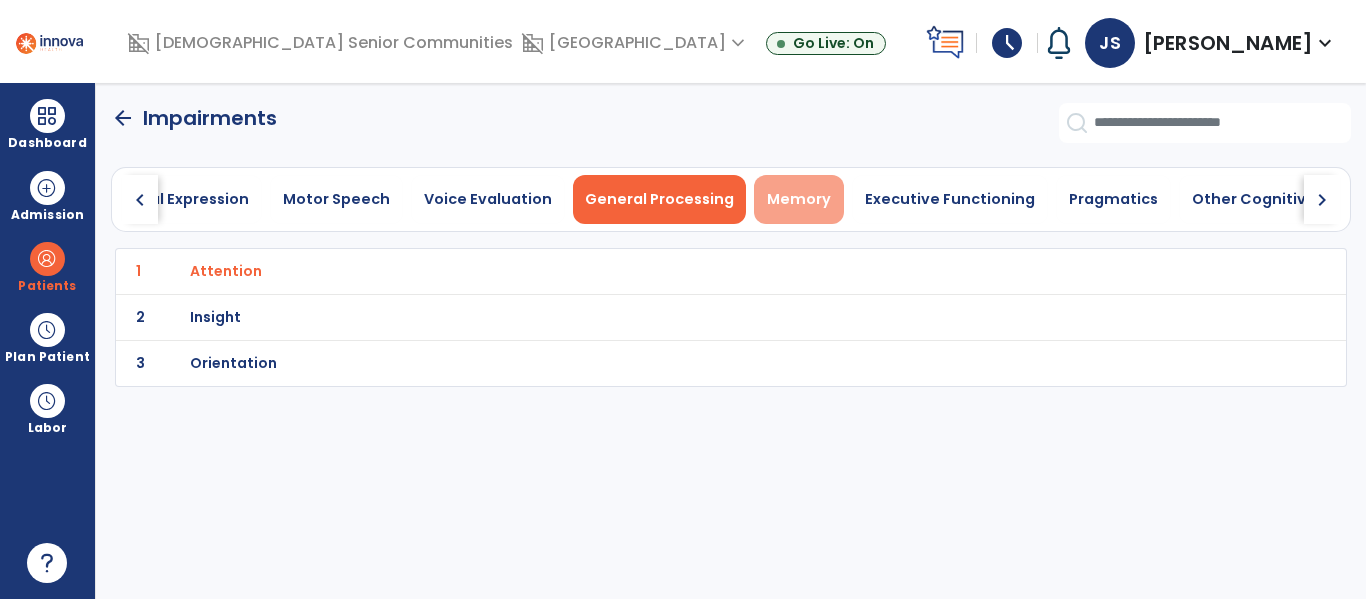 click on "Memory" at bounding box center [799, 199] 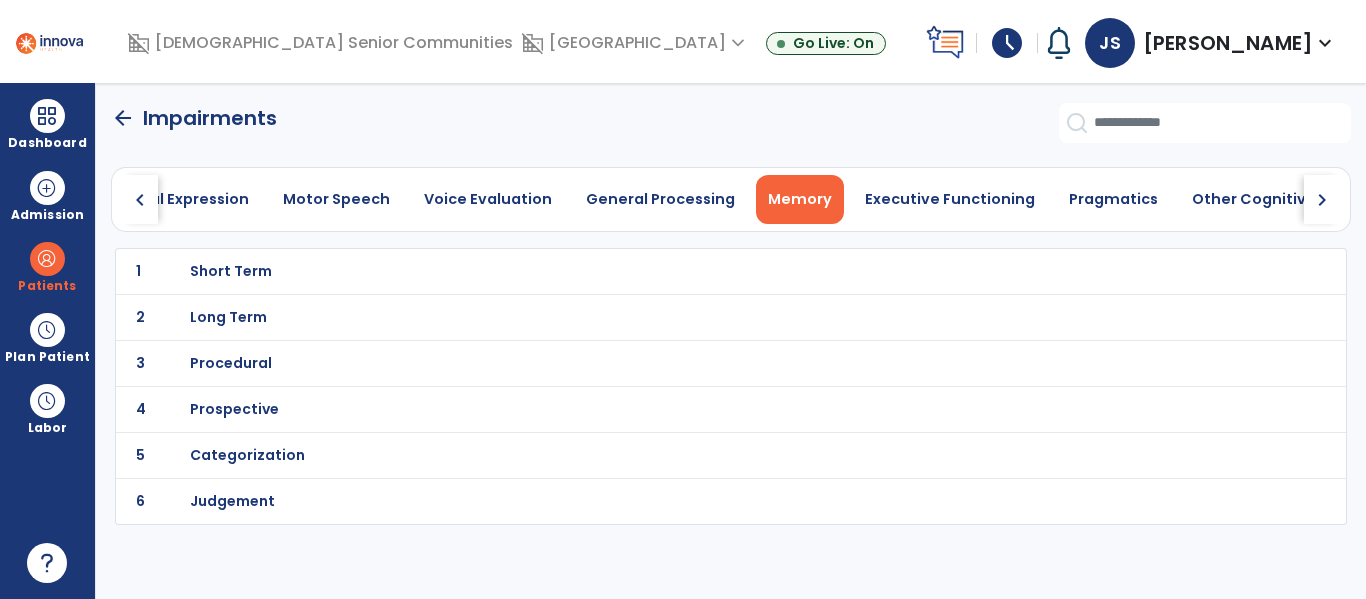 click on "Judgement" at bounding box center (231, 271) 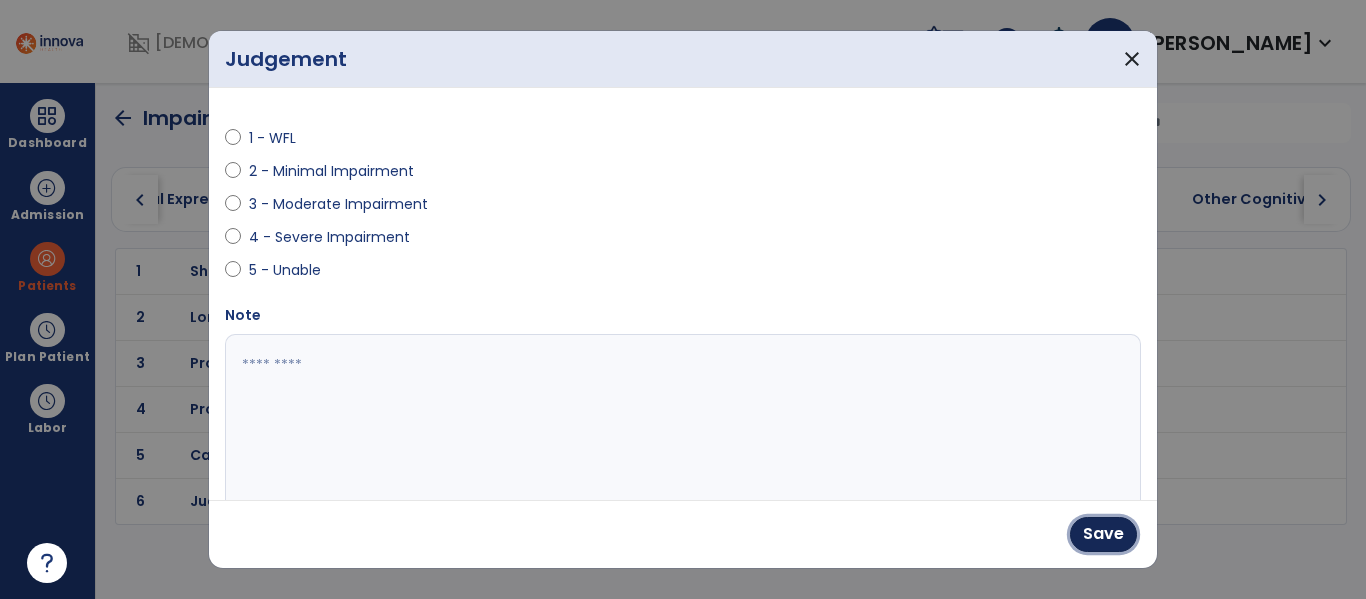 click on "Save" at bounding box center (1103, 534) 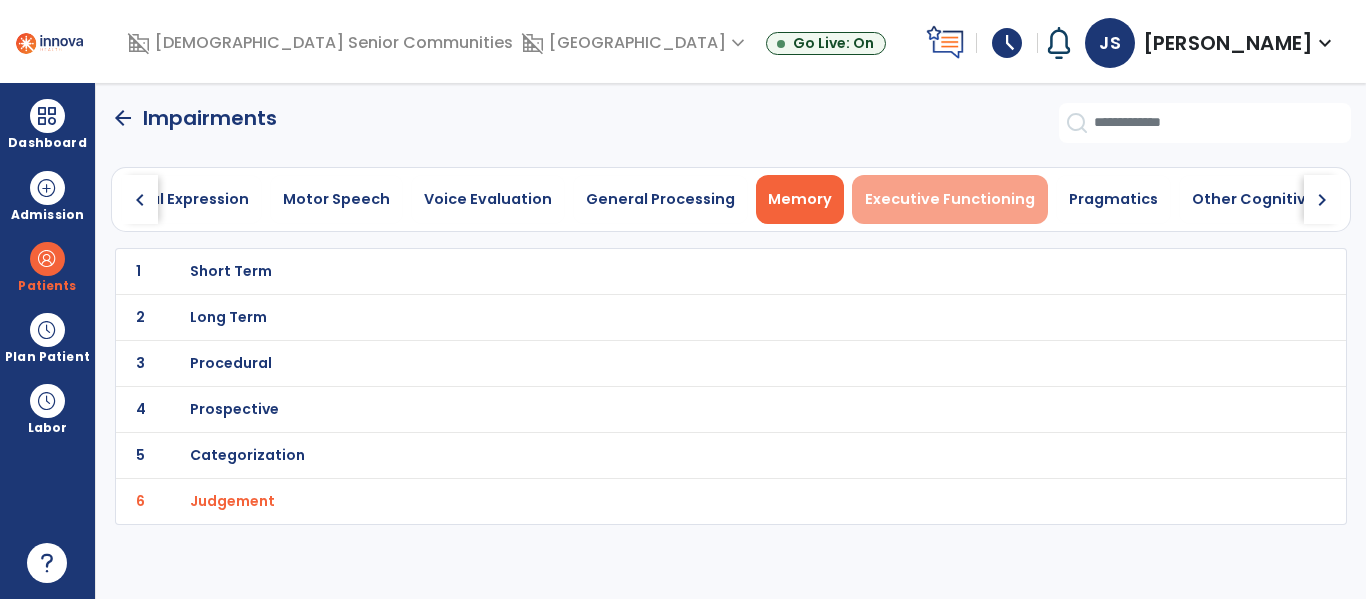 click on "Executive Functioning" at bounding box center (950, 199) 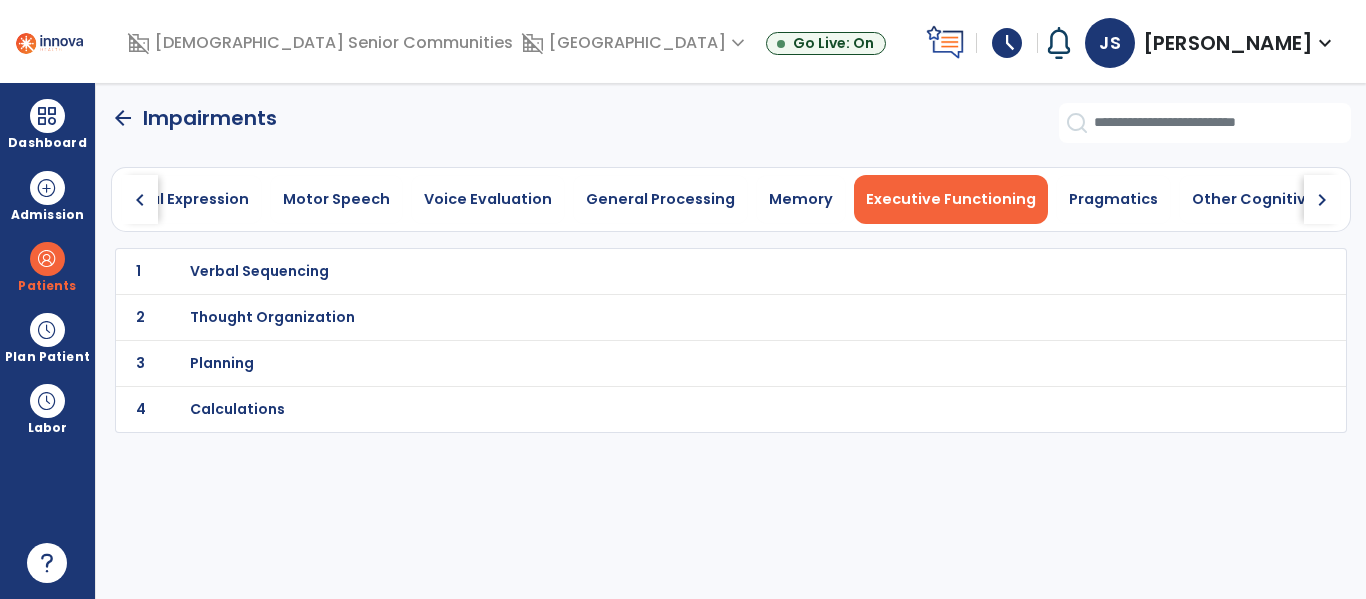 click on "Verbal Sequencing" at bounding box center (259, 271) 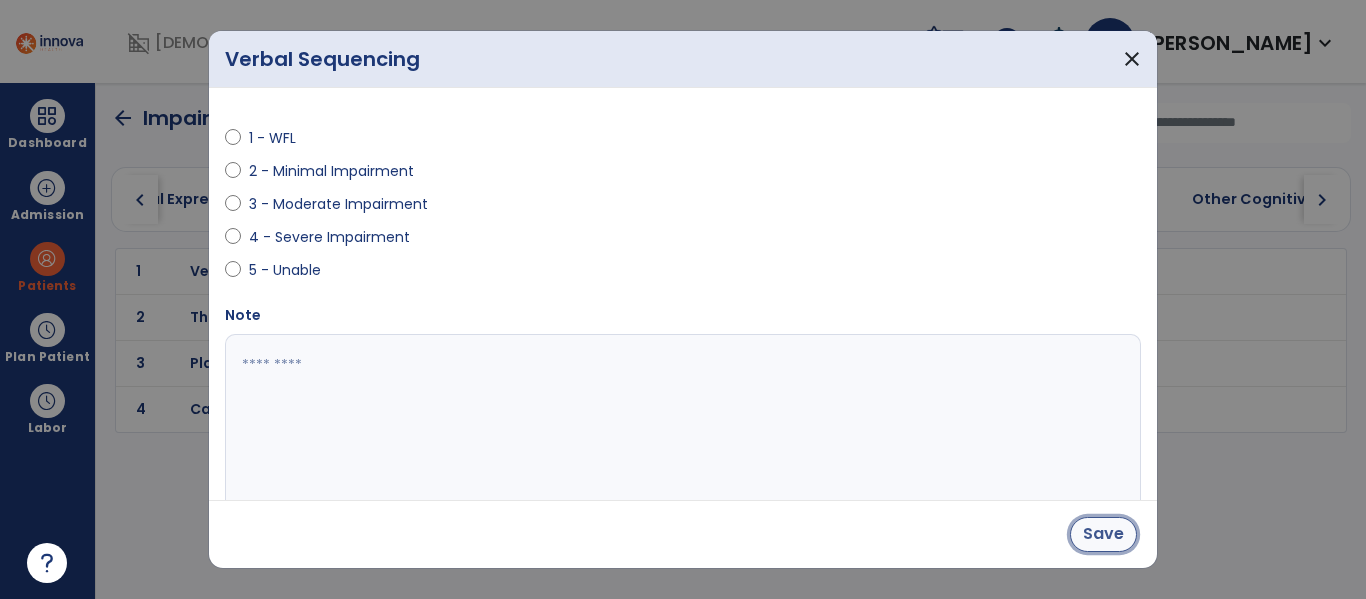 click on "Save" at bounding box center (1103, 534) 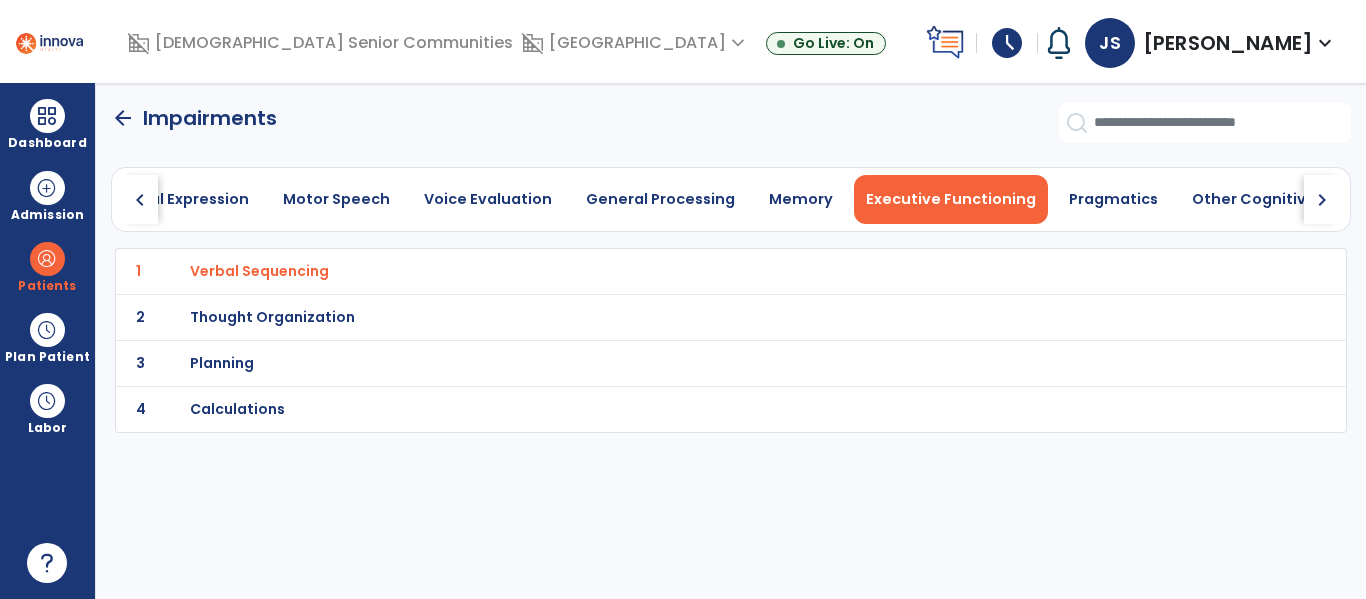 click on "chevron_right" 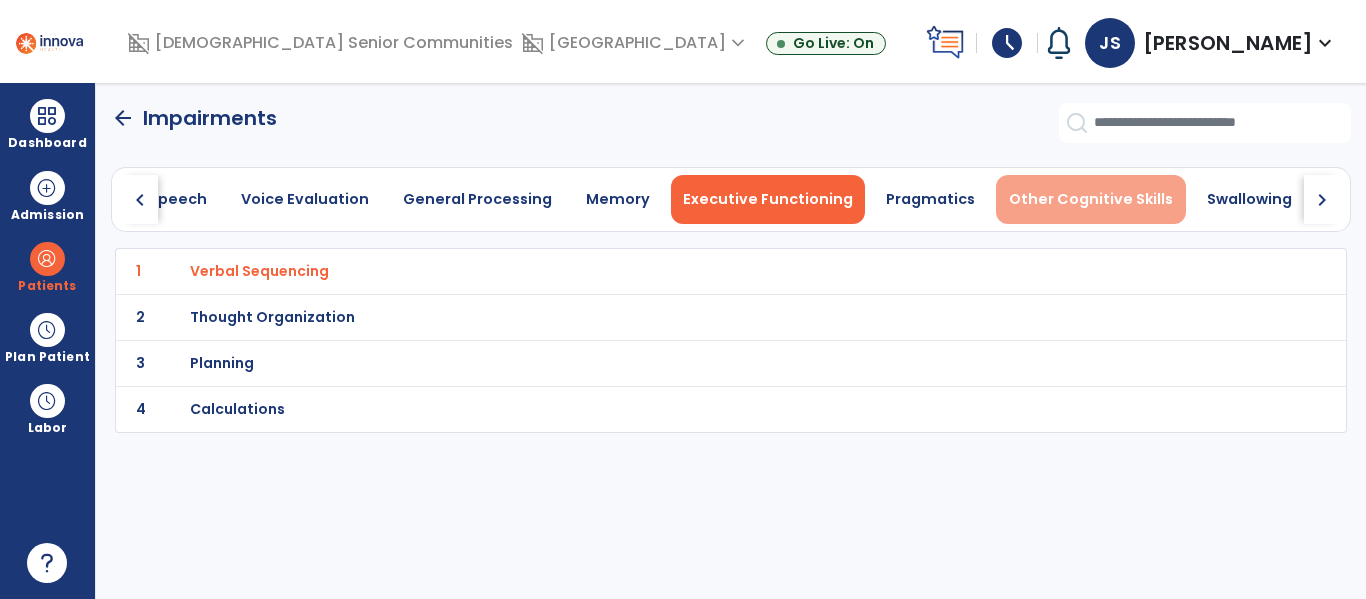 click on "Other Cognitive Skills" at bounding box center [1091, 199] 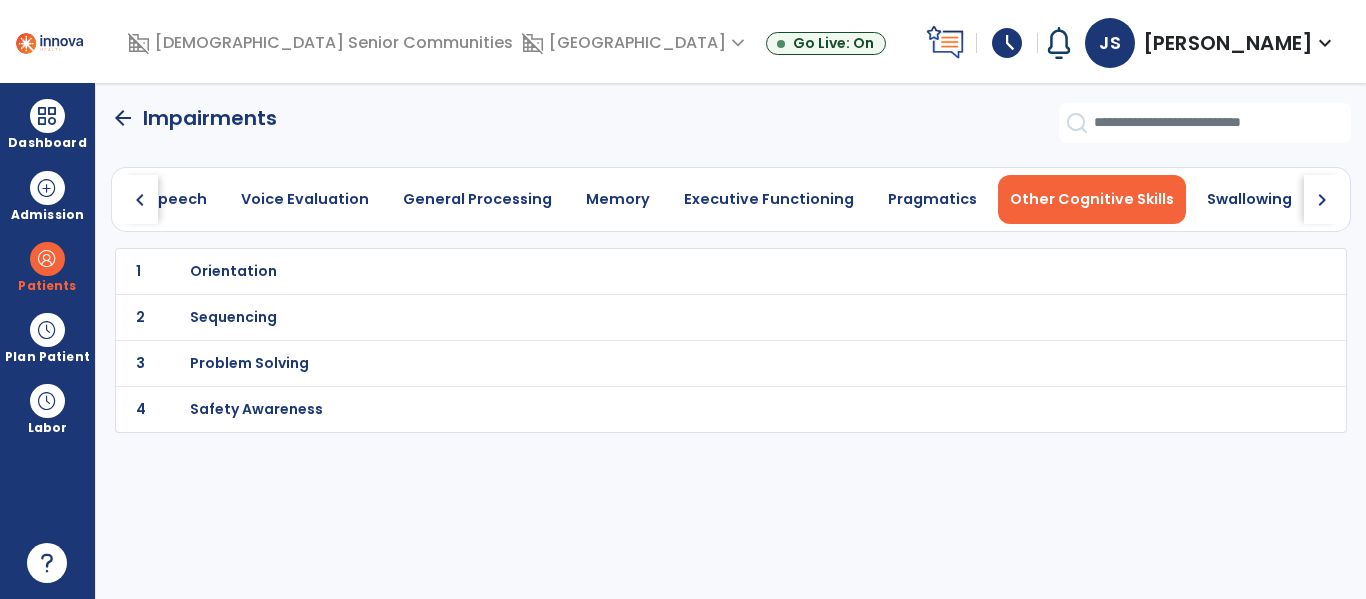 click on "Safety Awareness" at bounding box center (233, 271) 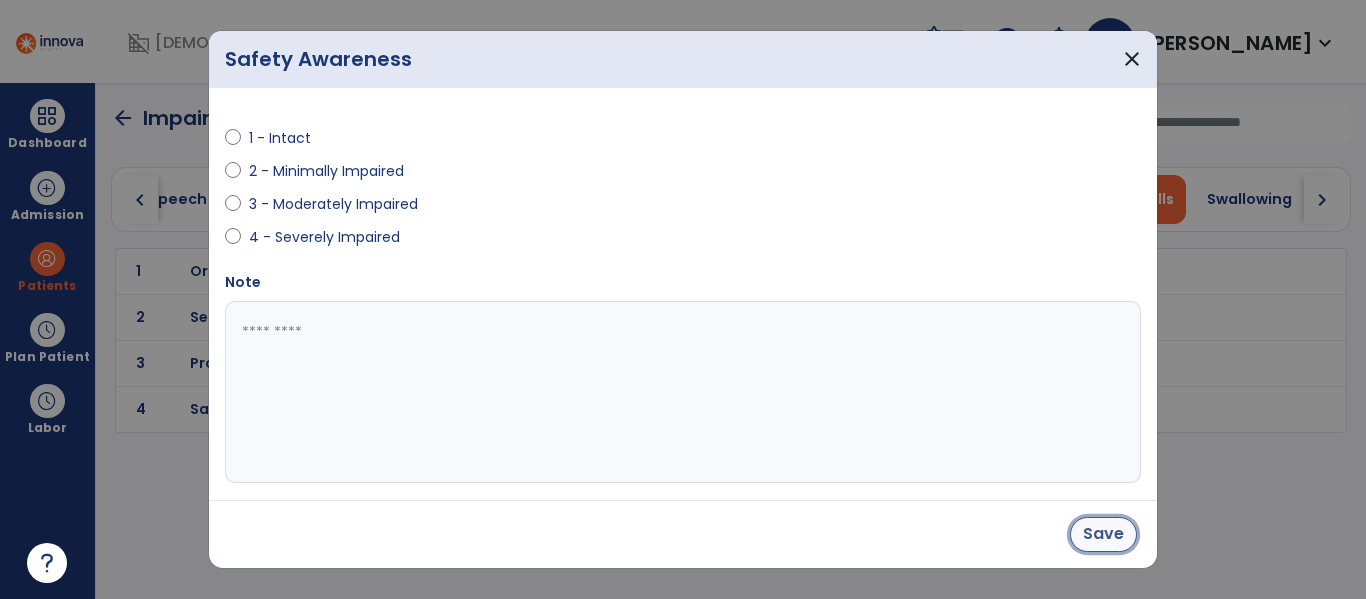 click on "Save" at bounding box center [1103, 534] 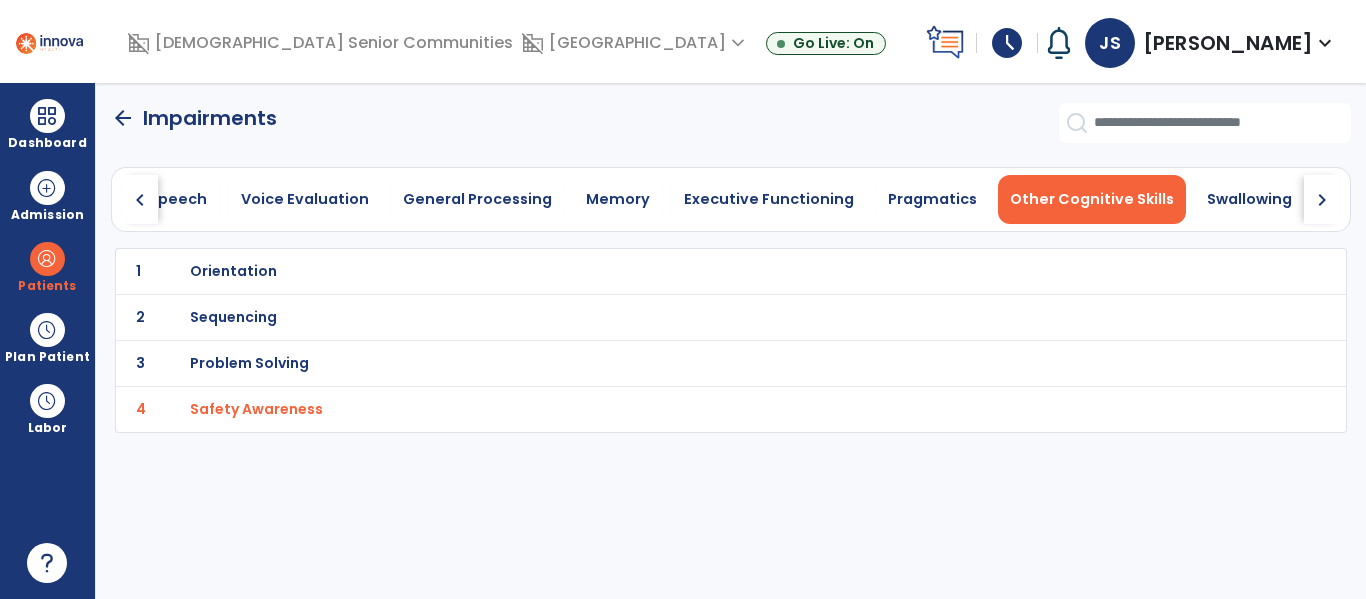 click on "Problem Solving" at bounding box center (233, 271) 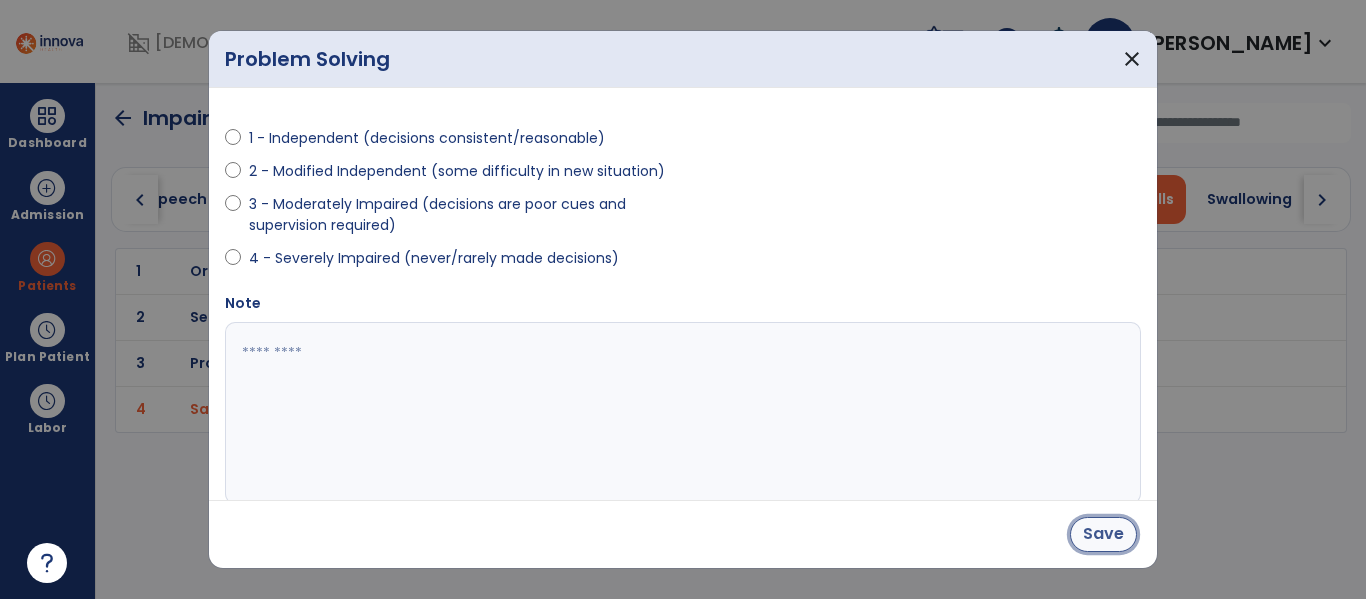 click on "Save" at bounding box center (1103, 534) 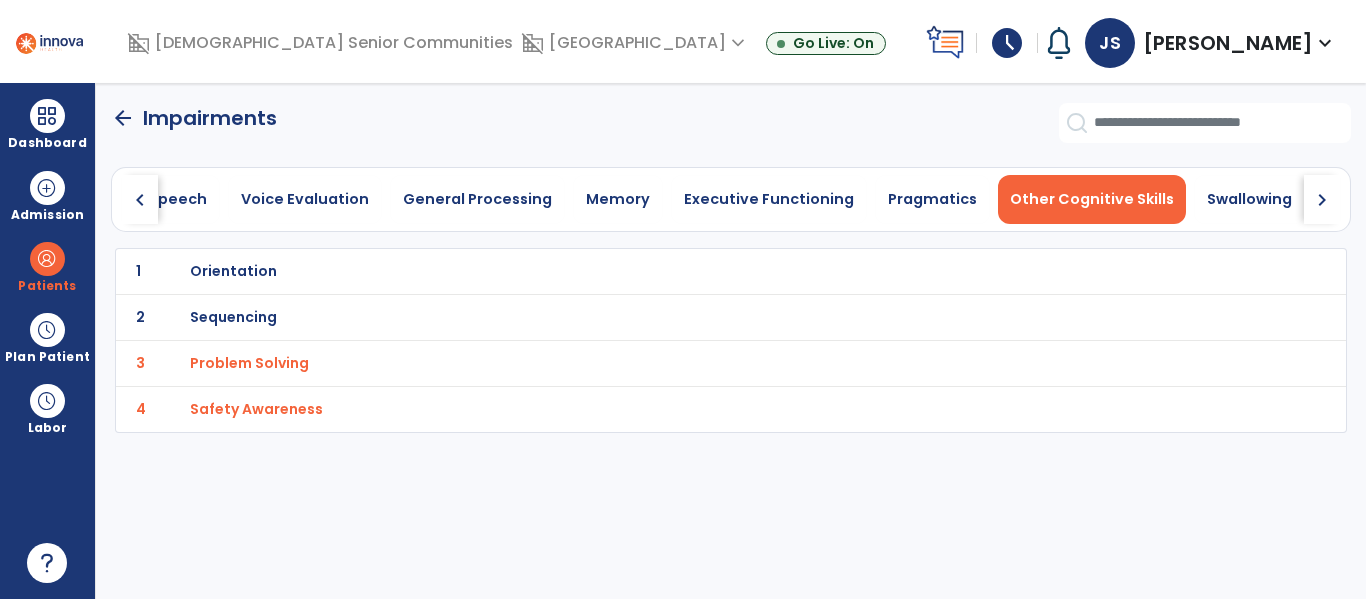 click on "Sequencing" at bounding box center (687, 271) 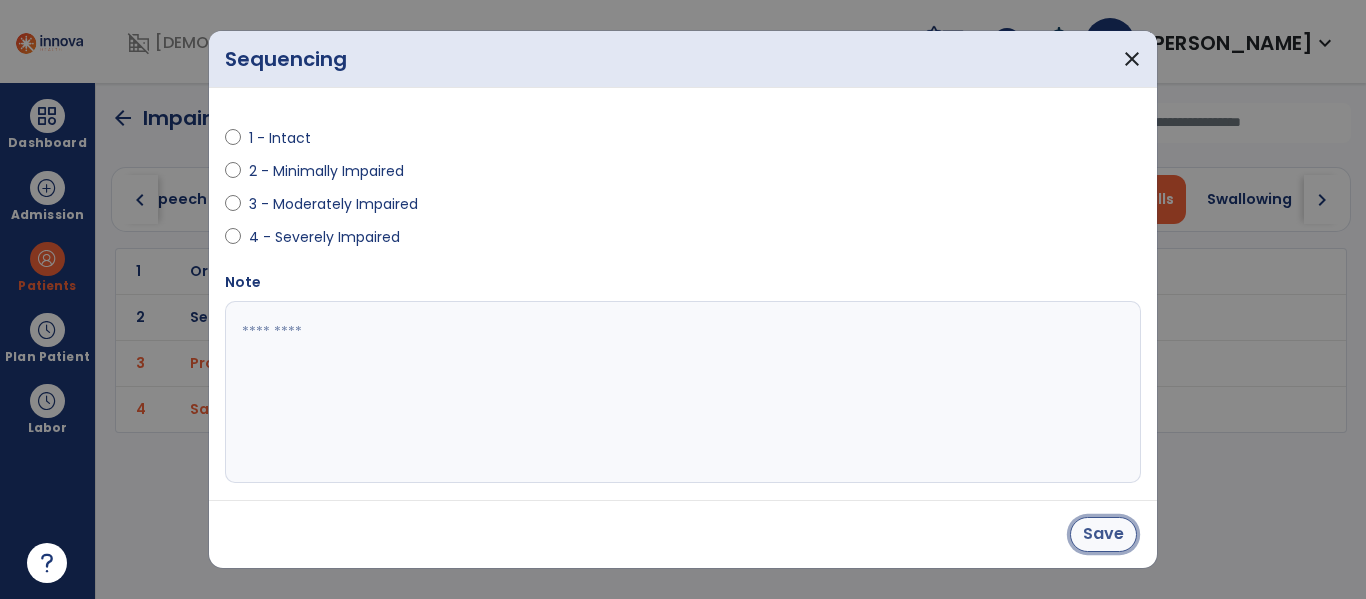 click on "Save" at bounding box center [1103, 534] 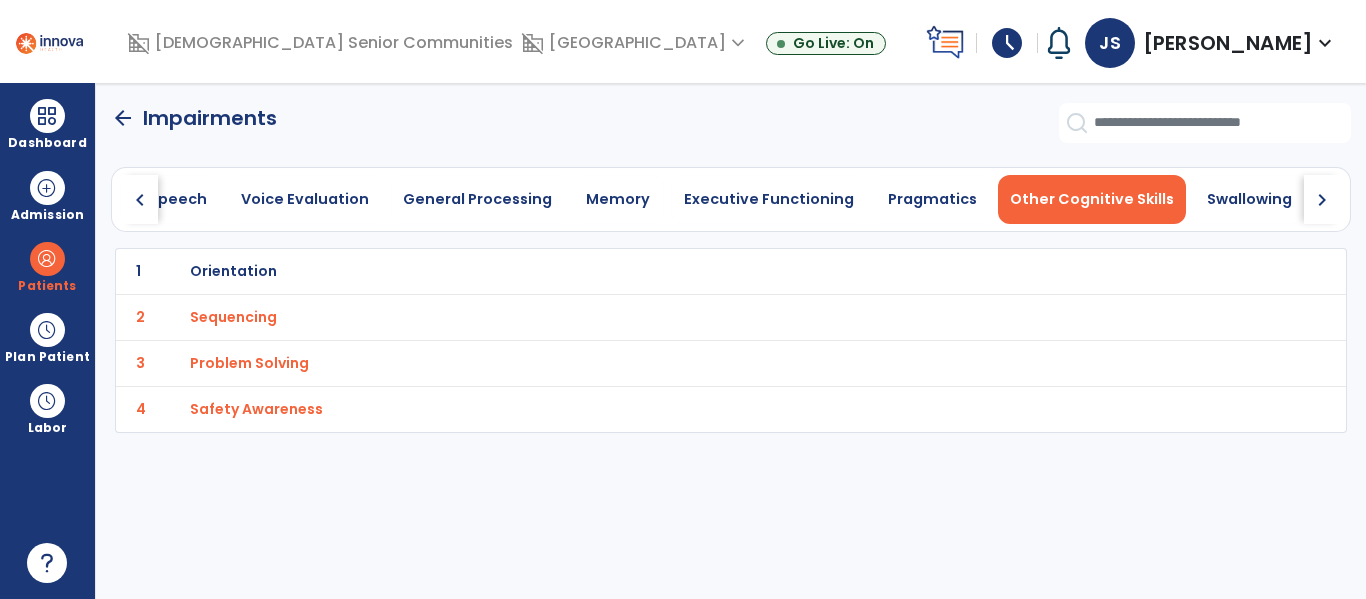 click on "Orientation" at bounding box center (233, 271) 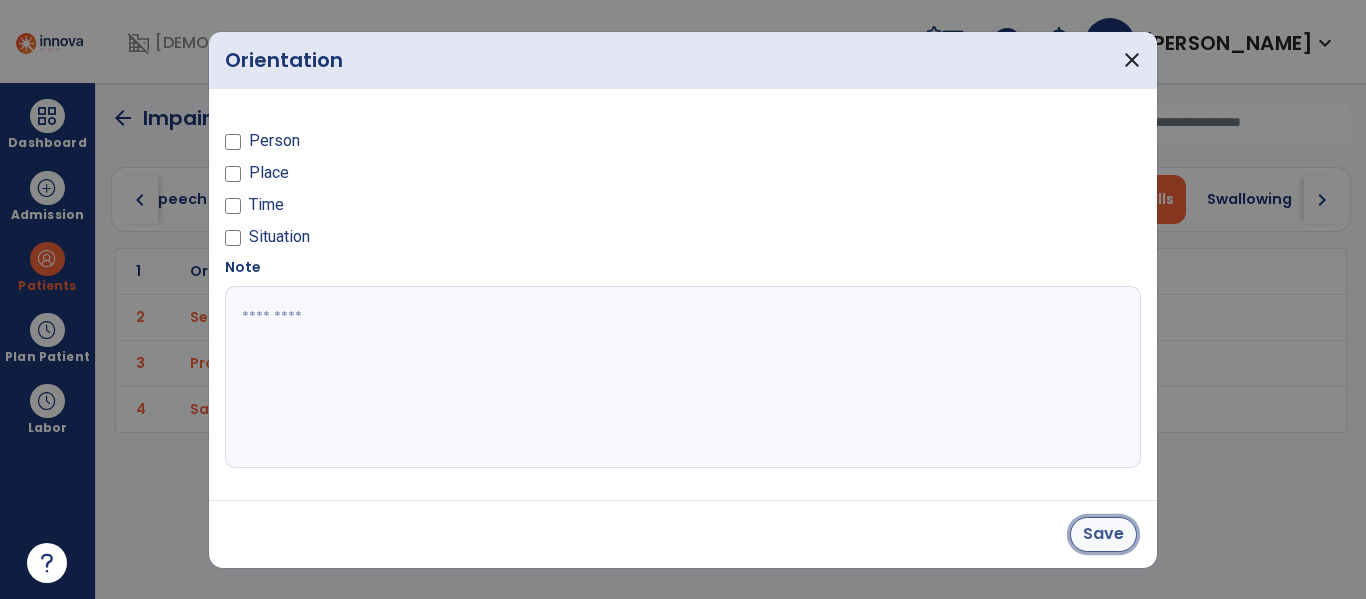 click on "Save" at bounding box center (1103, 534) 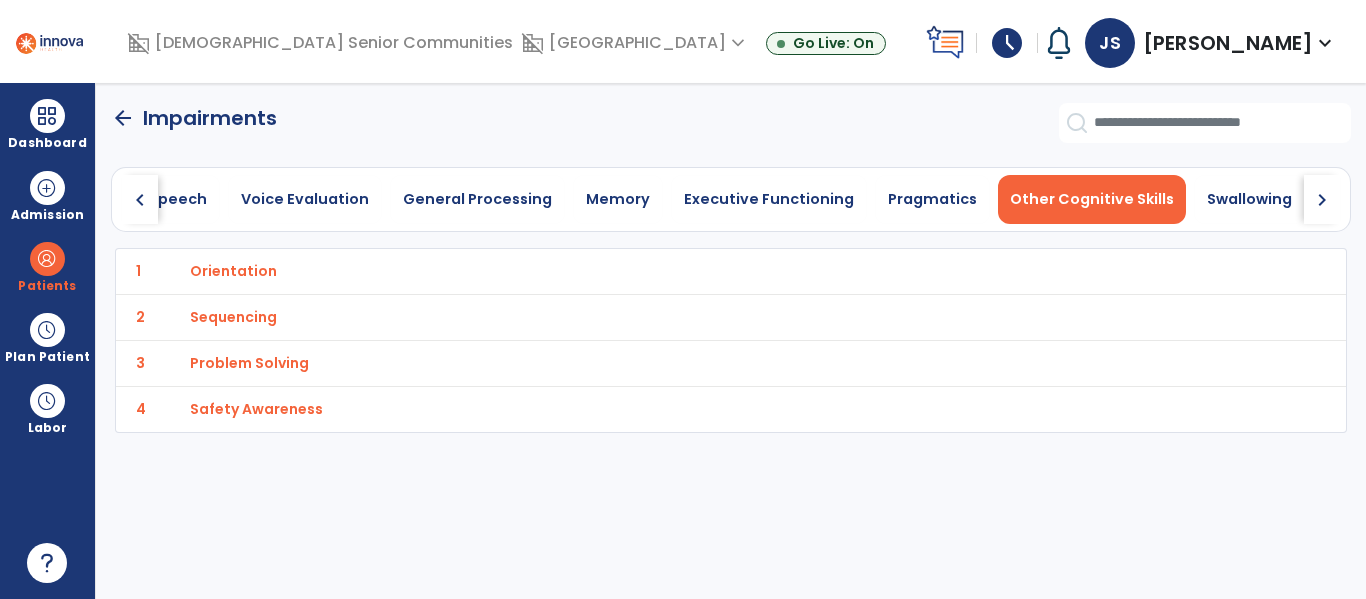 click on "arrow_back" 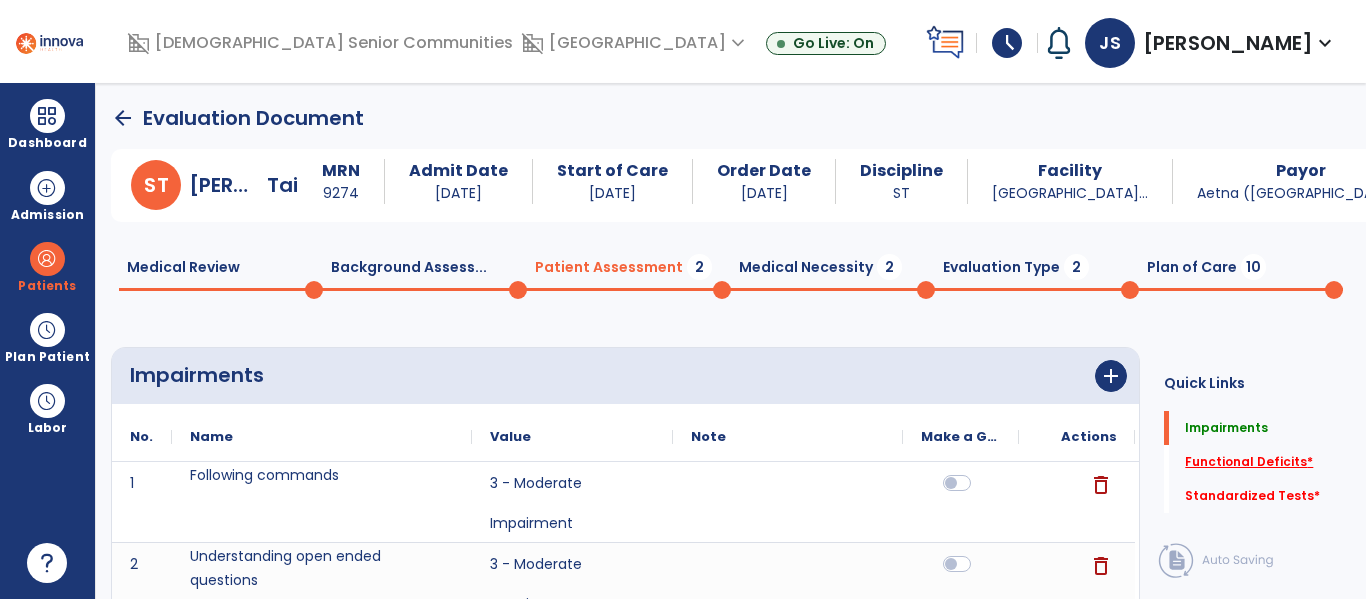 drag, startPoint x: 1230, startPoint y: 518, endPoint x: 1221, endPoint y: 512, distance: 10.816654 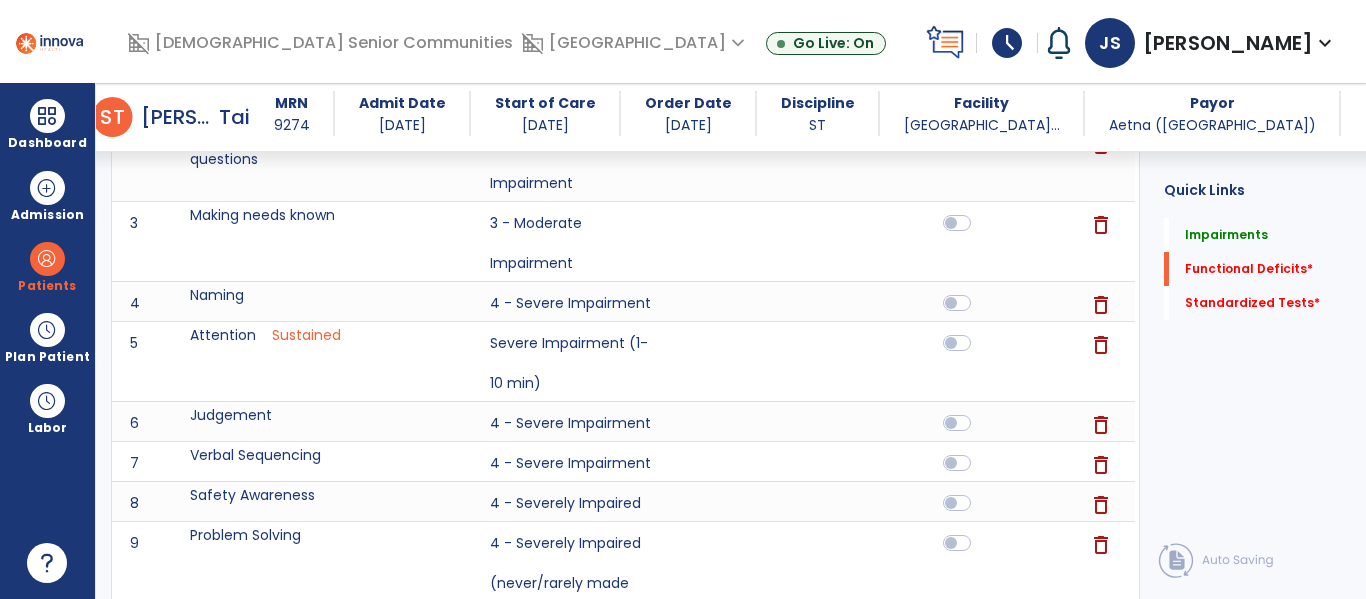 scroll, scrollTop: 997, scrollLeft: 0, axis: vertical 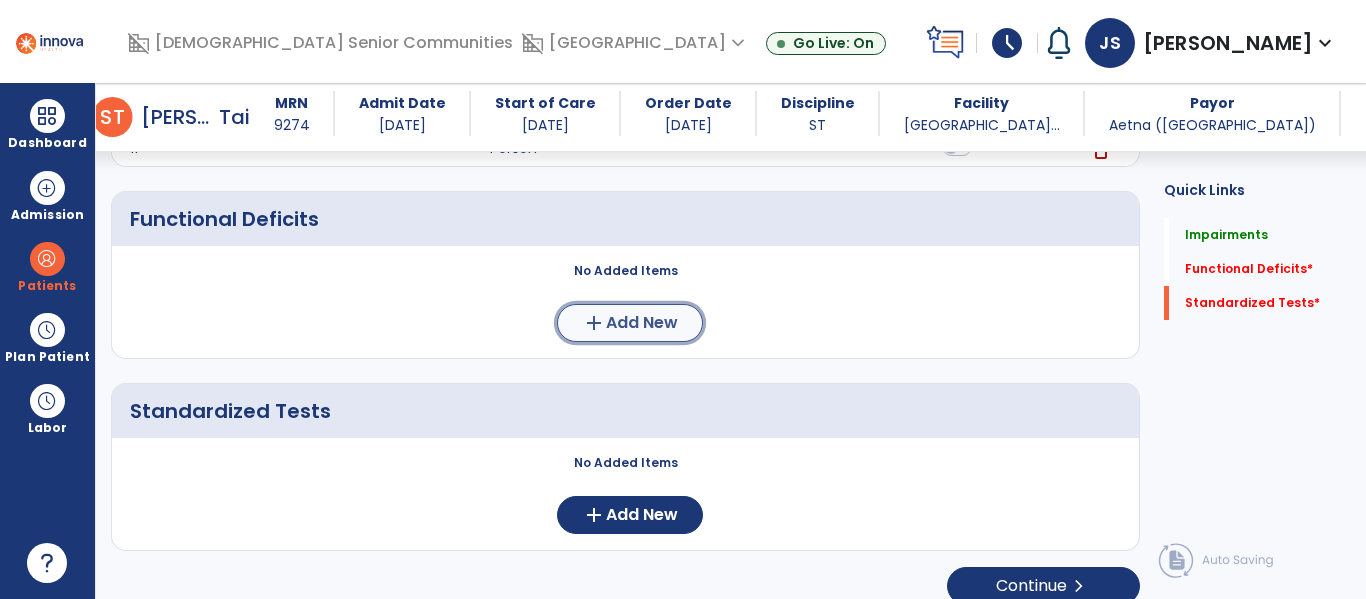 click on "Add New" 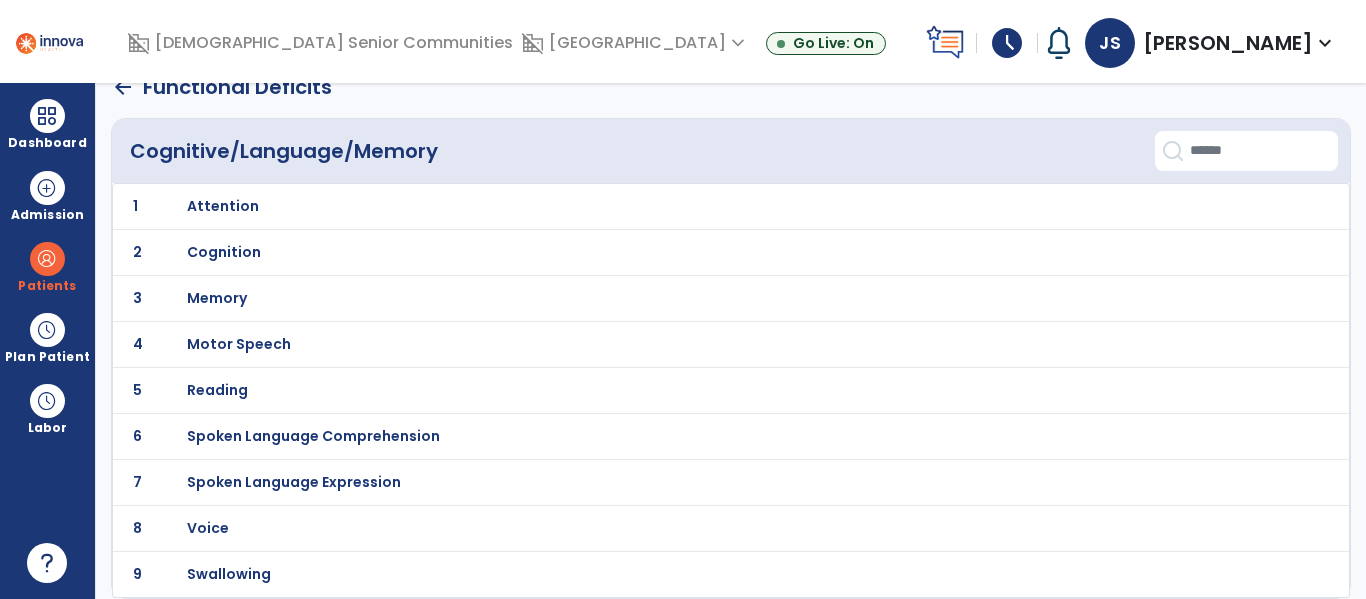 scroll, scrollTop: 0, scrollLeft: 0, axis: both 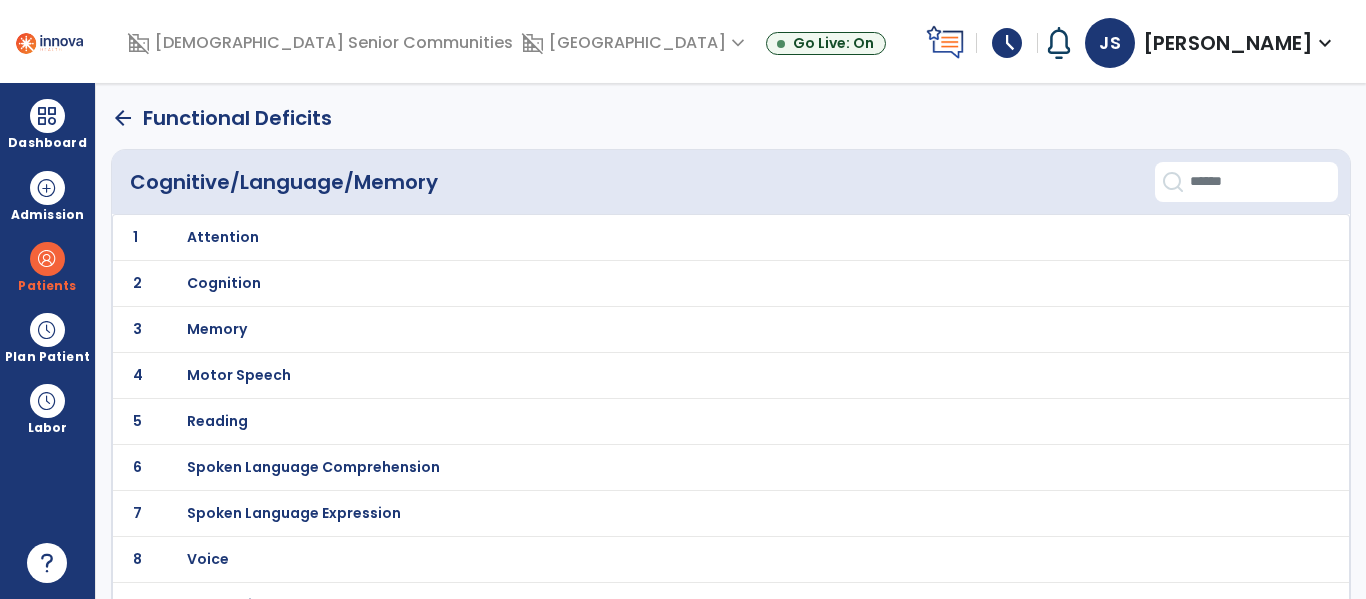 click on "Cognition" at bounding box center (223, 237) 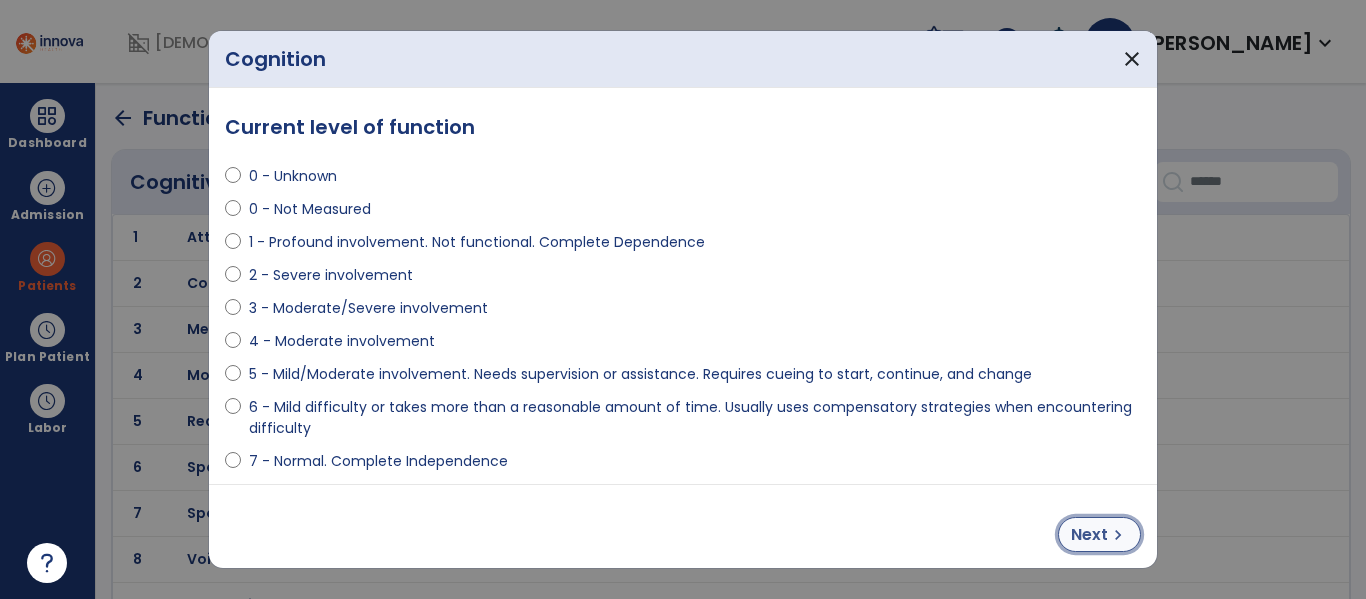 click on "Next" at bounding box center (1089, 535) 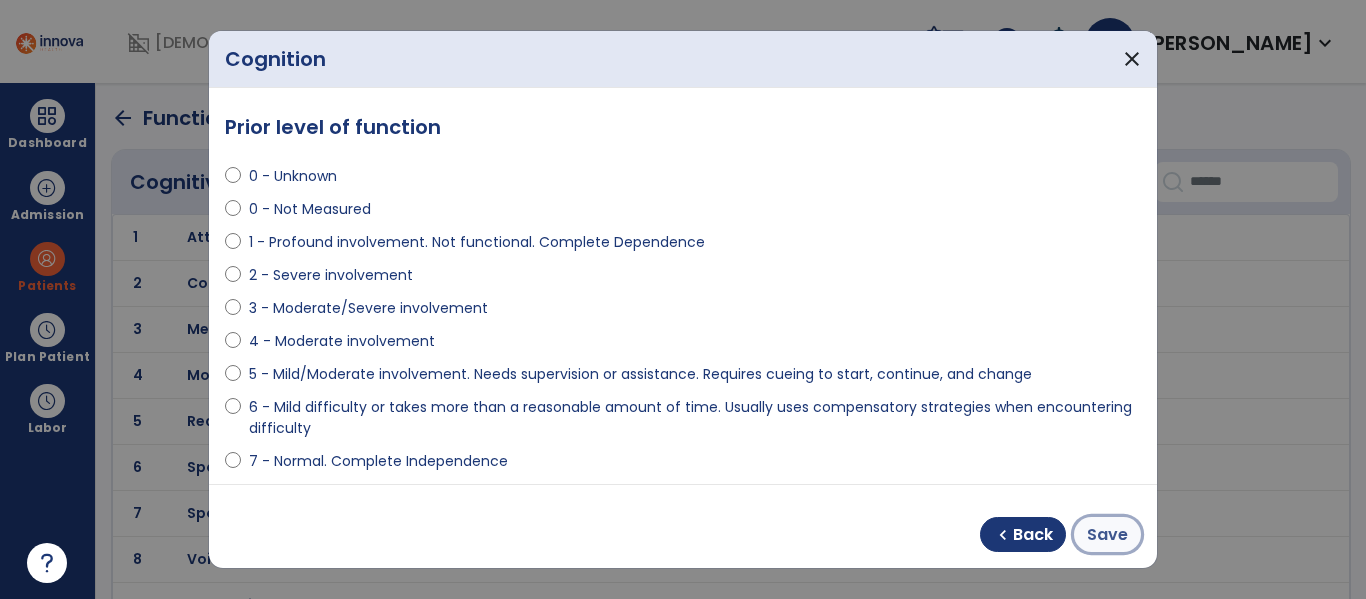 click on "Save" at bounding box center [1107, 535] 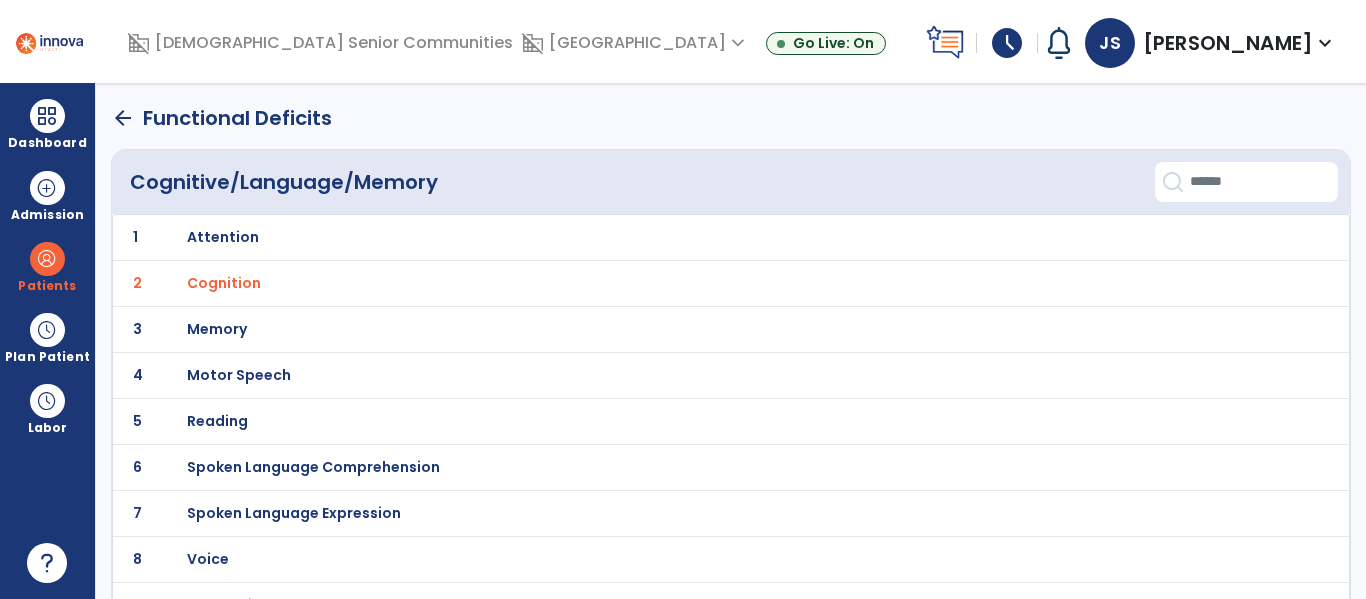 click on "arrow_back   Functional Deficits" 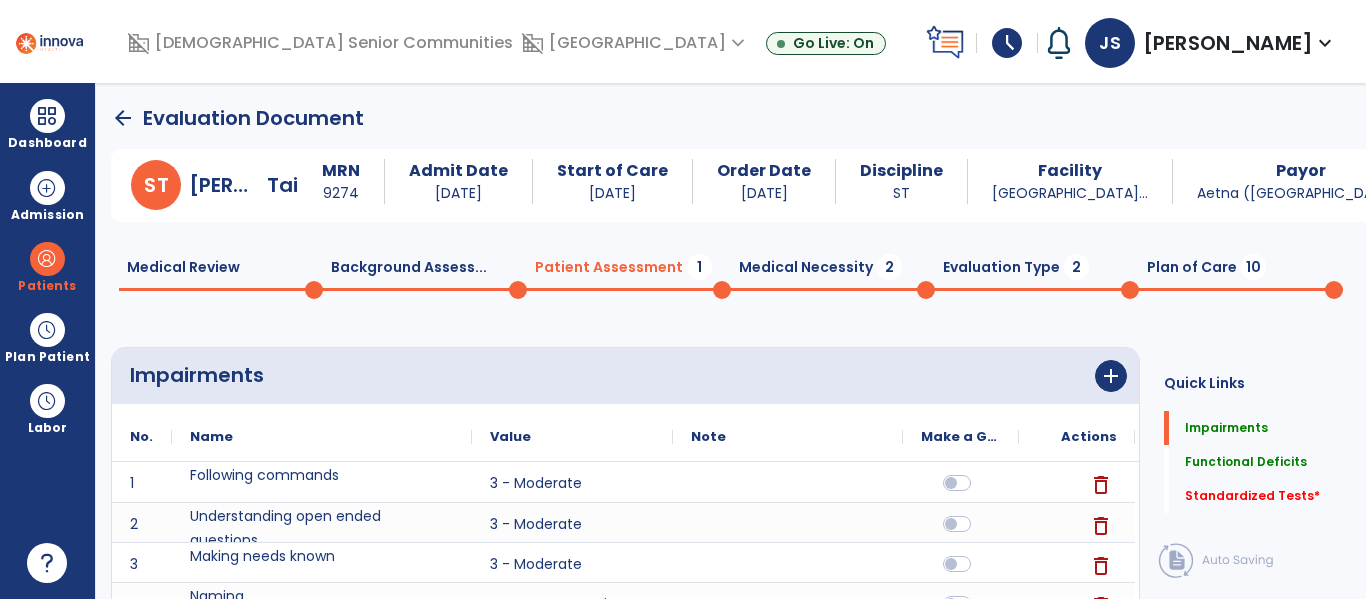 scroll, scrollTop: 17, scrollLeft: 0, axis: vertical 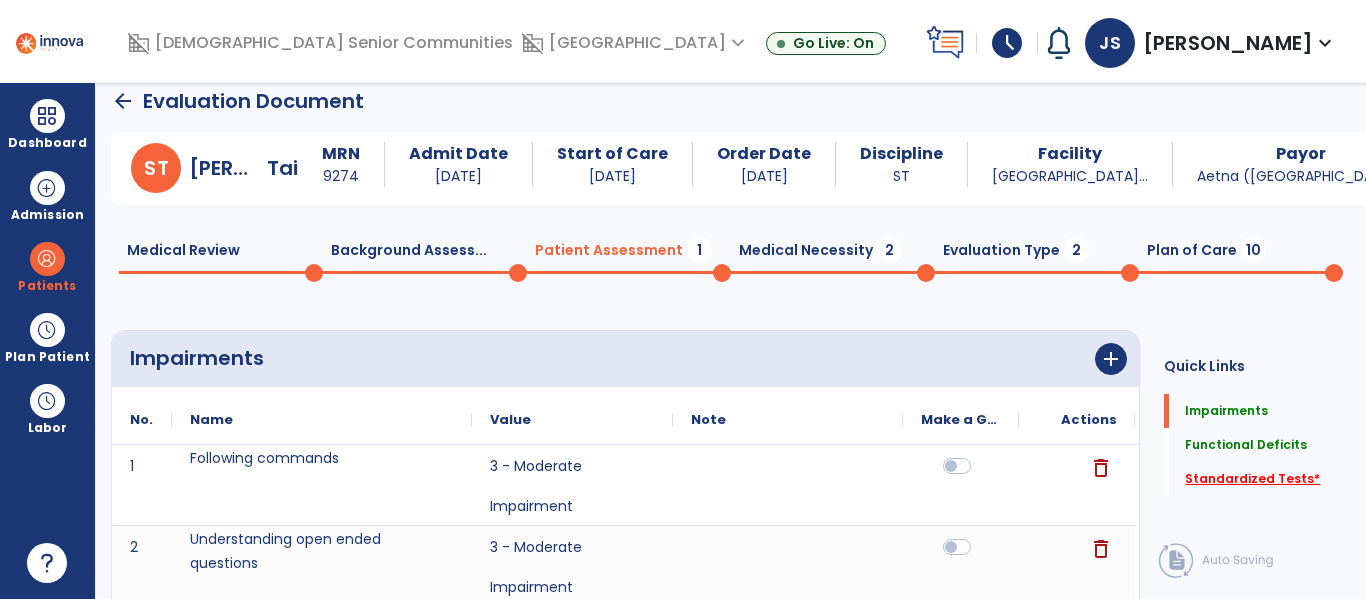 click on "Standardized Tests   *" 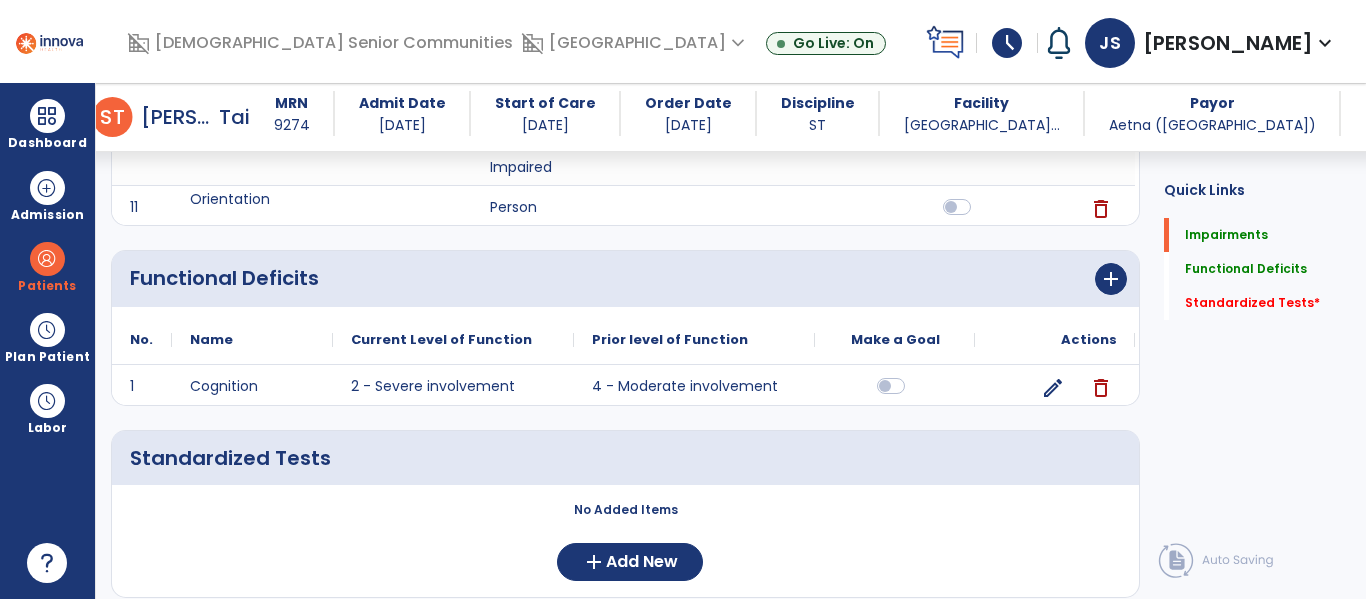 scroll, scrollTop: 1081, scrollLeft: 0, axis: vertical 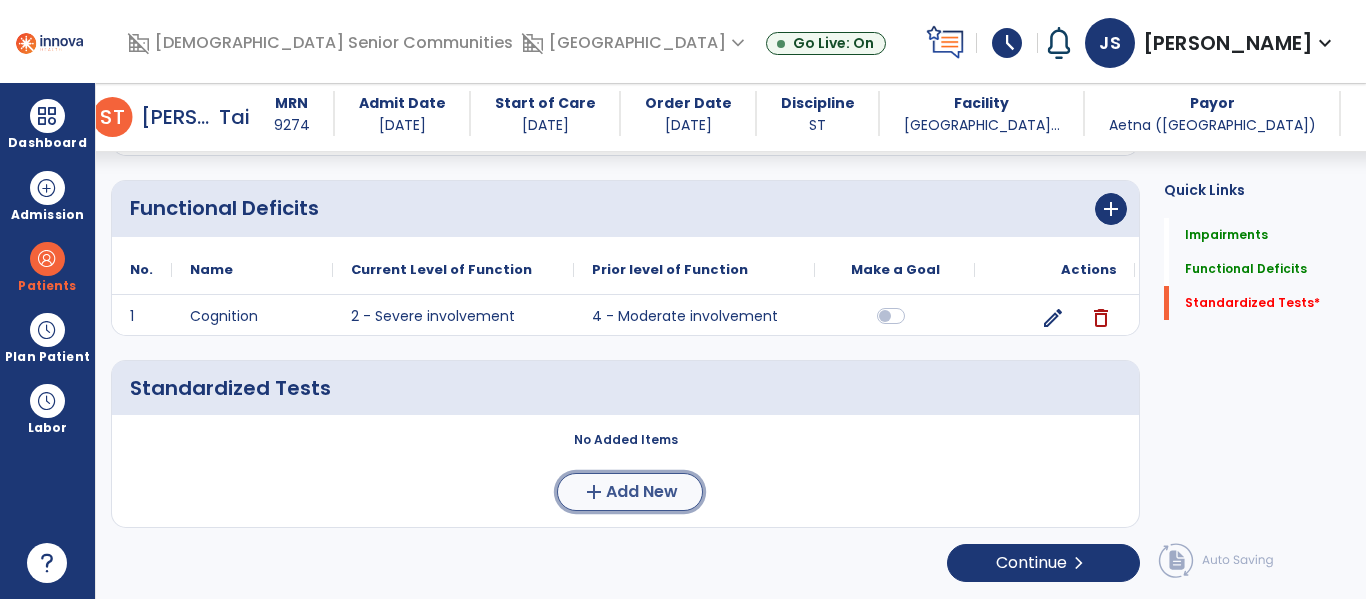 click on "Add New" 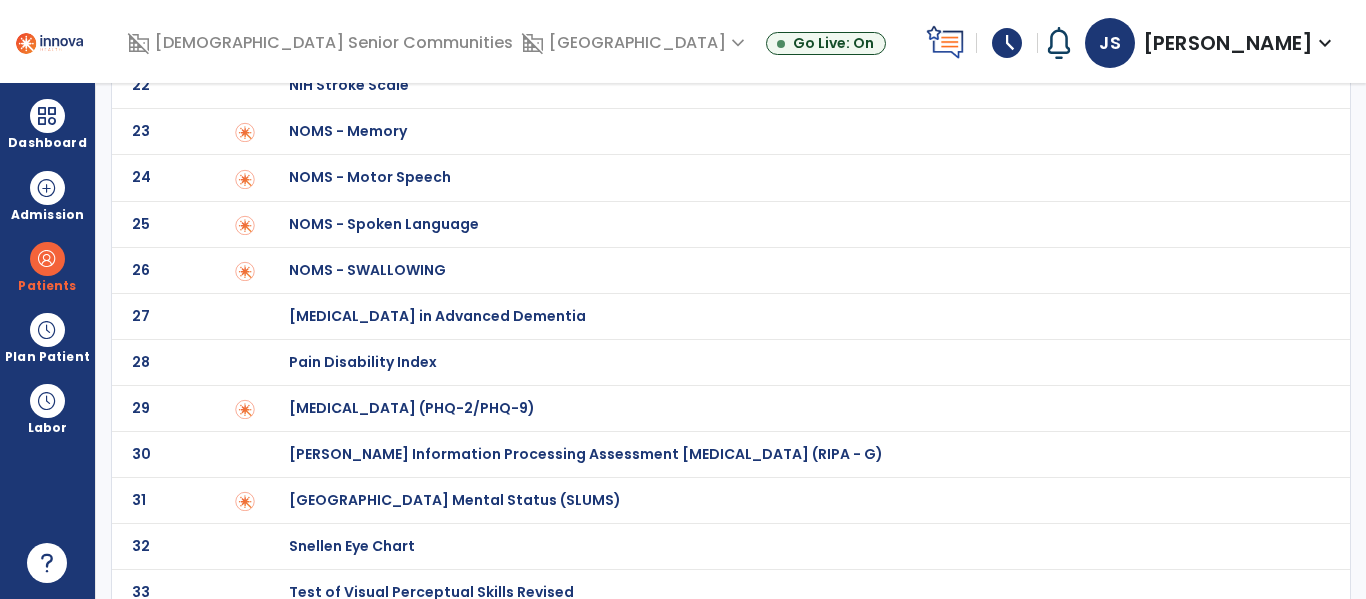 scroll, scrollTop: 0, scrollLeft: 0, axis: both 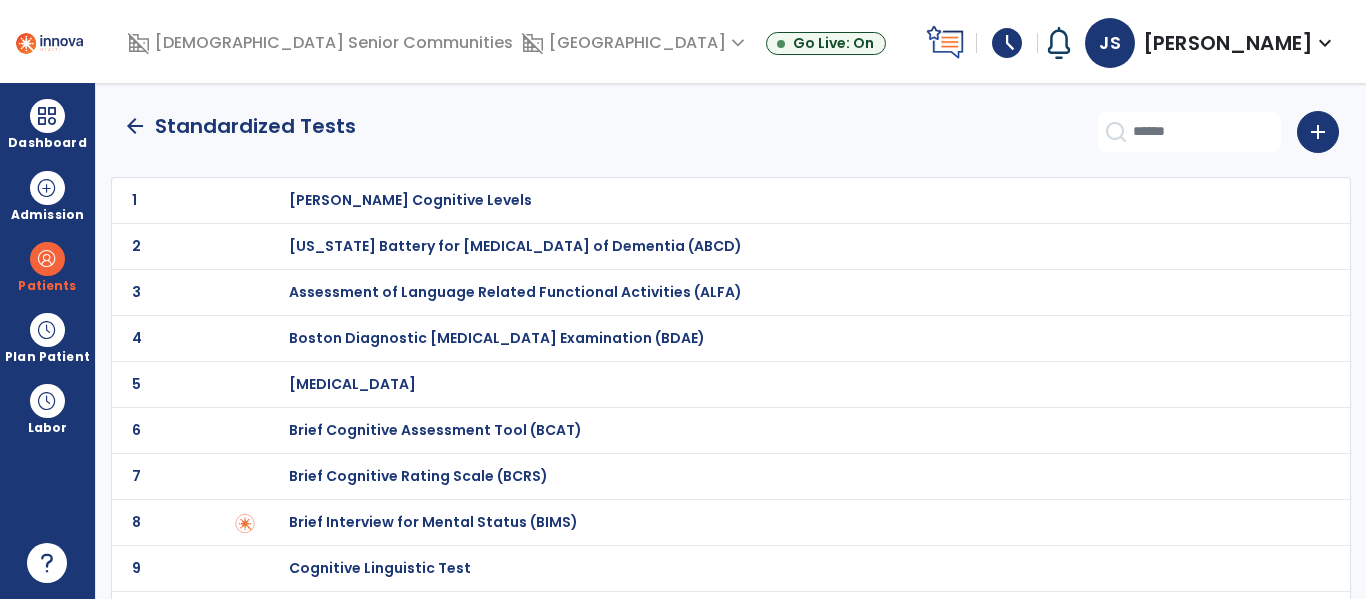 click on "Brief Cognitive Rating Scale (BCRS)" at bounding box center (410, 200) 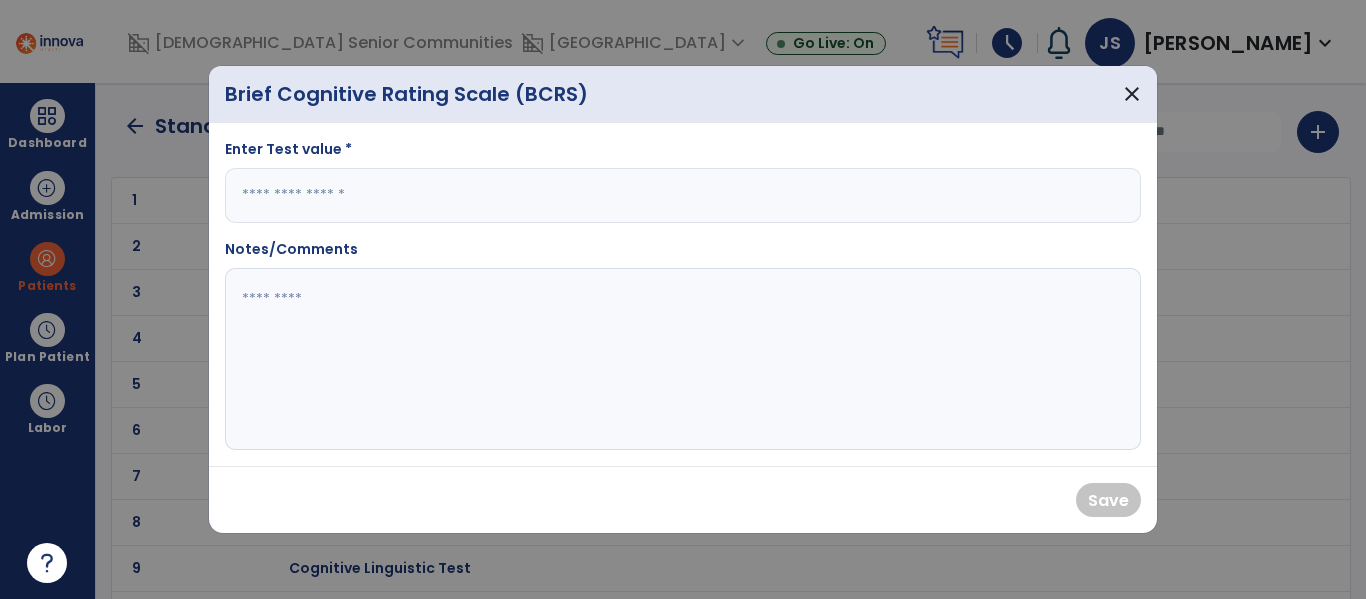 click at bounding box center (683, 195) 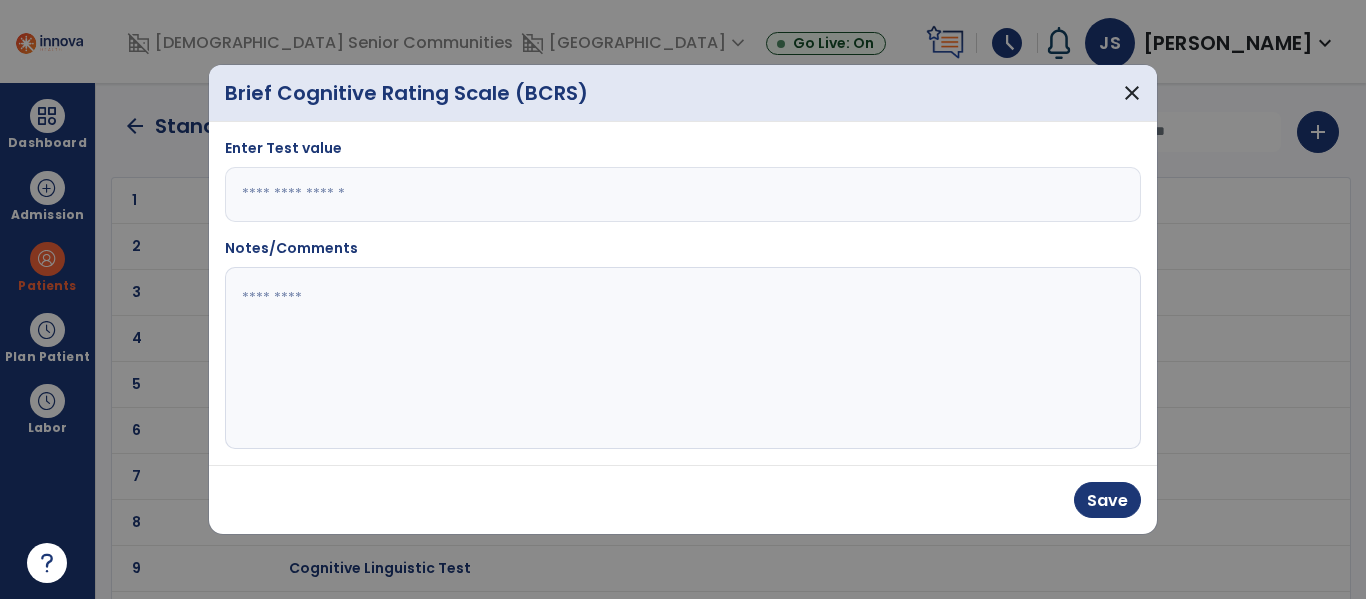 type on "**" 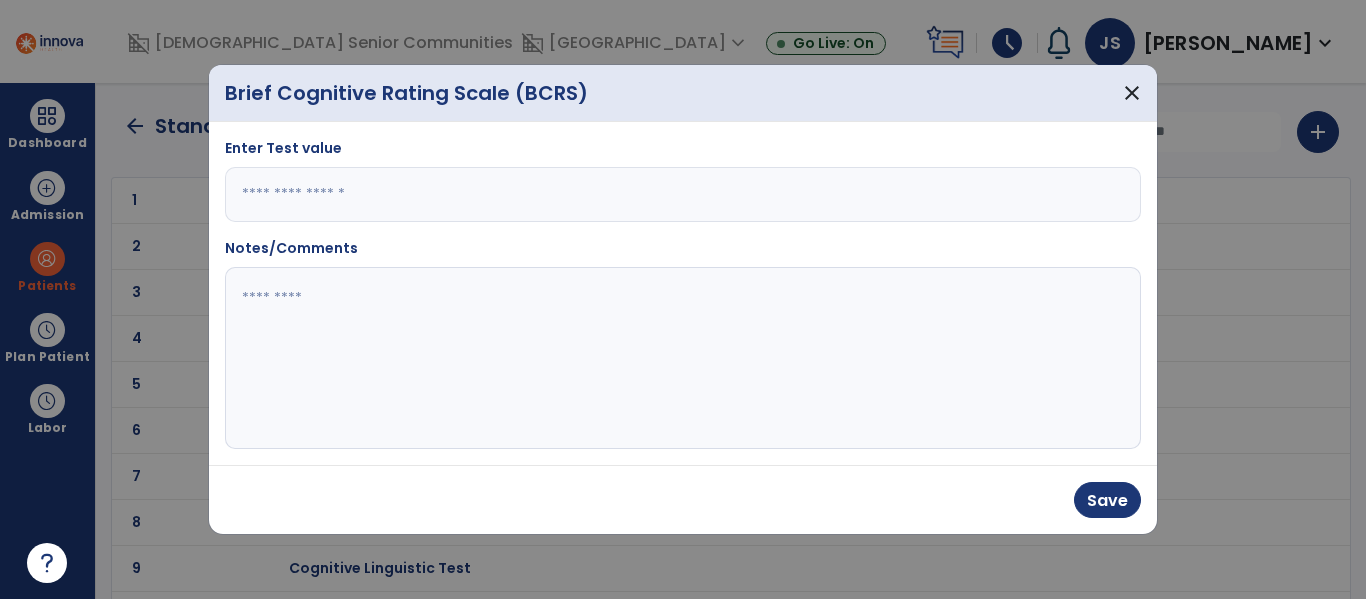 click 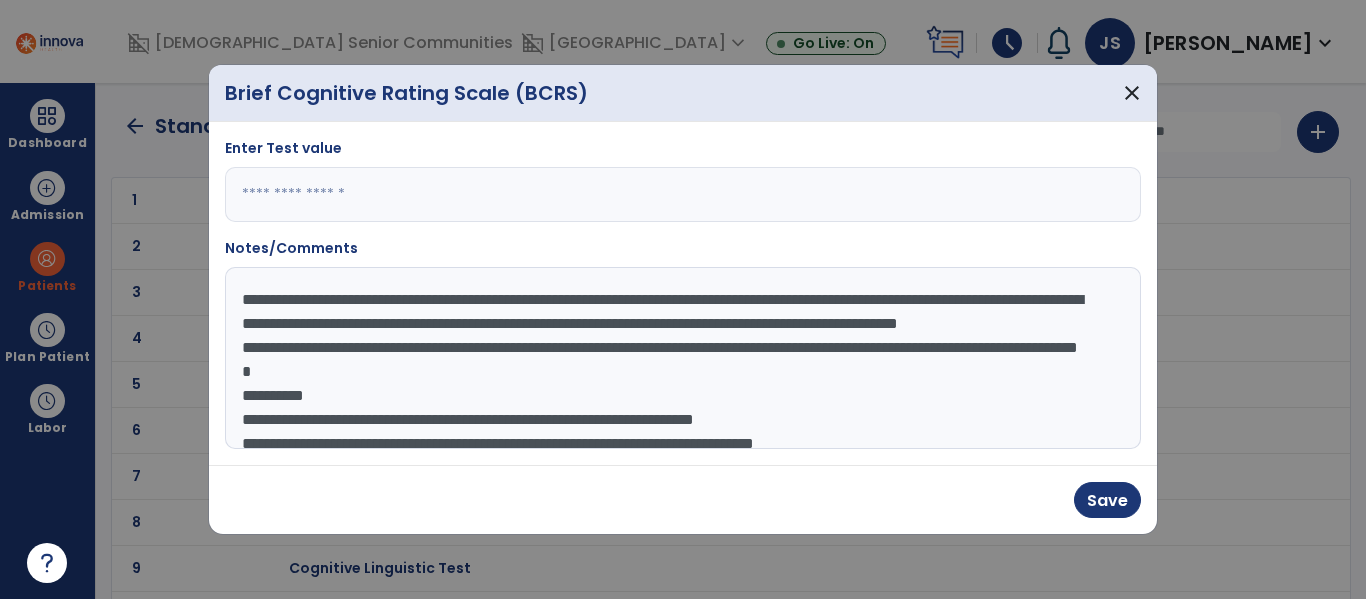 scroll, scrollTop: 320, scrollLeft: 0, axis: vertical 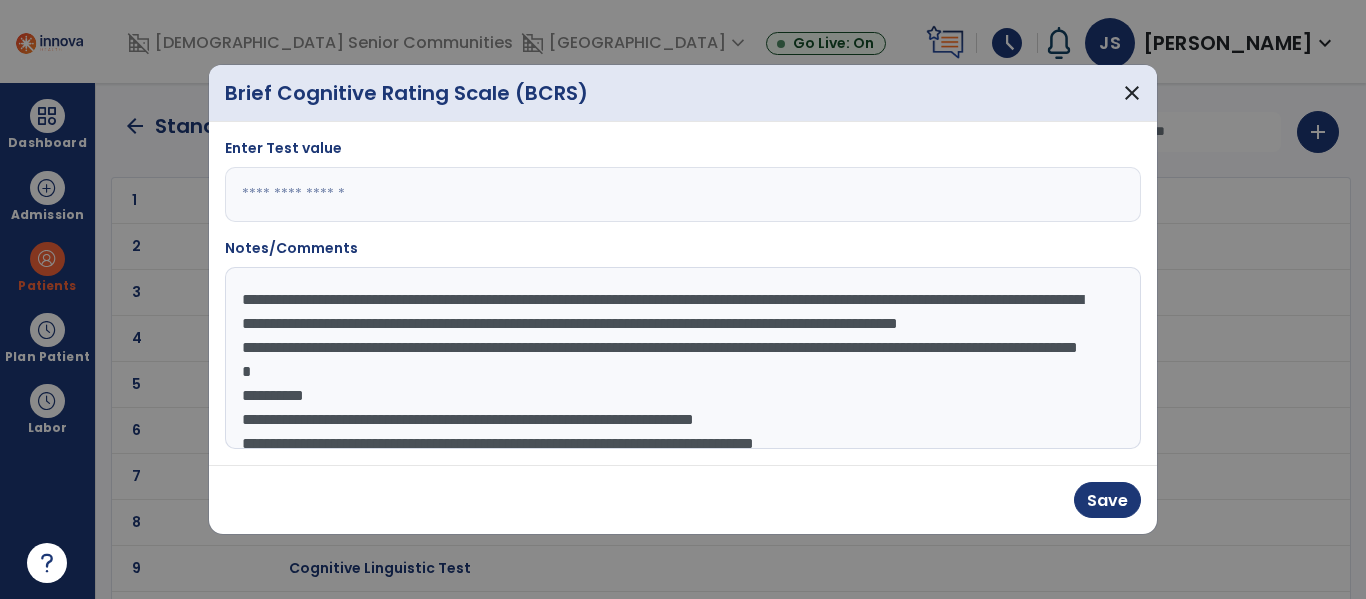 click on "**********" 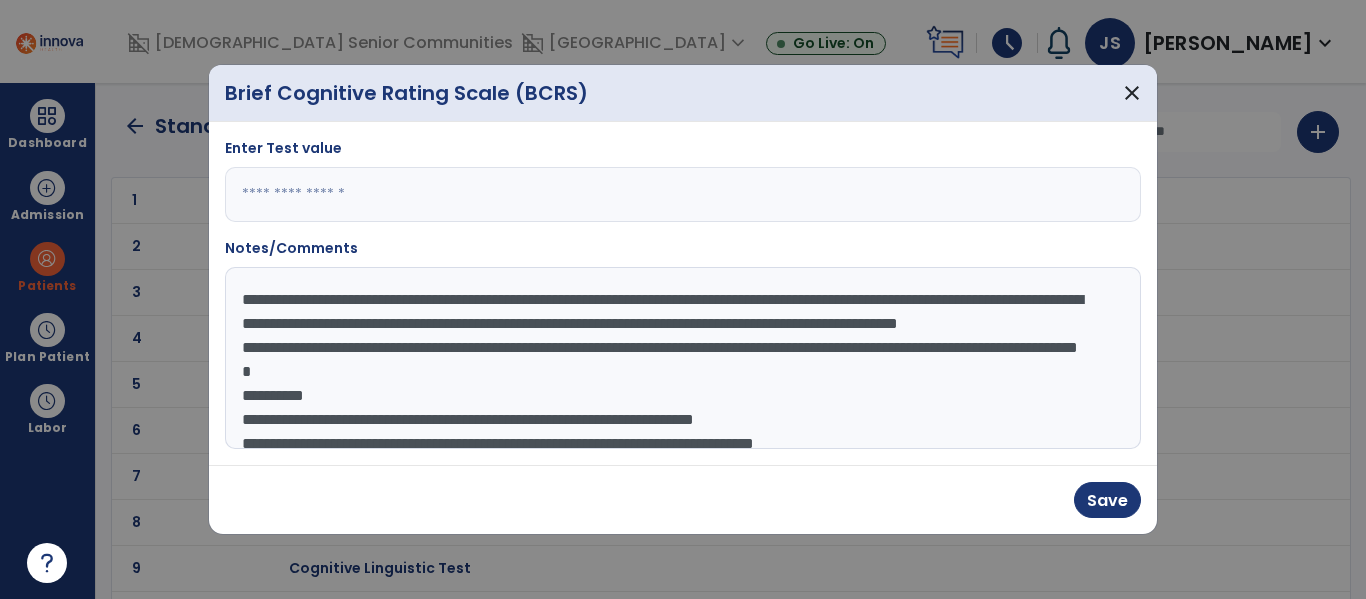 click on "**********" 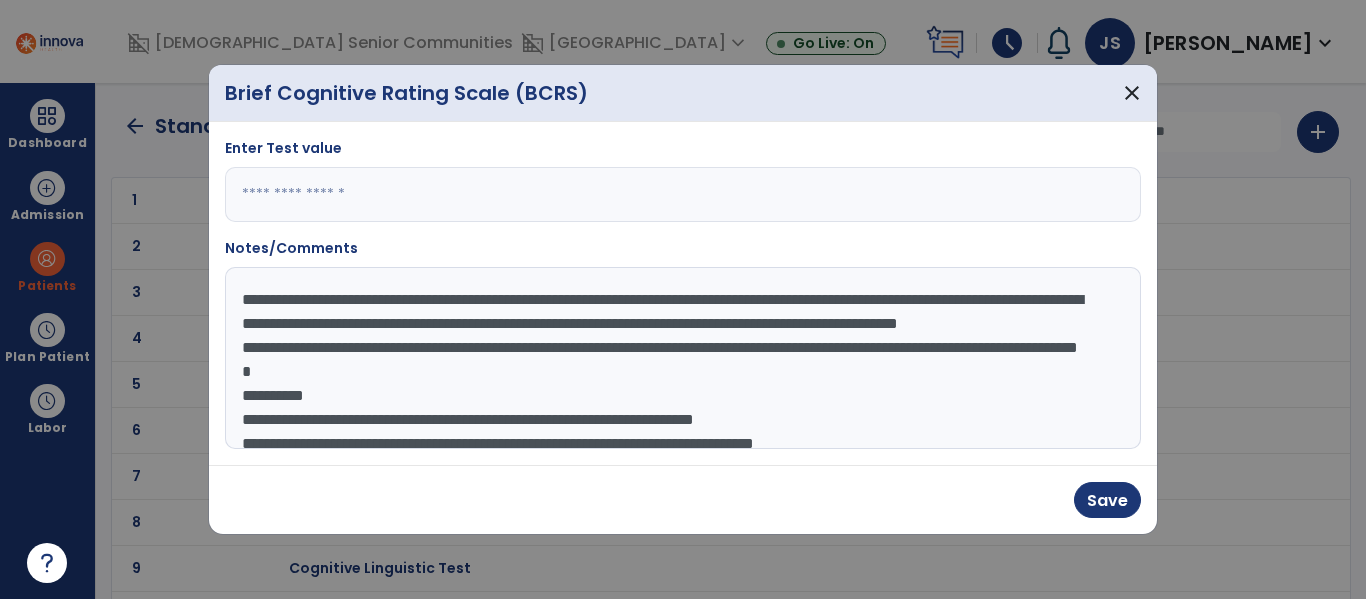 click on "**********" 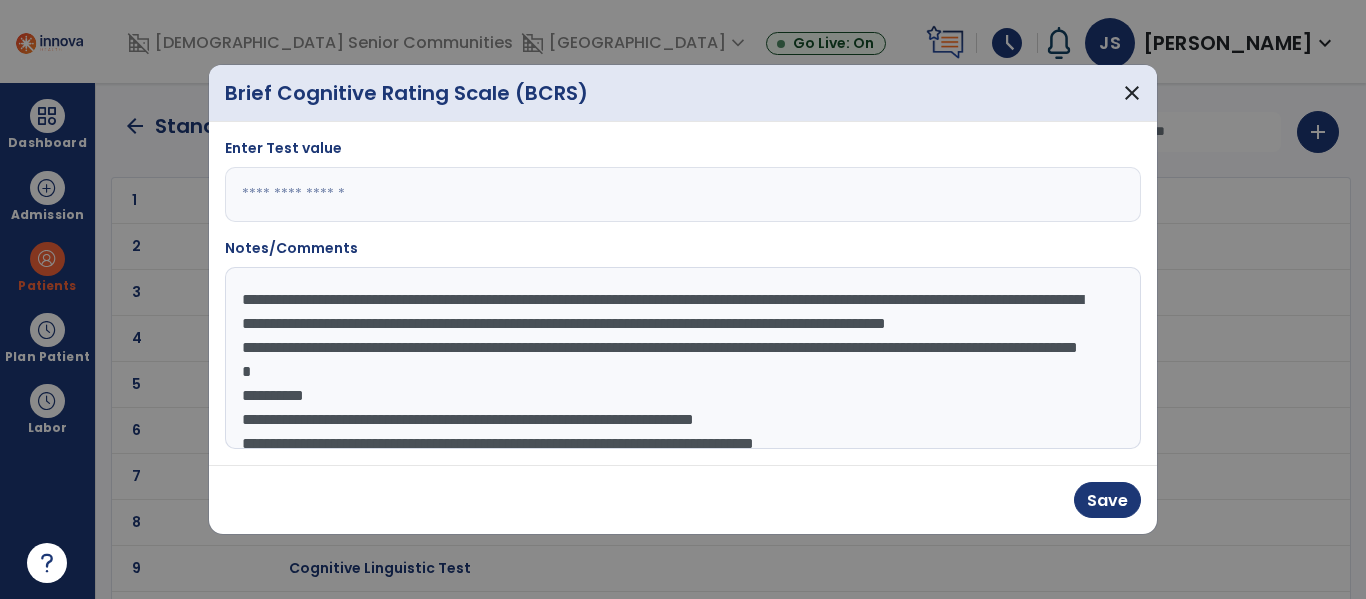 click on "**********" 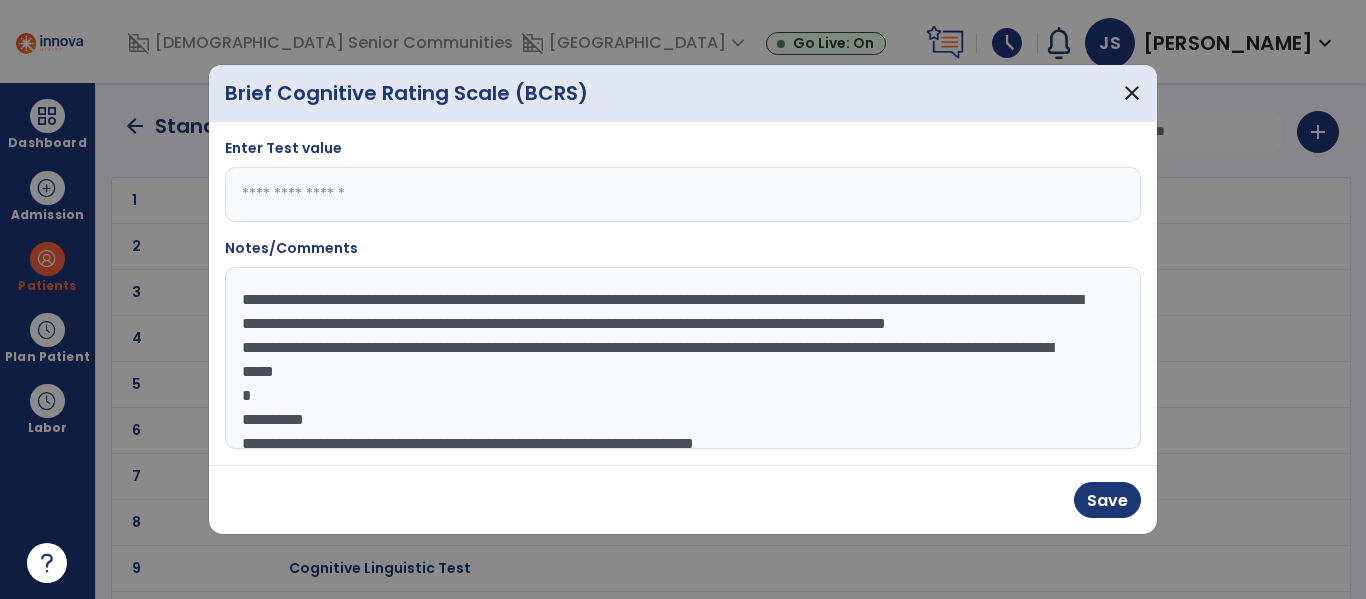 click on "**********" 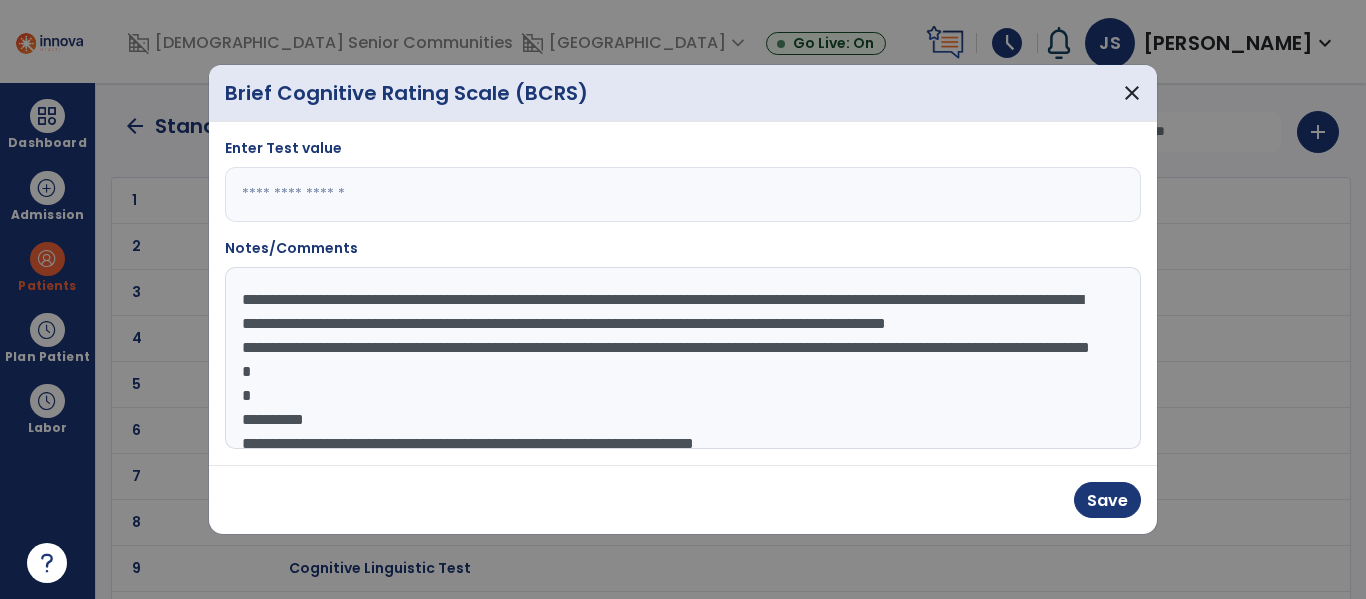 click on "**********" 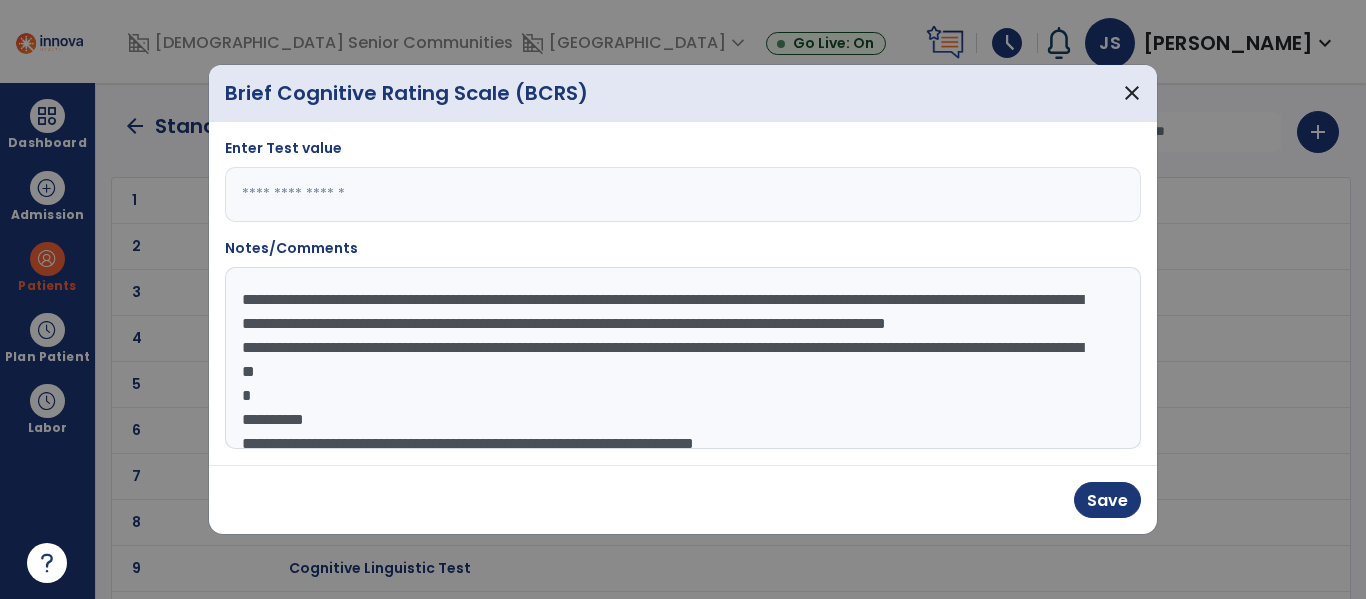 click on "**********" 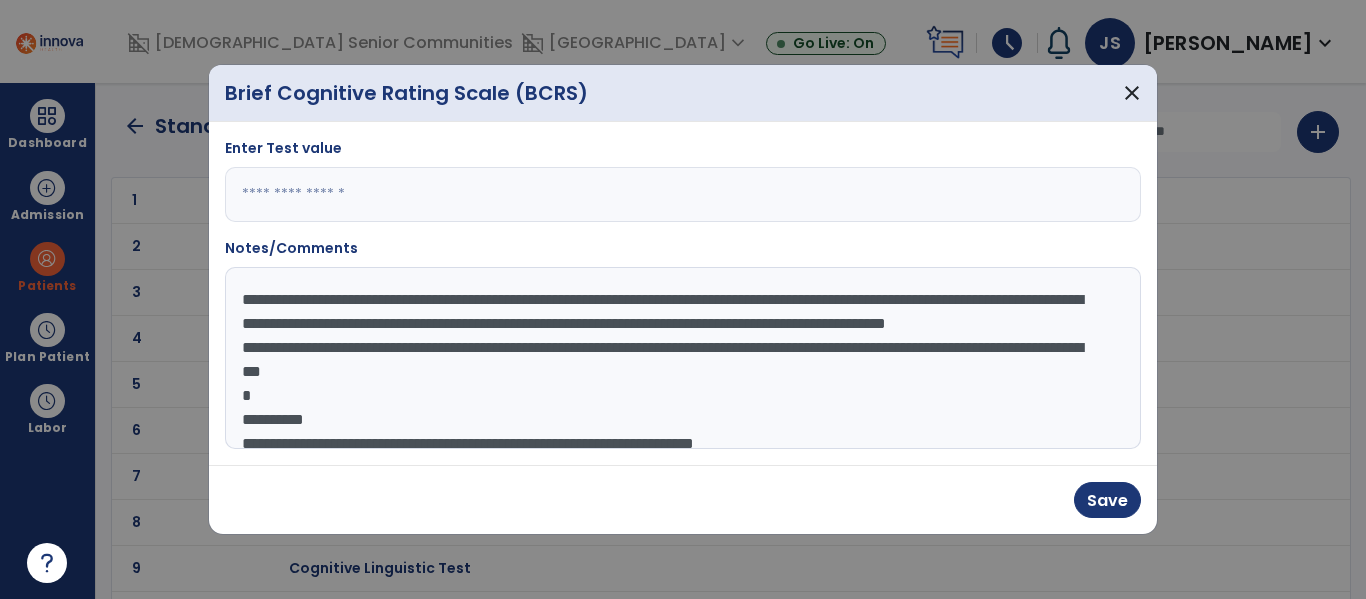 click on "**********" 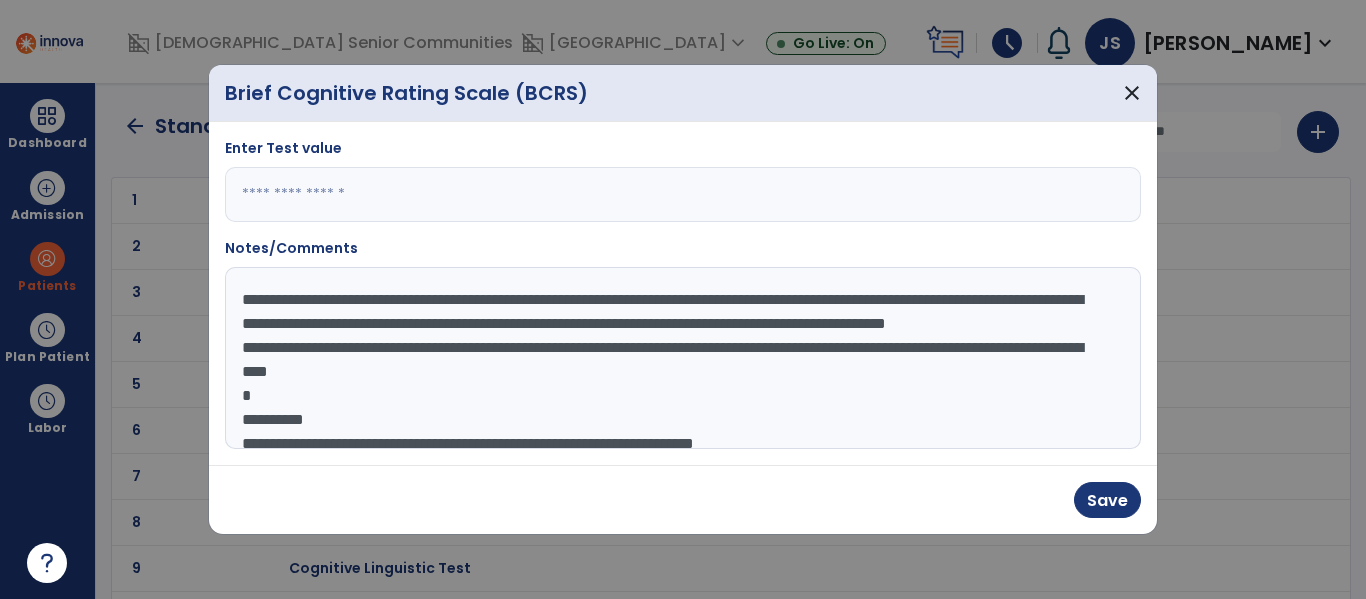 click on "**********" 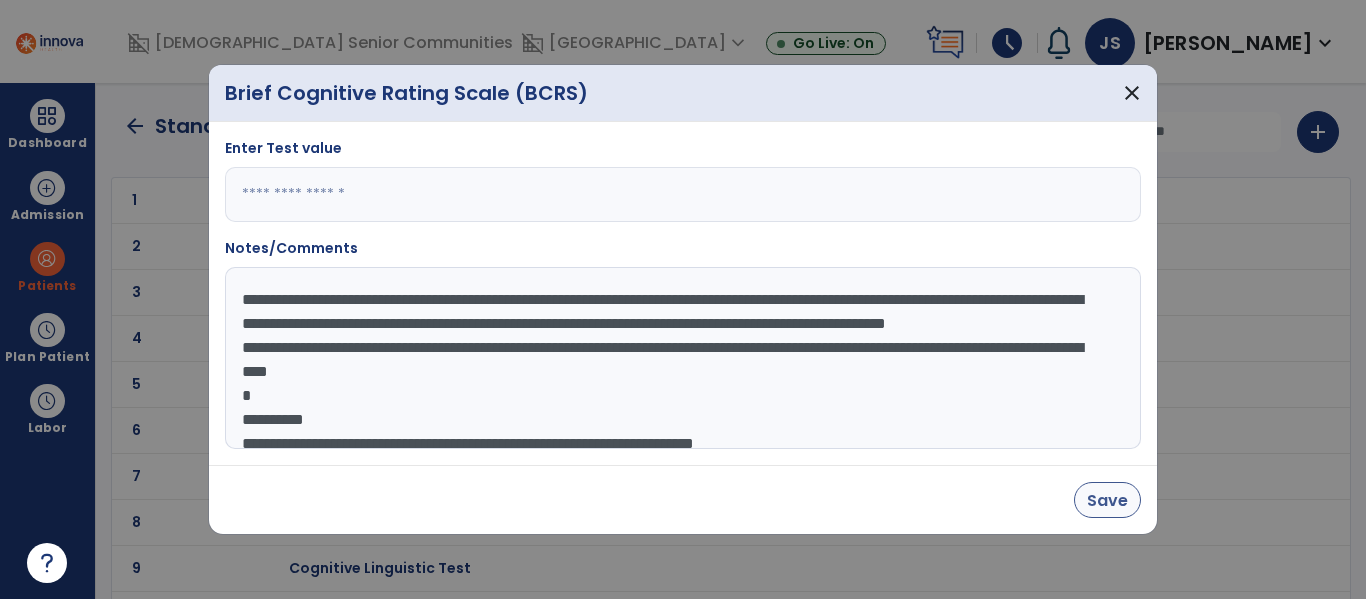 type on "**********" 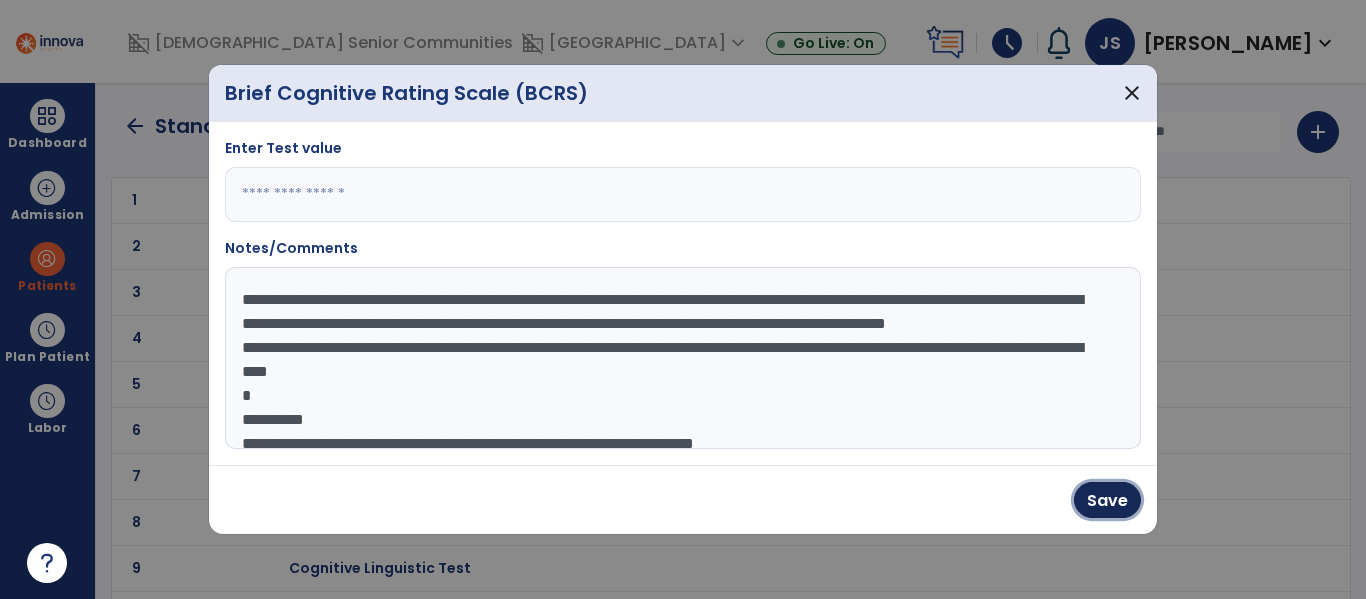 drag, startPoint x: 1120, startPoint y: 493, endPoint x: 1114, endPoint y: 482, distance: 12.529964 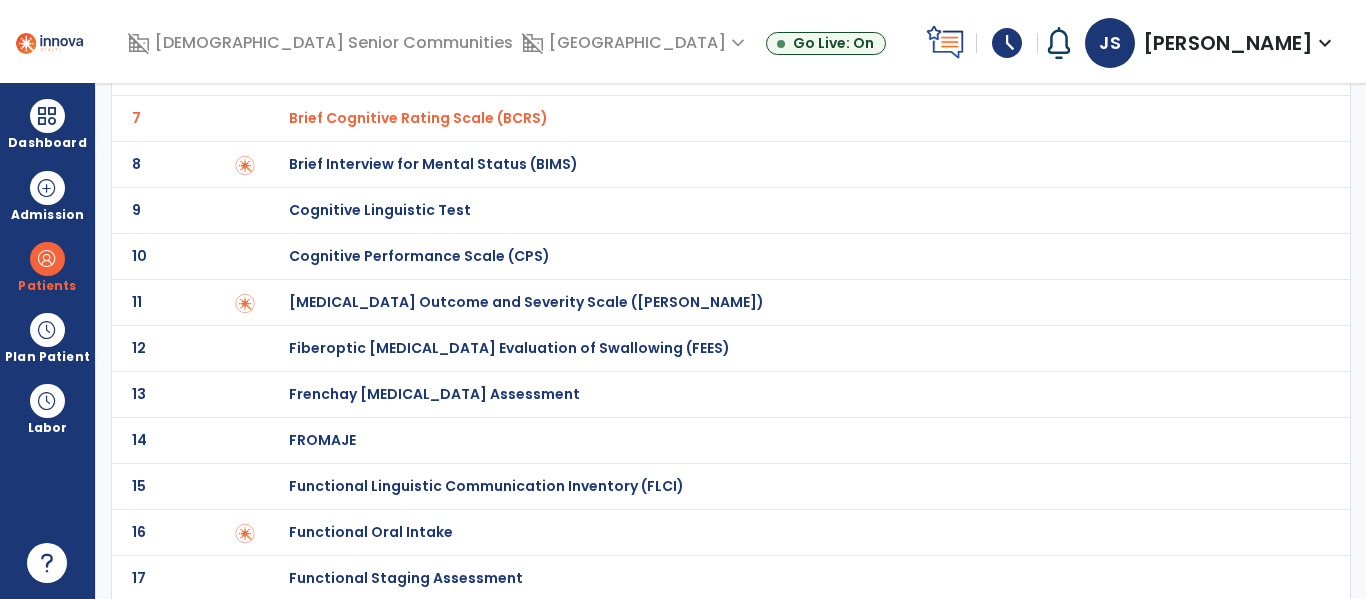 scroll, scrollTop: 362, scrollLeft: 0, axis: vertical 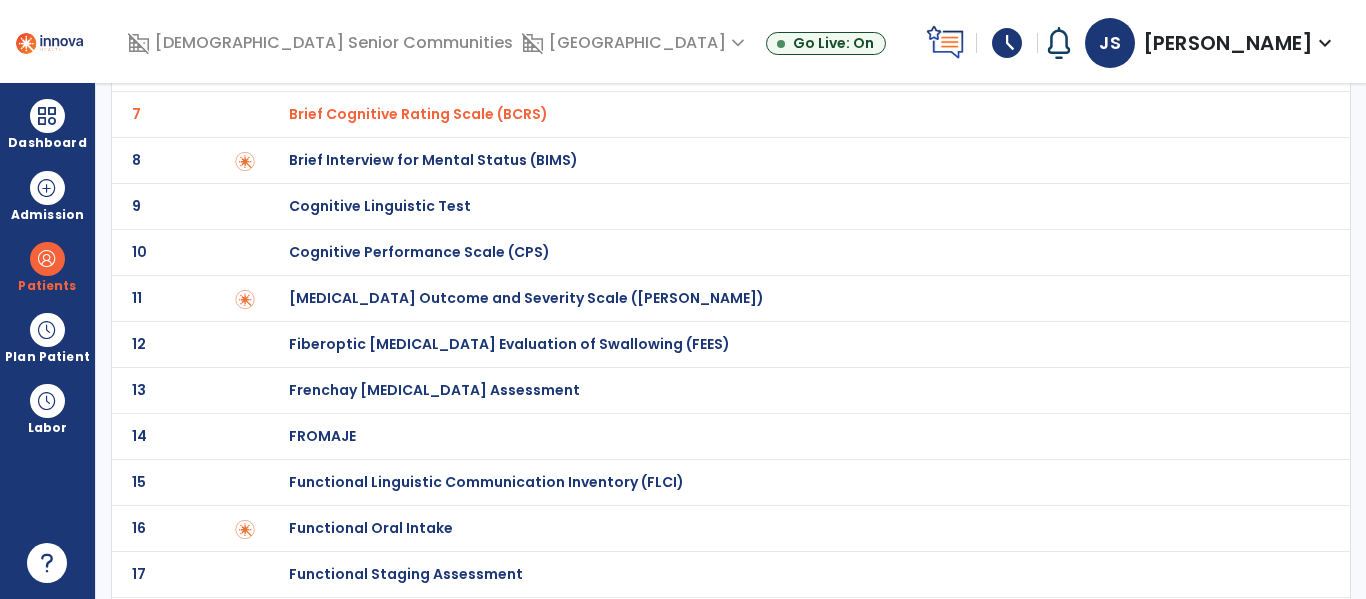 click on "Functional Linguistic Communication Inventory (FLCI)" at bounding box center (410, -162) 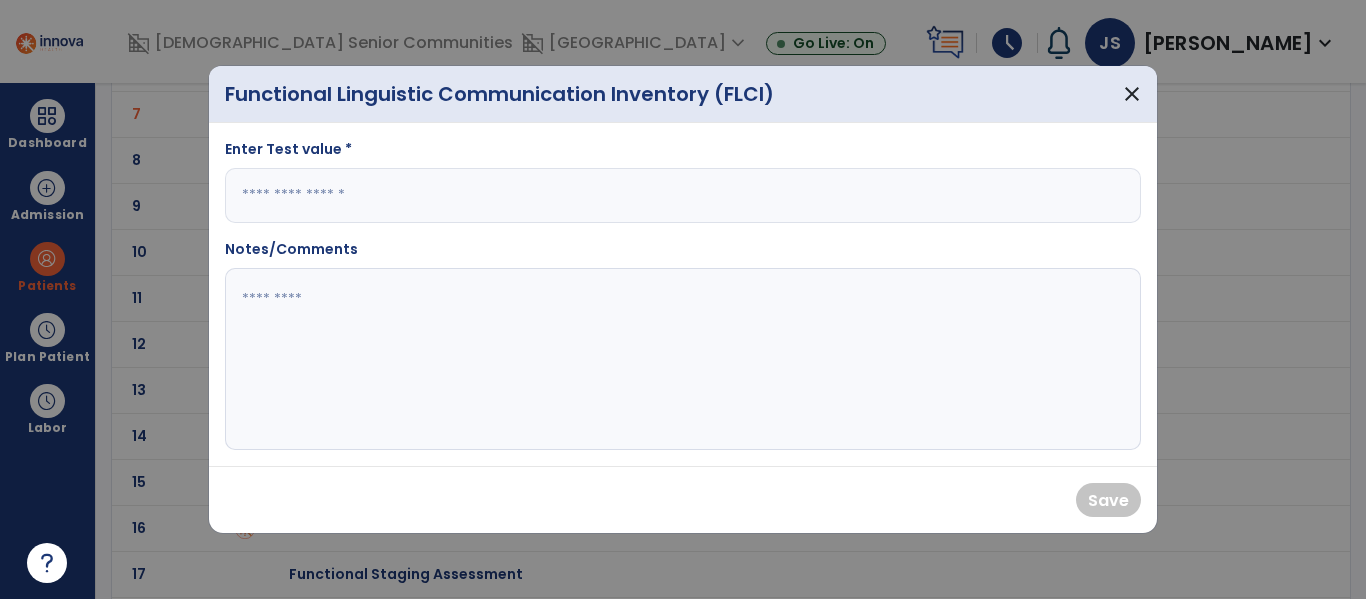 click at bounding box center [683, 195] 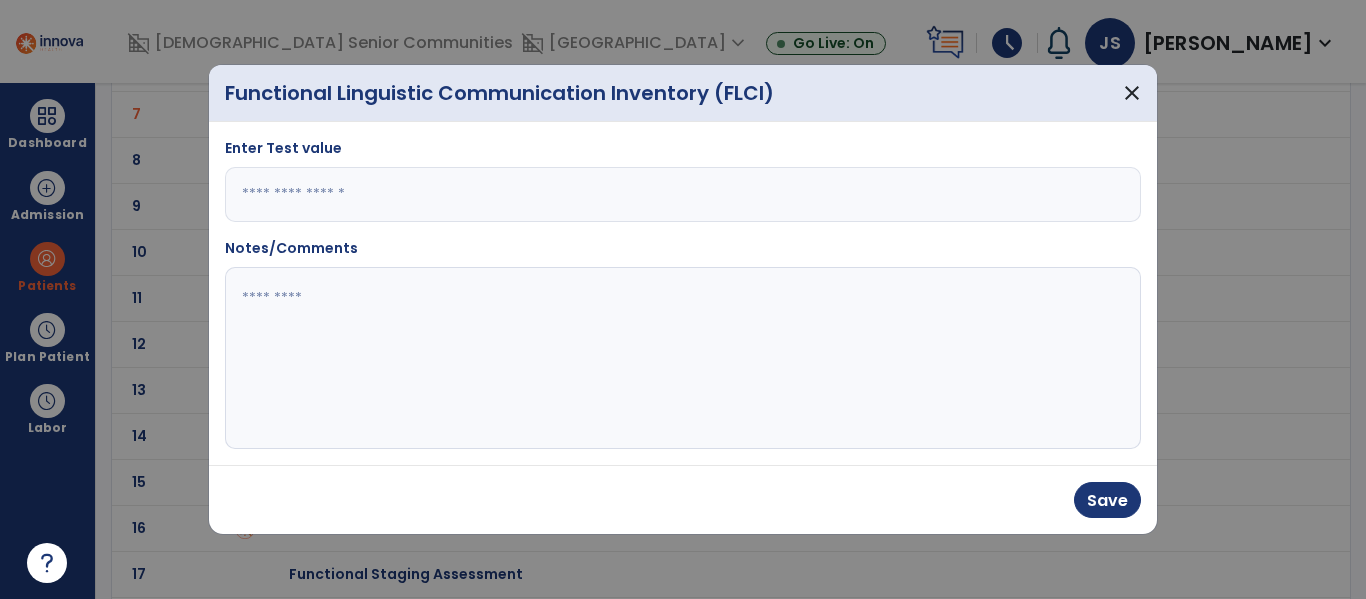type on "*" 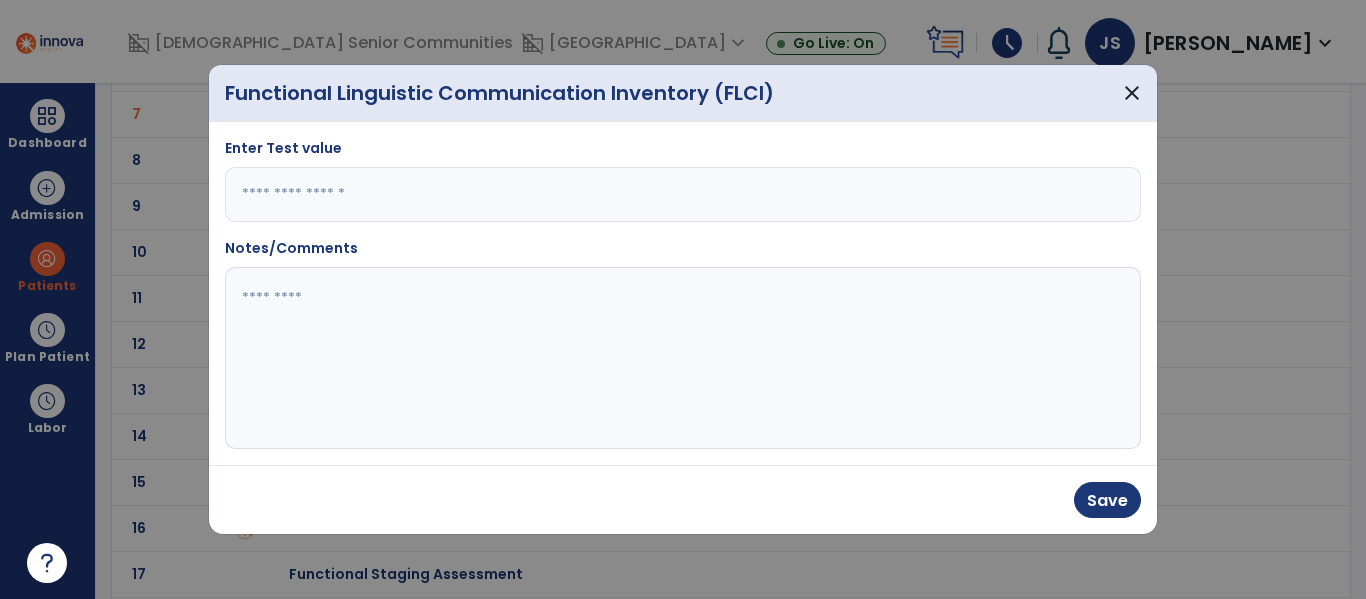 click 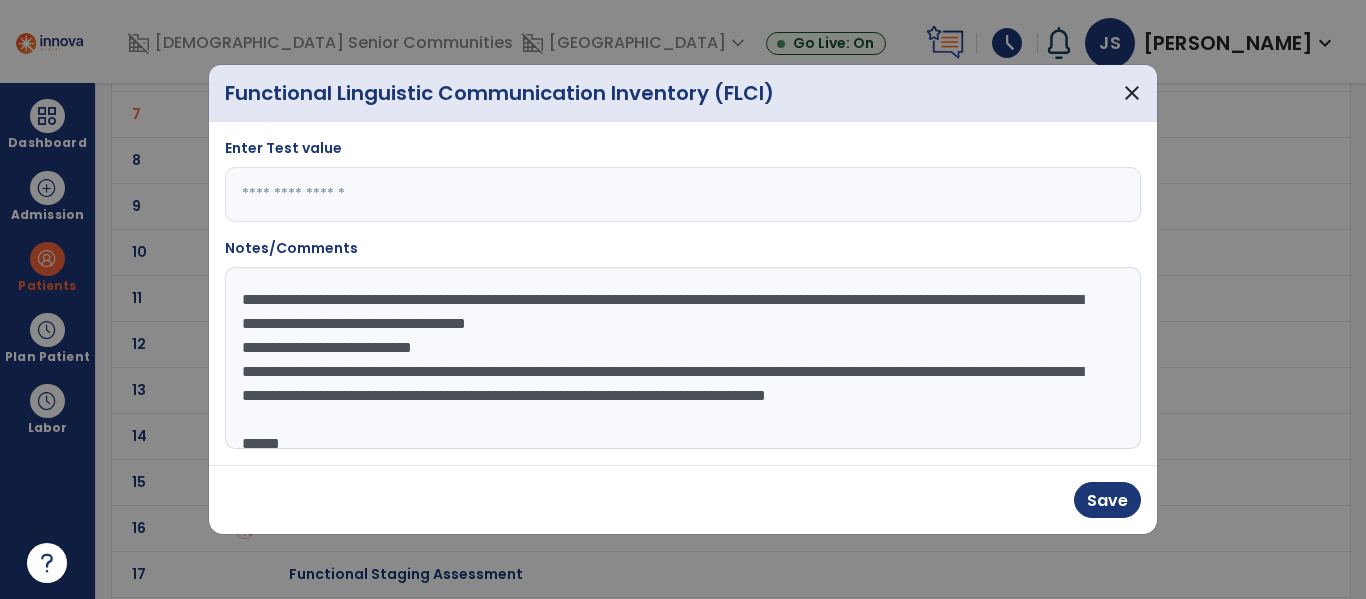scroll, scrollTop: 380, scrollLeft: 0, axis: vertical 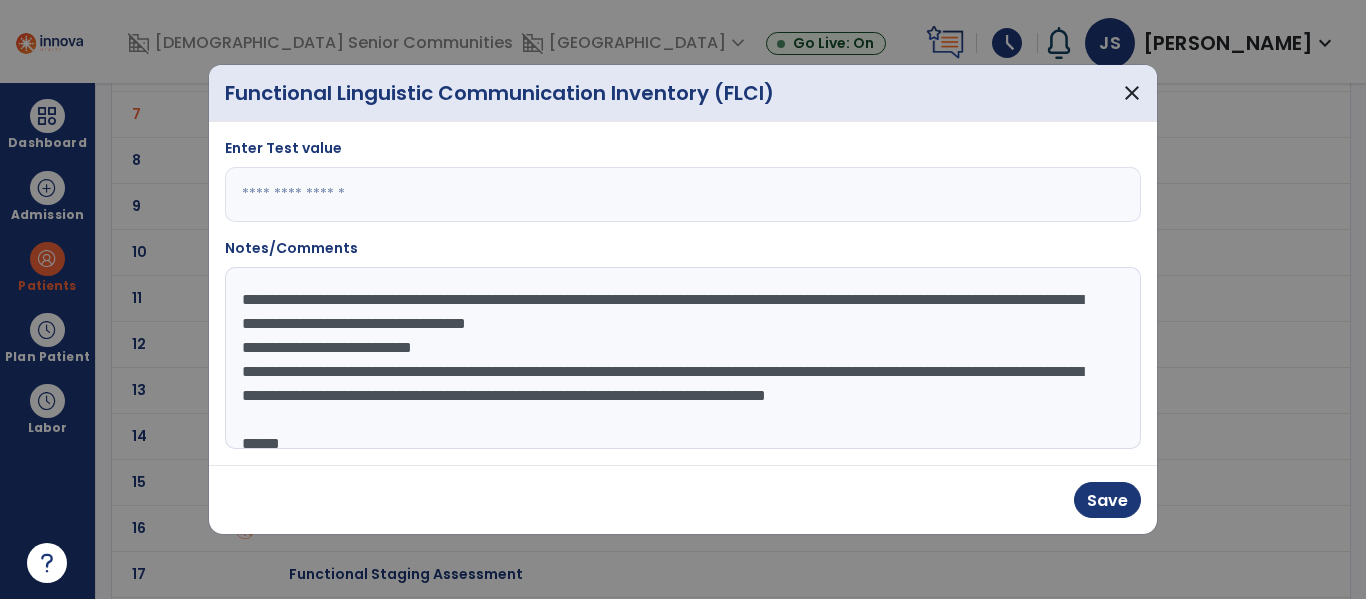 drag, startPoint x: 245, startPoint y: 296, endPoint x: 532, endPoint y: 398, distance: 304.5866 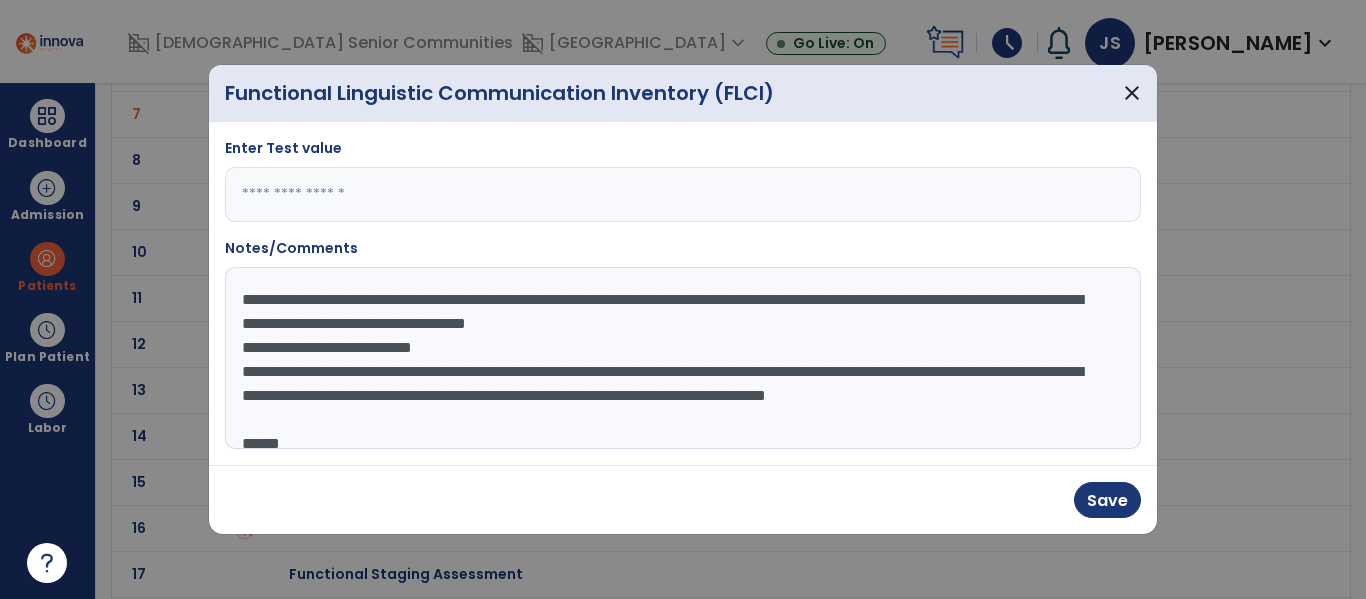 click on "**********" 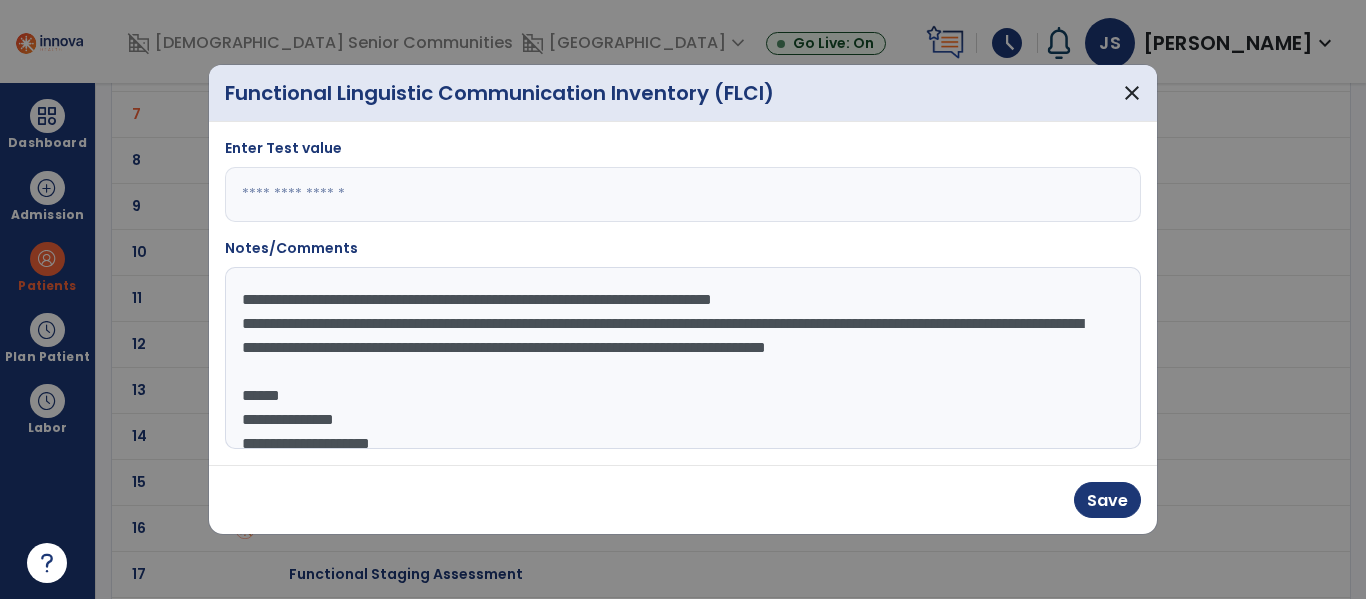 click on "**********" 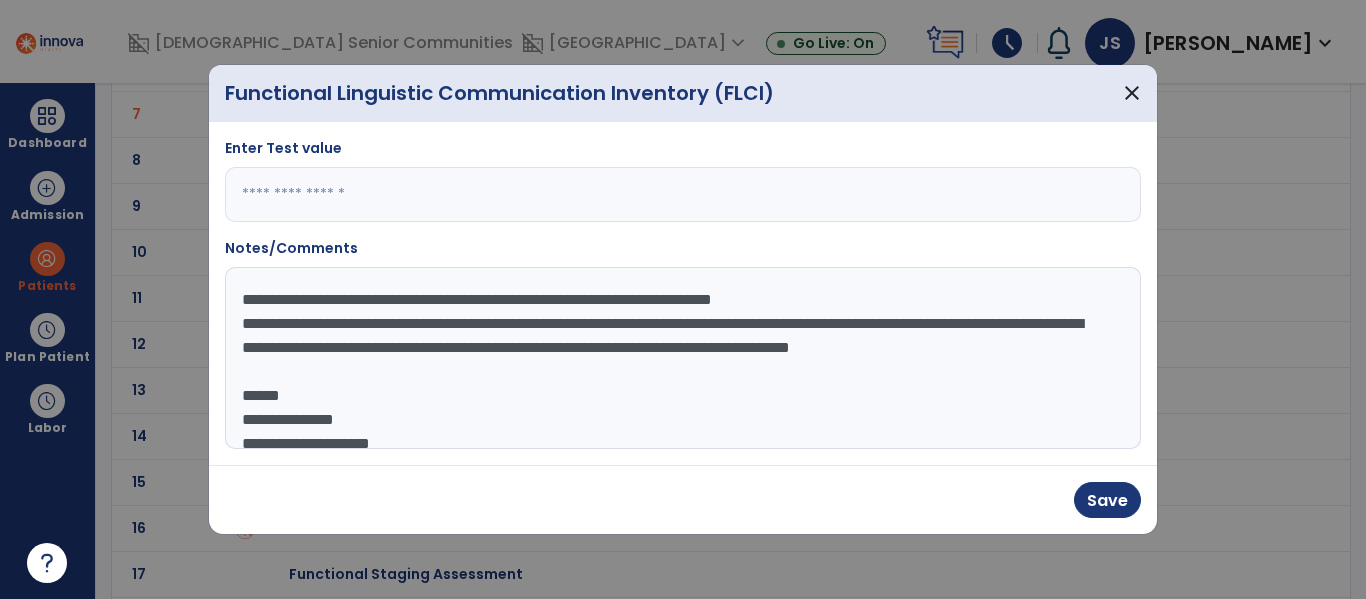 click on "**********" 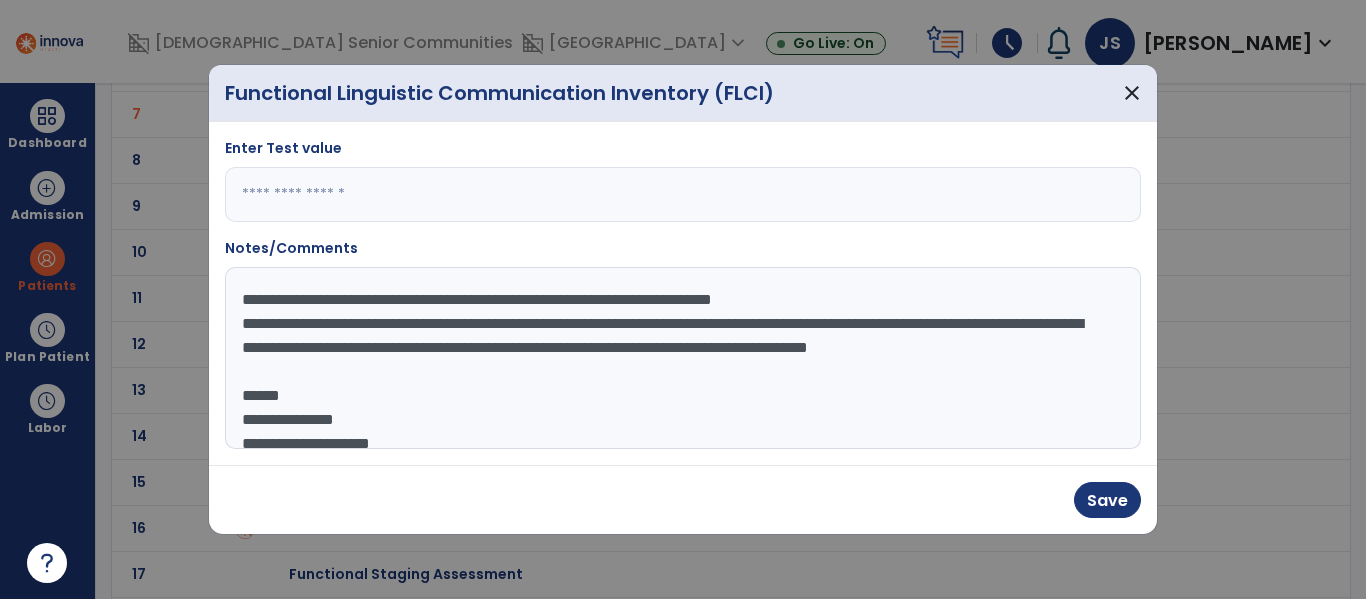 click on "**********" 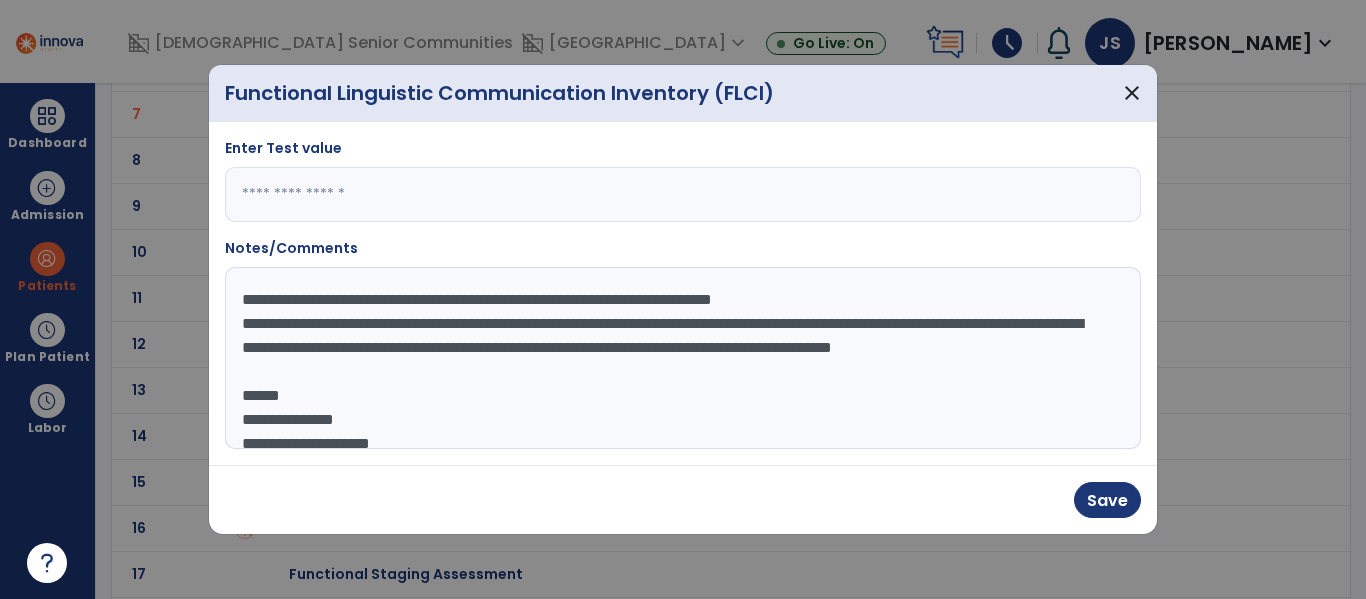click on "**********" 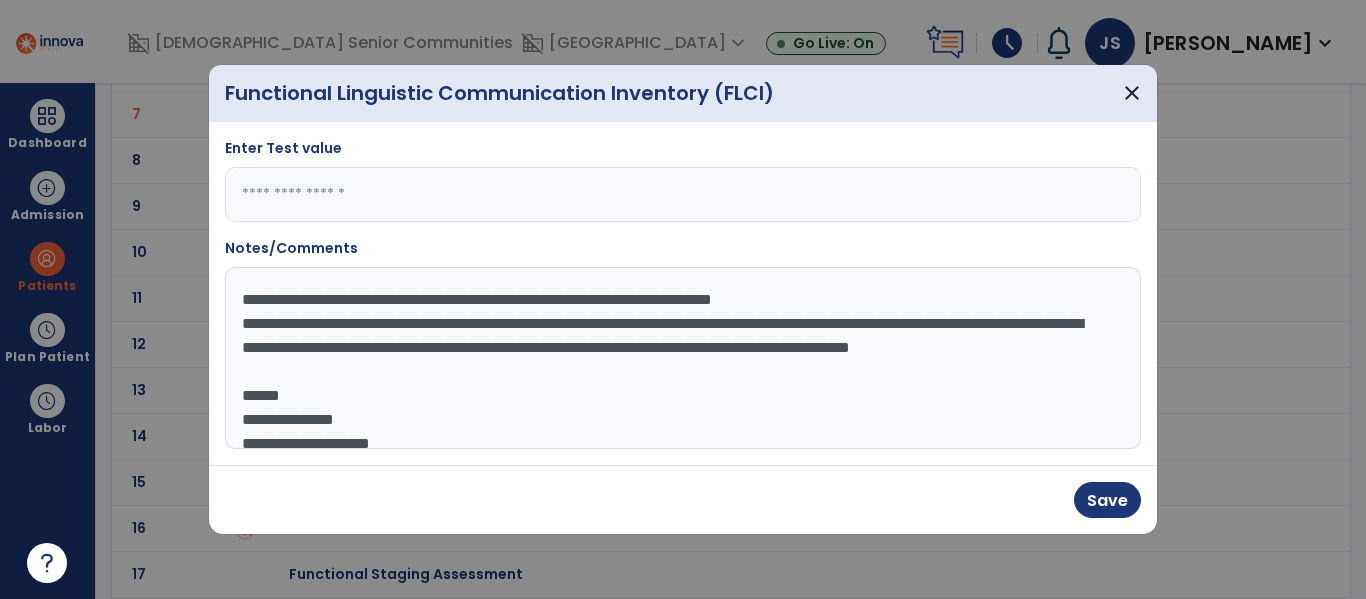 click on "**********" 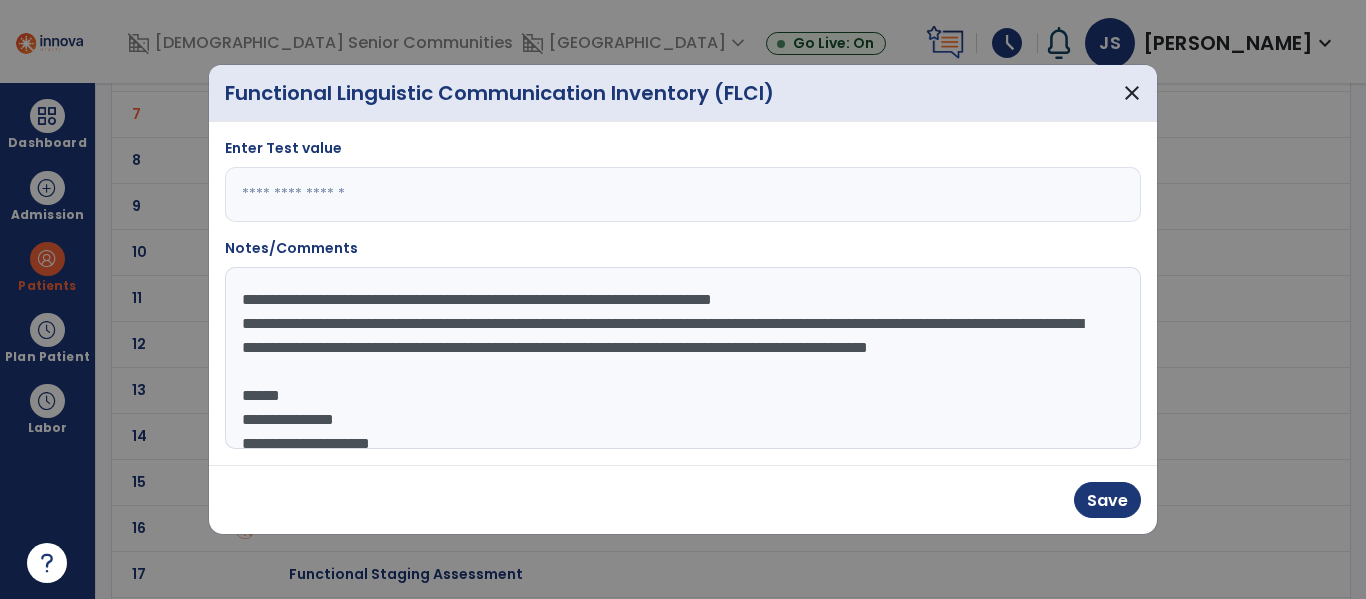 click on "**********" 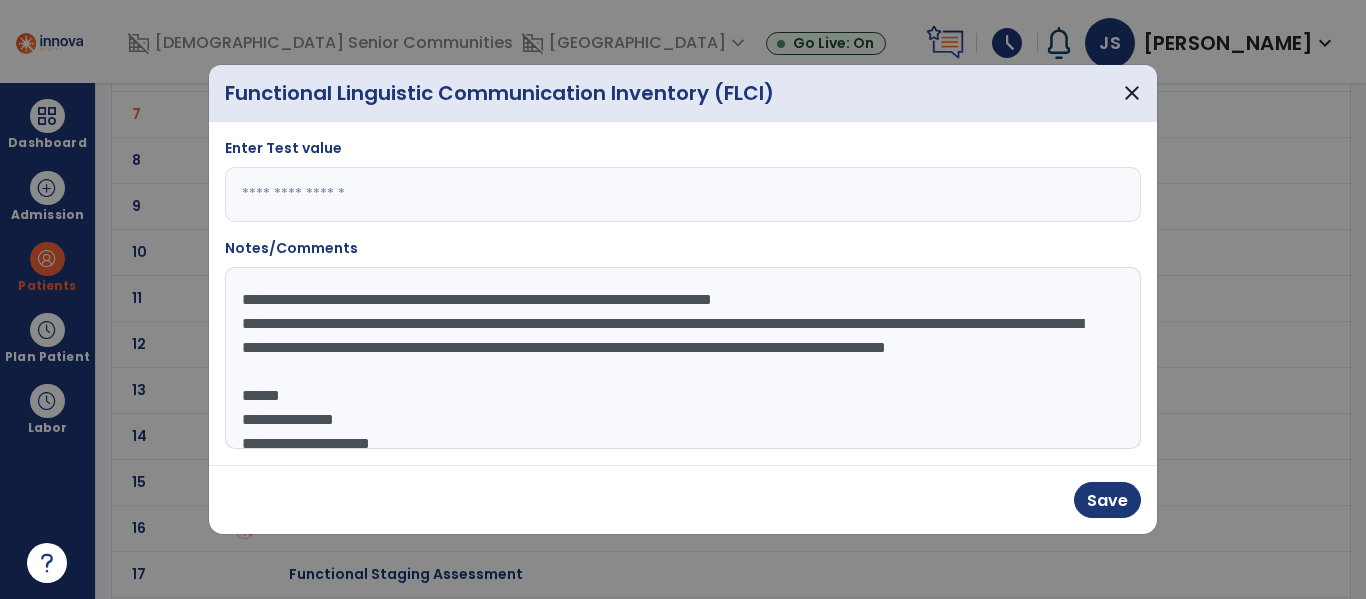 click on "**********" 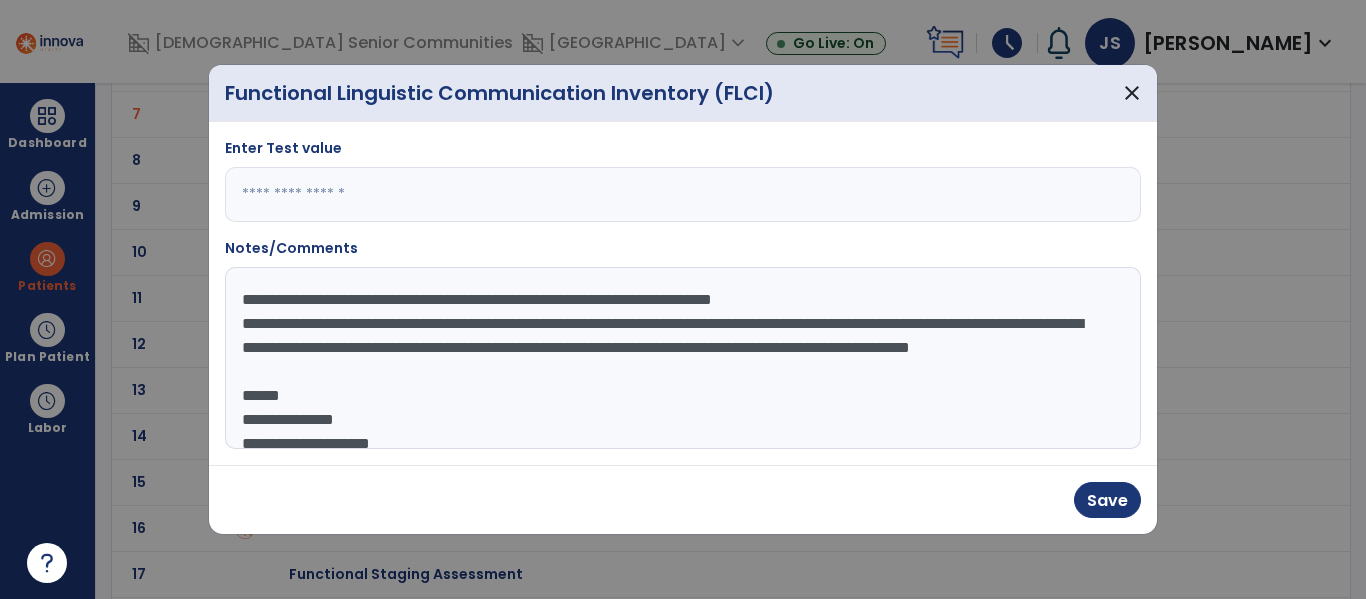 click on "**********" 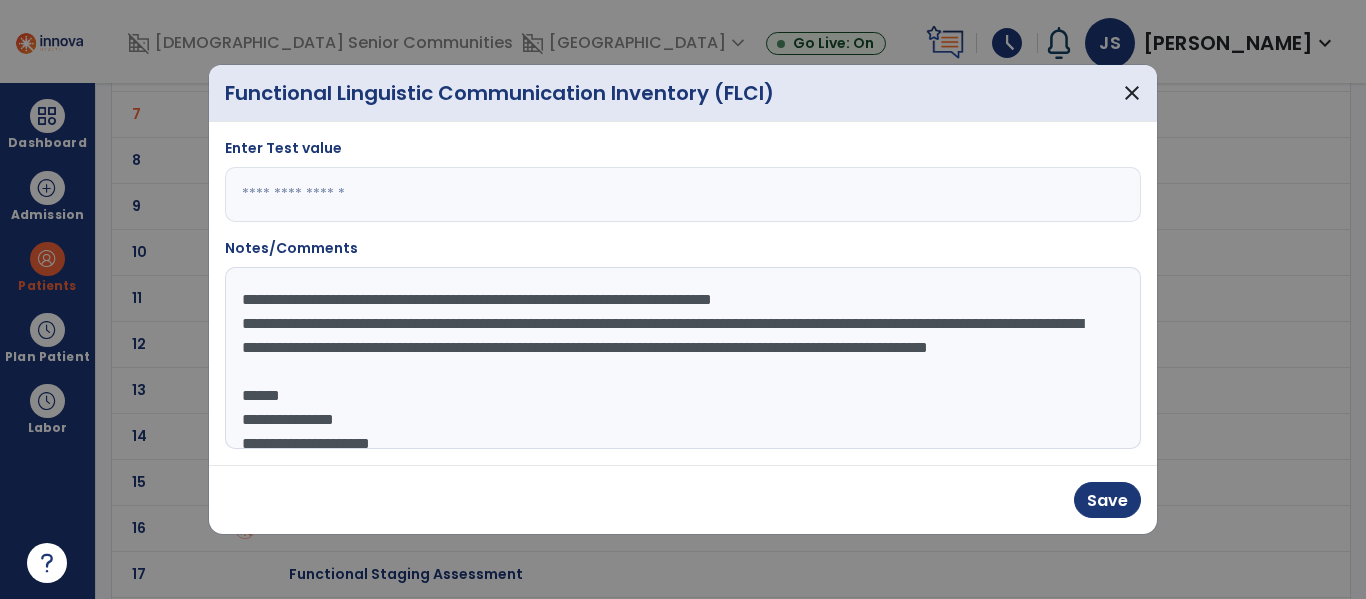 click on "**********" 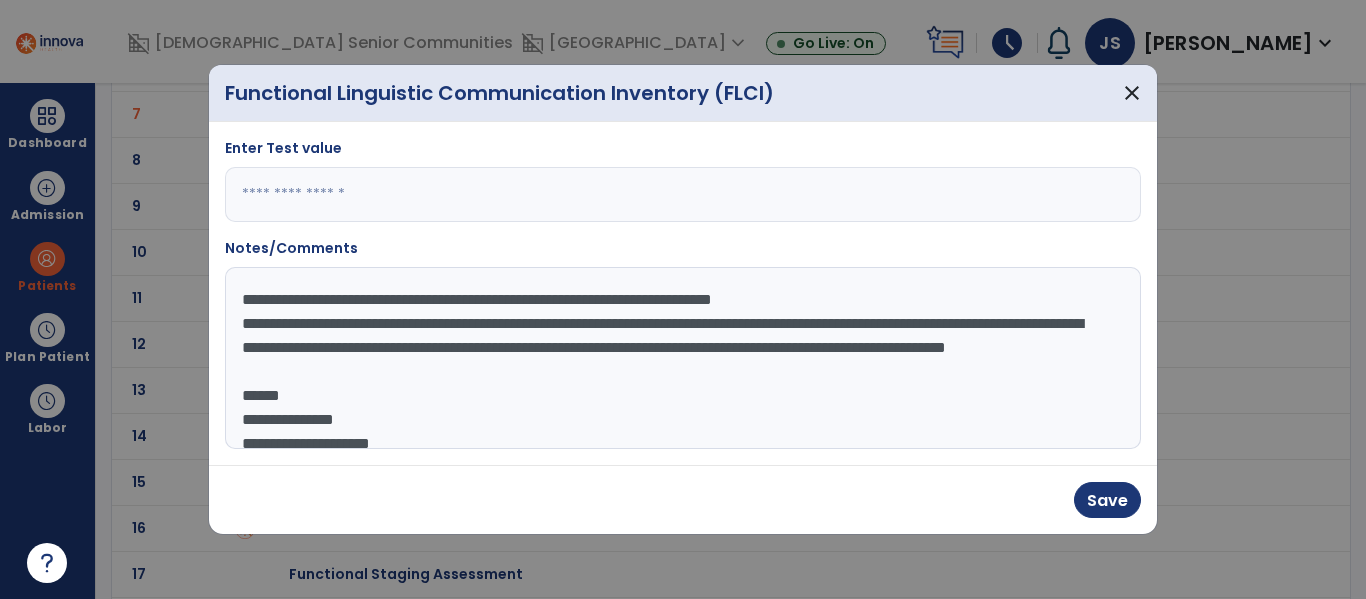 click on "**********" 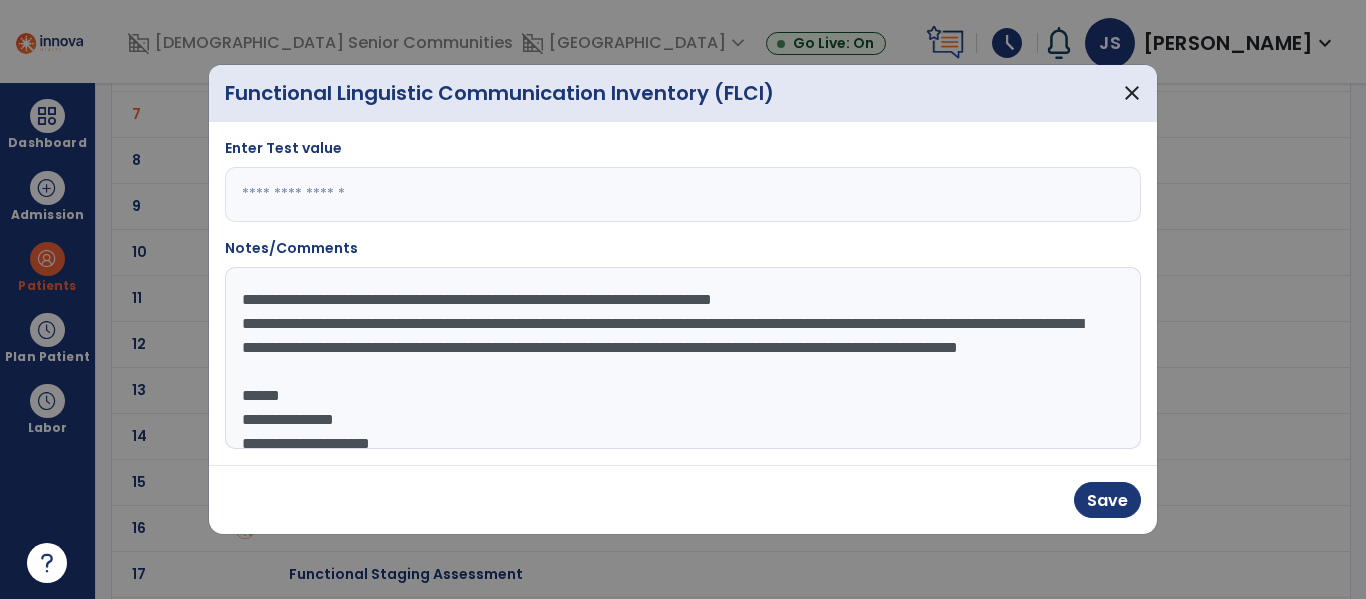 type on "**********" 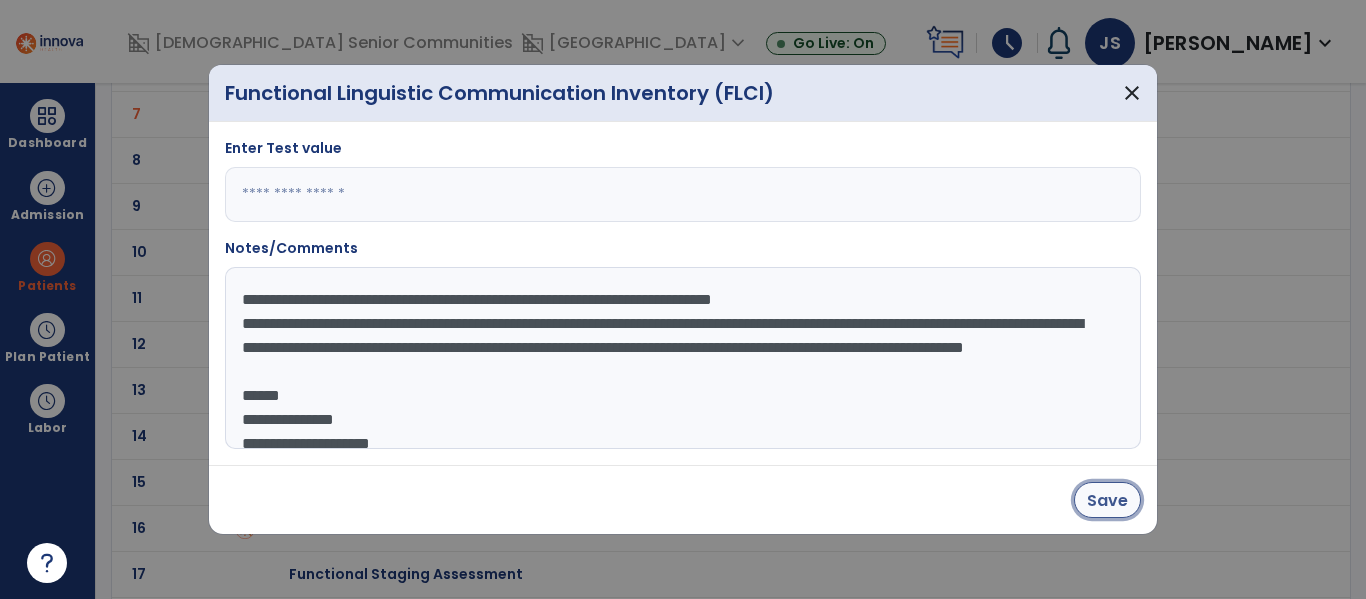 click on "Save" at bounding box center [1107, 500] 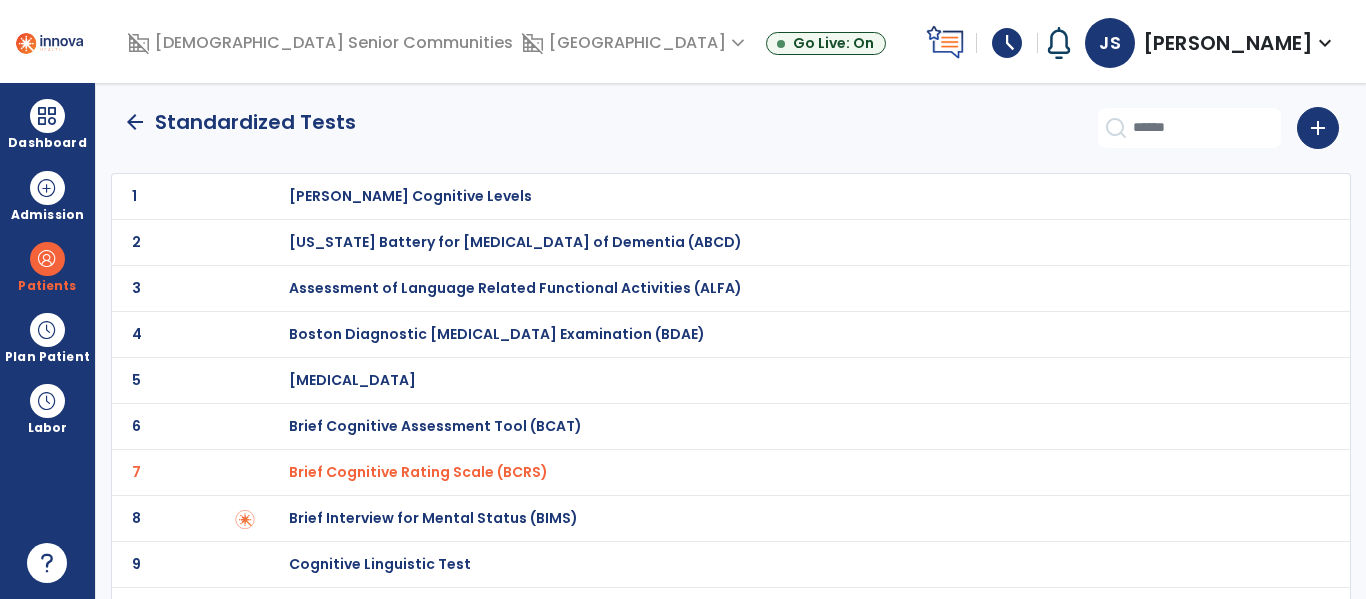 scroll, scrollTop: 0, scrollLeft: 0, axis: both 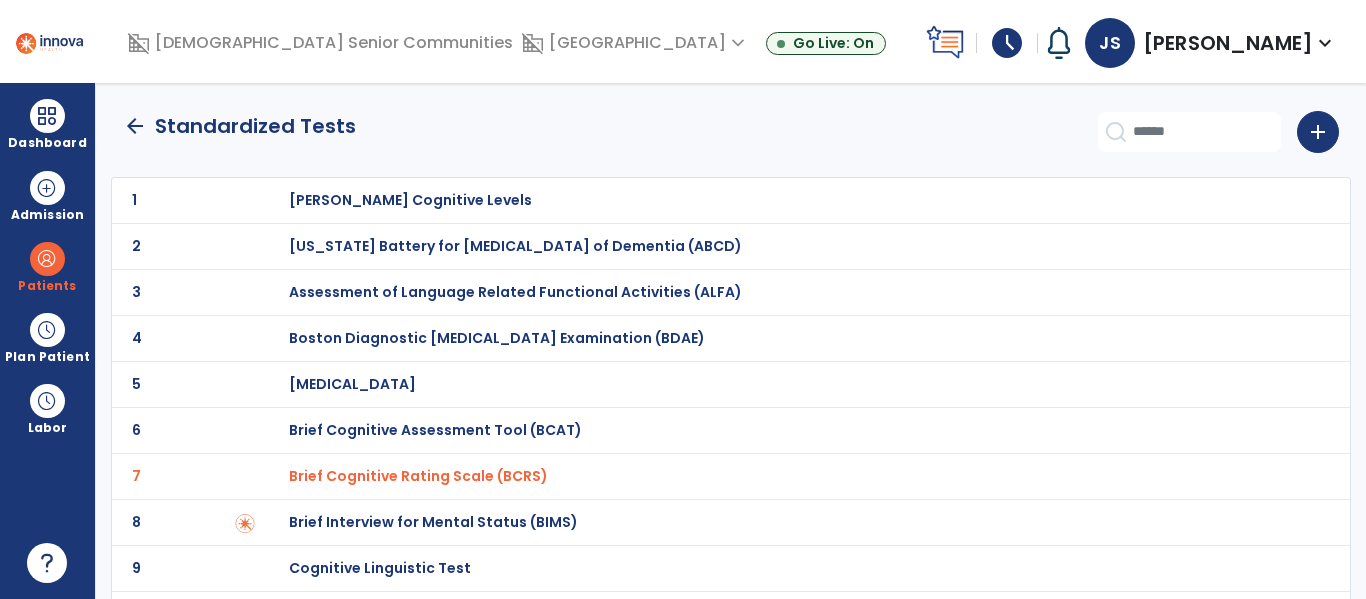 click on "arrow_back" 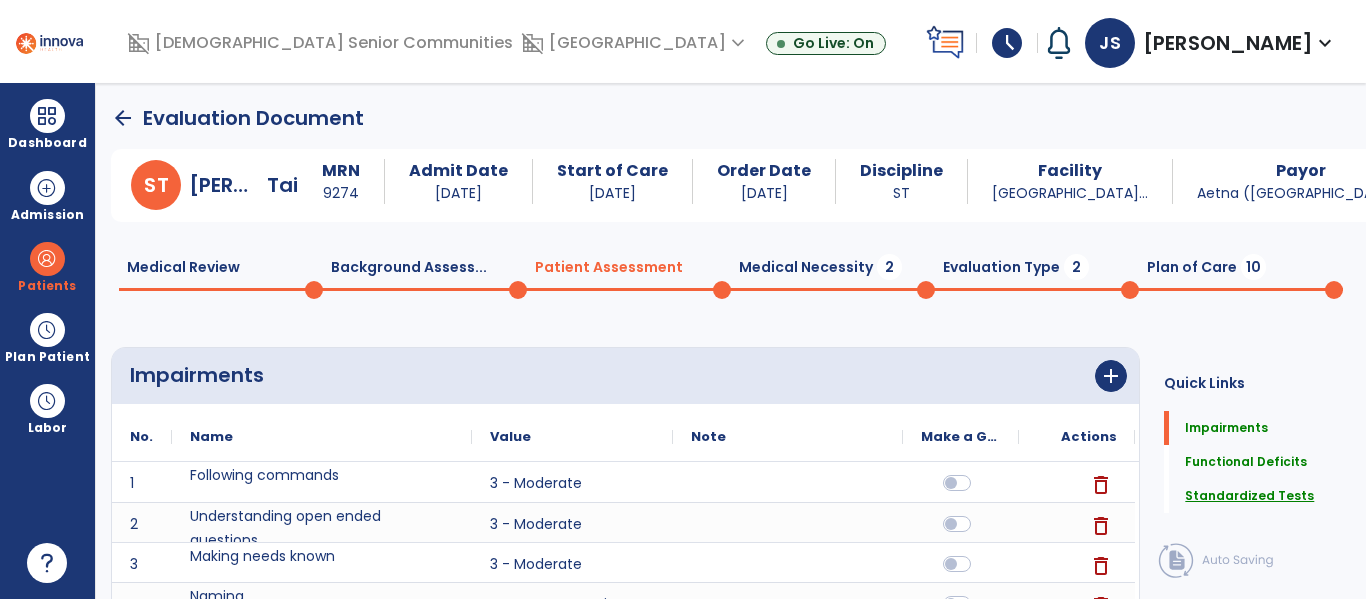 scroll, scrollTop: 20, scrollLeft: 0, axis: vertical 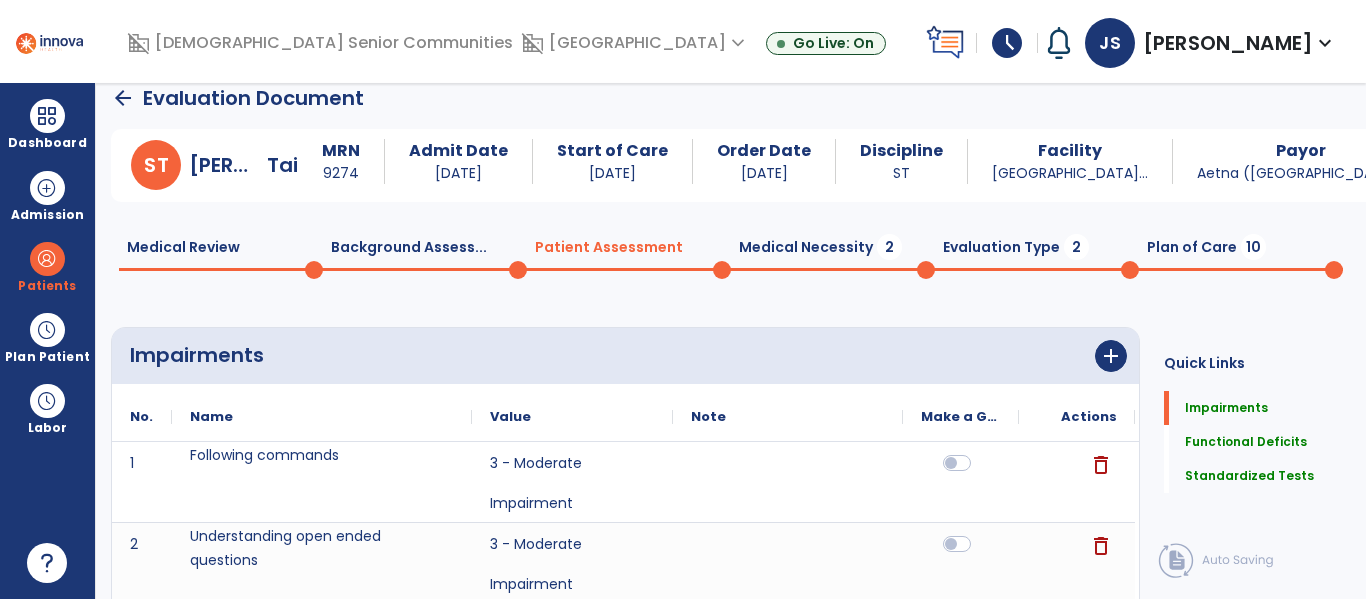 click on "Medical Necessity  2" 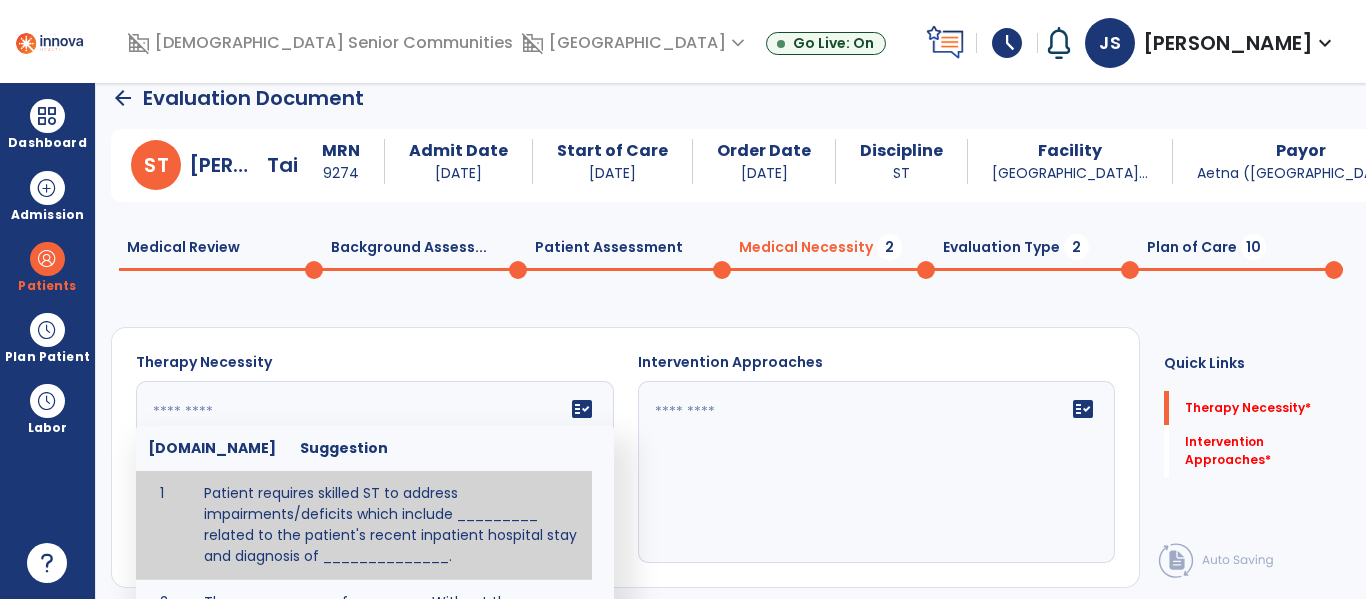 click on "fact_check  [DOMAIN_NAME] Suggestion 1 Patient requires skilled ST to address impairments/deficits which include _________ related to the patient's recent inpatient hospital stay and diagnosis of ______________. 2 Therapy necessary for_______.  Without therapy patient is at risk for_________." 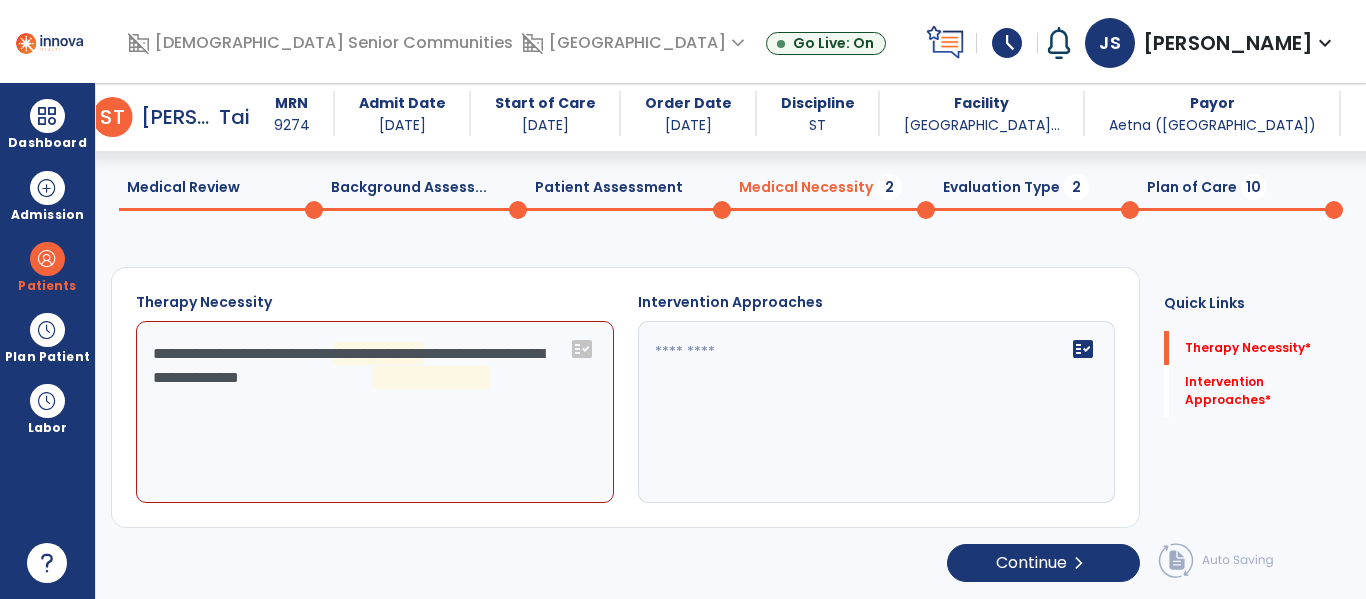 scroll, scrollTop: 104, scrollLeft: 0, axis: vertical 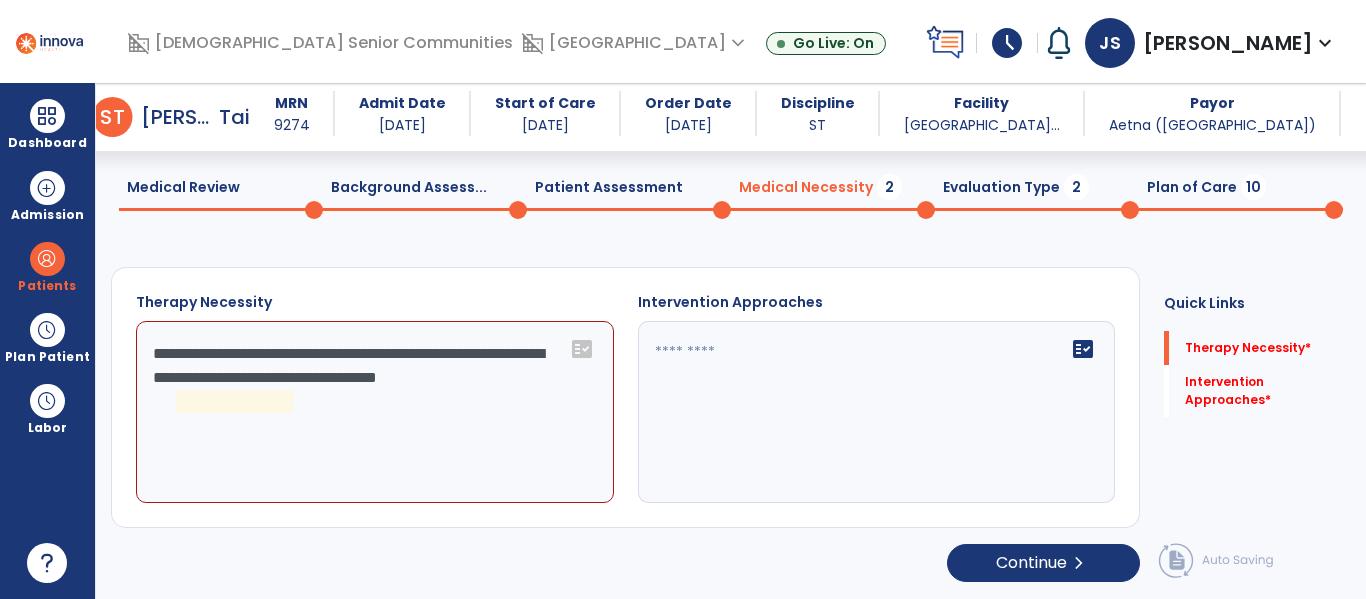 click on "**********" 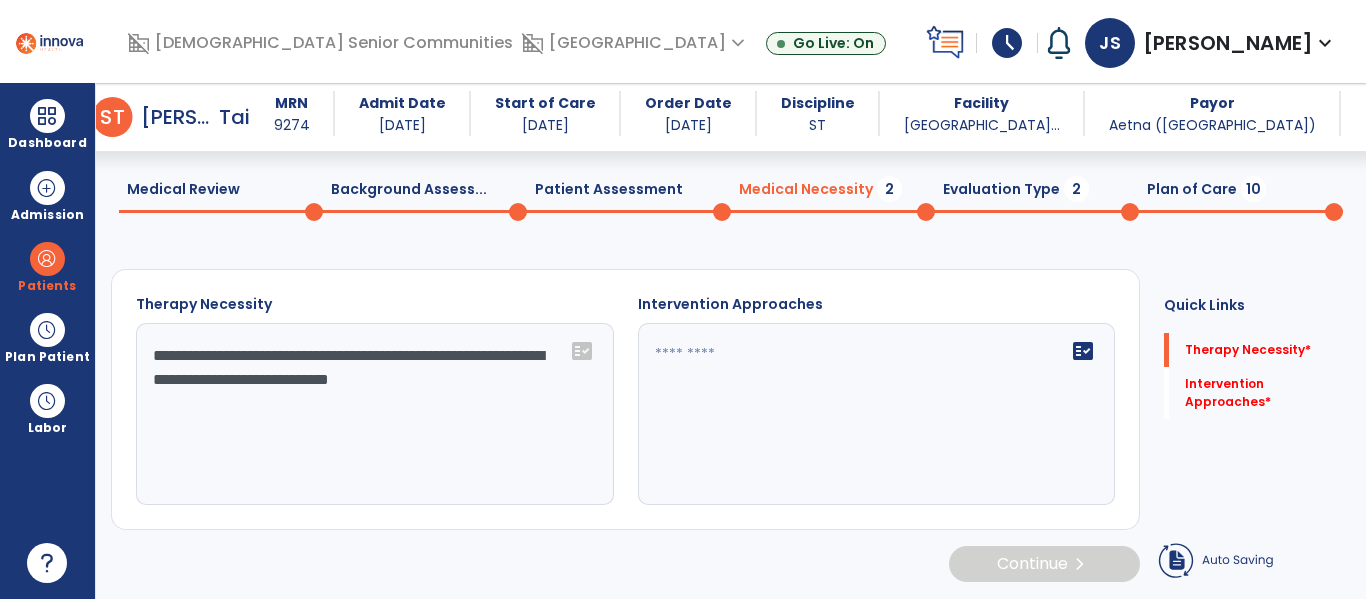 scroll, scrollTop: 104, scrollLeft: 0, axis: vertical 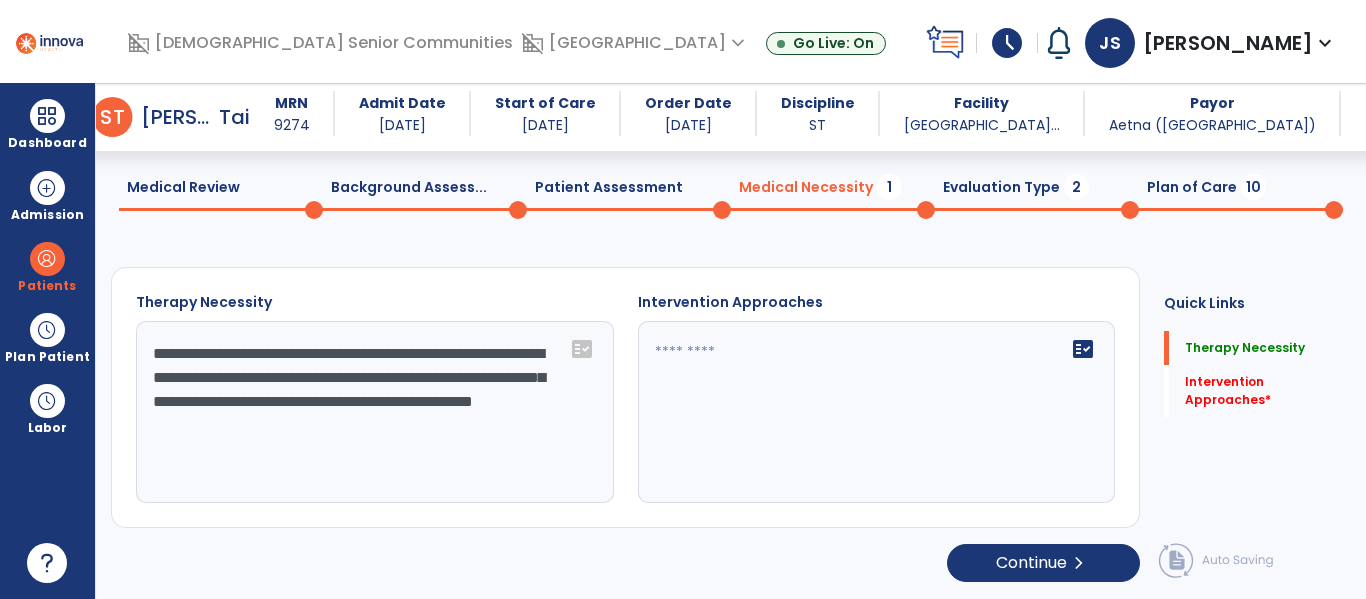 type on "**********" 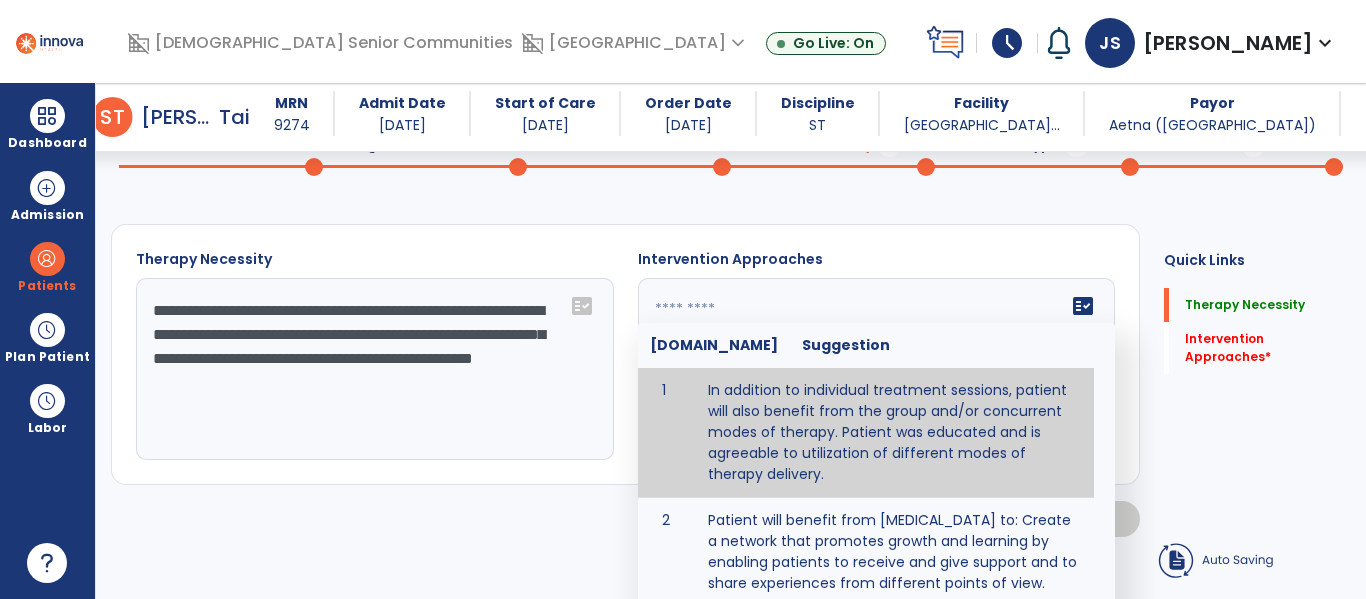 click on "fact_check  [DOMAIN_NAME] Suggestion 1 In addition to individual treatment sessions, patient will also benefit from the group and/or concurrent modes of therapy. Patient was educated and is agreeable to utilization of different modes of therapy delivery. 2 Patient will benefit from [MEDICAL_DATA] to: Create a network that promotes growth and learning by enabling patients to receive and give support and to share experiences from different points of view. 3 Patient will benefit from [MEDICAL_DATA] because it allows for modeling (a form of learning in which individuals learn by imitating the actions of others and it reduces [MEDICAL_DATA] and enhances coping mechanisms. 4 Patient will benefit from group/concurrent therapy because it is supported by evidence to promote increased patient engagement and sustainable outcomes. 5 Patient will benefit from group/concurrent therapy to: Promote independence and minimize dependence." 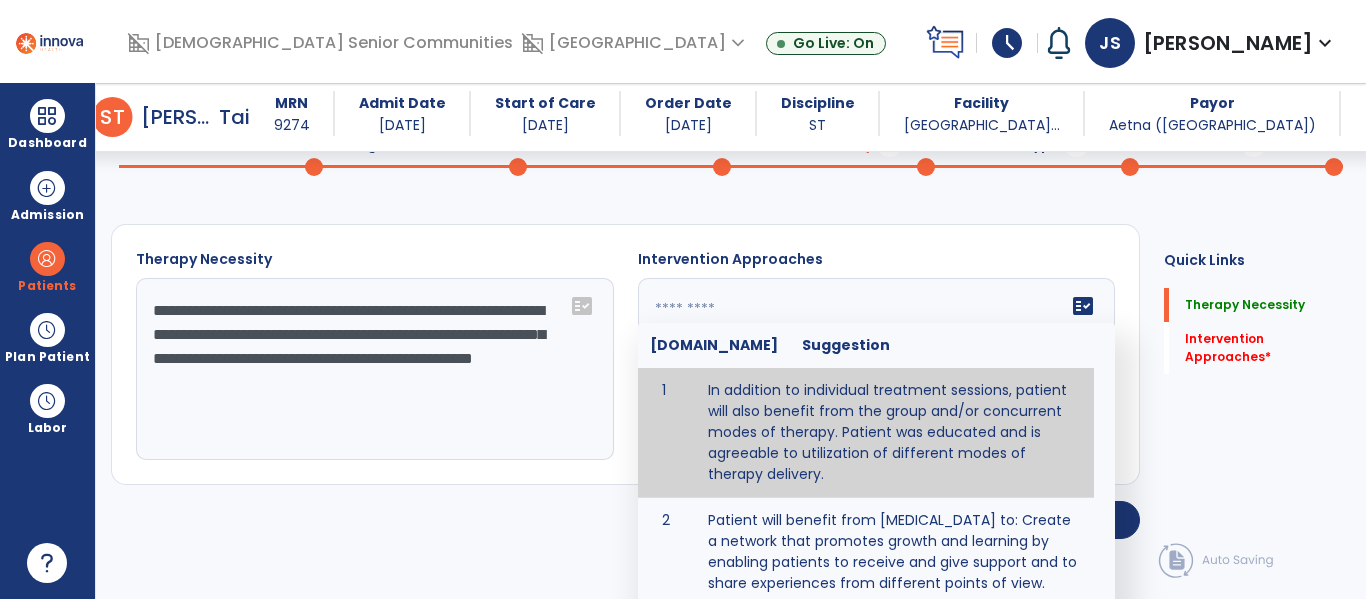 type on "**********" 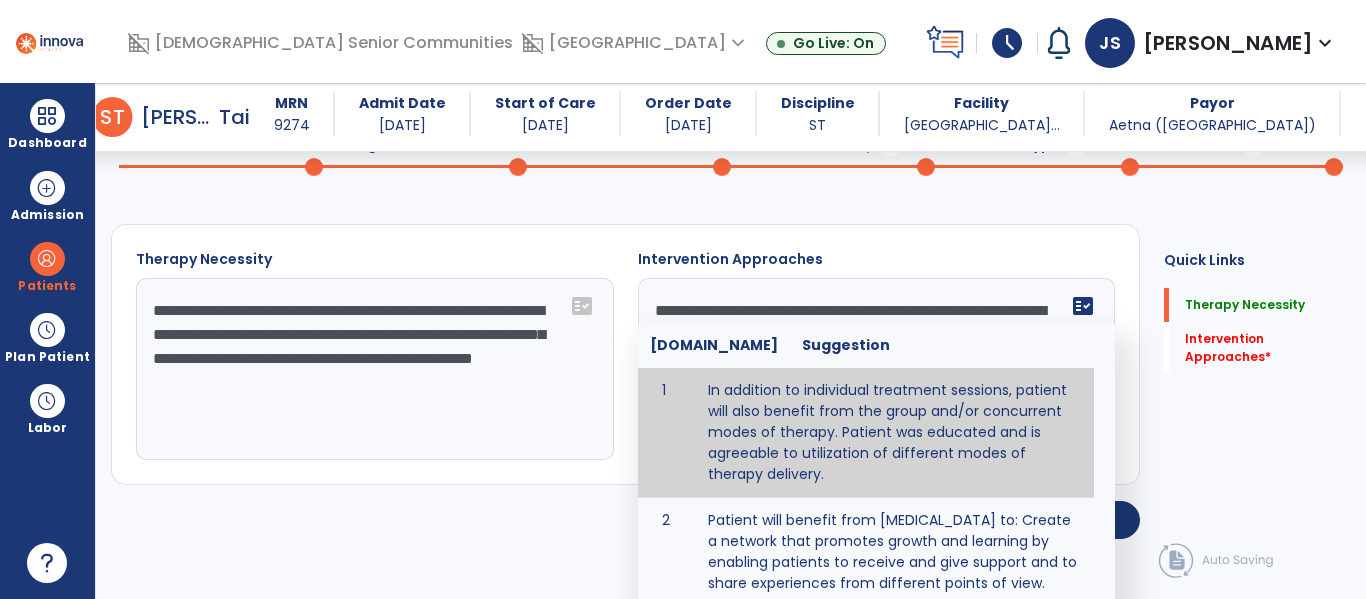 scroll, scrollTop: 102, scrollLeft: 0, axis: vertical 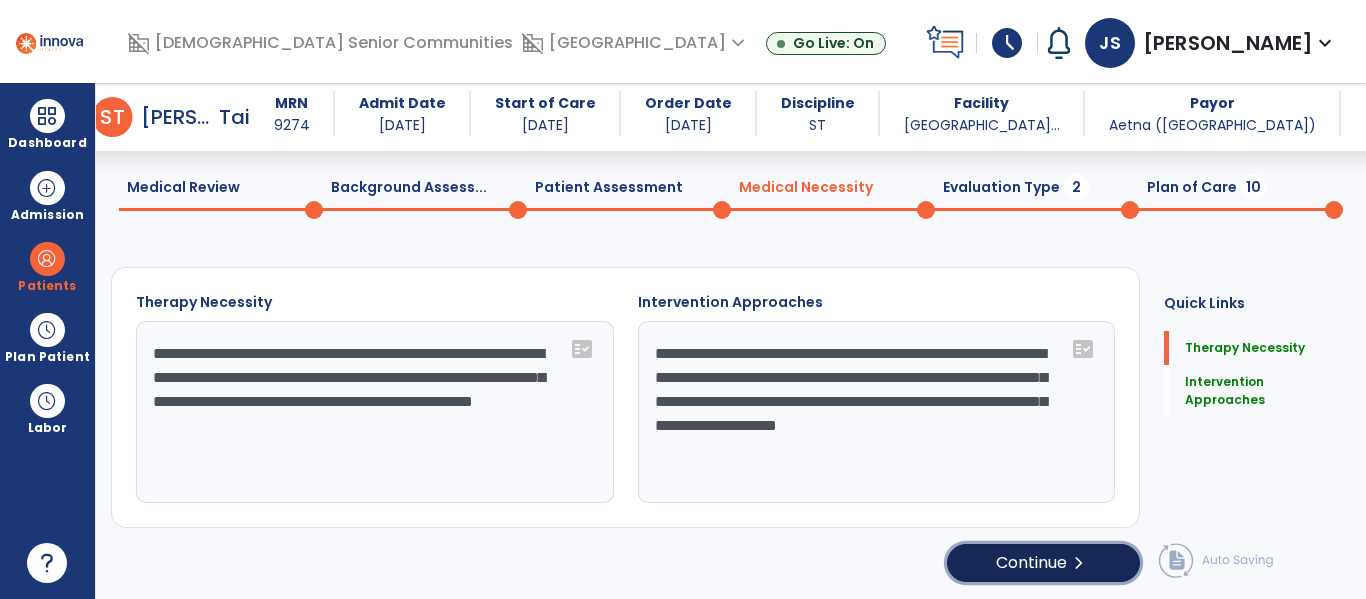 click on "Continue  chevron_right" 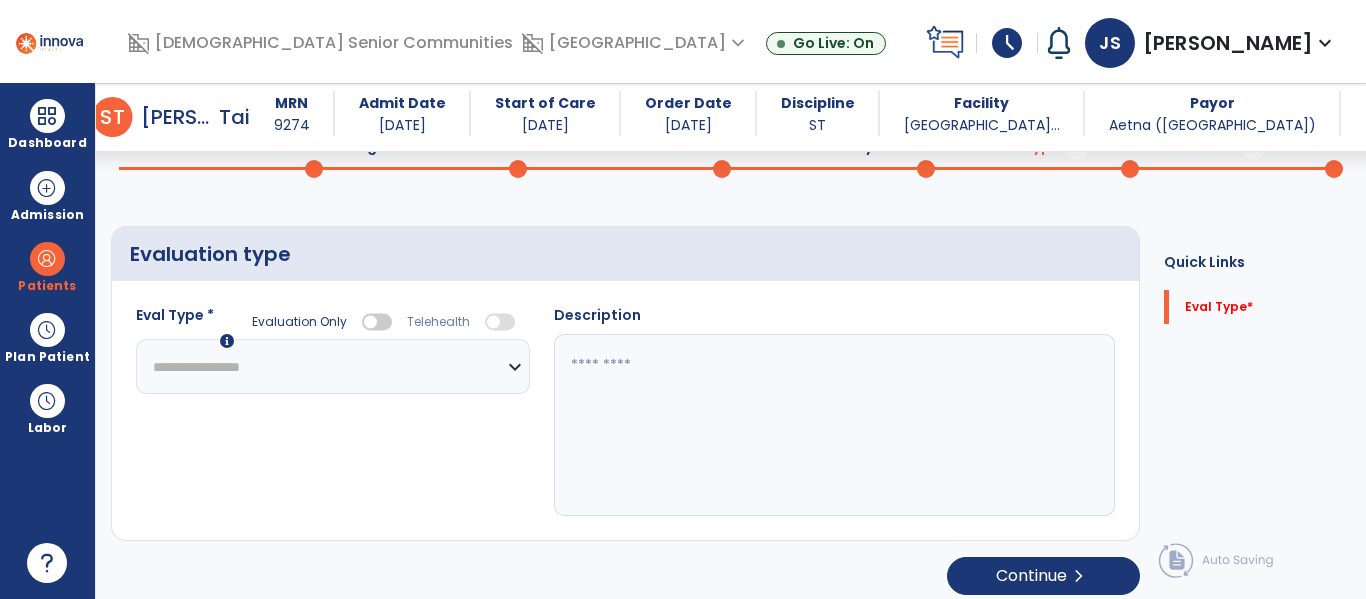 click on "**********" 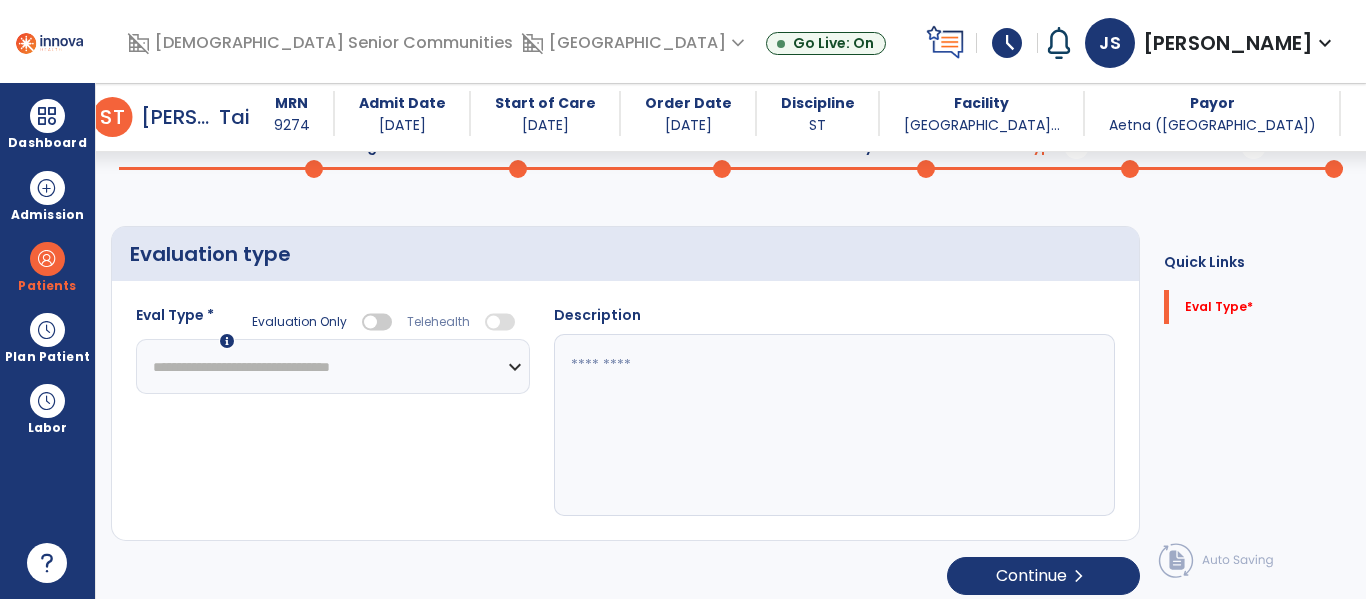 click on "**********" 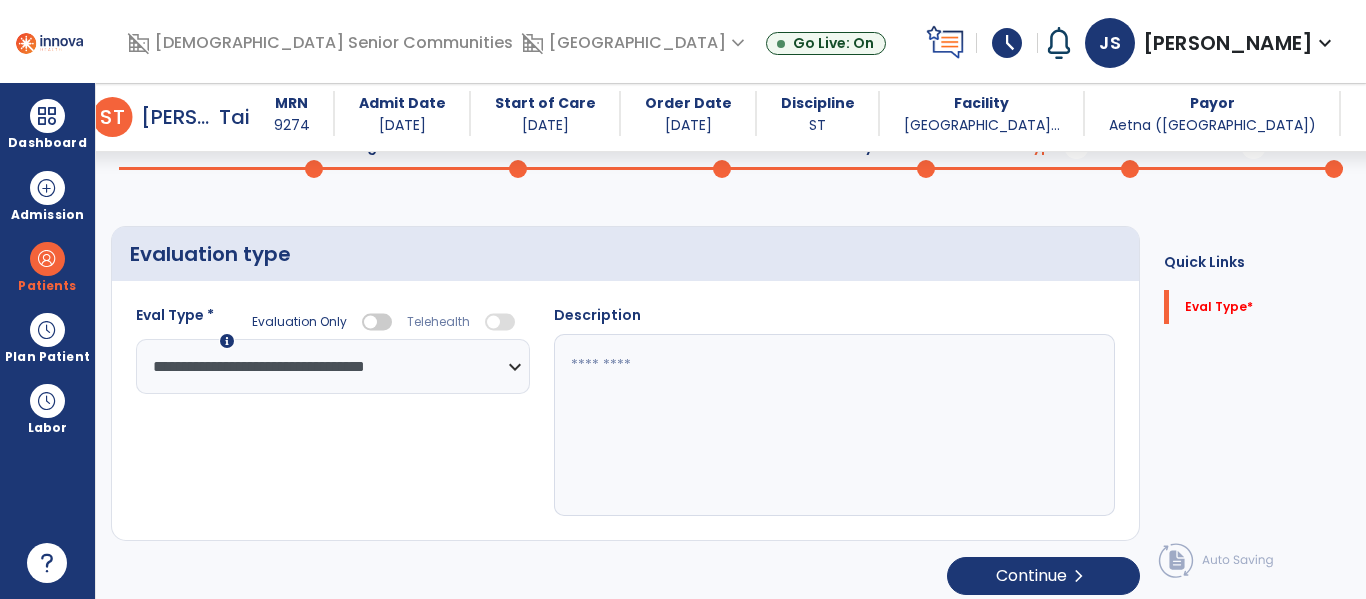click 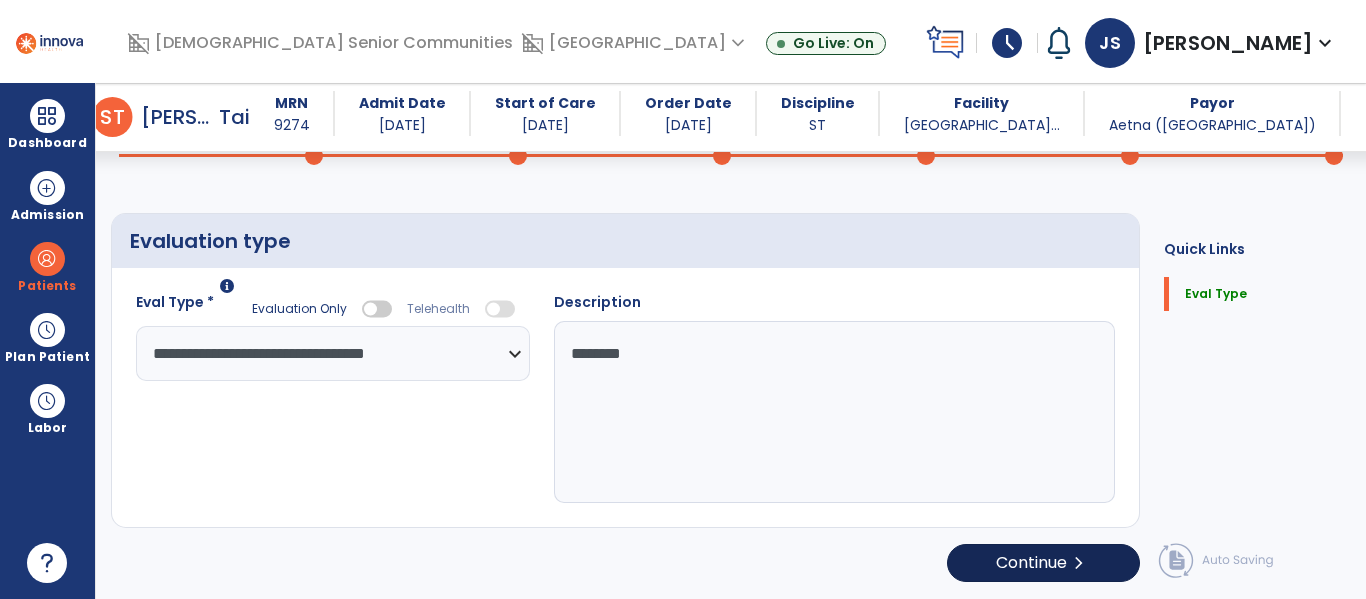 scroll, scrollTop: 157, scrollLeft: 0, axis: vertical 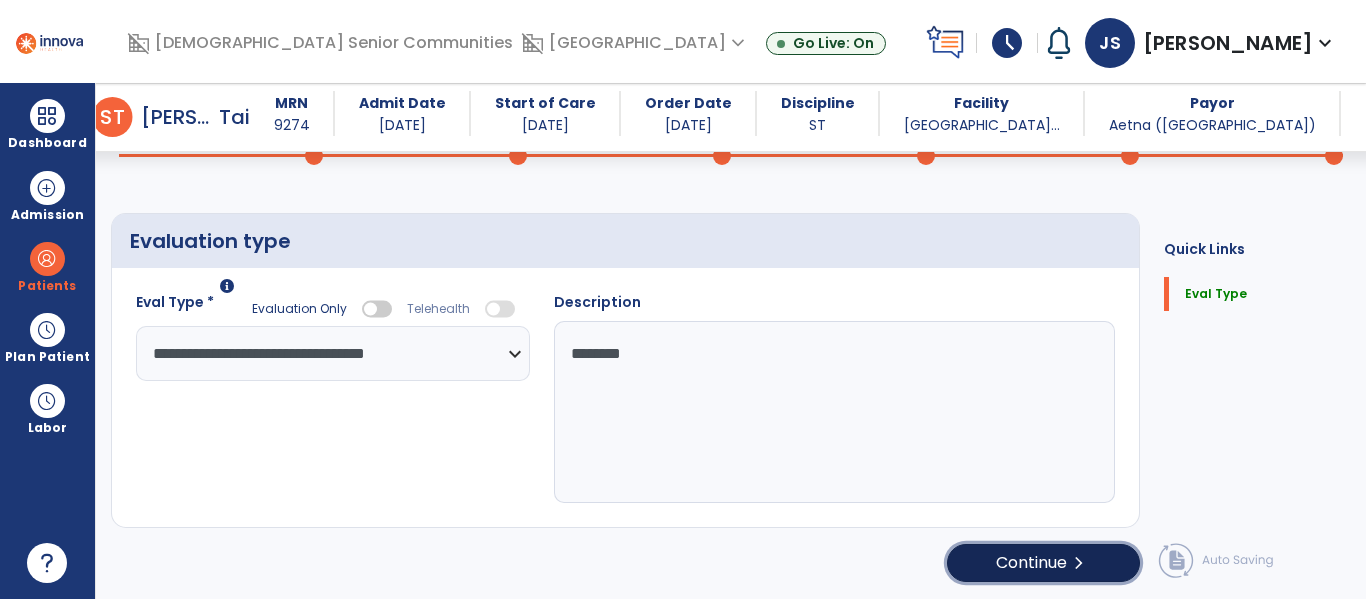 click on "Continue  chevron_right" 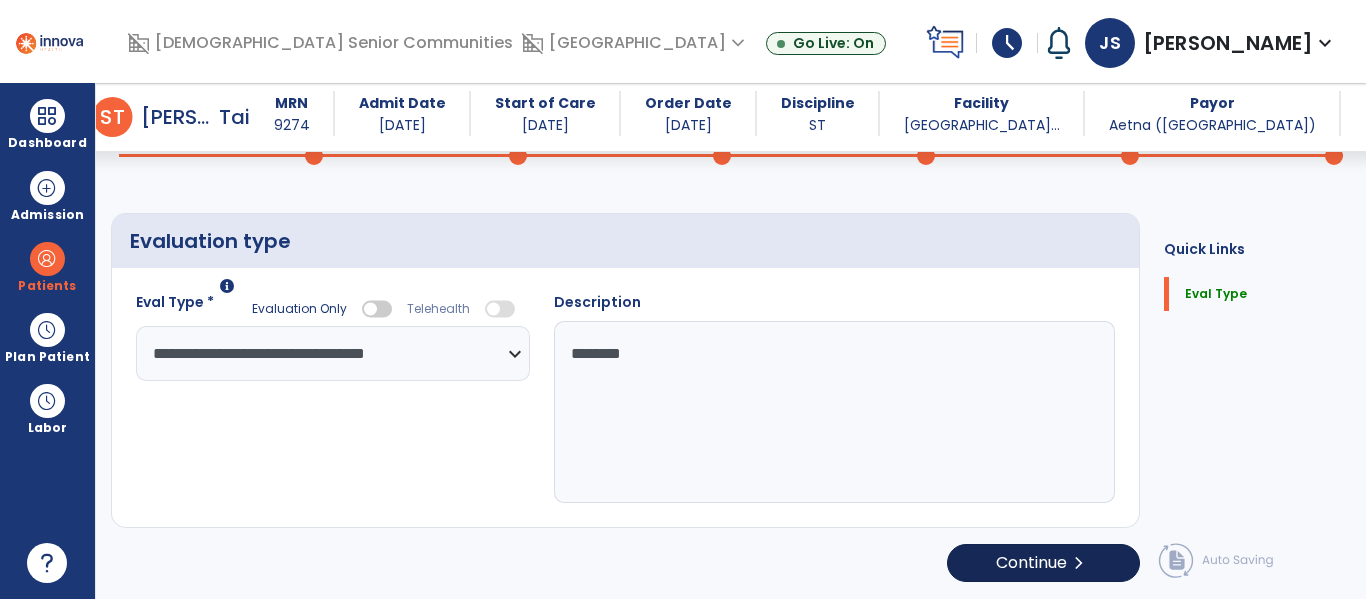 select on "*****" 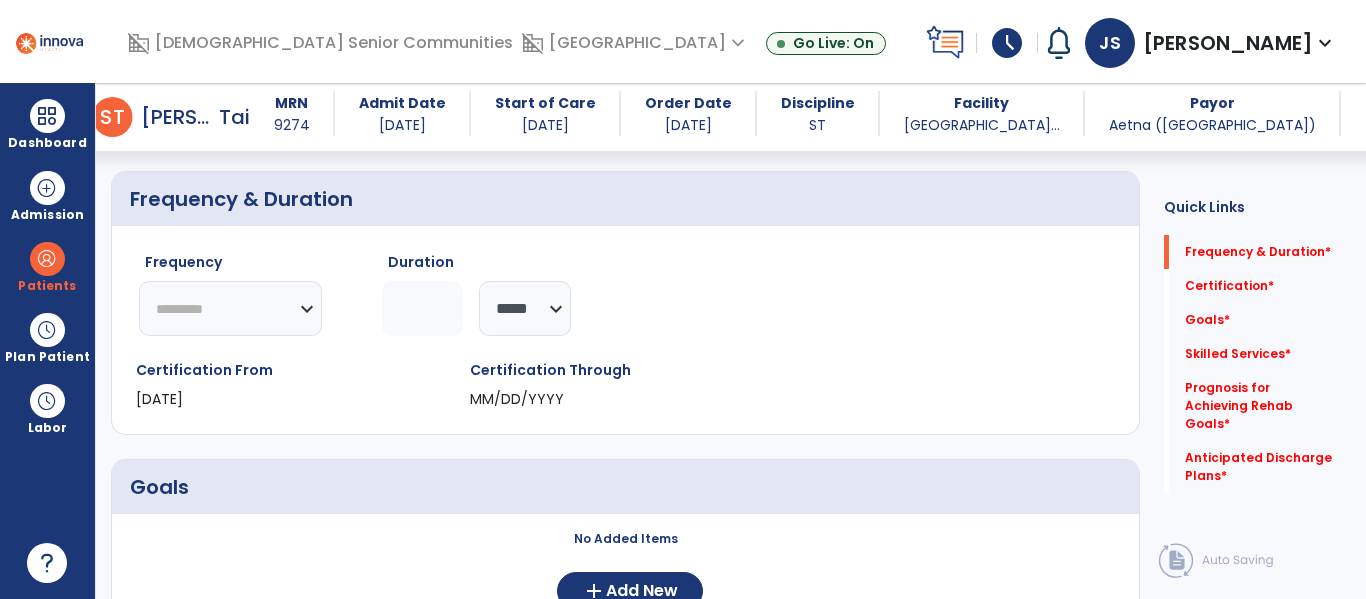 click on "********* ** ** ** ** ** ** **" 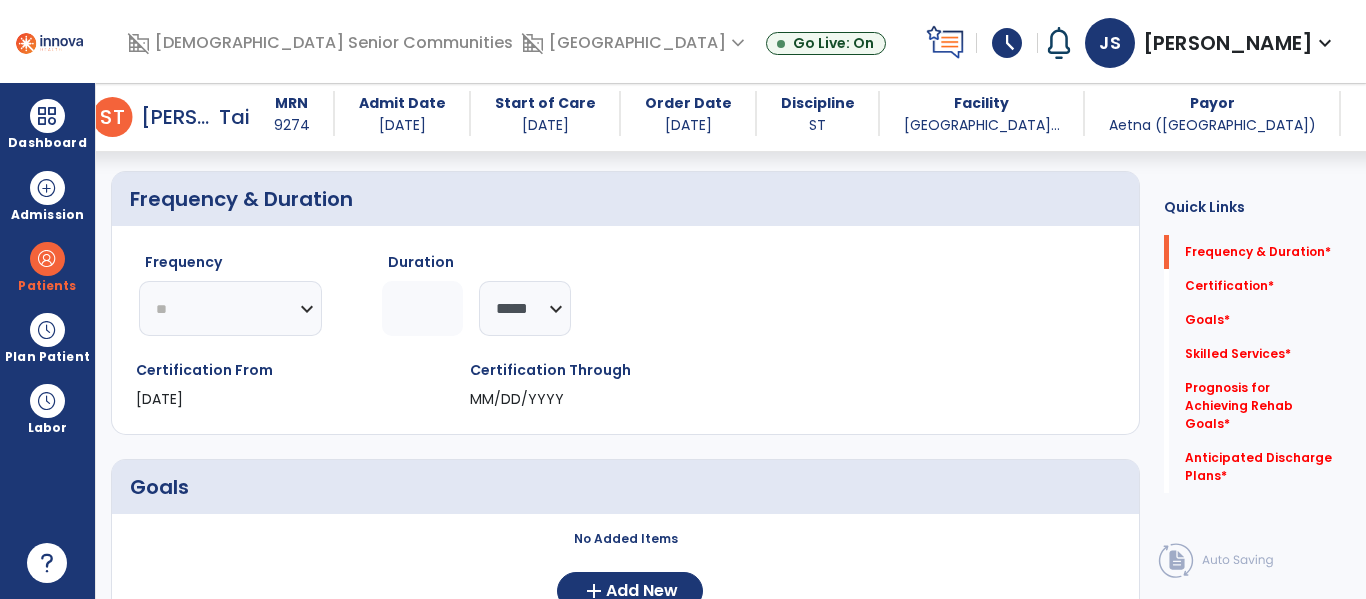 click on "********* ** ** ** ** ** ** **" 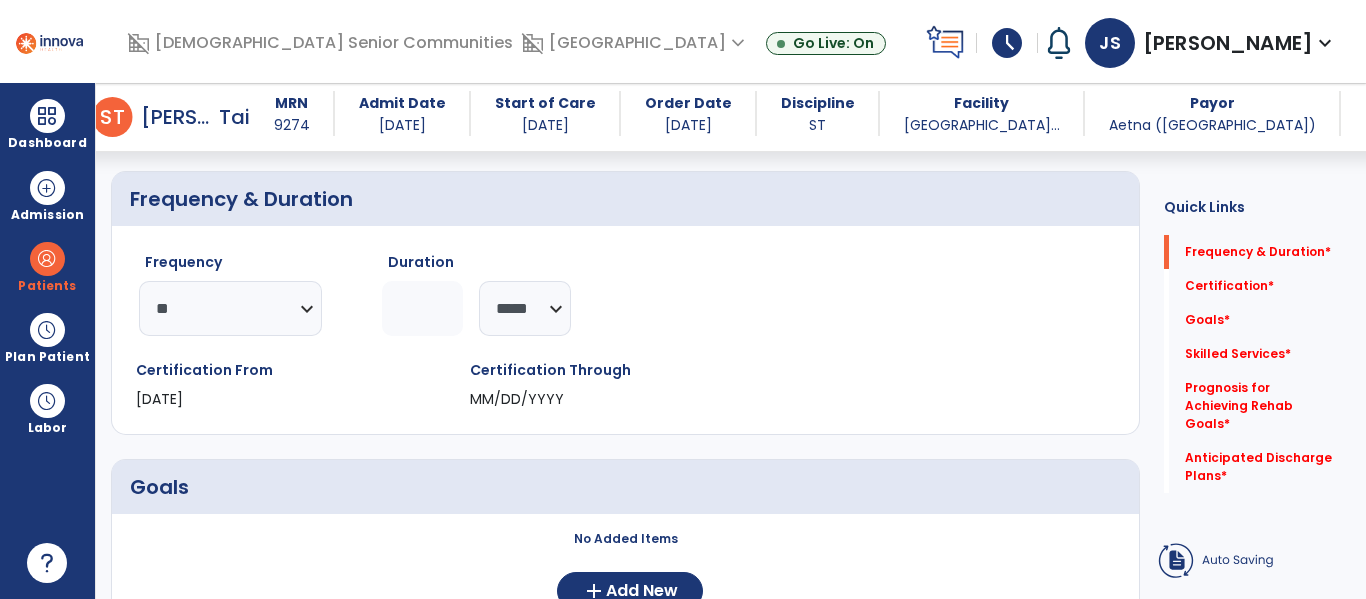 click 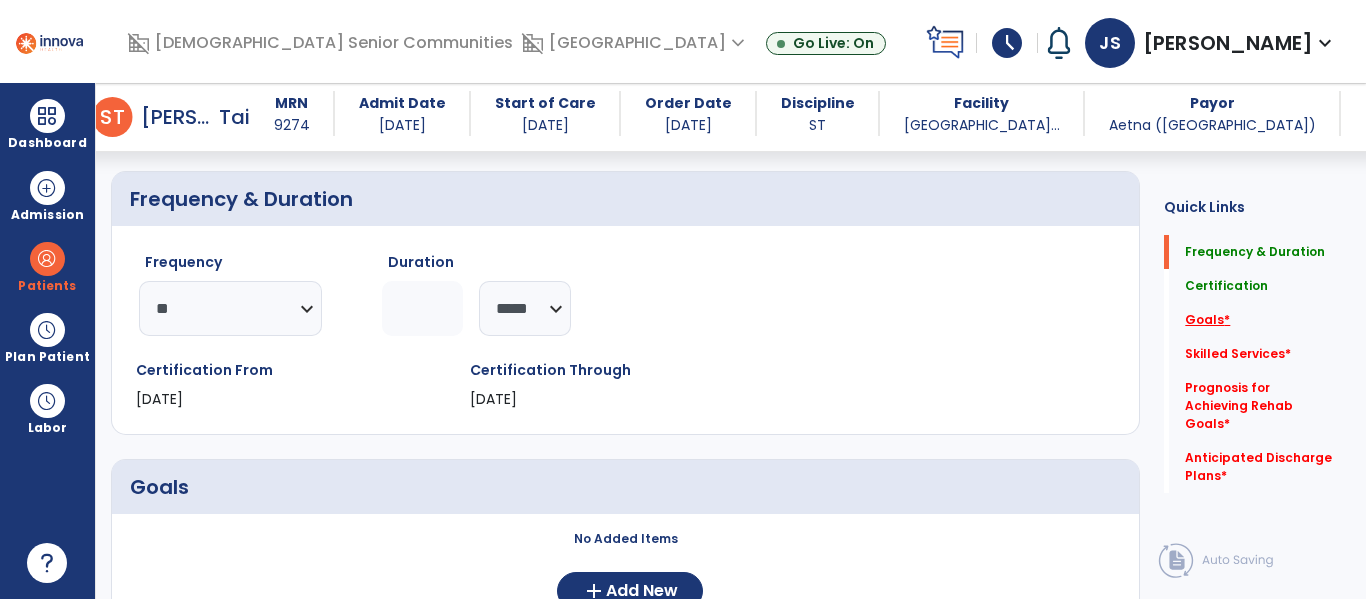 type on "*" 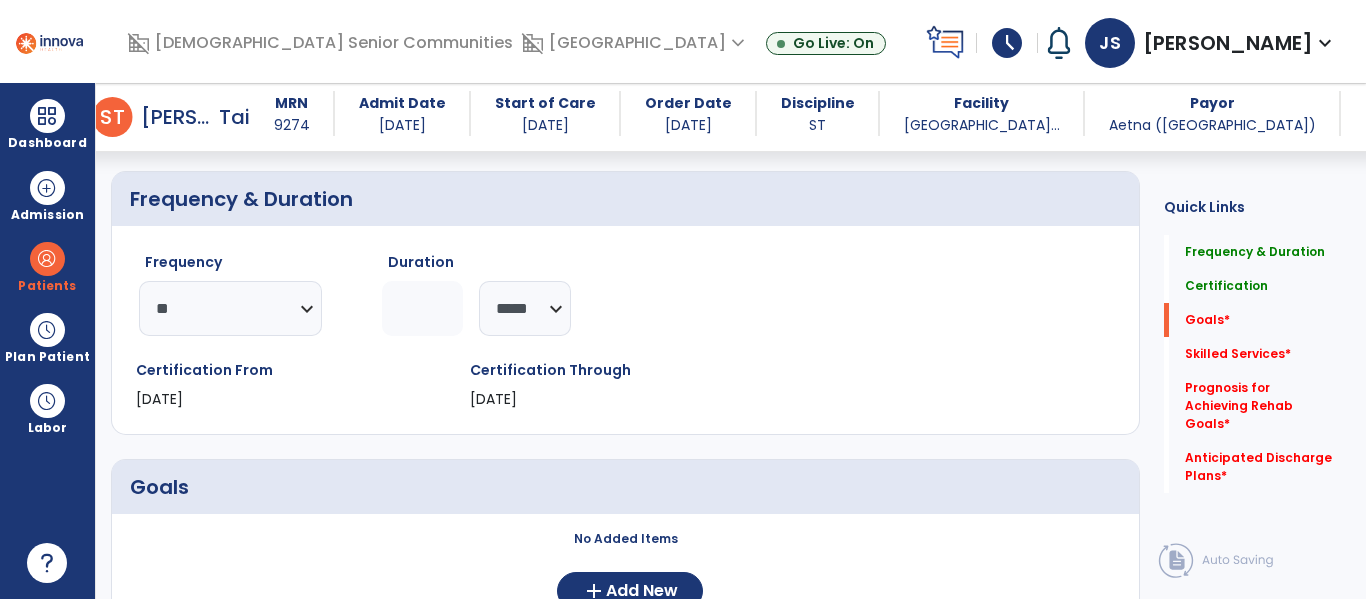 scroll, scrollTop: 362, scrollLeft: 0, axis: vertical 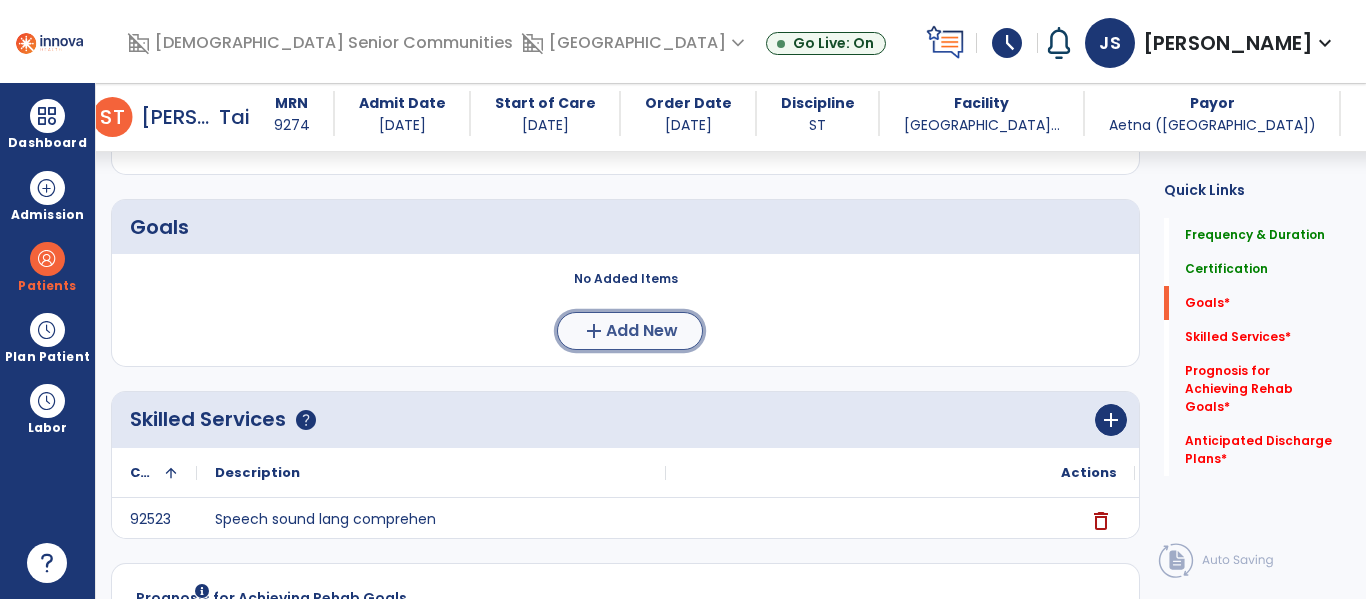 click on "add  Add New" at bounding box center [630, 331] 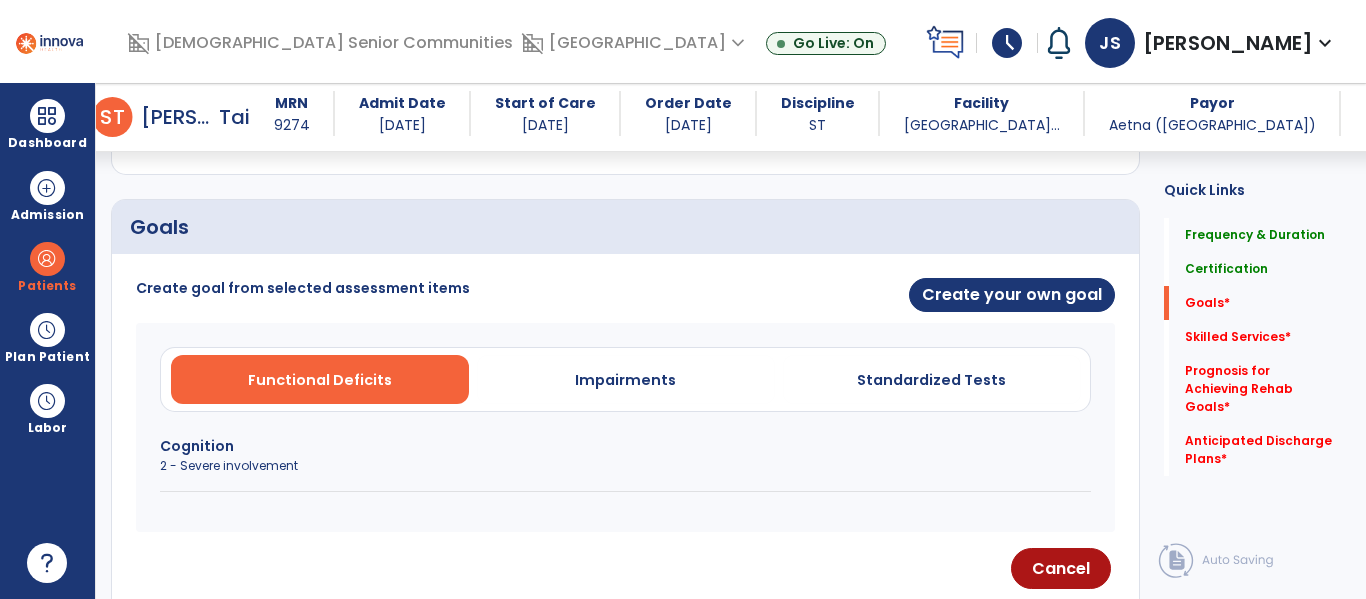 click on "Cognition" at bounding box center [625, 446] 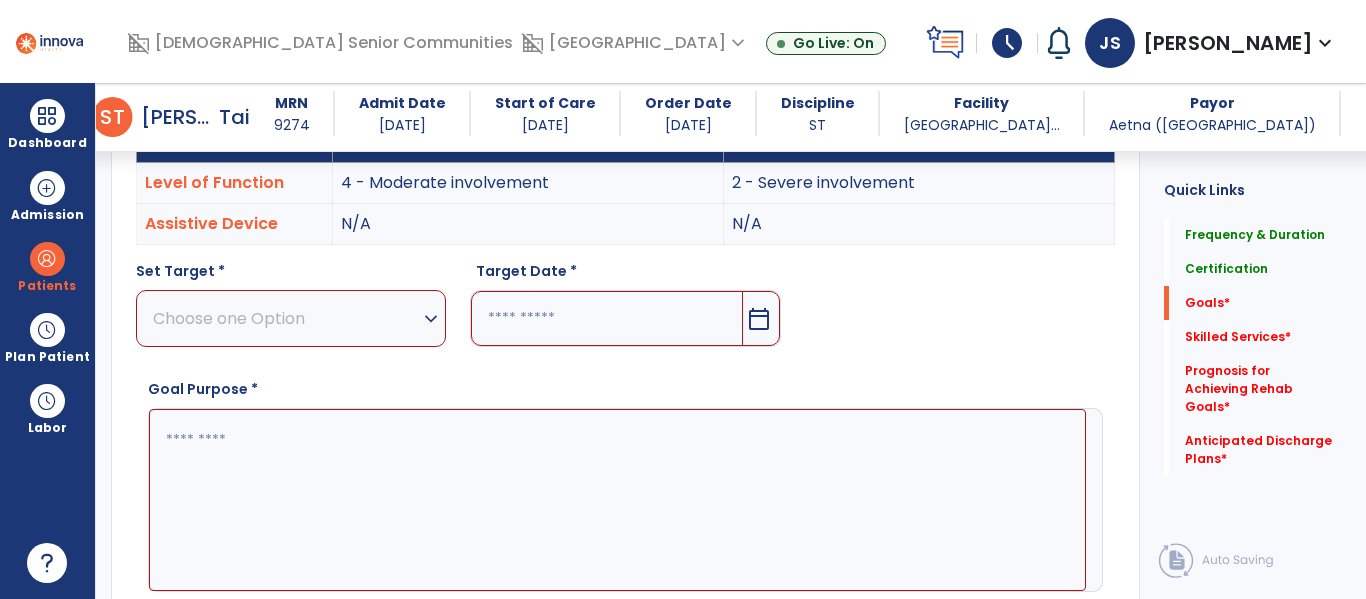 scroll, scrollTop: 620, scrollLeft: 0, axis: vertical 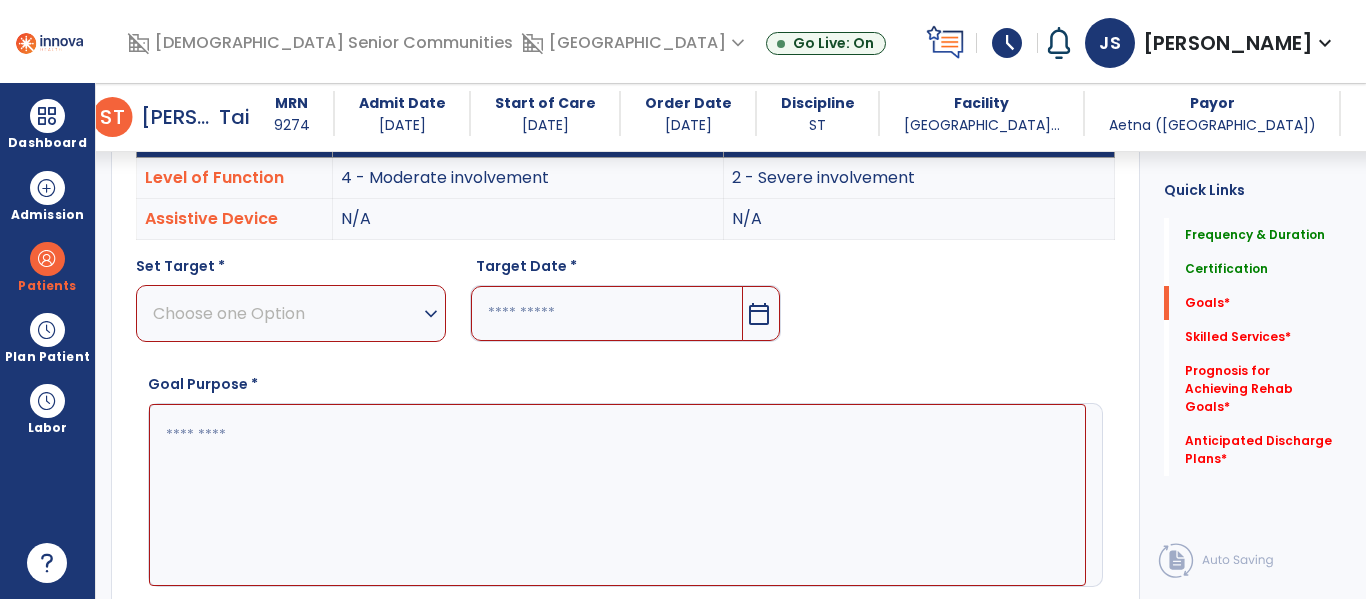click on "Choose one Option" at bounding box center (286, 313) 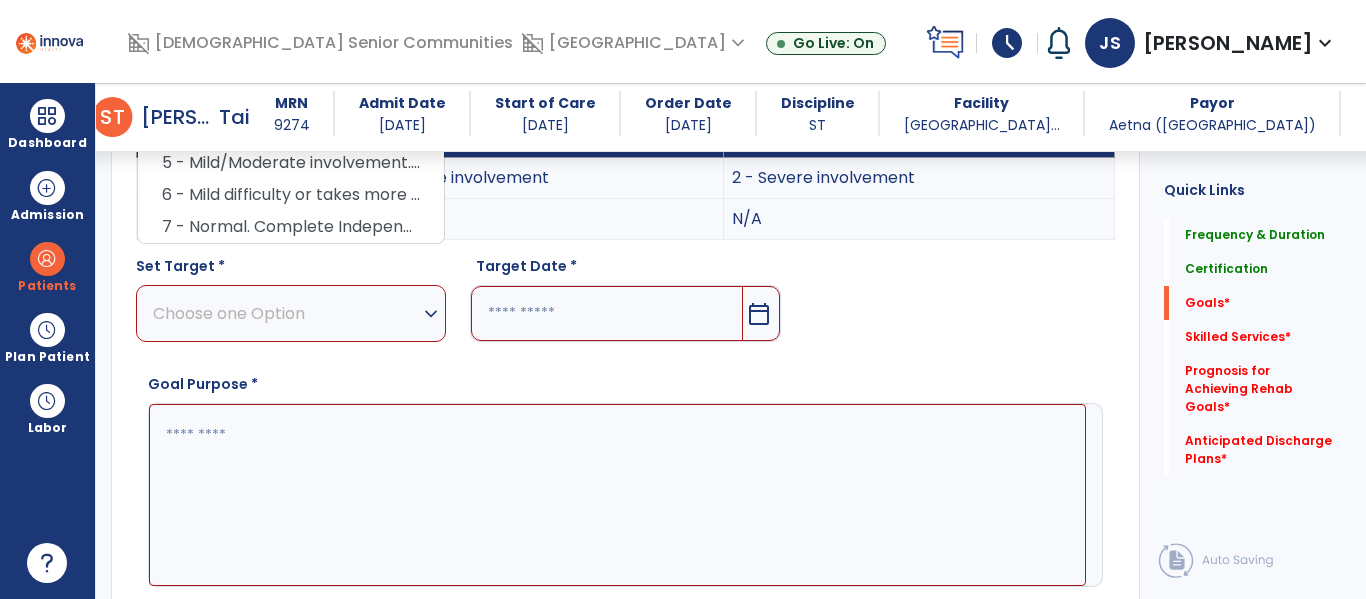 click on "4 - Moderate involvement" at bounding box center [291, 131] 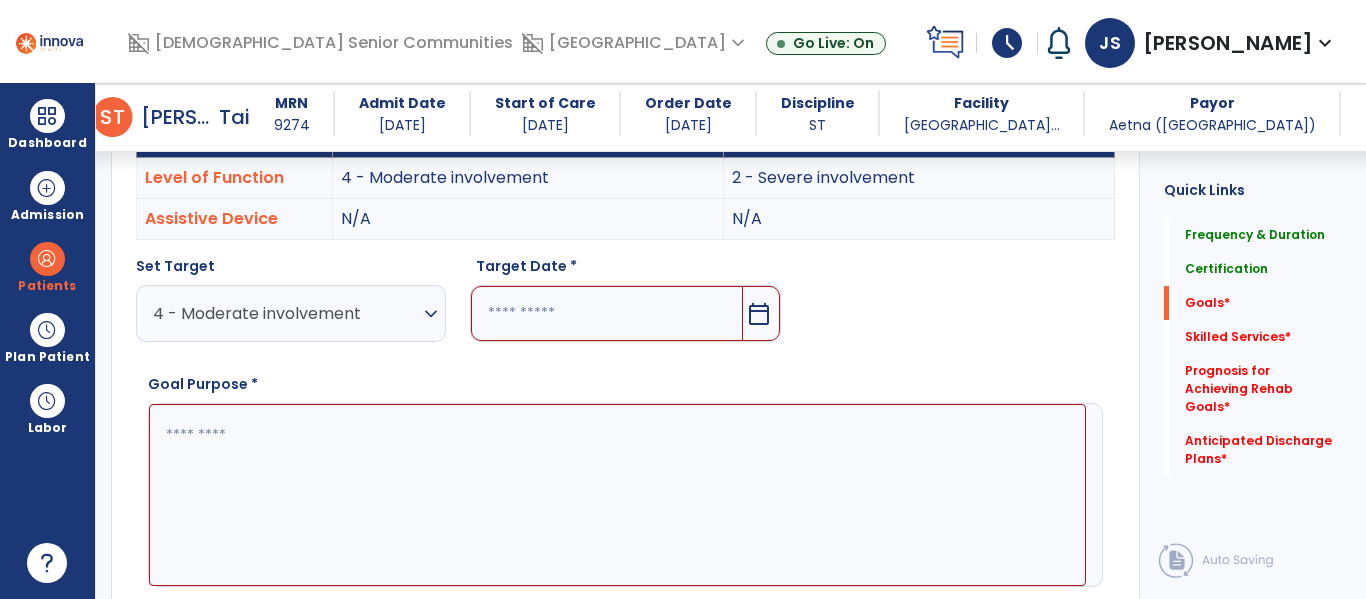 click at bounding box center (606, 313) 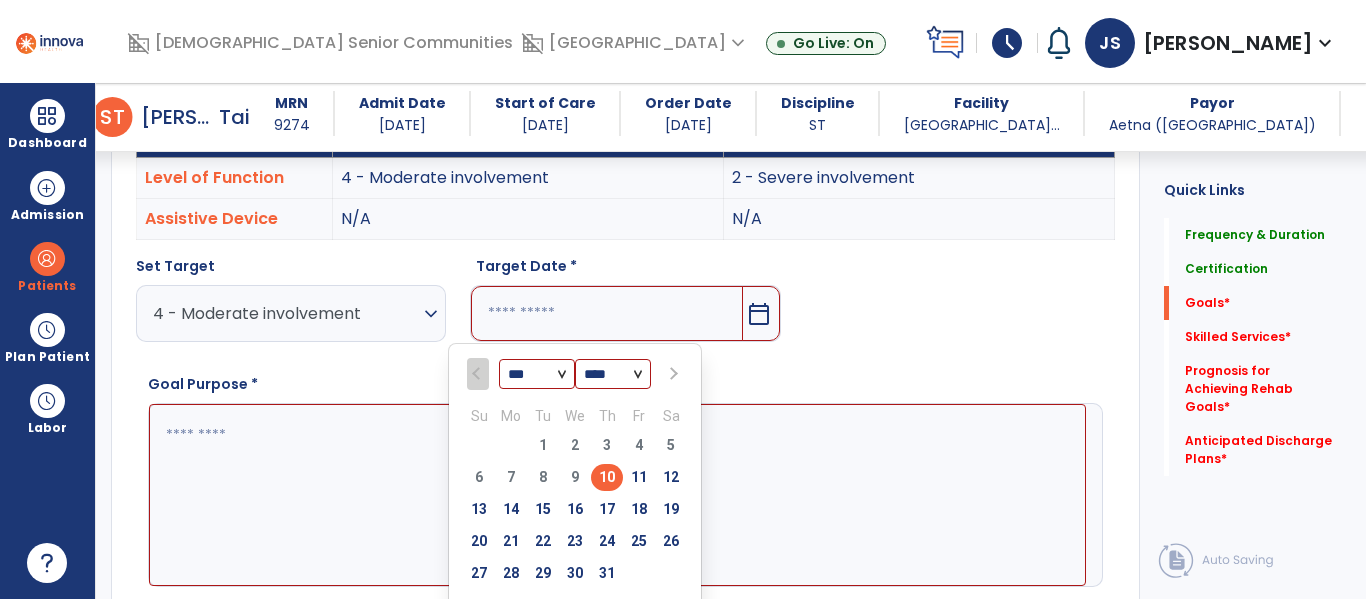 scroll, scrollTop: 634, scrollLeft: 0, axis: vertical 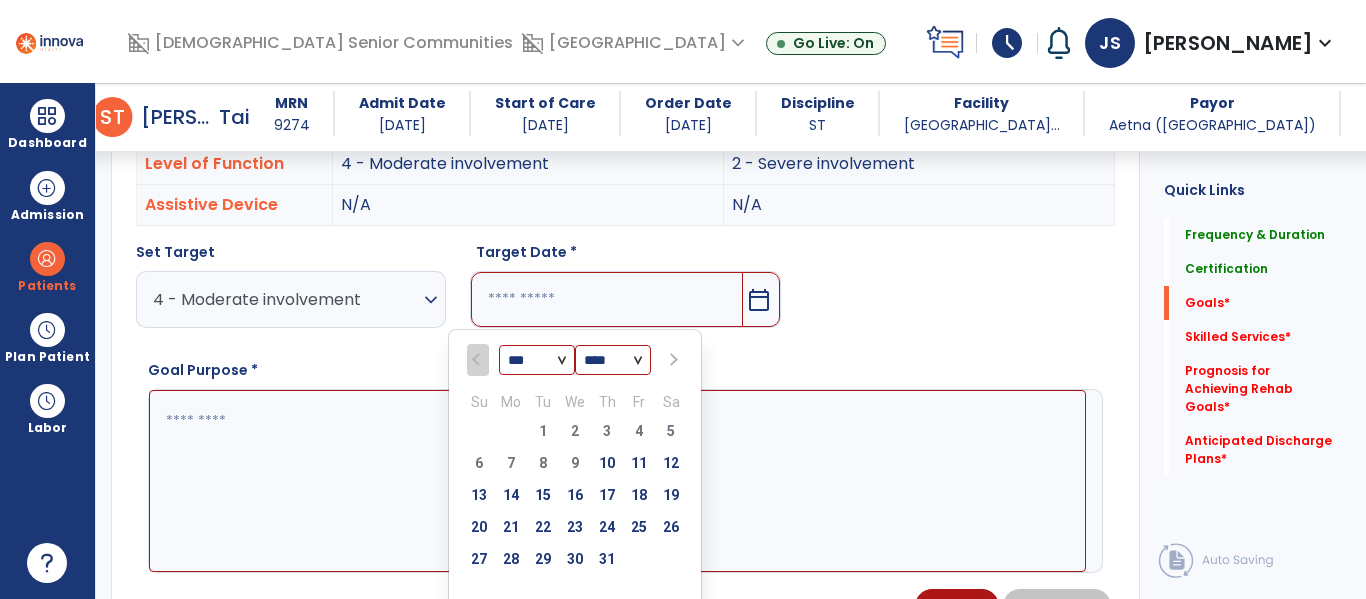 click on "*** ***" at bounding box center (537, 361) 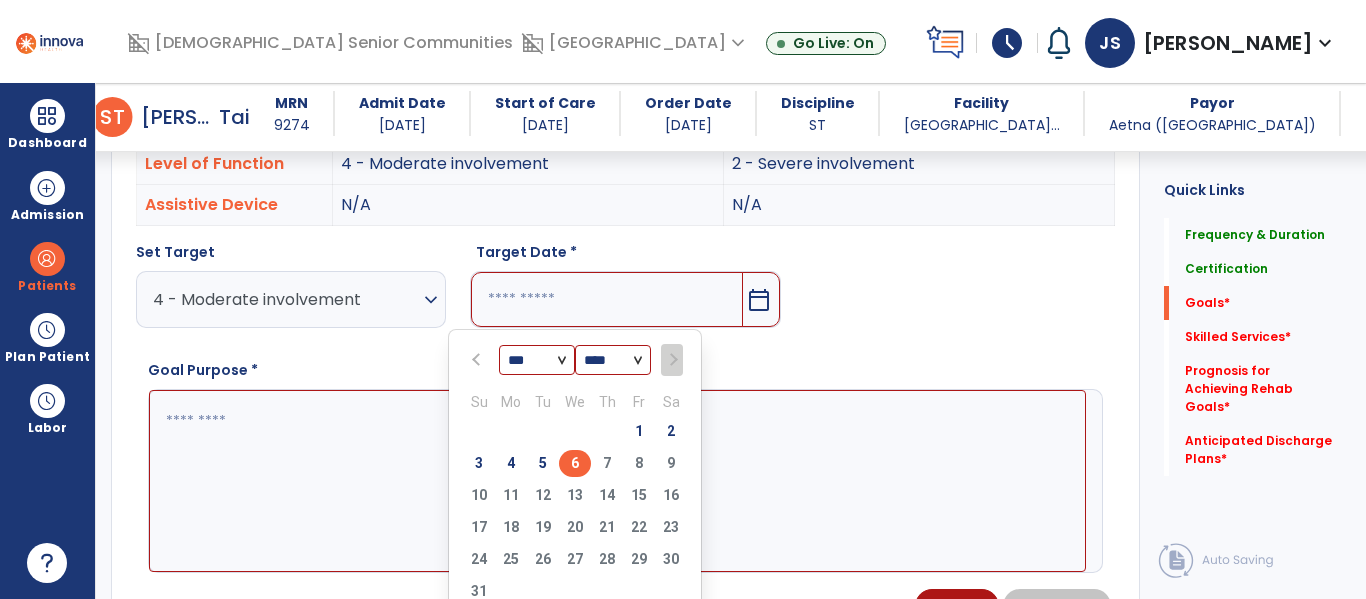 click on "6" at bounding box center (575, 463) 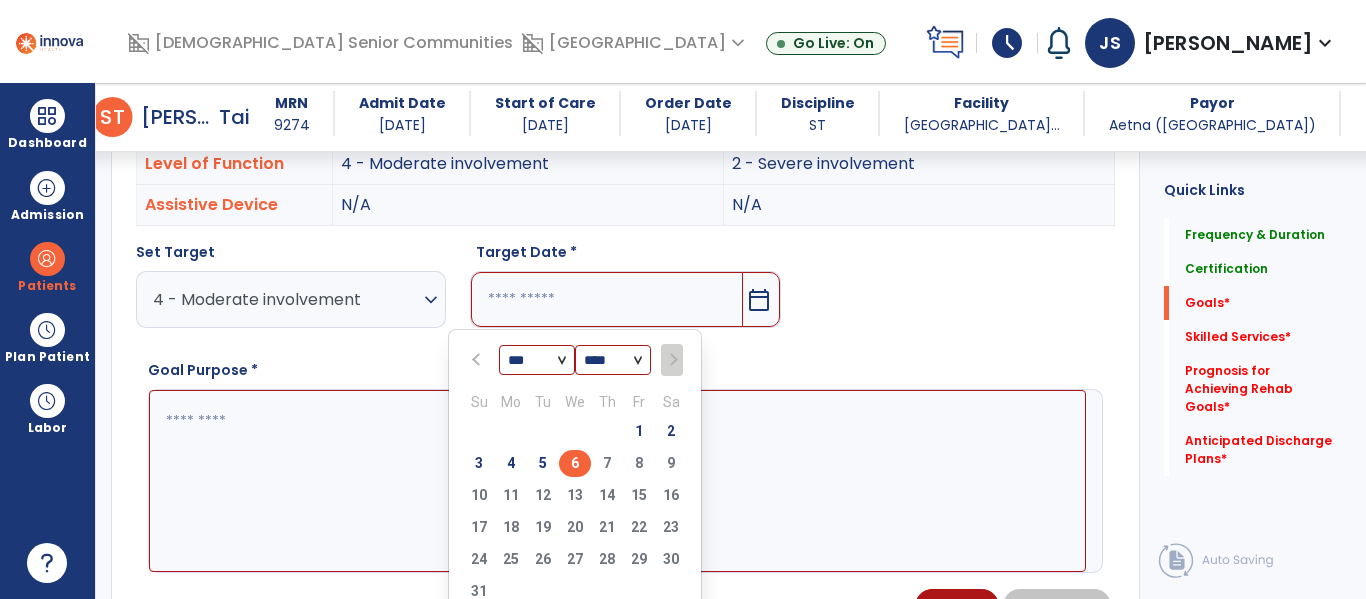 type on "********" 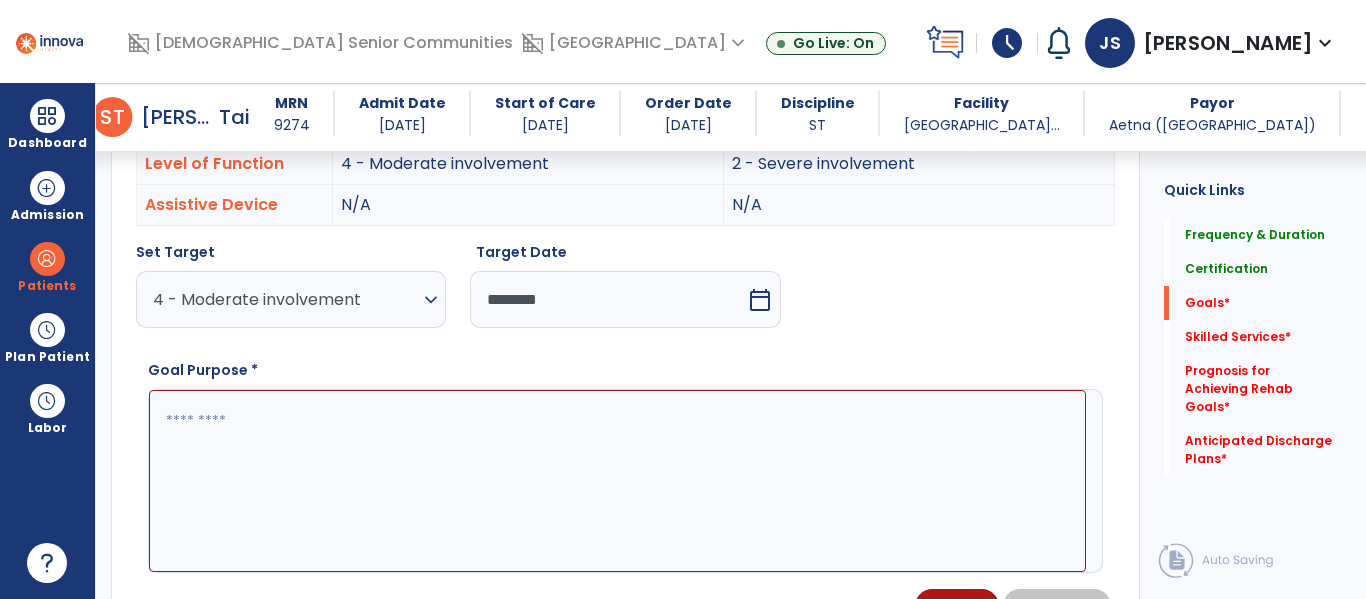 click at bounding box center [617, 481] 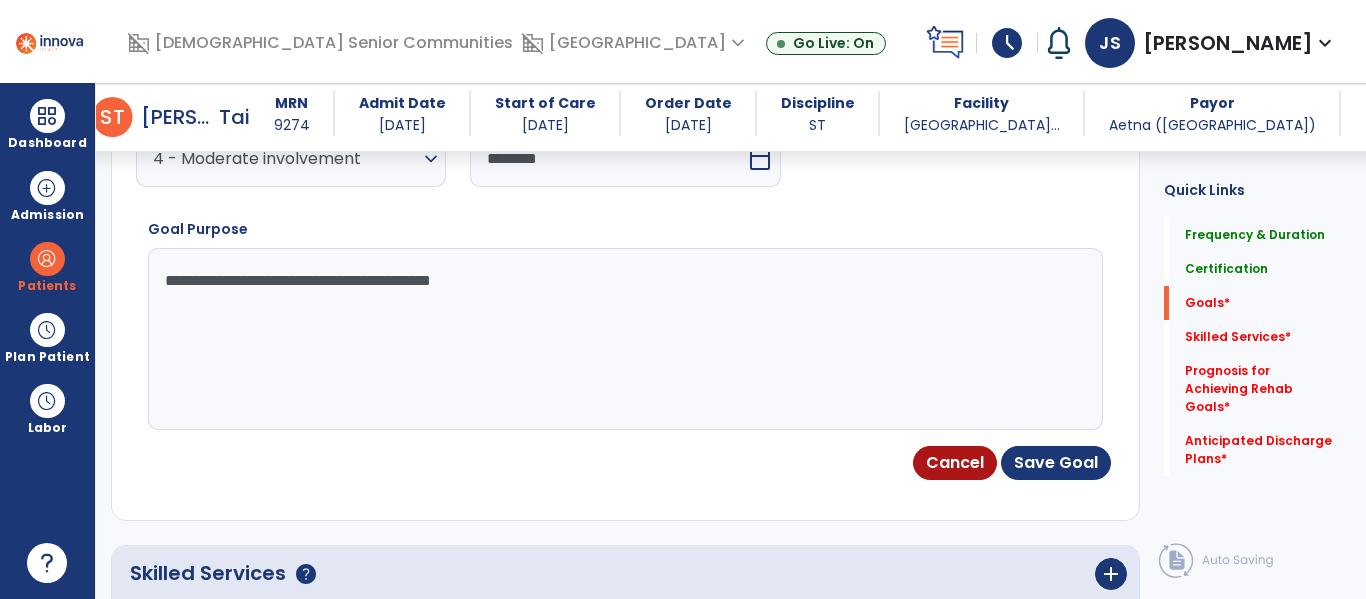 scroll, scrollTop: 798, scrollLeft: 0, axis: vertical 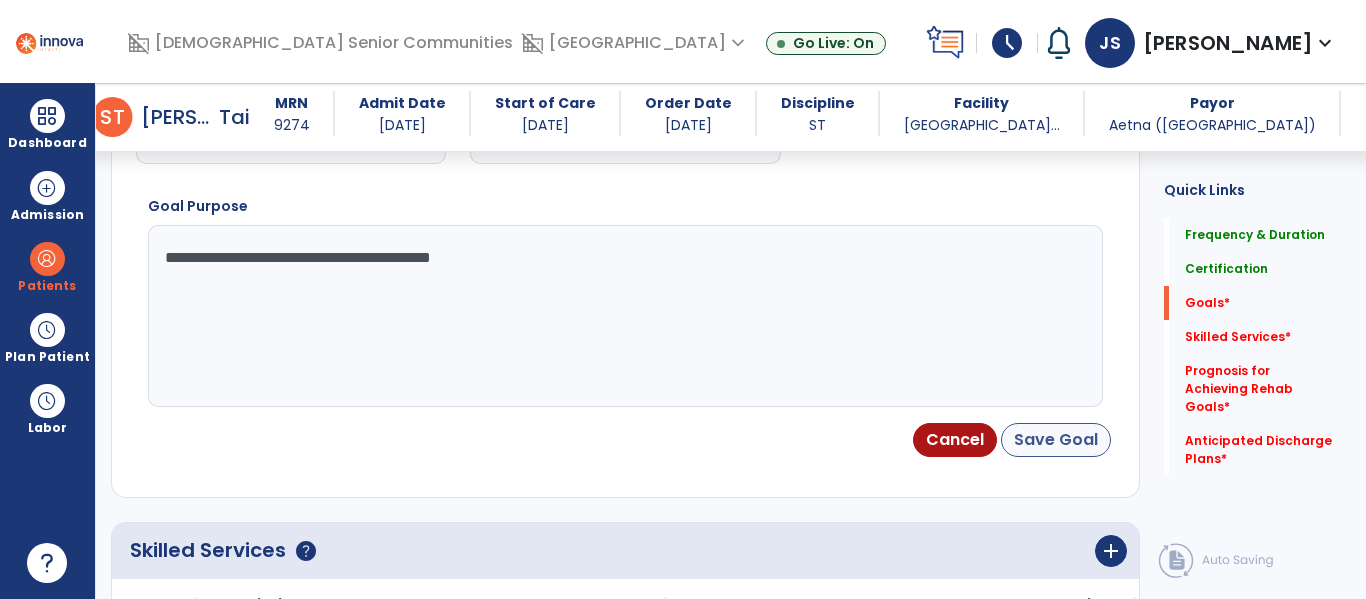 type on "**********" 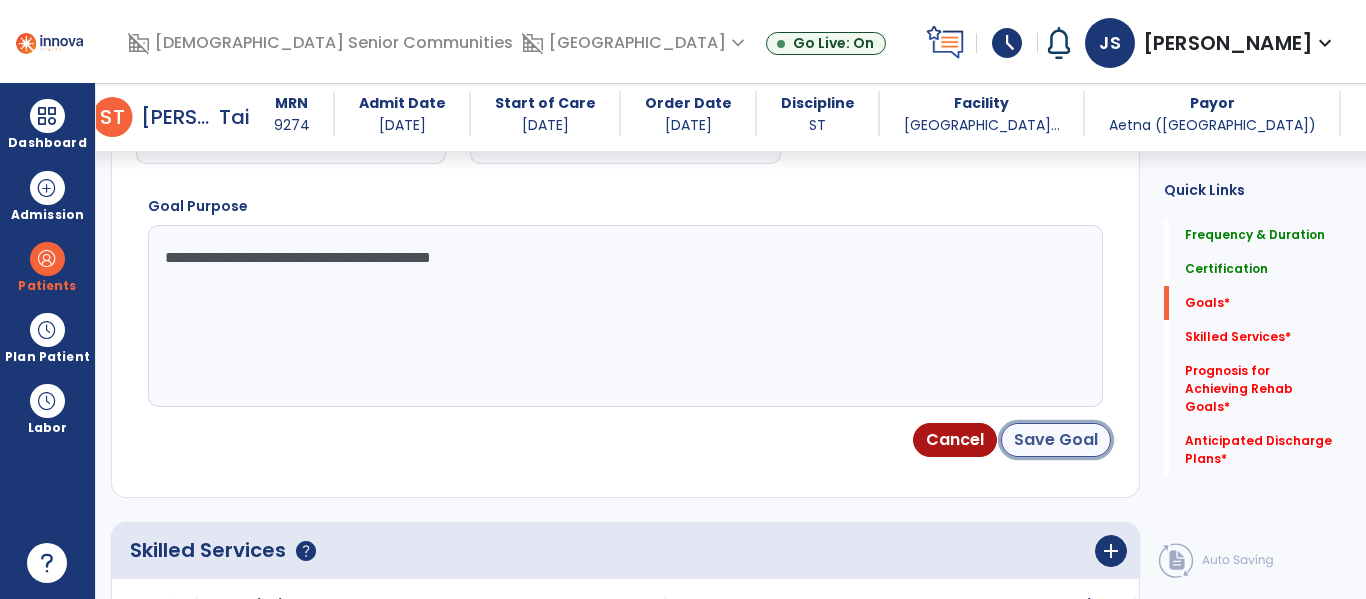click on "Save Goal" at bounding box center (1056, 440) 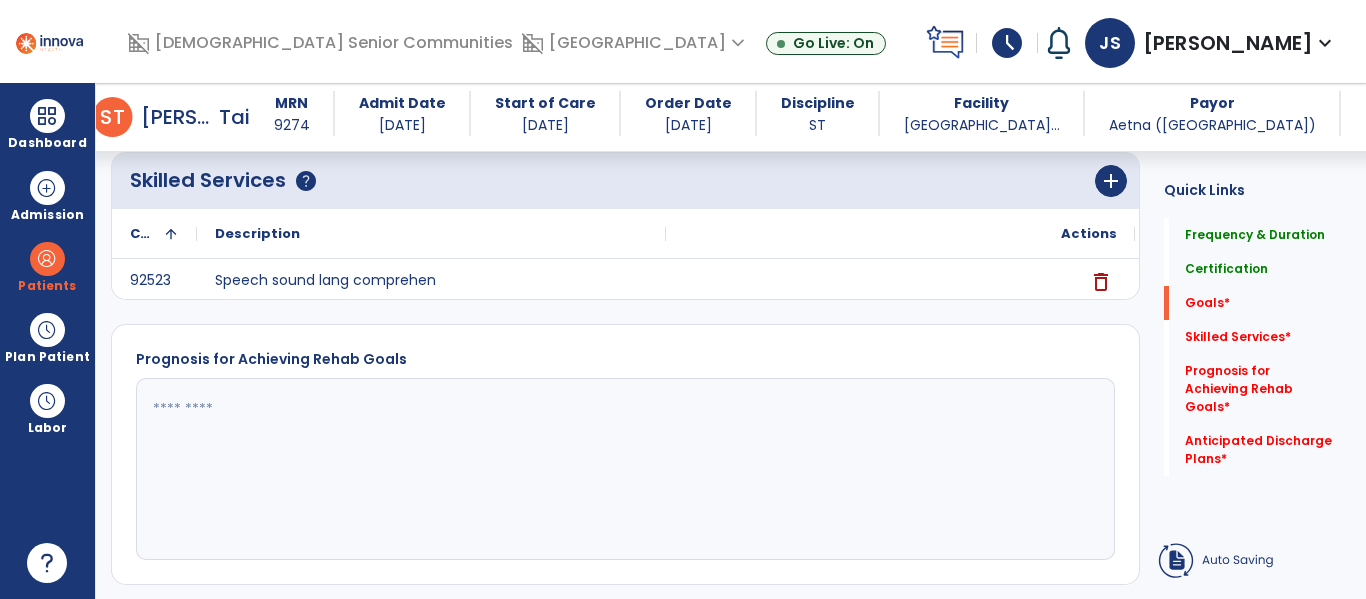 scroll, scrollTop: 800, scrollLeft: 0, axis: vertical 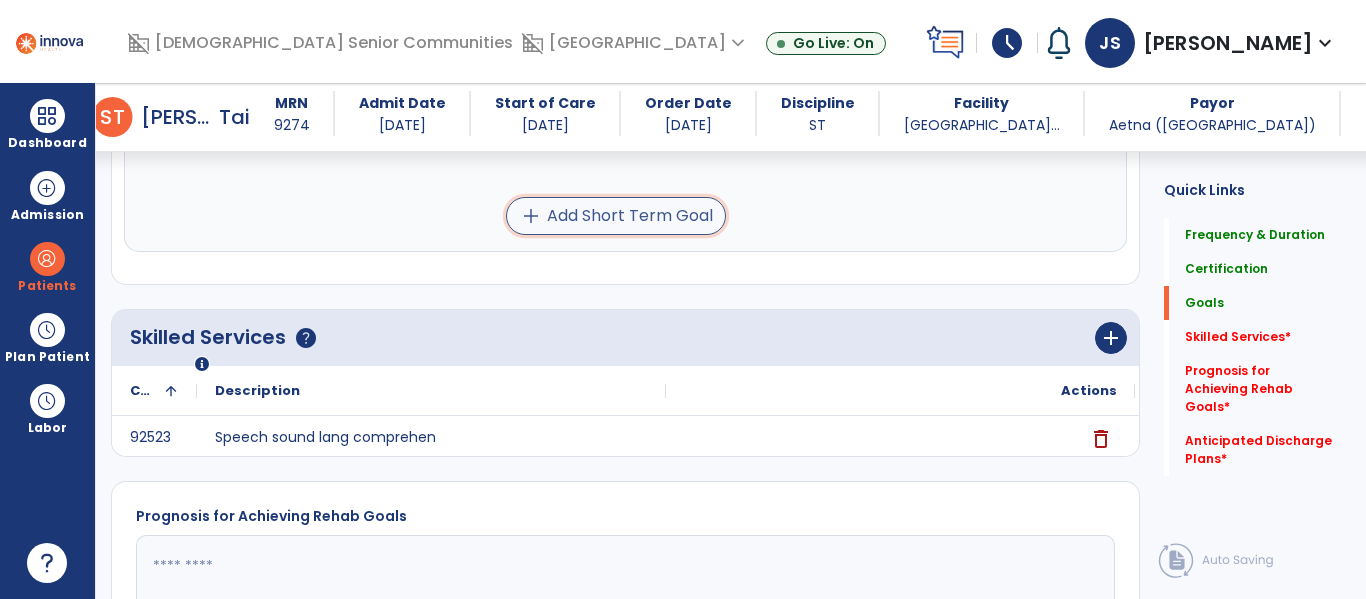 click on "add  Add Short Term Goal" at bounding box center [616, 216] 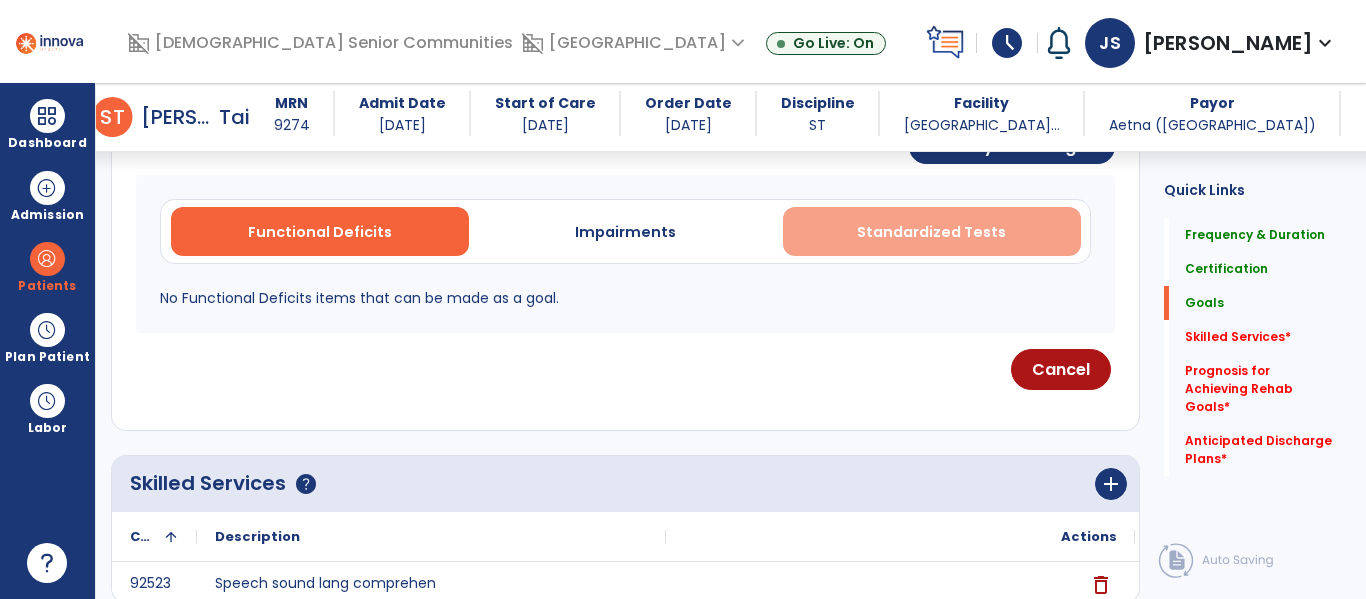 scroll, scrollTop: 530, scrollLeft: 0, axis: vertical 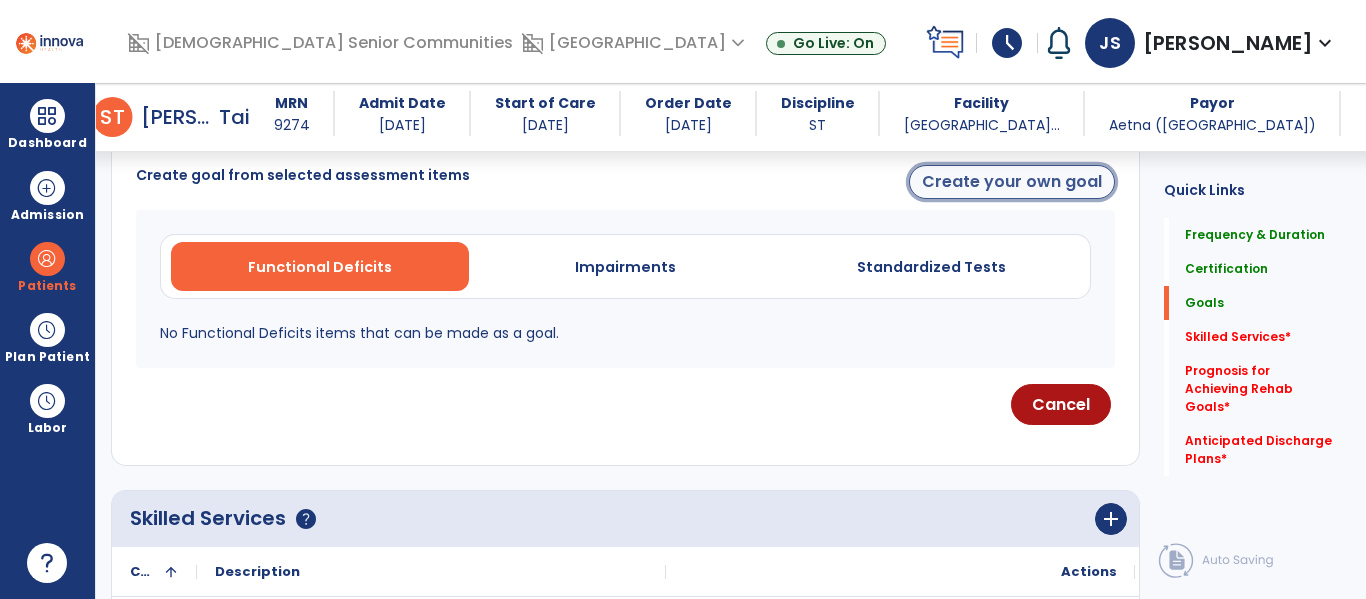 click on "Create your own goal" at bounding box center [1012, 182] 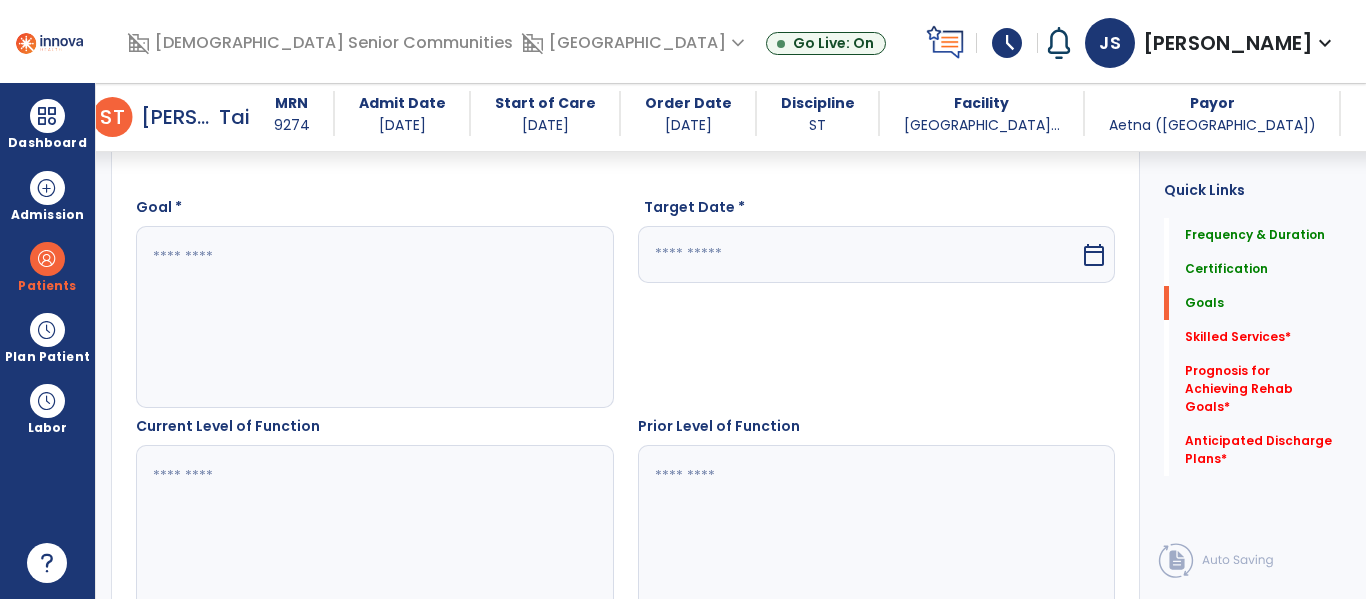 click at bounding box center (371, 317) 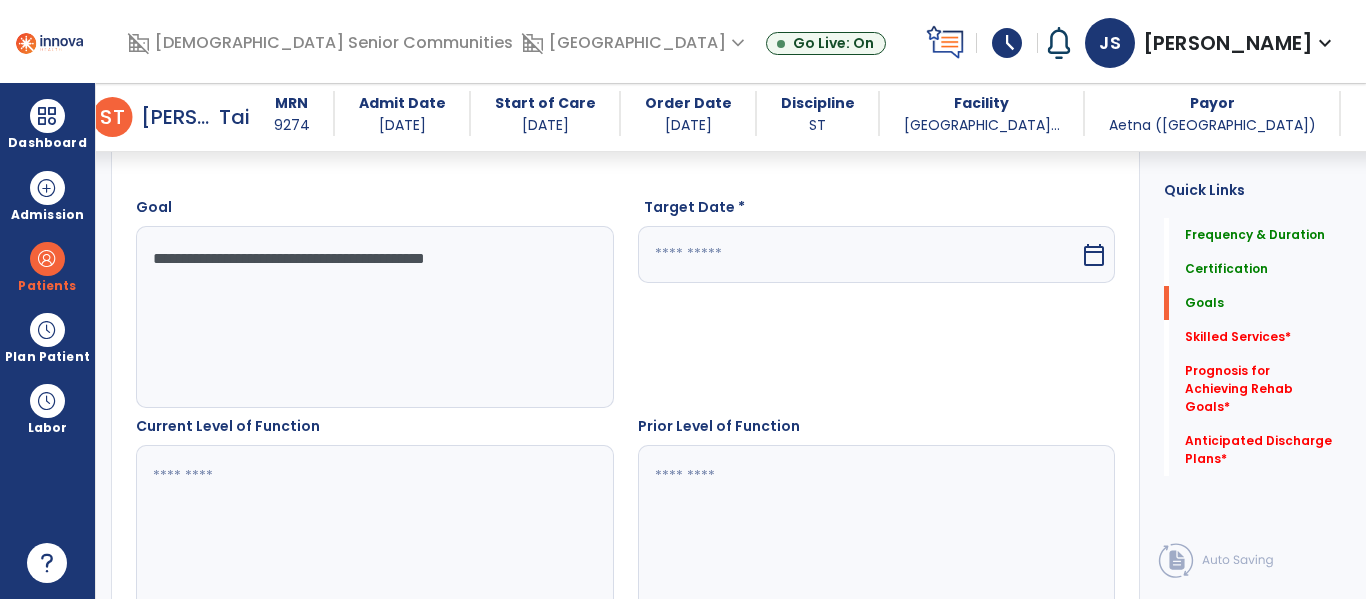 type on "**********" 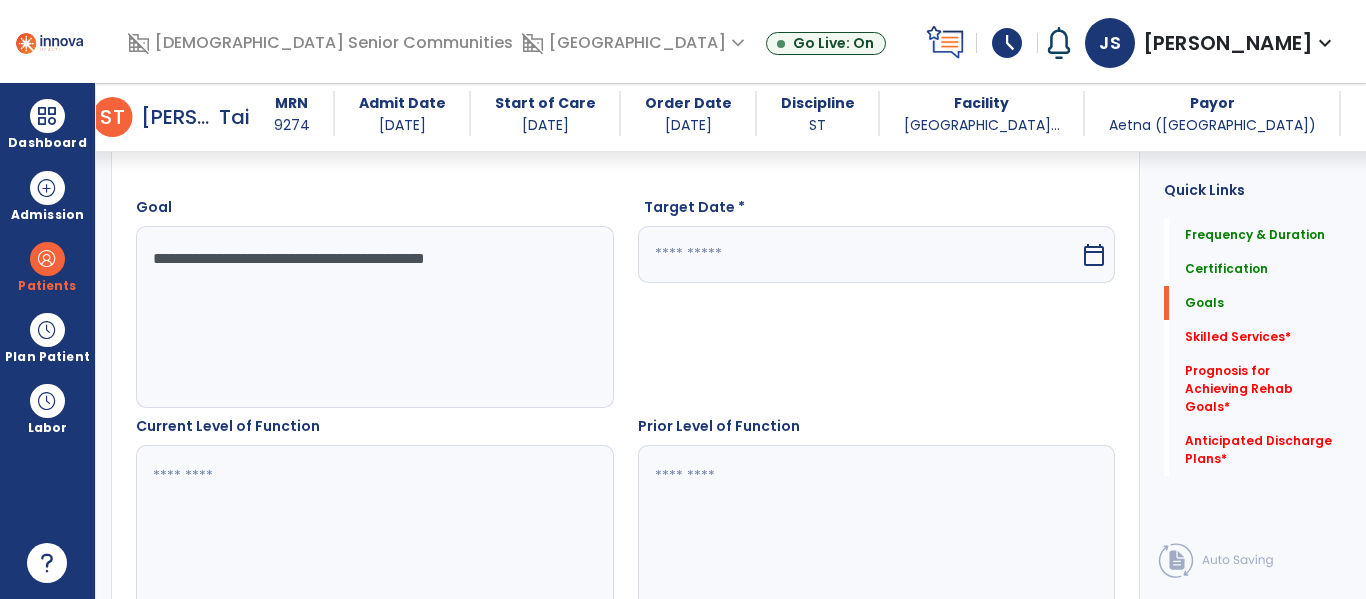 click at bounding box center [859, 254] 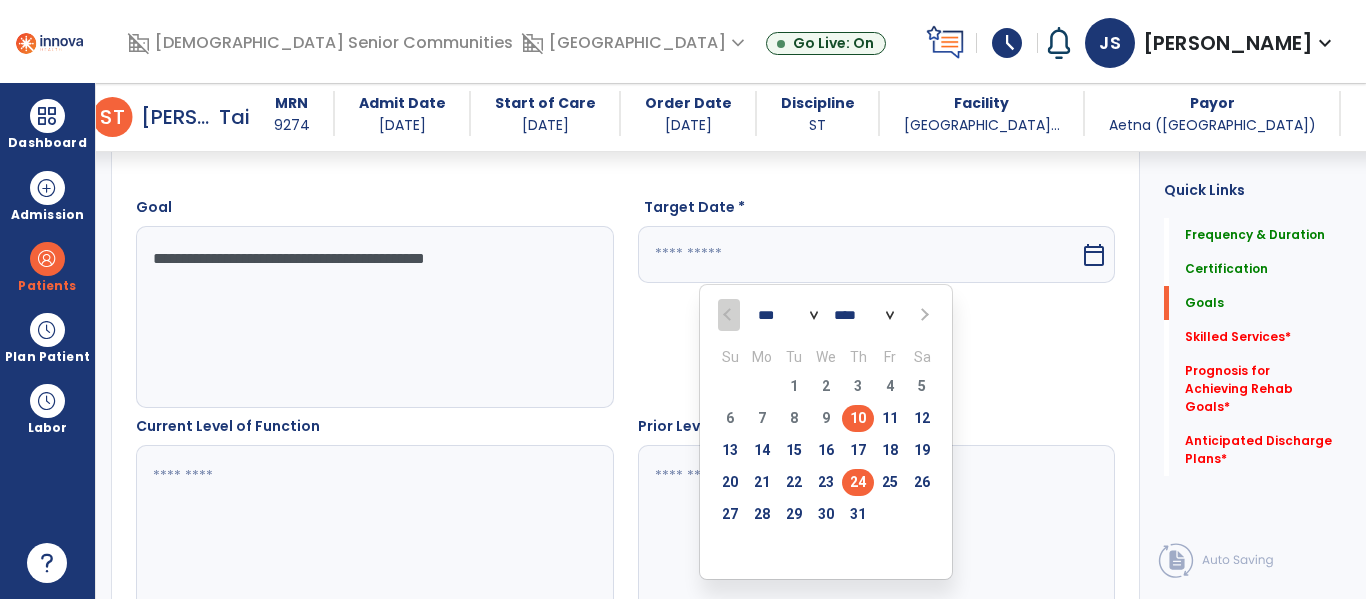 click on "24" at bounding box center [858, 482] 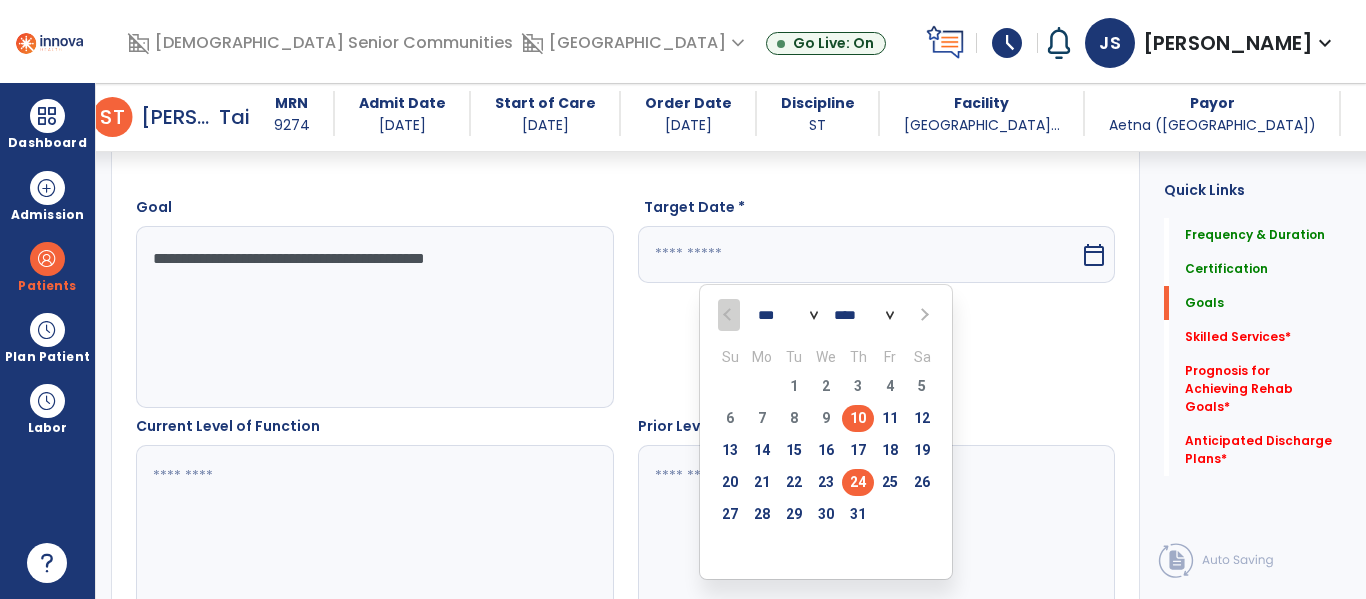 type on "*********" 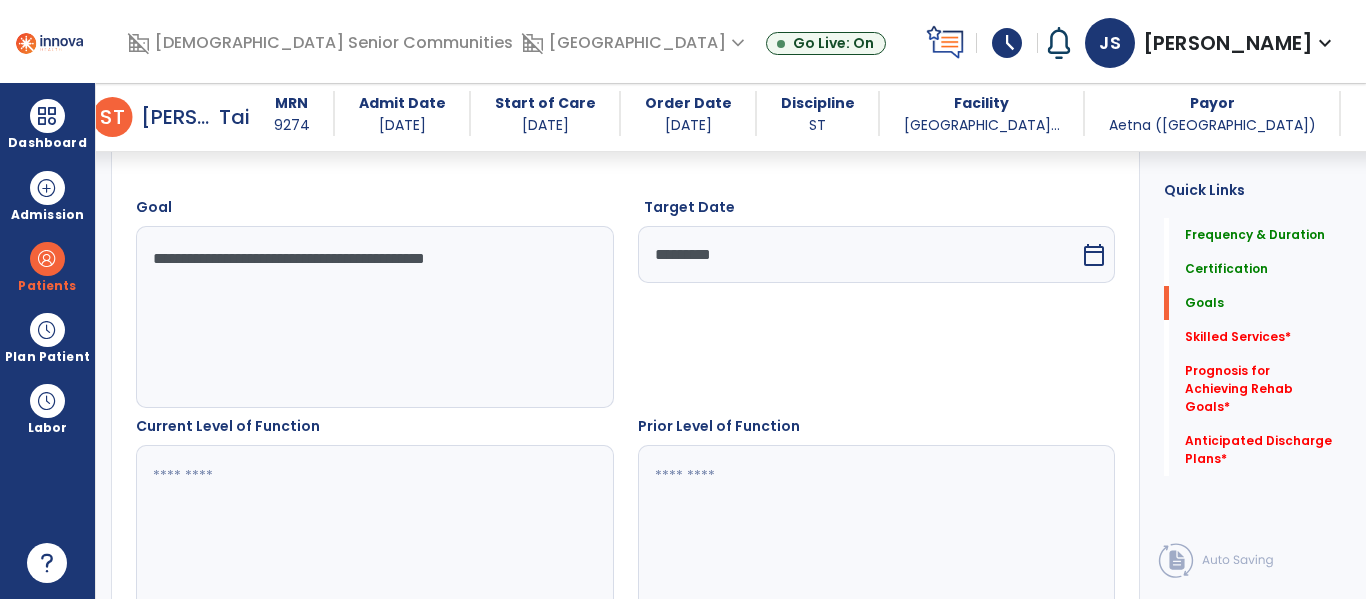 click at bounding box center (371, 536) 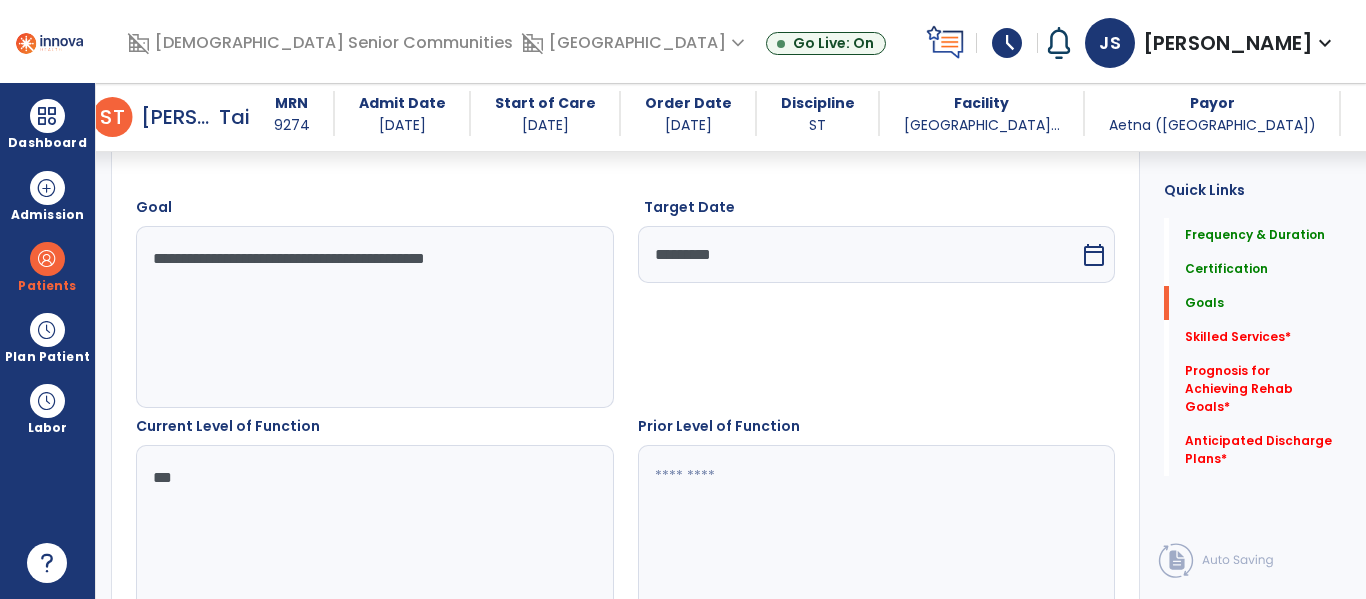 type on "***" 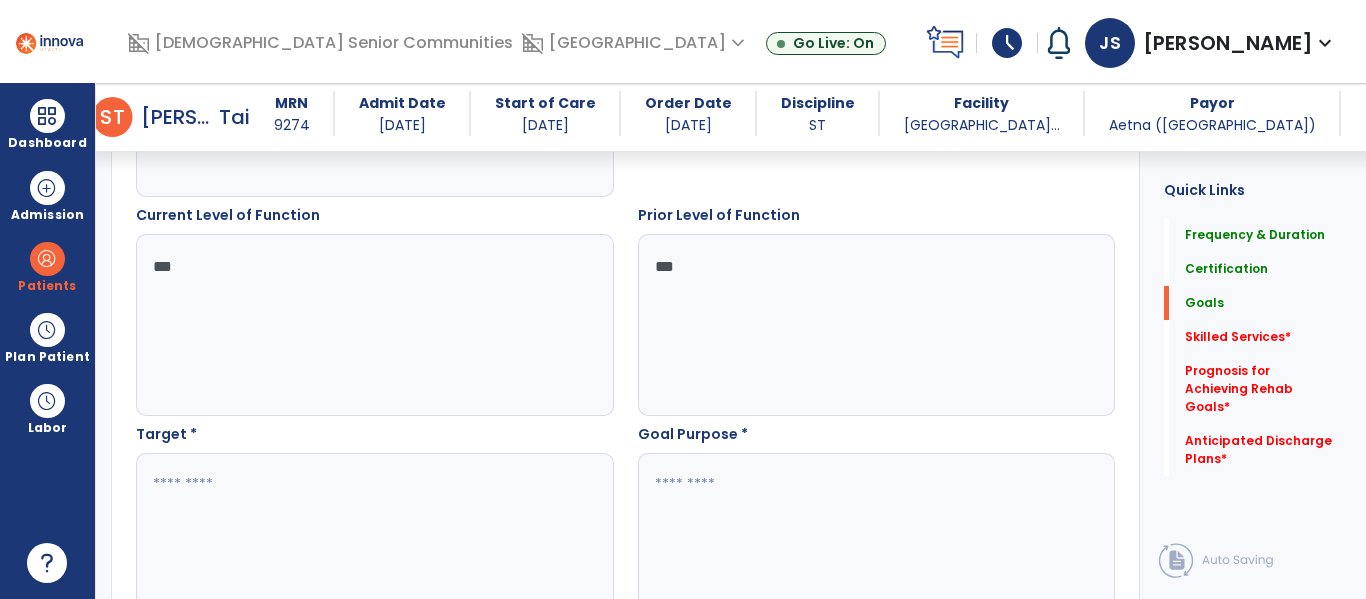 scroll, scrollTop: 756, scrollLeft: 0, axis: vertical 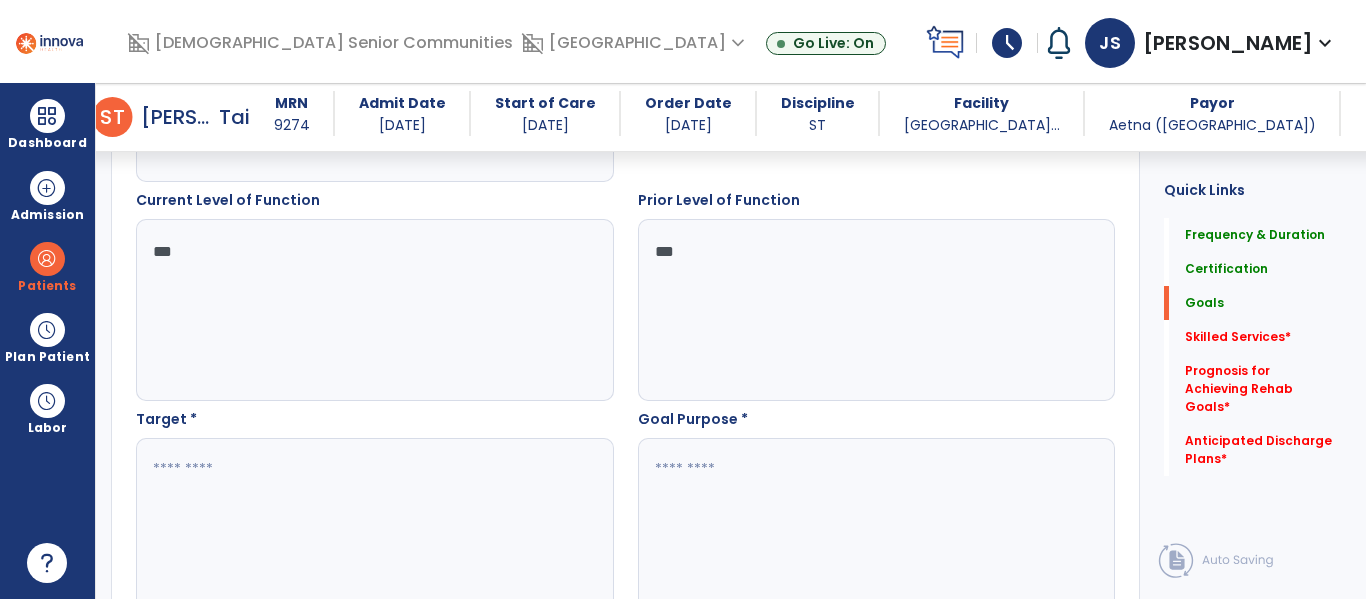type on "***" 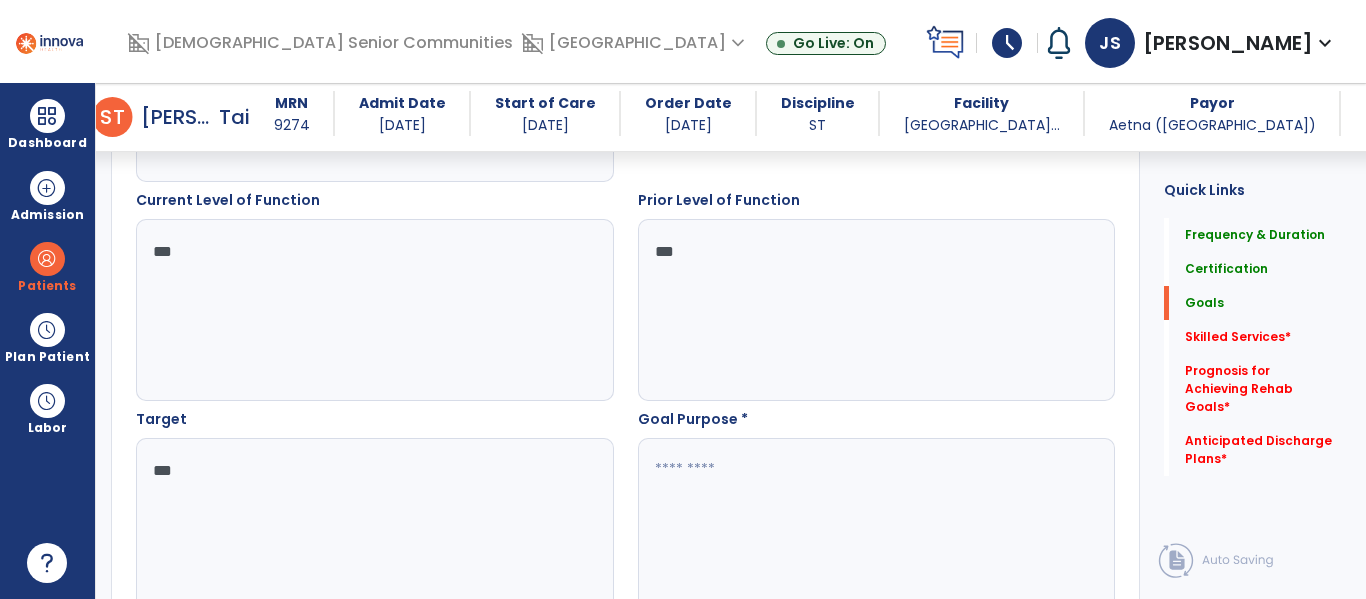 type on "***" 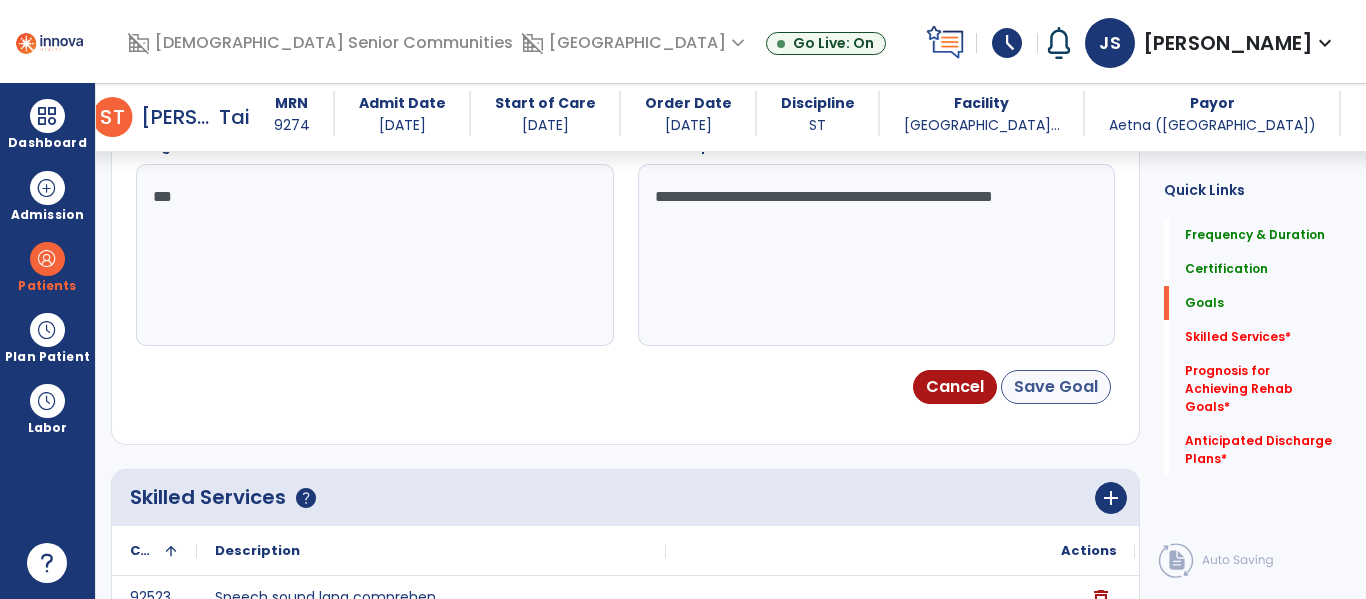 type on "**********" 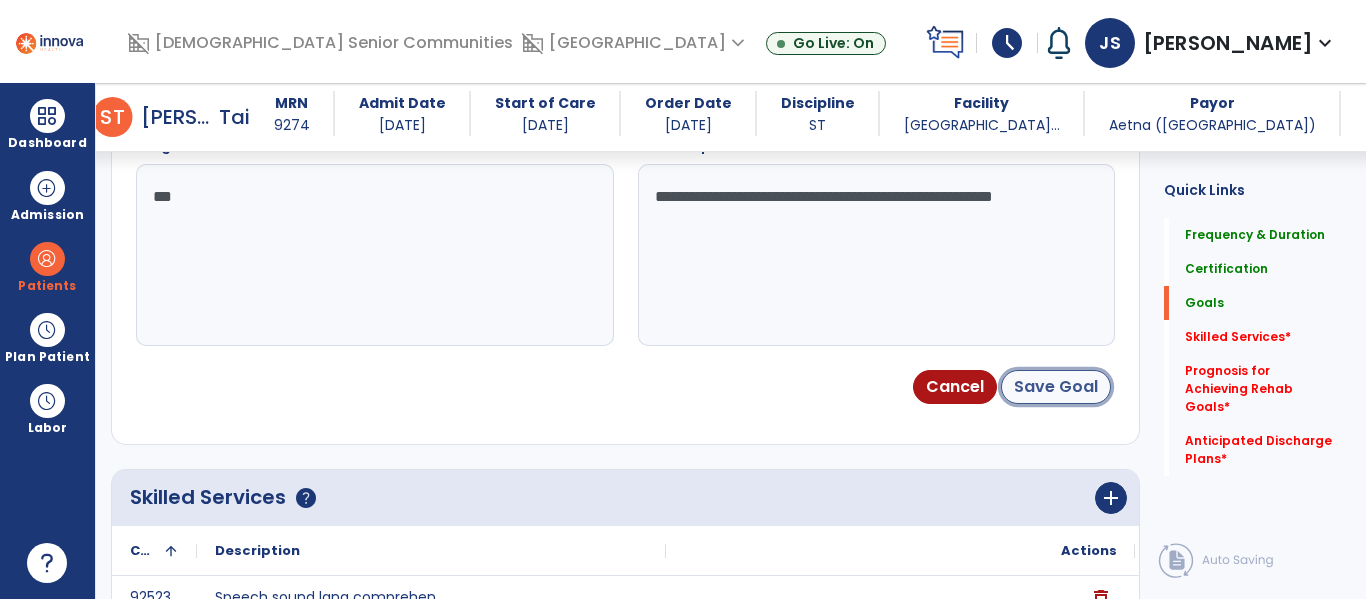 click on "Save Goal" at bounding box center [1056, 387] 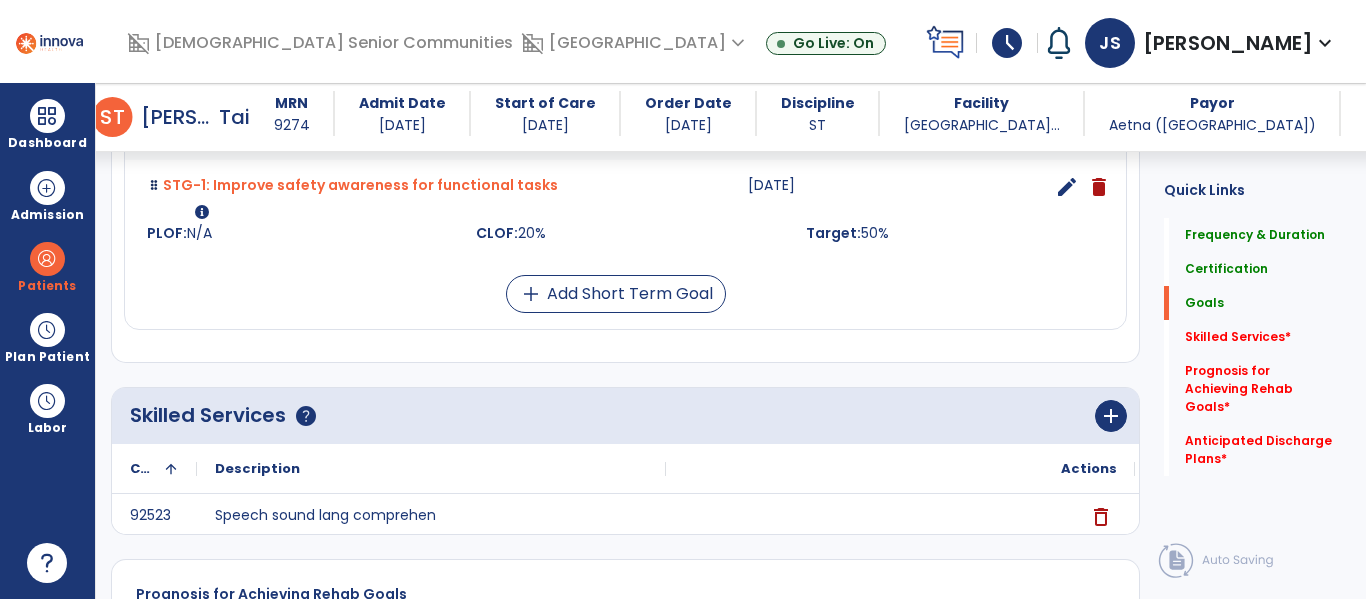 scroll, scrollTop: 624, scrollLeft: 0, axis: vertical 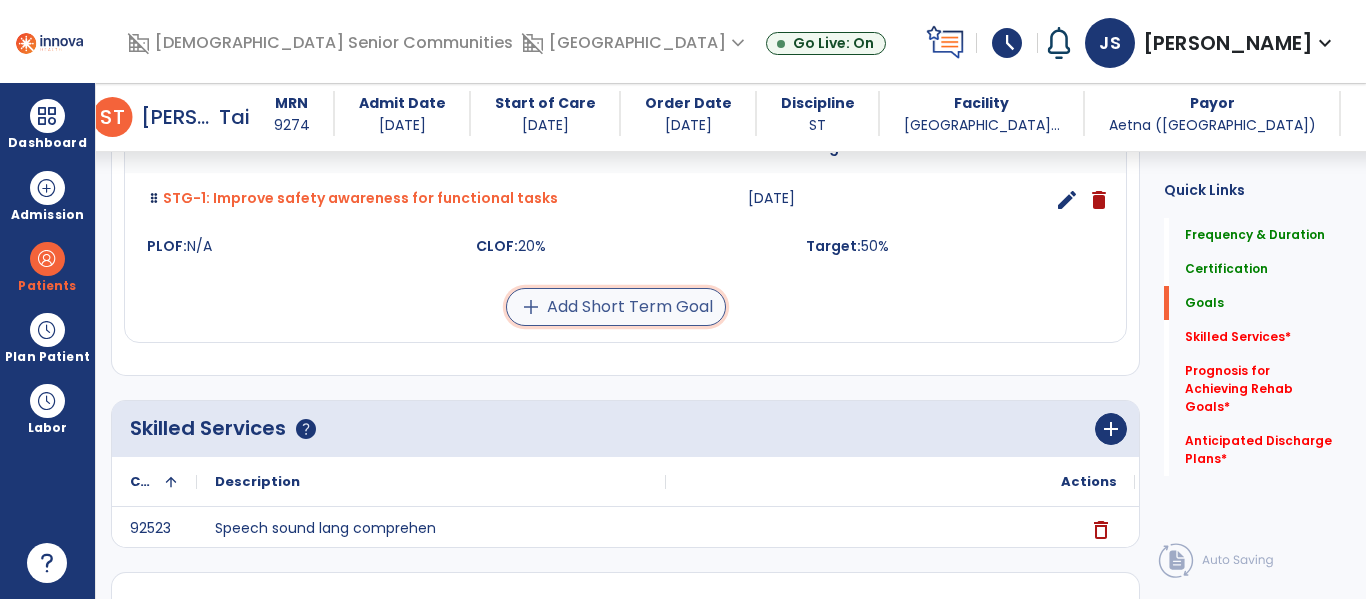 click on "add  Add Short Term Goal" at bounding box center (616, 307) 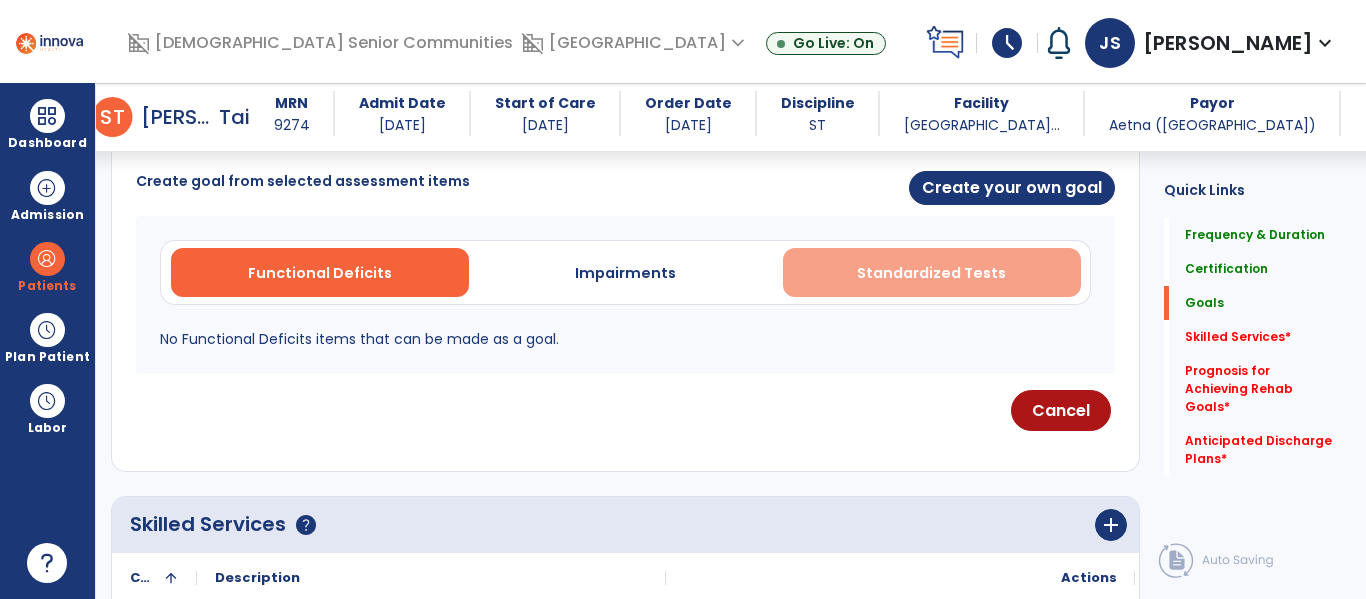 scroll, scrollTop: 522, scrollLeft: 0, axis: vertical 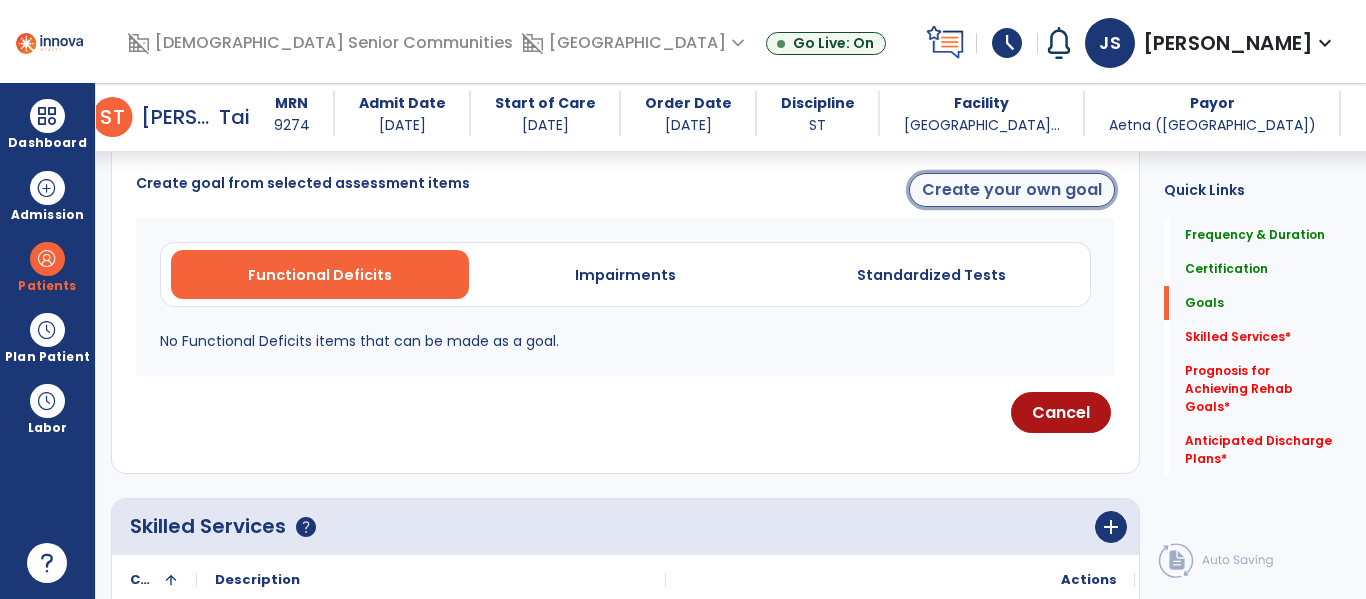 click on "Create your own goal" at bounding box center [1012, 190] 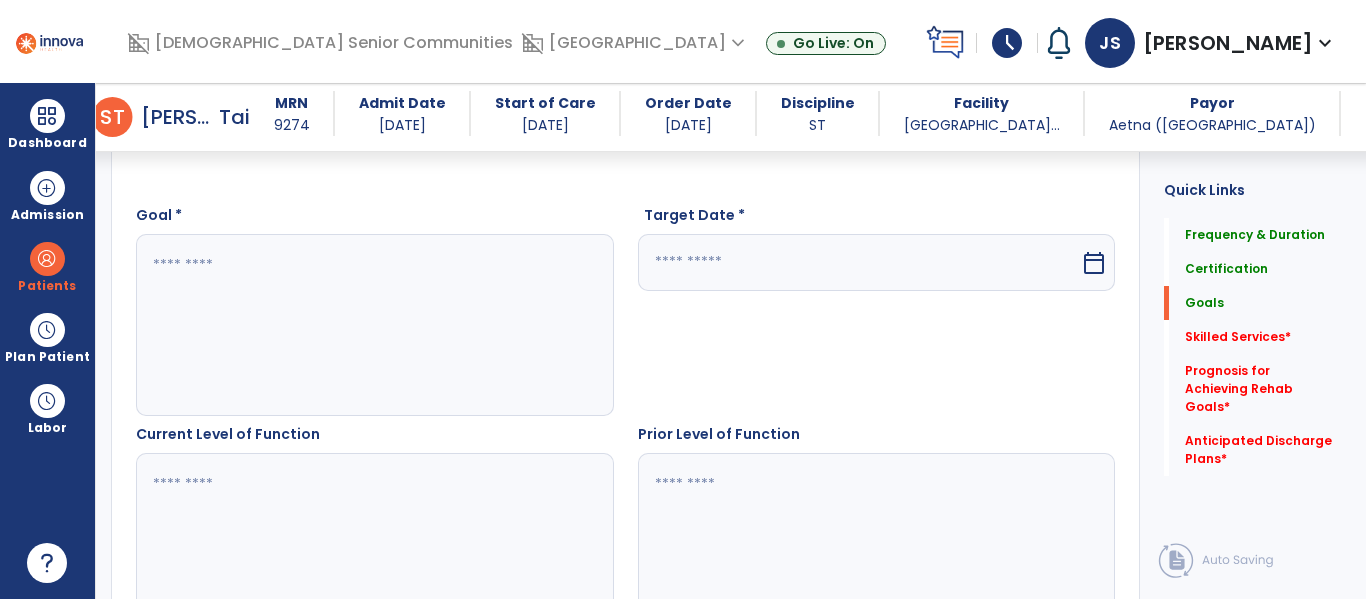 click at bounding box center [371, 325] 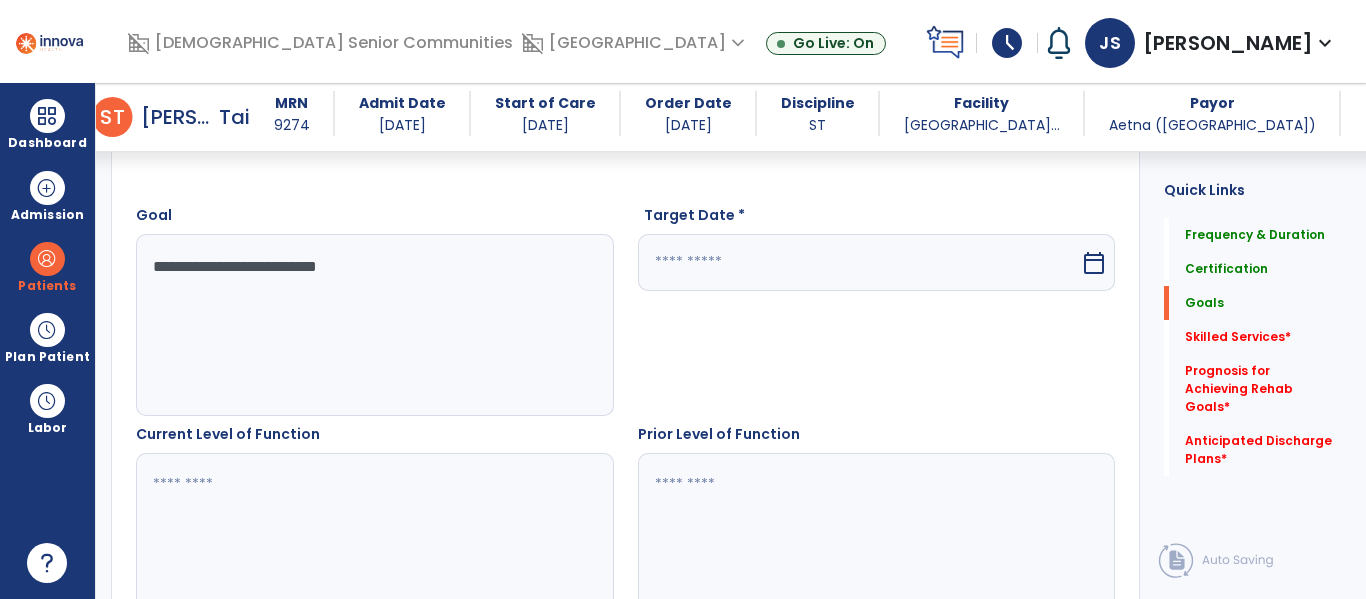type on "**********" 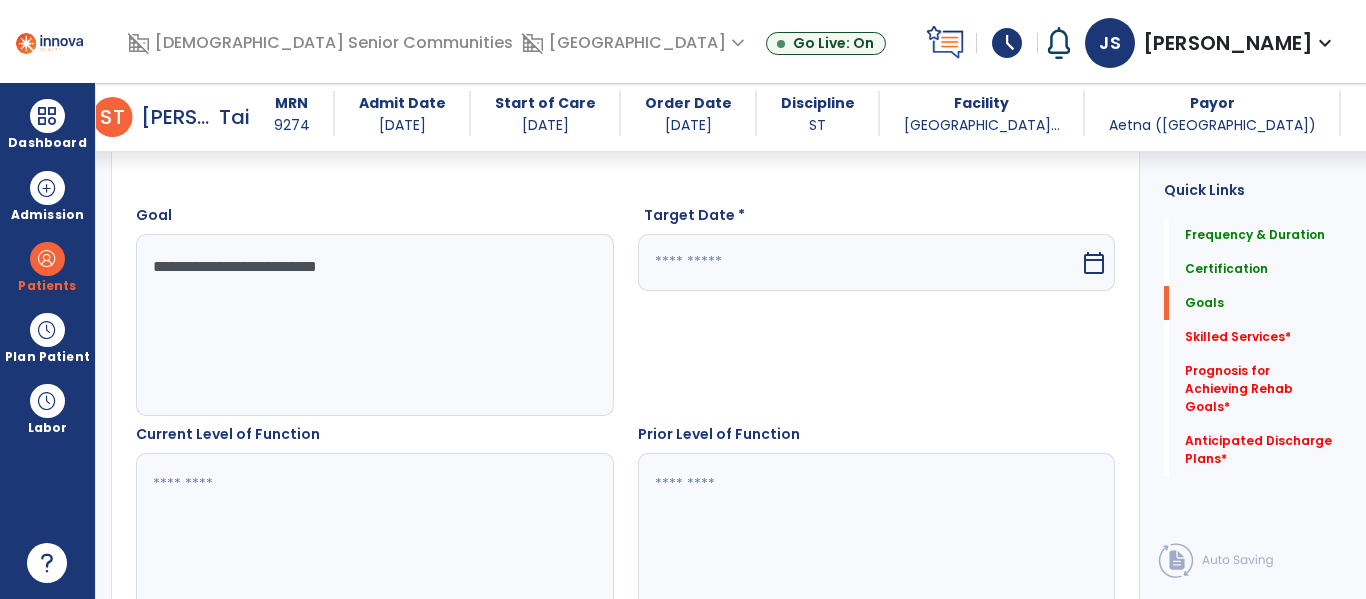 click at bounding box center [859, 262] 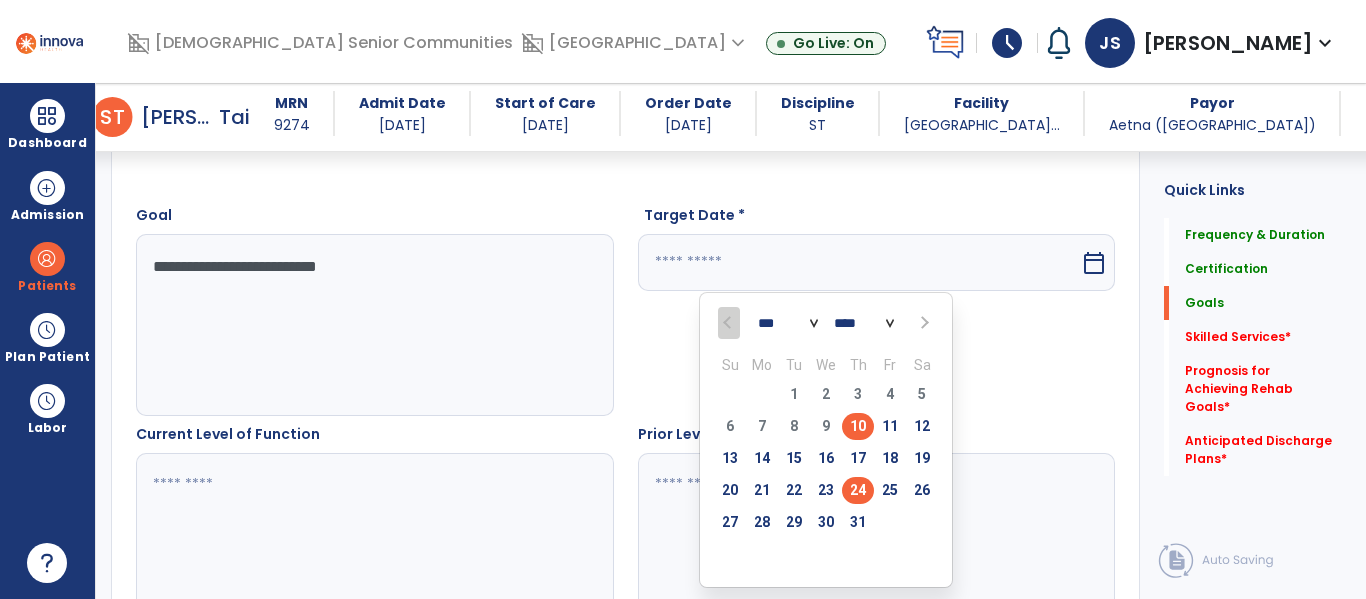 click on "24" at bounding box center (858, 490) 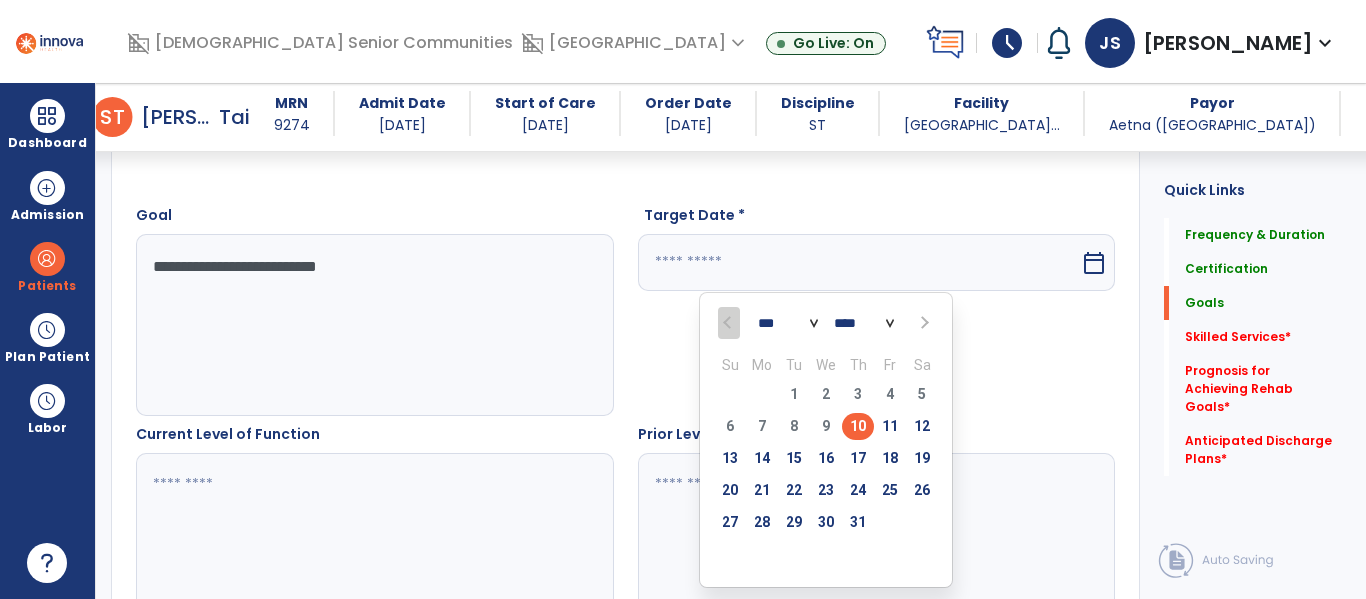 type on "*********" 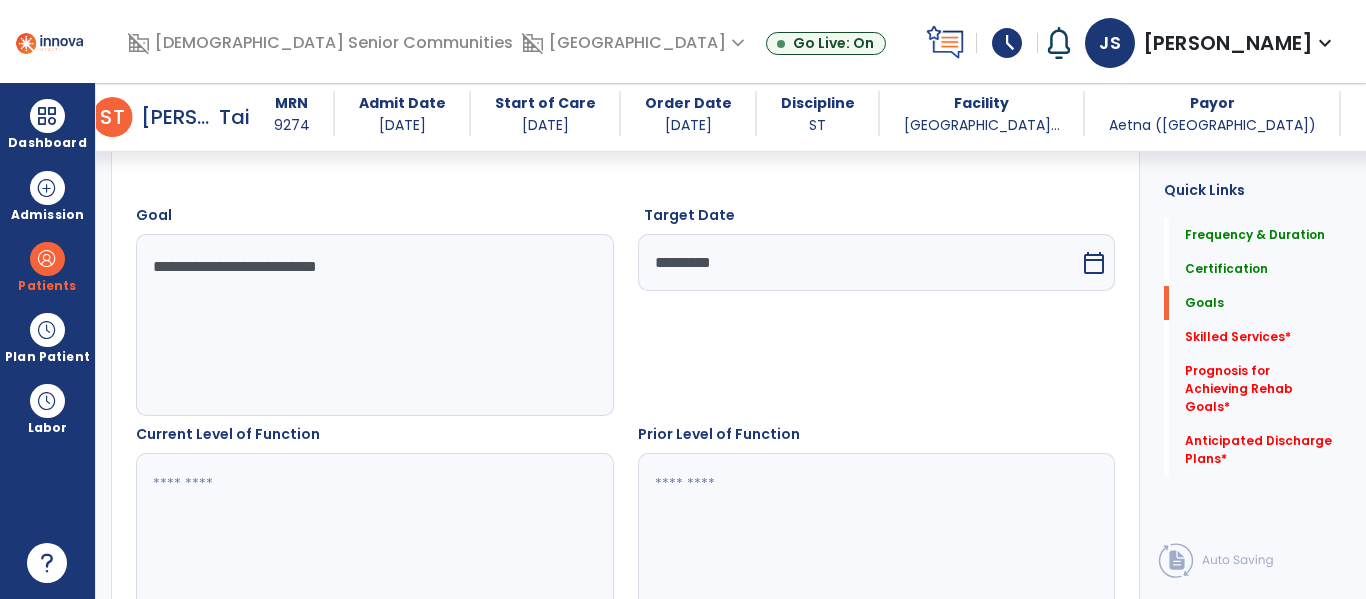 click at bounding box center [371, 544] 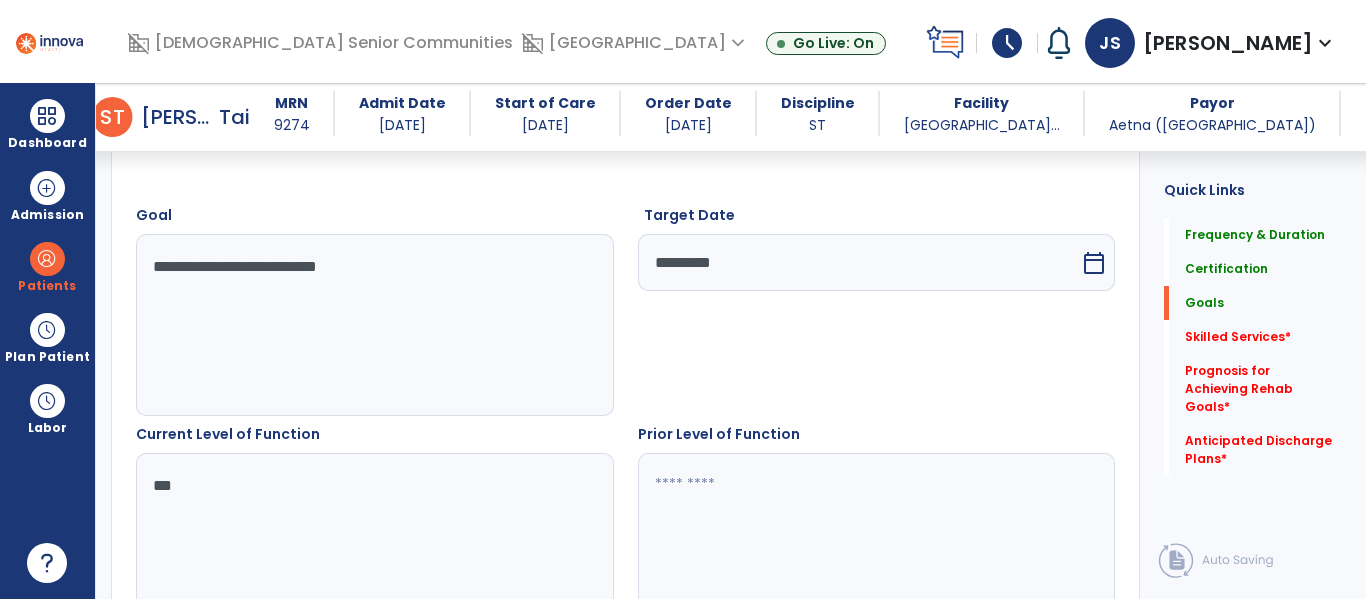 type on "***" 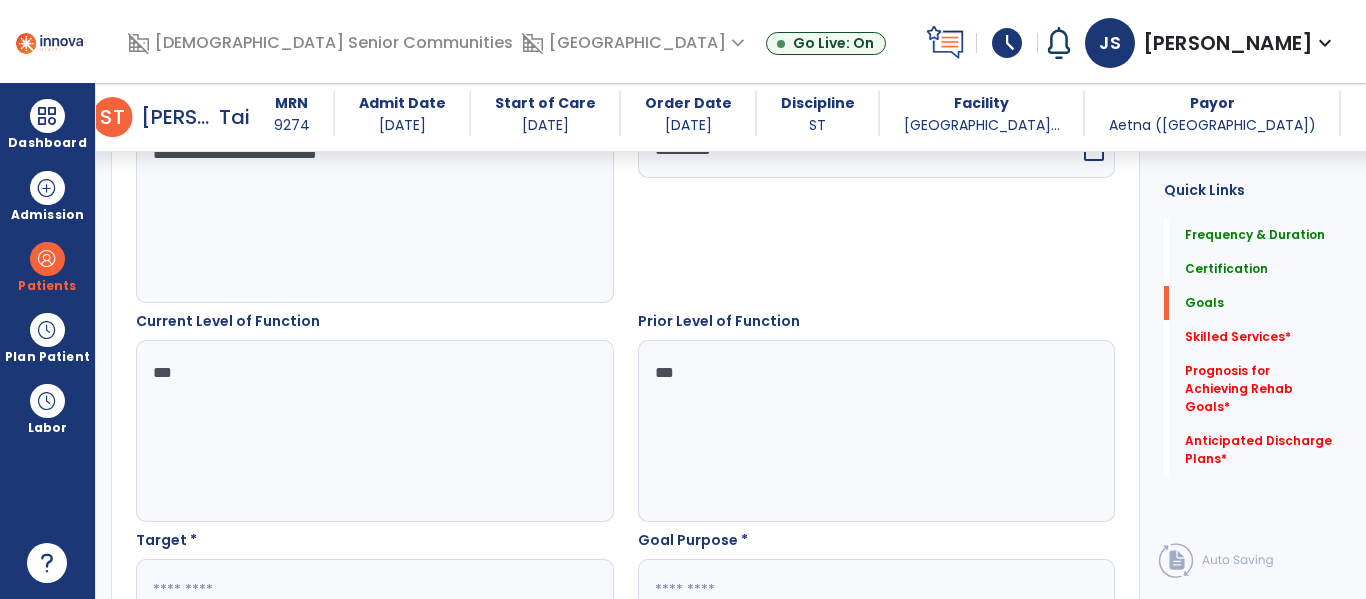scroll, scrollTop: 722, scrollLeft: 0, axis: vertical 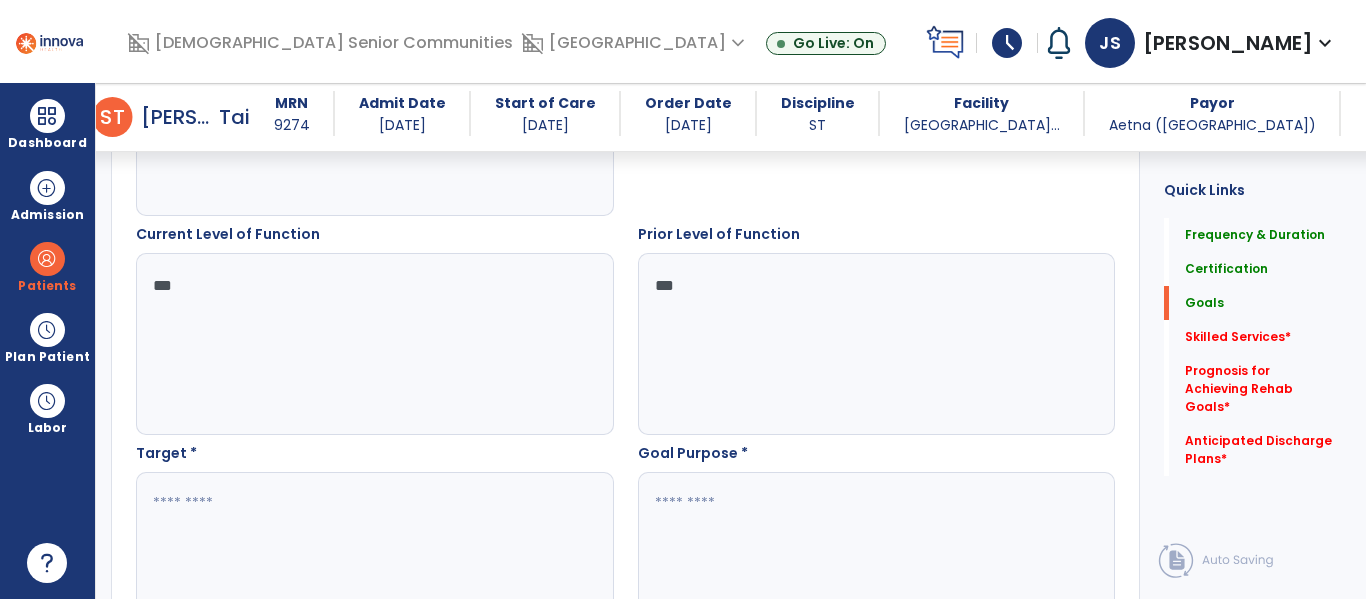 type on "***" 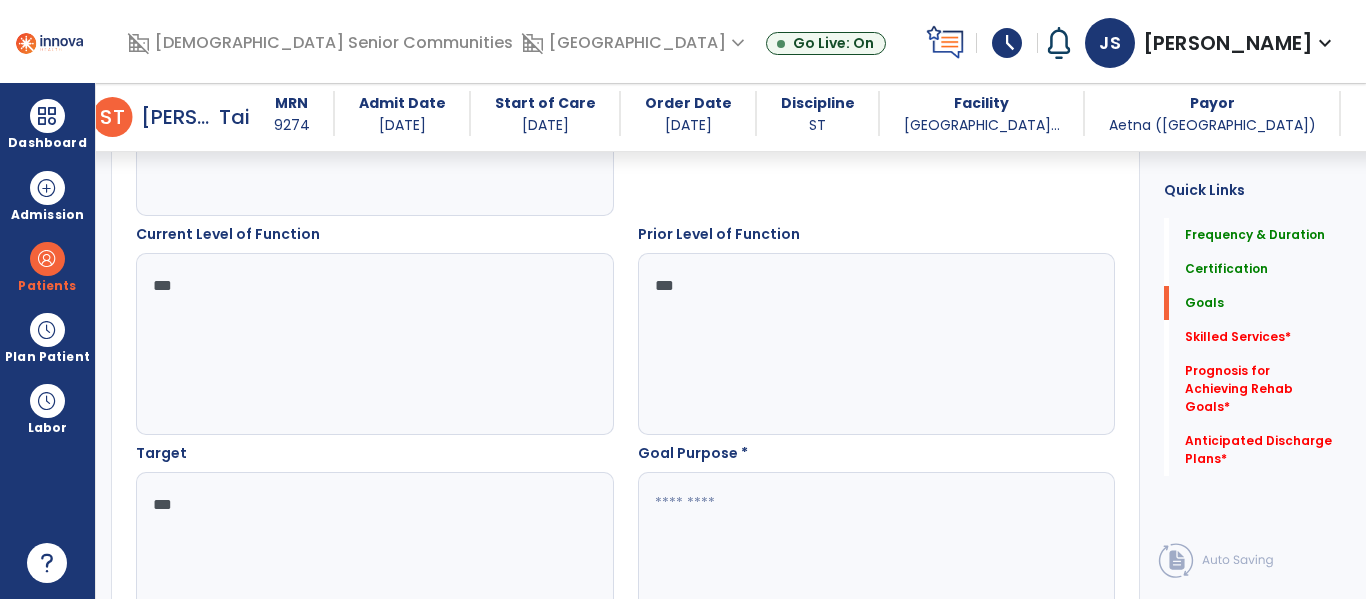 type on "***" 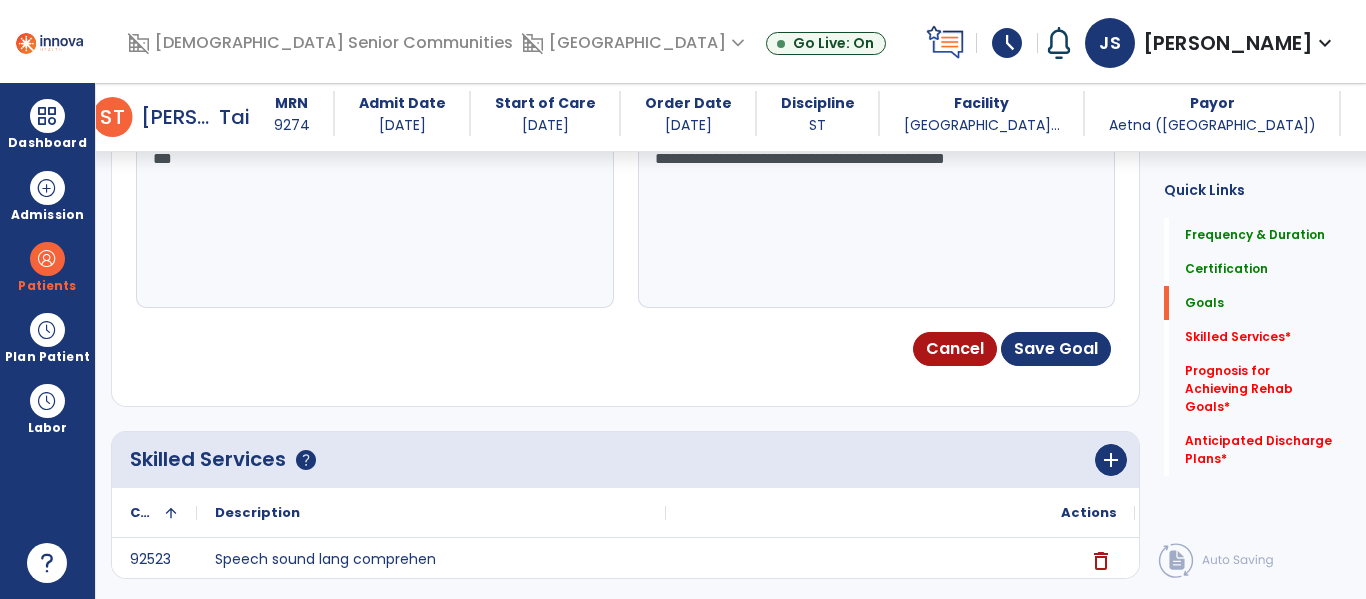 scroll, scrollTop: 1085, scrollLeft: 0, axis: vertical 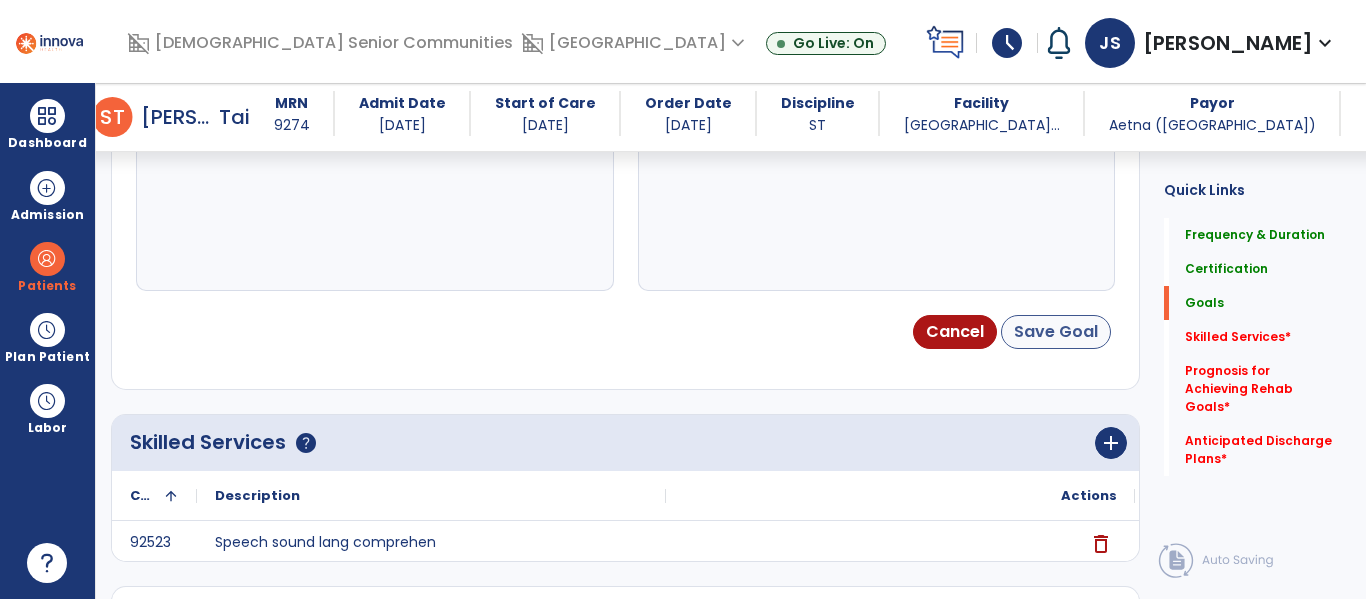 type on "**********" 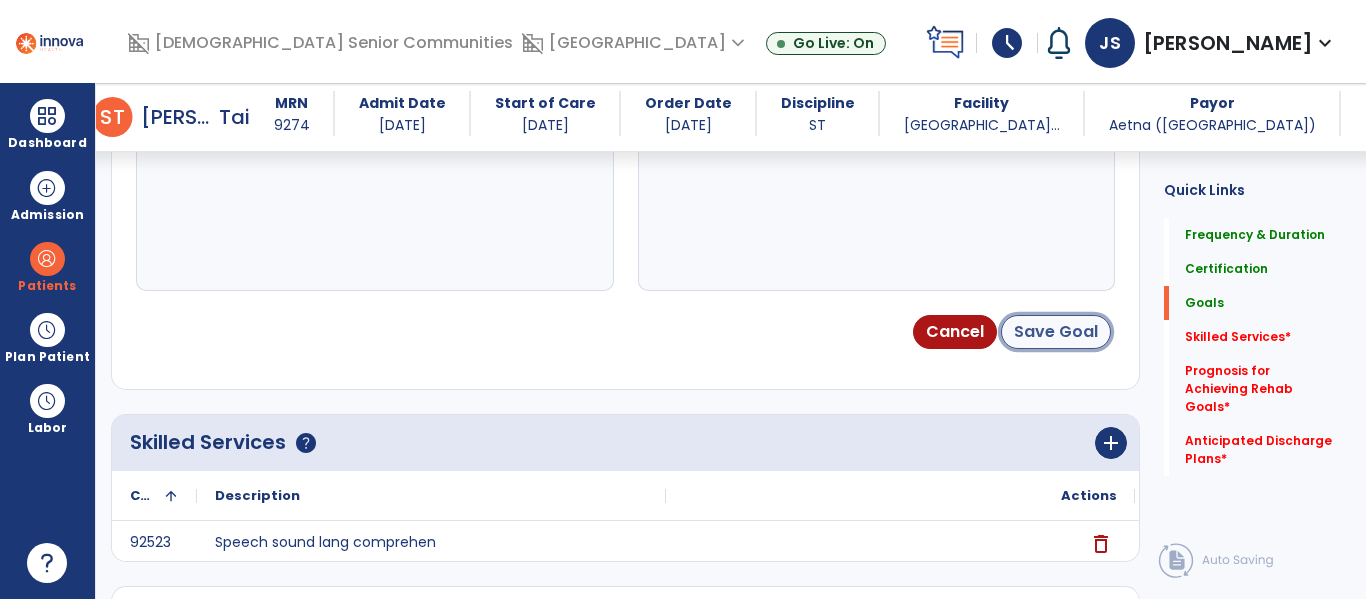 click on "Save Goal" at bounding box center (1056, 332) 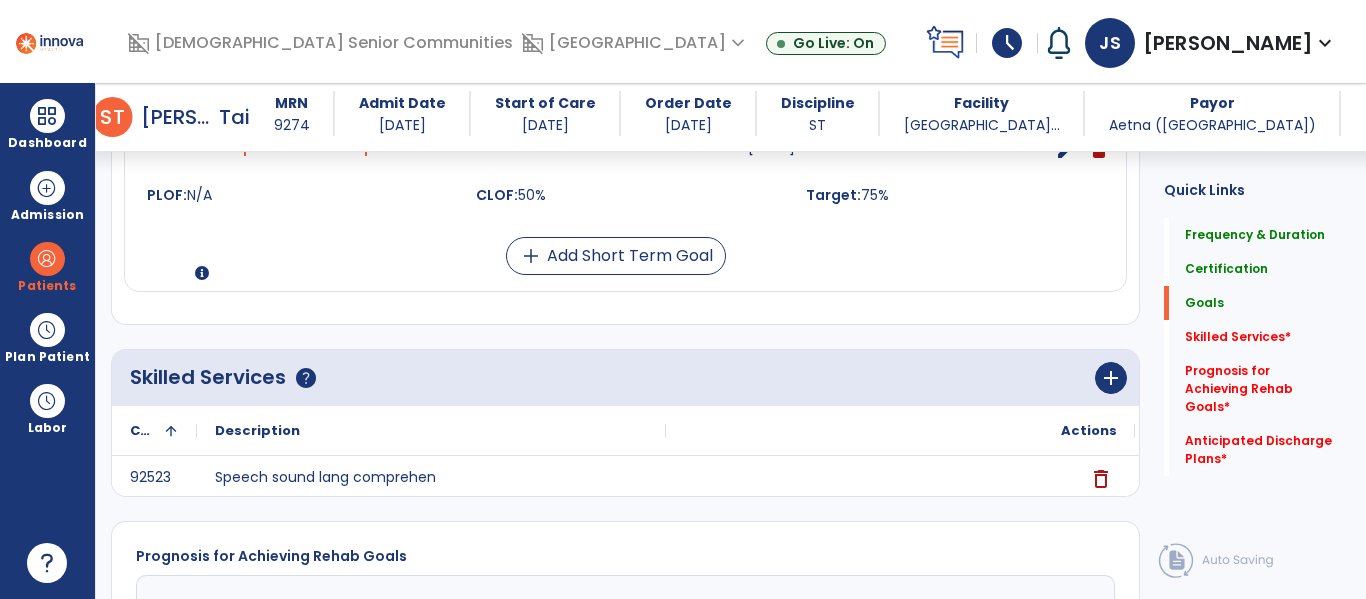 scroll, scrollTop: 757, scrollLeft: 0, axis: vertical 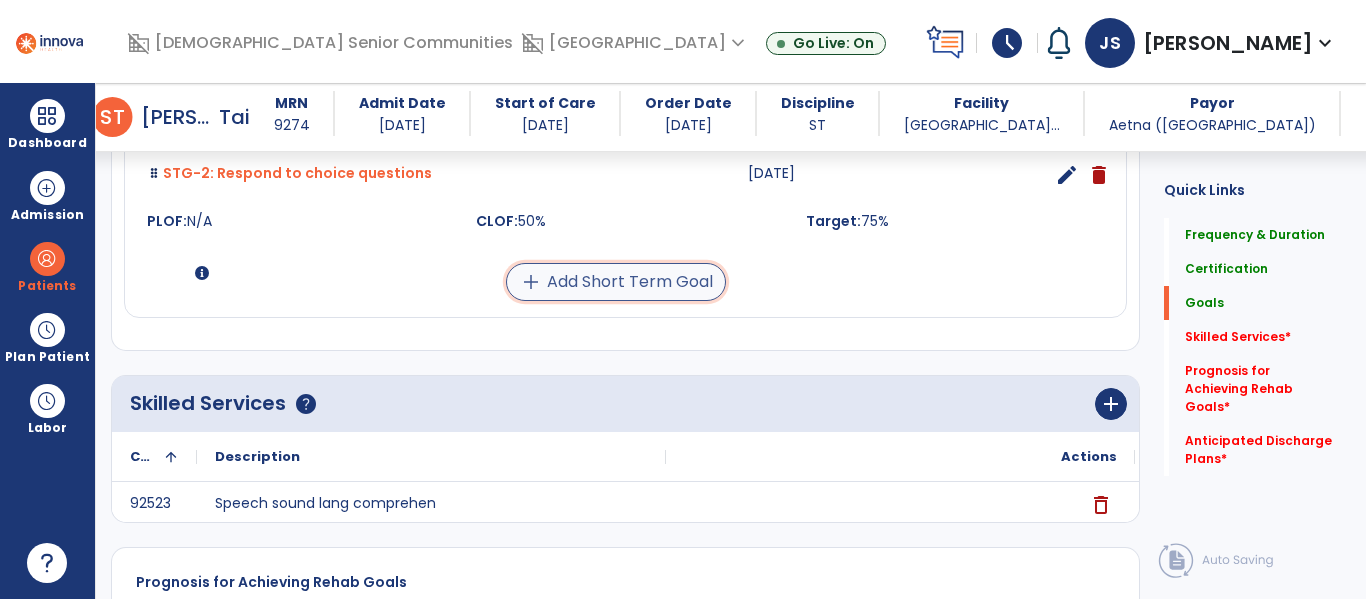 click on "add  Add Short Term Goal" at bounding box center (616, 282) 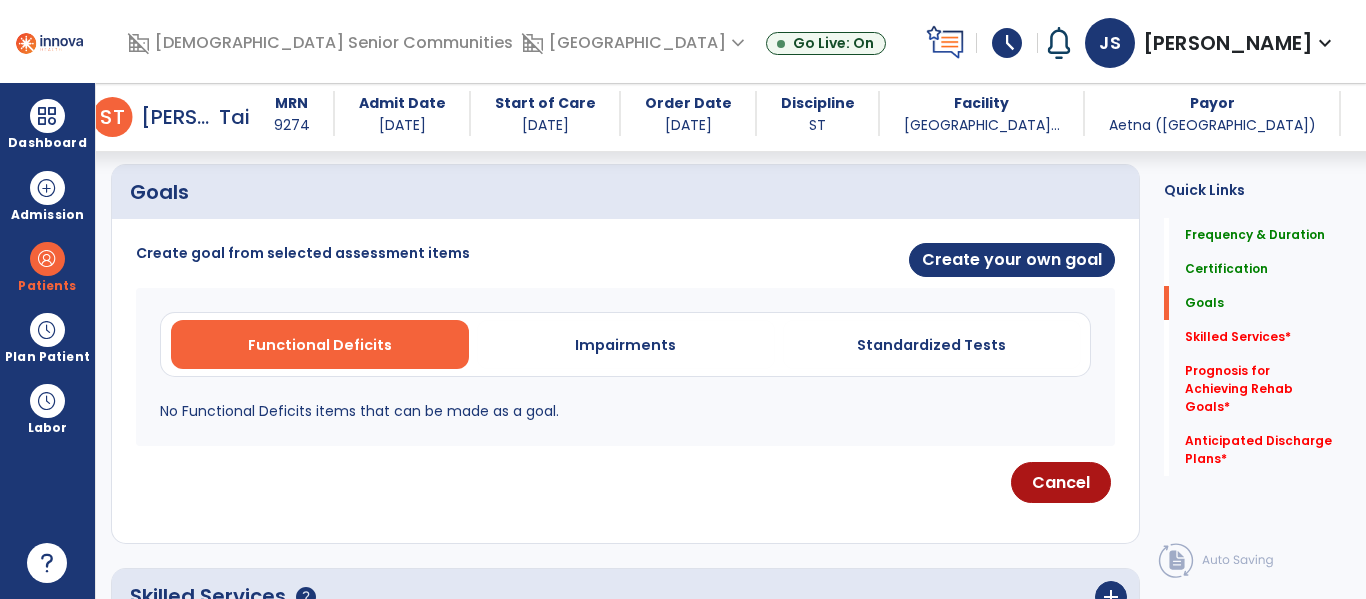 scroll, scrollTop: 449, scrollLeft: 0, axis: vertical 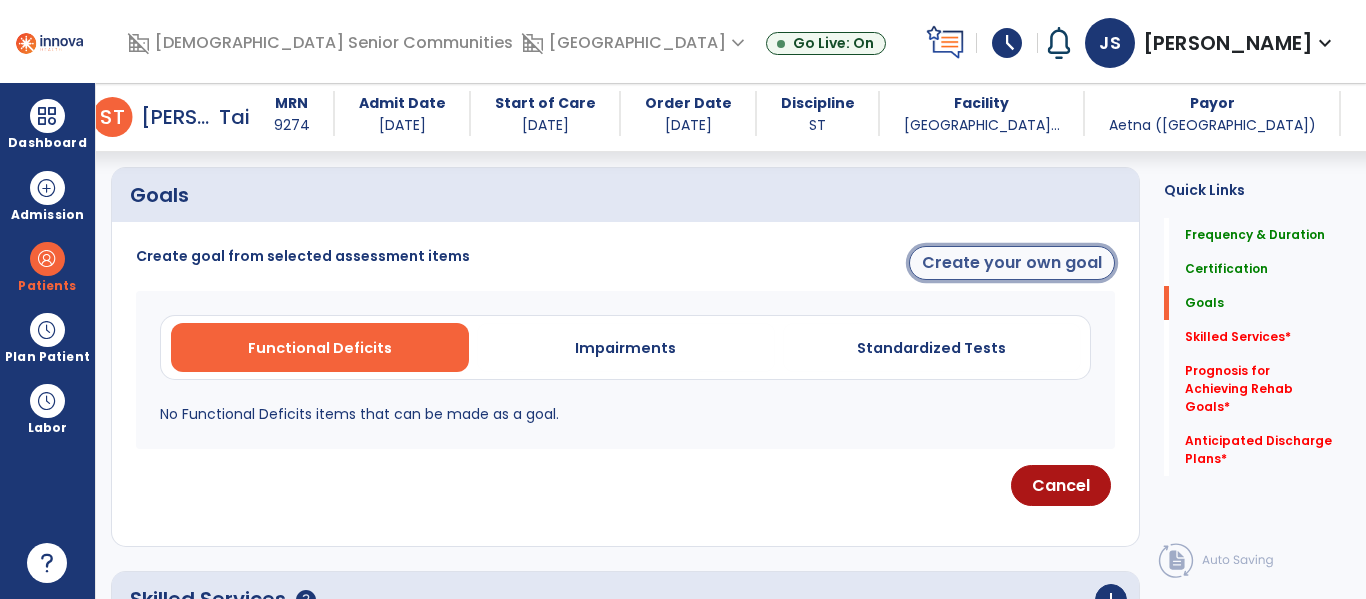 click on "Create your own goal" at bounding box center [1012, 263] 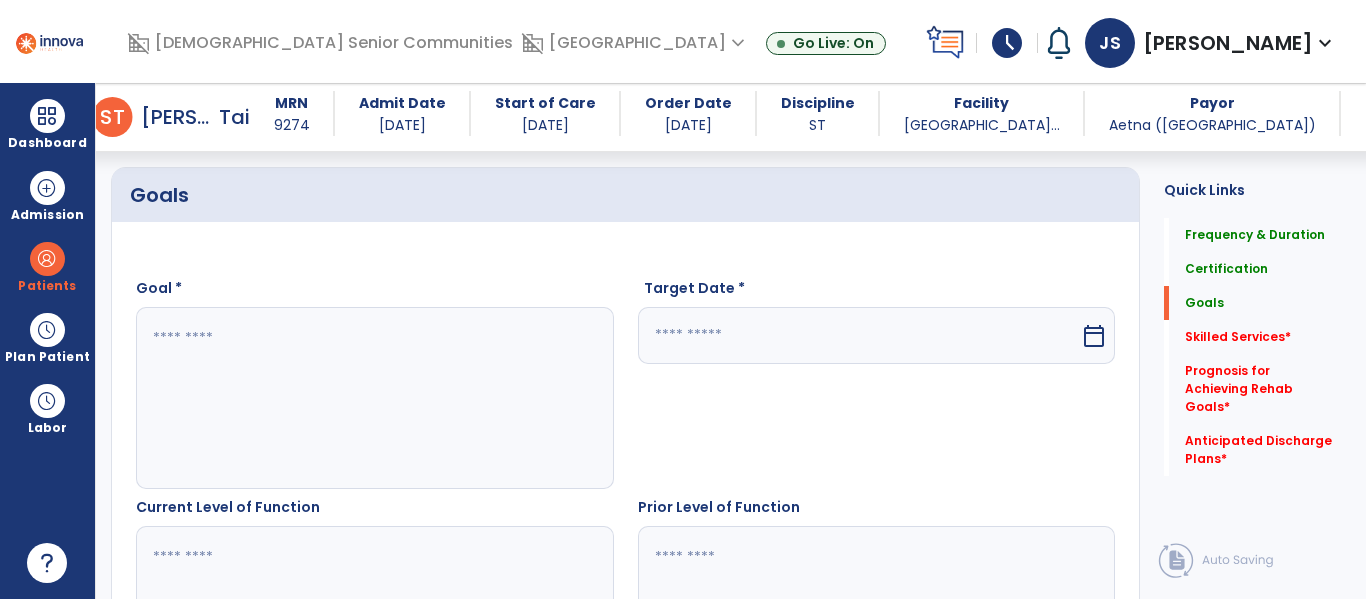 click at bounding box center (371, 398) 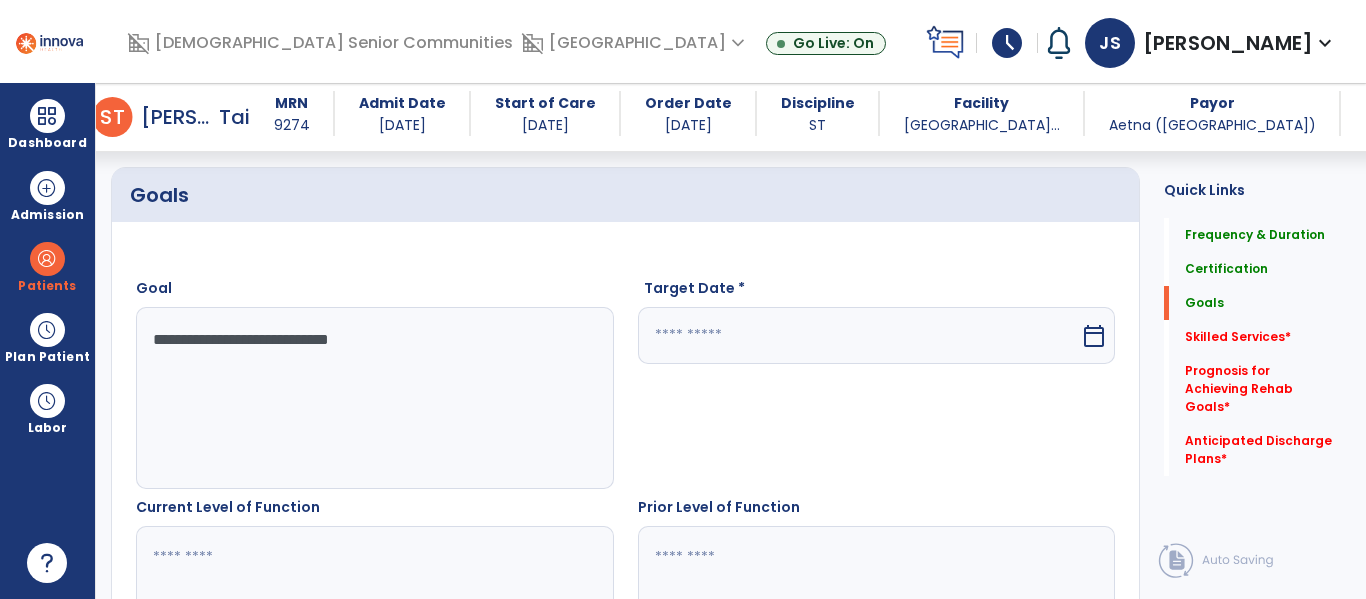 type on "**********" 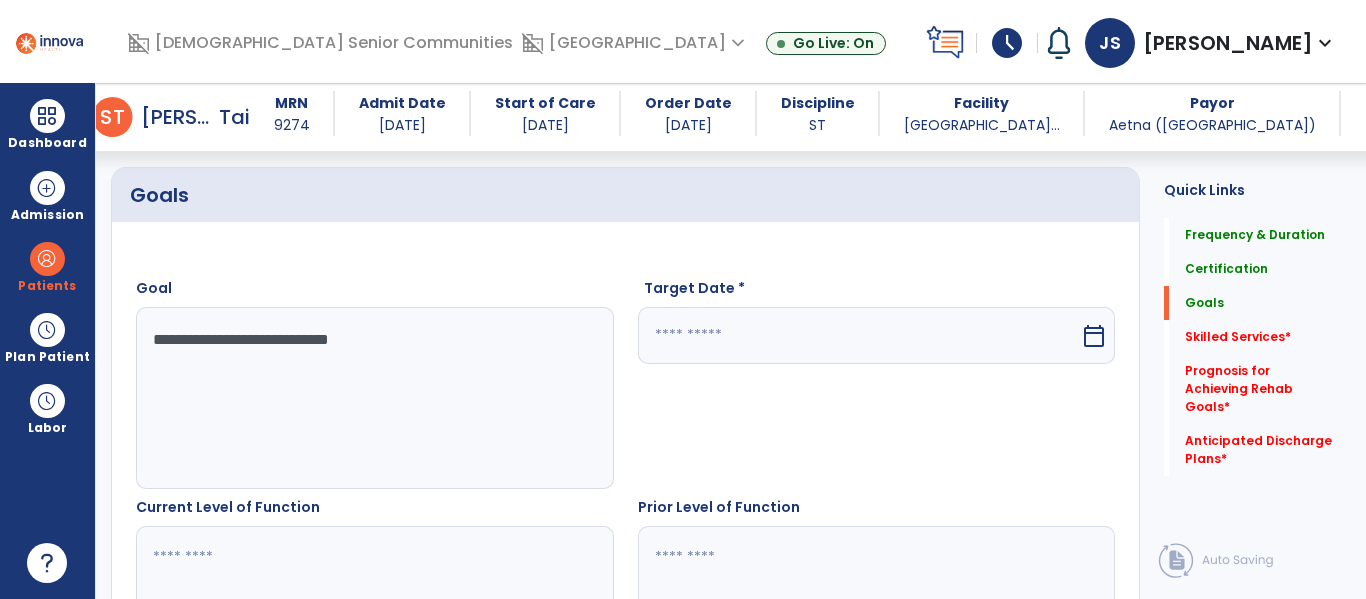 click at bounding box center [859, 335] 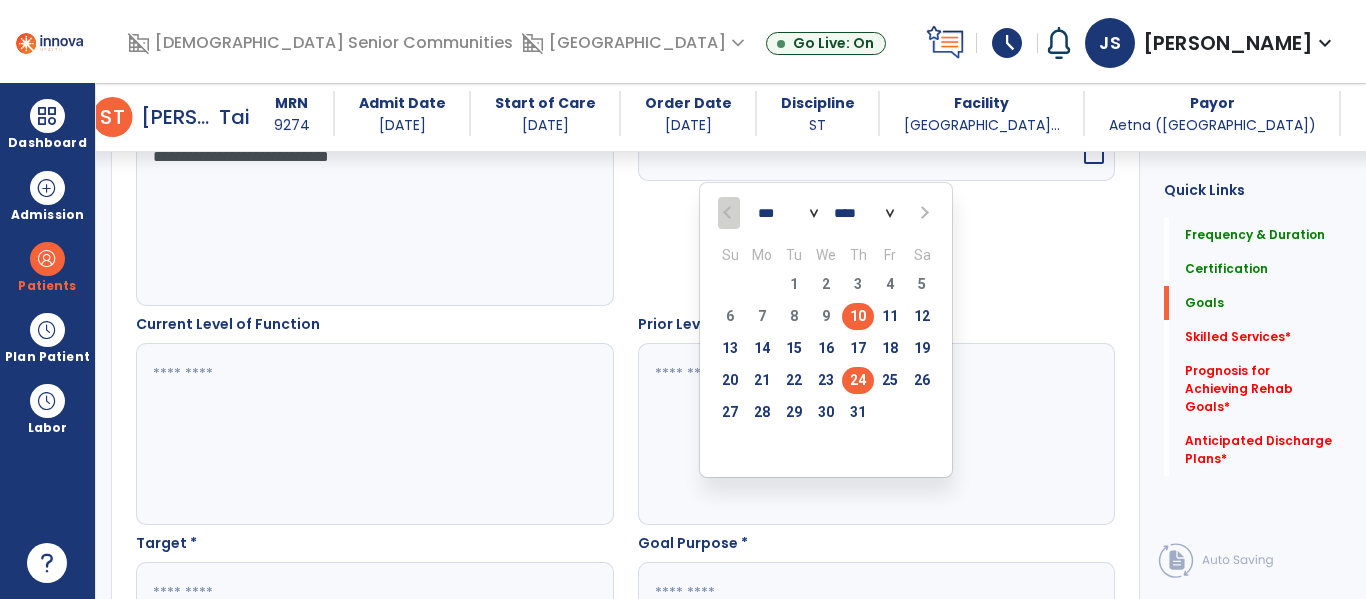 scroll, scrollTop: 639, scrollLeft: 0, axis: vertical 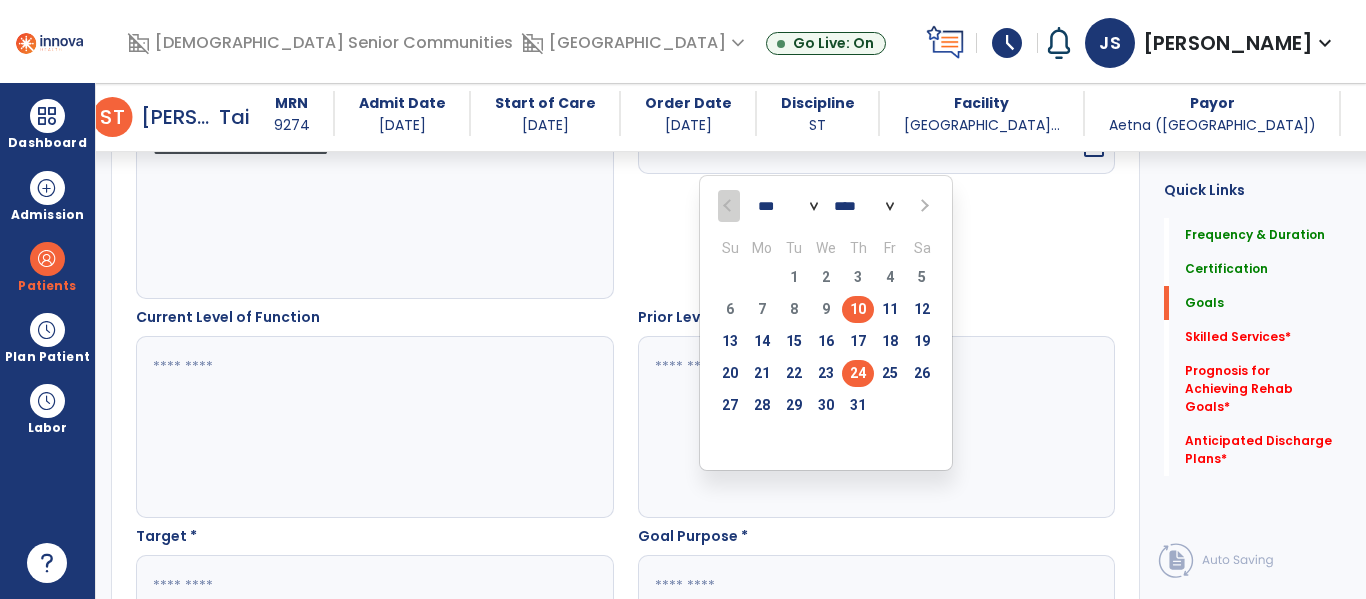 click on "24" at bounding box center (858, 373) 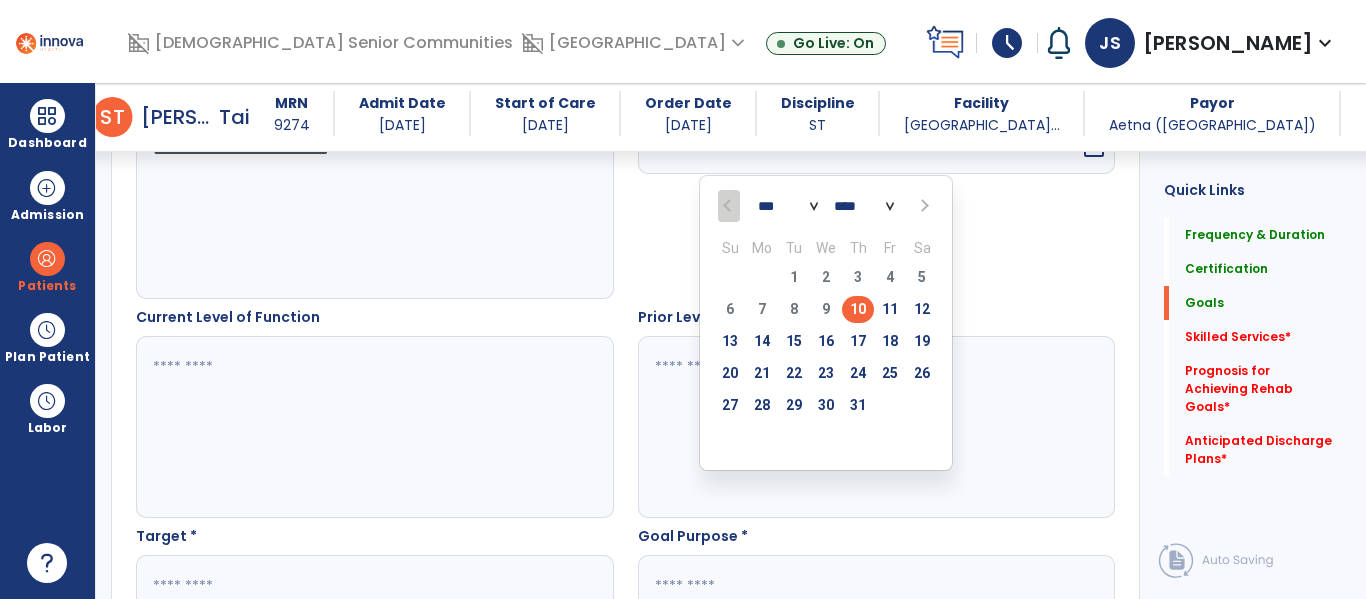 type on "*********" 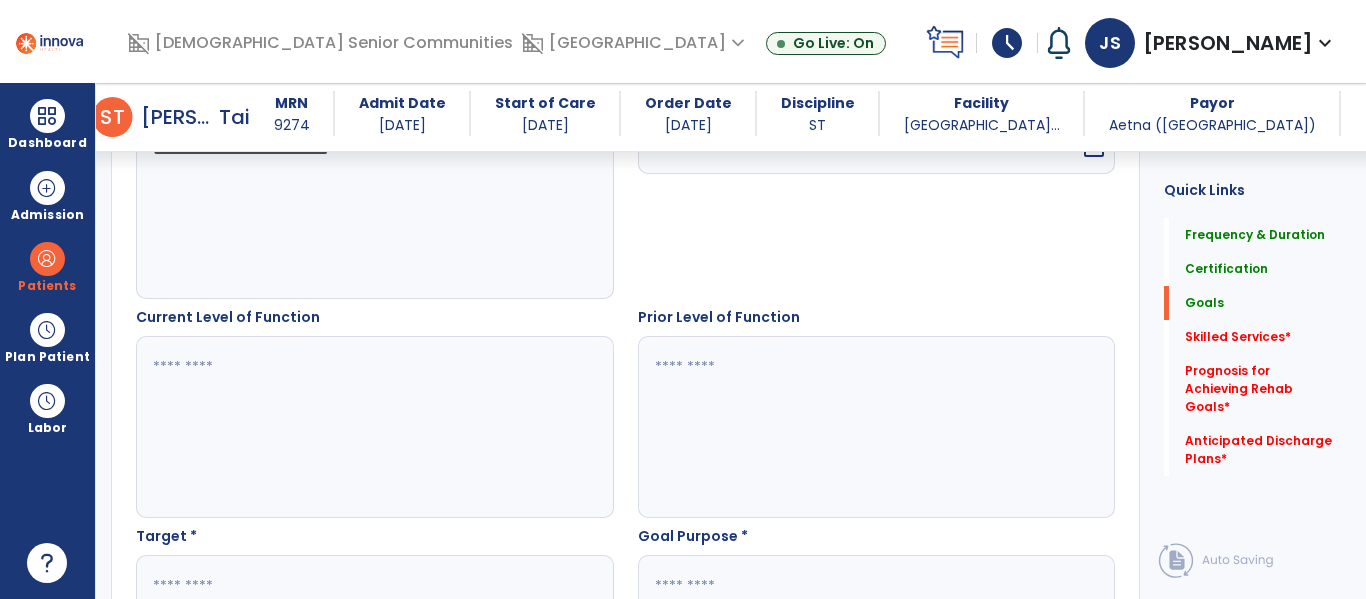 click at bounding box center [371, 427] 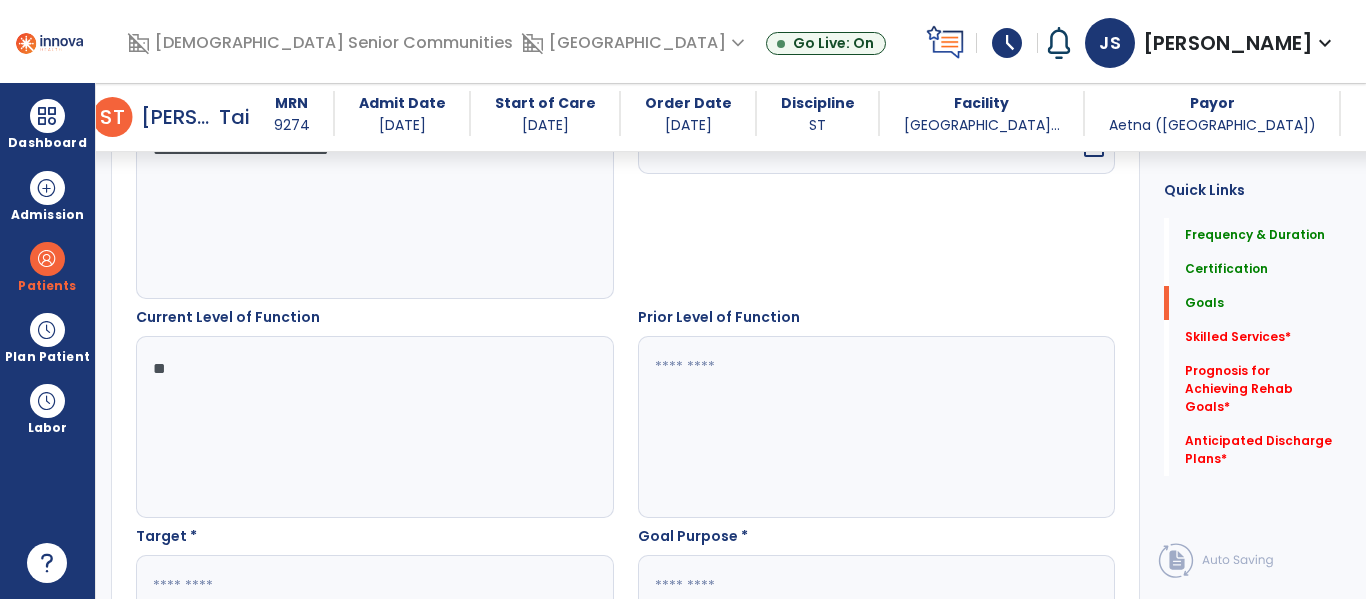 type on "**" 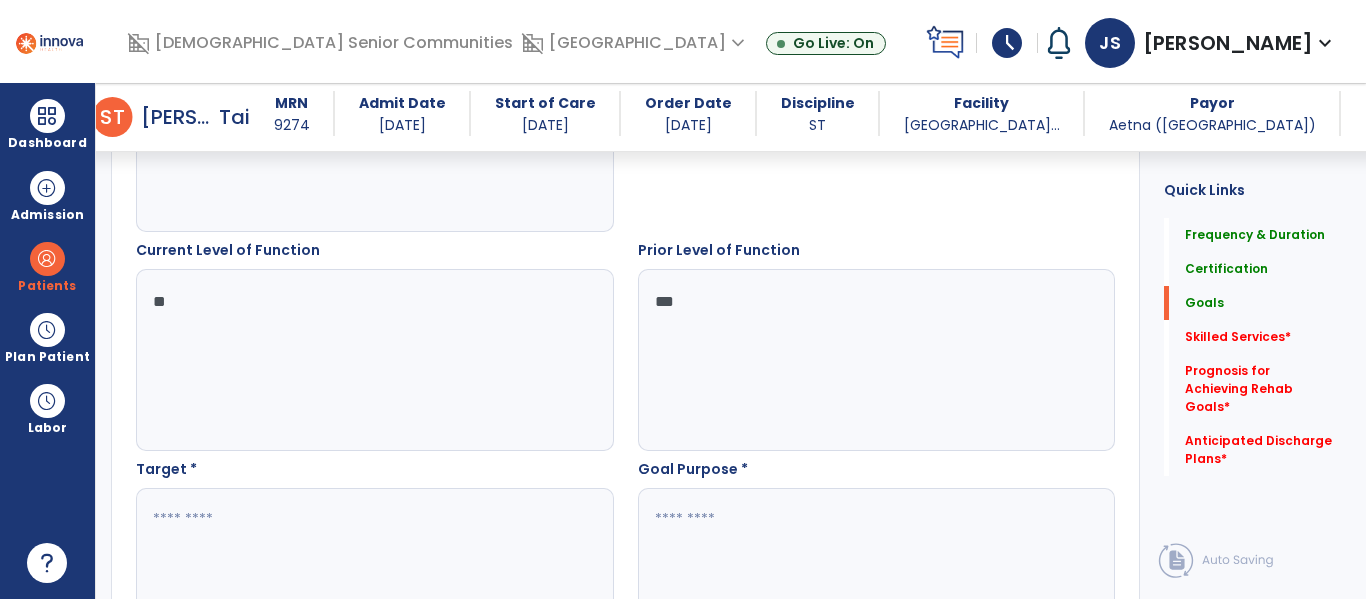 scroll, scrollTop: 594, scrollLeft: 0, axis: vertical 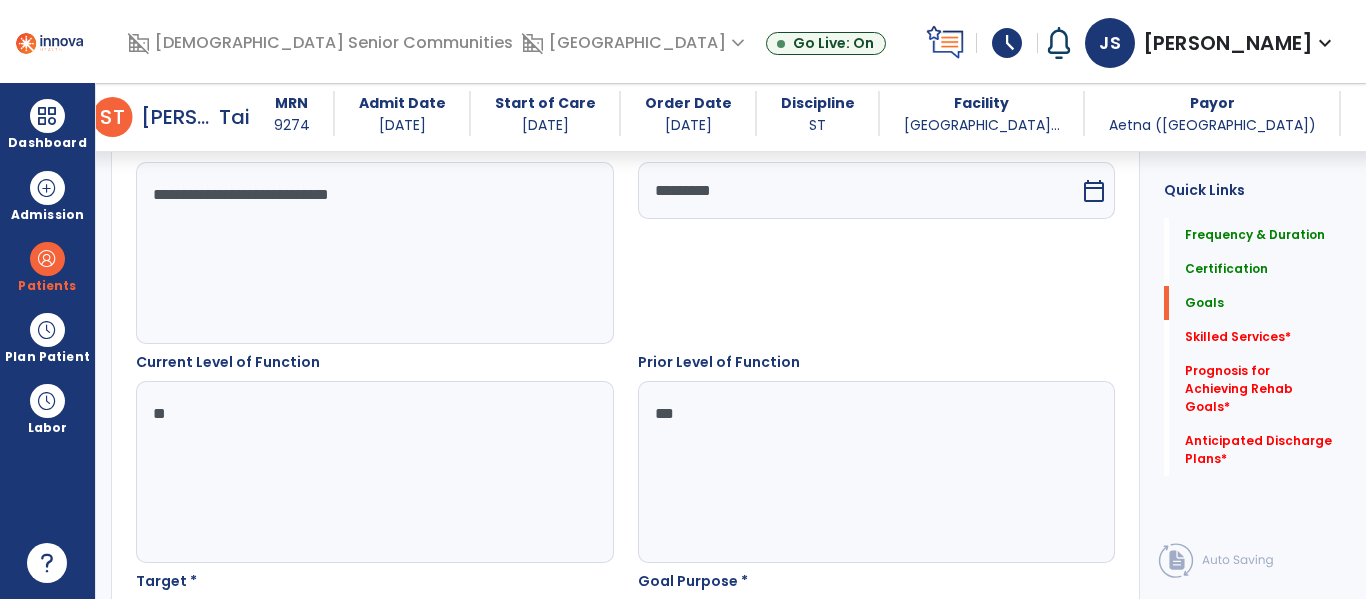type on "***" 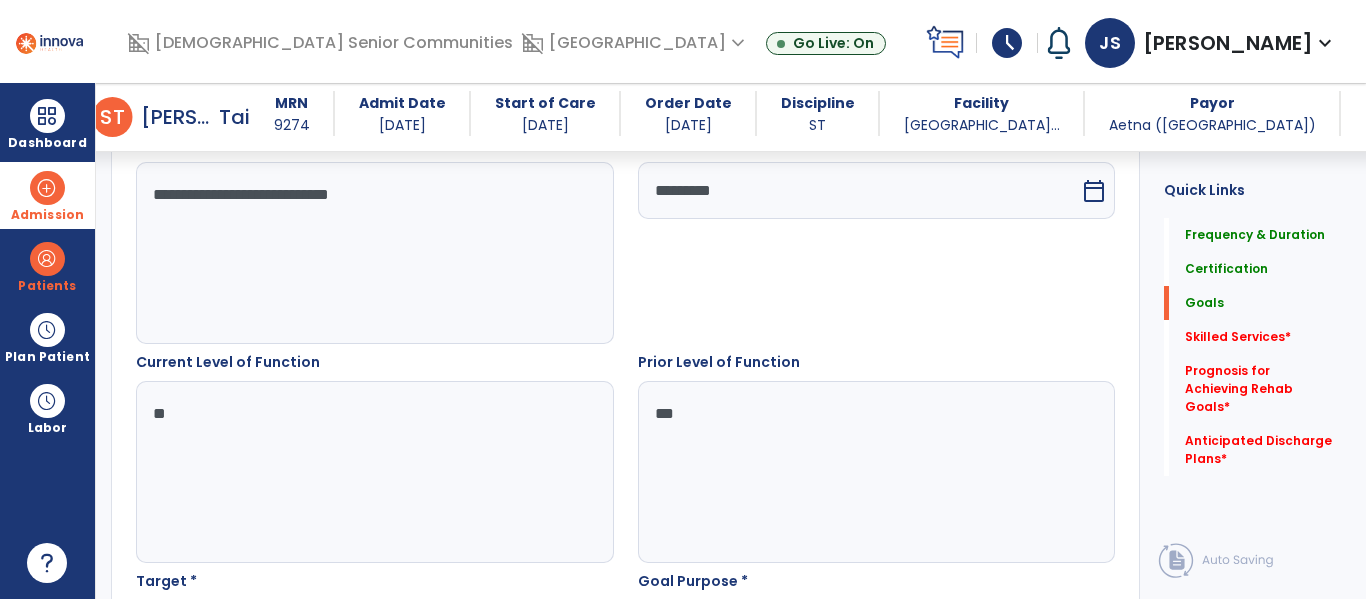 drag, startPoint x: 340, startPoint y: 263, endPoint x: 93, endPoint y: 247, distance: 247.51767 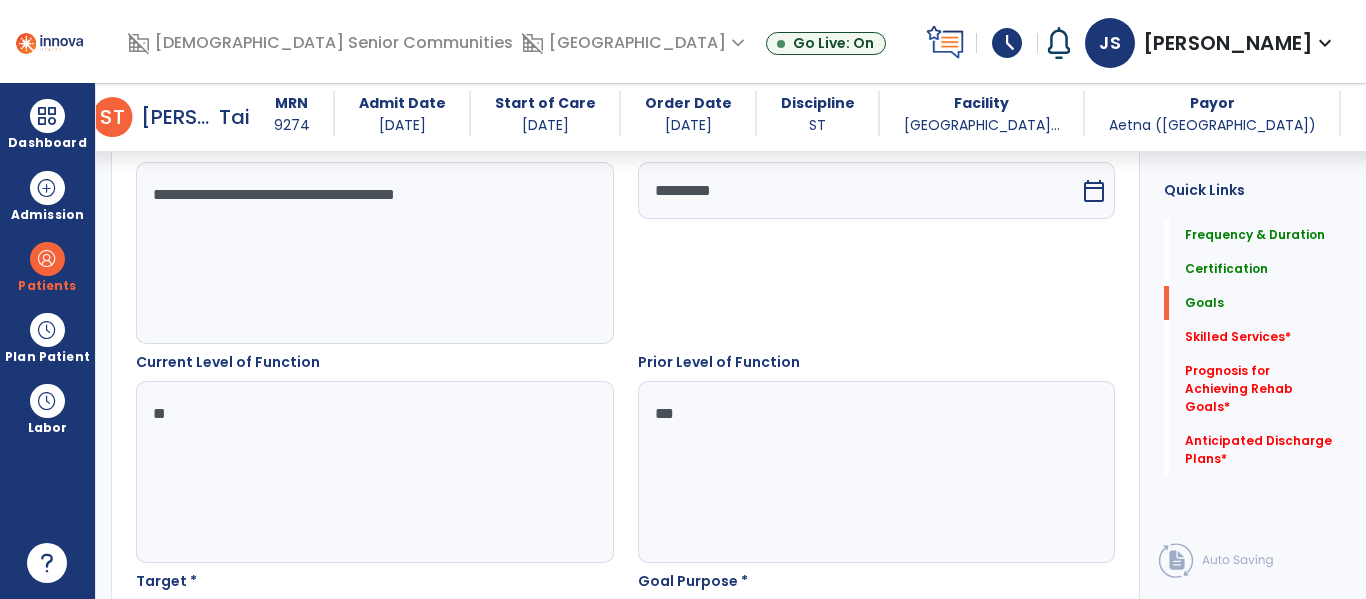 type on "**********" 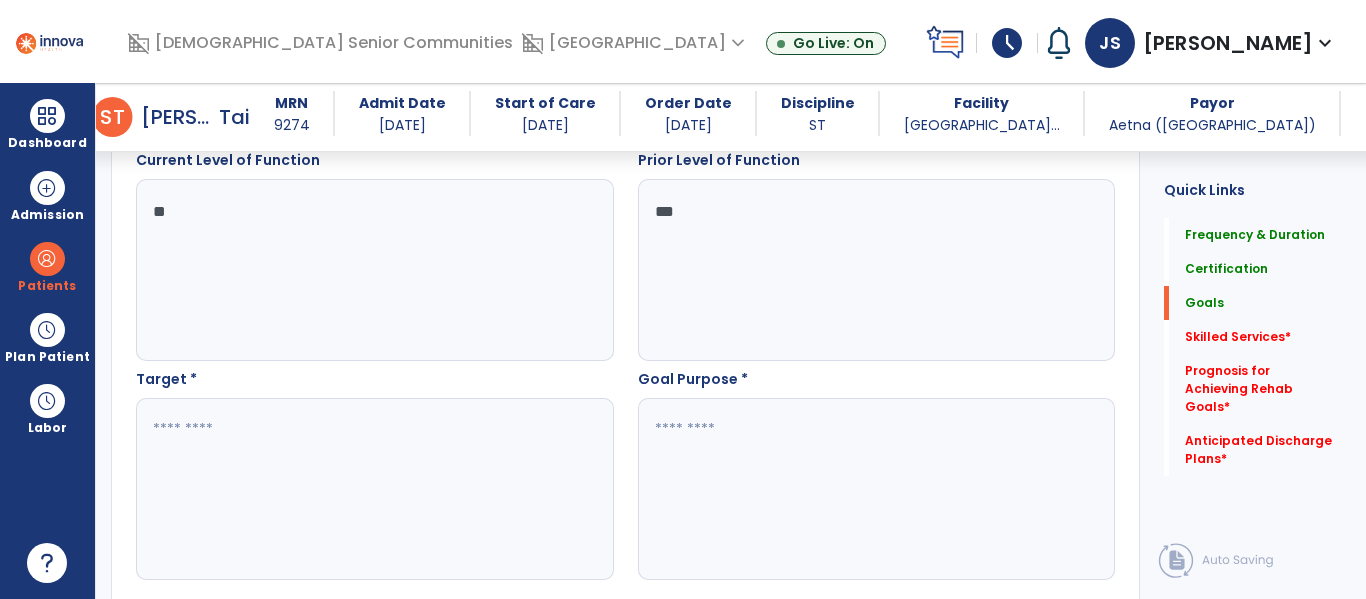 scroll, scrollTop: 837, scrollLeft: 0, axis: vertical 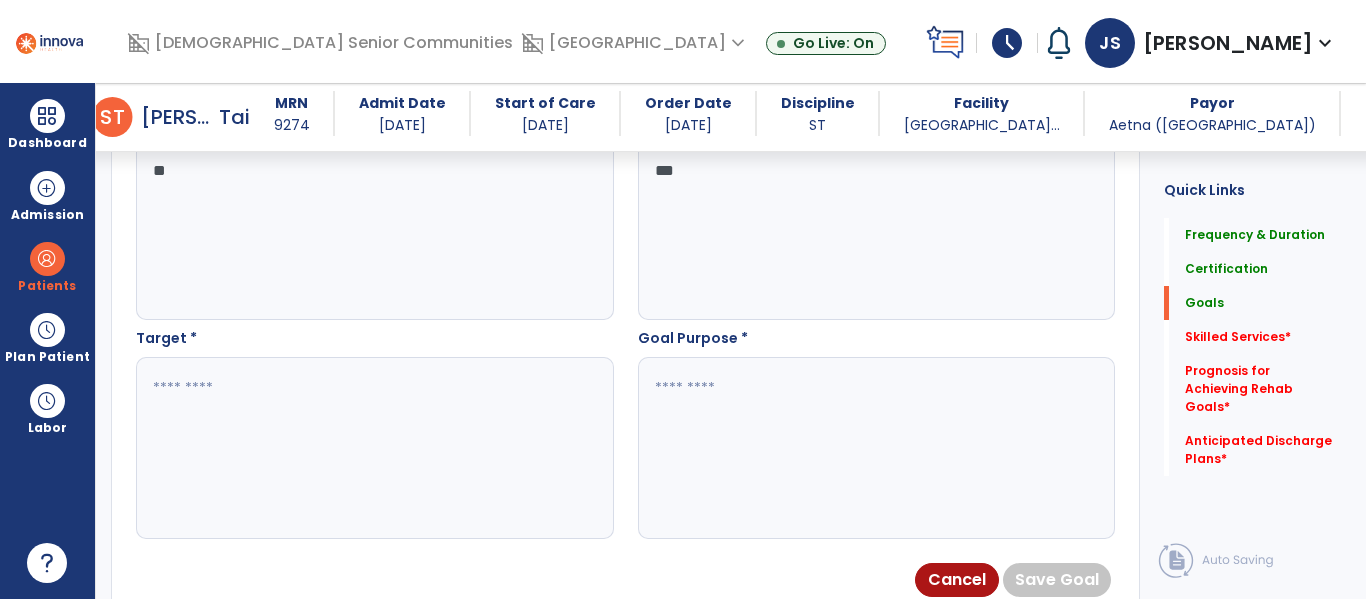 click at bounding box center (371, 448) 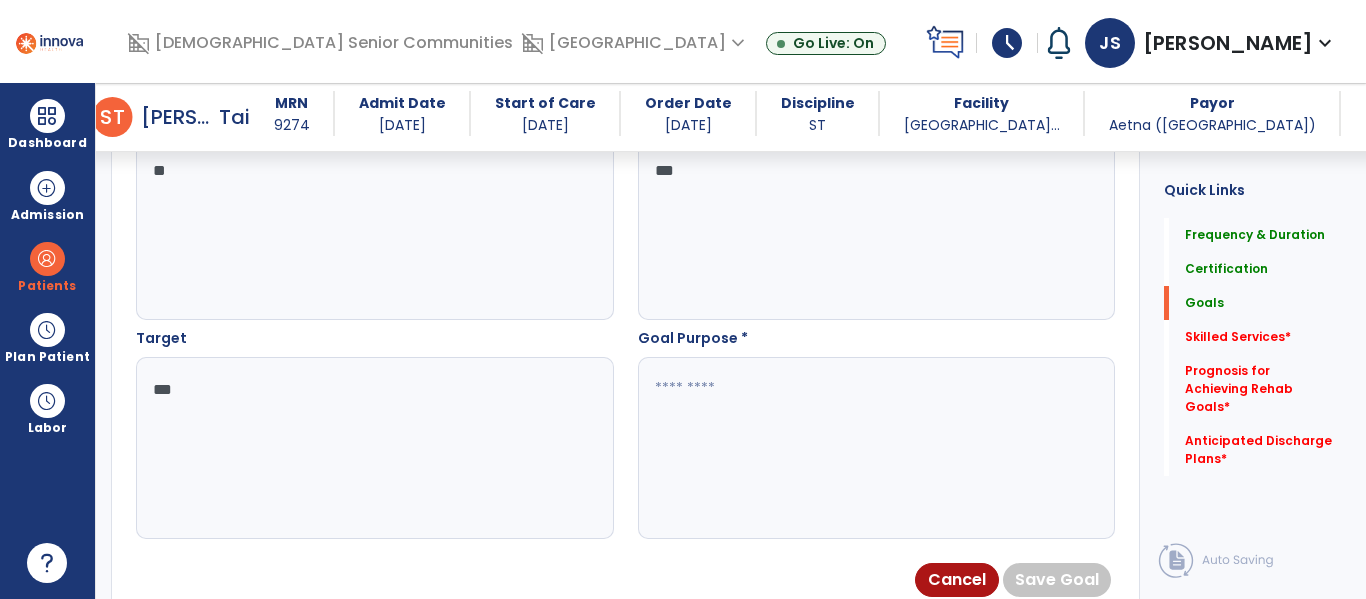 type on "***" 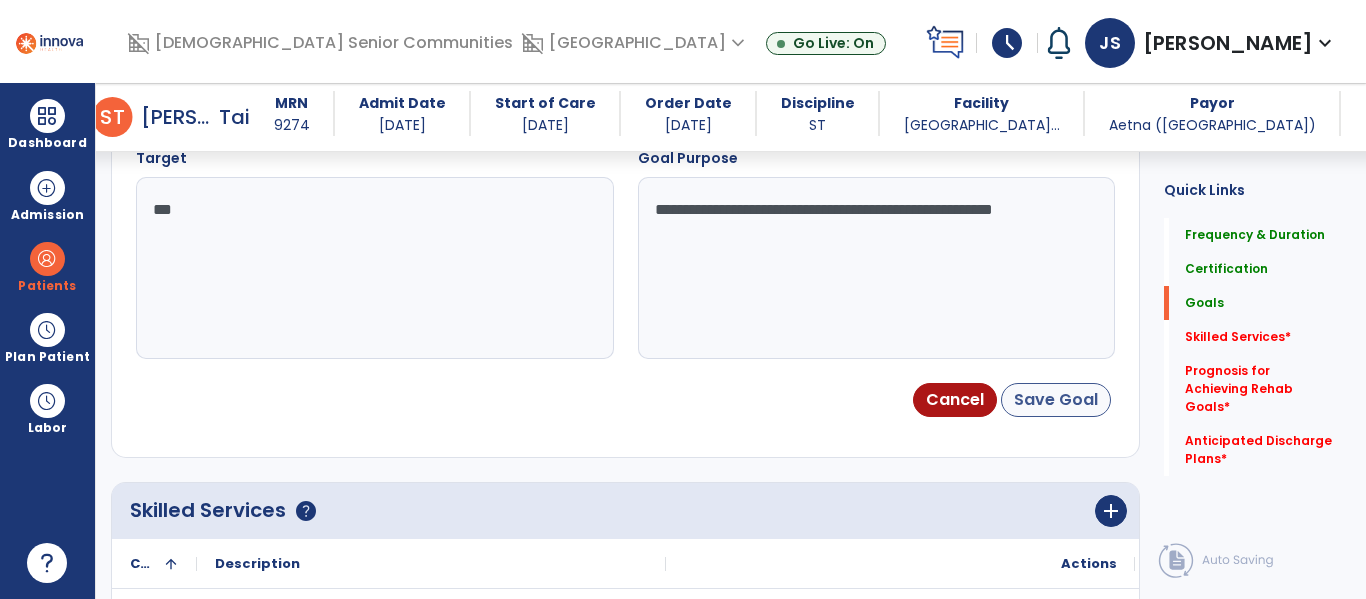 type on "**********" 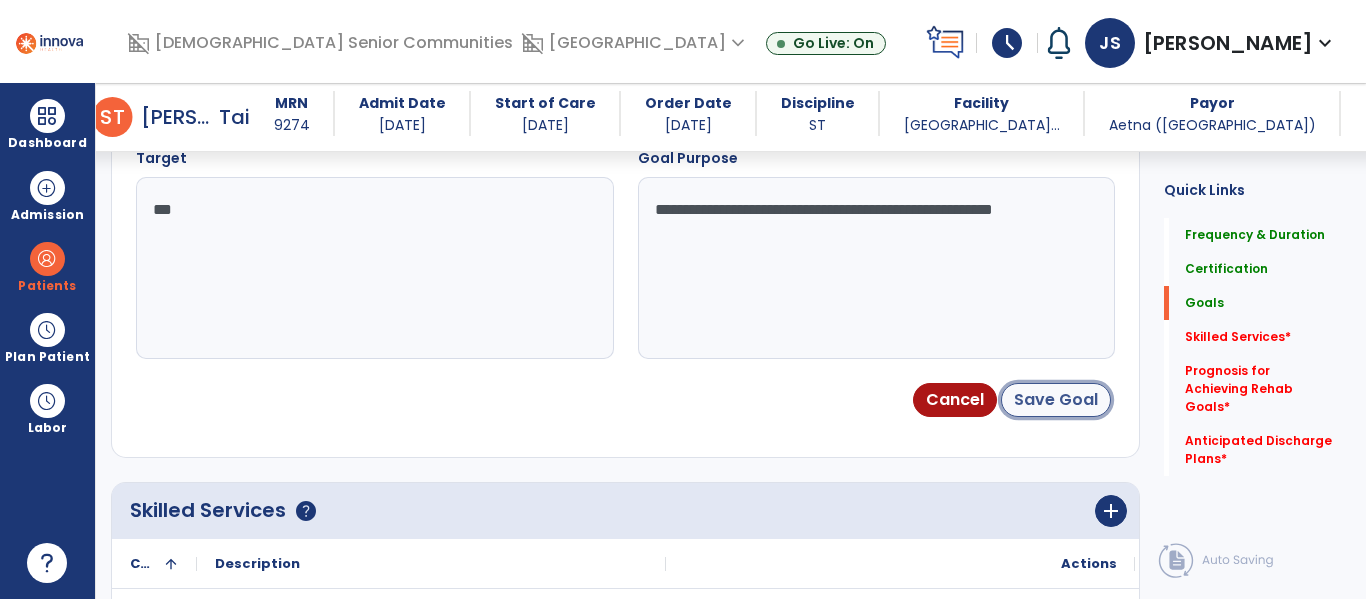 click on "Save Goal" at bounding box center [1056, 400] 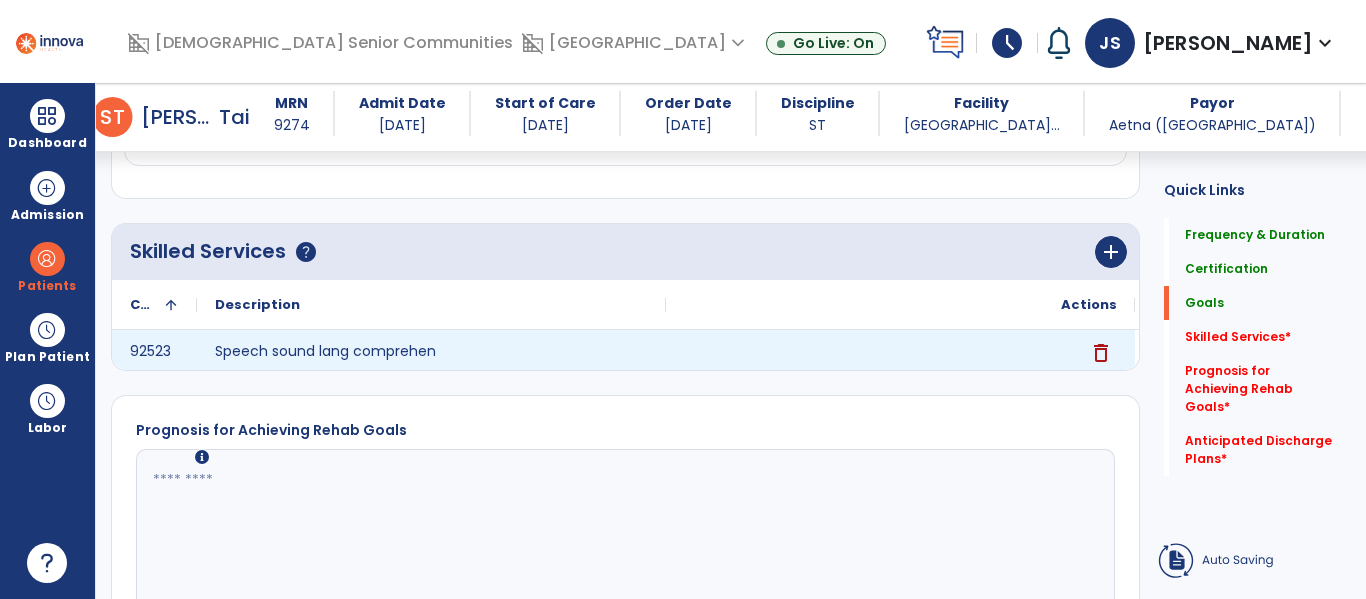 scroll, scrollTop: 1019, scrollLeft: 0, axis: vertical 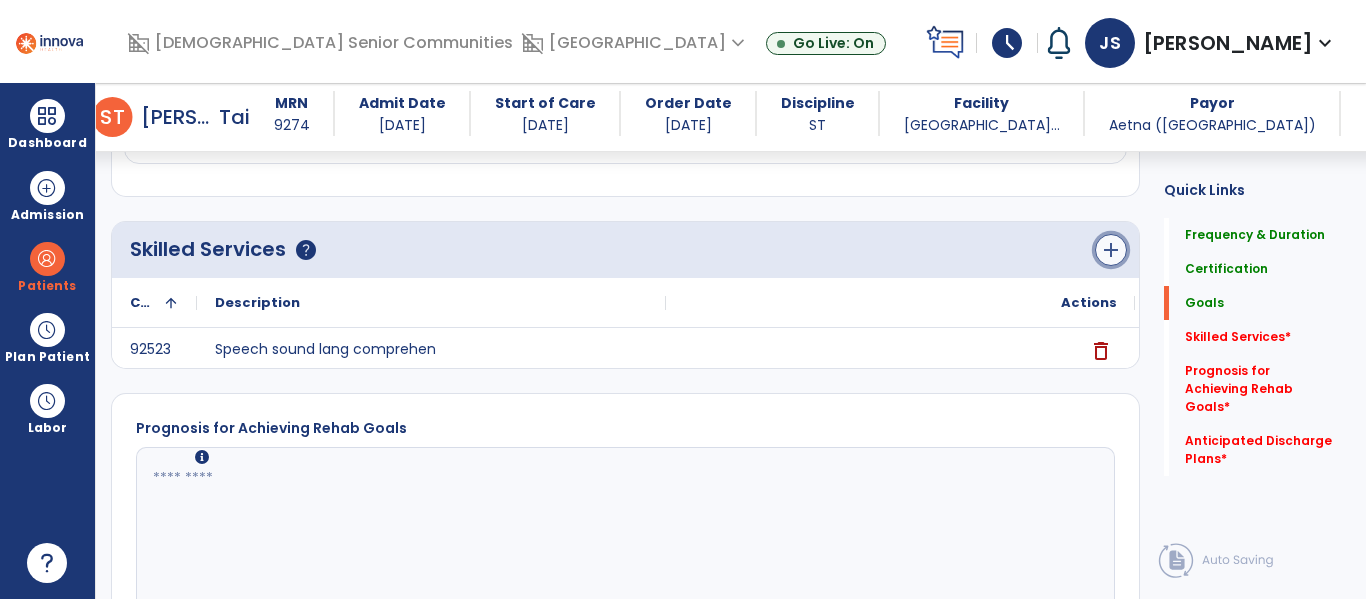 click on "add" 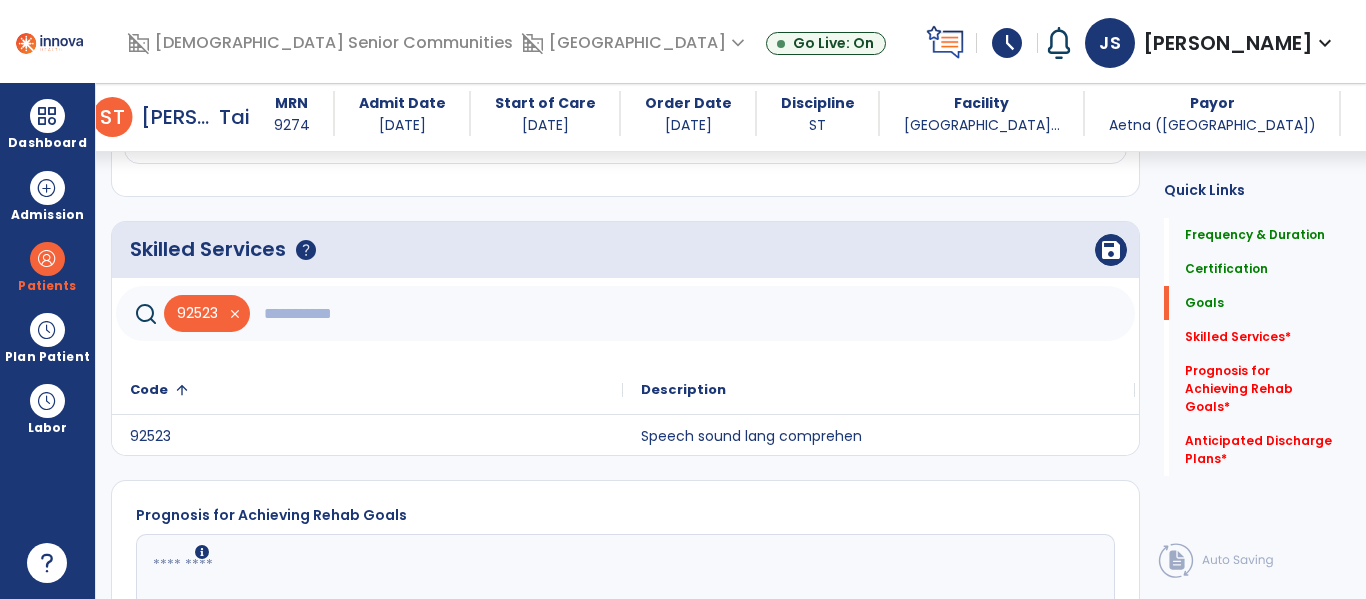click 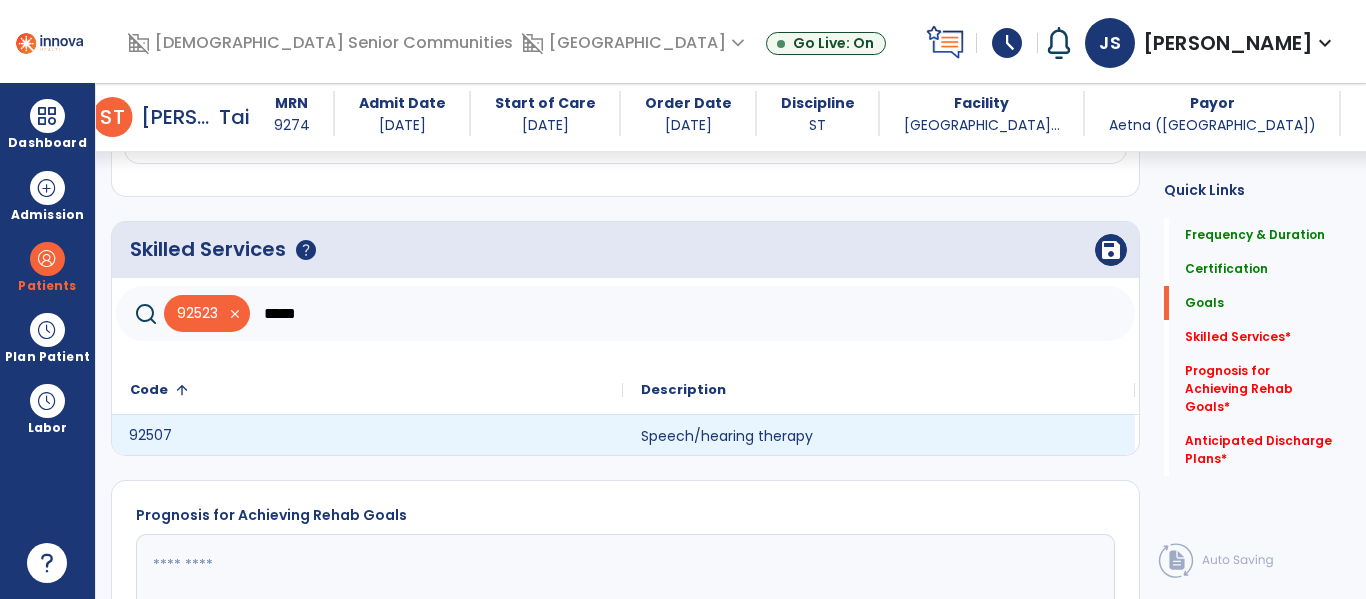 click on "92507" 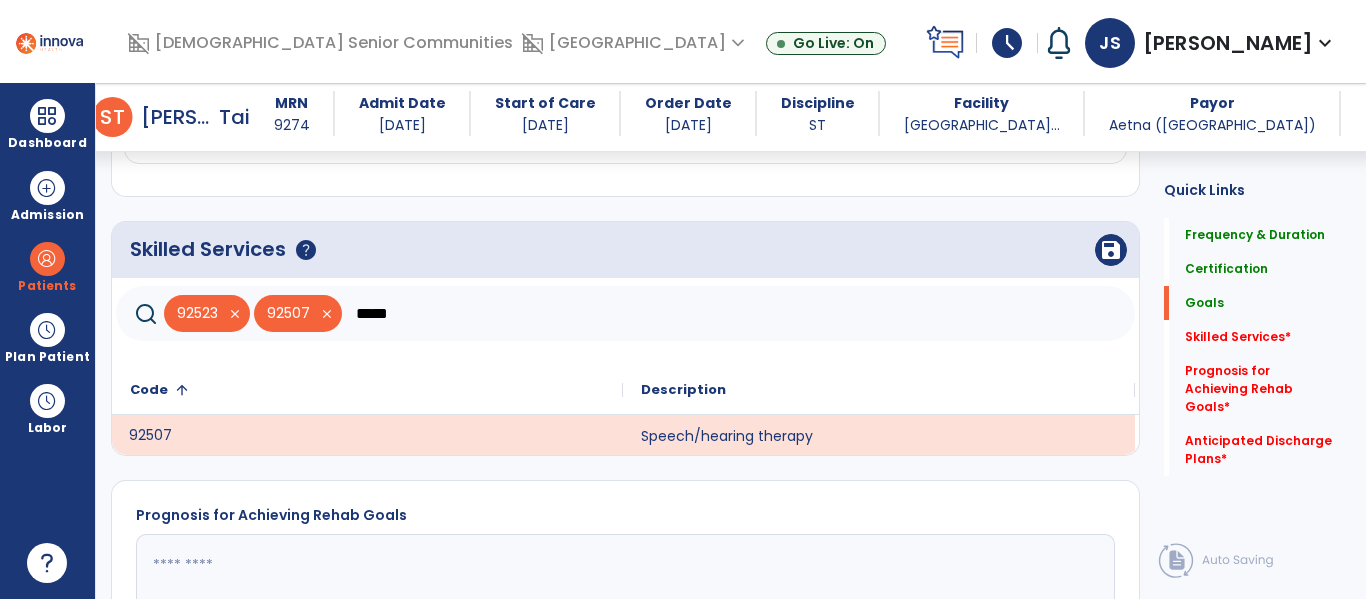 click on "*****" 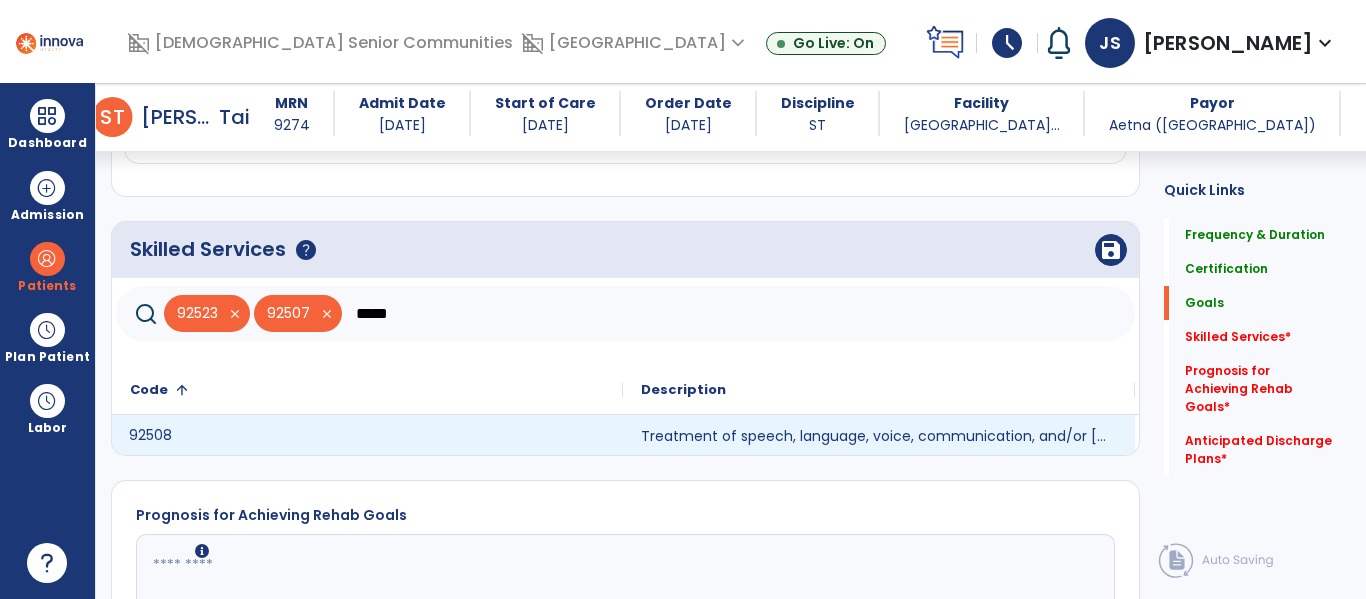 type on "*****" 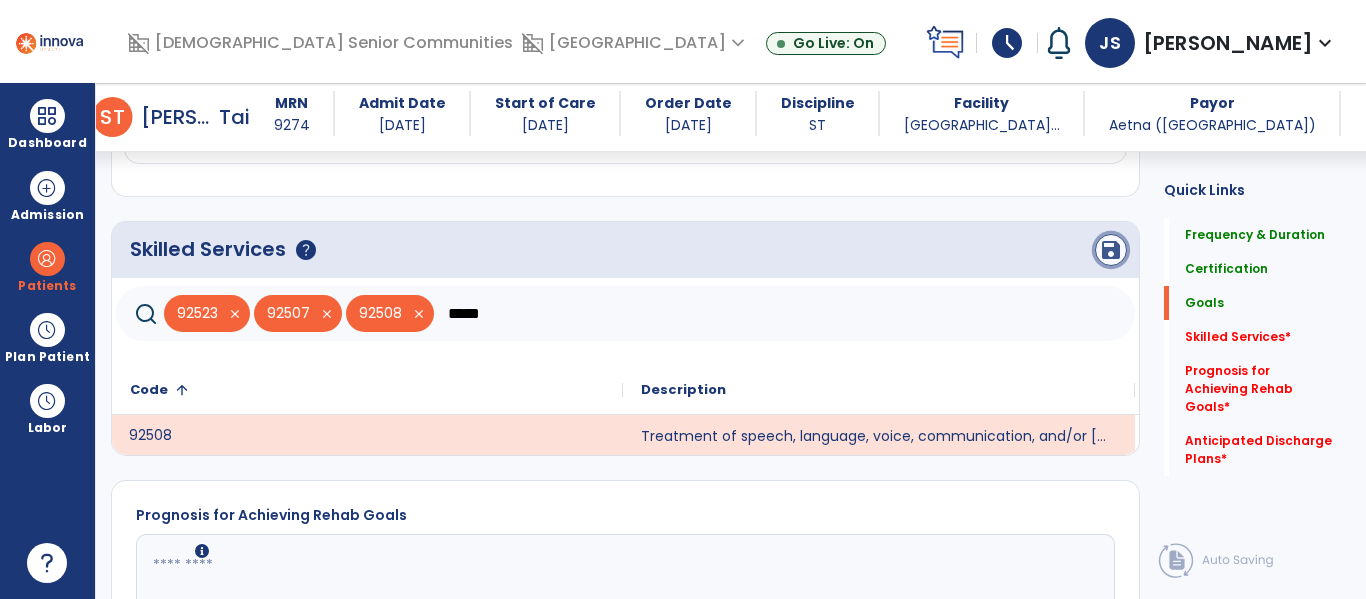 click on "save" 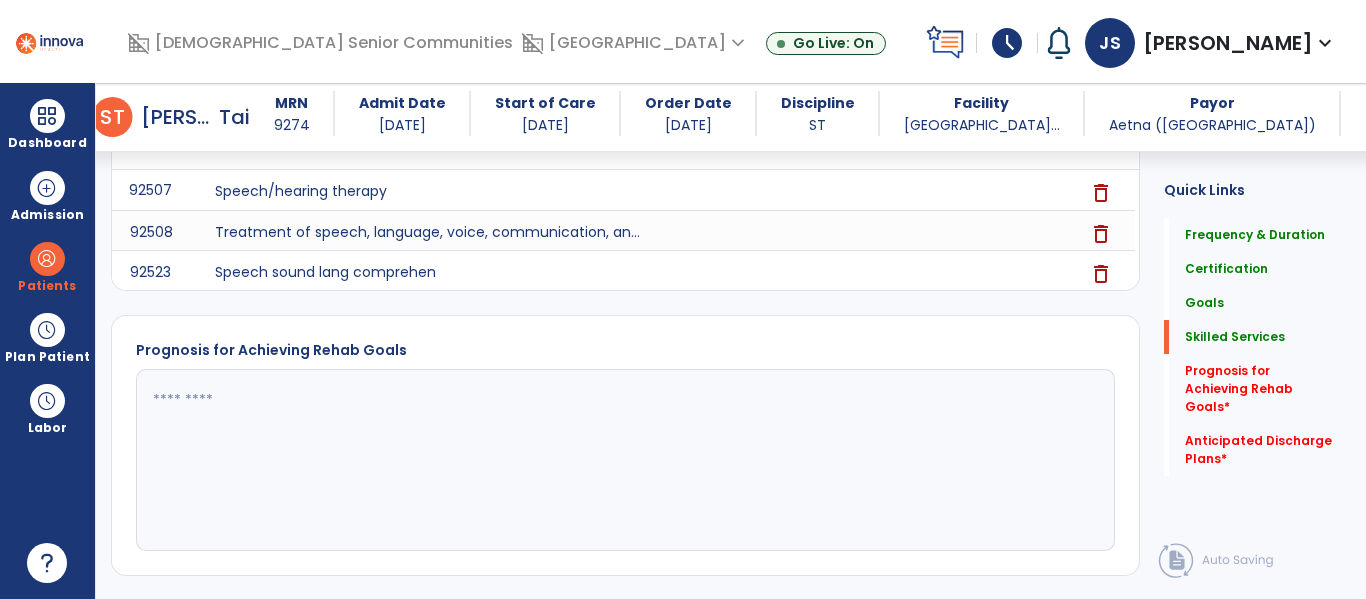 scroll, scrollTop: 1396, scrollLeft: 0, axis: vertical 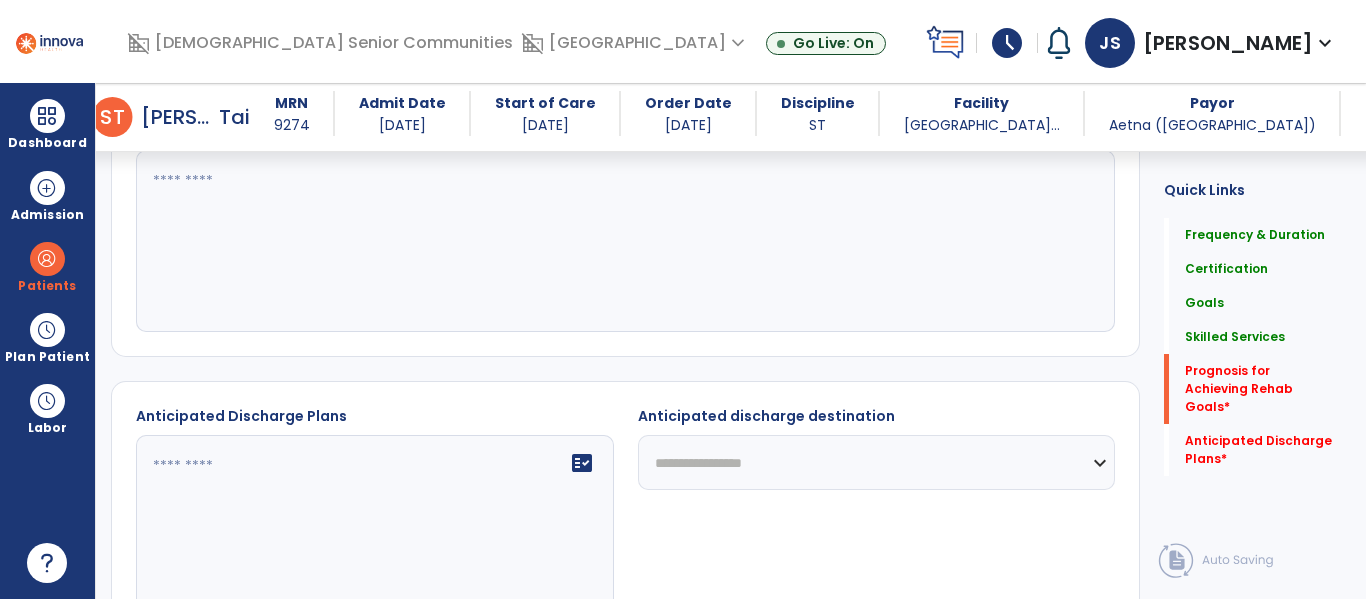 click 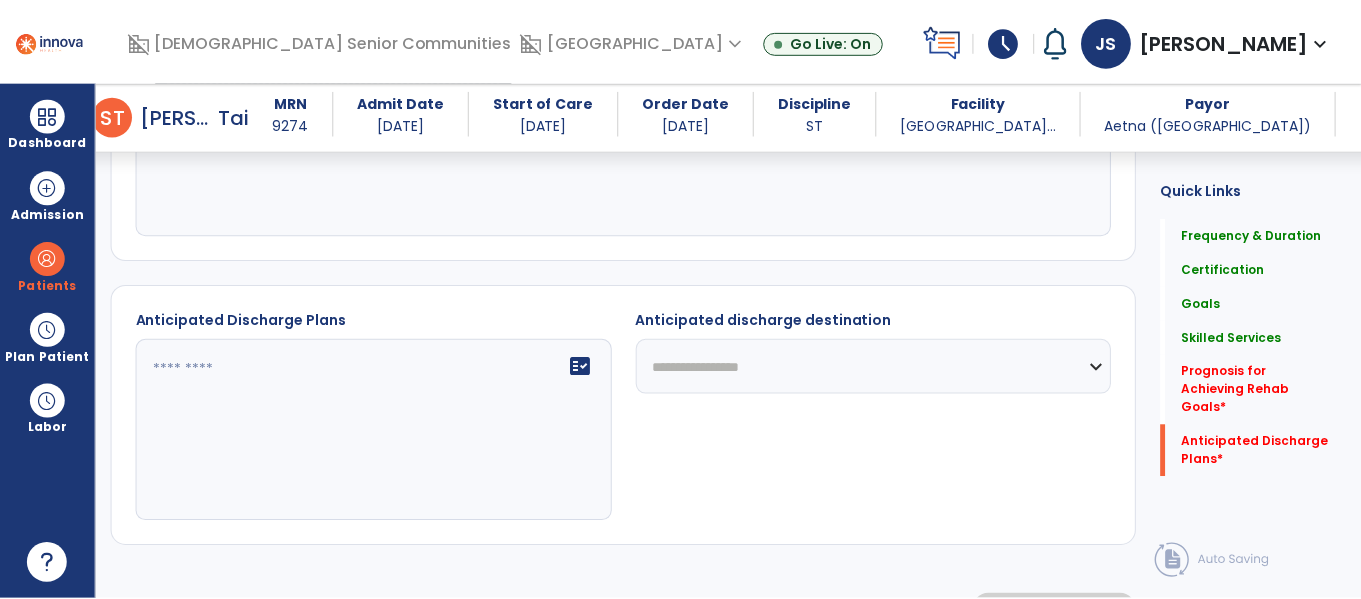scroll, scrollTop: 1683, scrollLeft: 0, axis: vertical 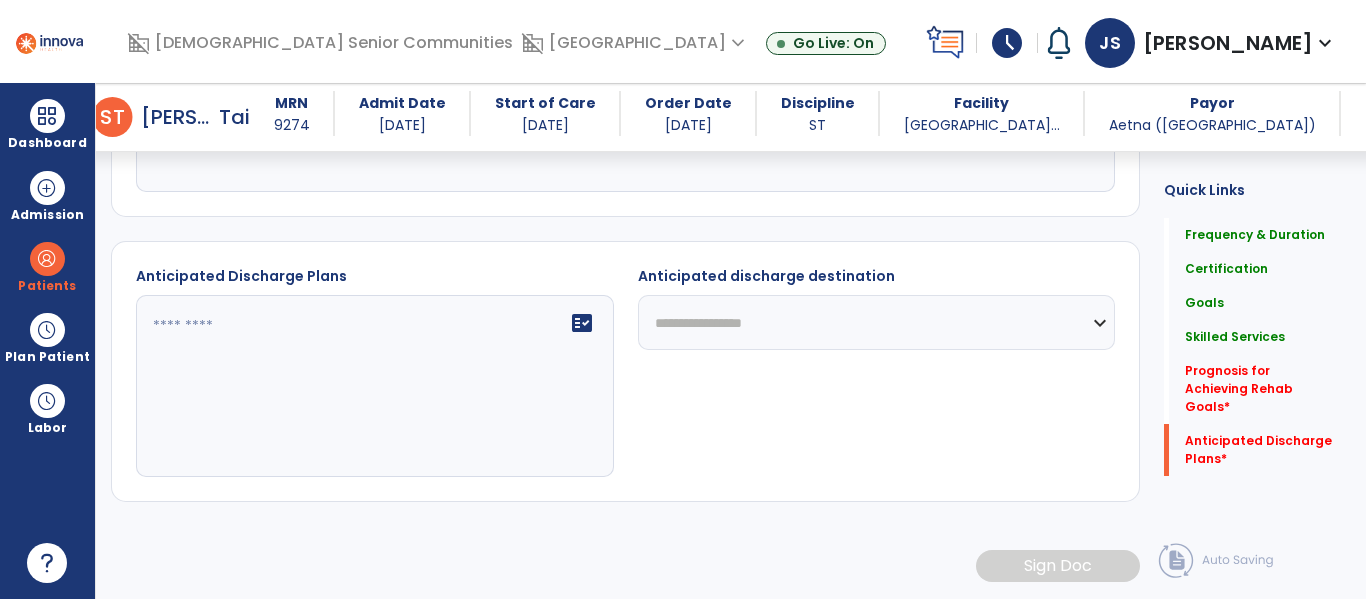 type on "**********" 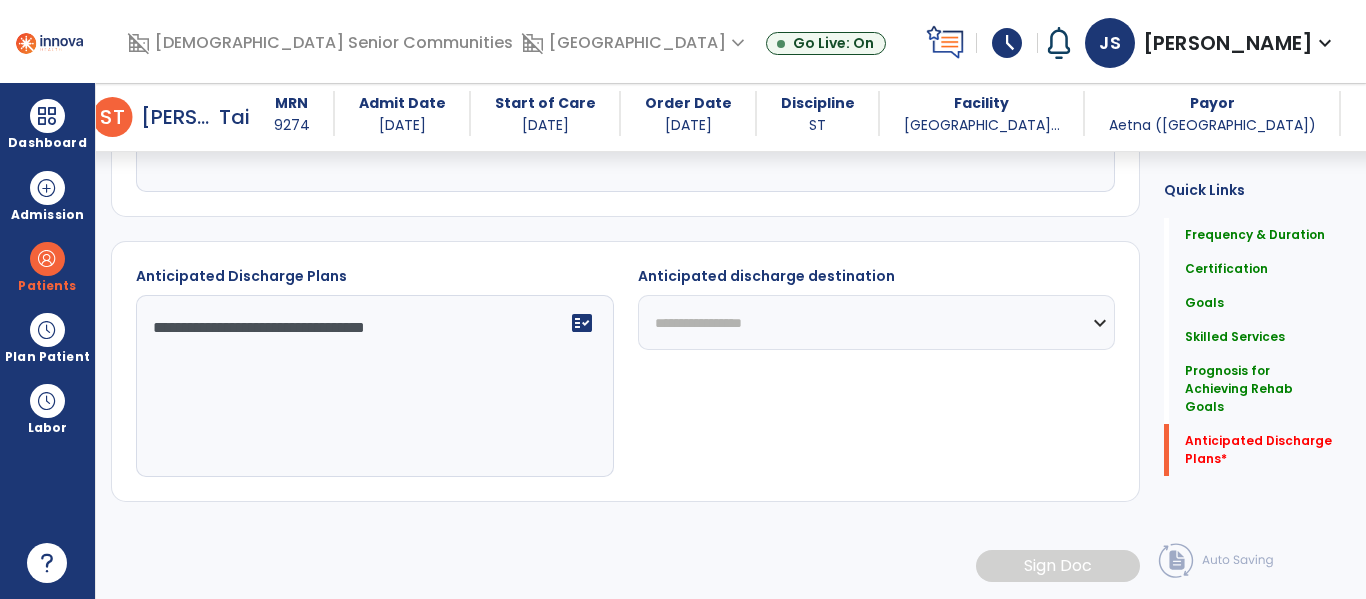 type on "**********" 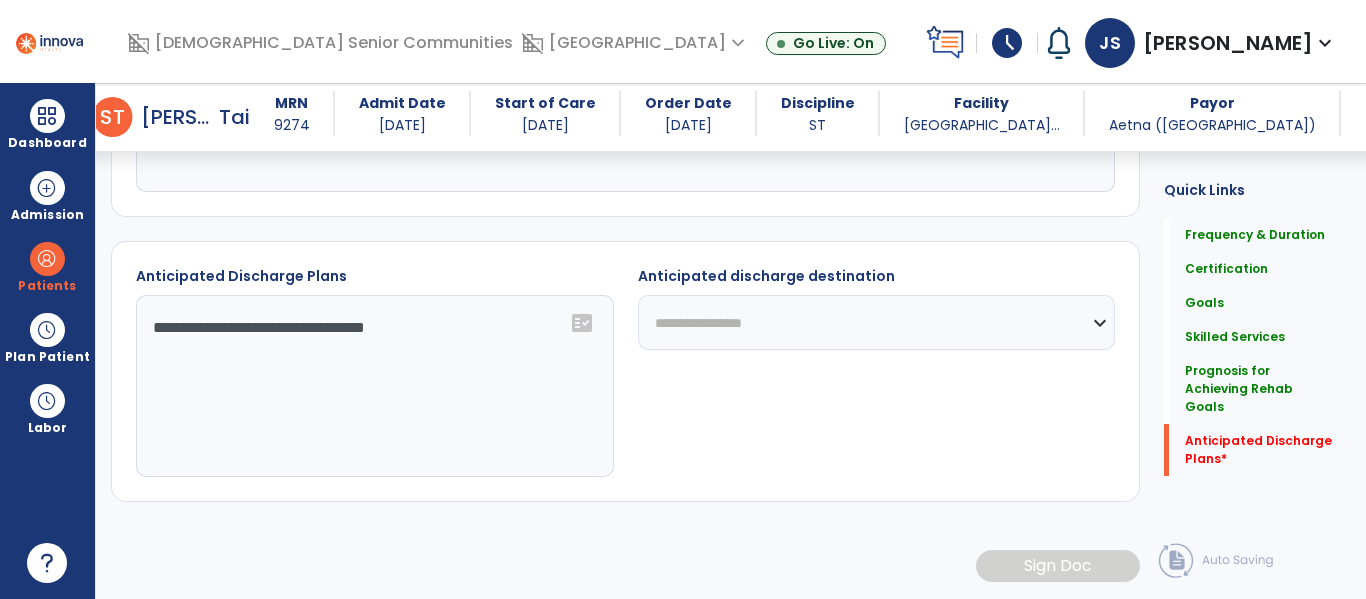 select on "****" 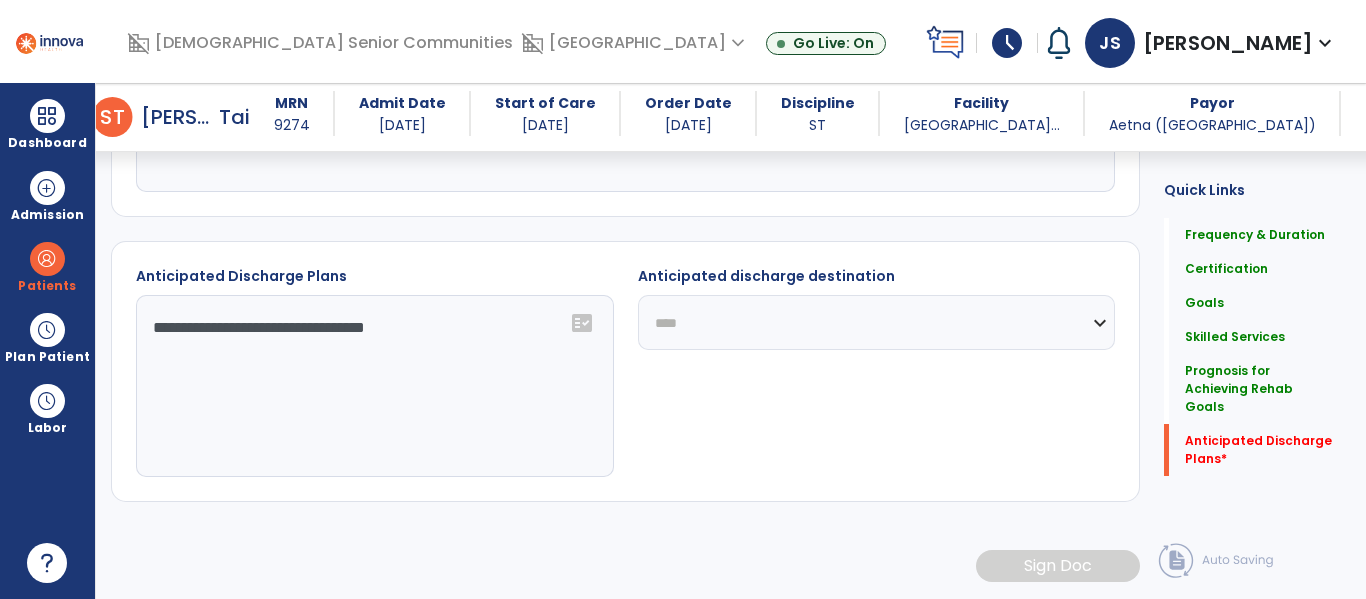 click on "**********" 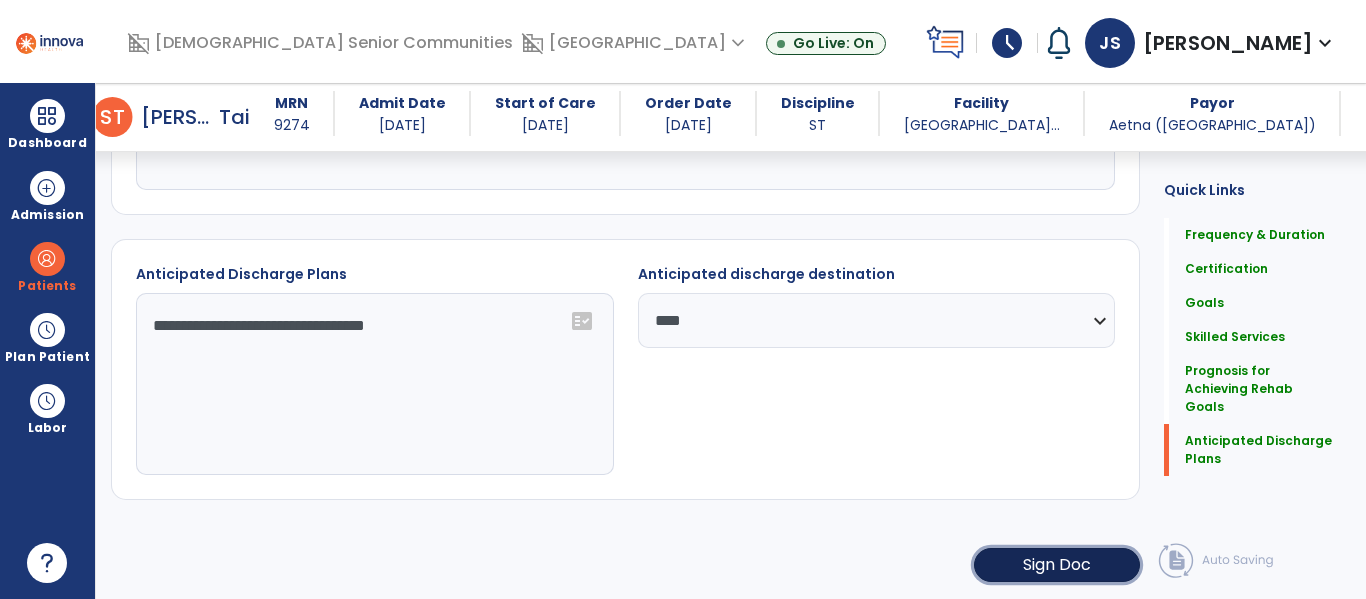 click on "Sign Doc" 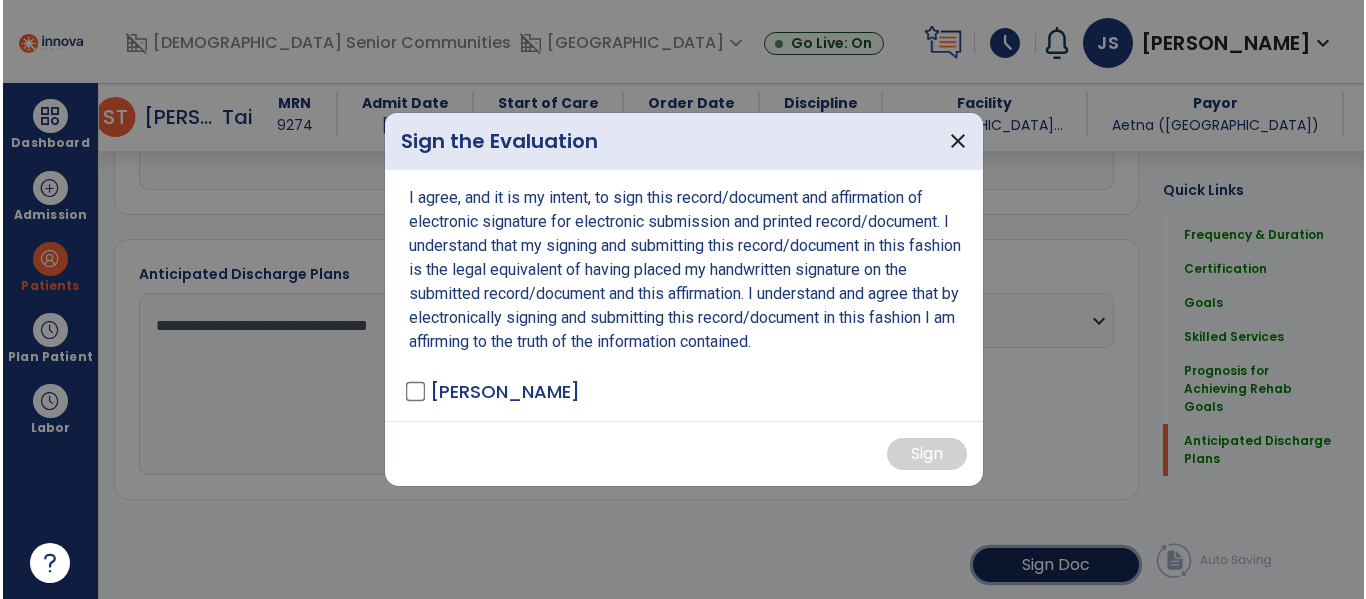 scroll, scrollTop: 1683, scrollLeft: 0, axis: vertical 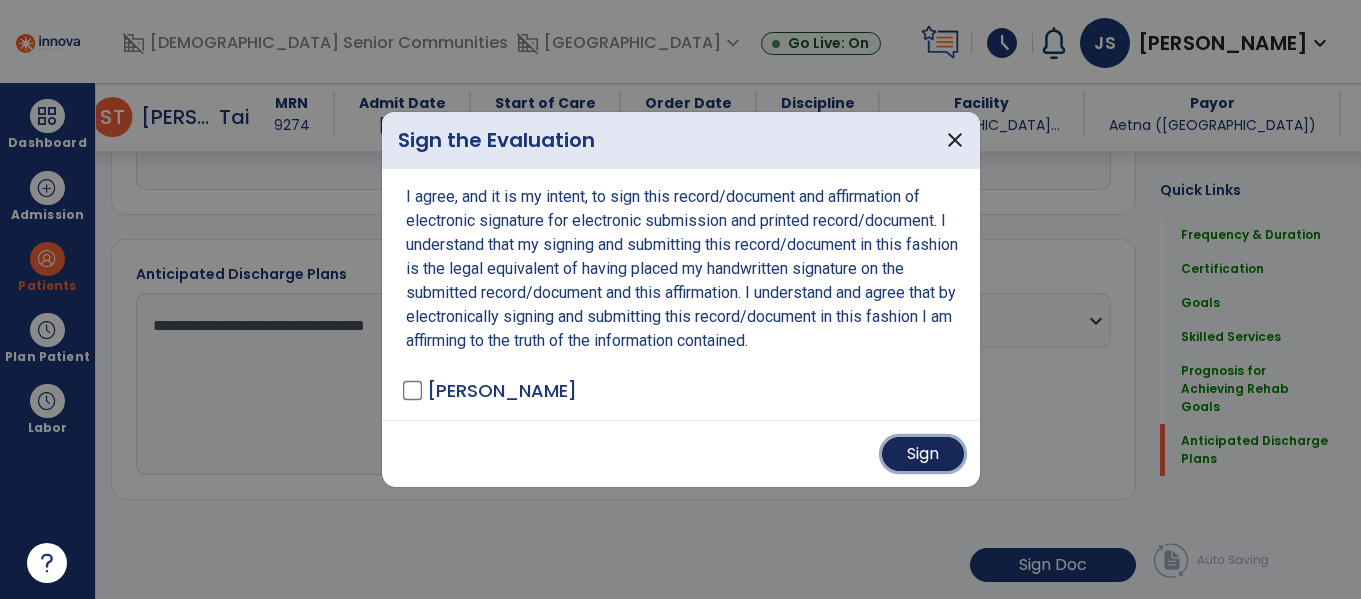click on "Sign" at bounding box center [923, 454] 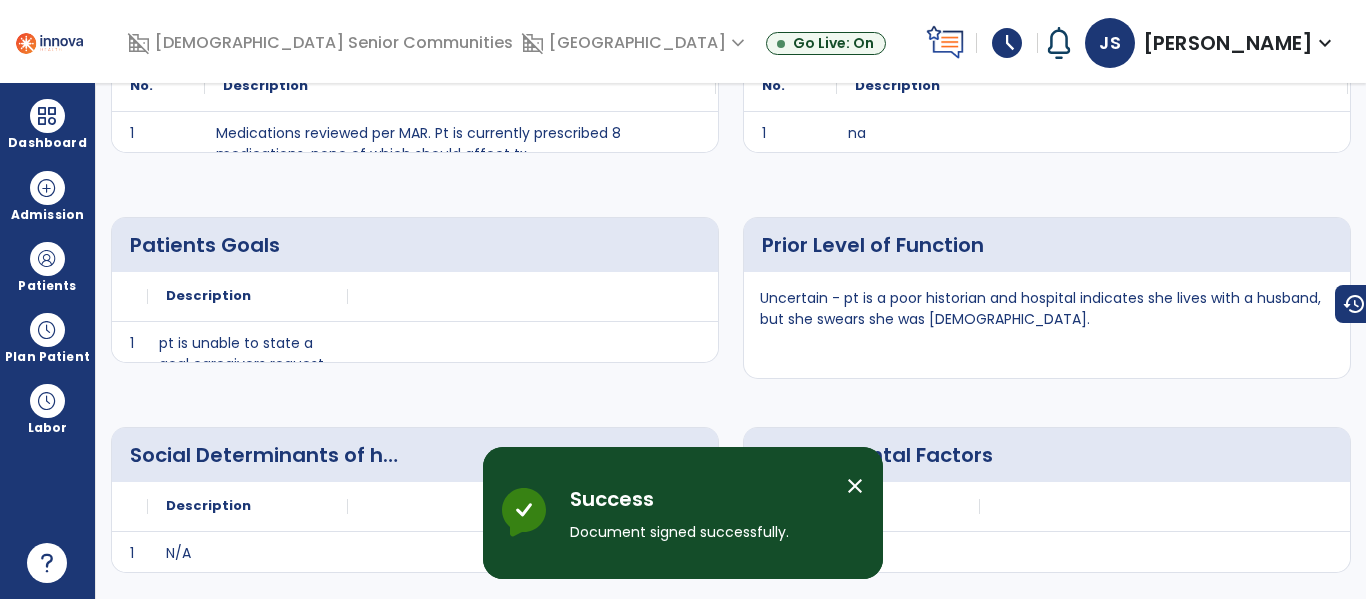scroll, scrollTop: 0, scrollLeft: 0, axis: both 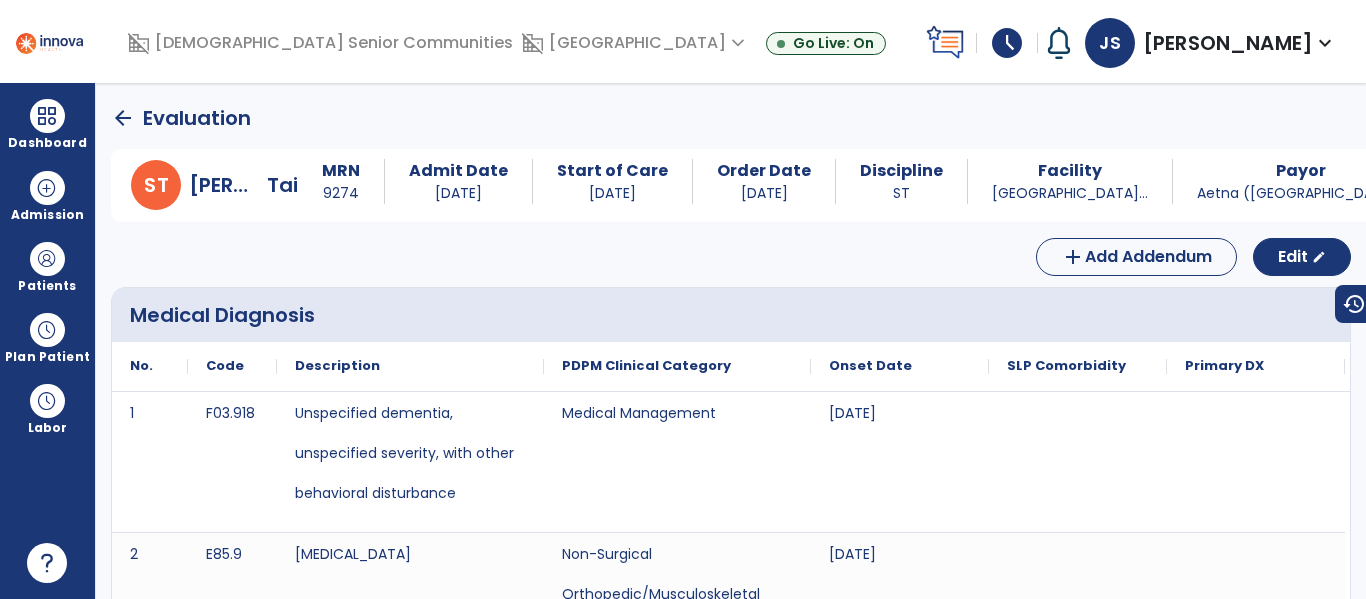 click on "arrow_back" 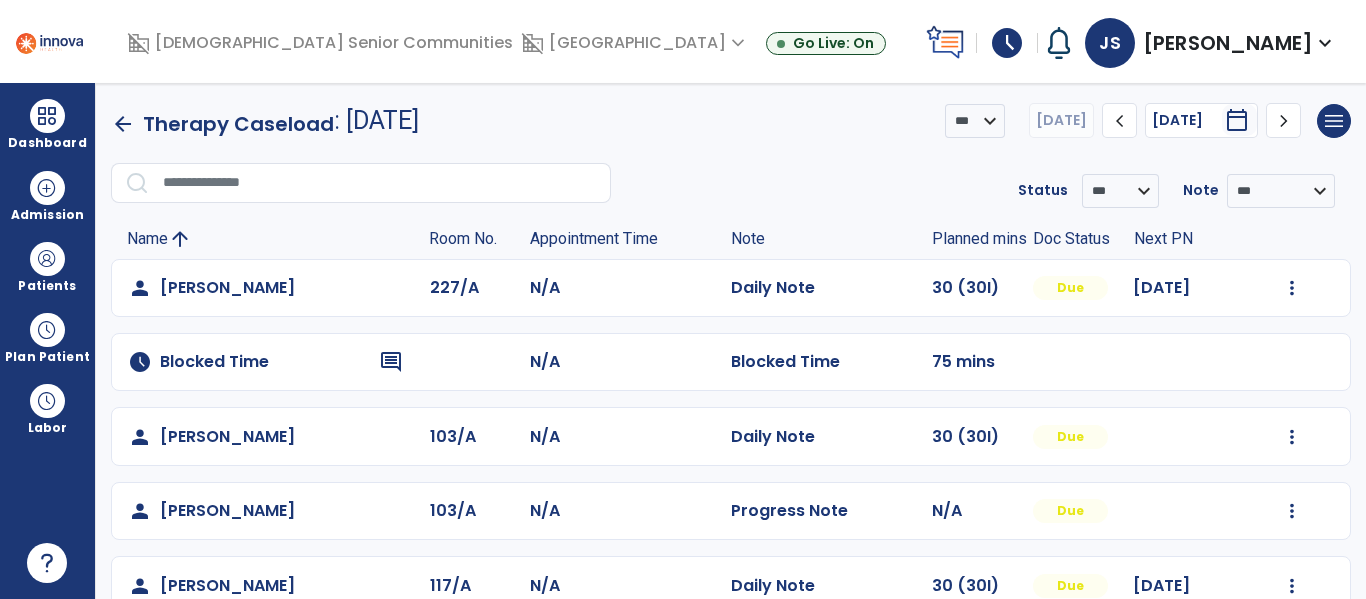 click on "Mark Visit As Complete   Reset Note   Open Document   G + C Mins" 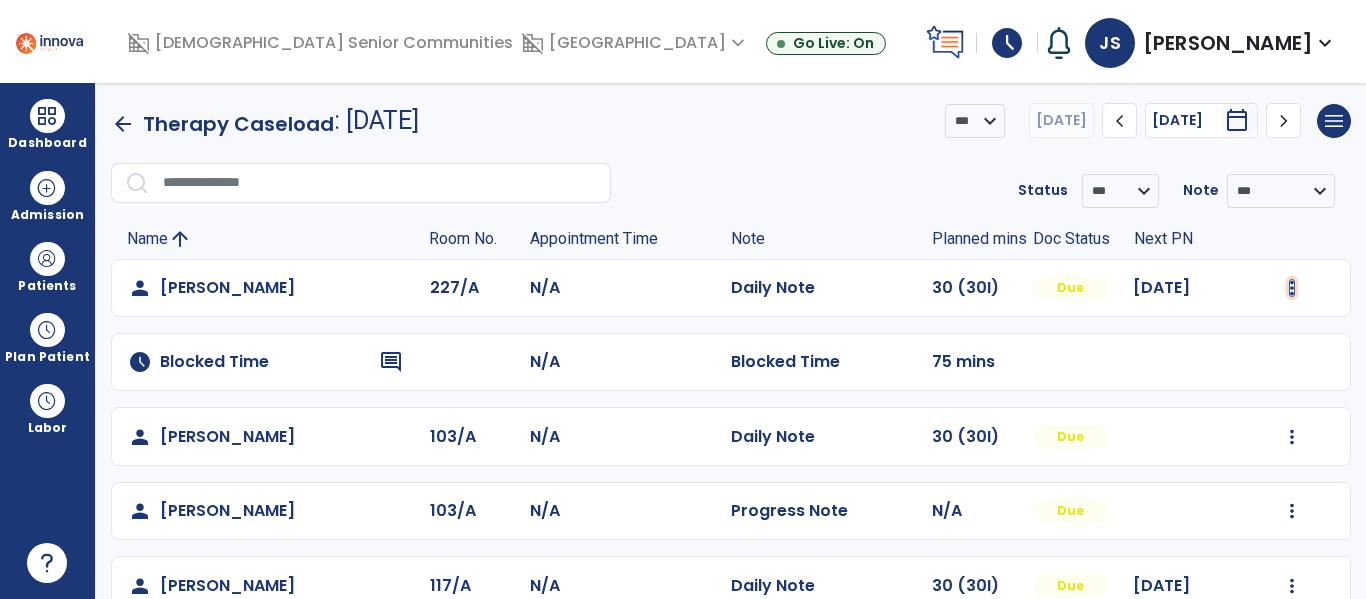 click at bounding box center (1292, 288) 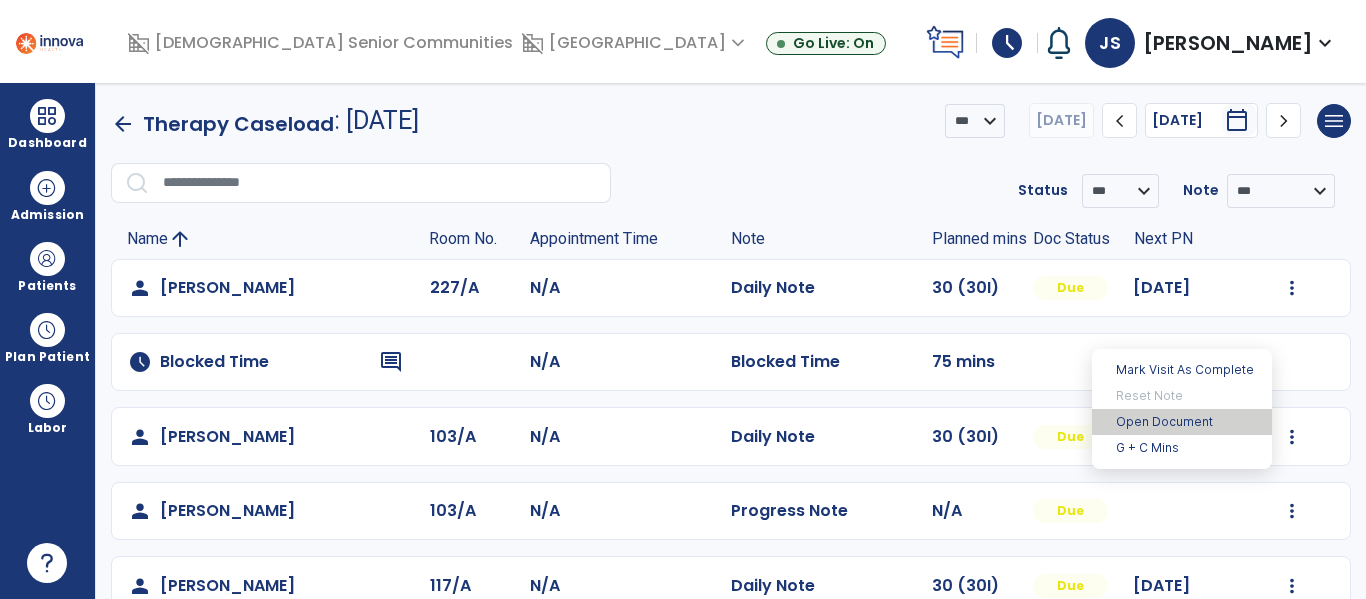 click on "Open Document" at bounding box center (1182, 422) 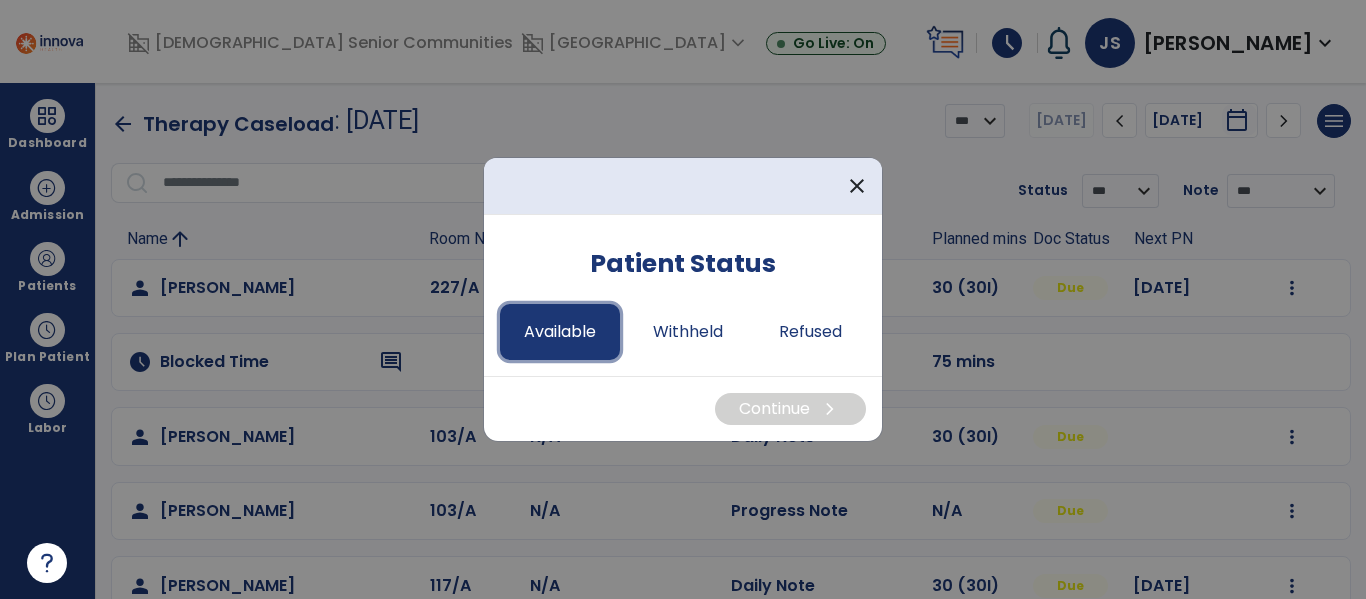 click on "Available" at bounding box center (560, 332) 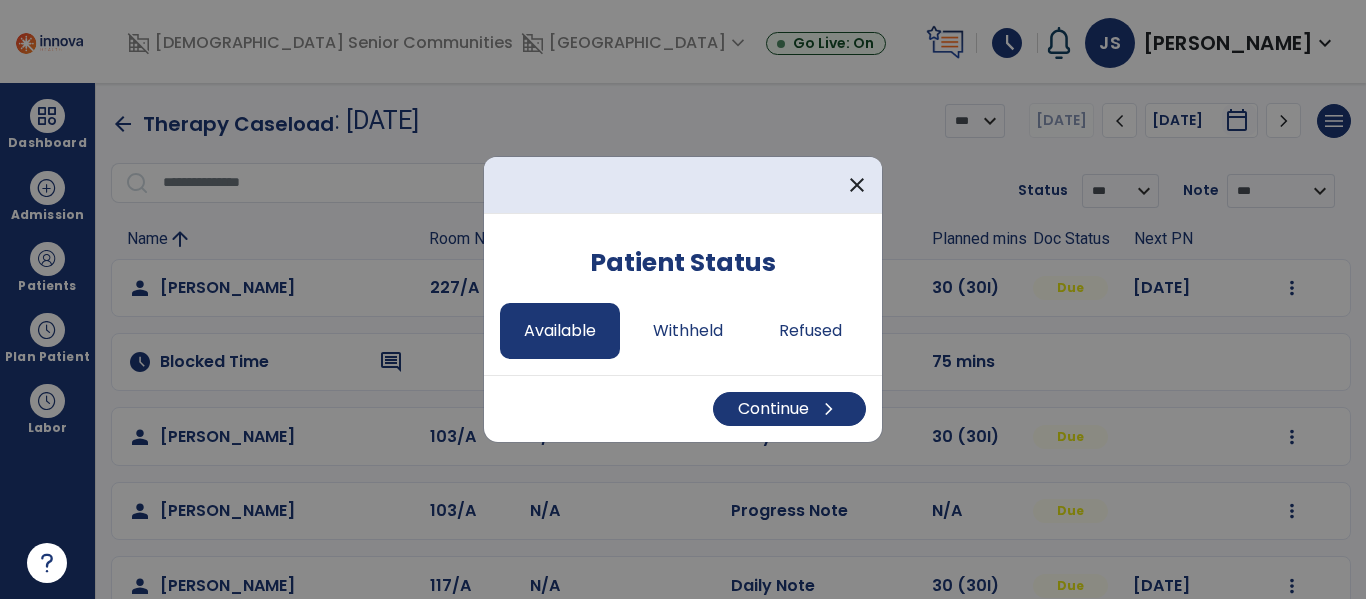 click on "Continue   chevron_right" at bounding box center (683, 408) 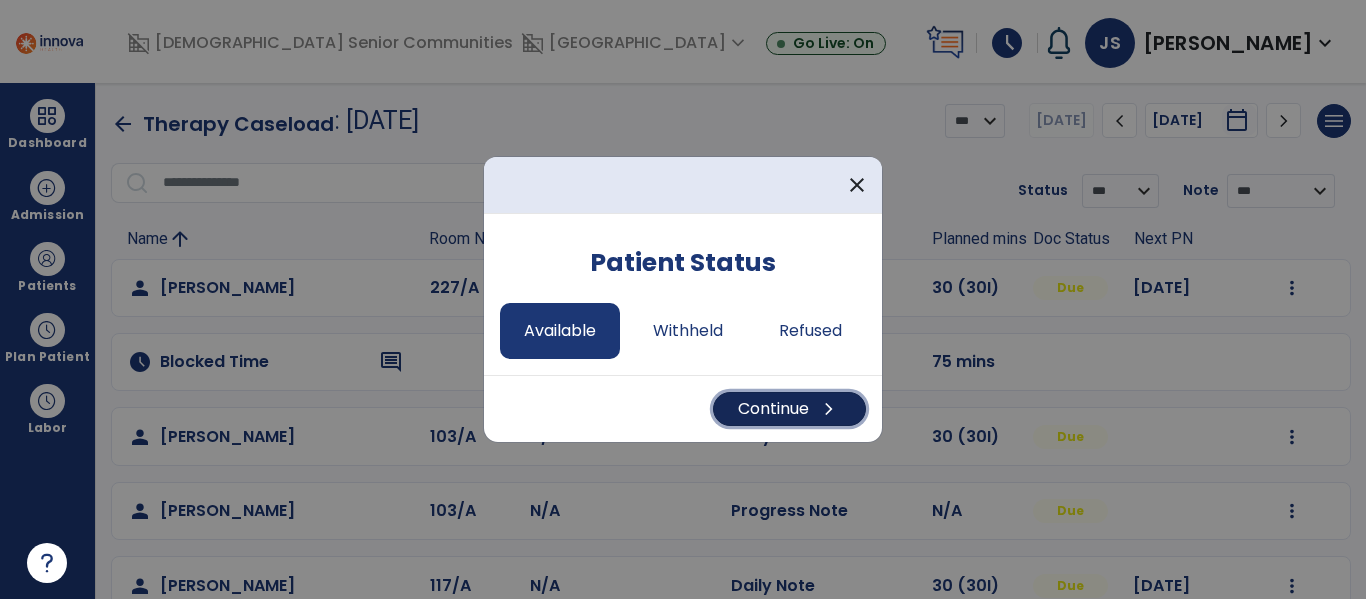 click on "Continue   chevron_right" at bounding box center (789, 409) 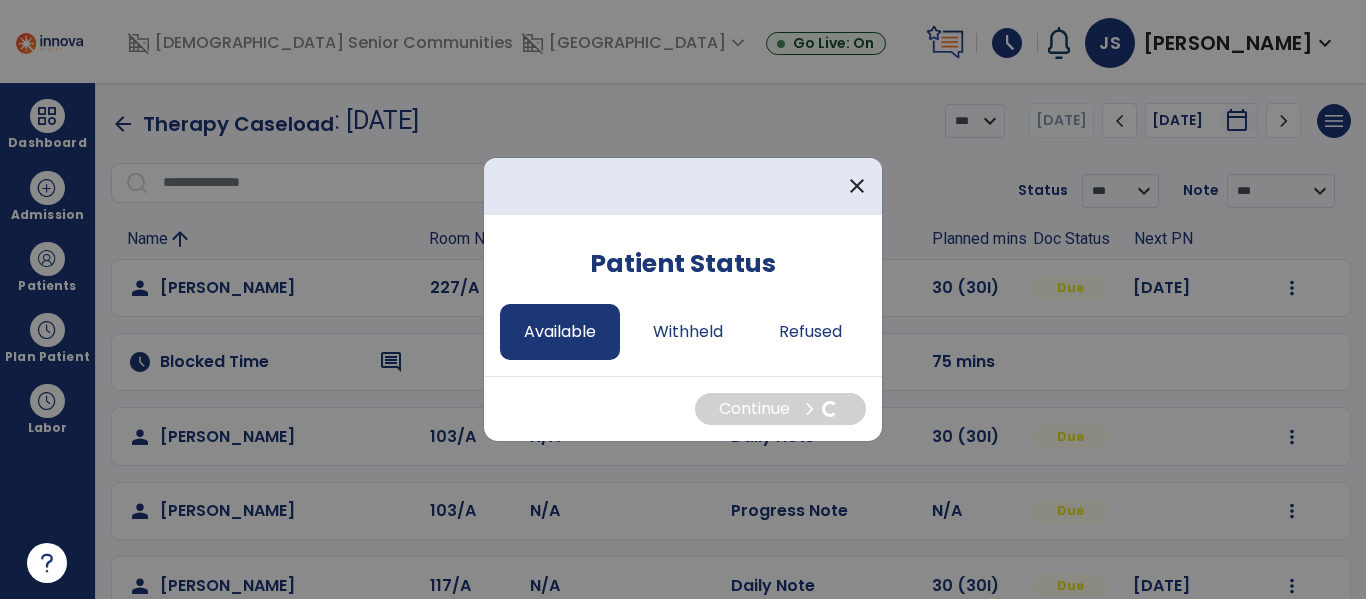 select on "*" 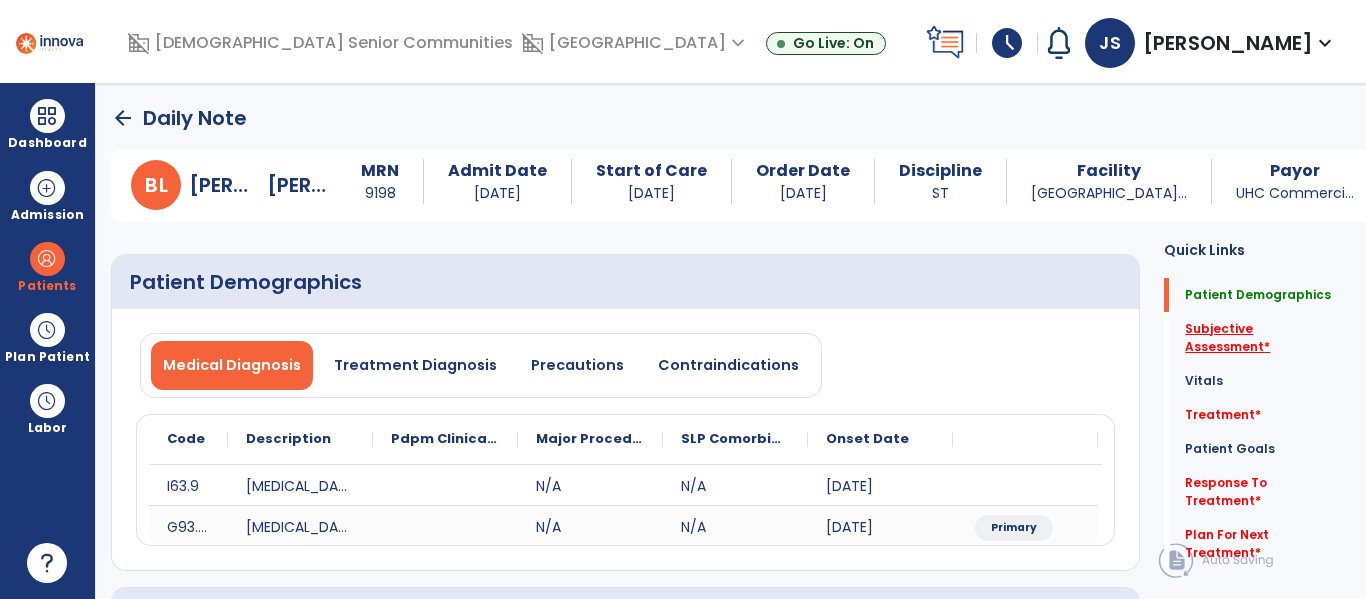click on "Subjective Assessment   *" 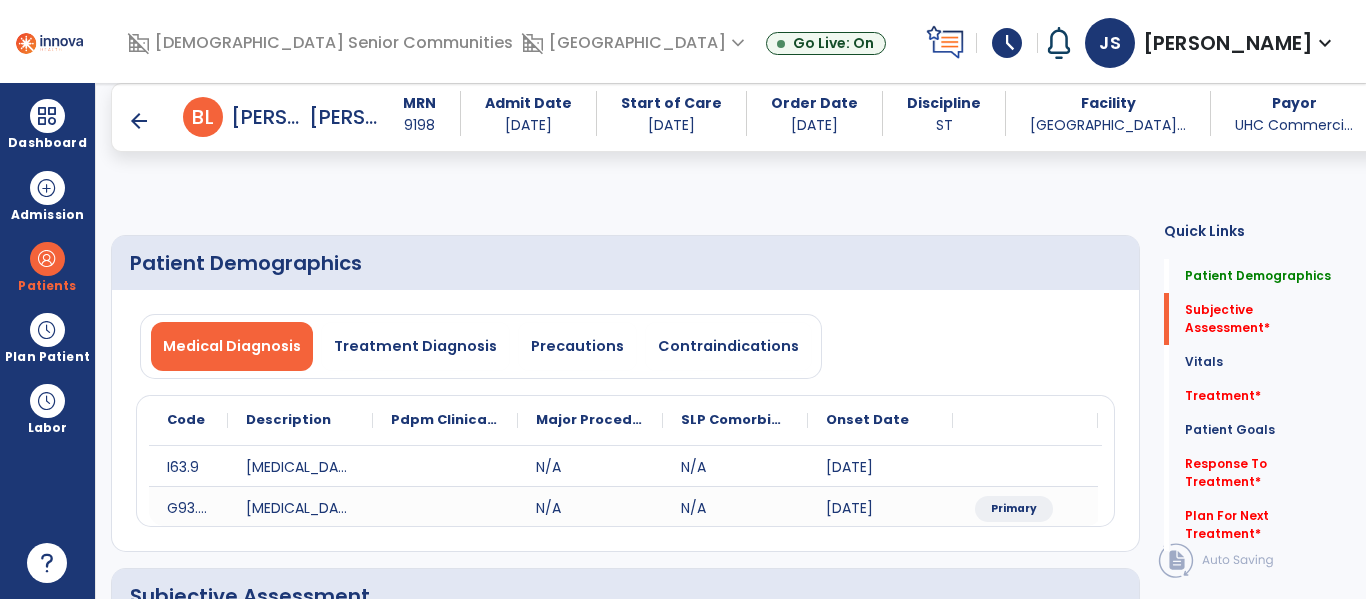 scroll, scrollTop: 426, scrollLeft: 0, axis: vertical 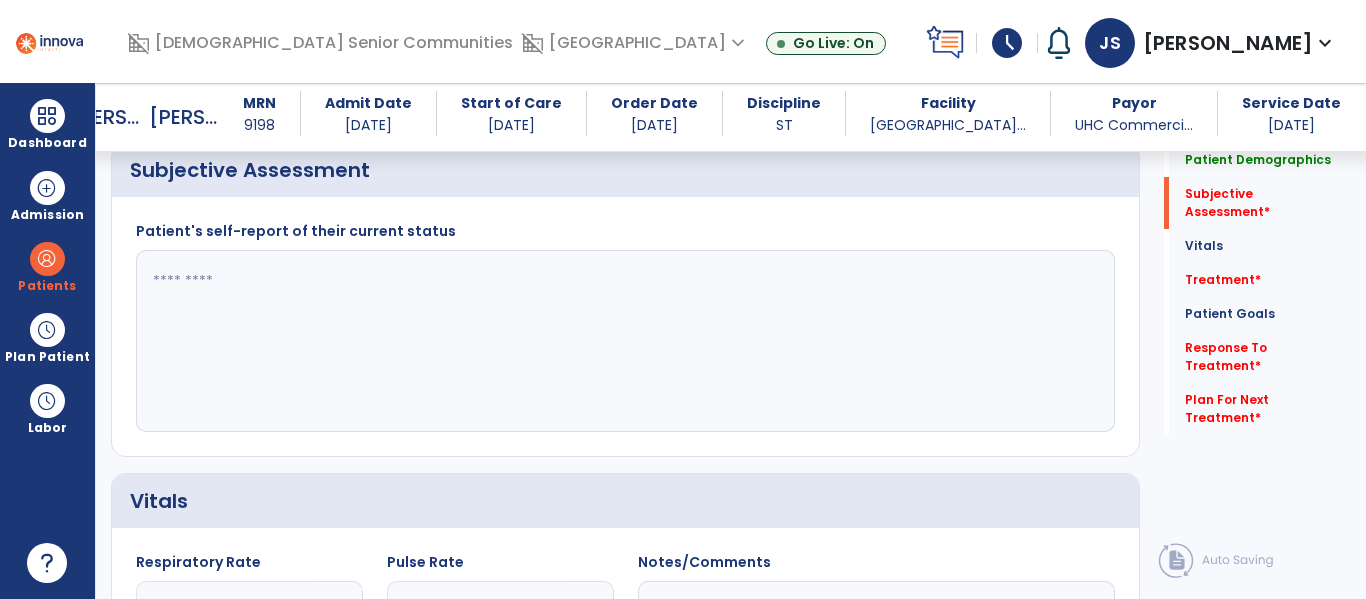 click 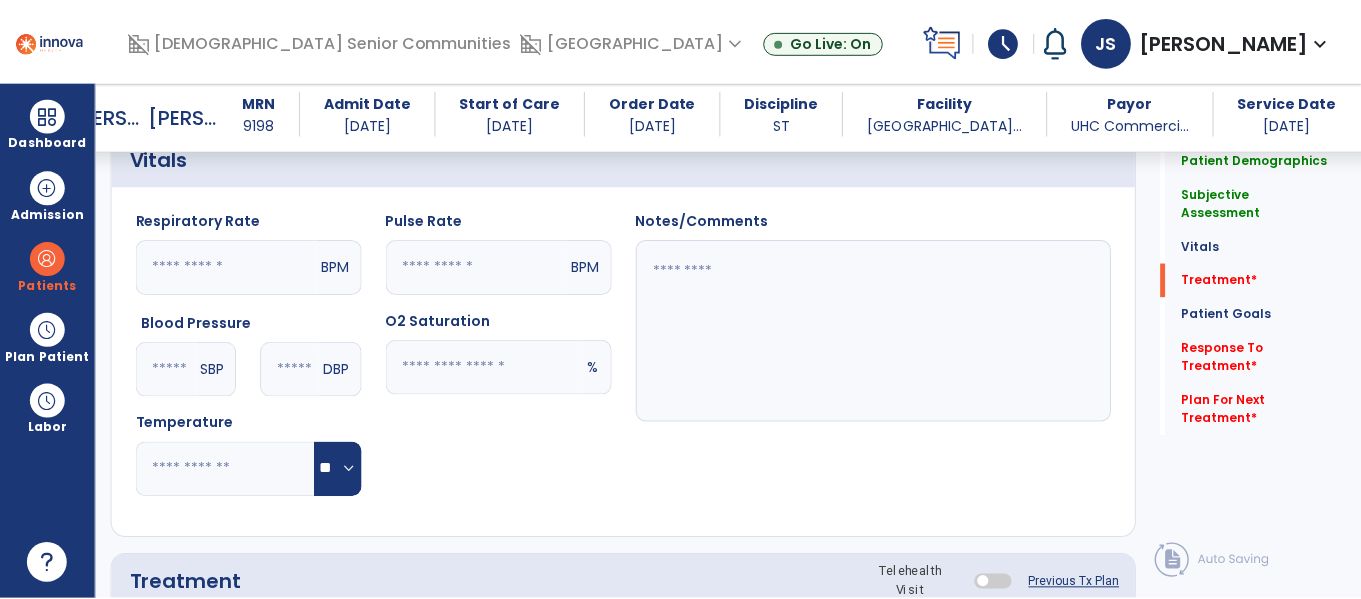 scroll, scrollTop: 1125, scrollLeft: 0, axis: vertical 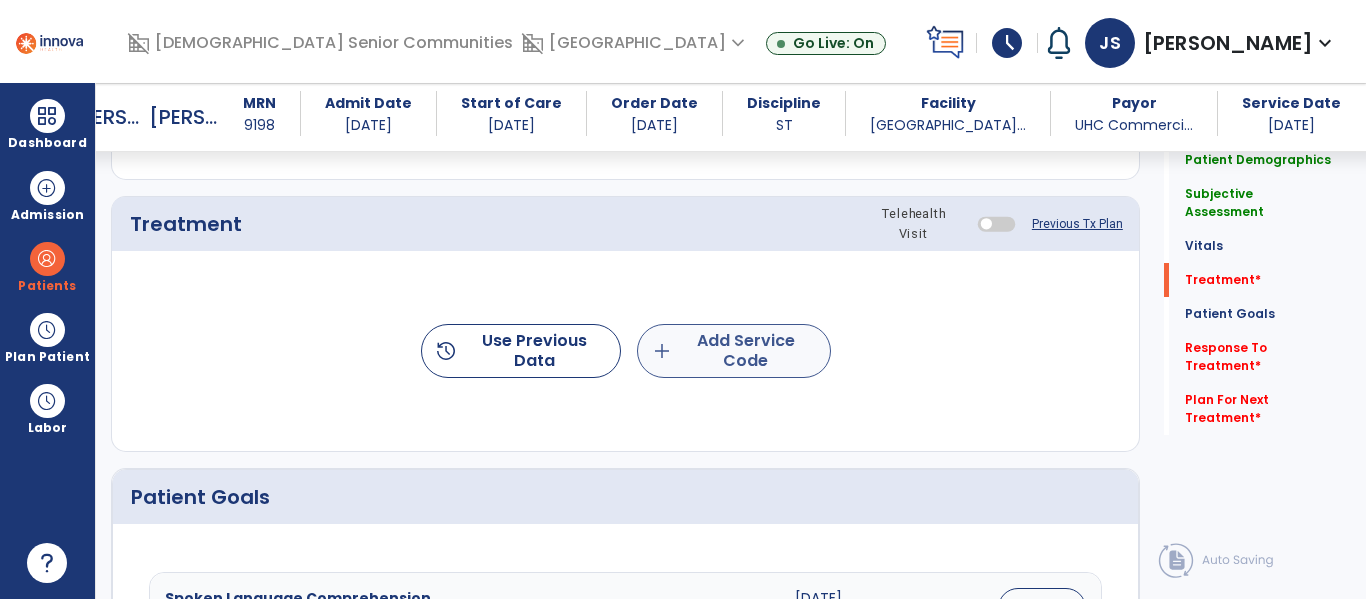 type on "**********" 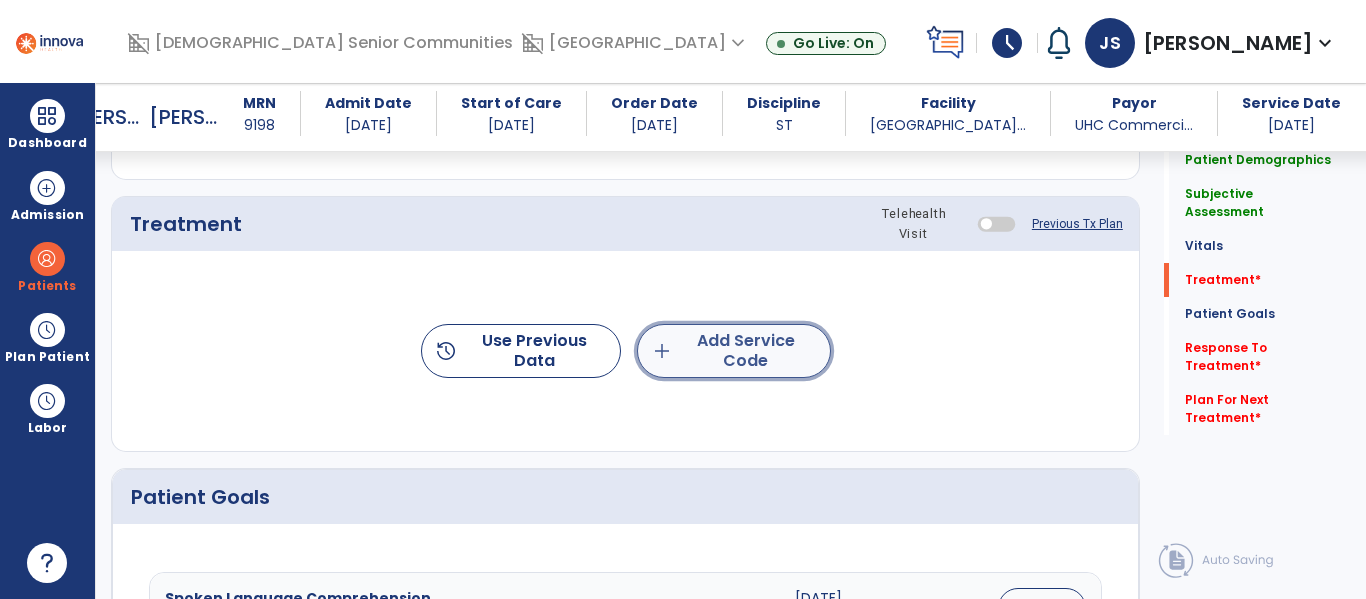 click on "add  Add Service Code" 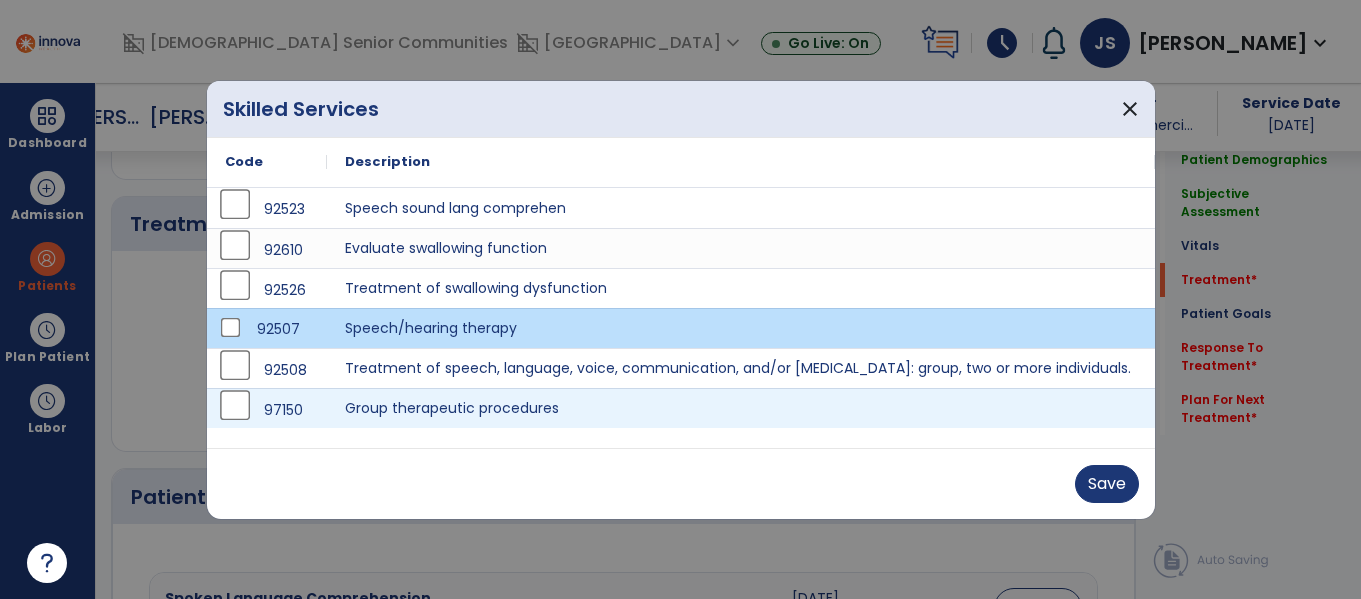 scroll, scrollTop: 1125, scrollLeft: 0, axis: vertical 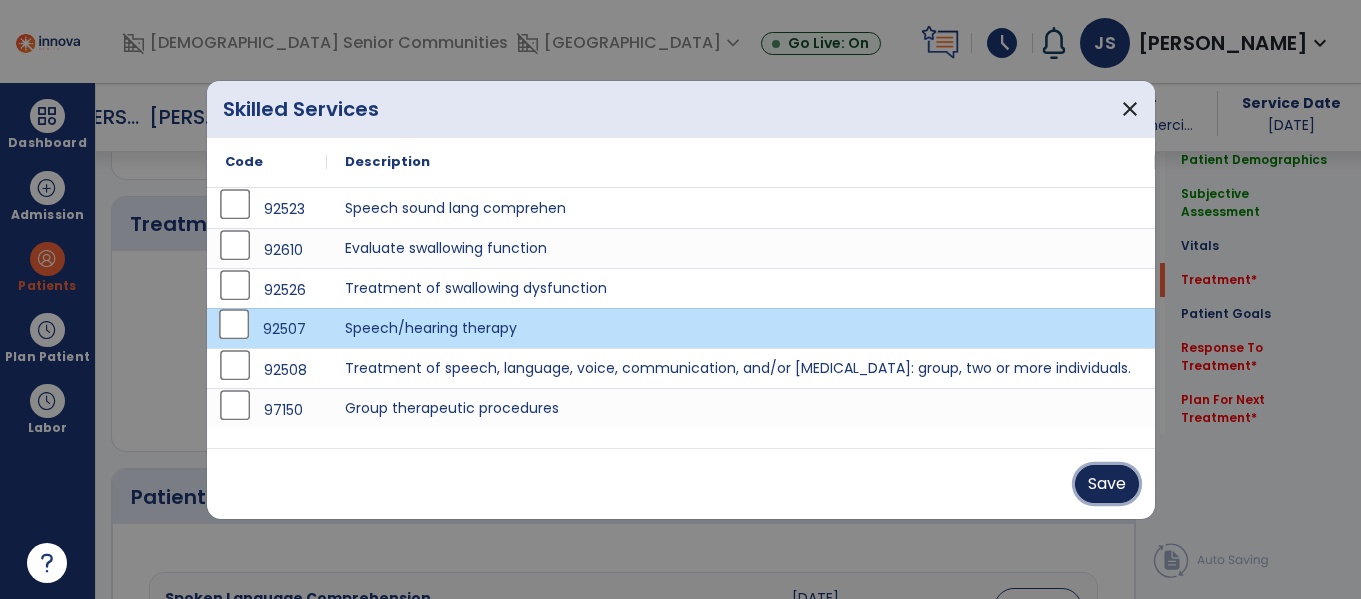 click on "Save" at bounding box center (1107, 484) 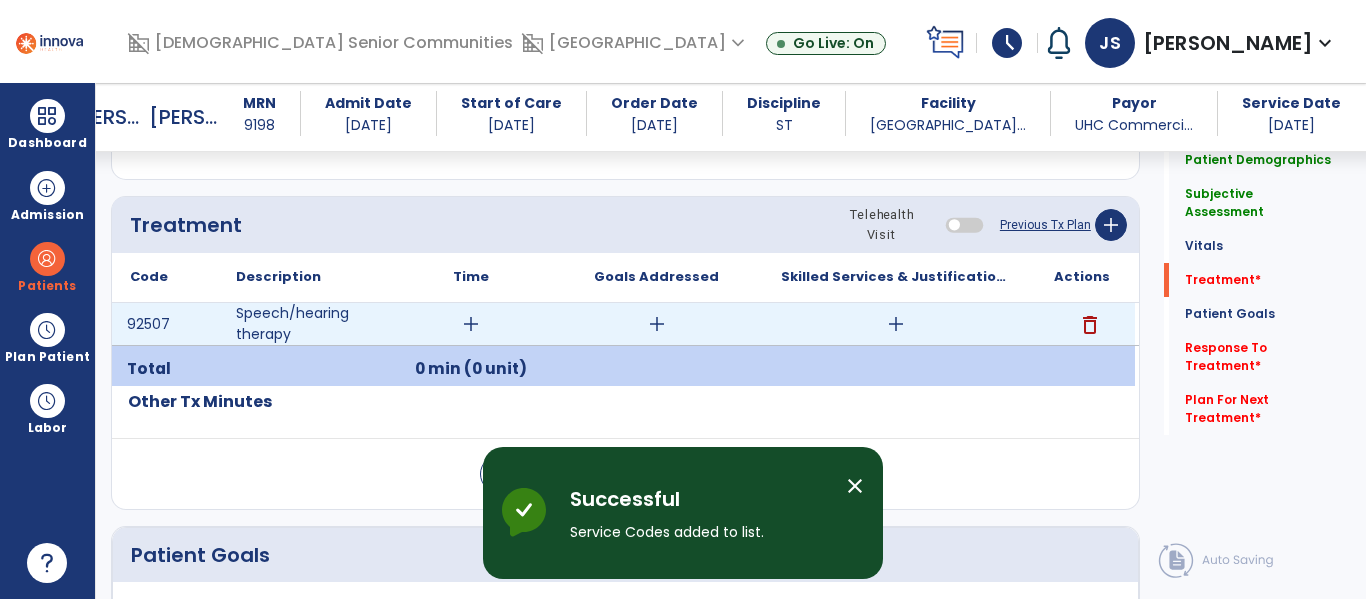 click on "add" at bounding box center (471, 324) 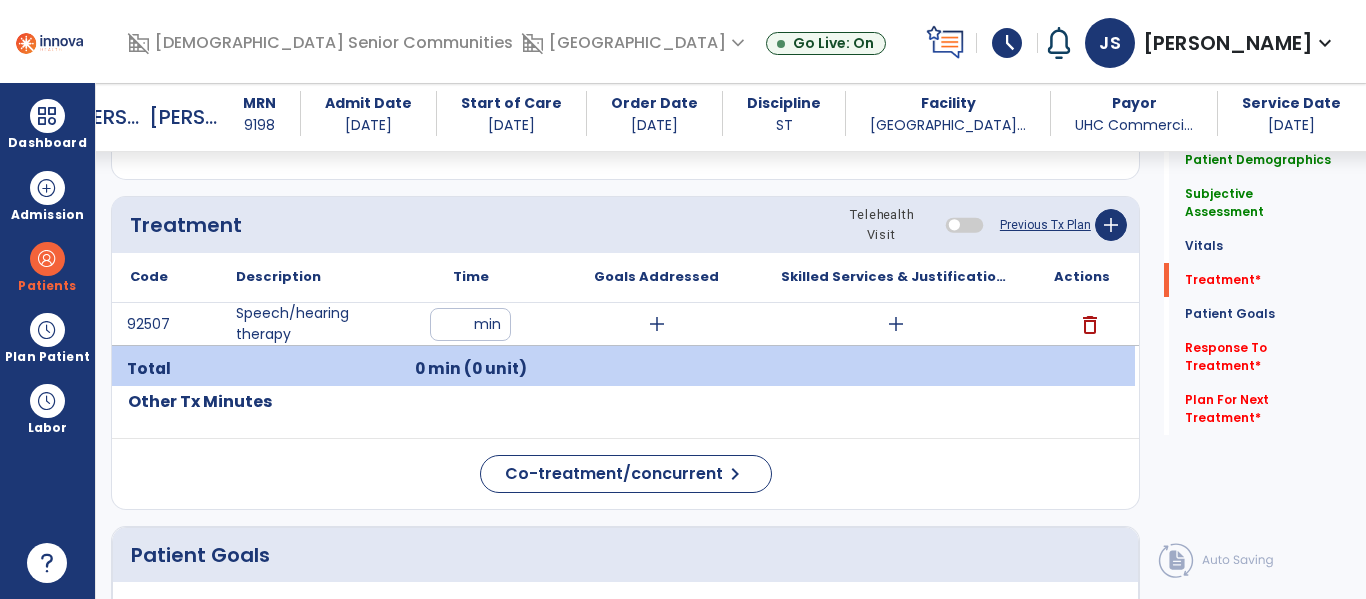 type on "**" 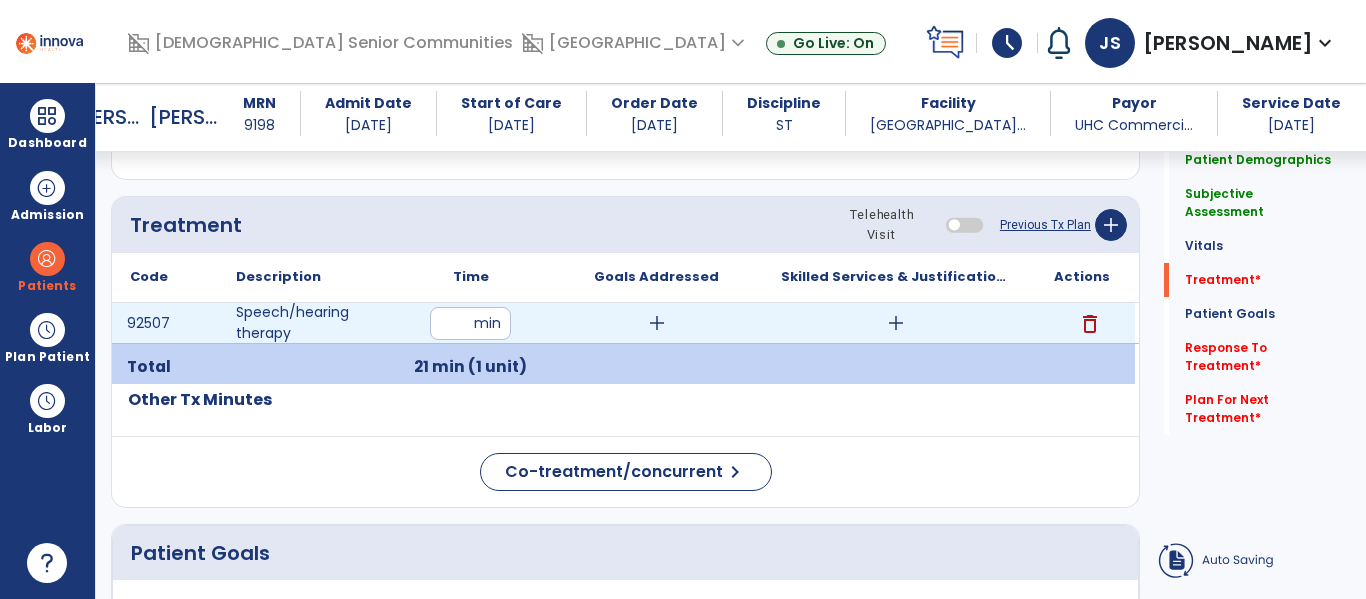drag, startPoint x: 663, startPoint y: 363, endPoint x: 486, endPoint y: 381, distance: 177.9129 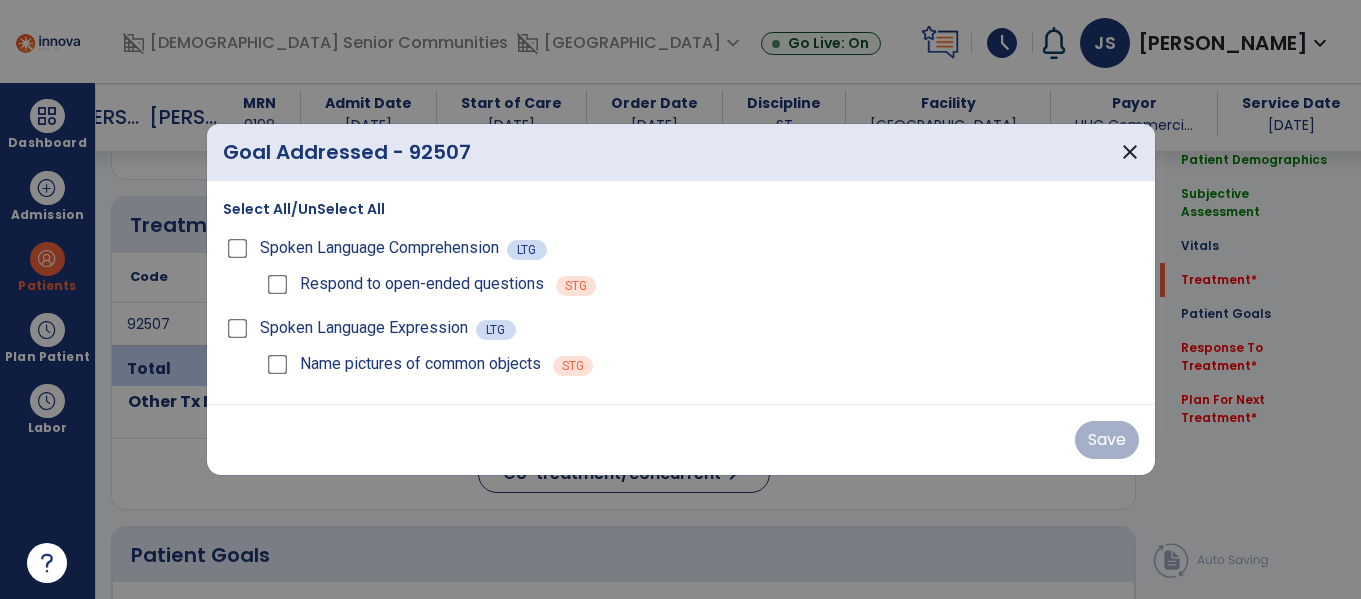 scroll, scrollTop: 1125, scrollLeft: 0, axis: vertical 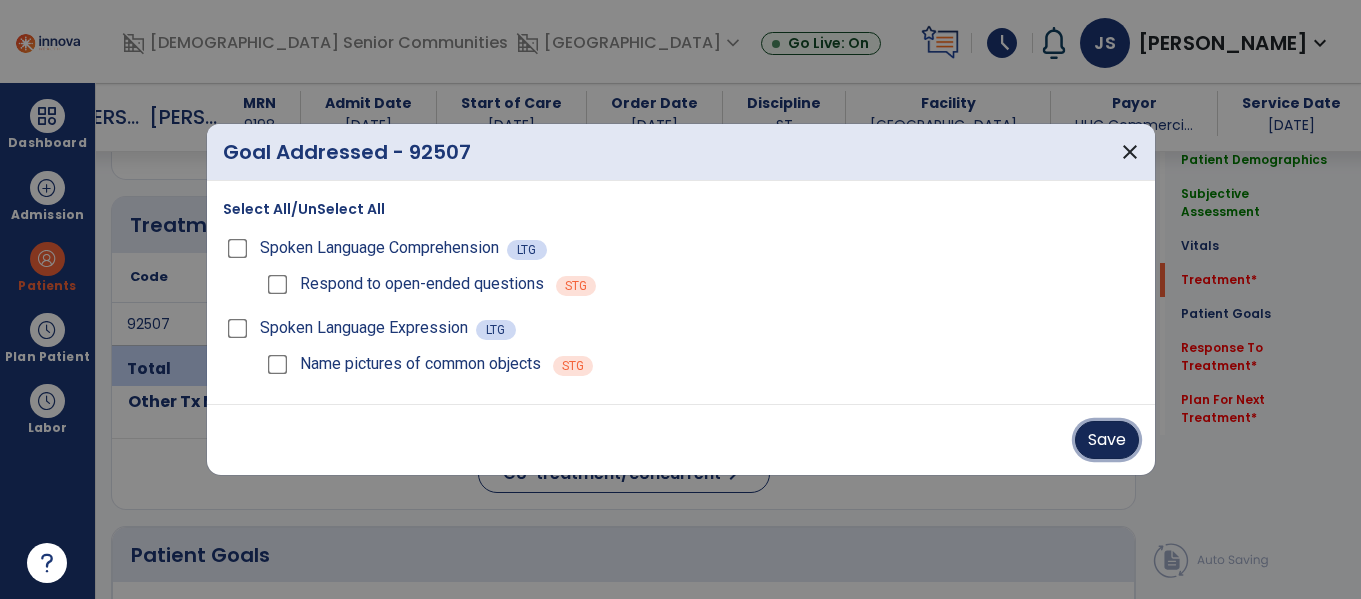 click on "Save" at bounding box center [1107, 440] 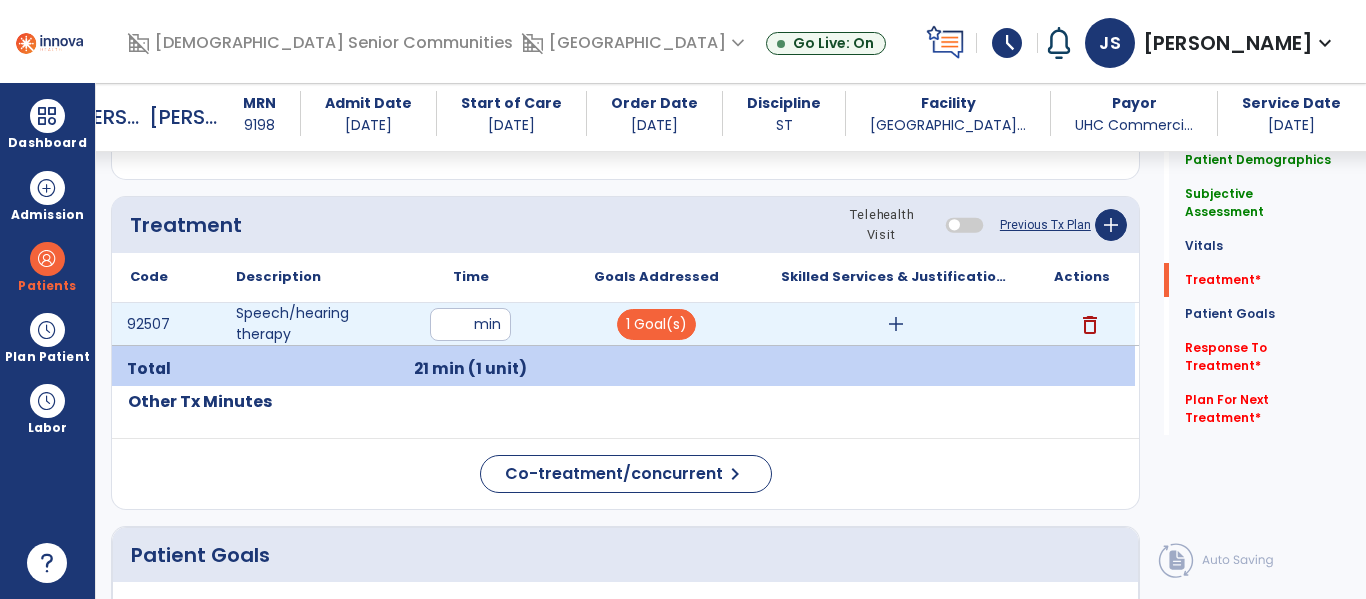 click on "add" at bounding box center (896, 324) 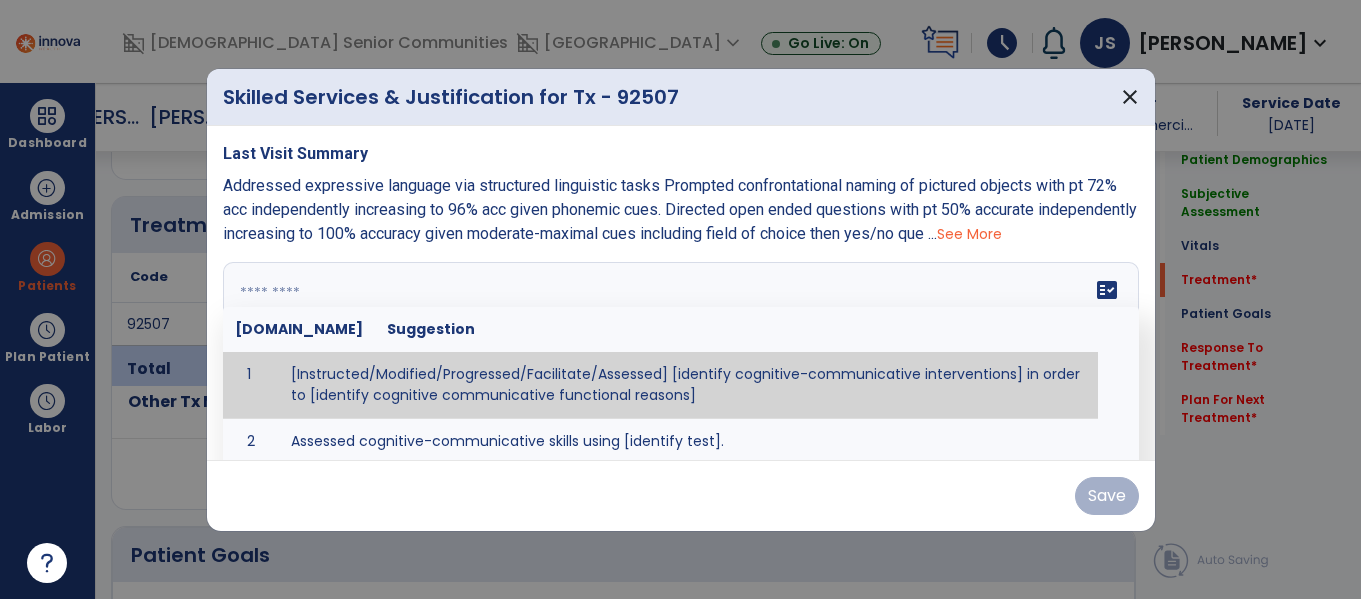 click on "fact_check  [DOMAIN_NAME] Suggestion 1 [Instructed/Modified/Progressed/Facilitate/Assessed] [identify cognitive-communicative interventions] in order to [identify cognitive communicative functional reasons] 2 Assessed cognitive-communicative skills using [identify test]." at bounding box center (681, 353) 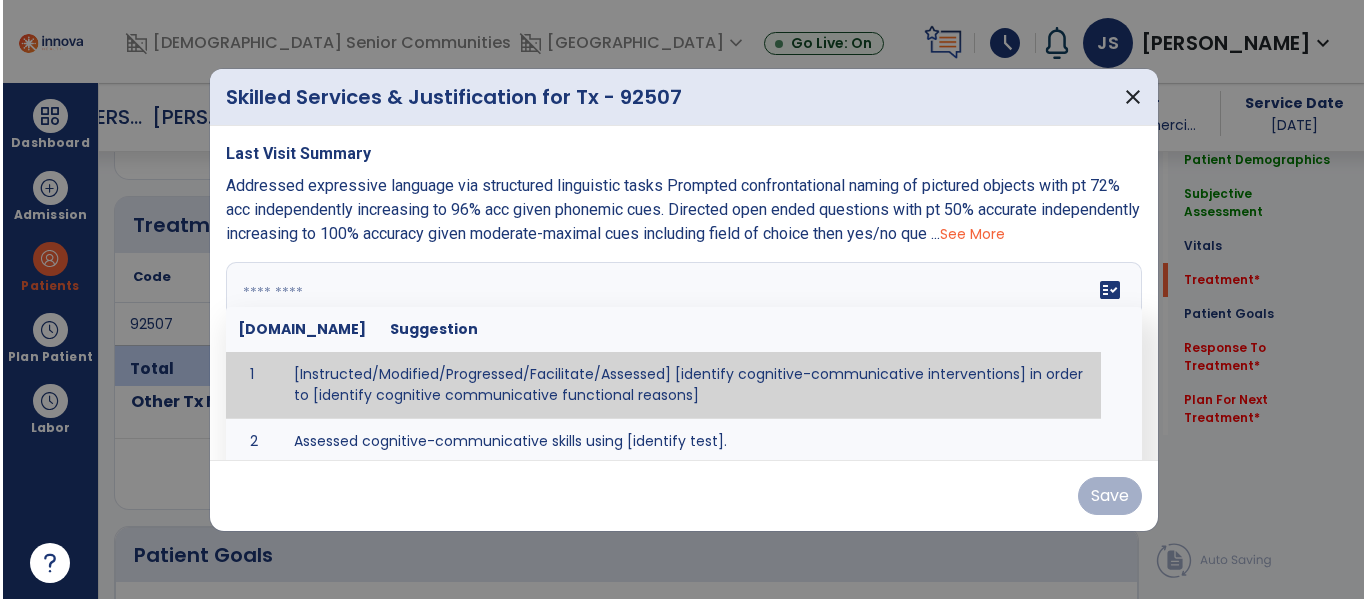 scroll, scrollTop: 1125, scrollLeft: 0, axis: vertical 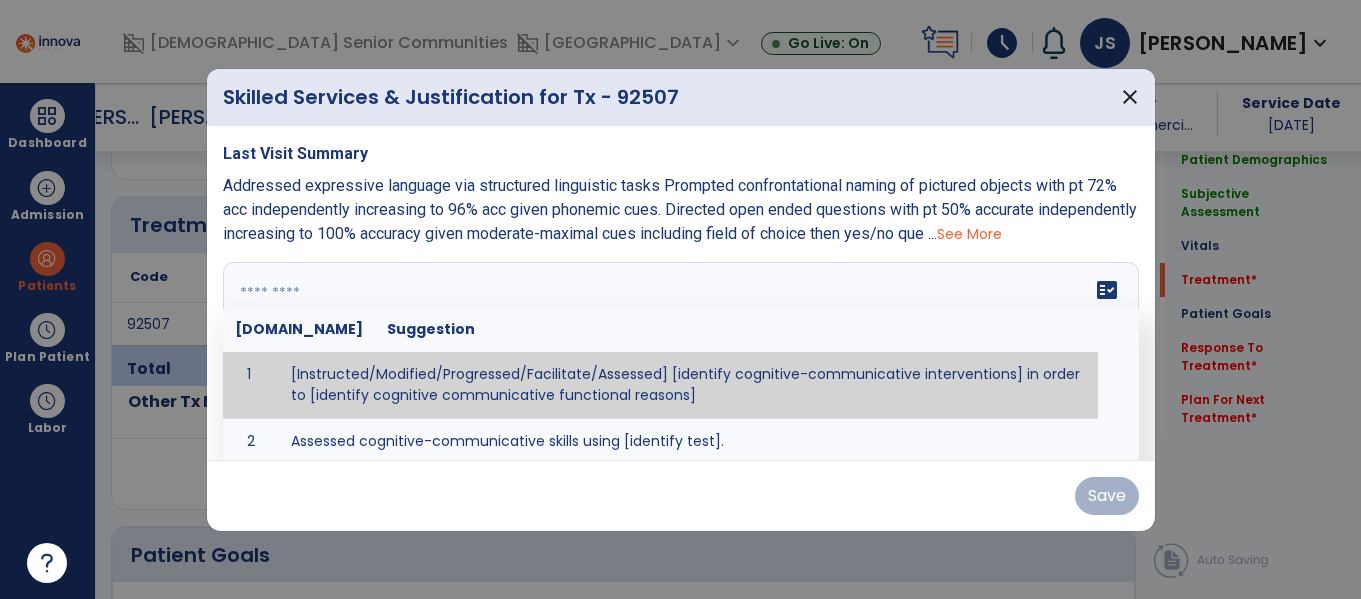 paste on "**********" 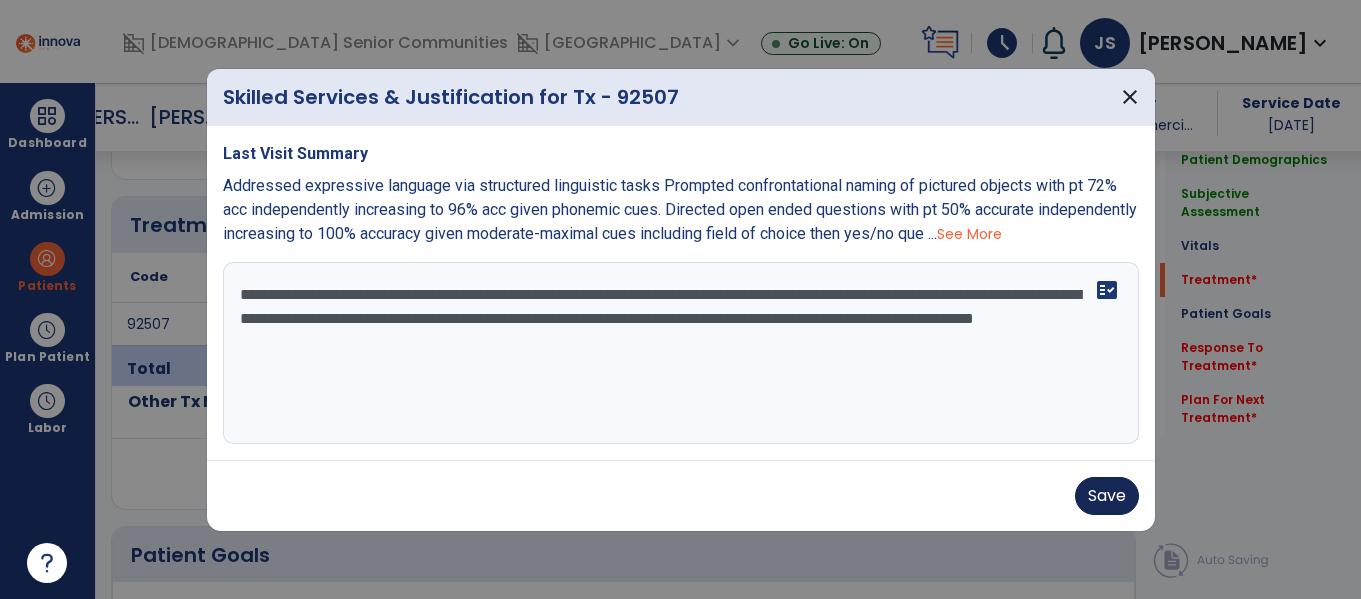 type on "**********" 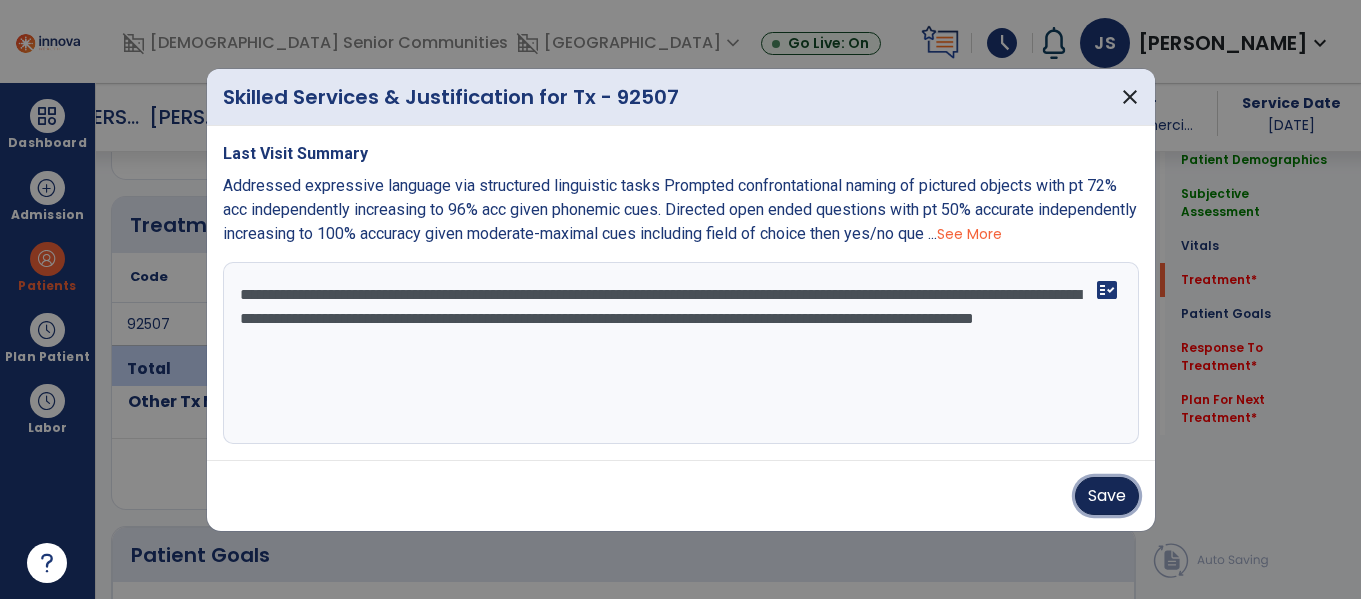 click on "Save" at bounding box center [1107, 496] 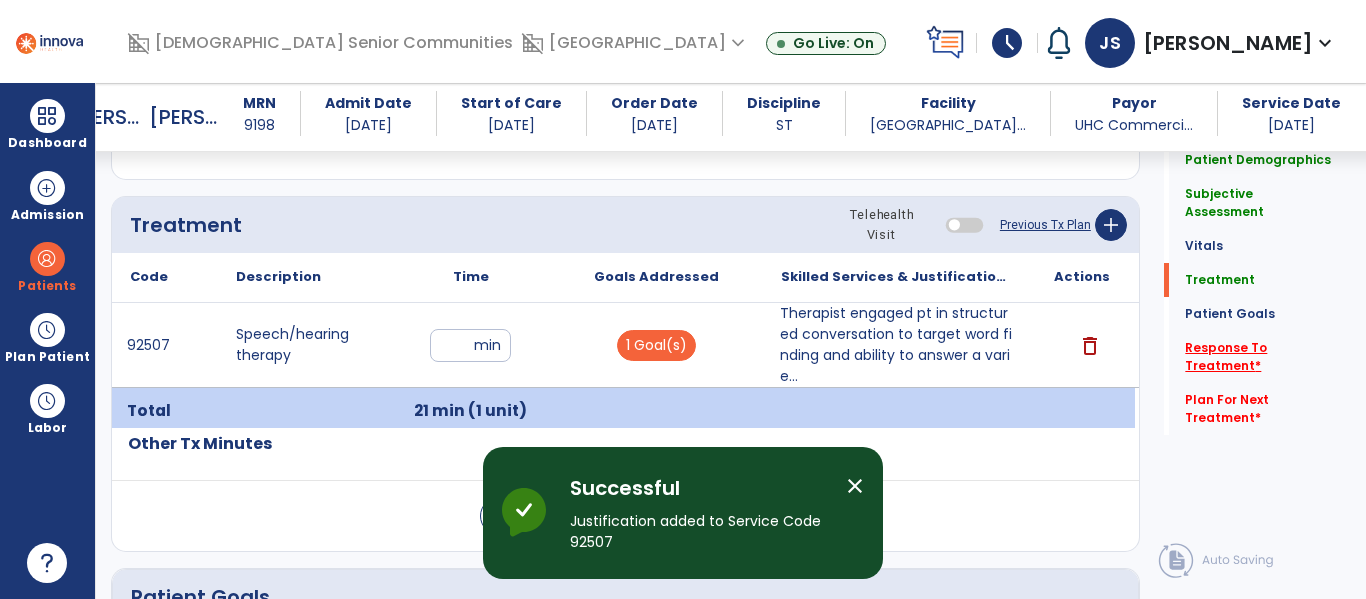 click on "Response To Treatment   *" 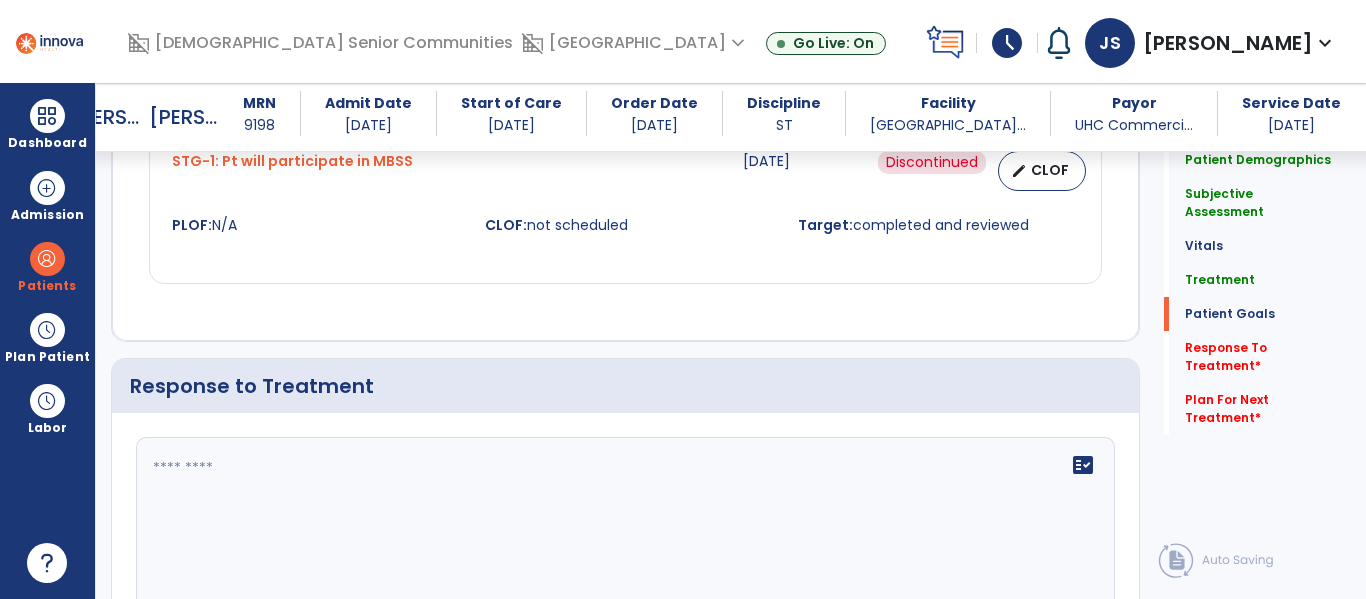 scroll, scrollTop: 2970, scrollLeft: 0, axis: vertical 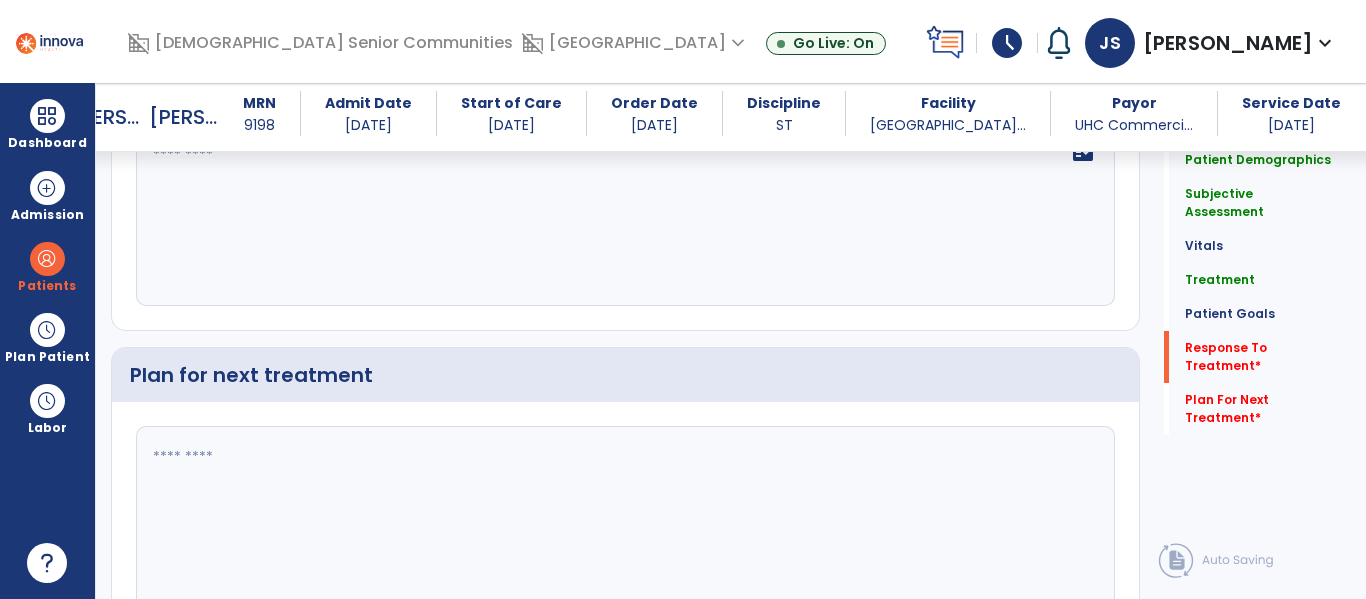click on "fact_check" 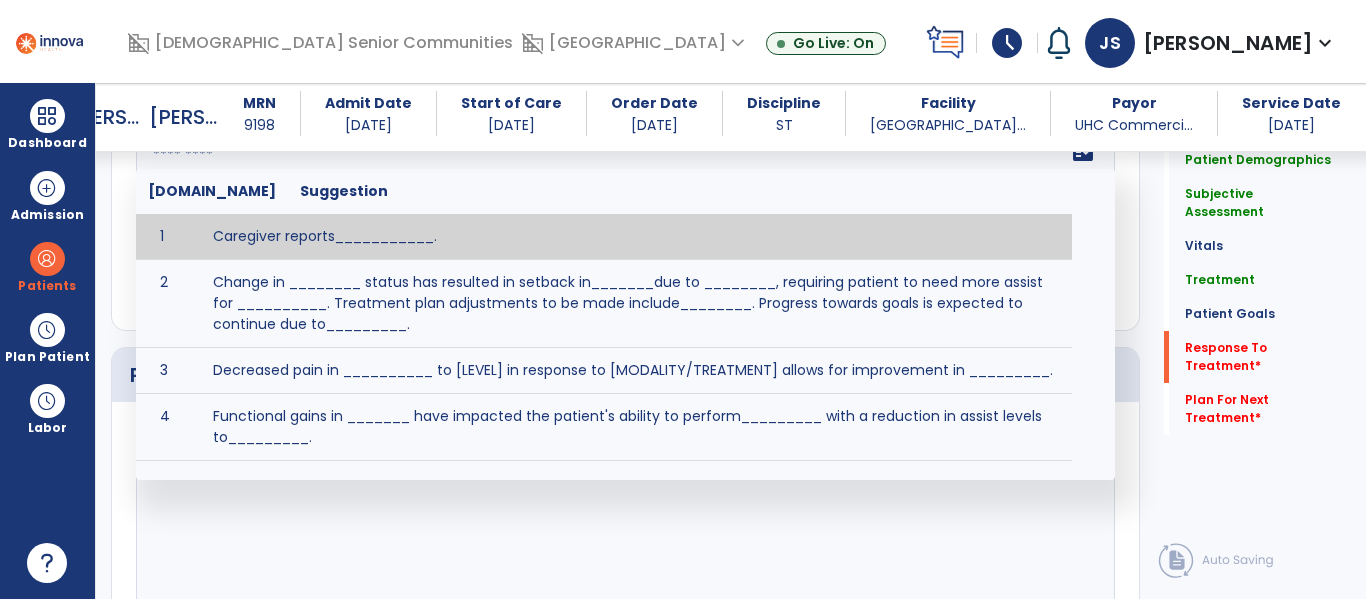 paste on "**********" 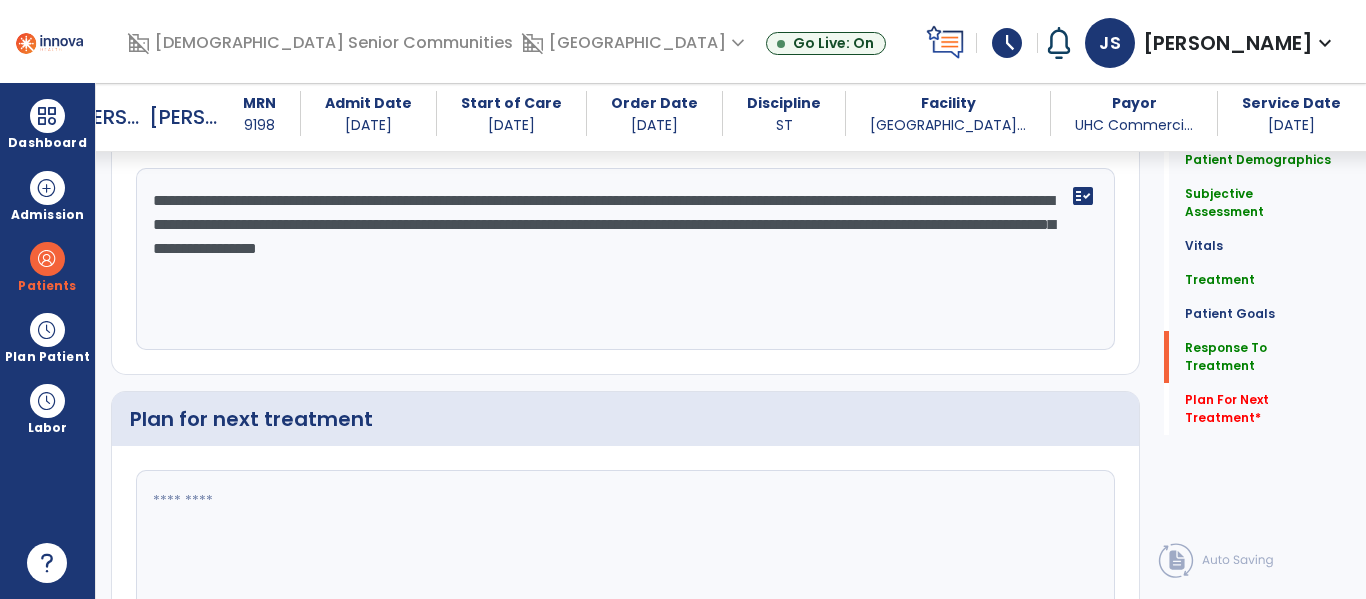 scroll, scrollTop: 2970, scrollLeft: 0, axis: vertical 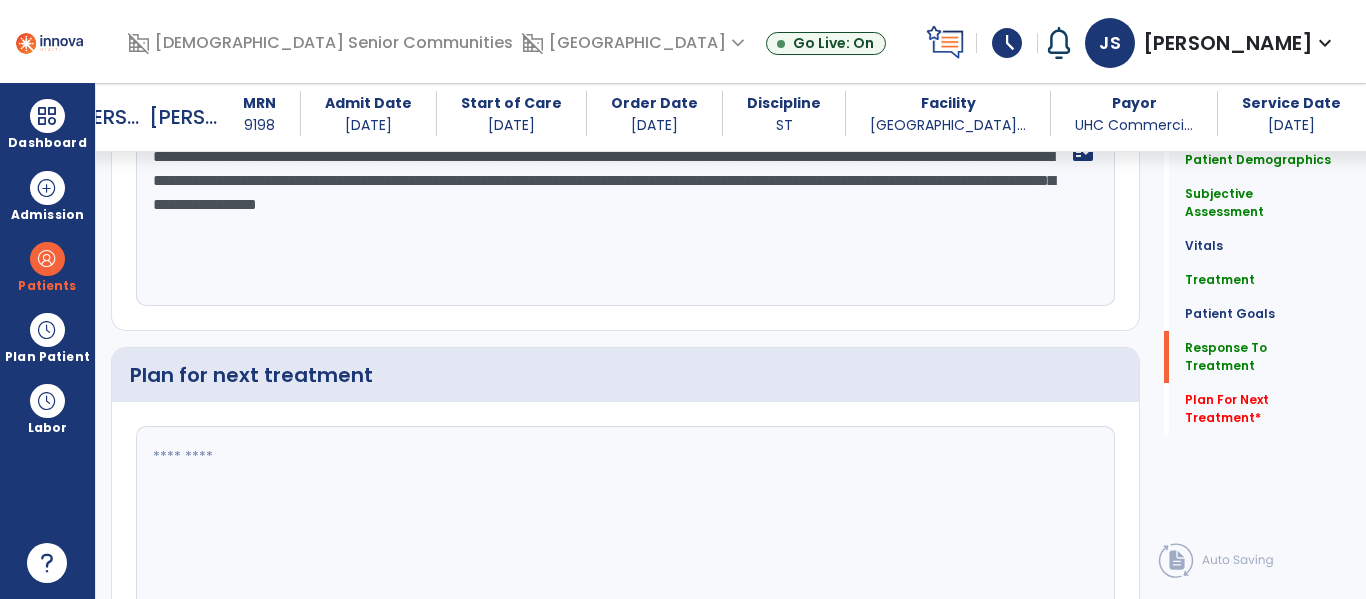 click on "**********" 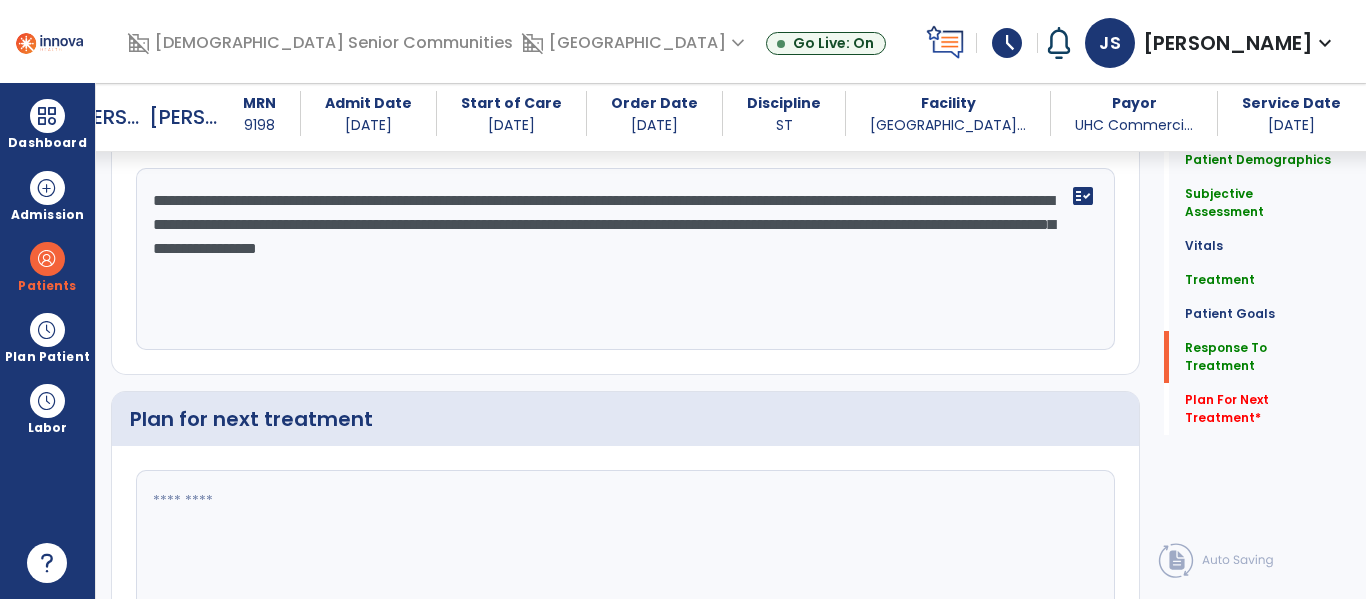 click on "**********" 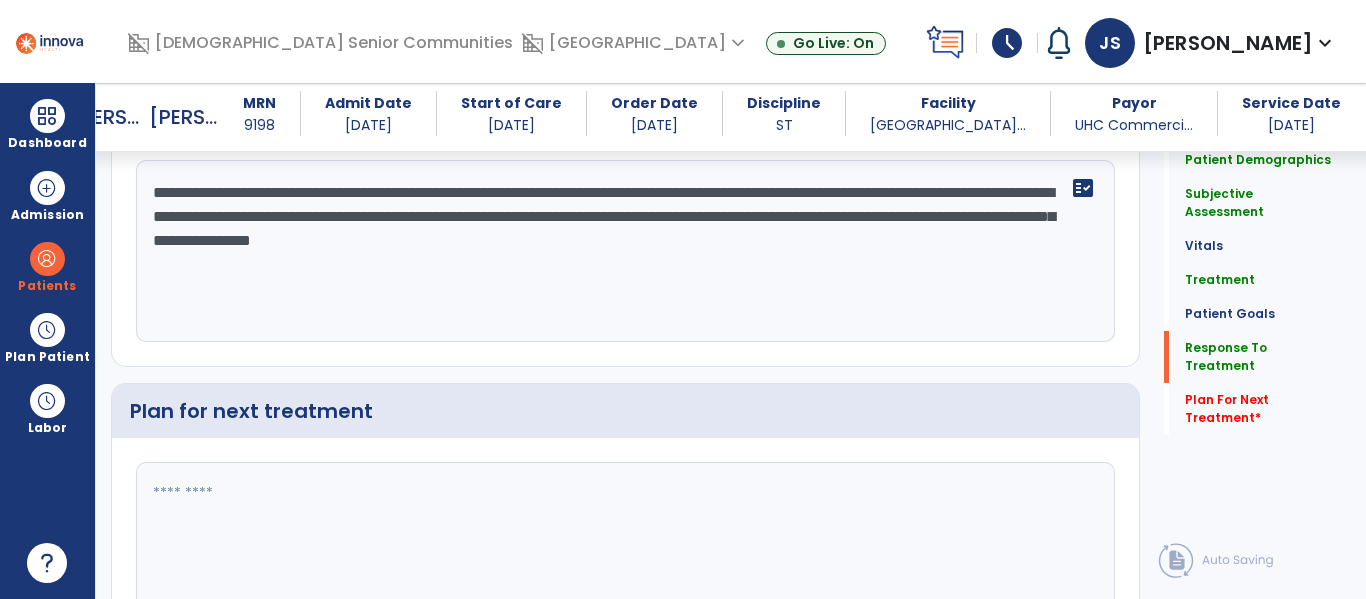scroll, scrollTop: 3121, scrollLeft: 0, axis: vertical 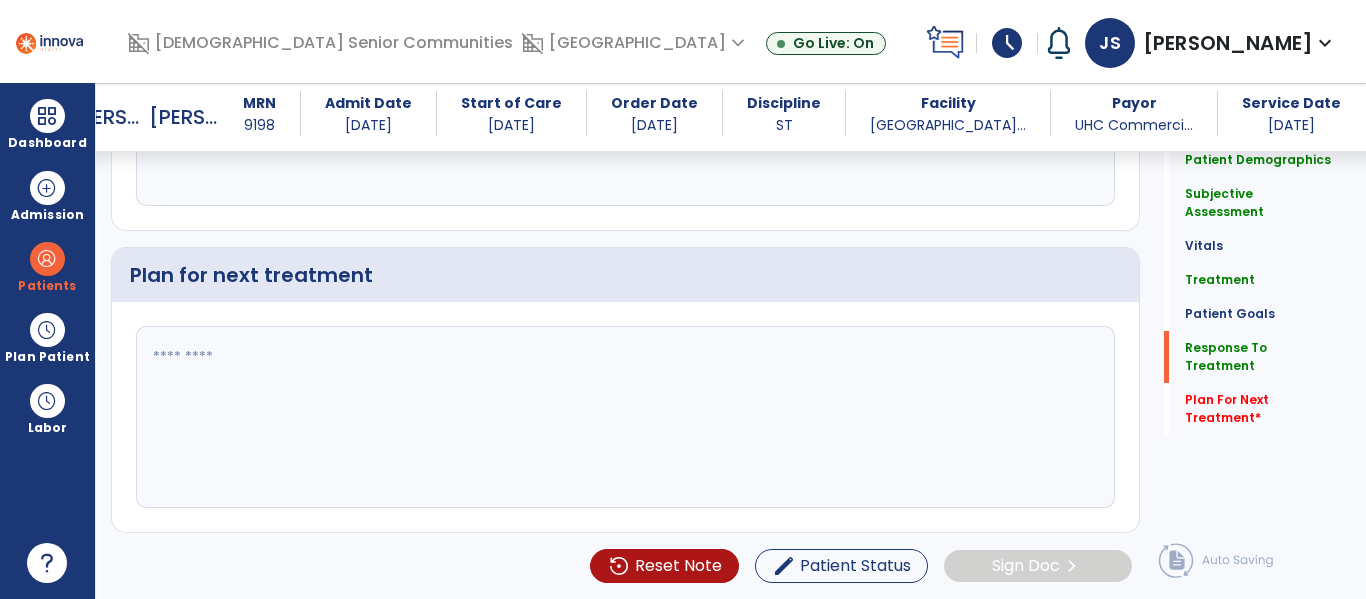 type on "**********" 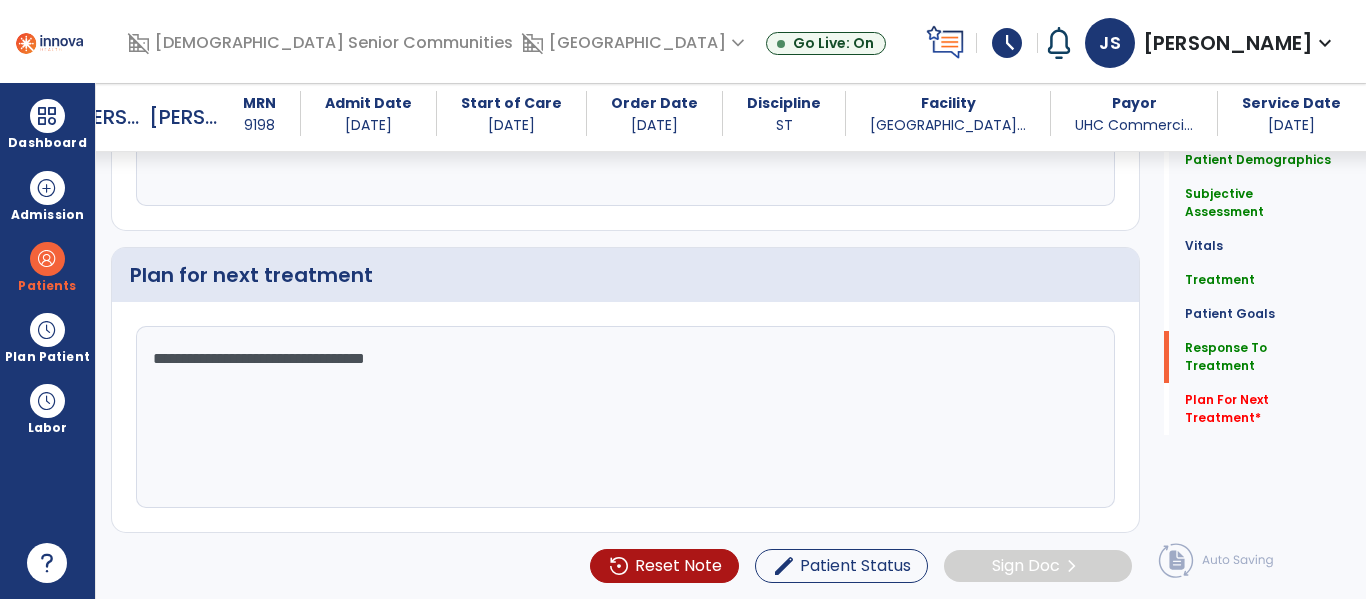 scroll, scrollTop: 3243, scrollLeft: 0, axis: vertical 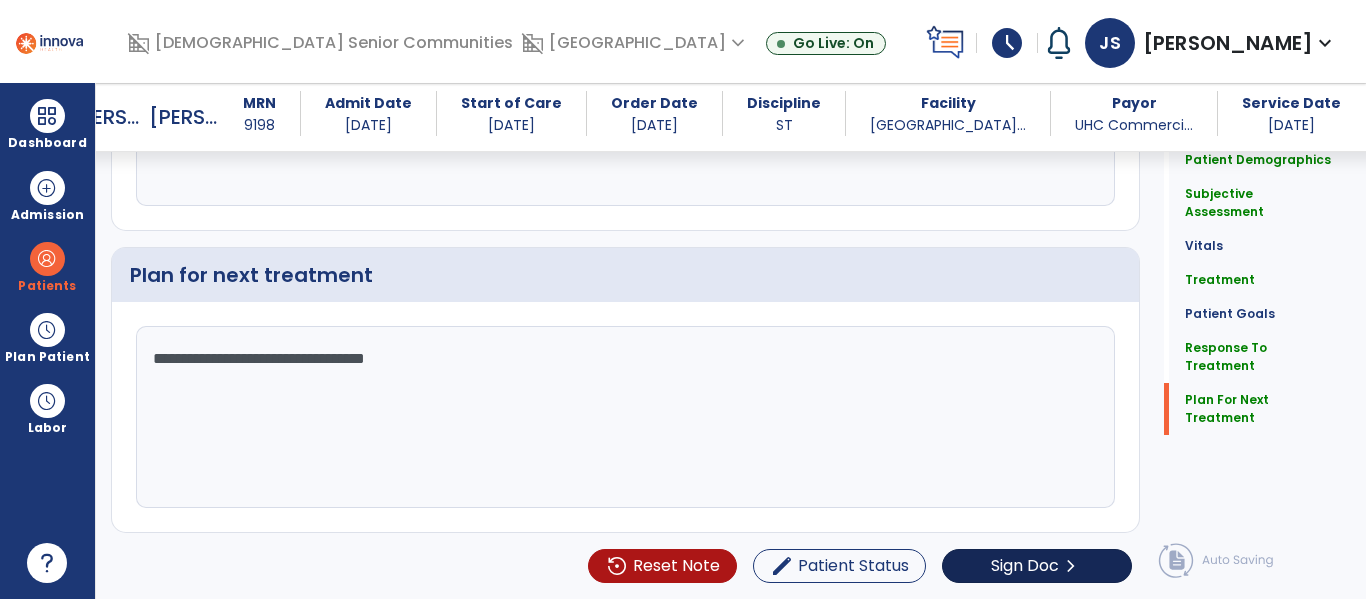 type on "**********" 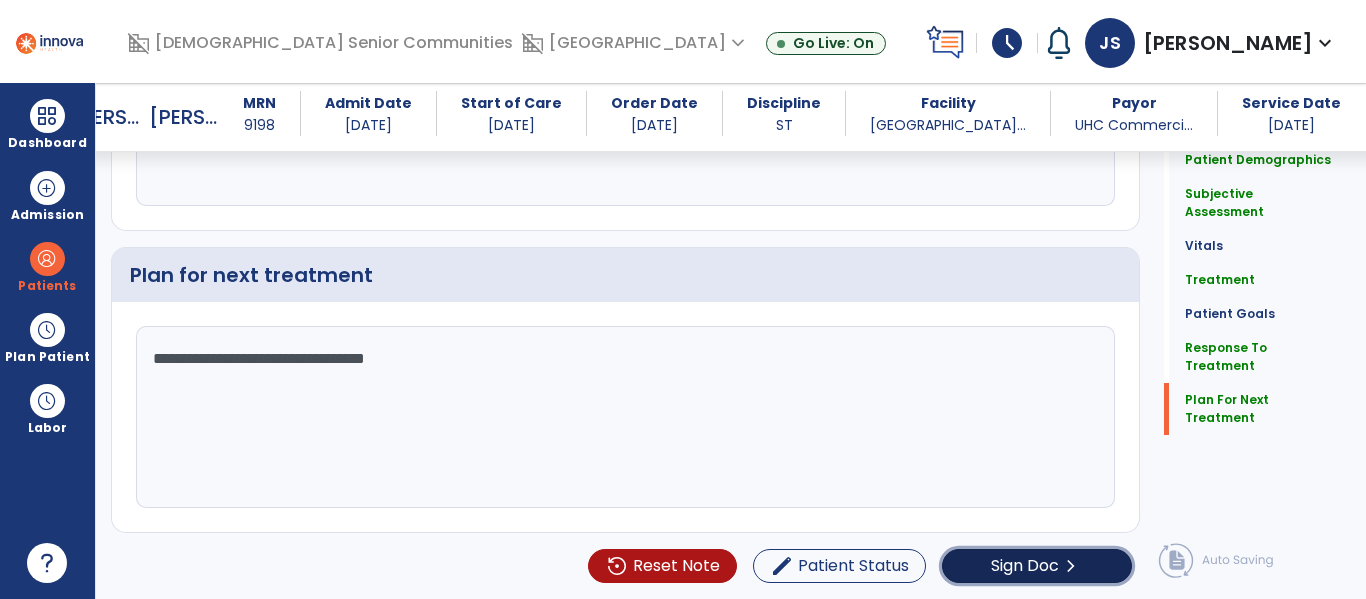 click on "Sign Doc" 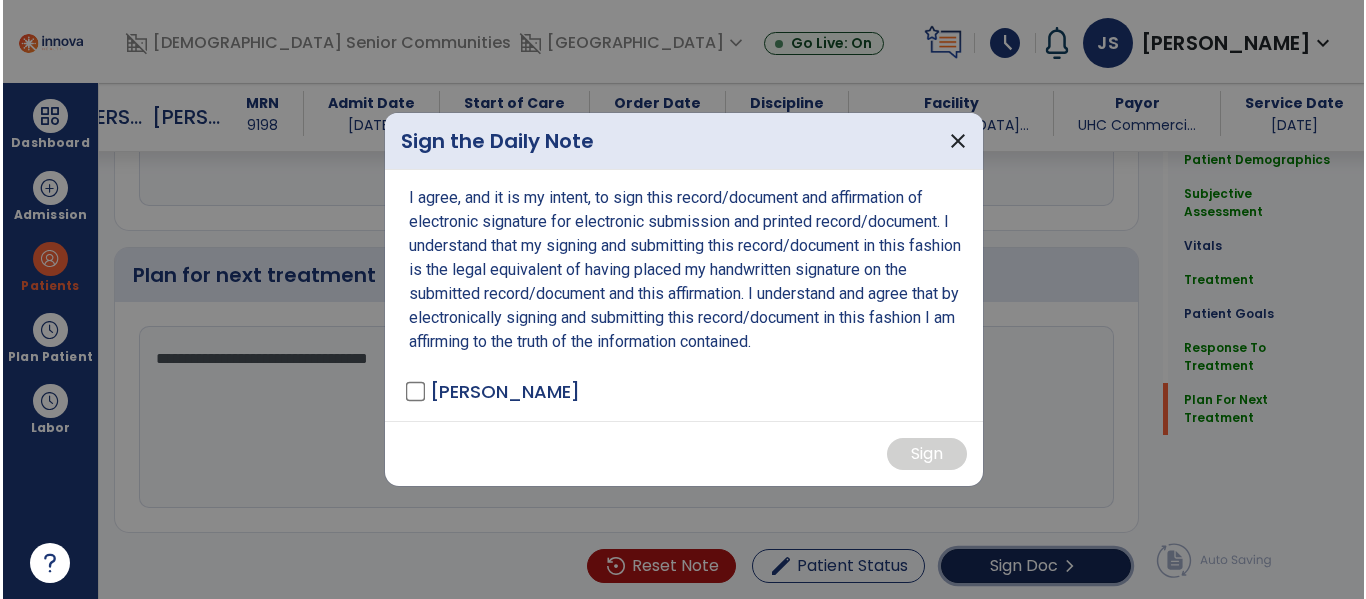 scroll, scrollTop: 3243, scrollLeft: 0, axis: vertical 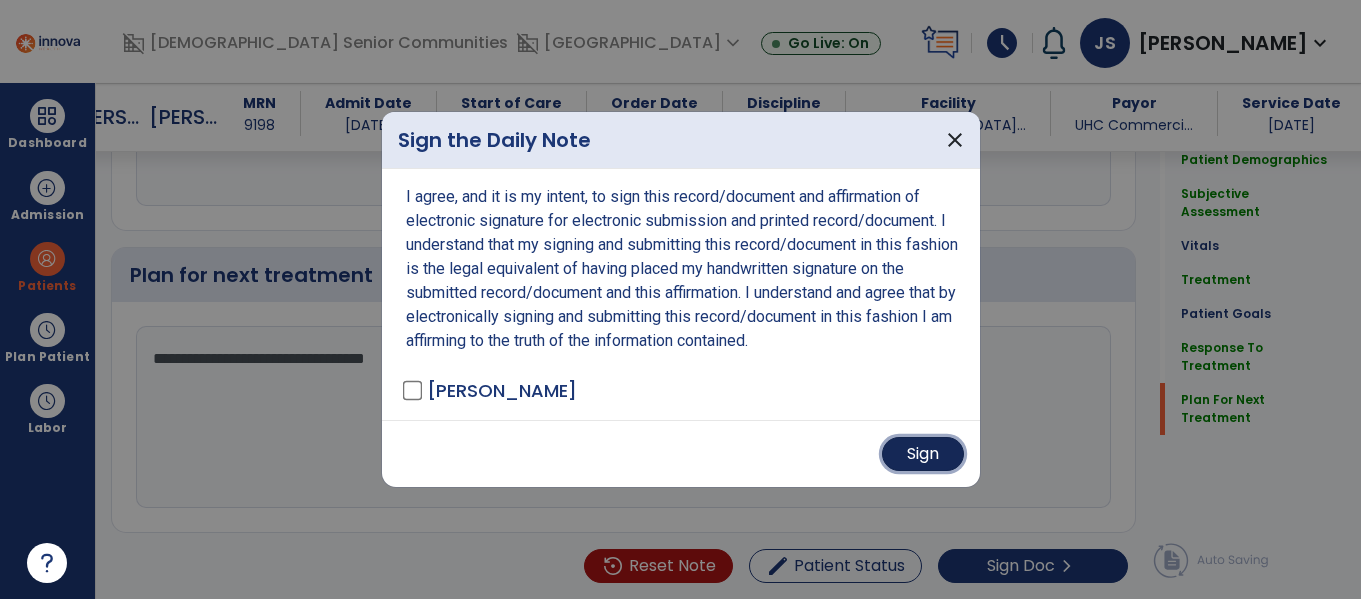 click on "Sign" at bounding box center (923, 454) 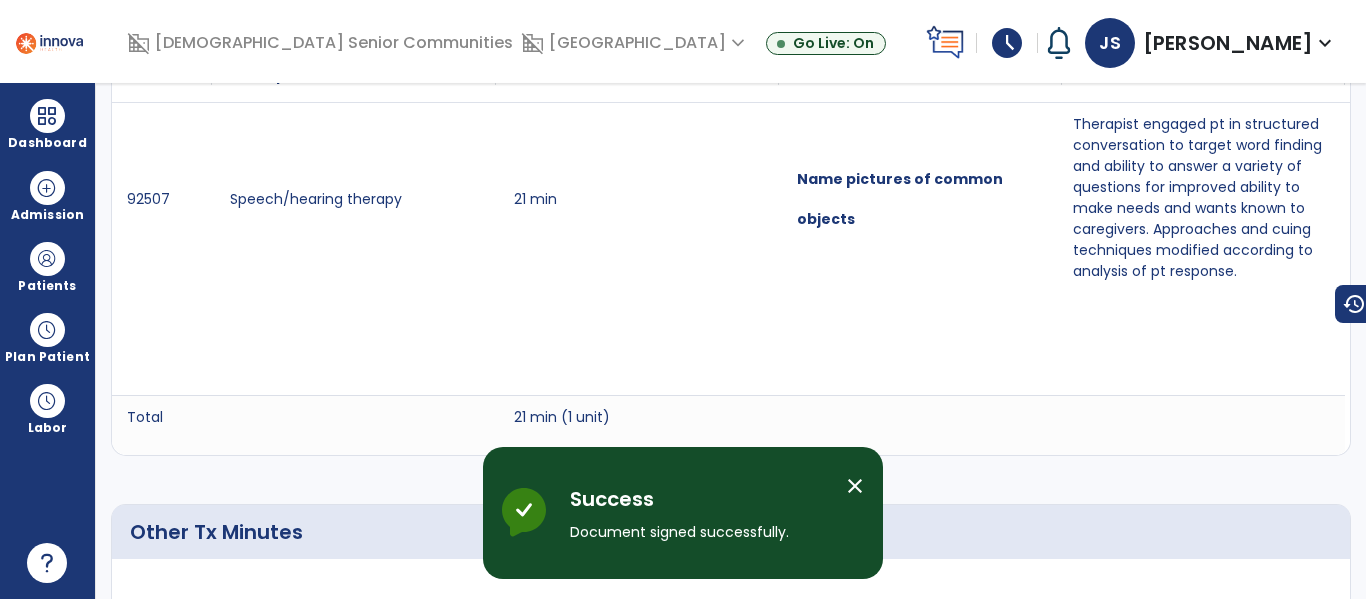 scroll, scrollTop: 0, scrollLeft: 0, axis: both 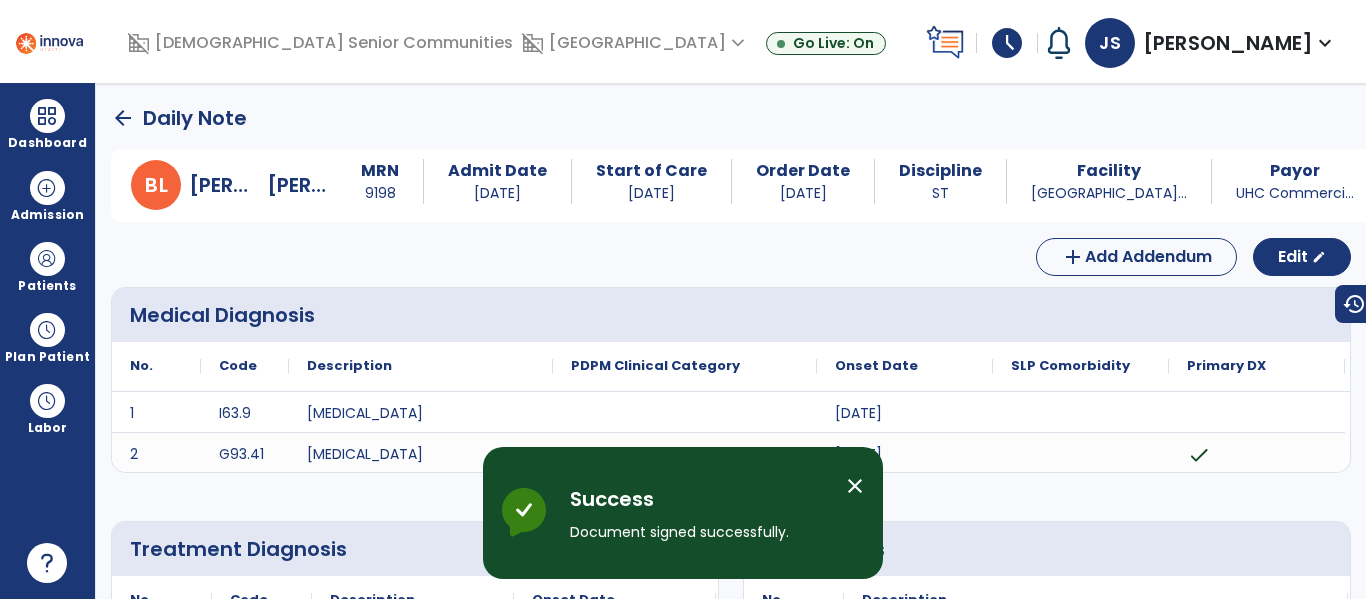 click on "arrow_back" 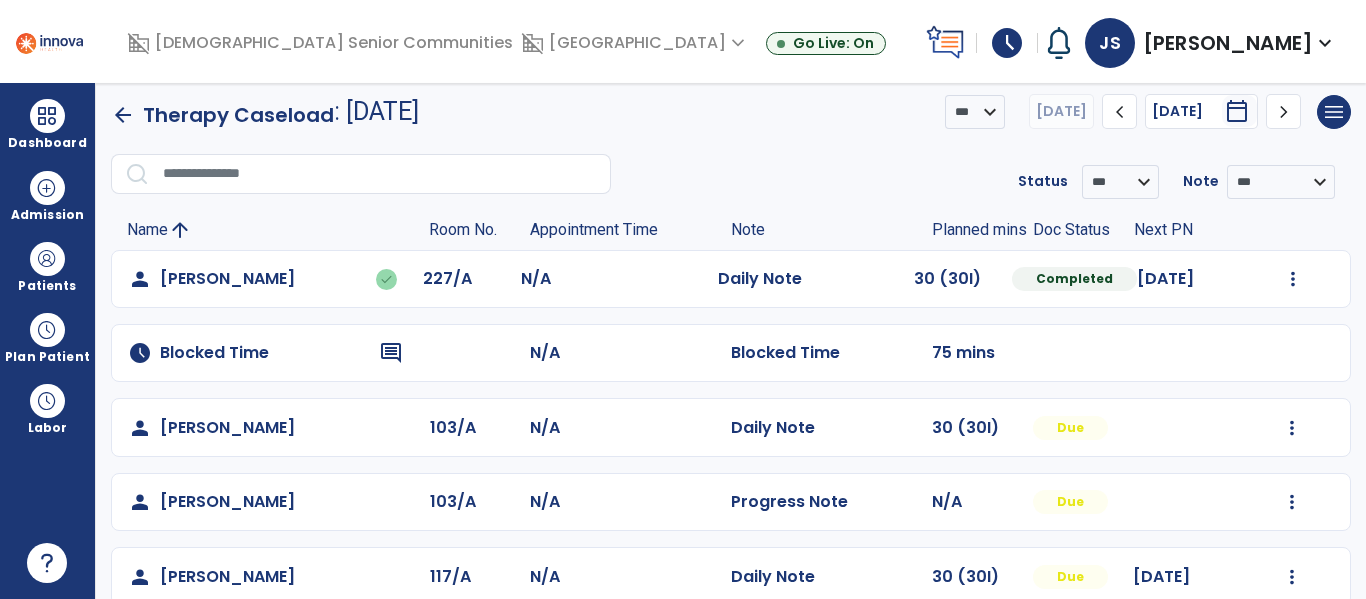 scroll, scrollTop: 10, scrollLeft: 0, axis: vertical 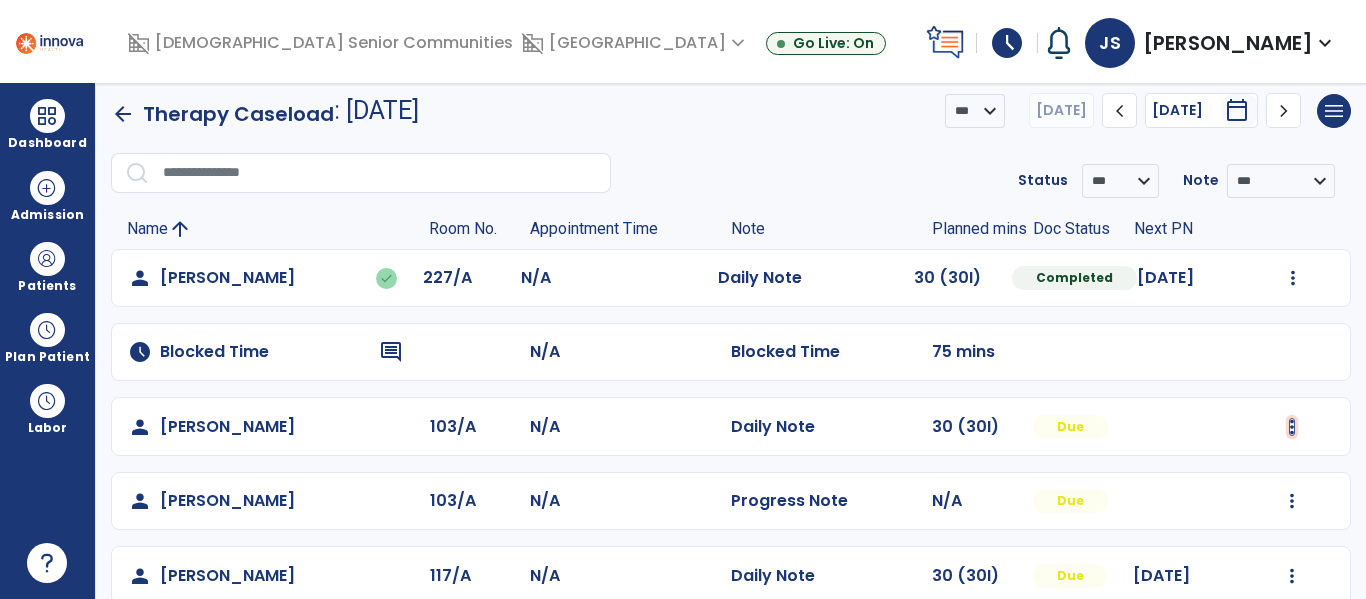 click at bounding box center [1293, 278] 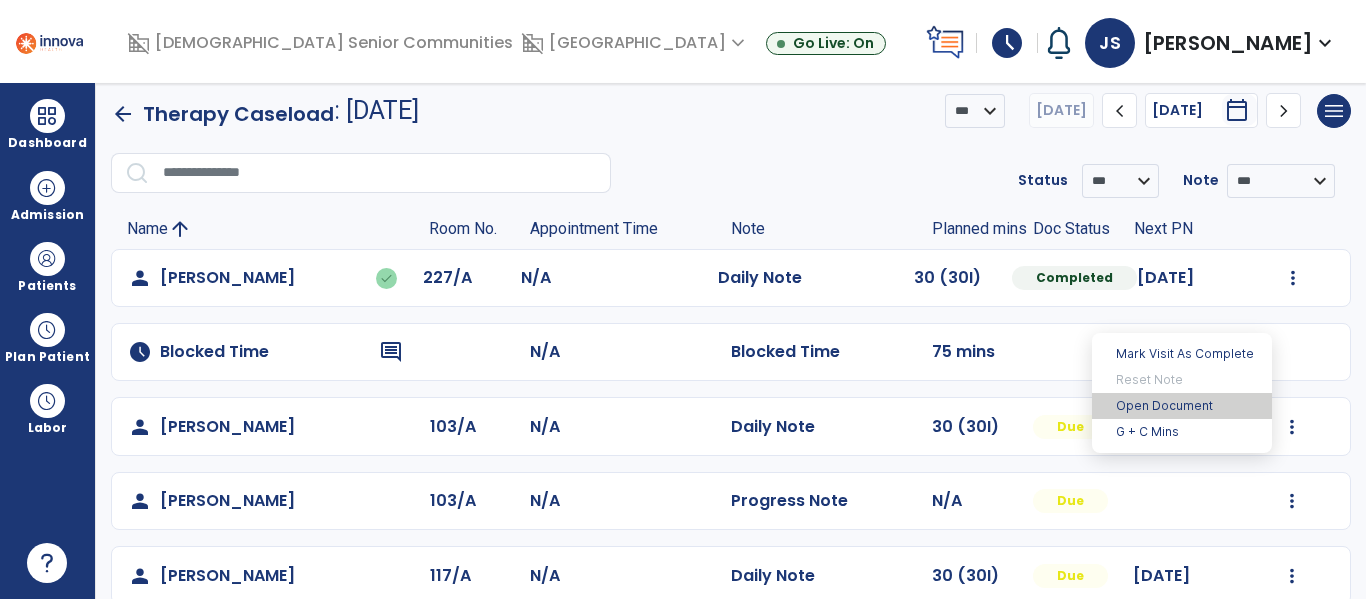 click on "Open Document" at bounding box center (1182, 406) 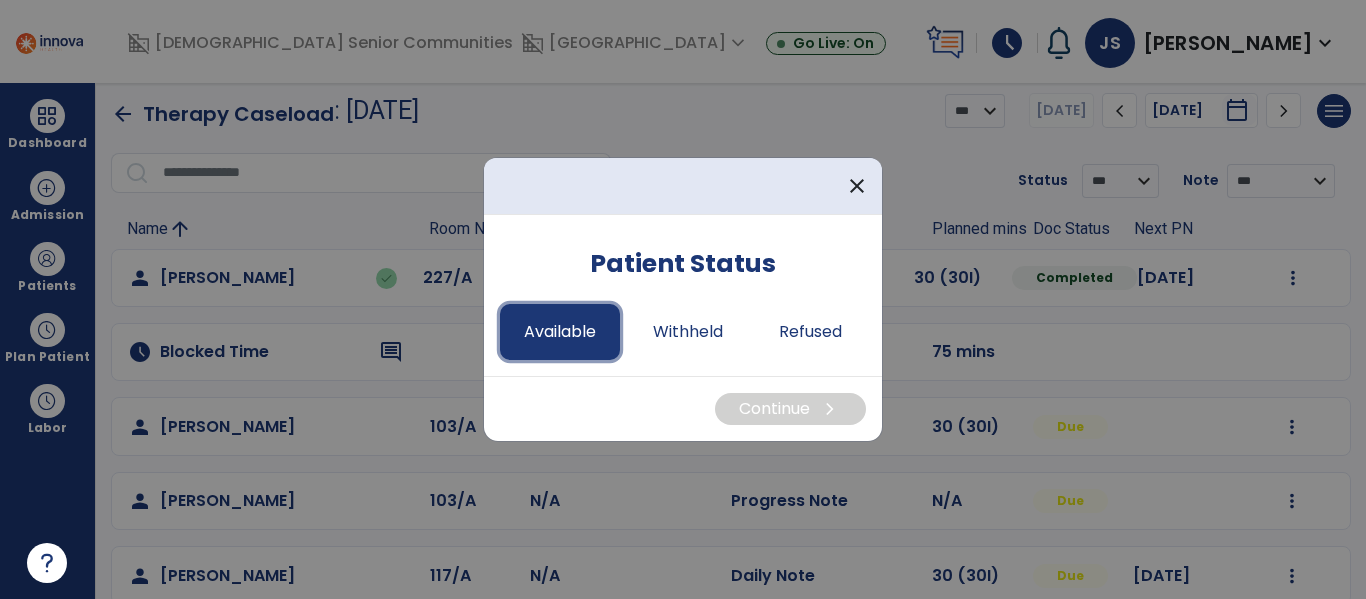 click on "Available" at bounding box center [560, 332] 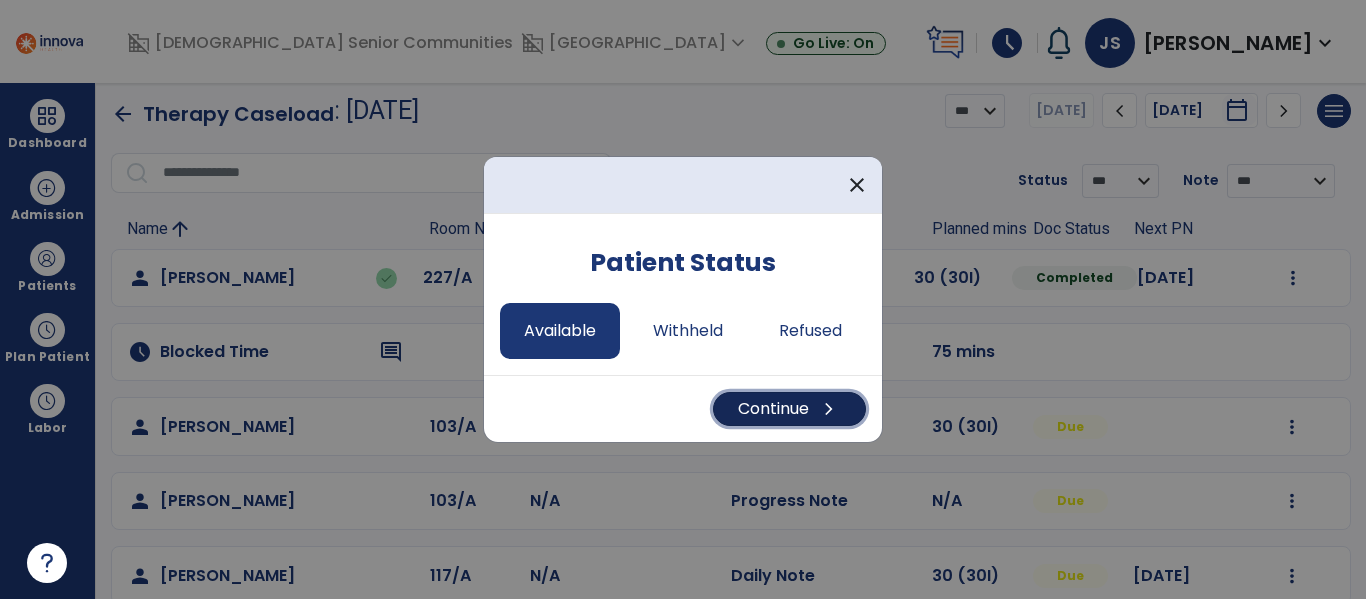 click on "Continue   chevron_right" at bounding box center (789, 409) 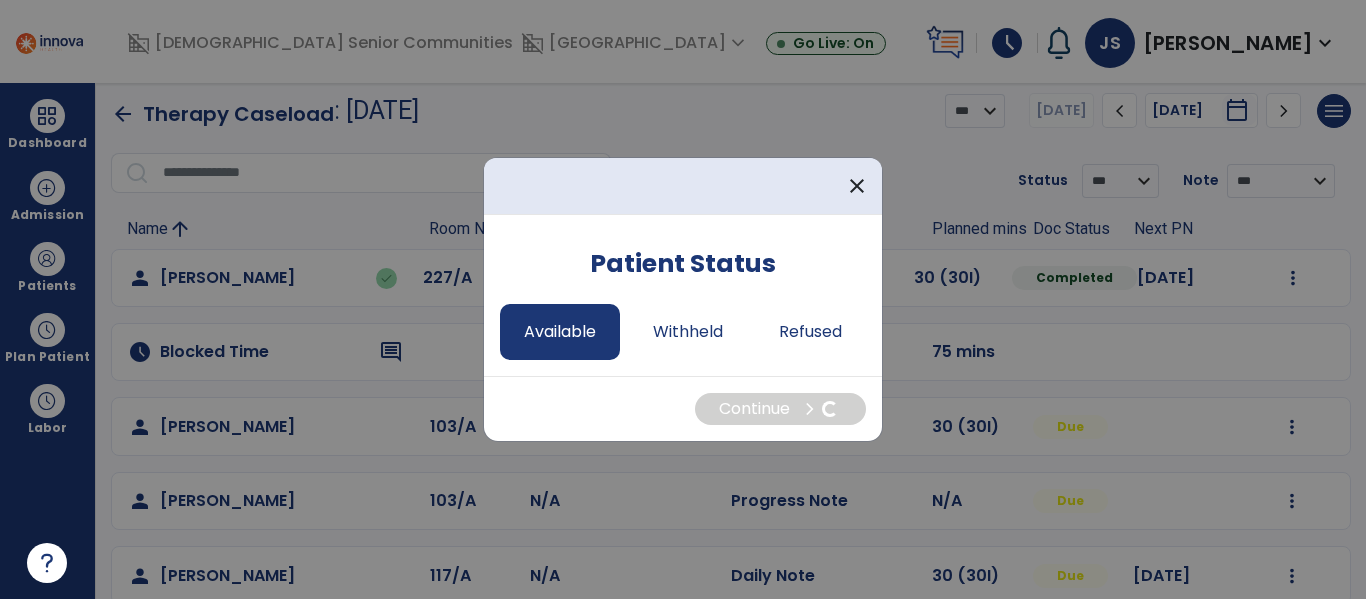 select on "*" 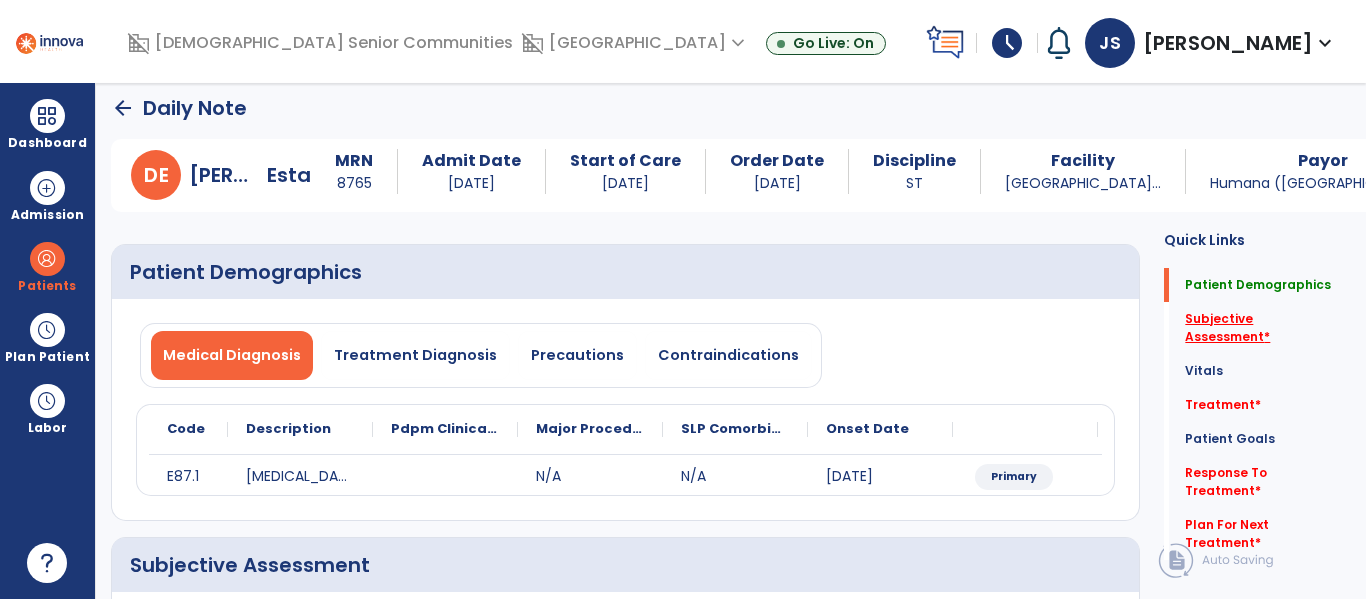 click on "Subjective Assessment   *" 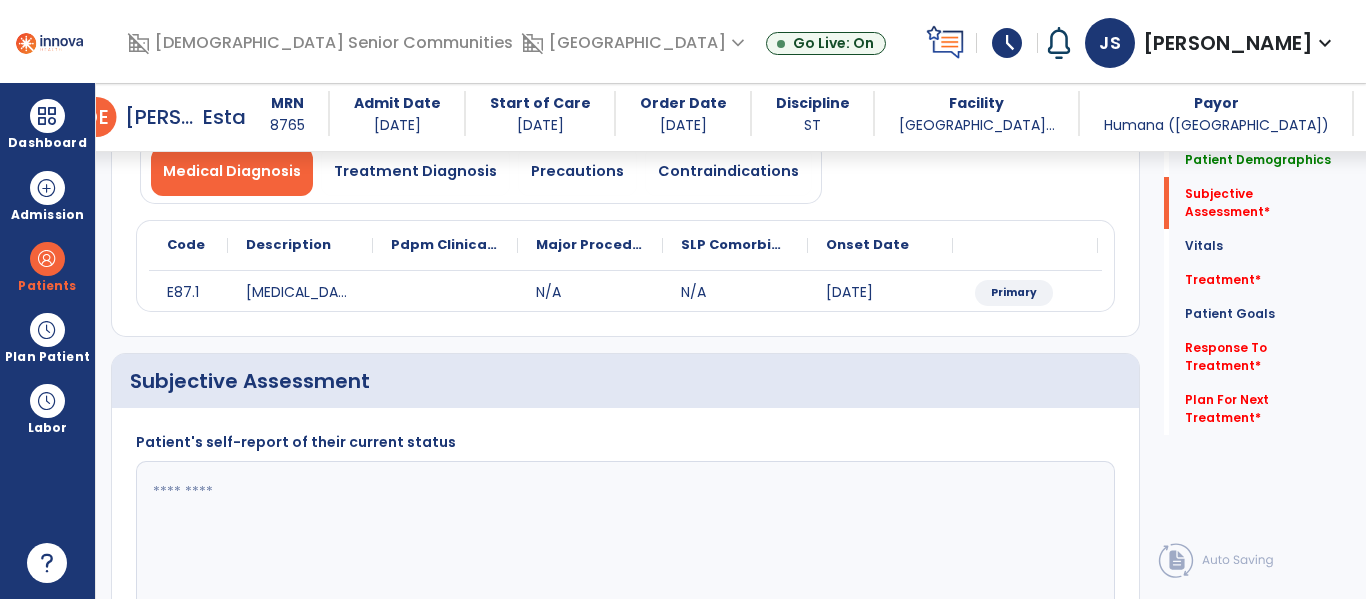 scroll, scrollTop: 386, scrollLeft: 0, axis: vertical 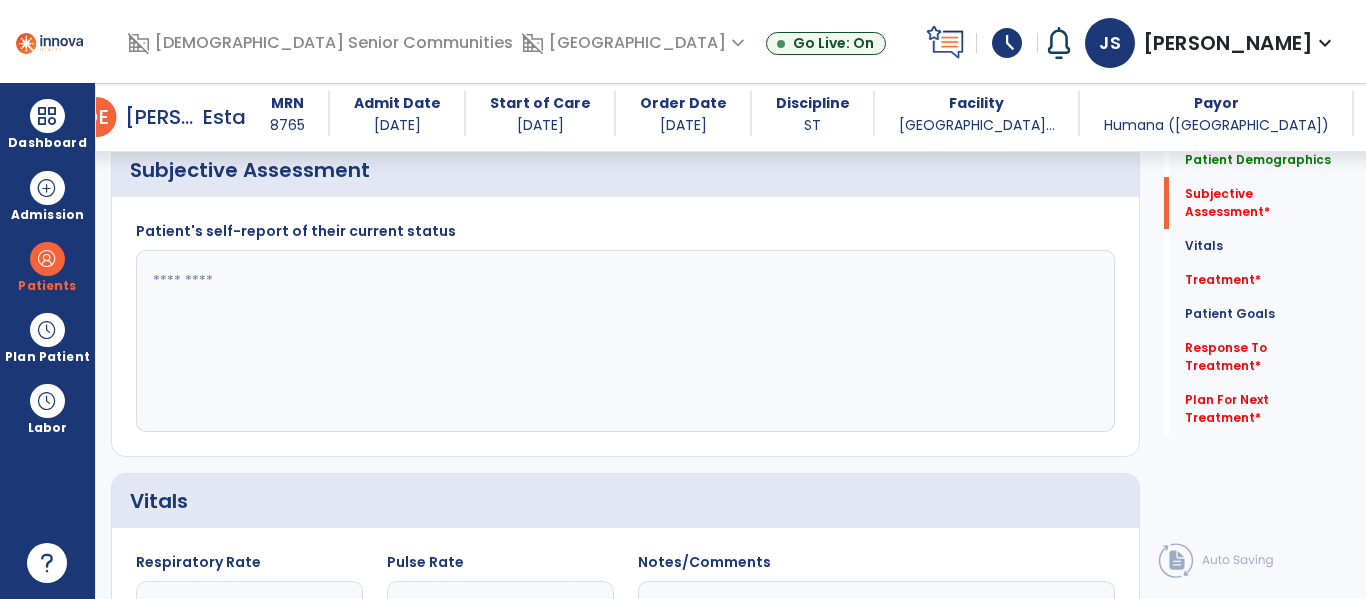click 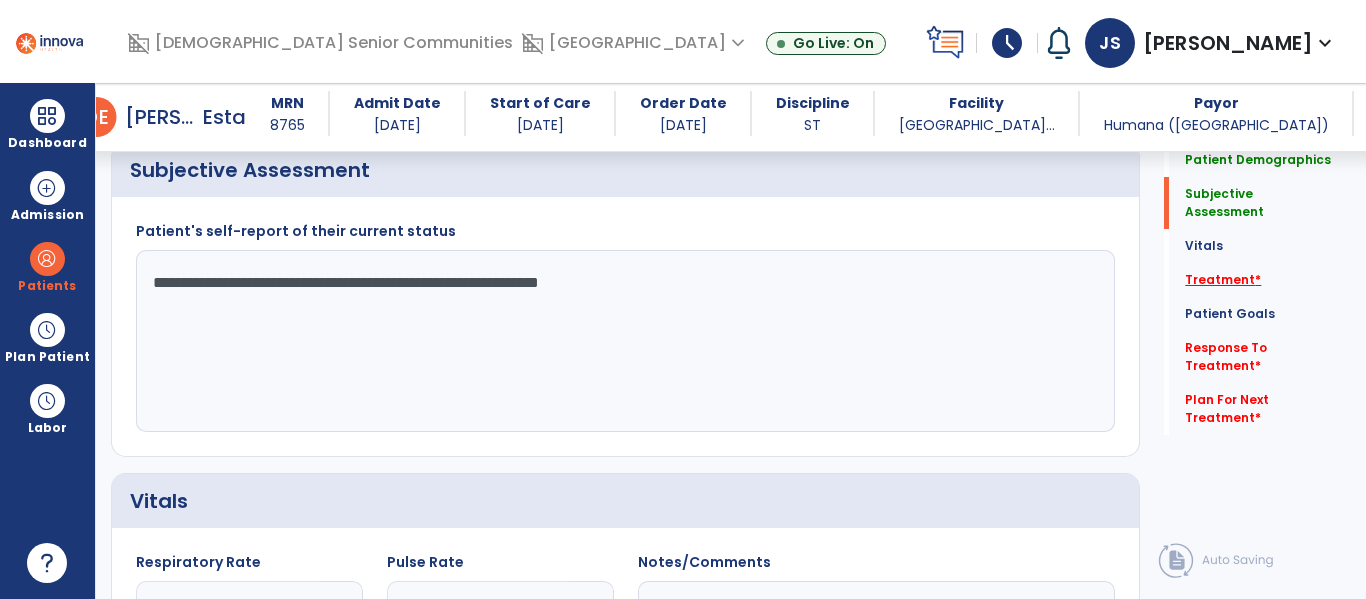 type on "**********" 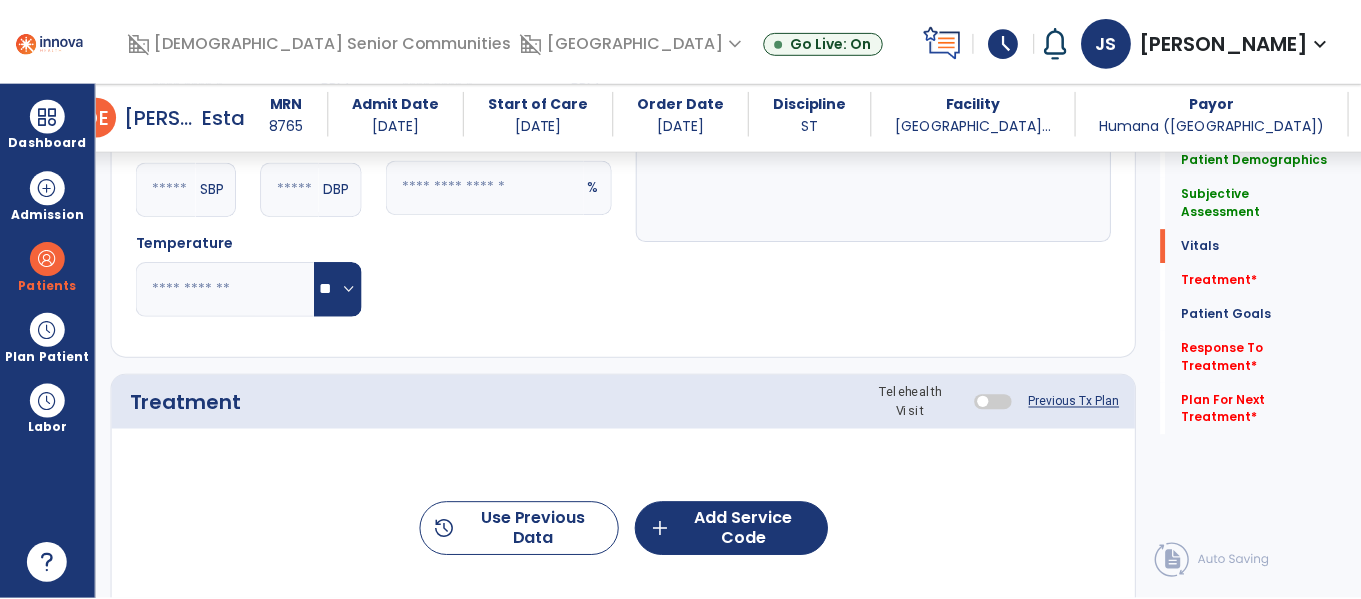scroll, scrollTop: 1117, scrollLeft: 0, axis: vertical 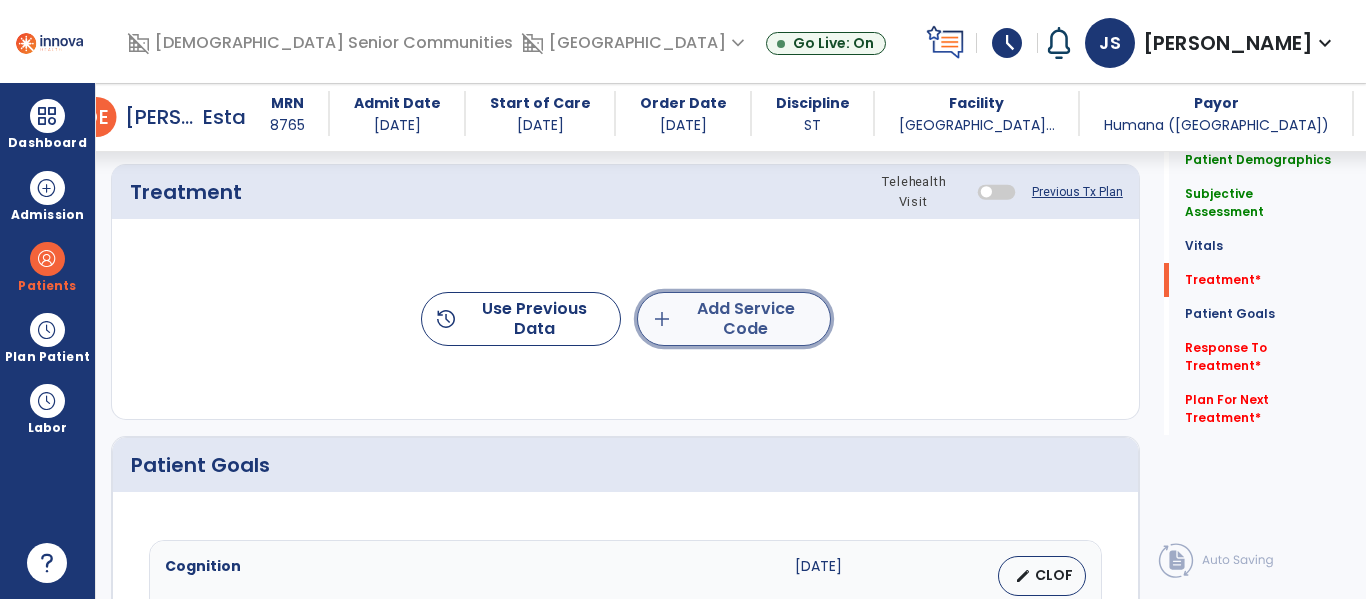 click on "add  Add Service Code" 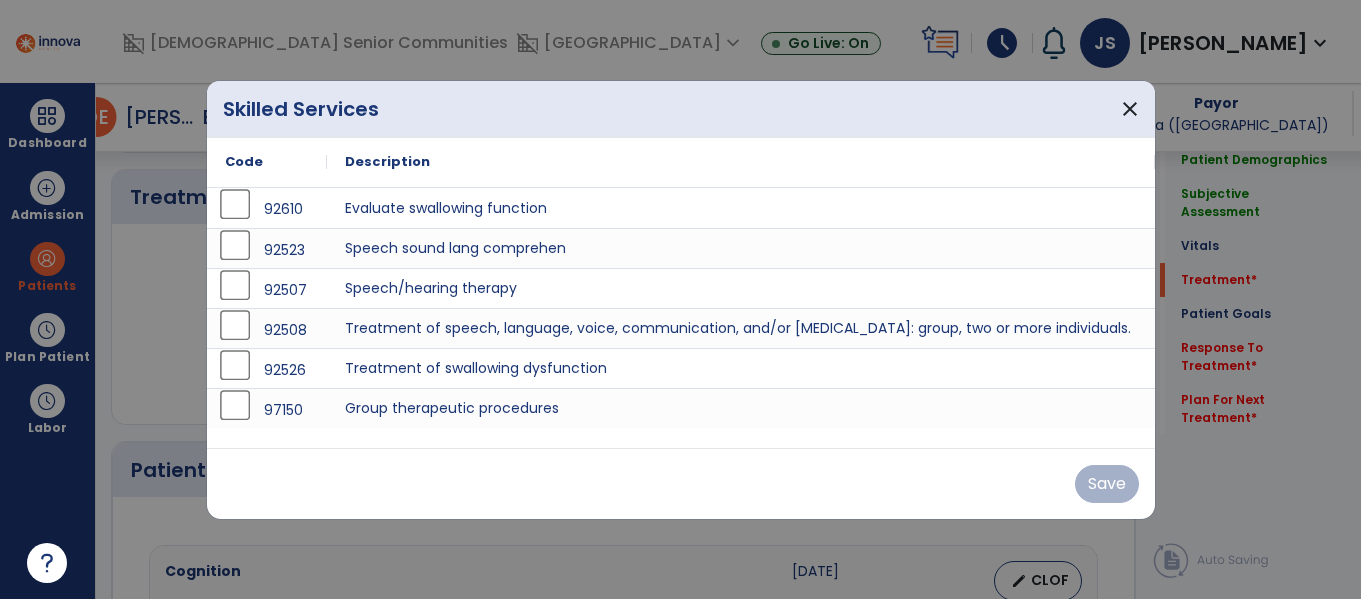 scroll, scrollTop: 1117, scrollLeft: 0, axis: vertical 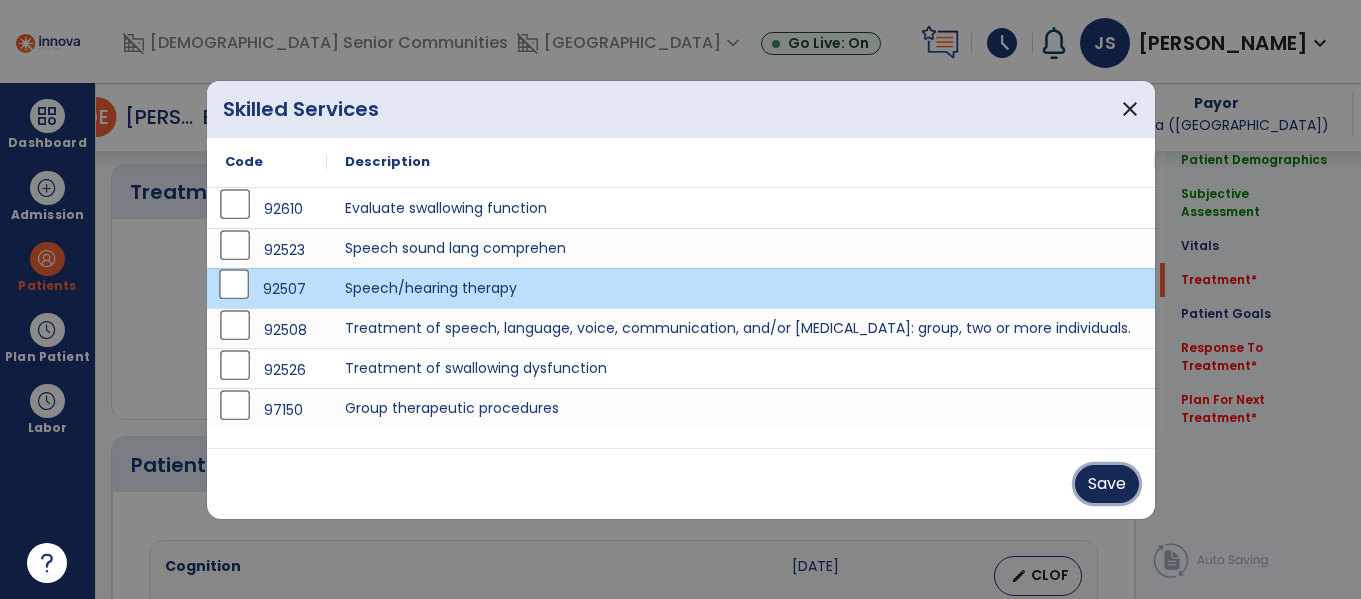 click on "Save" at bounding box center (1107, 484) 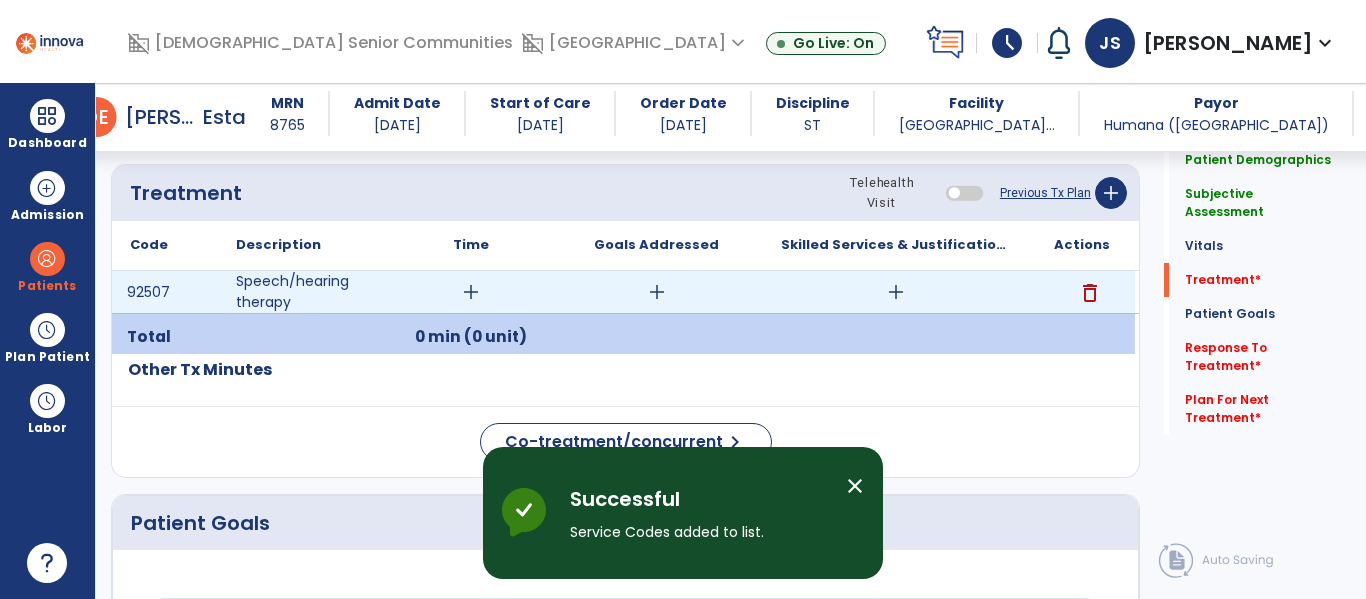 click on "add" at bounding box center (470, 292) 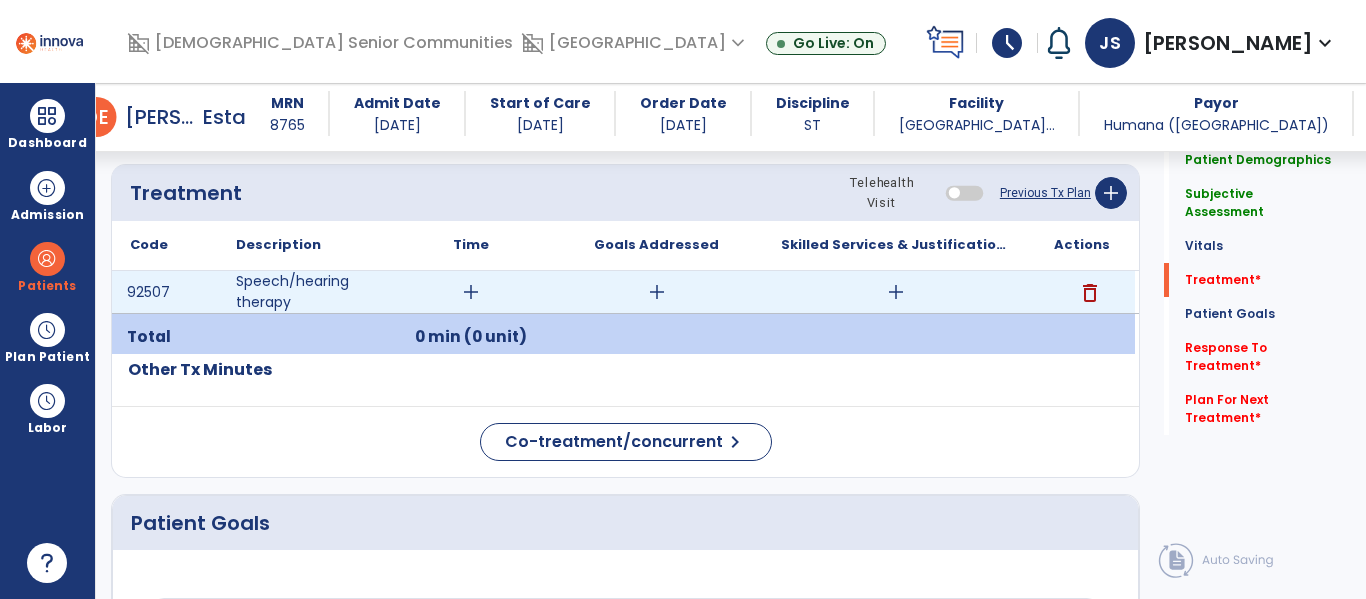 click on "add" at bounding box center (471, 292) 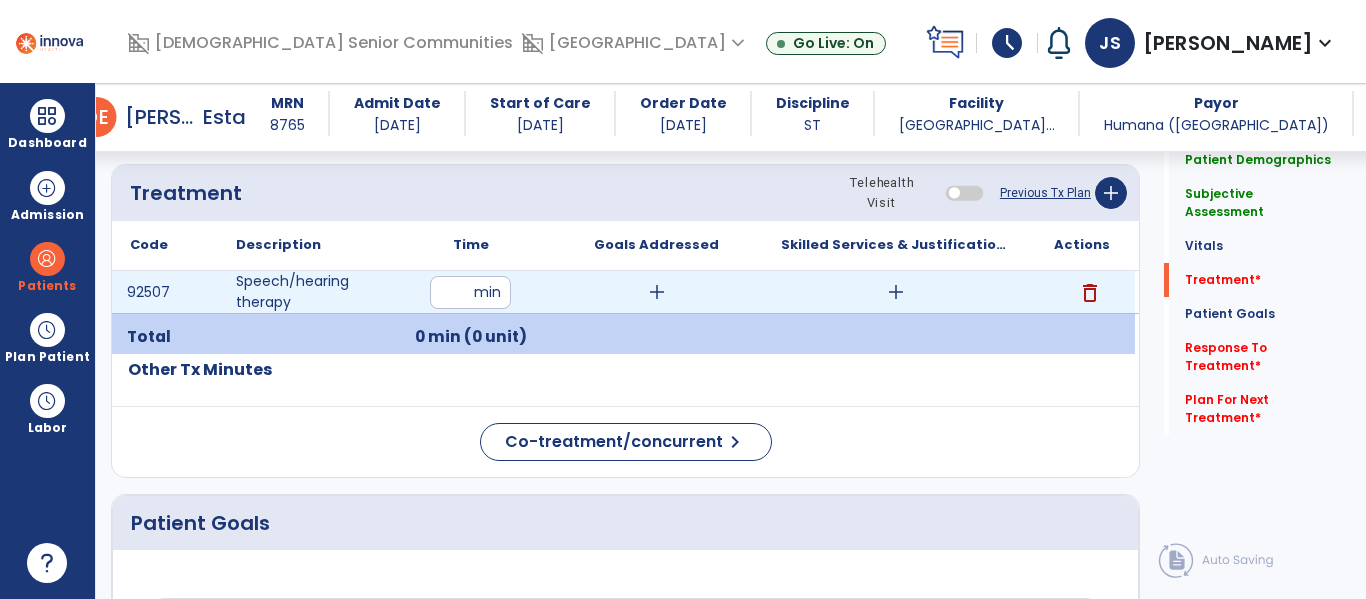 type on "**" 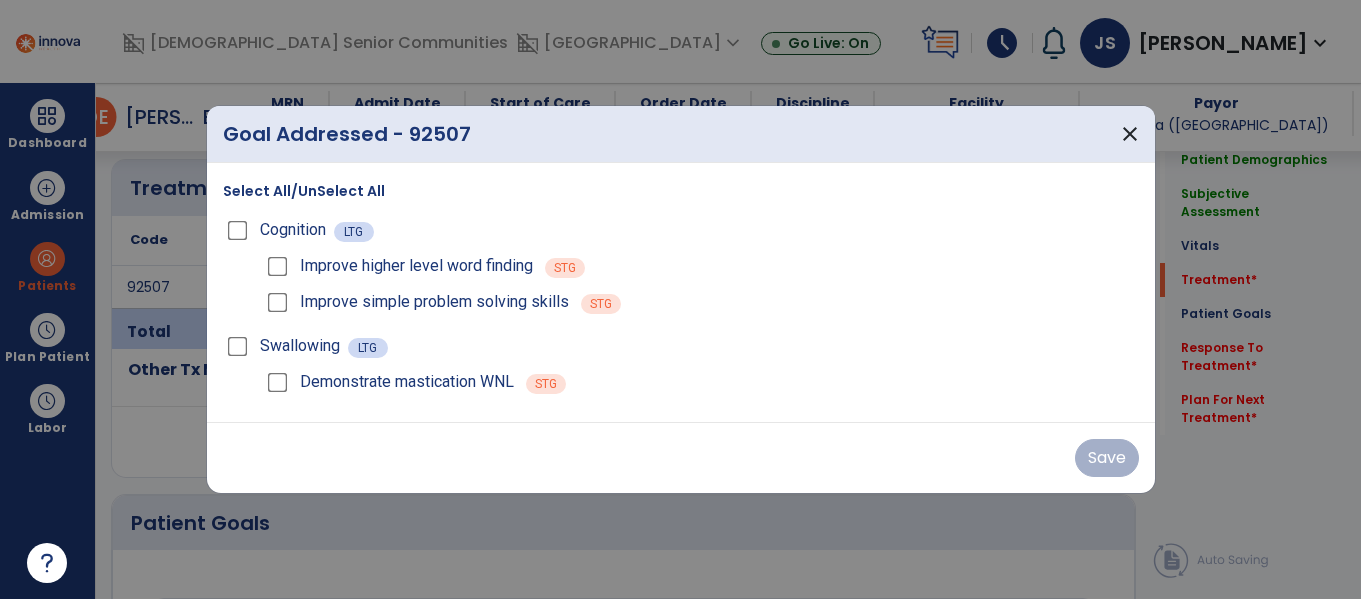 scroll, scrollTop: 1117, scrollLeft: 0, axis: vertical 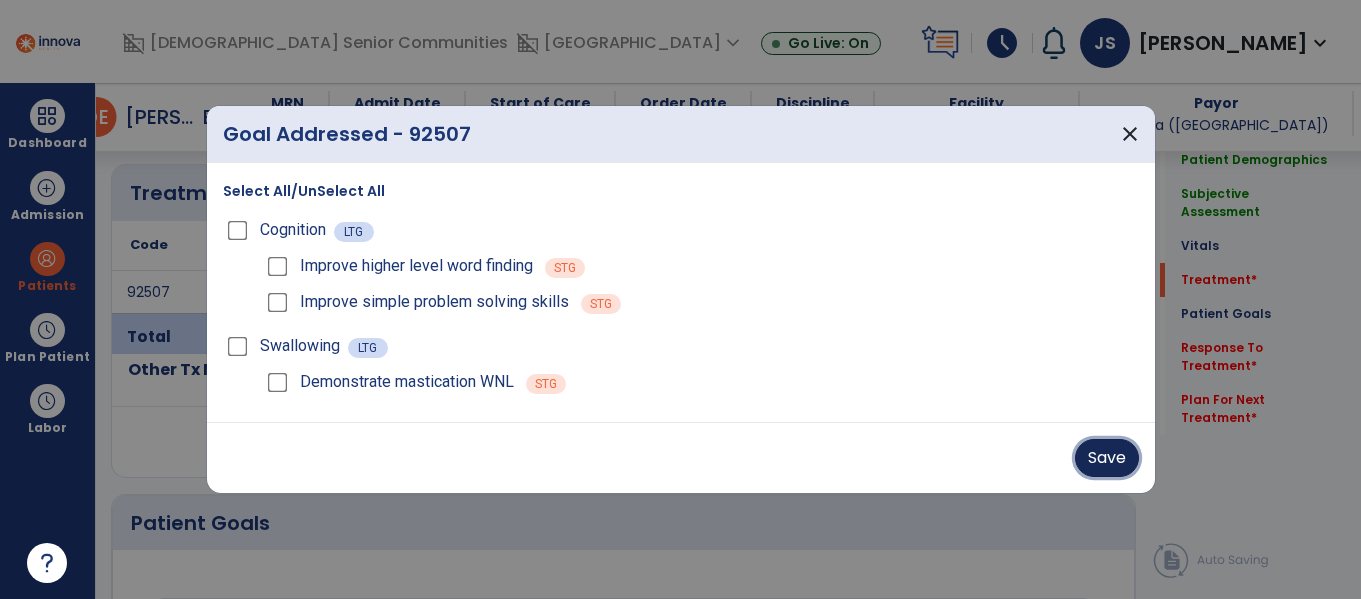 click on "Save" at bounding box center (1107, 458) 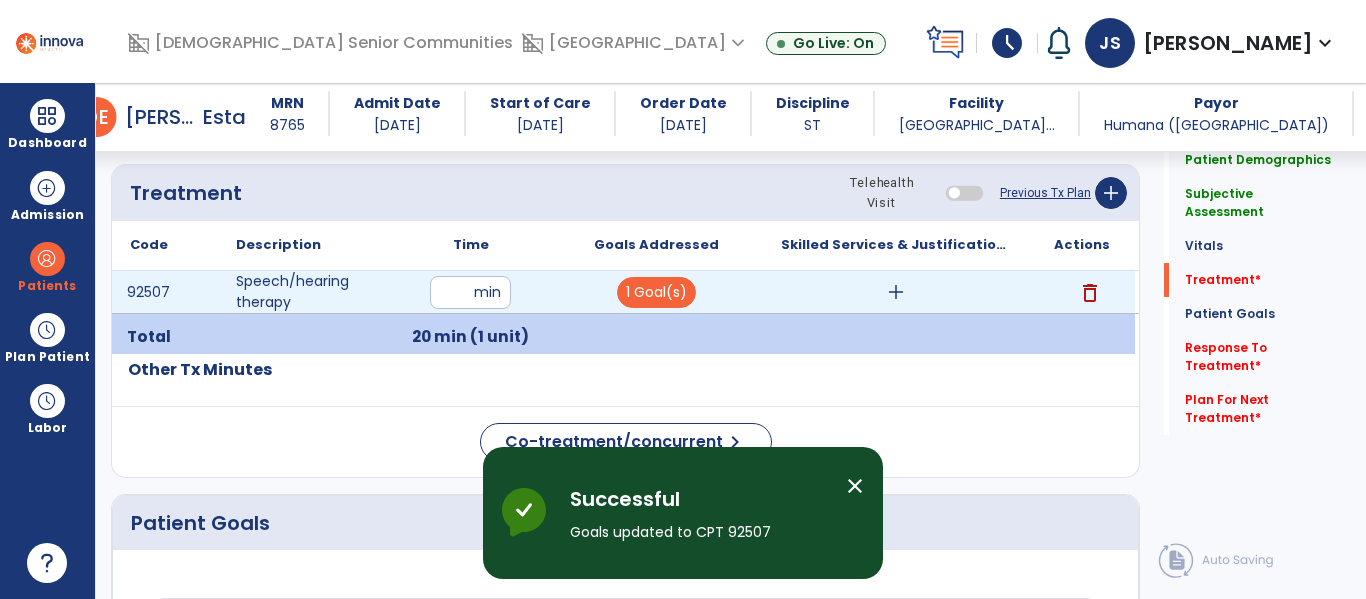 click on "add" at bounding box center [896, 292] 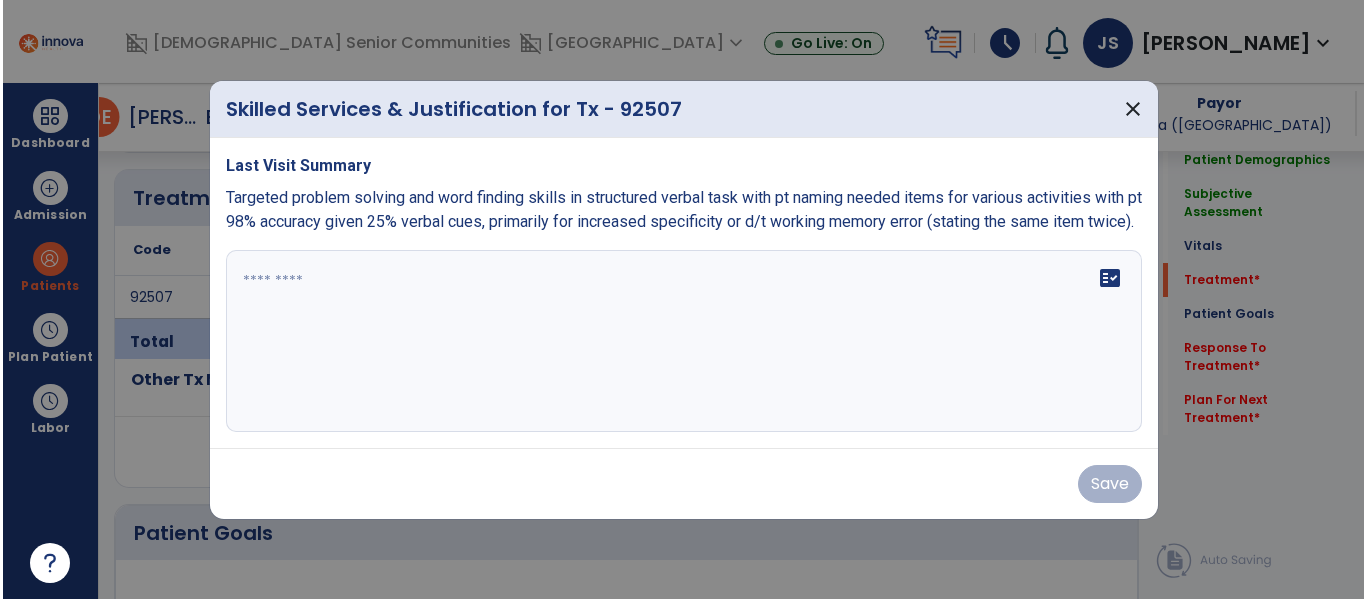 scroll, scrollTop: 1117, scrollLeft: 0, axis: vertical 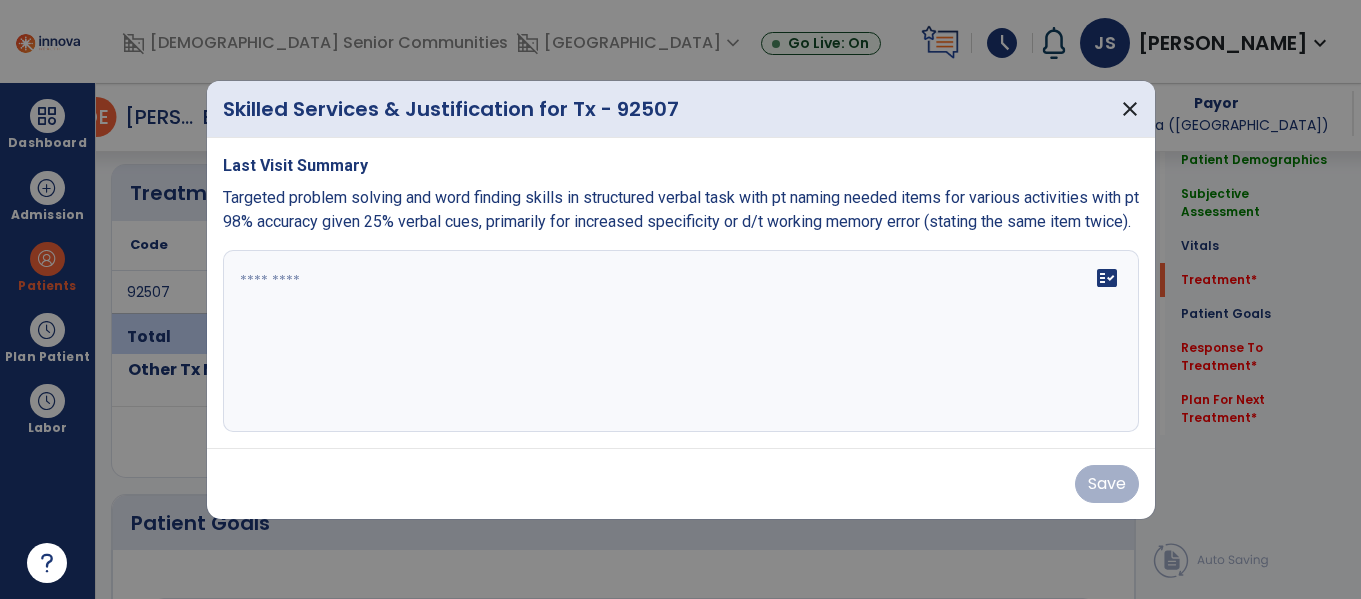 click at bounding box center (677, 341) 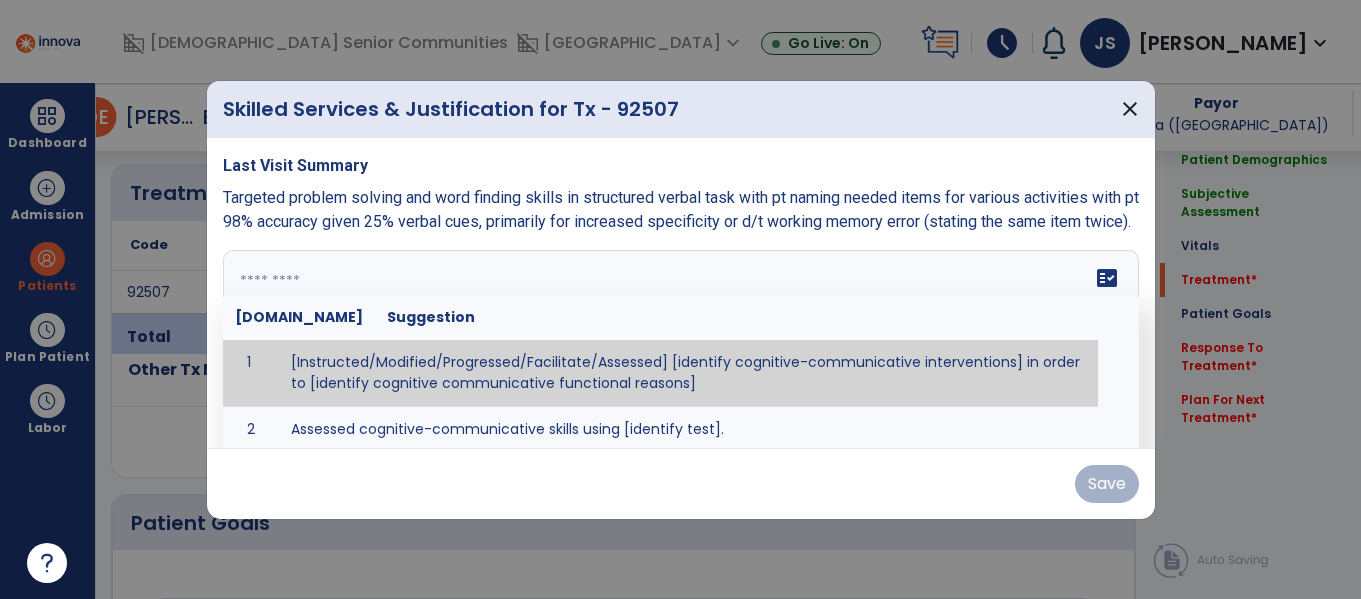 paste on "**********" 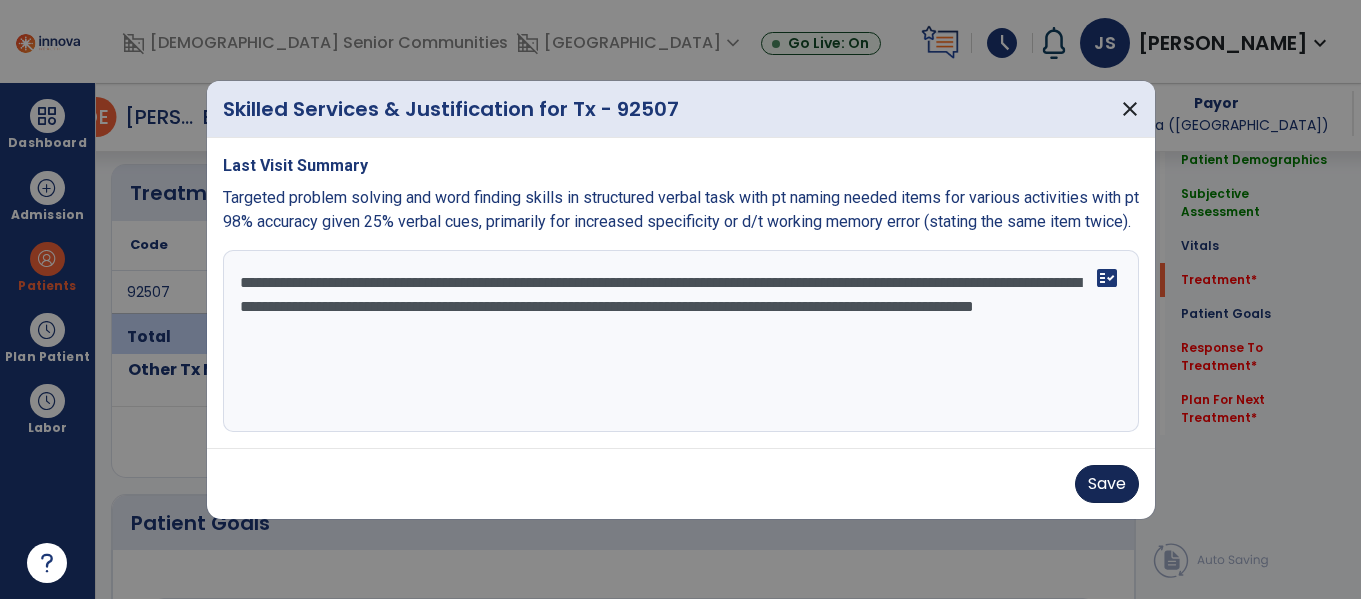 type on "**********" 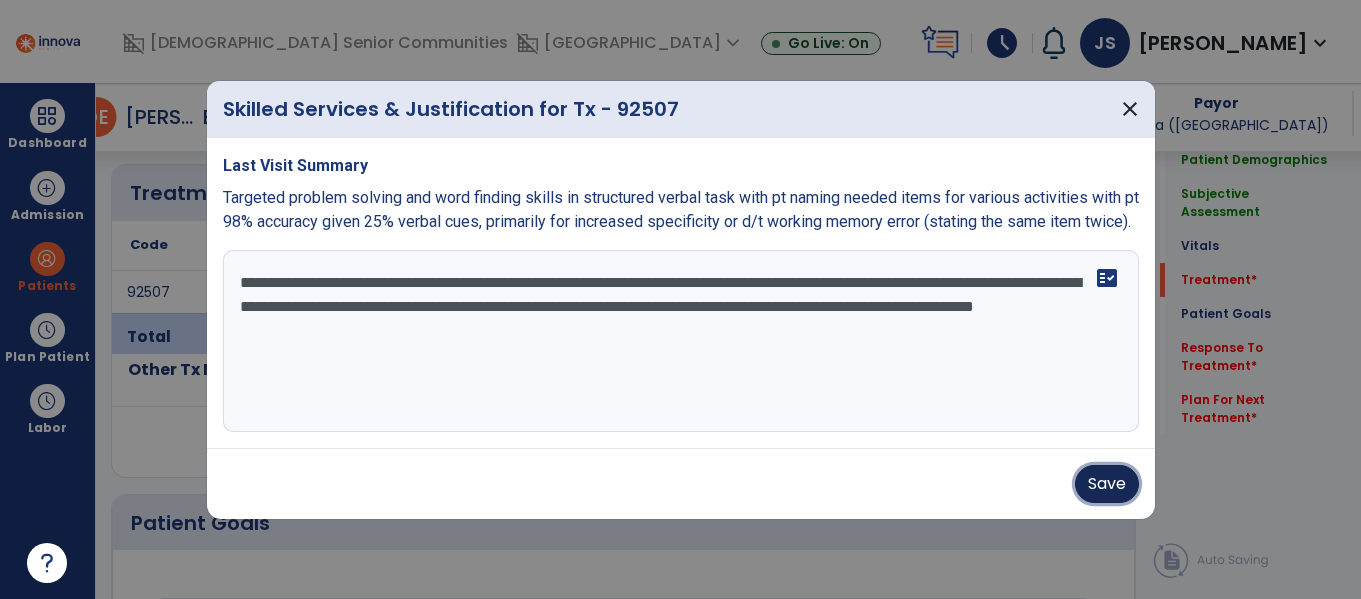 click on "Save" at bounding box center [1107, 484] 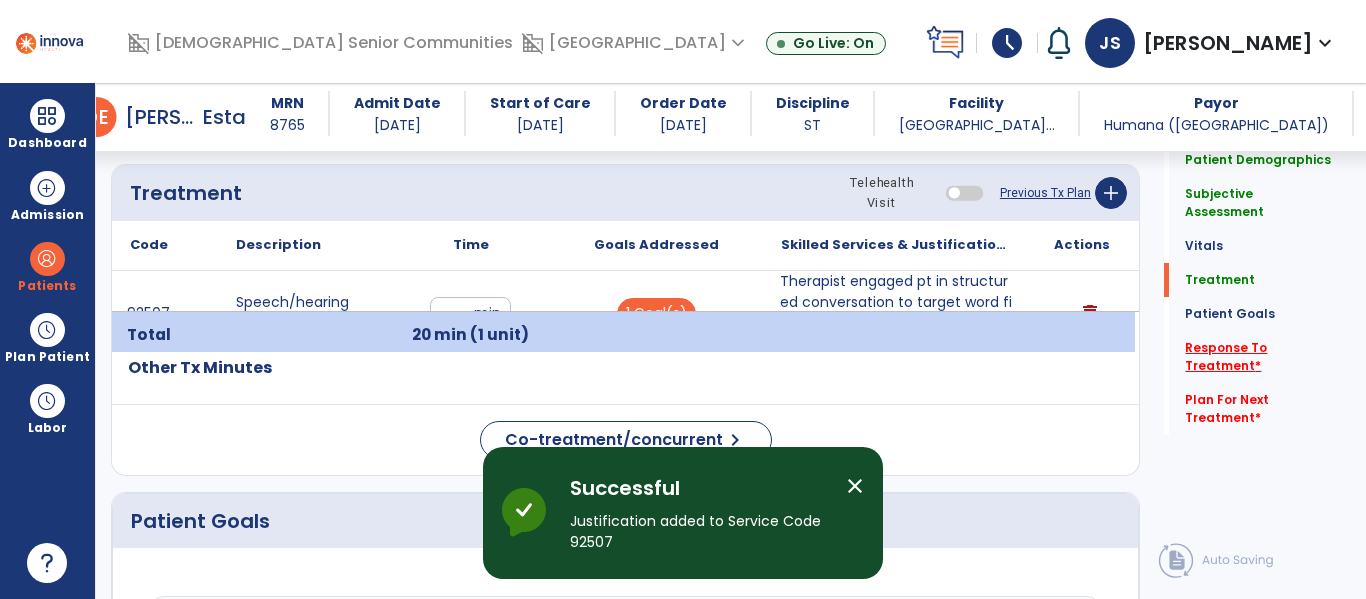 click on "Response To Treatment   *" 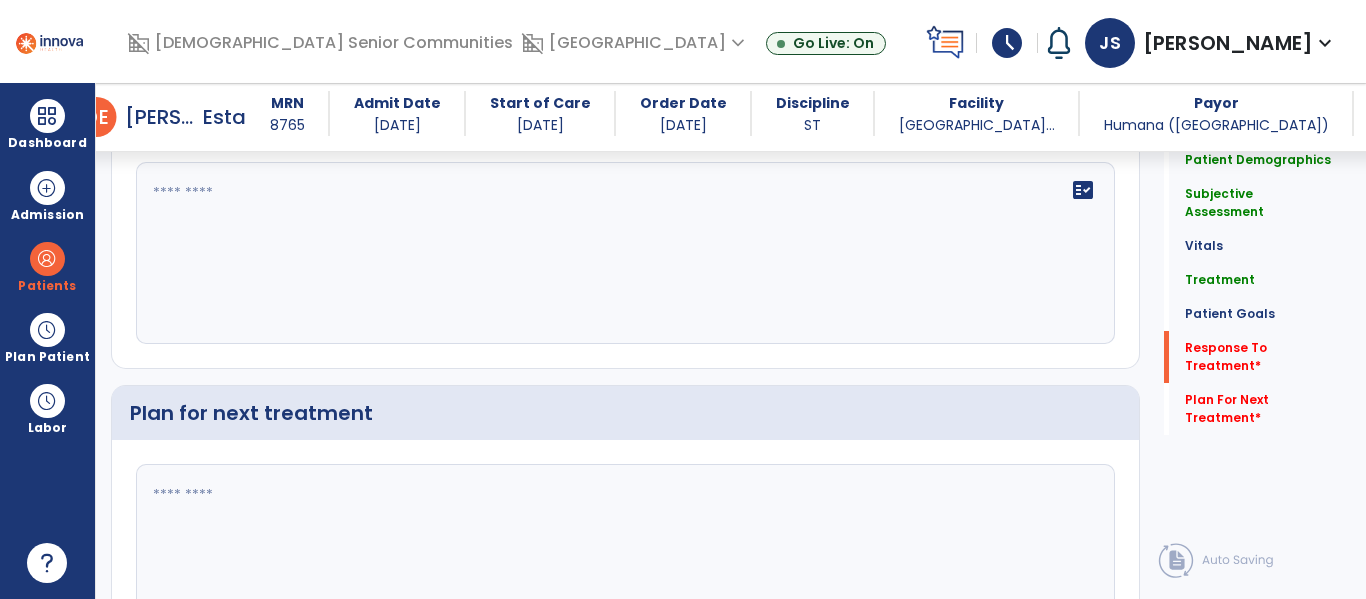 scroll, scrollTop: 2600, scrollLeft: 0, axis: vertical 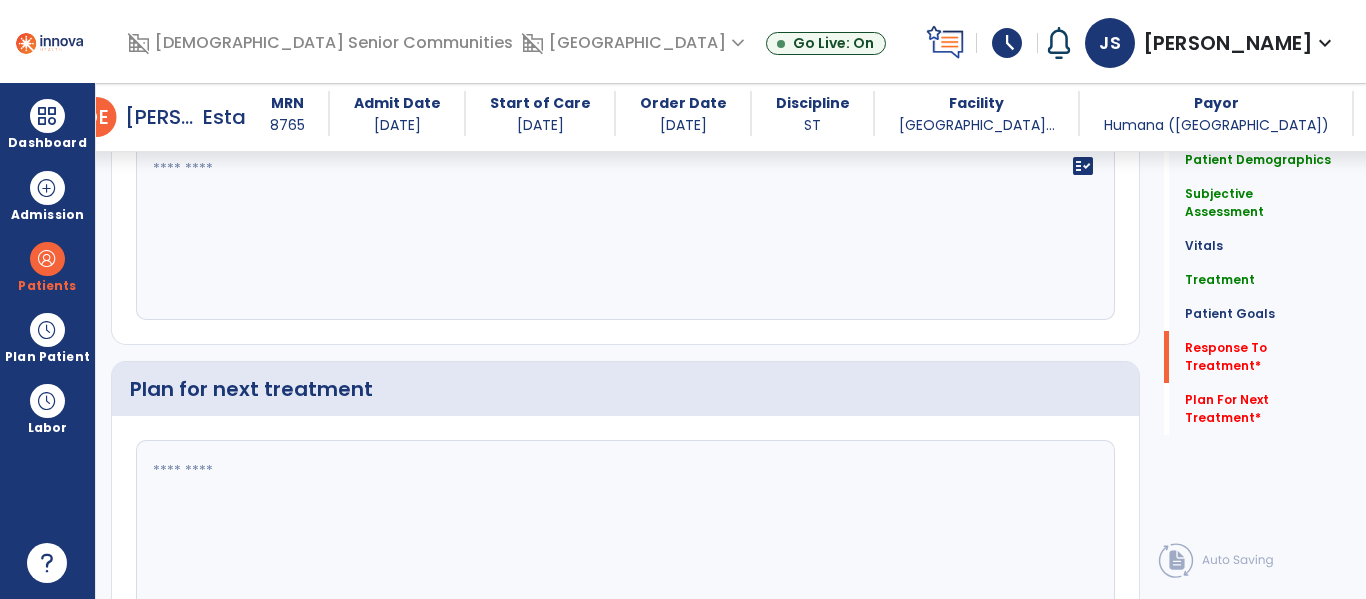 click on "fact_check" 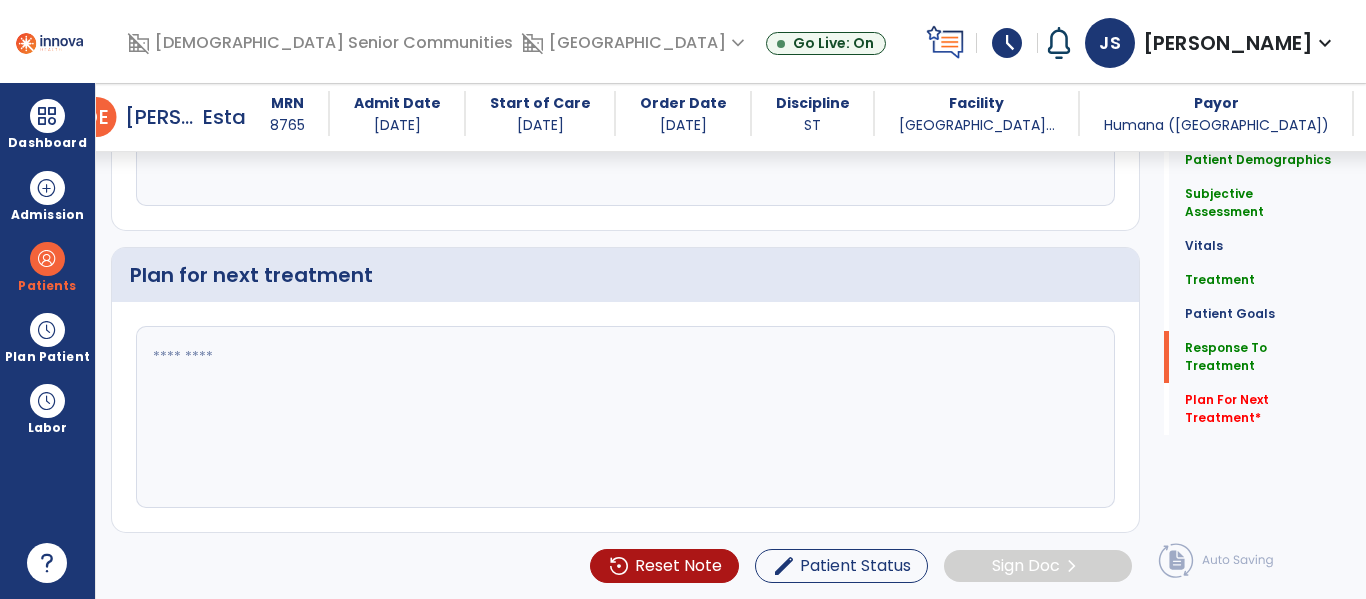 scroll, scrollTop: 2756, scrollLeft: 0, axis: vertical 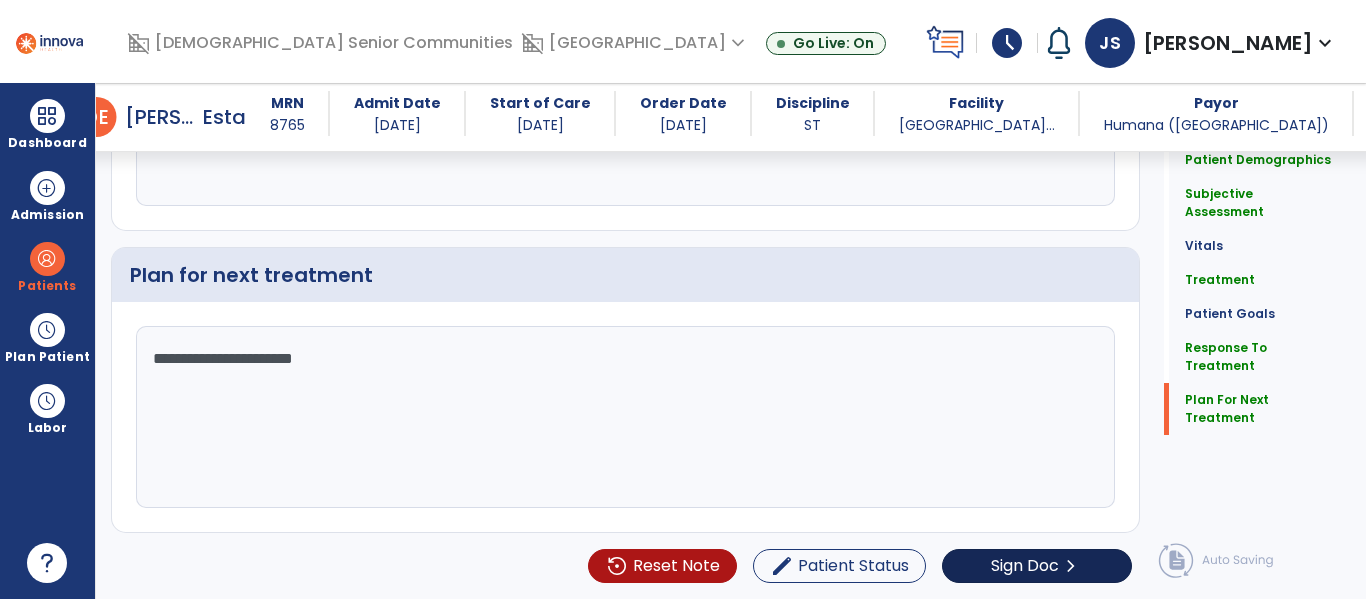 type on "**********" 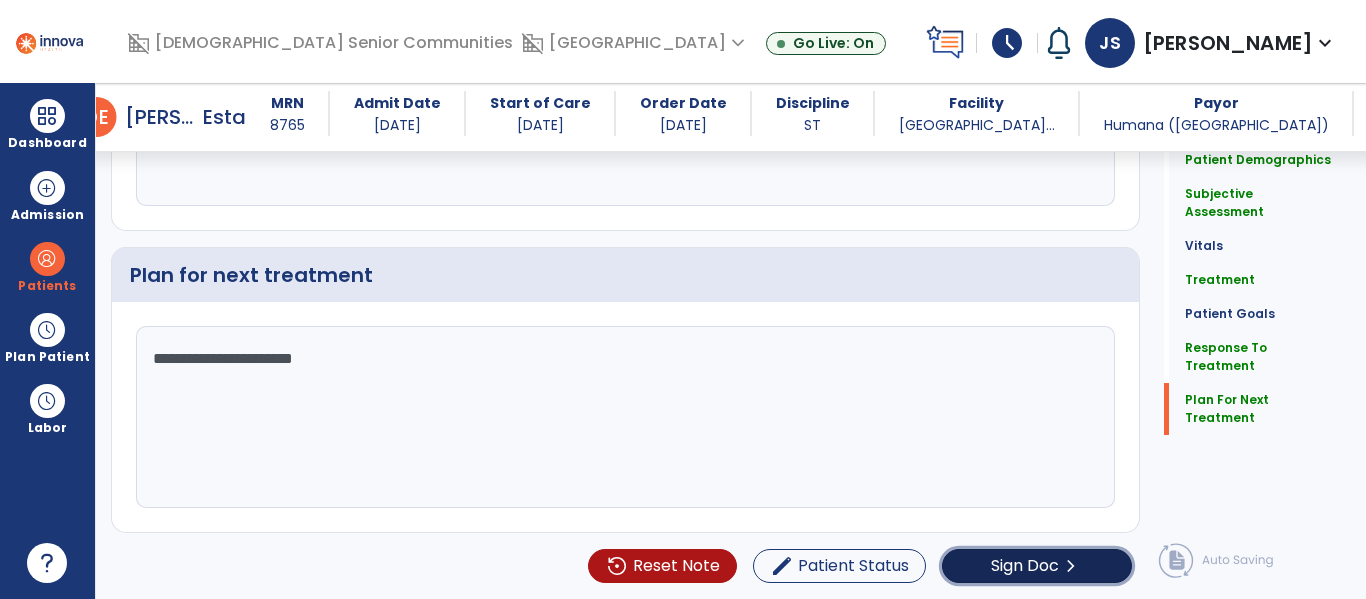 click on "Sign Doc" 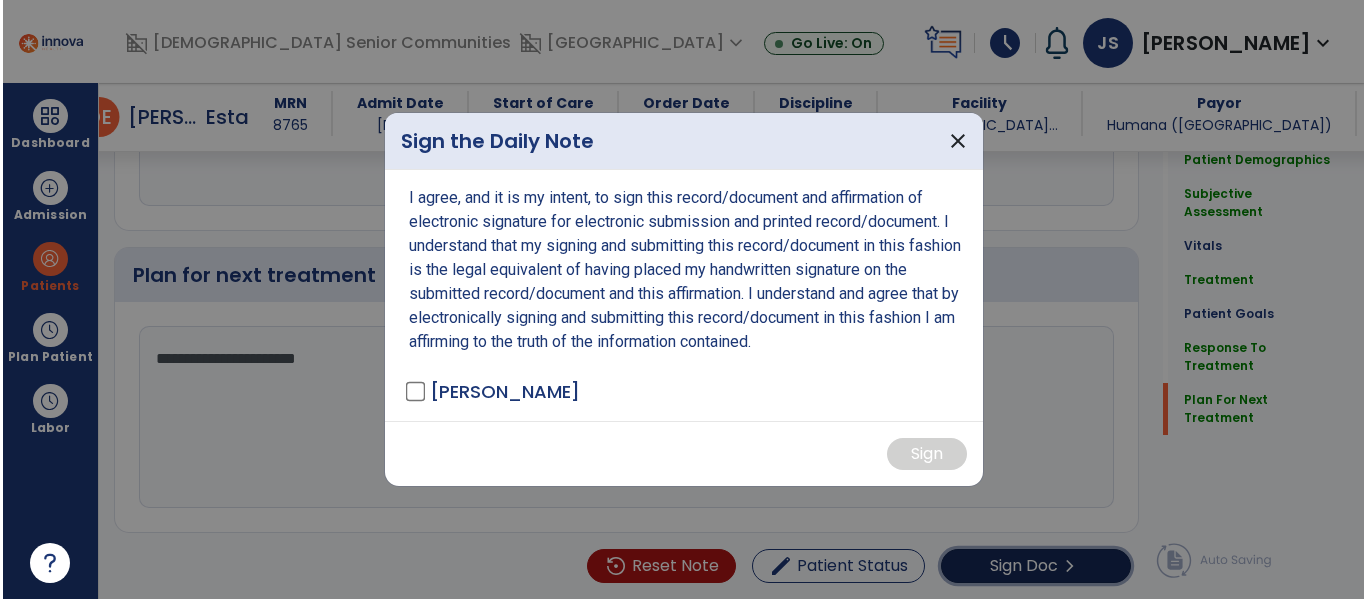 scroll, scrollTop: 2873, scrollLeft: 0, axis: vertical 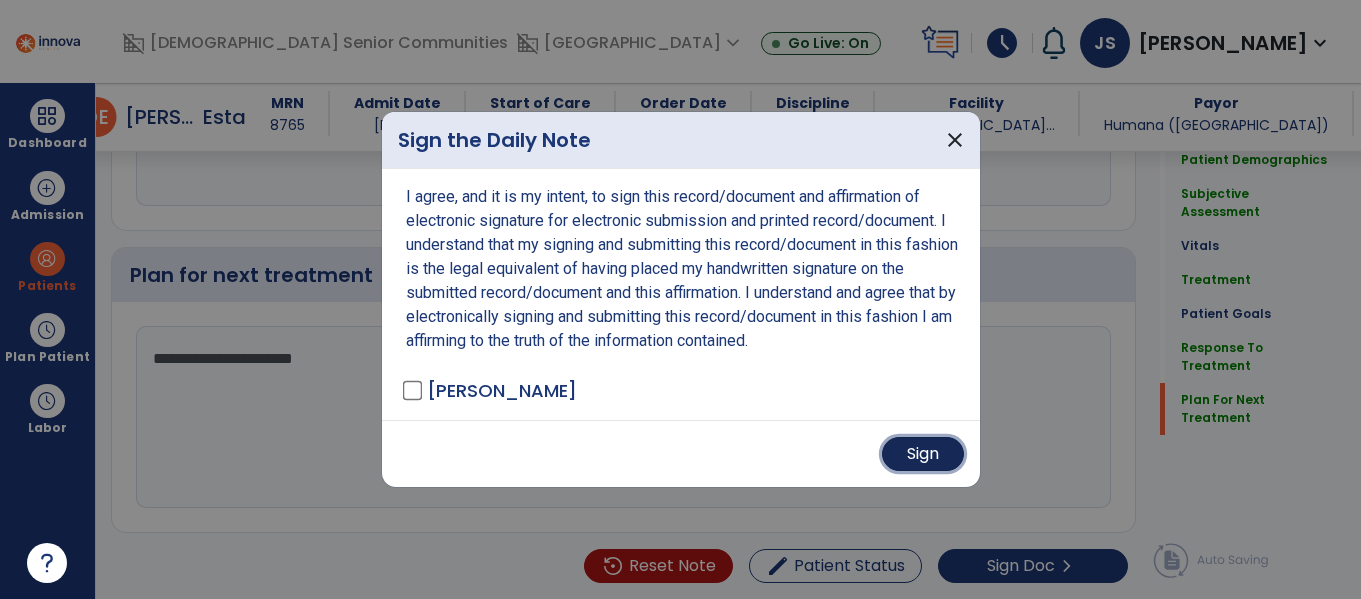 click on "Sign" at bounding box center [923, 454] 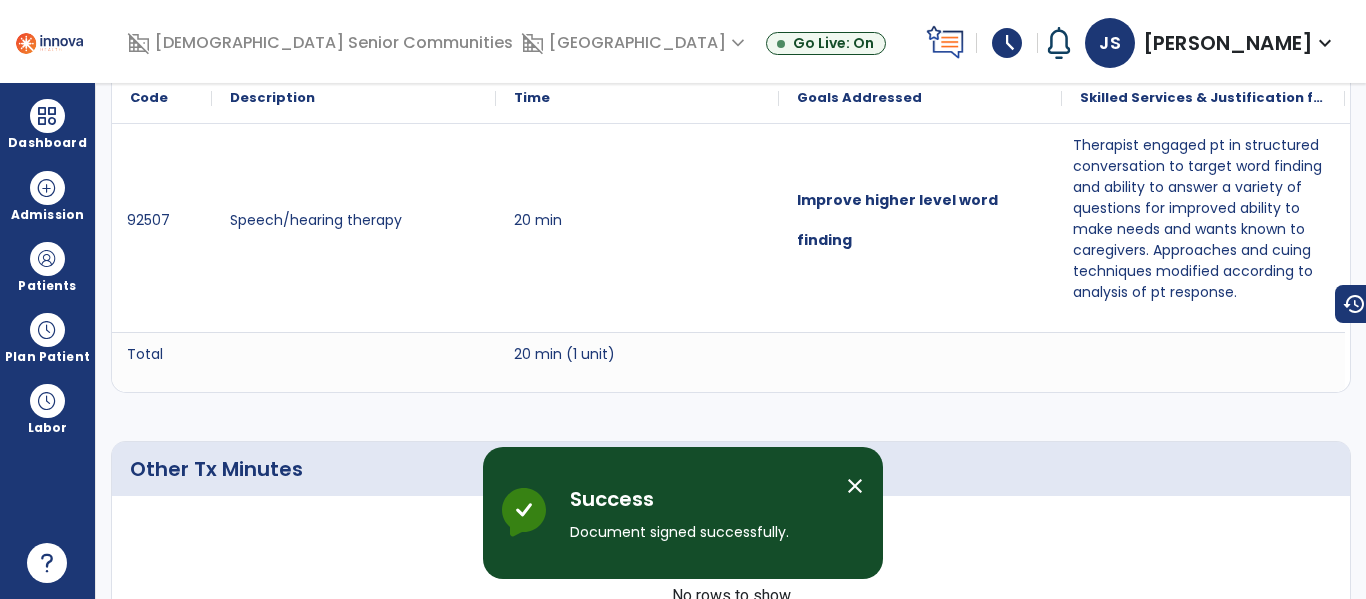 scroll, scrollTop: 0, scrollLeft: 0, axis: both 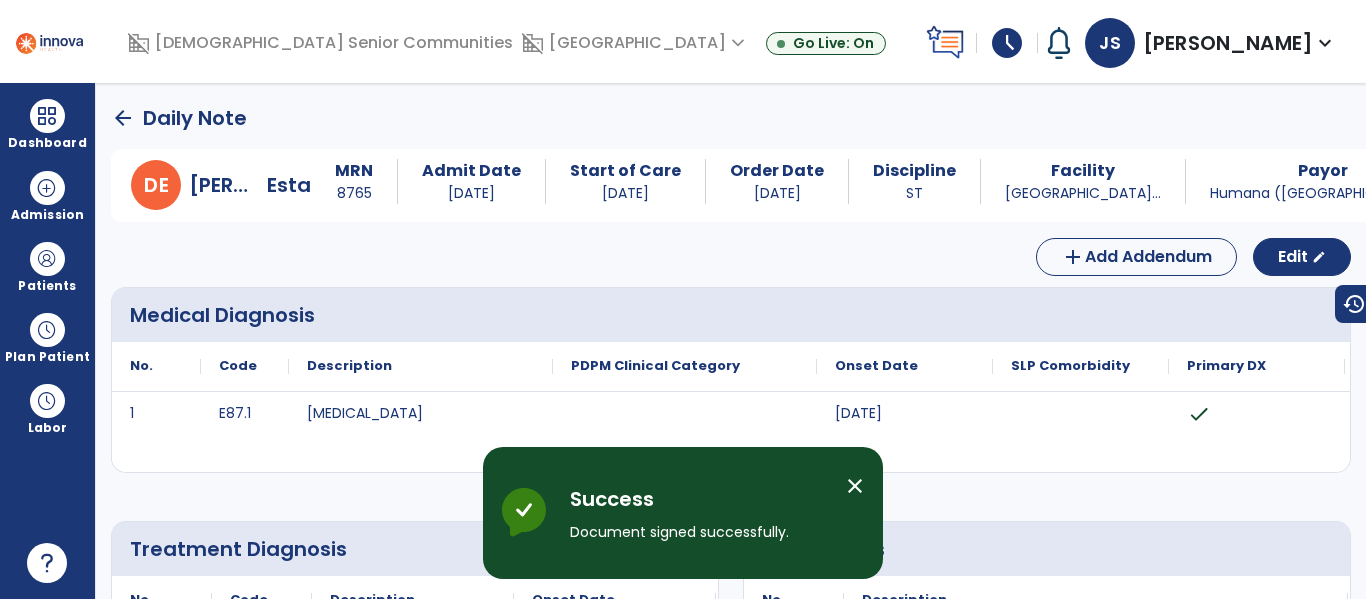 click on "arrow_back" 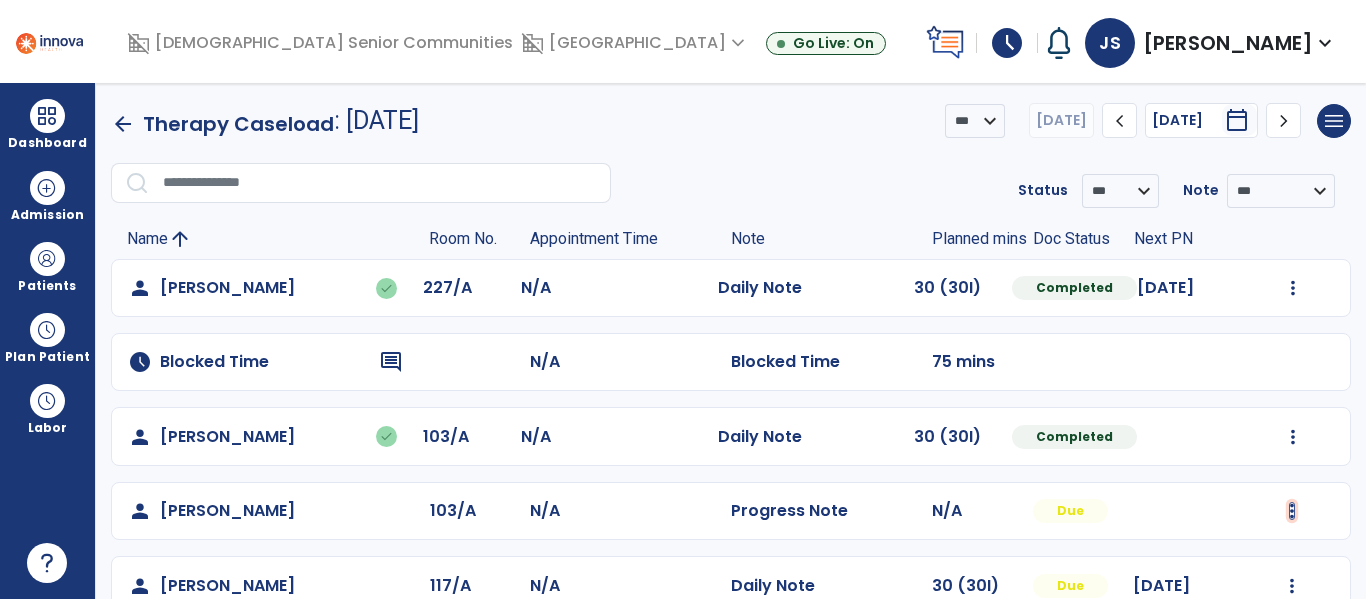 click at bounding box center (1293, 288) 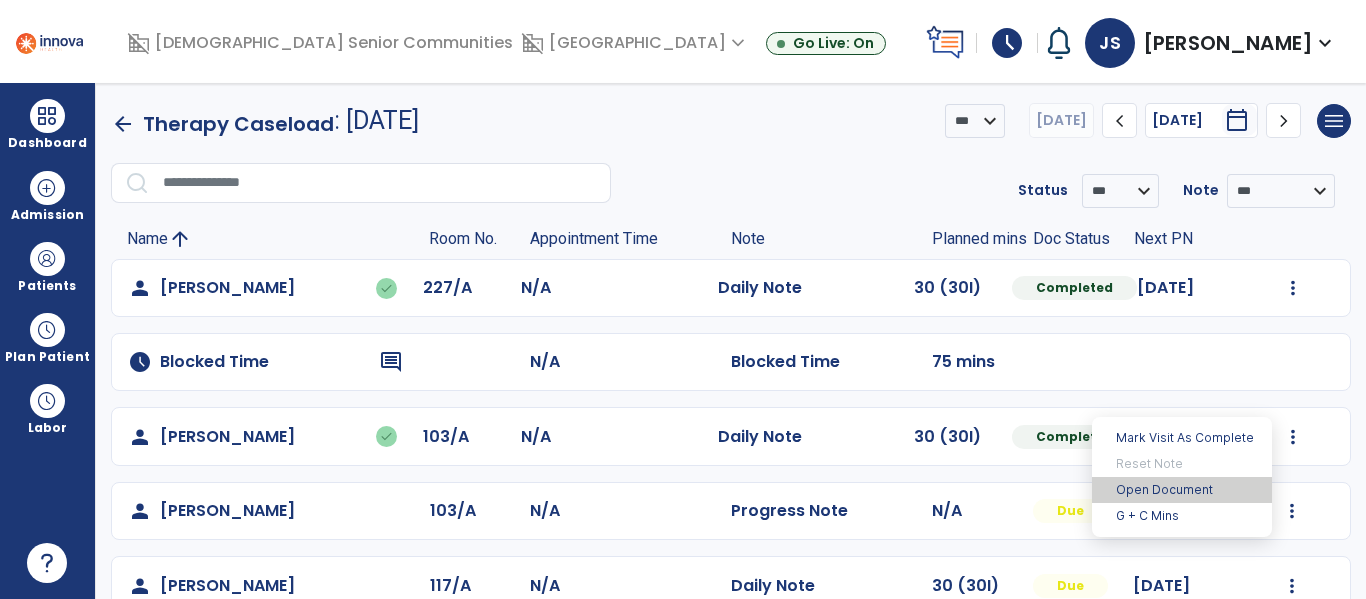click on "Open Document" at bounding box center [1182, 490] 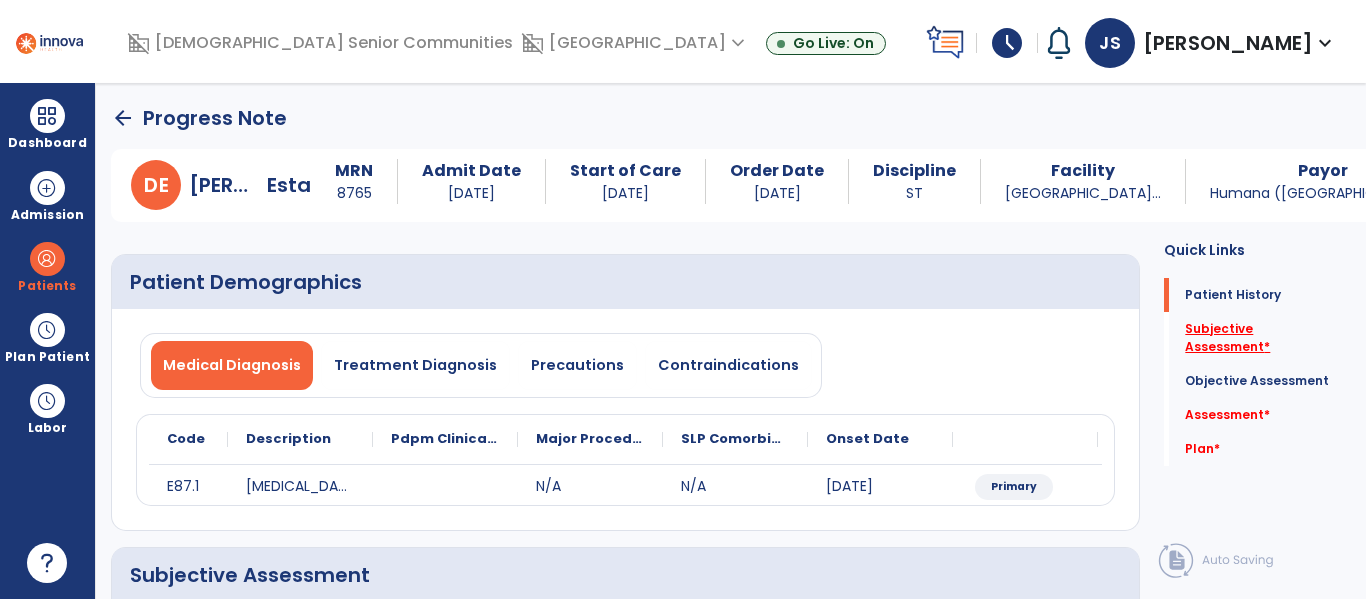 click on "Subjective Assessment   *" 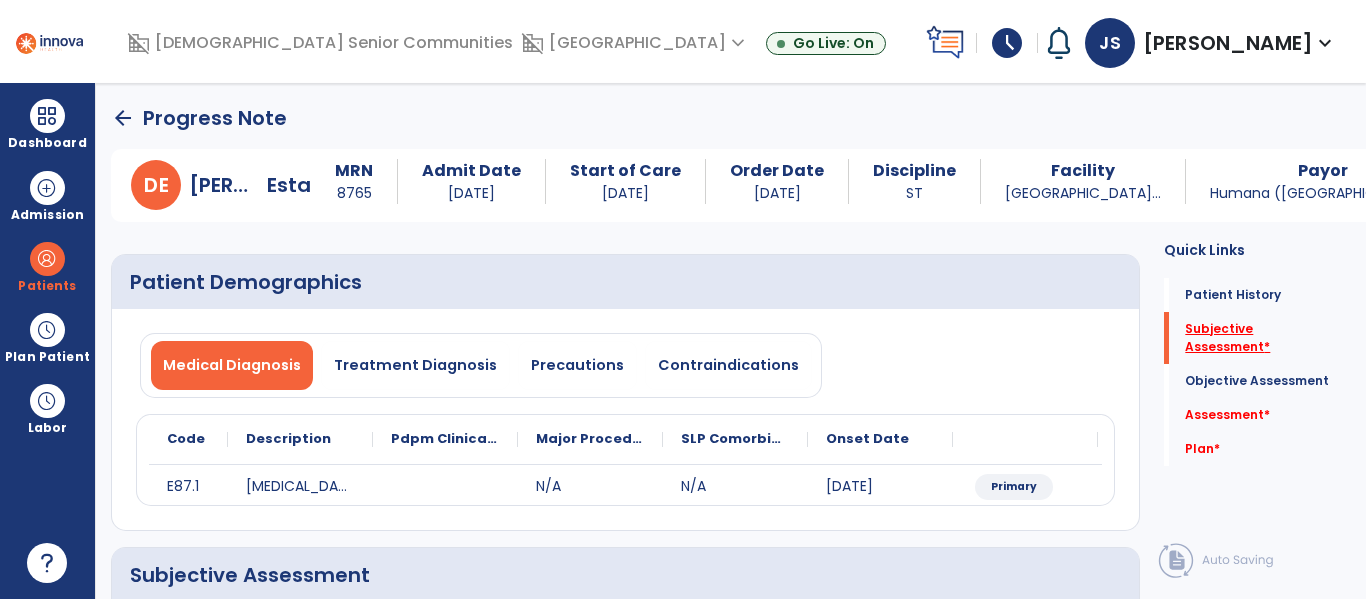 scroll, scrollTop: 165, scrollLeft: 0, axis: vertical 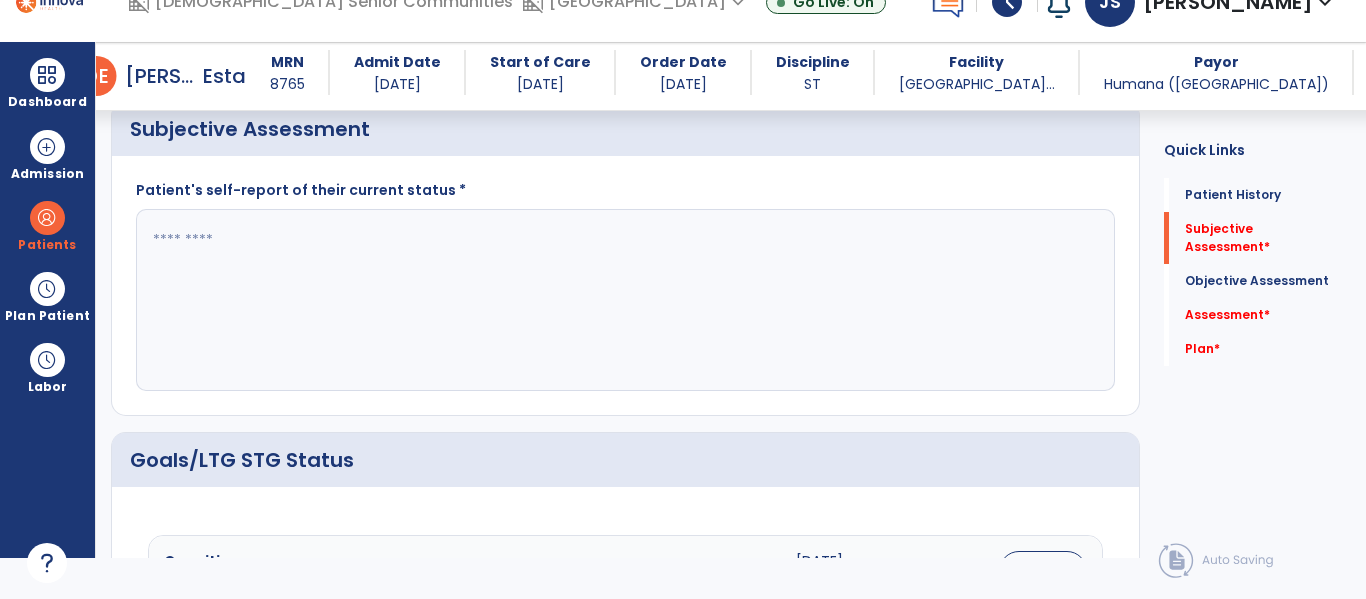 click 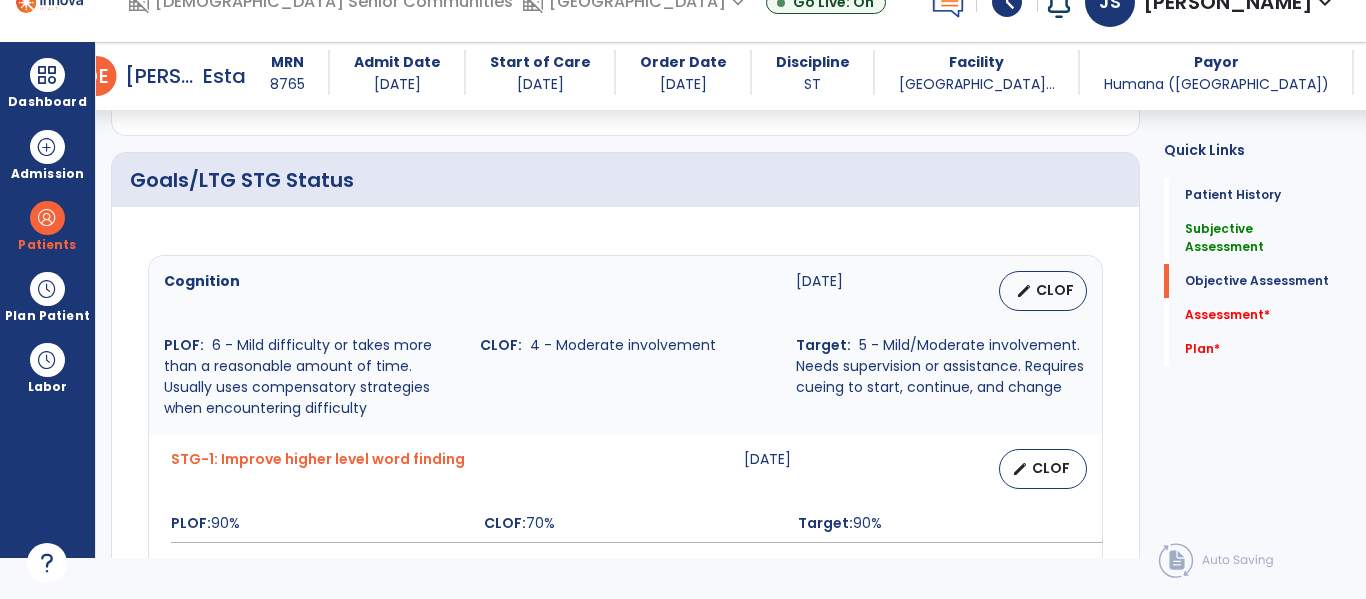 scroll, scrollTop: 763, scrollLeft: 0, axis: vertical 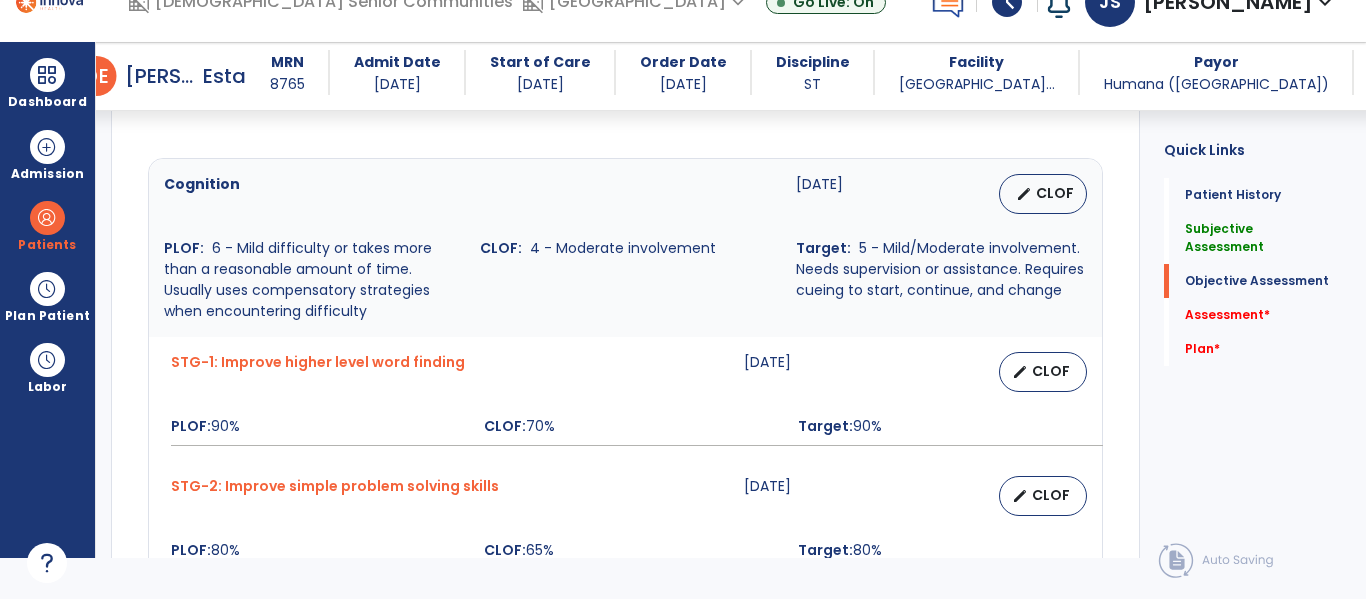 type on "**********" 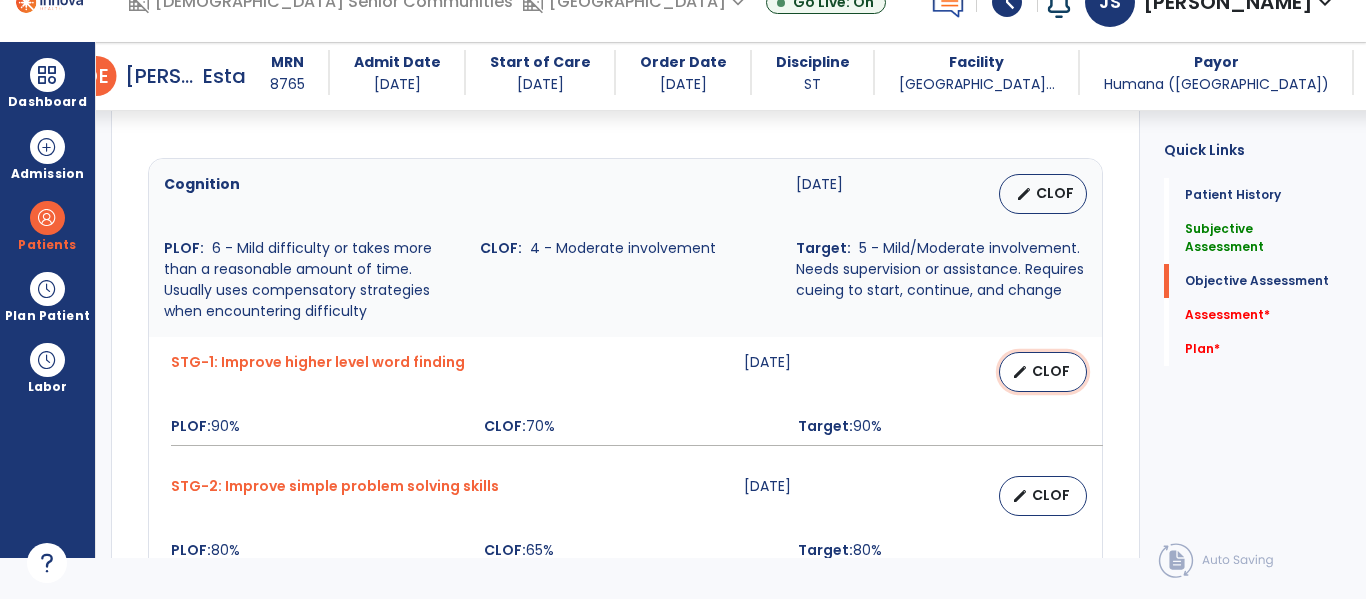 click on "CLOF" at bounding box center [1051, 371] 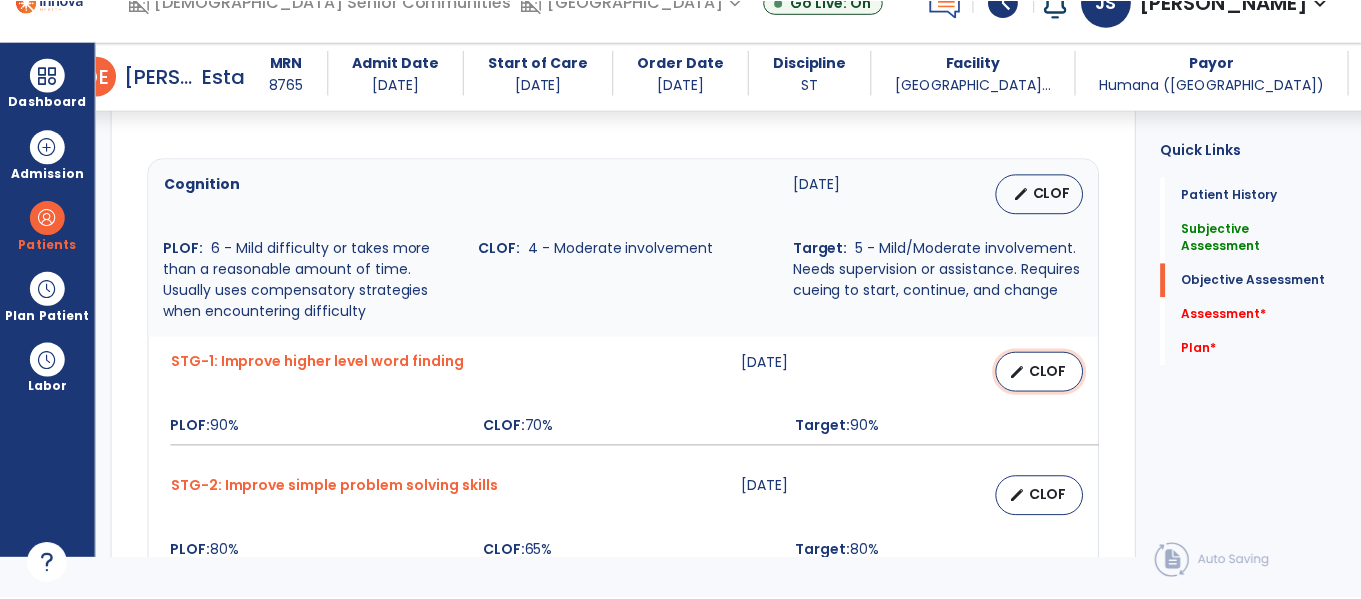 scroll, scrollTop: 0, scrollLeft: 0, axis: both 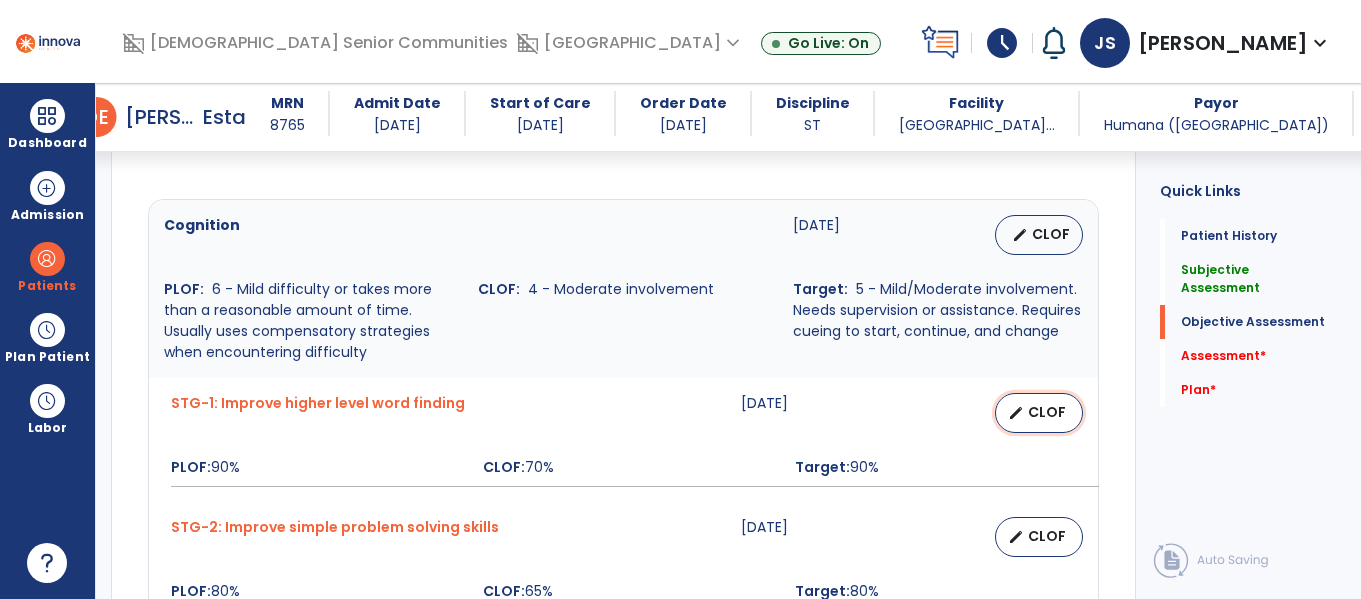 select on "********" 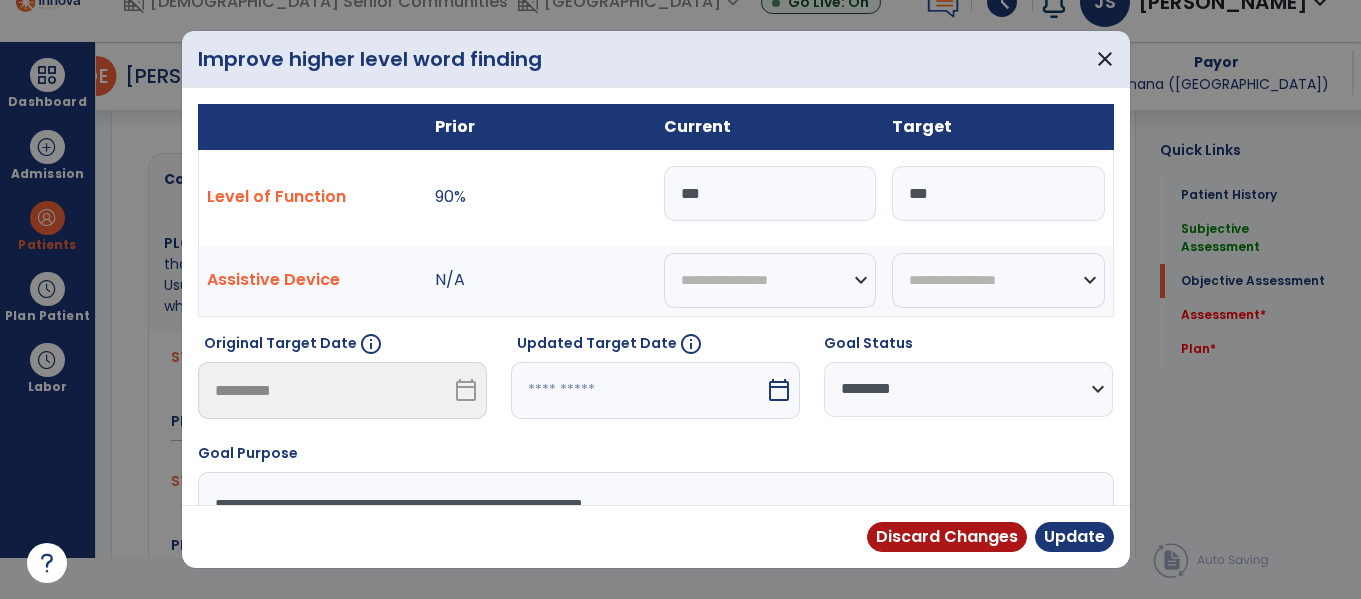 scroll, scrollTop: 763, scrollLeft: 0, axis: vertical 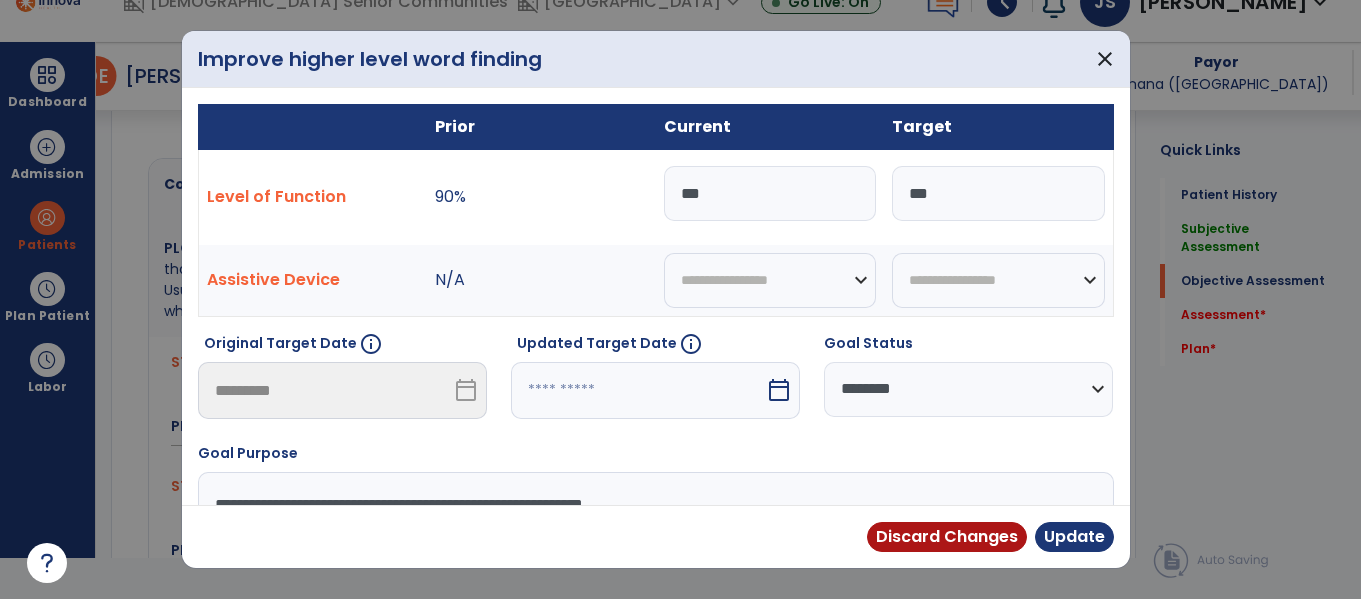 click on "***" at bounding box center (770, 193) 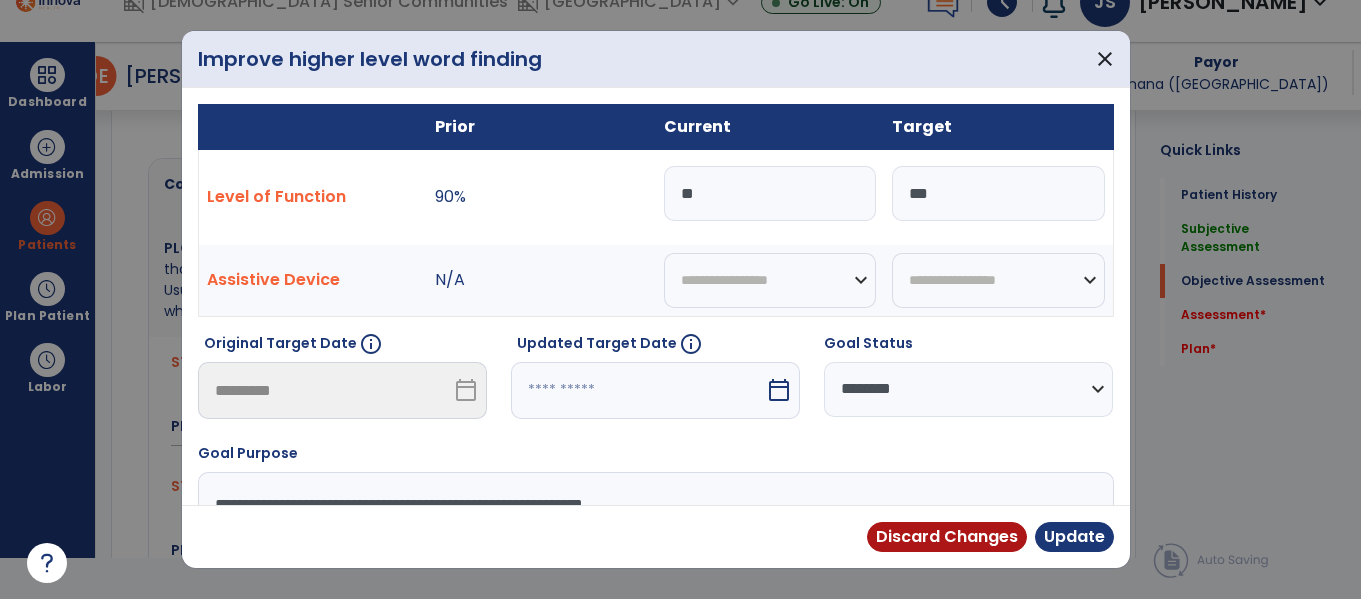 type on "*" 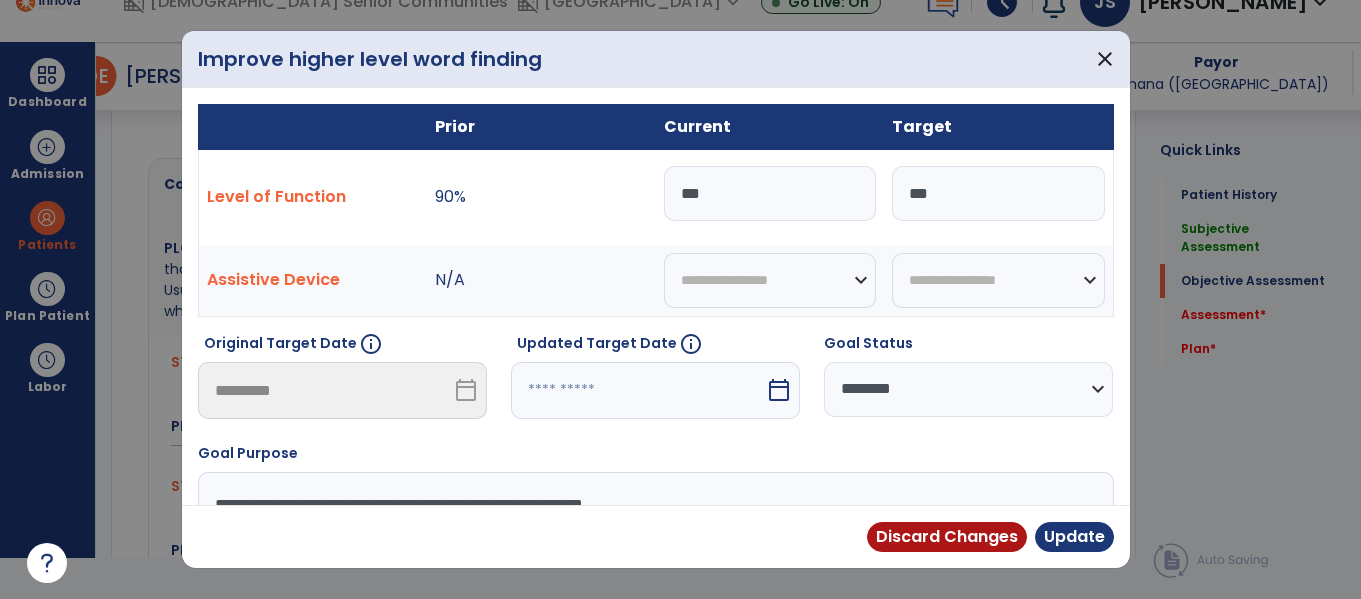 type on "***" 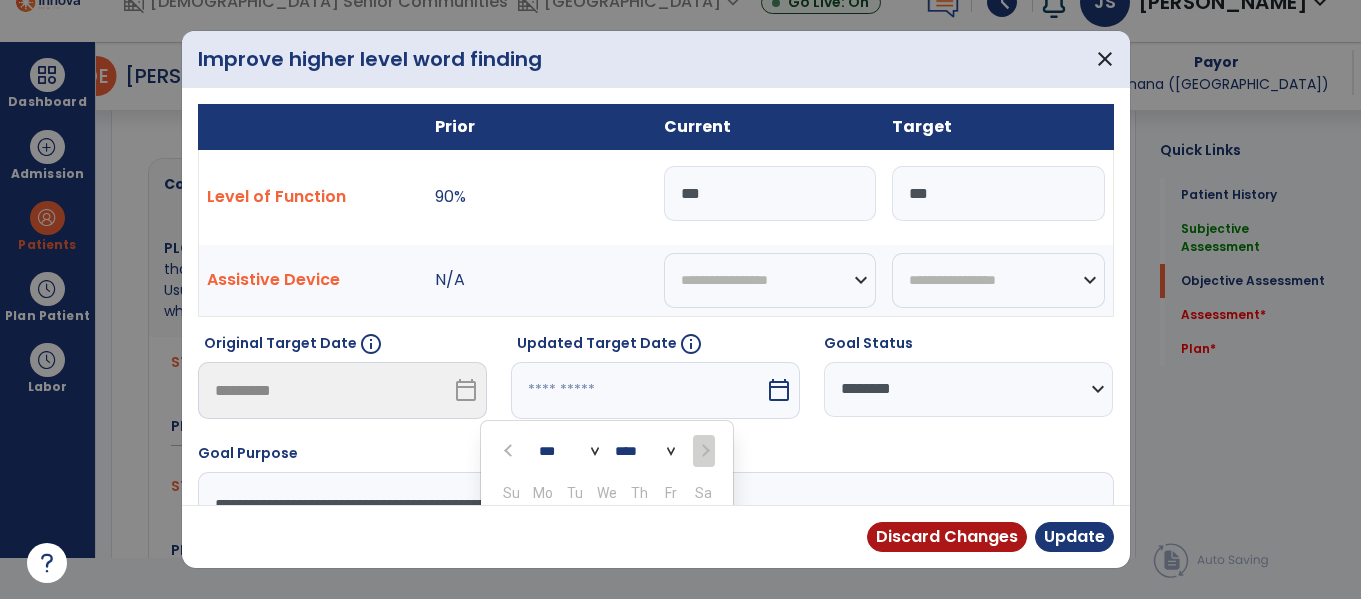 scroll, scrollTop: 310, scrollLeft: 0, axis: vertical 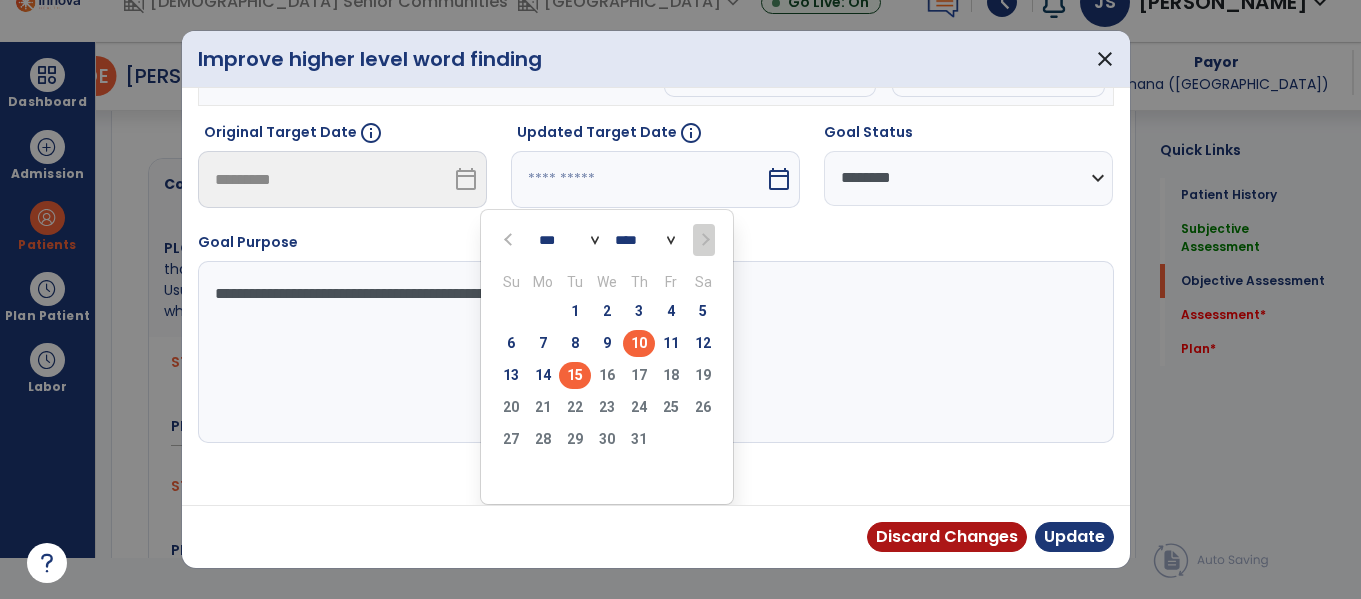 click on "15" at bounding box center [575, 375] 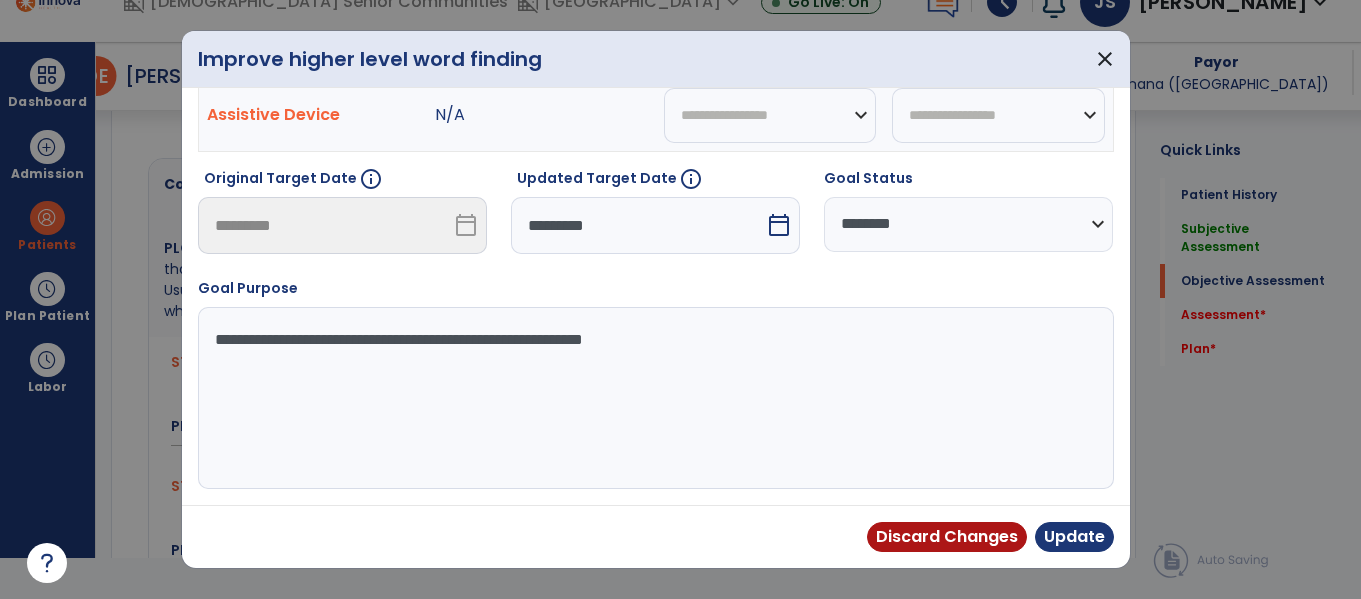 scroll, scrollTop: 209, scrollLeft: 0, axis: vertical 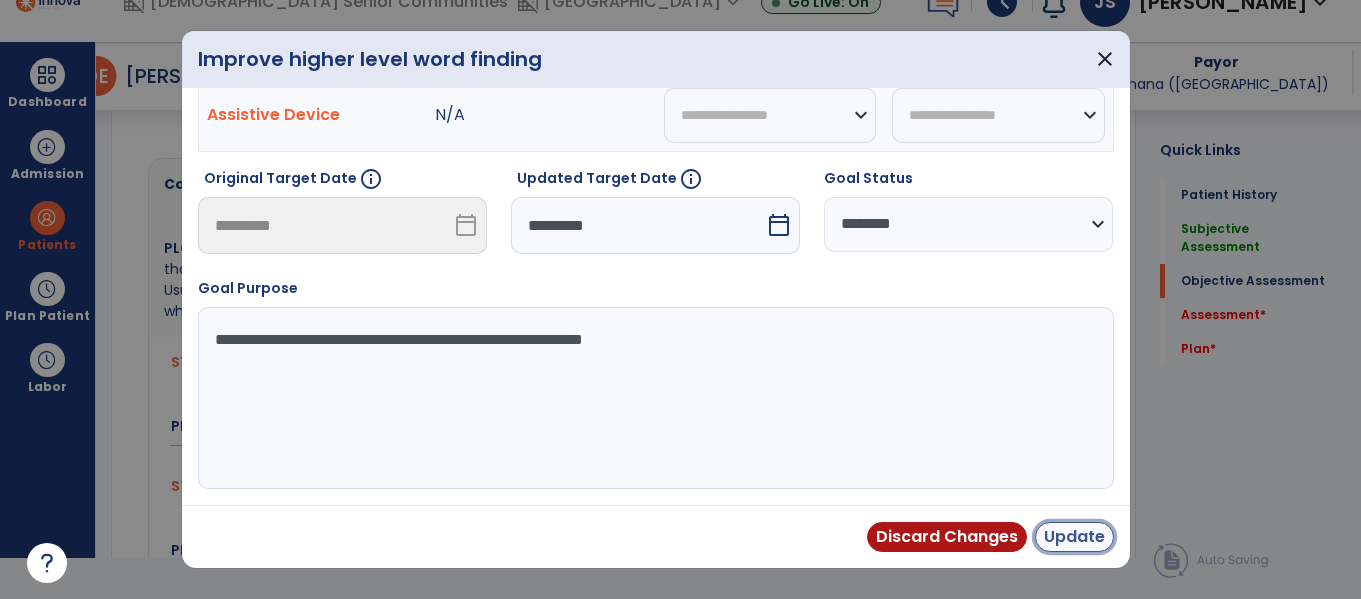 click on "Update" at bounding box center (1074, 537) 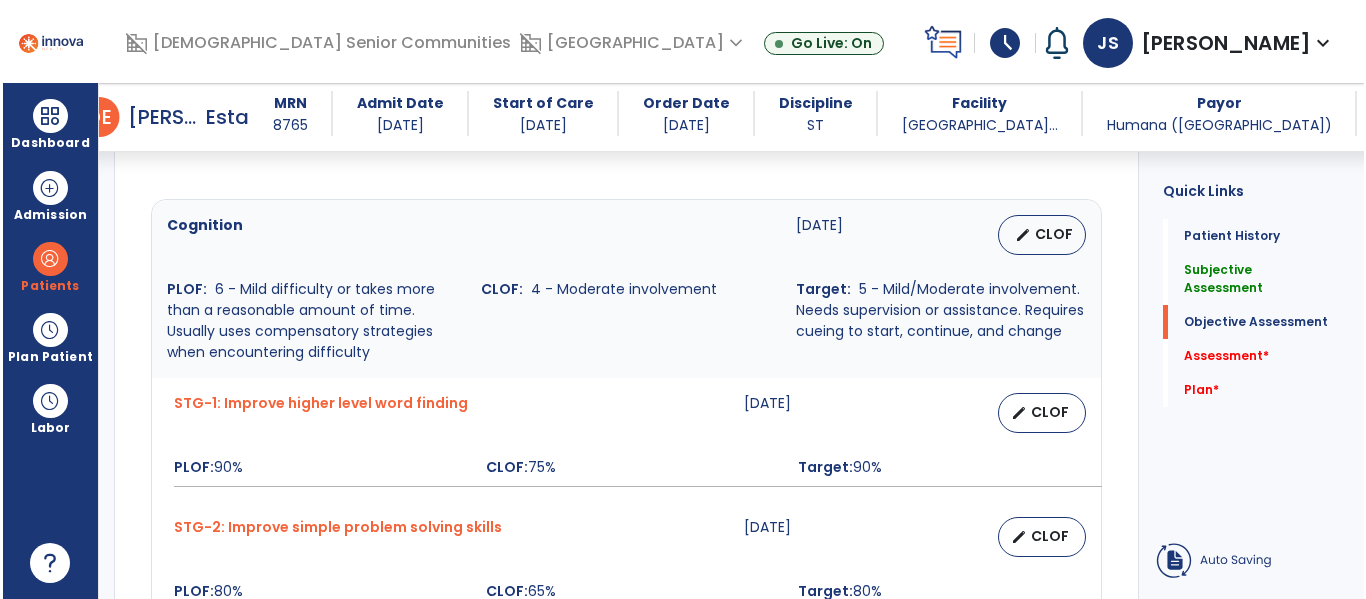 scroll, scrollTop: 41, scrollLeft: 0, axis: vertical 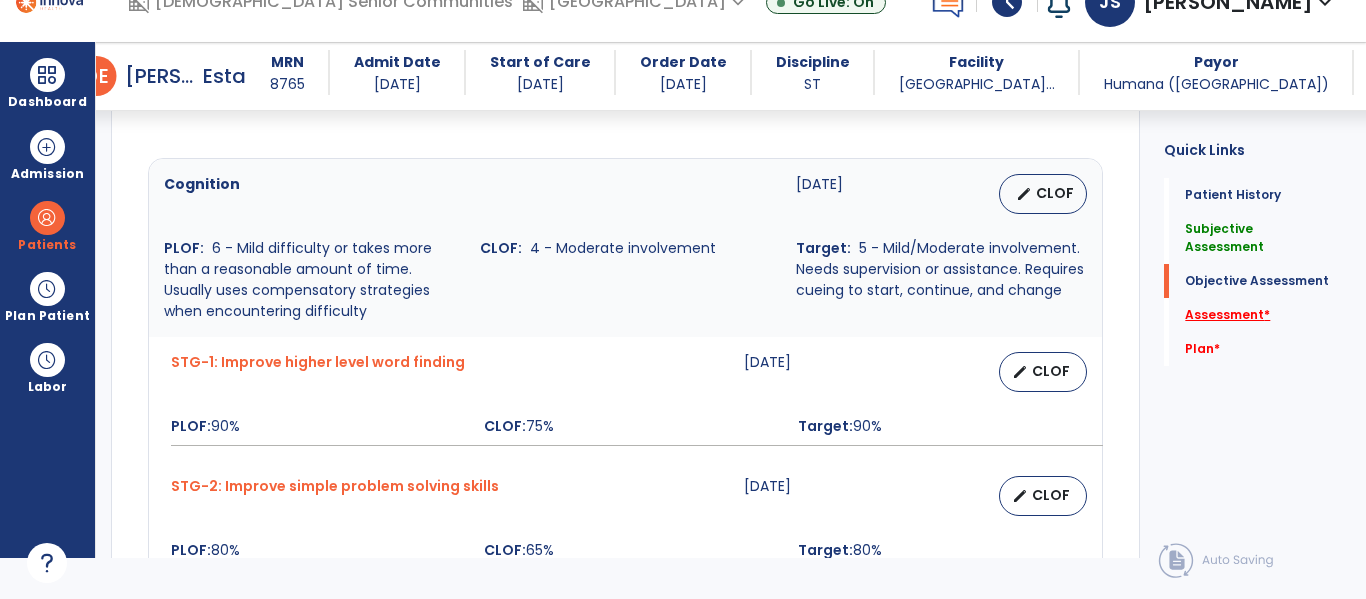click on "Assessment   *" 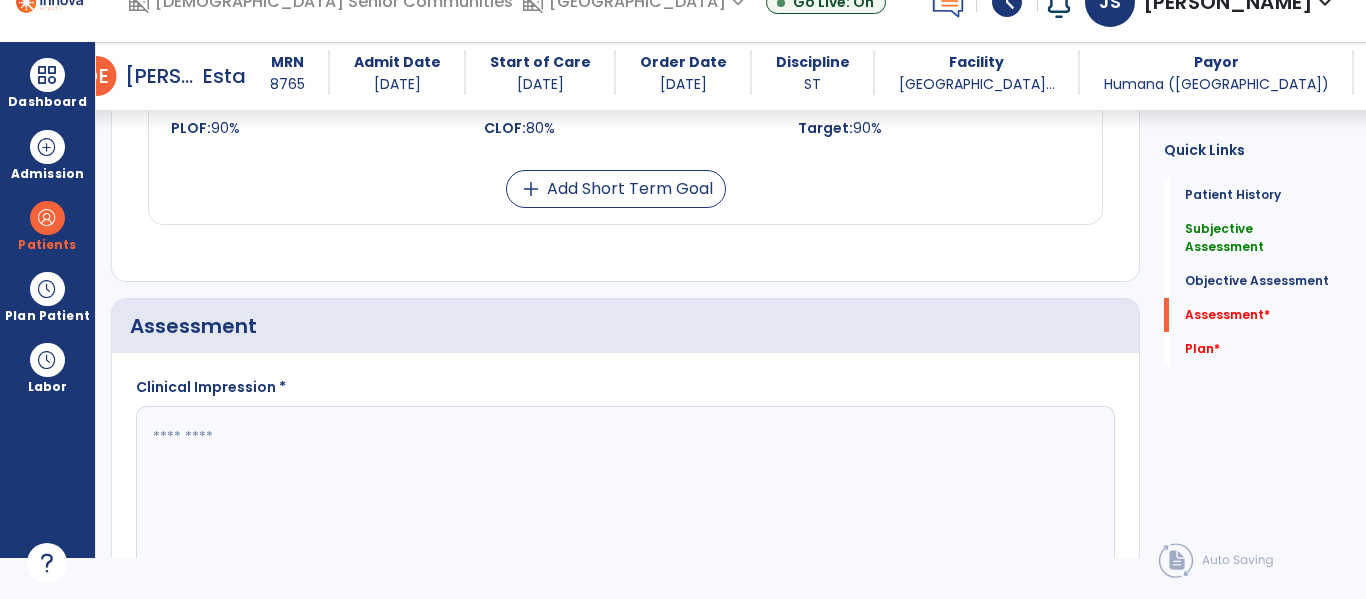 scroll, scrollTop: 1852, scrollLeft: 0, axis: vertical 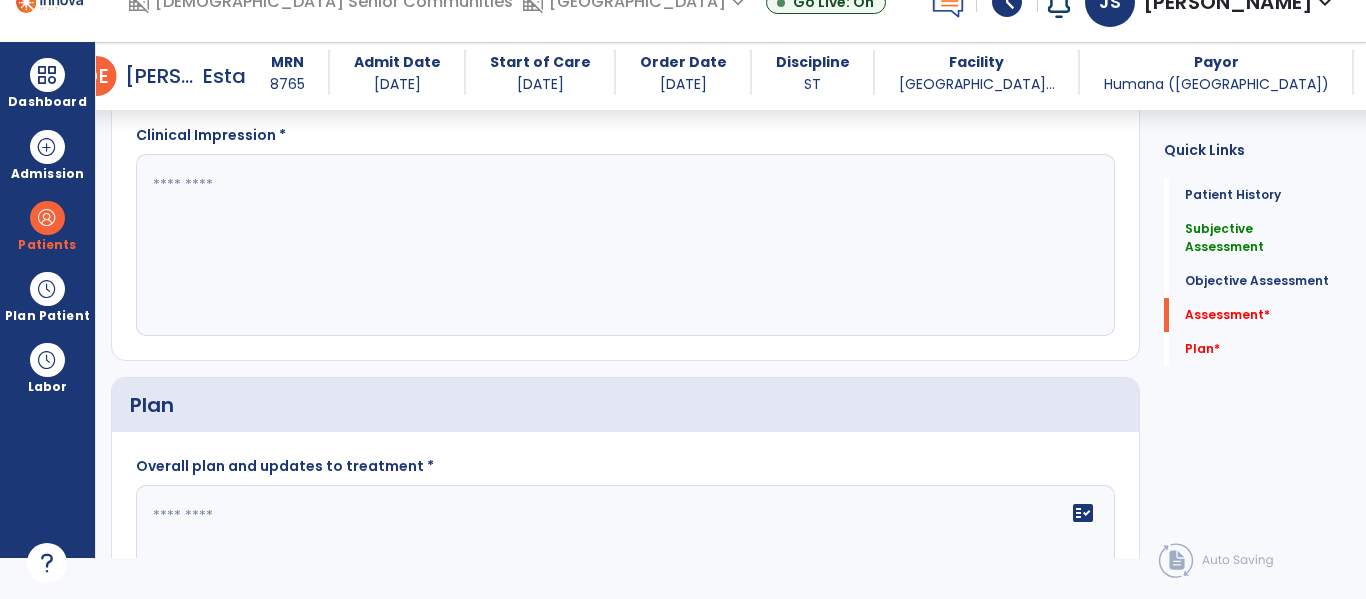 click 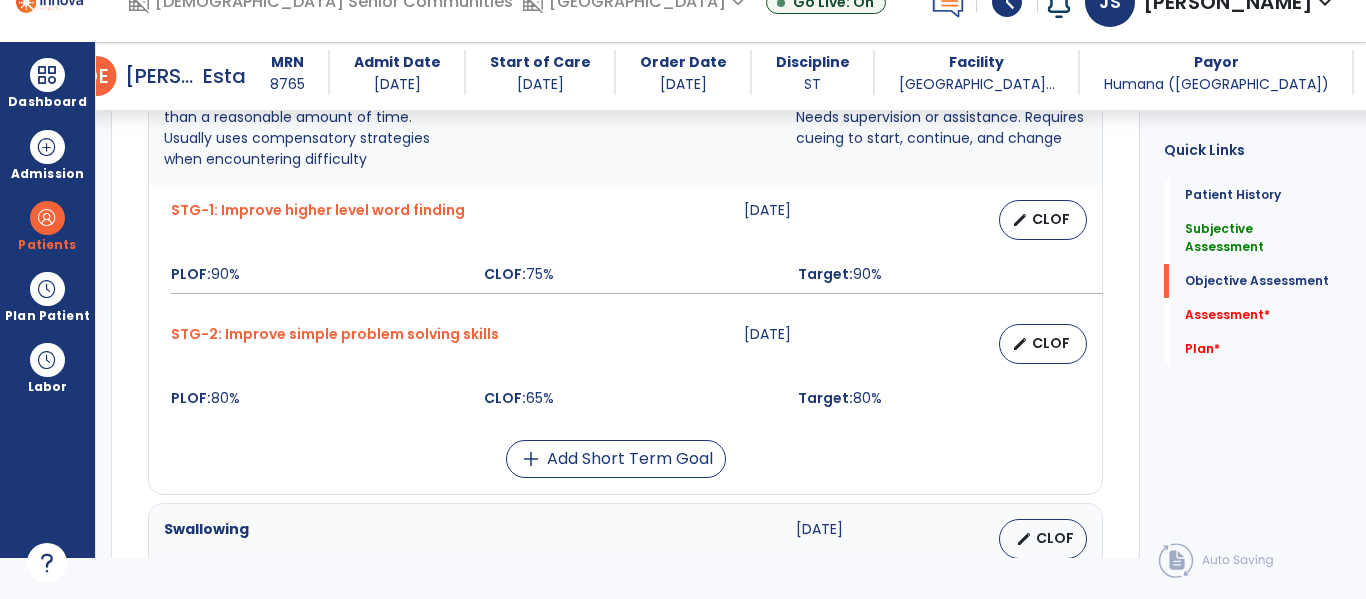 scroll, scrollTop: 861, scrollLeft: 0, axis: vertical 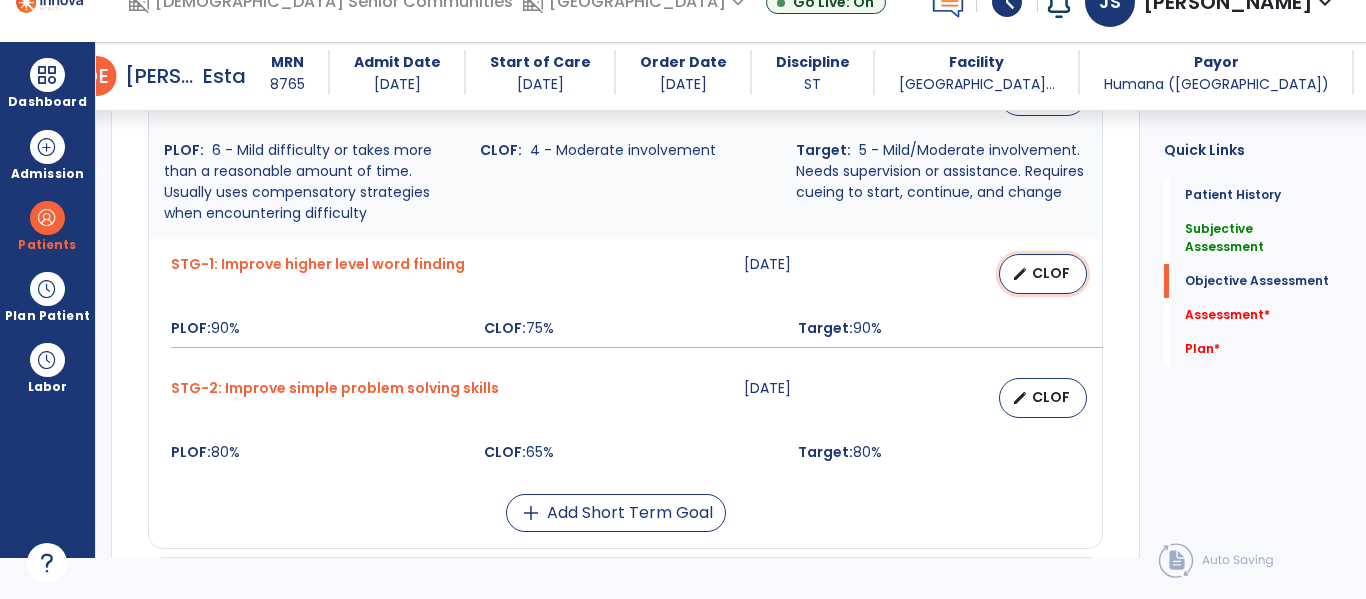 click on "CLOF" at bounding box center (1051, 273) 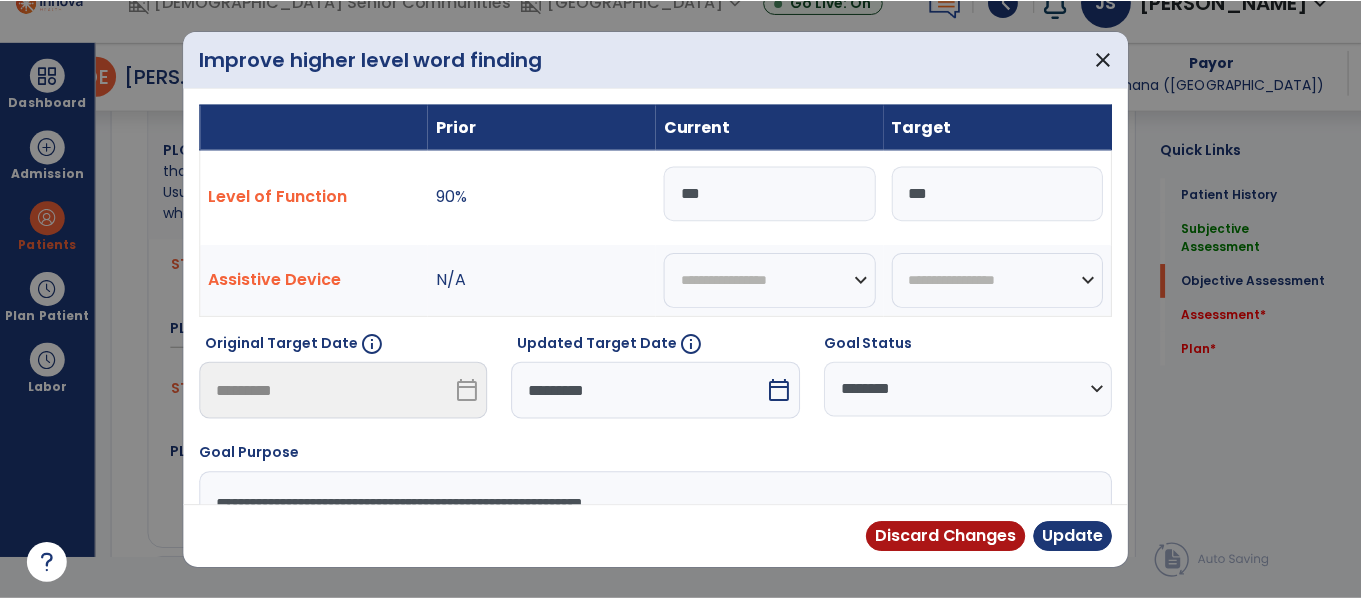 scroll, scrollTop: 0, scrollLeft: 0, axis: both 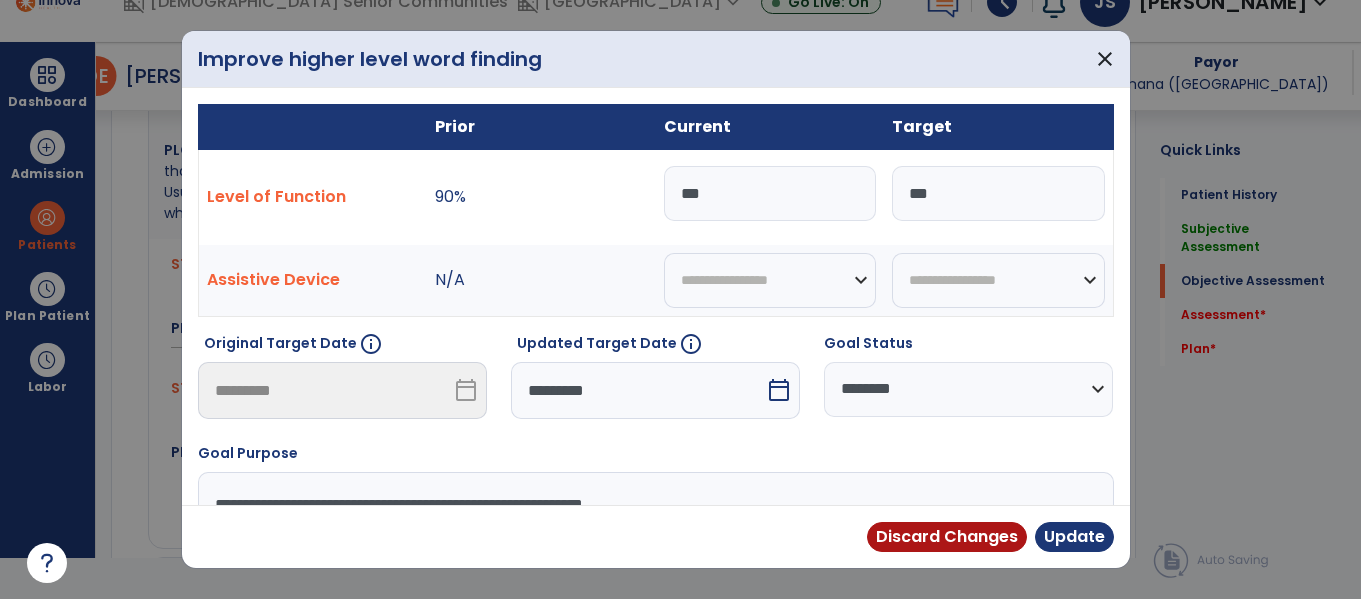 click on "***" at bounding box center [770, 193] 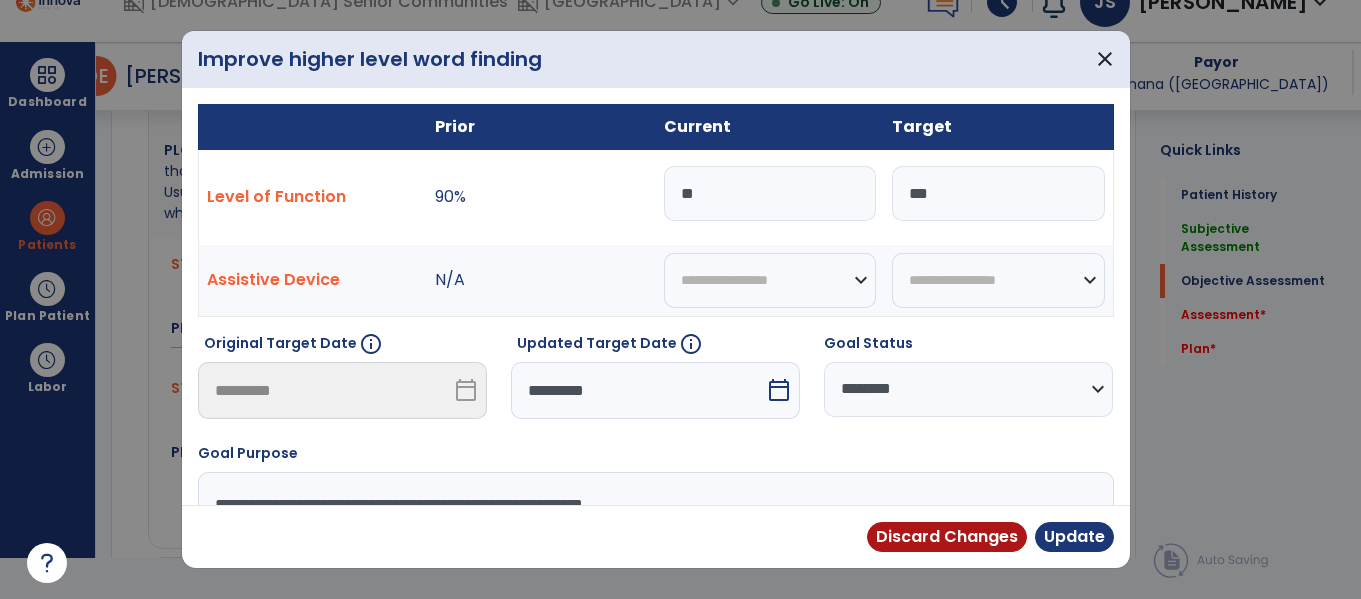 type on "*" 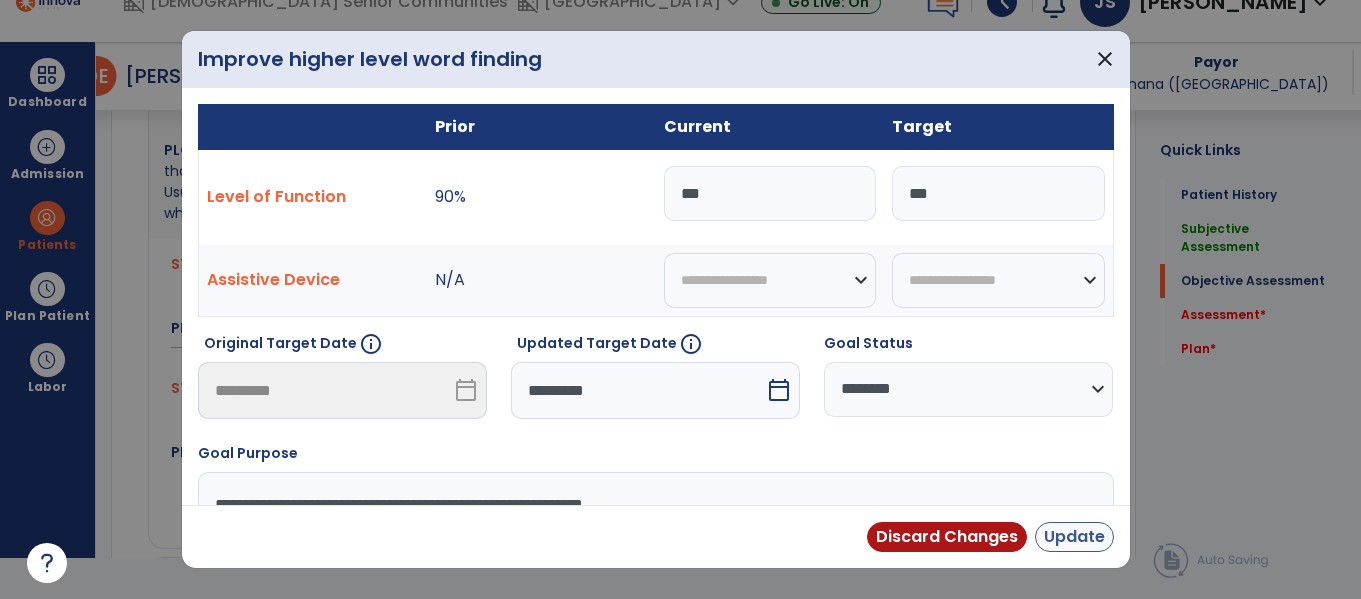 type on "***" 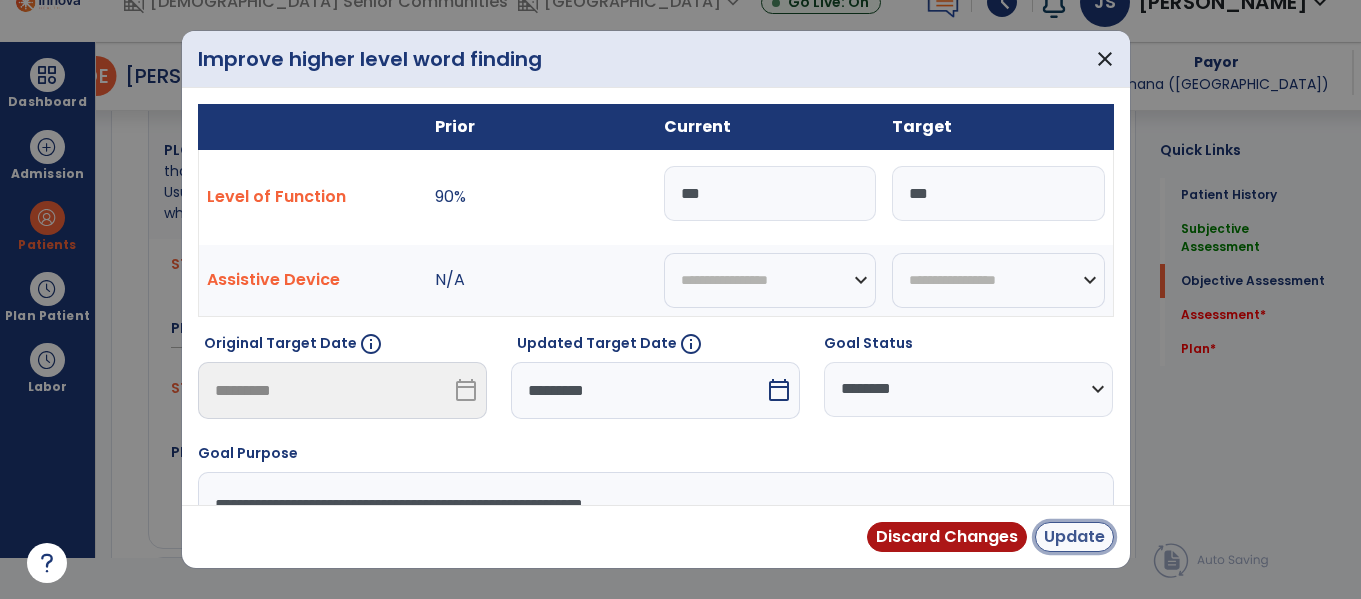 click on "Update" at bounding box center [1074, 537] 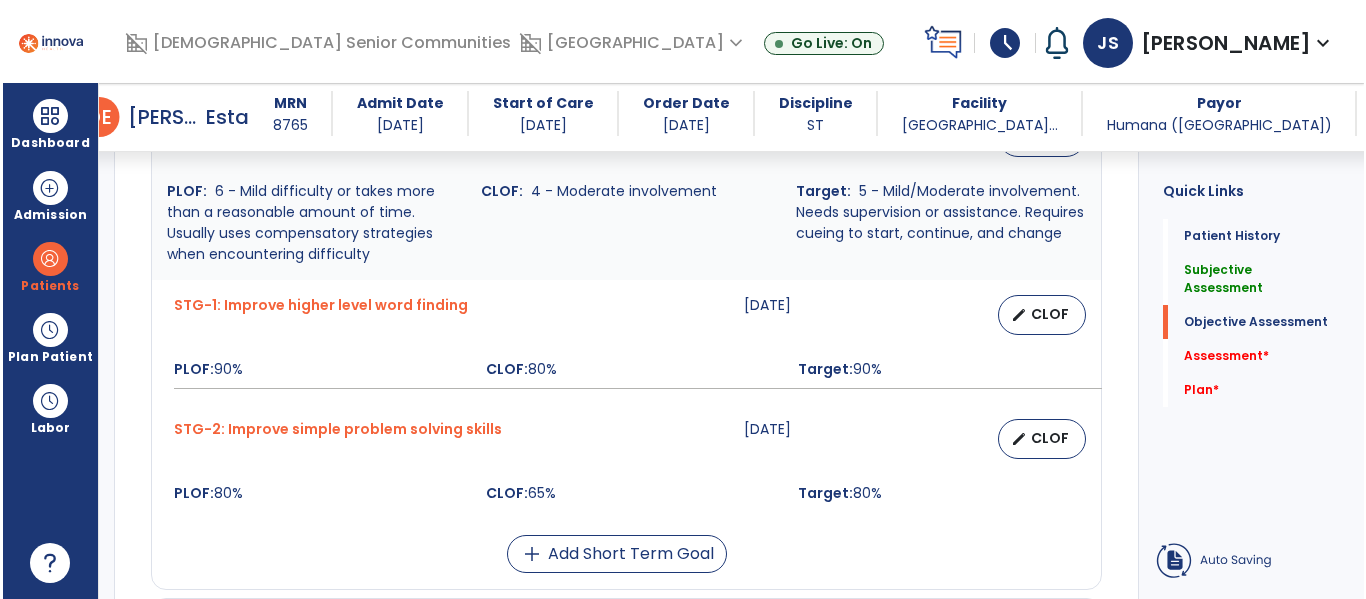 scroll, scrollTop: 41, scrollLeft: 0, axis: vertical 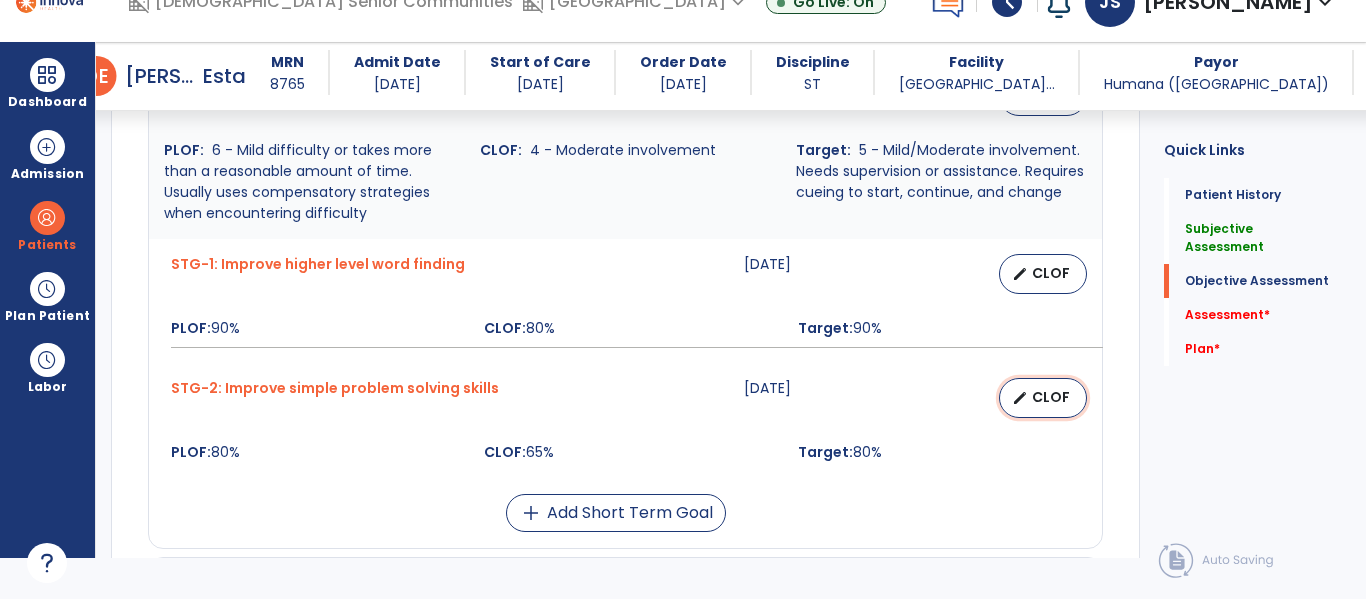 click on "CLOF" at bounding box center [1051, 397] 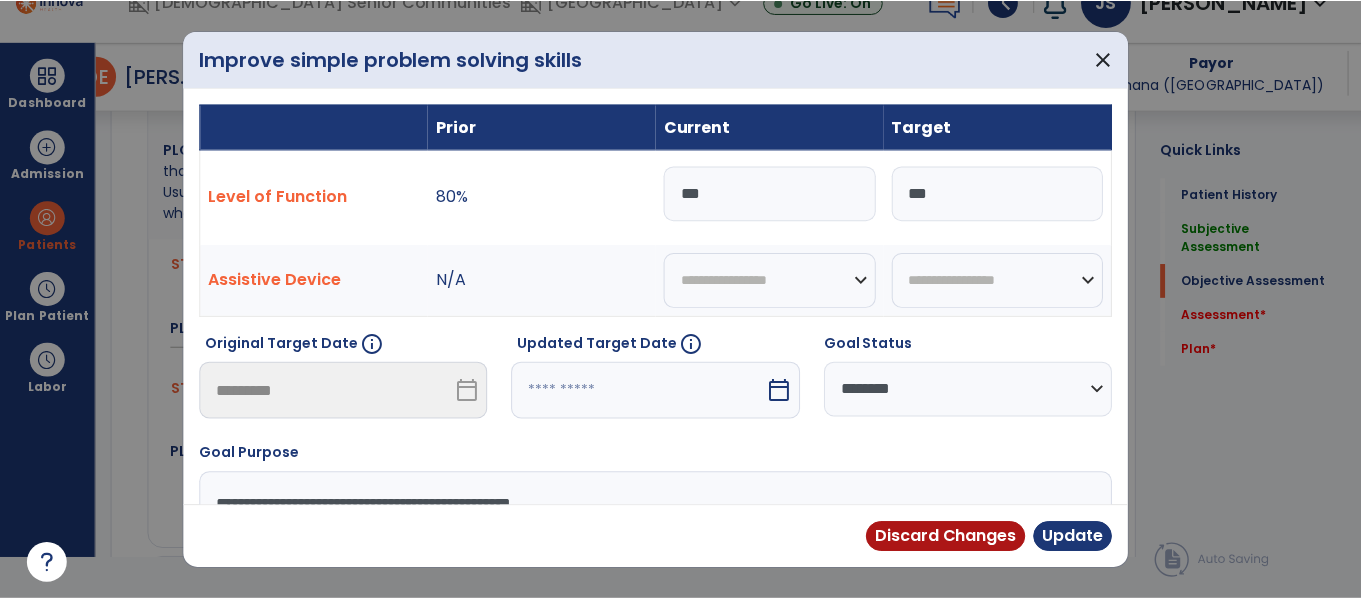 scroll, scrollTop: 0, scrollLeft: 0, axis: both 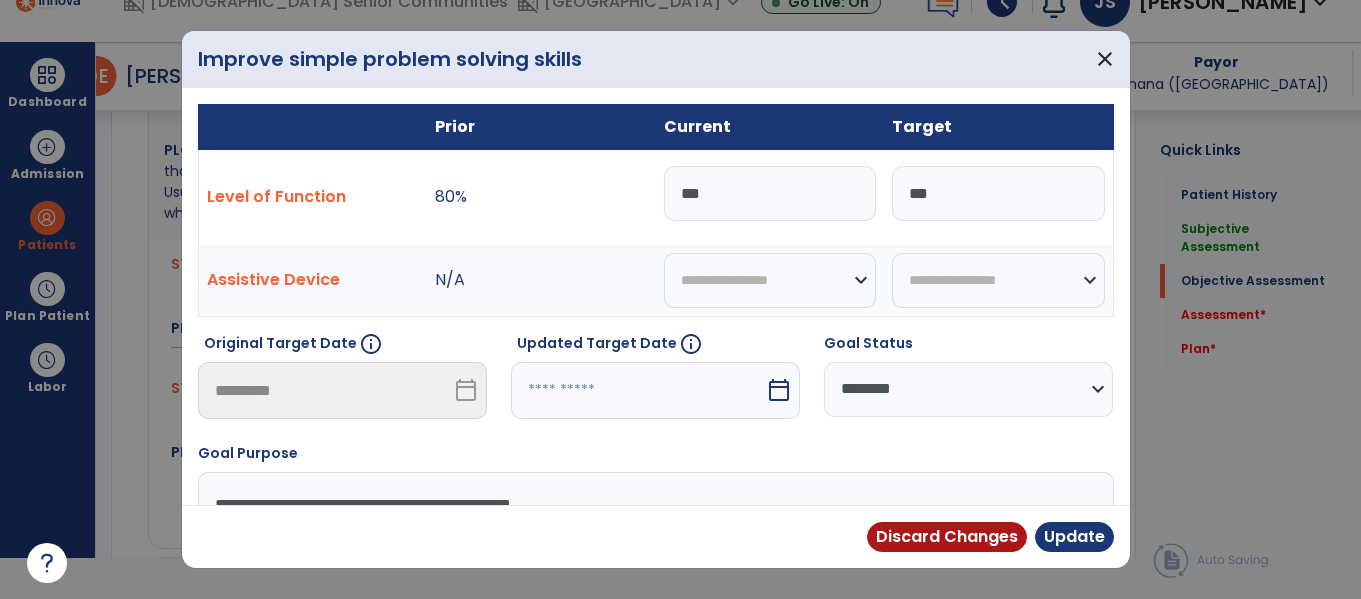 click on "***" at bounding box center [770, 193] 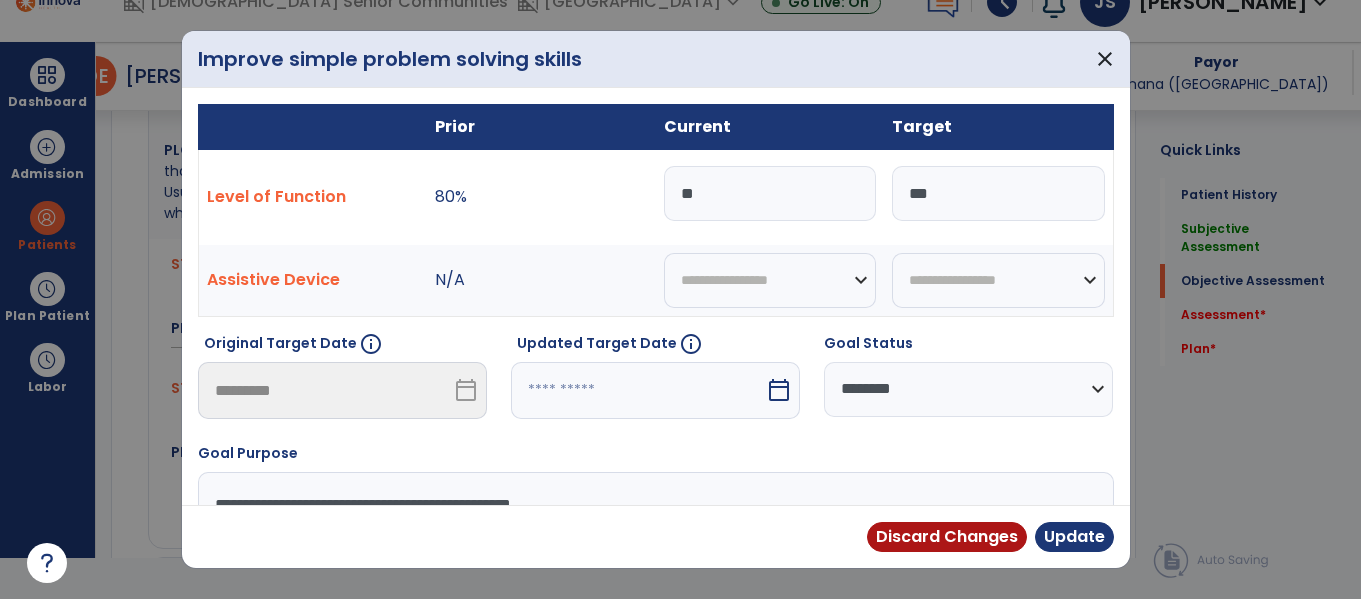 type on "*" 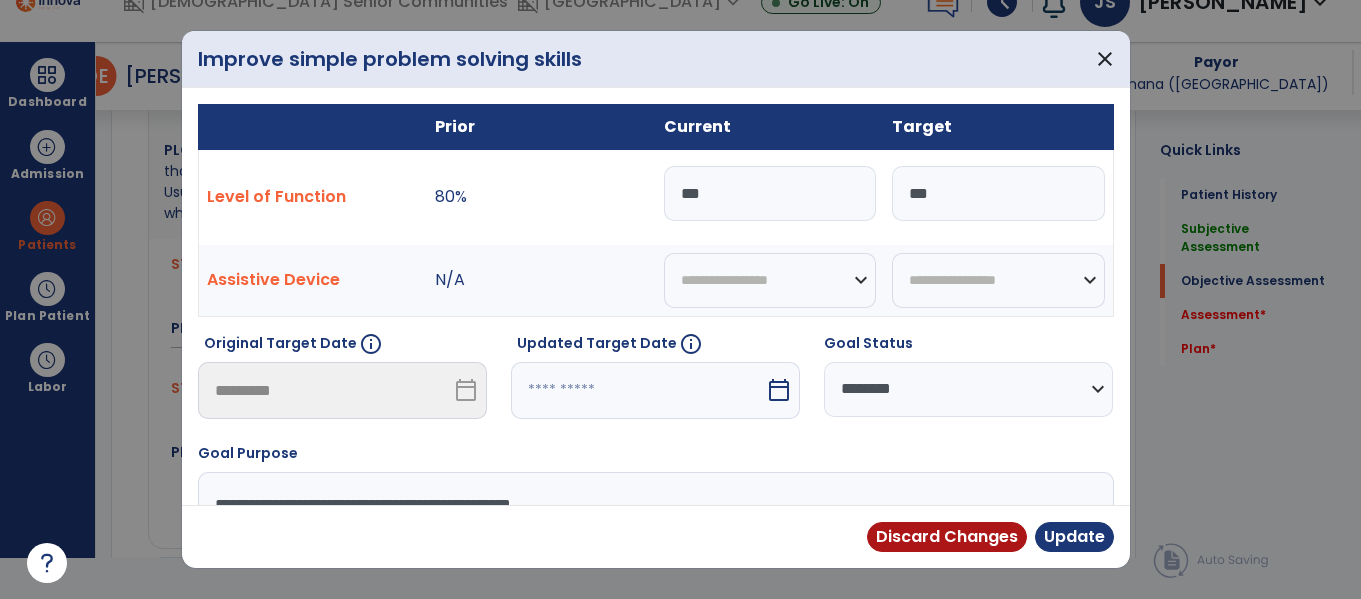 type on "***" 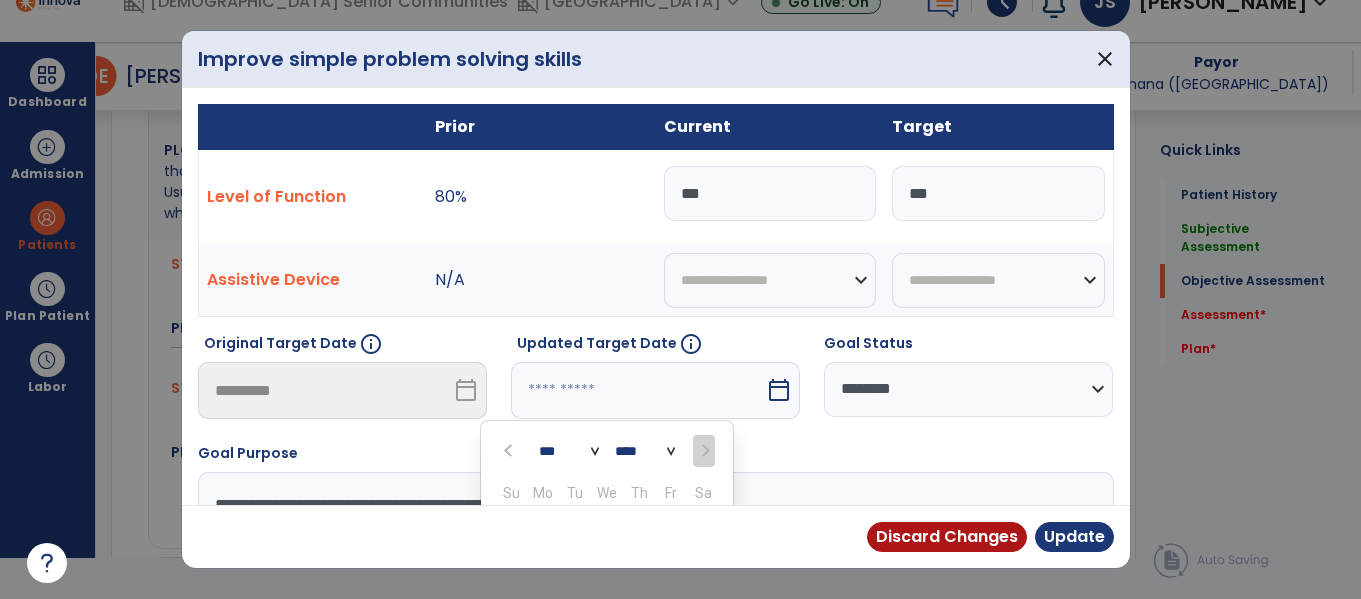 scroll, scrollTop: 310, scrollLeft: 0, axis: vertical 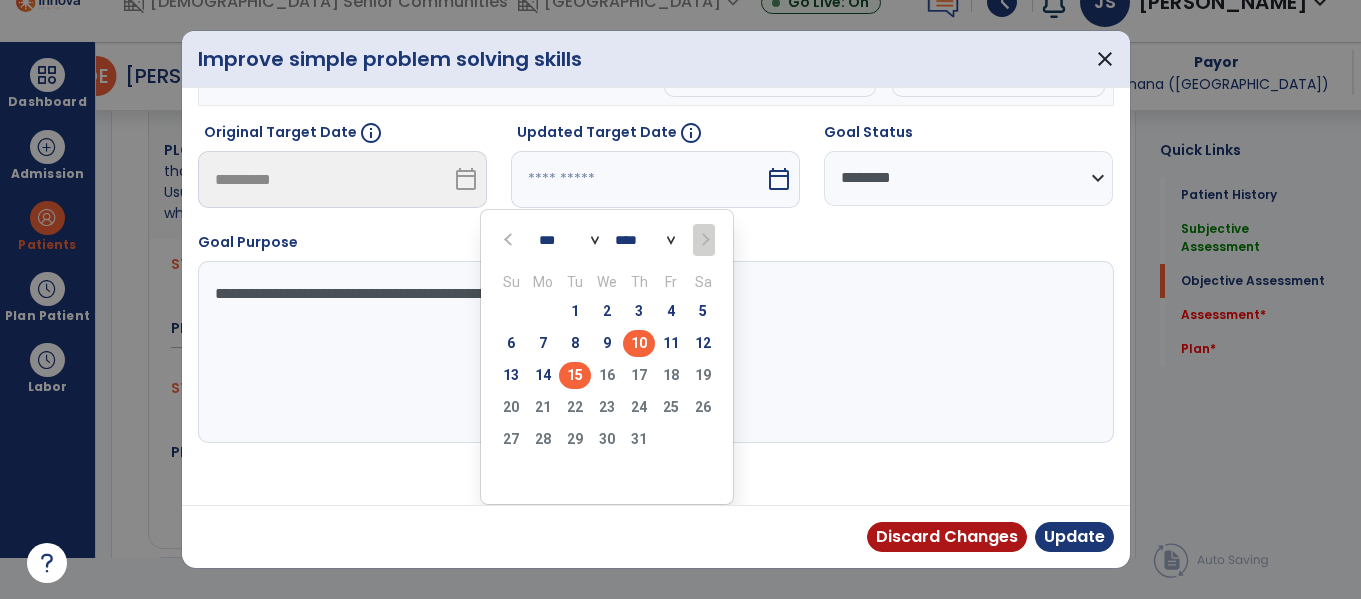 click on "15" at bounding box center (575, 375) 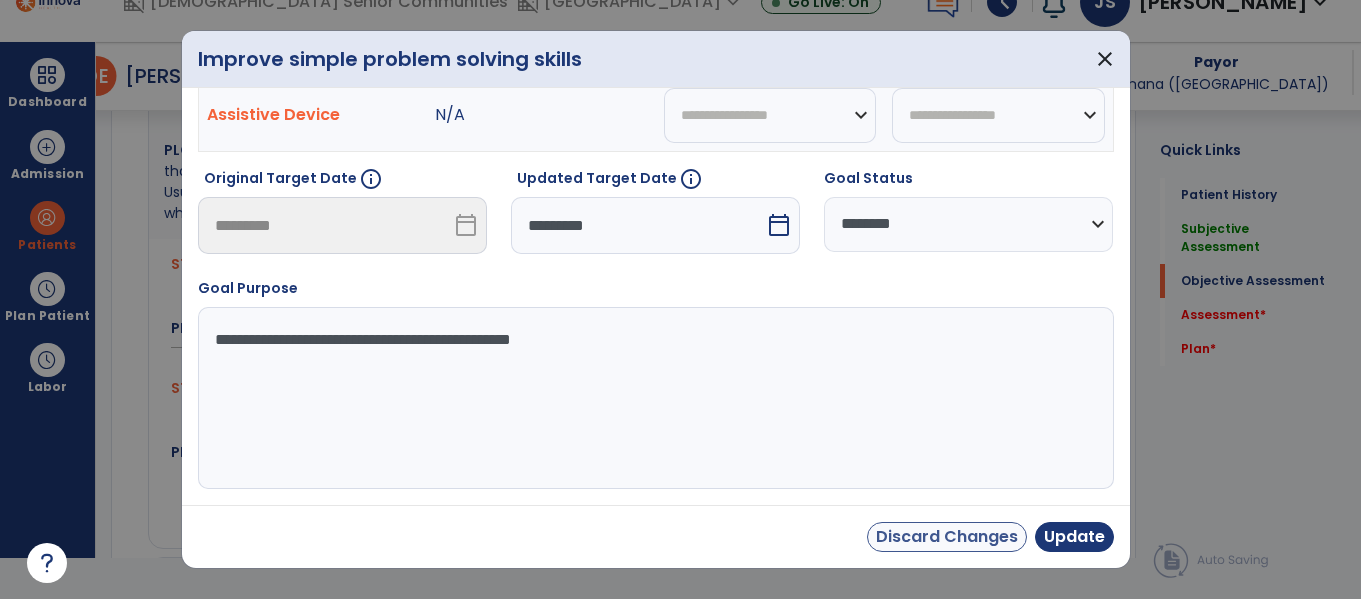 scroll, scrollTop: 209, scrollLeft: 0, axis: vertical 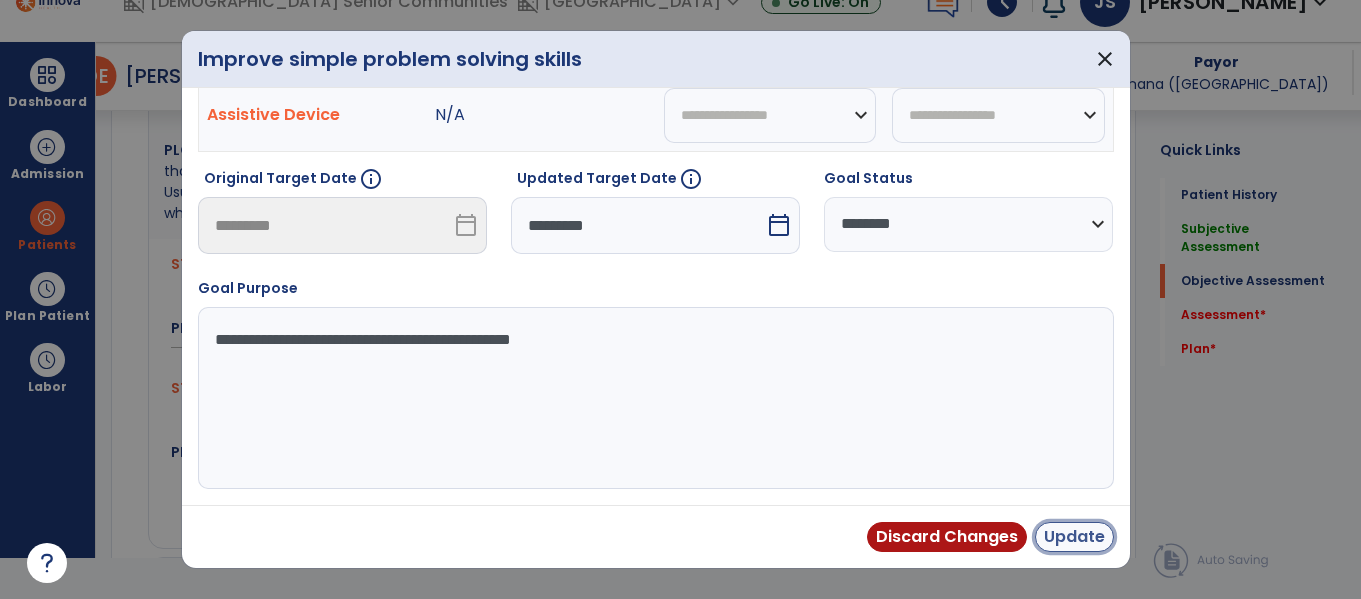 click on "Update" at bounding box center (1074, 537) 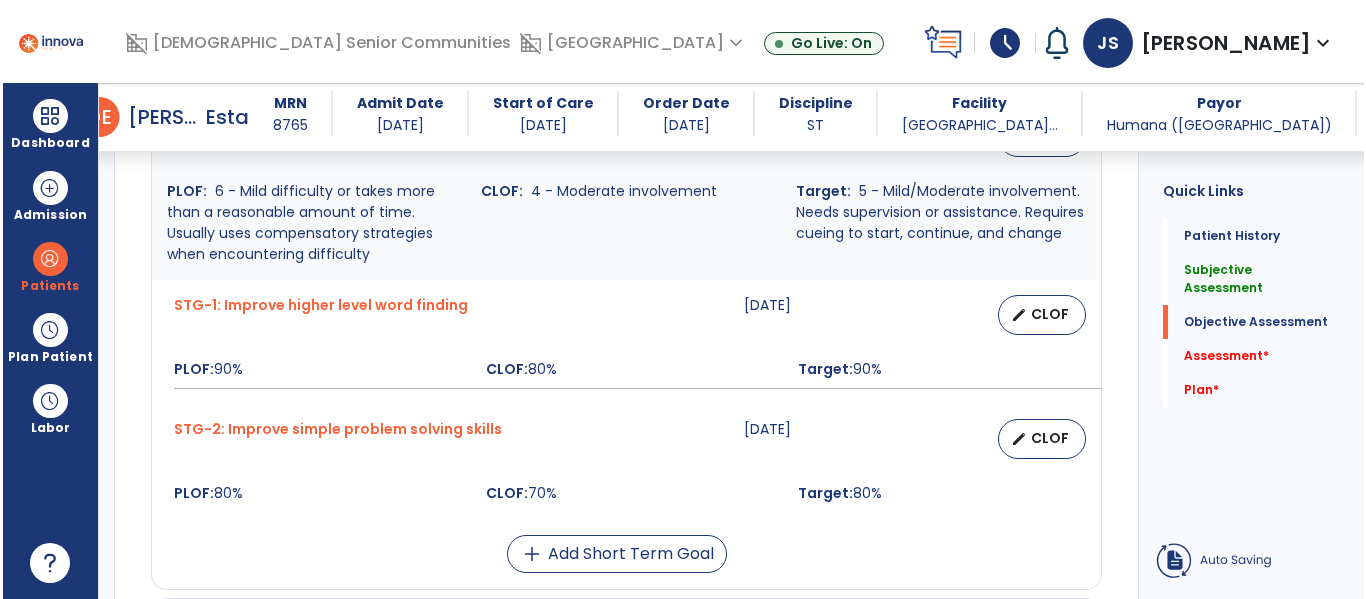 scroll, scrollTop: 41, scrollLeft: 0, axis: vertical 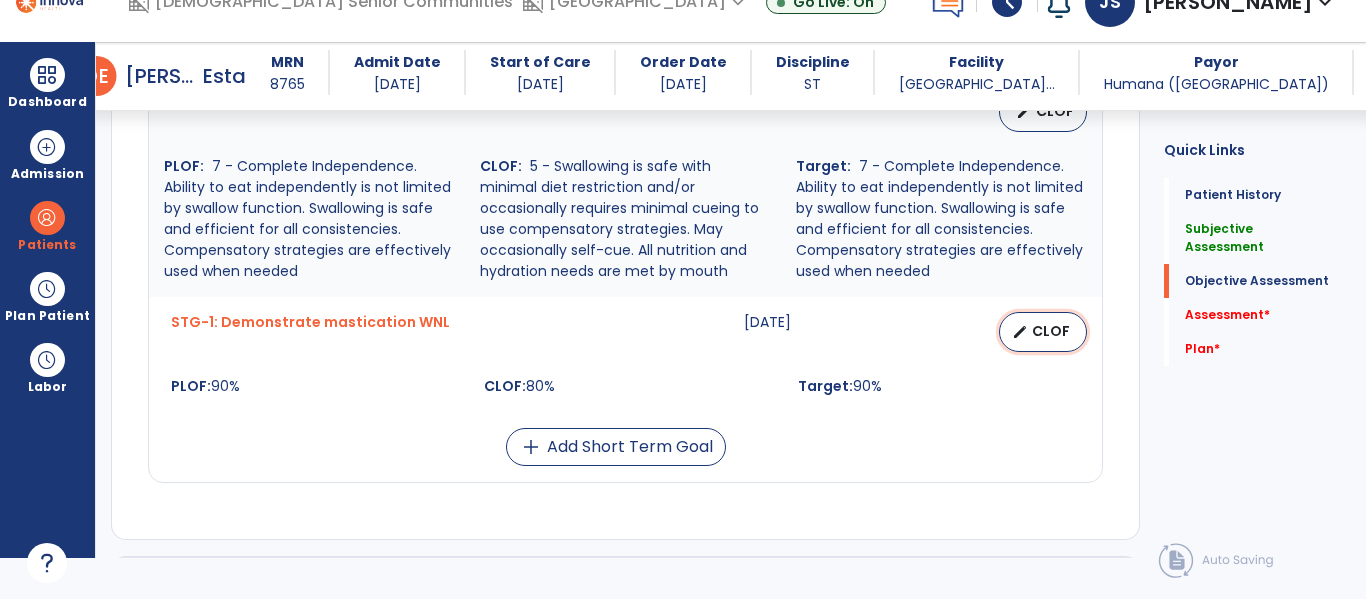 click on "CLOF" at bounding box center (1051, 331) 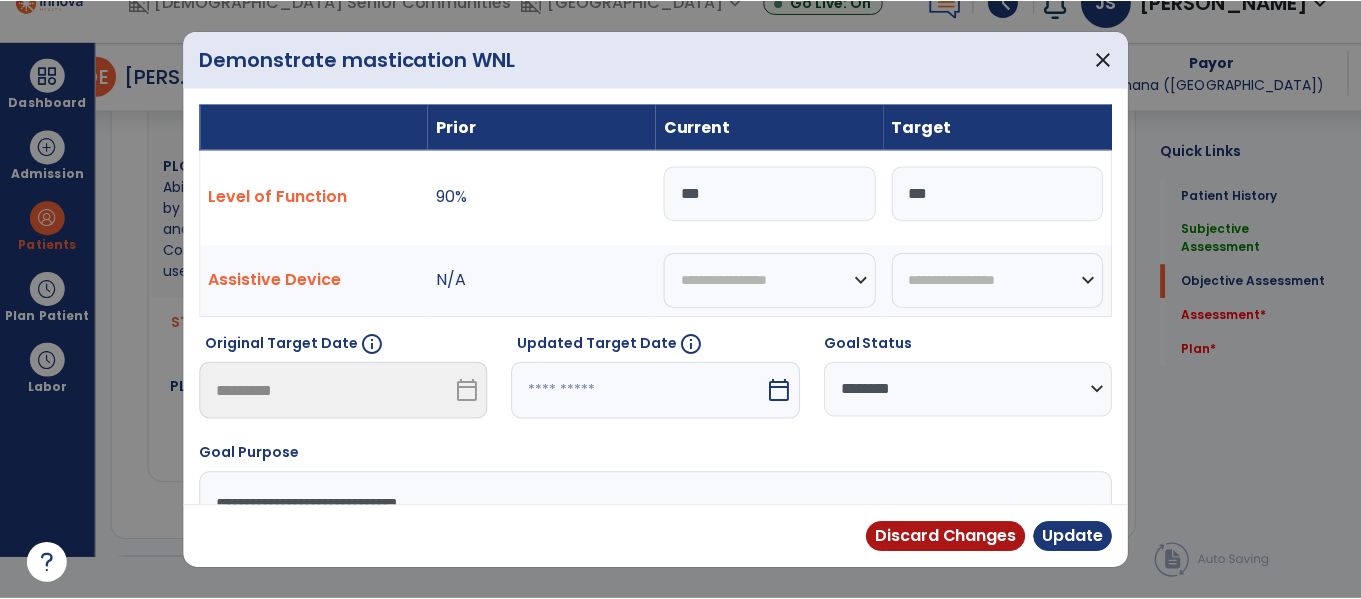 scroll, scrollTop: 0, scrollLeft: 0, axis: both 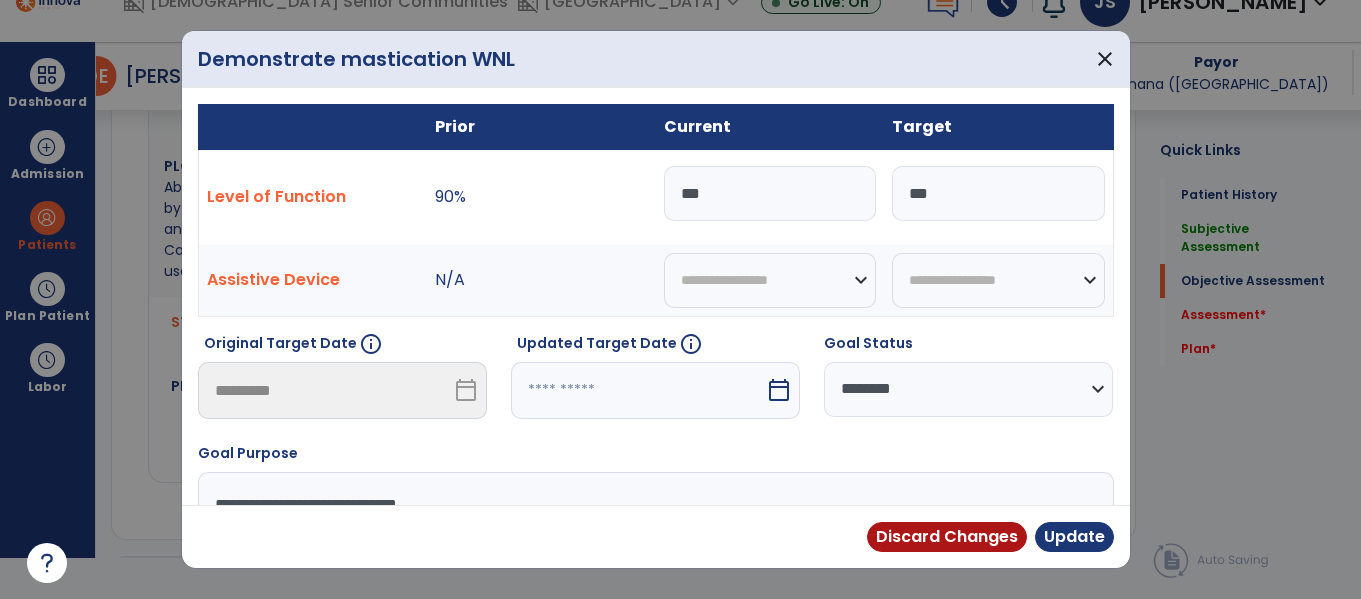 click on "***" at bounding box center (770, 193) 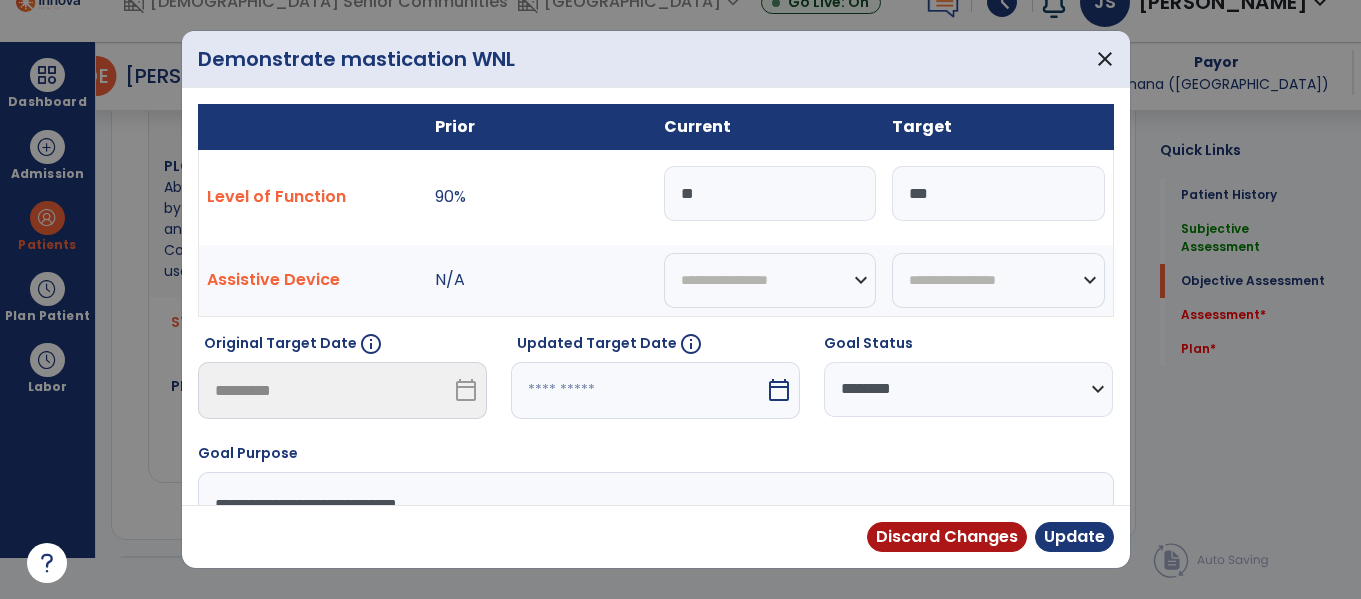 type on "*" 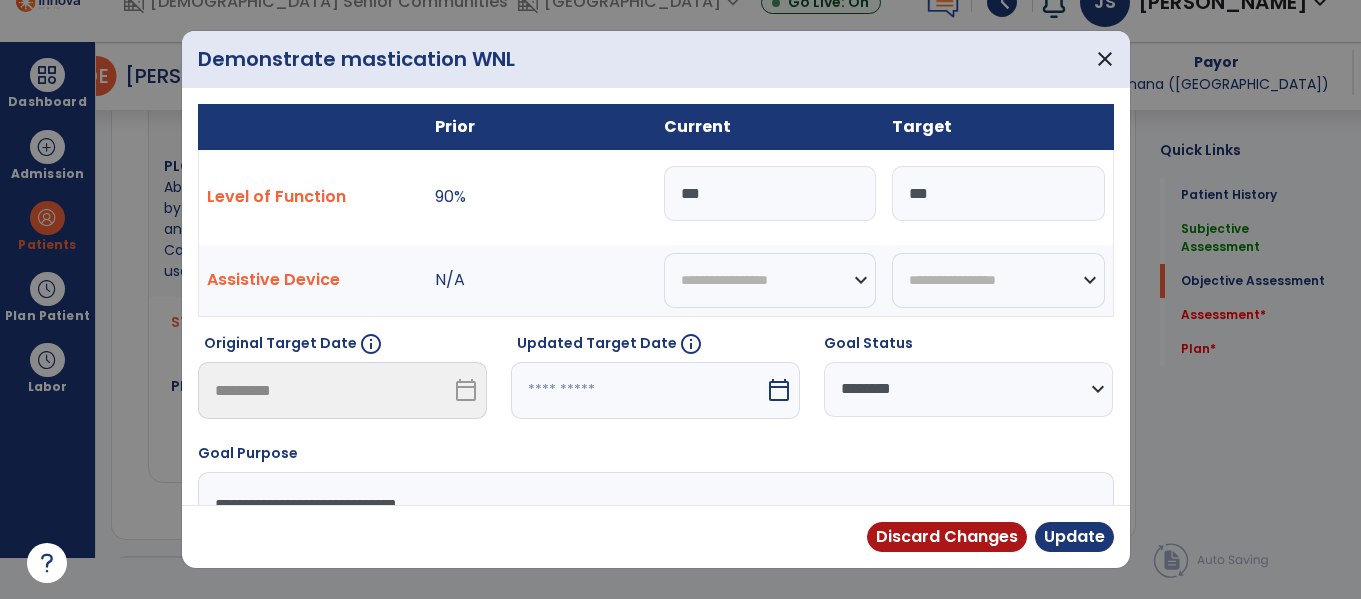 type on "***" 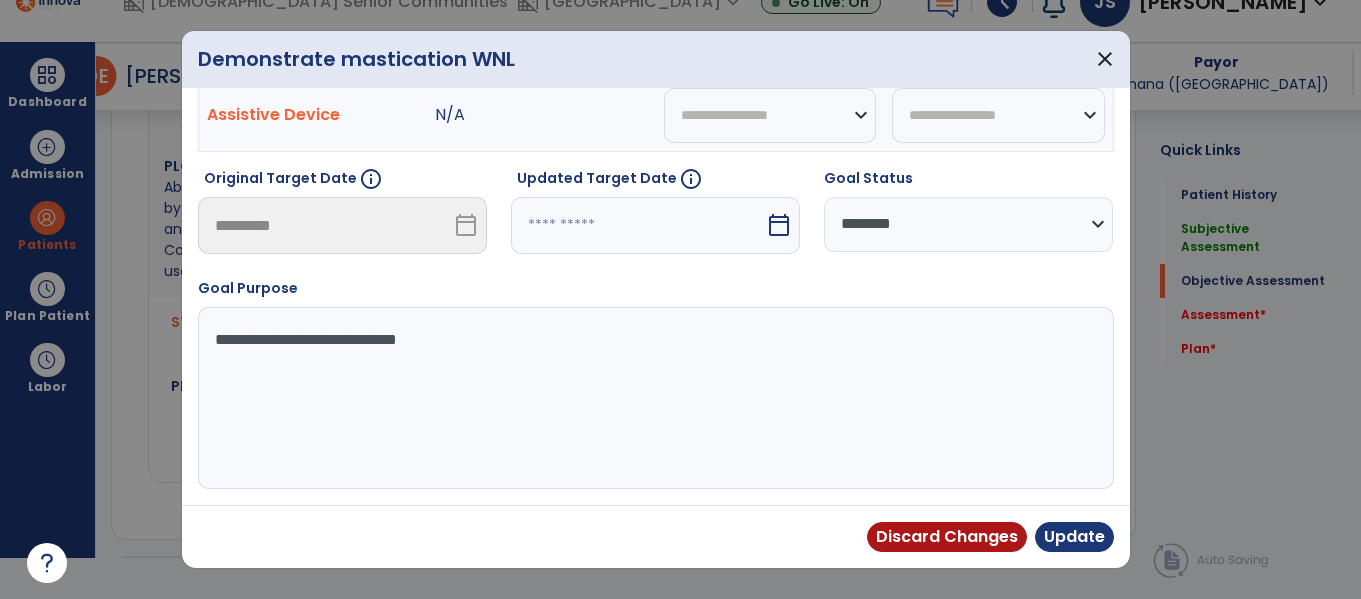 select on "*" 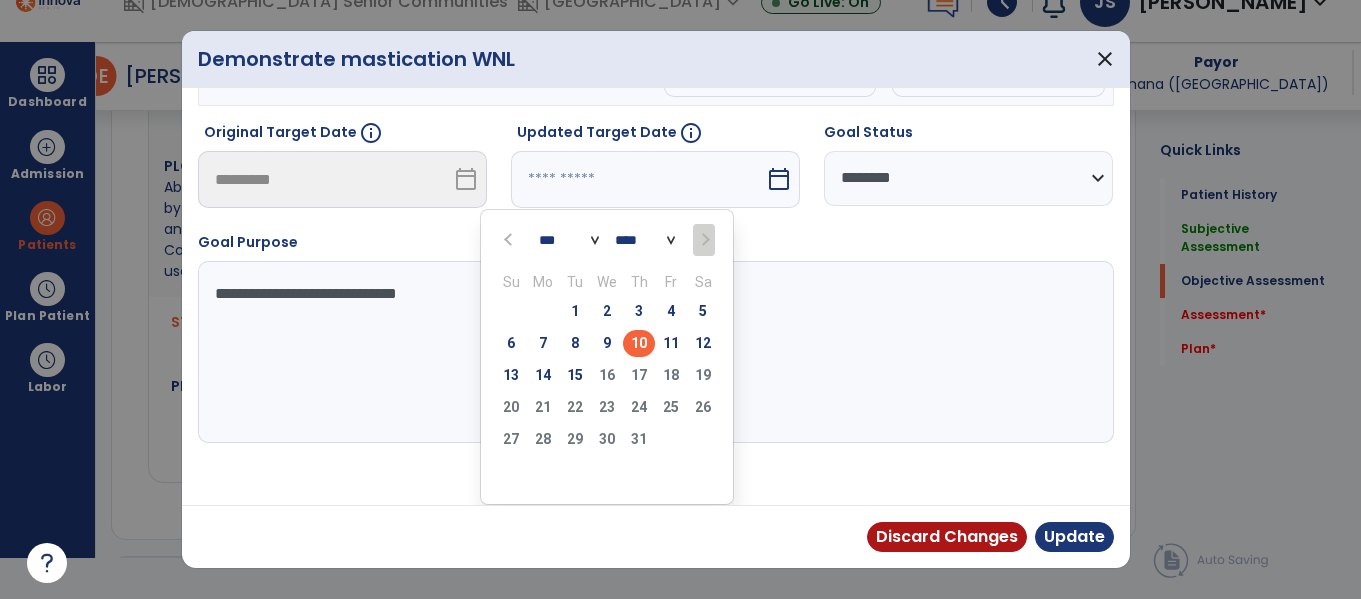 click on "15" at bounding box center (575, 378) 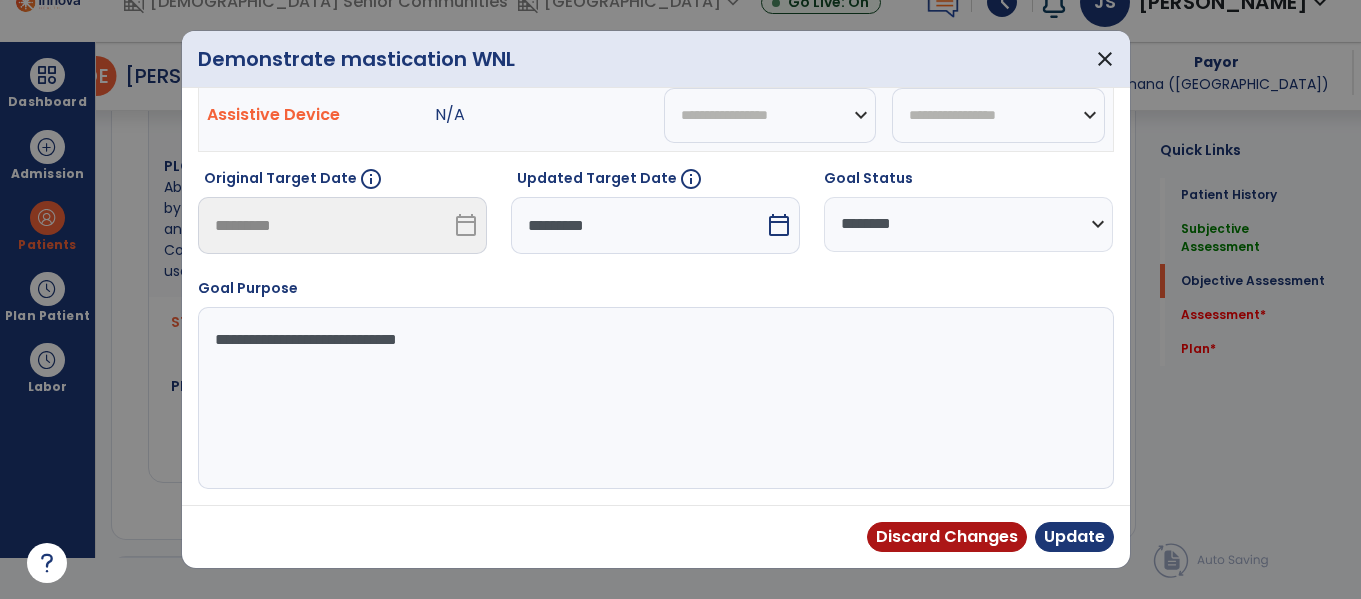 scroll, scrollTop: 209, scrollLeft: 0, axis: vertical 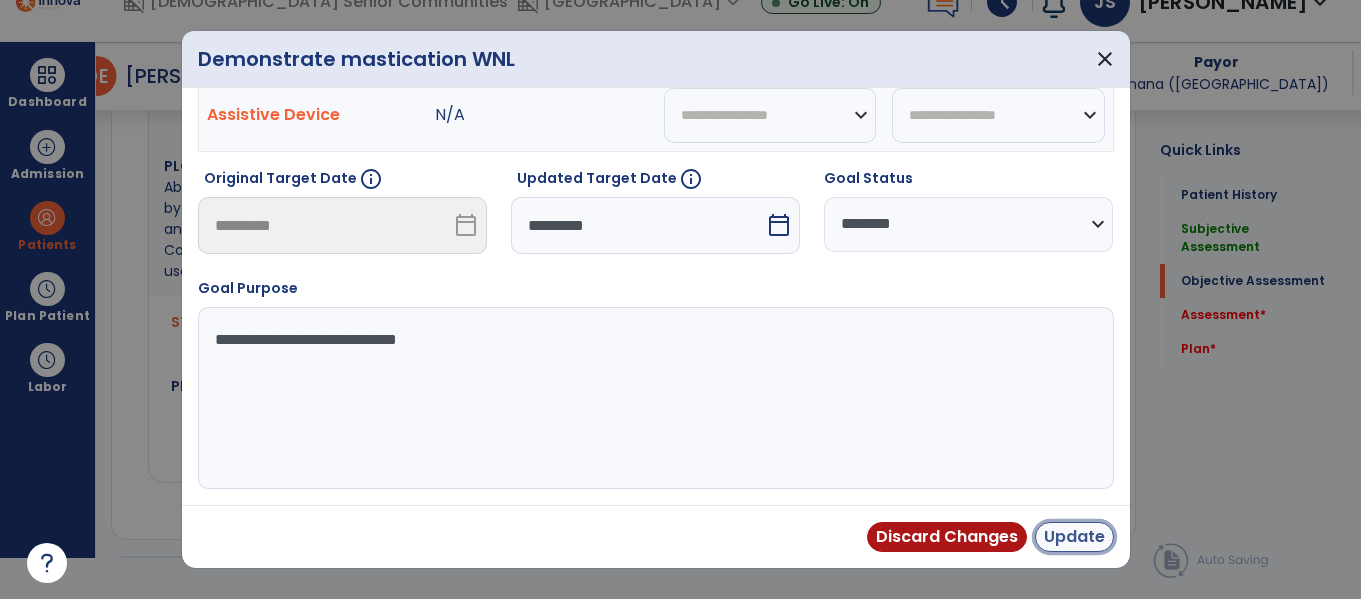 click on "Update" at bounding box center (1074, 537) 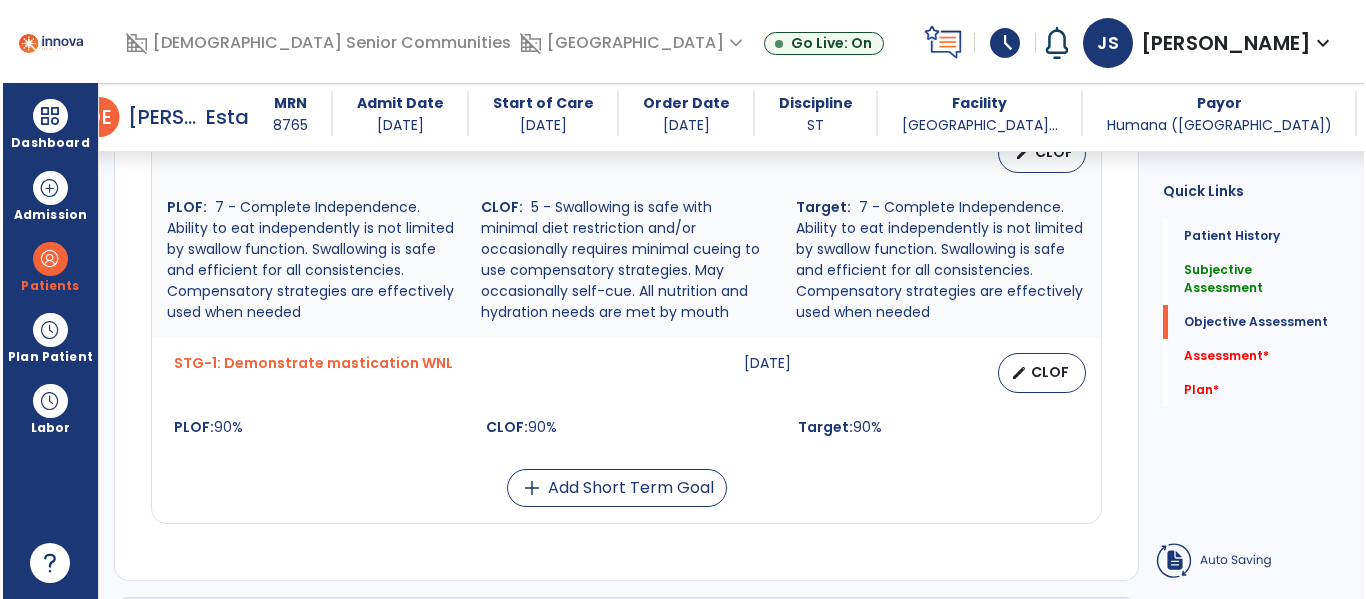 scroll, scrollTop: 41, scrollLeft: 0, axis: vertical 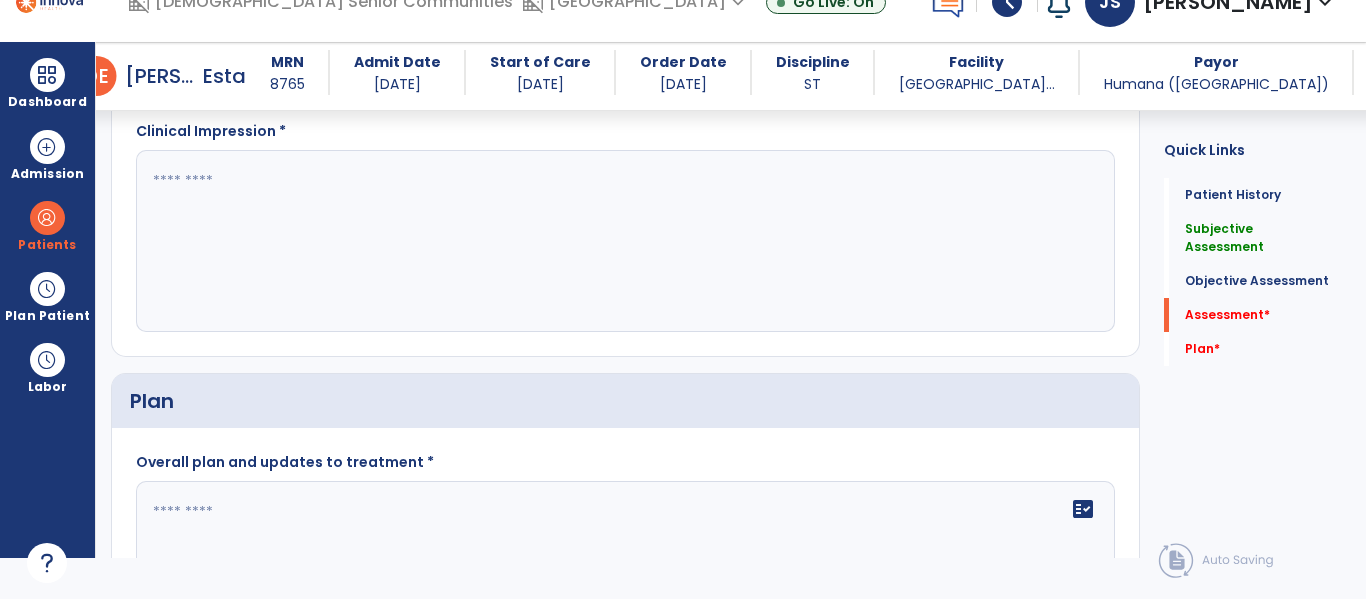 click 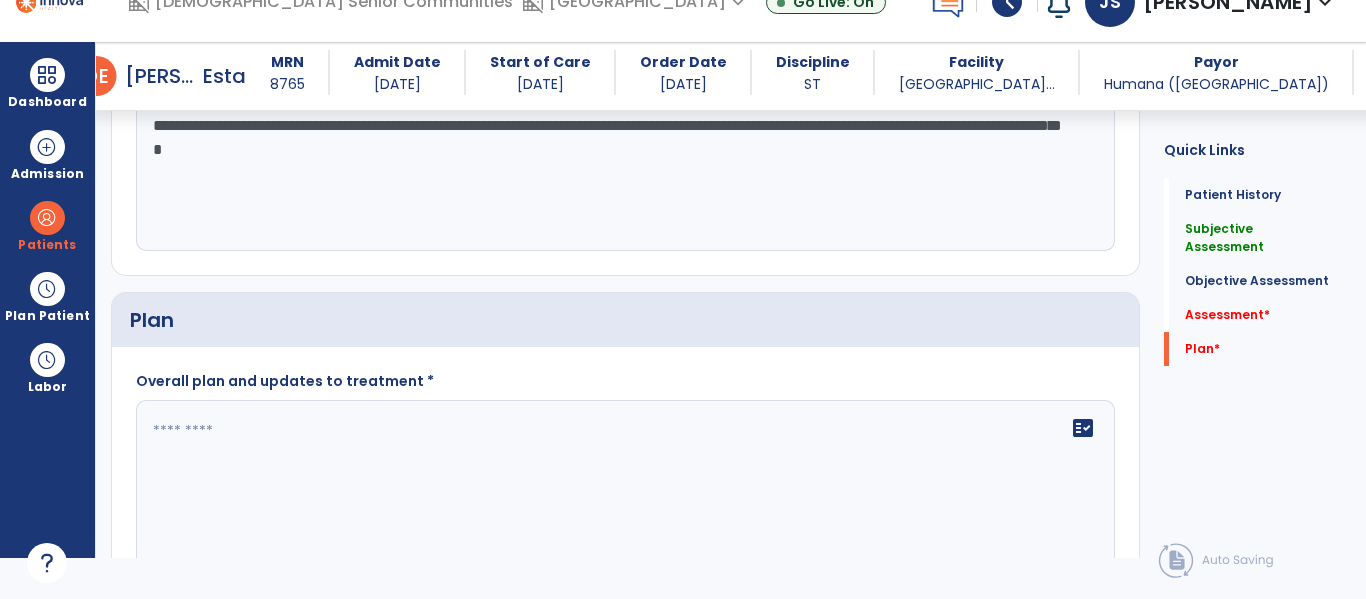 scroll, scrollTop: 2054, scrollLeft: 0, axis: vertical 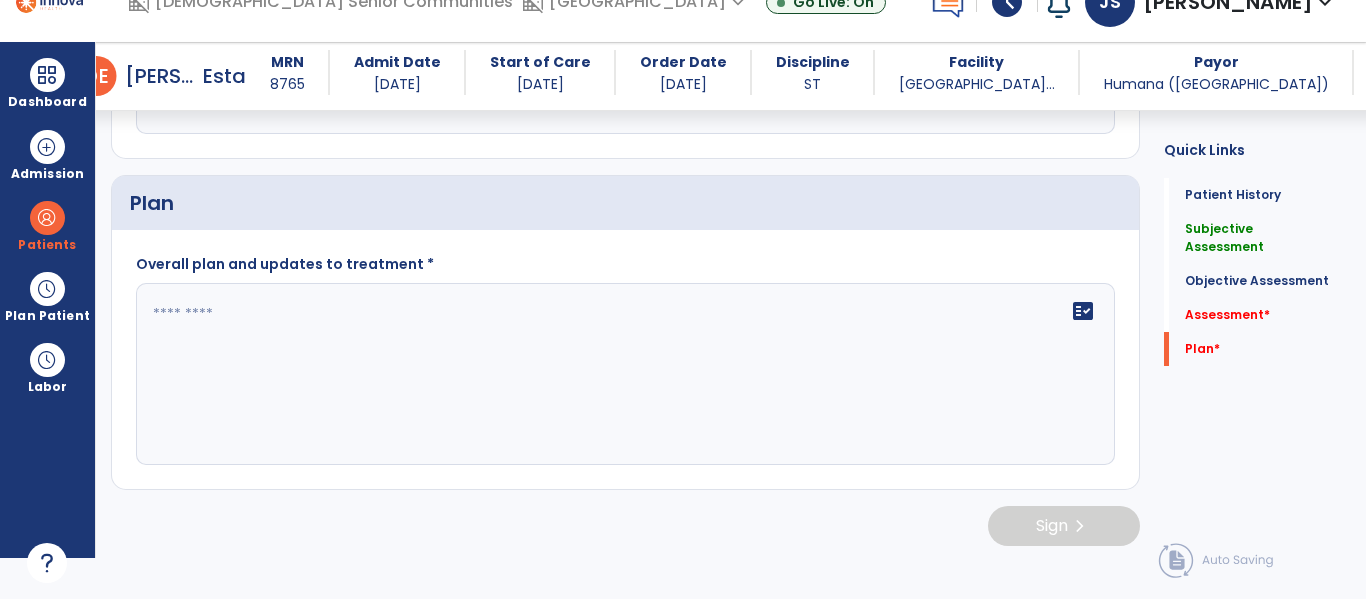 type on "**********" 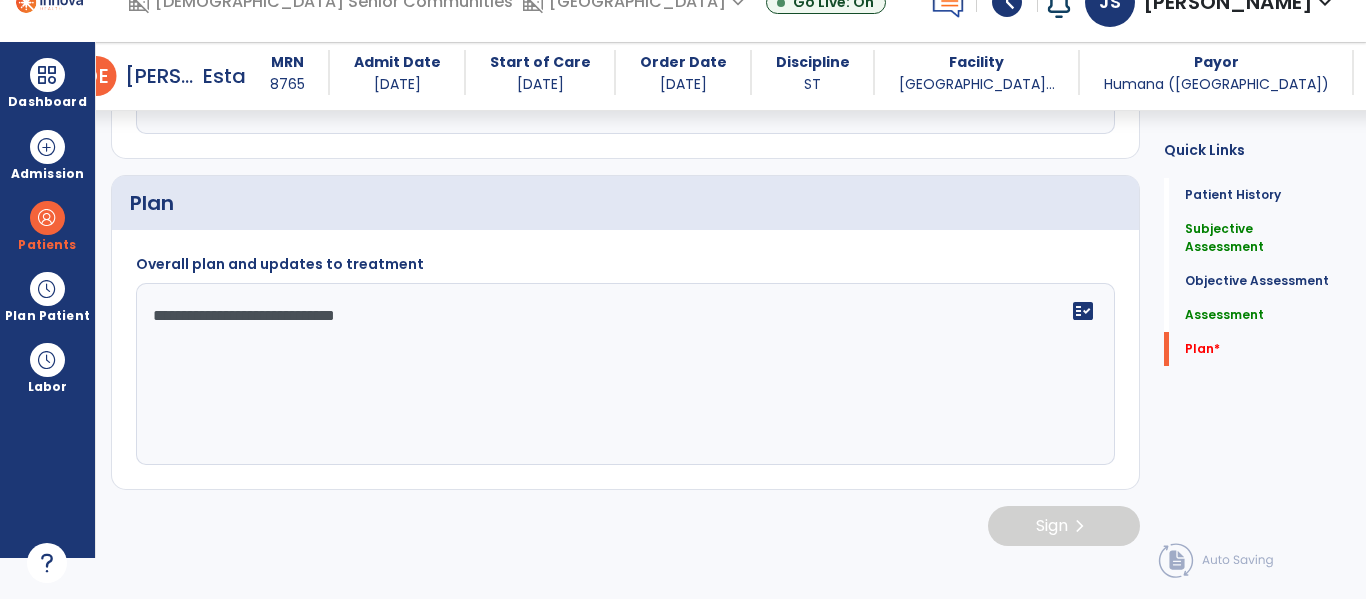 scroll, scrollTop: 2161, scrollLeft: 0, axis: vertical 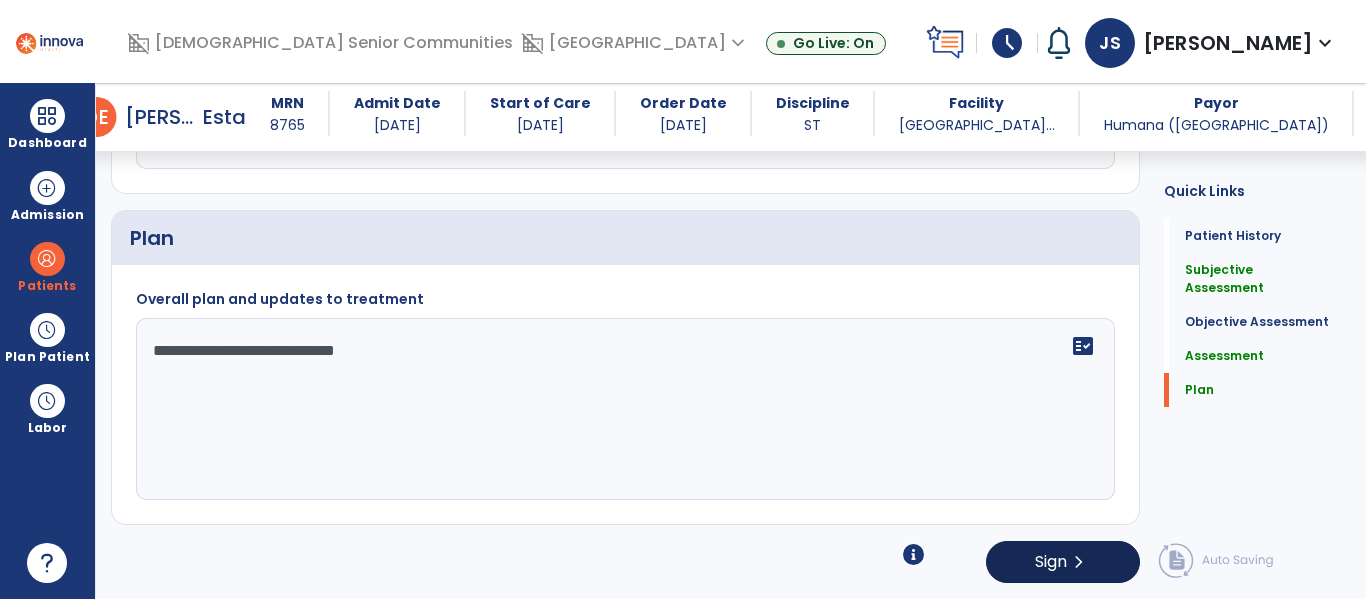 type on "**********" 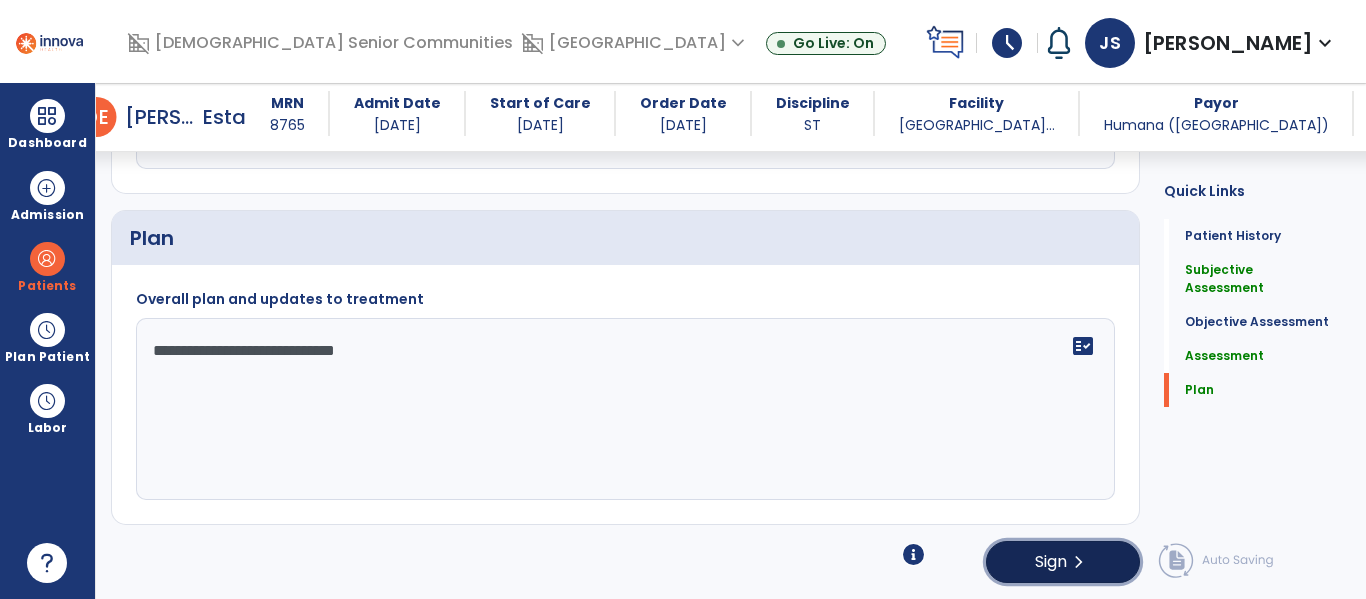 click on "Sign" 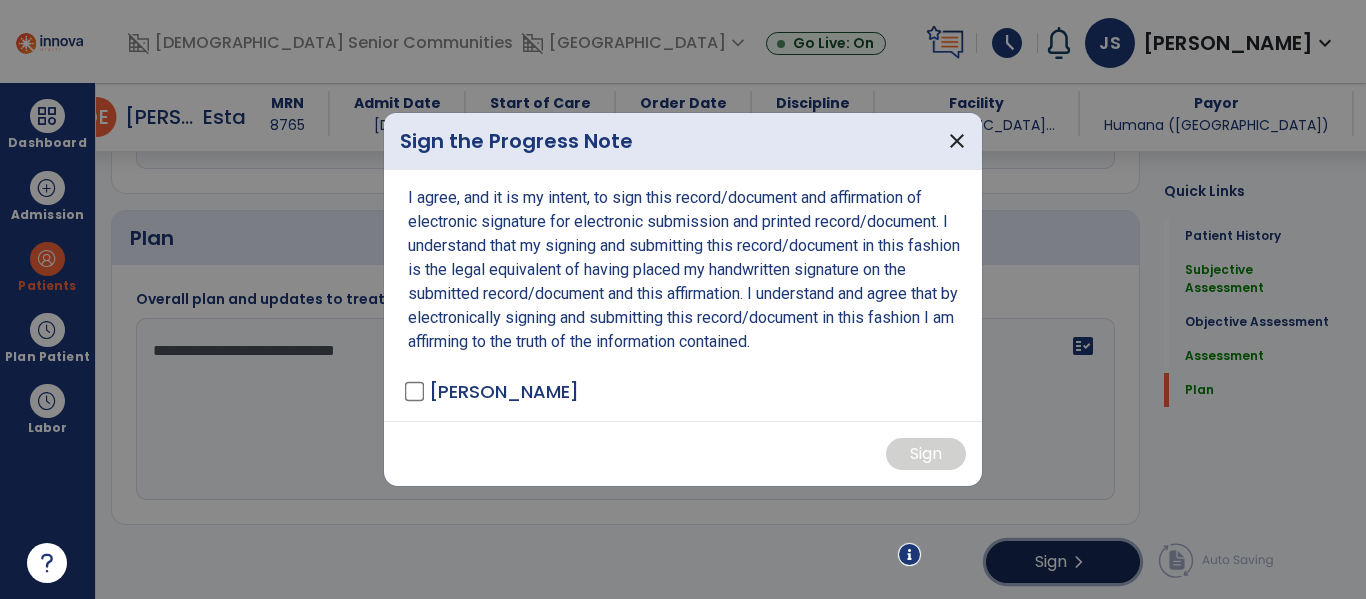 scroll, scrollTop: 2180, scrollLeft: 0, axis: vertical 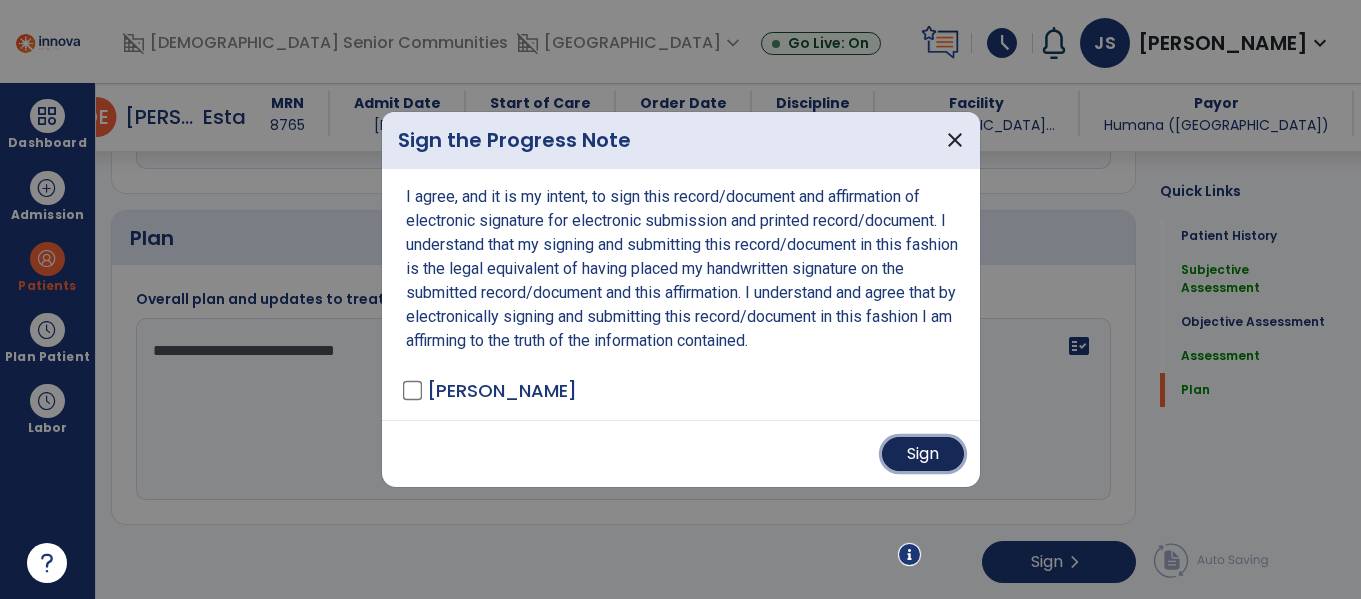click on "Sign" at bounding box center [923, 454] 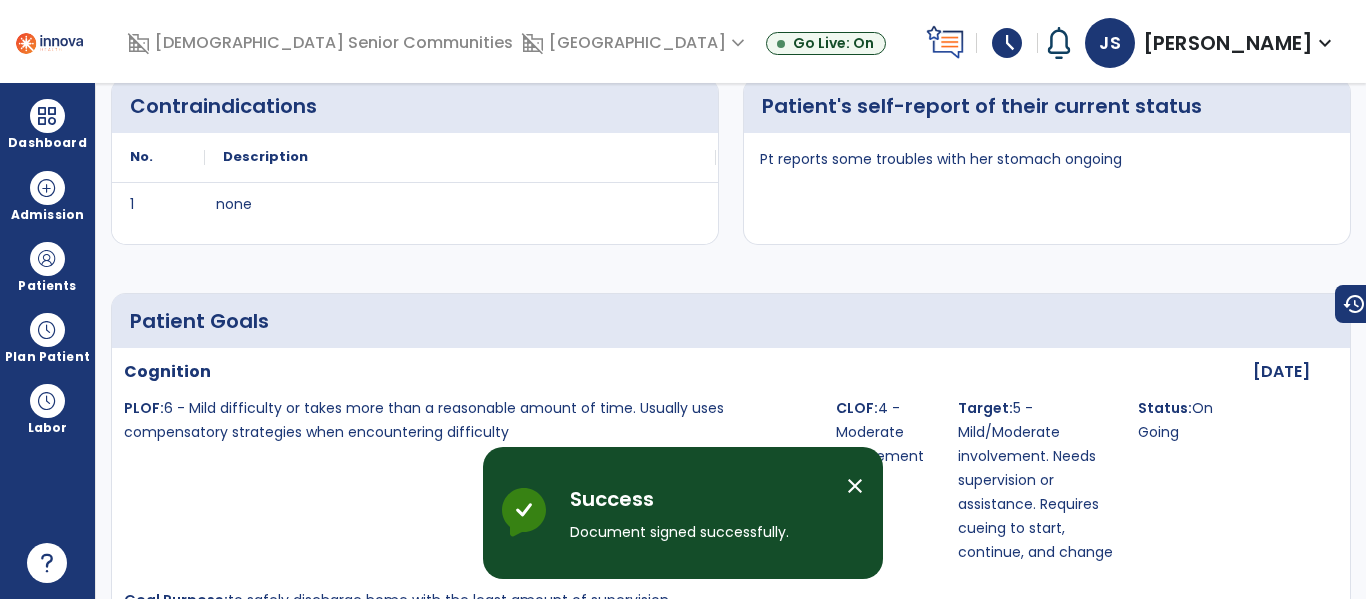 scroll, scrollTop: 0, scrollLeft: 0, axis: both 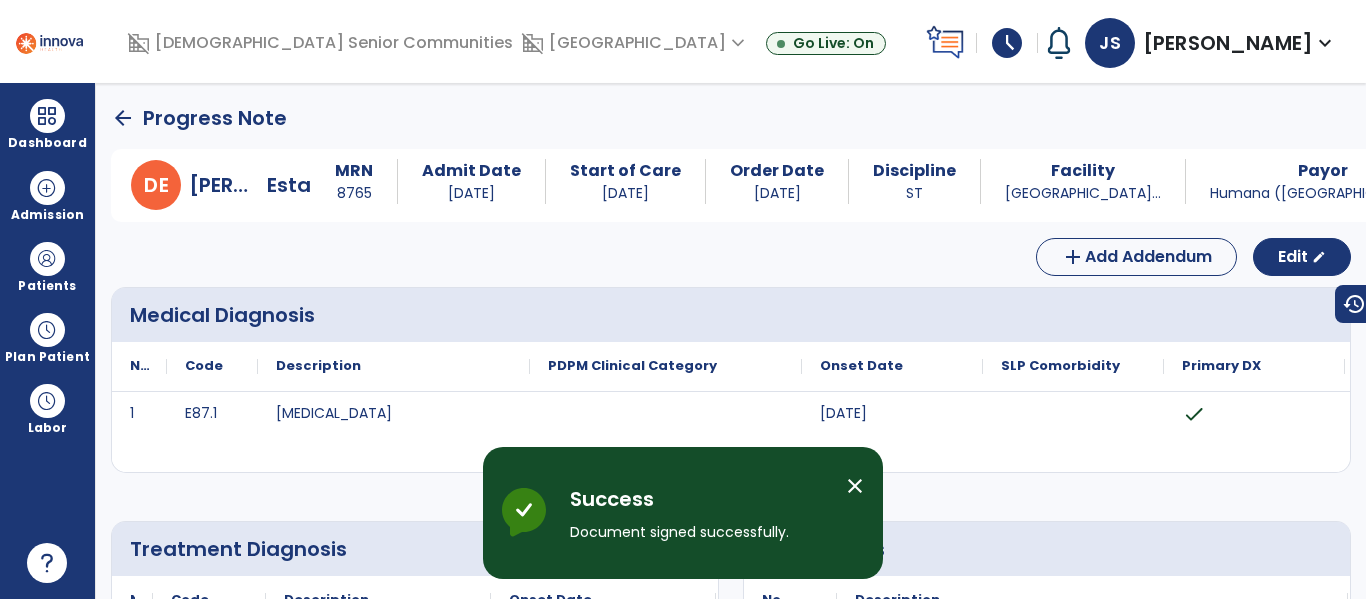 click on "arrow_back" 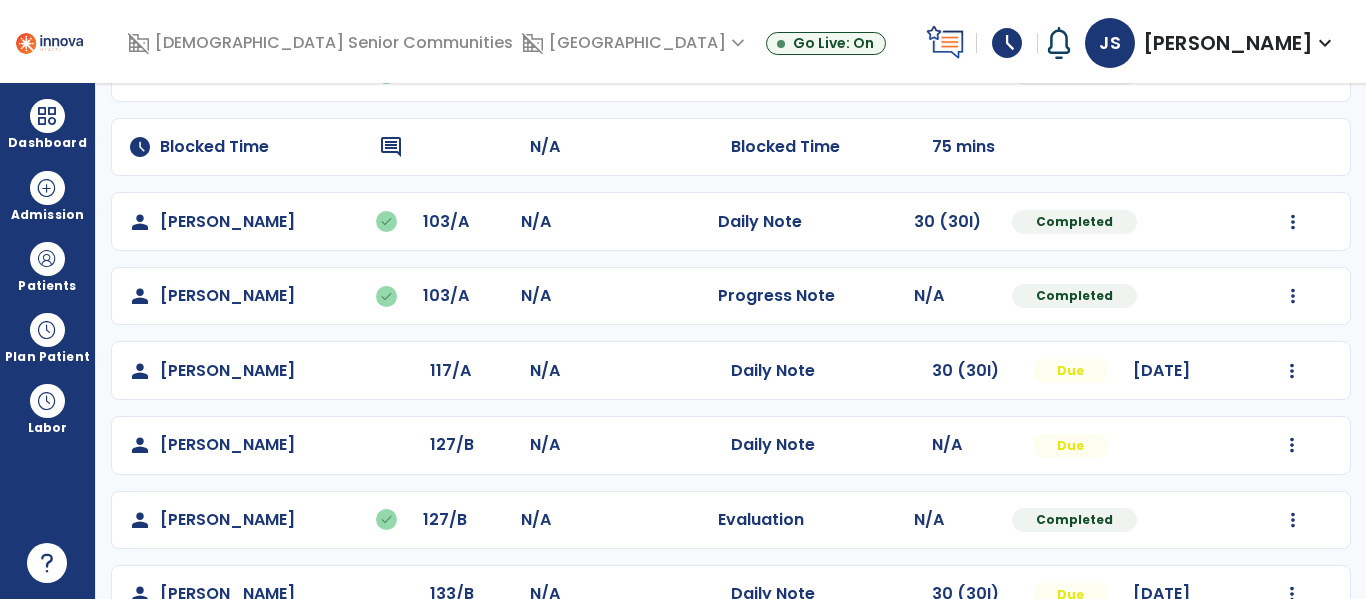 scroll, scrollTop: 320, scrollLeft: 0, axis: vertical 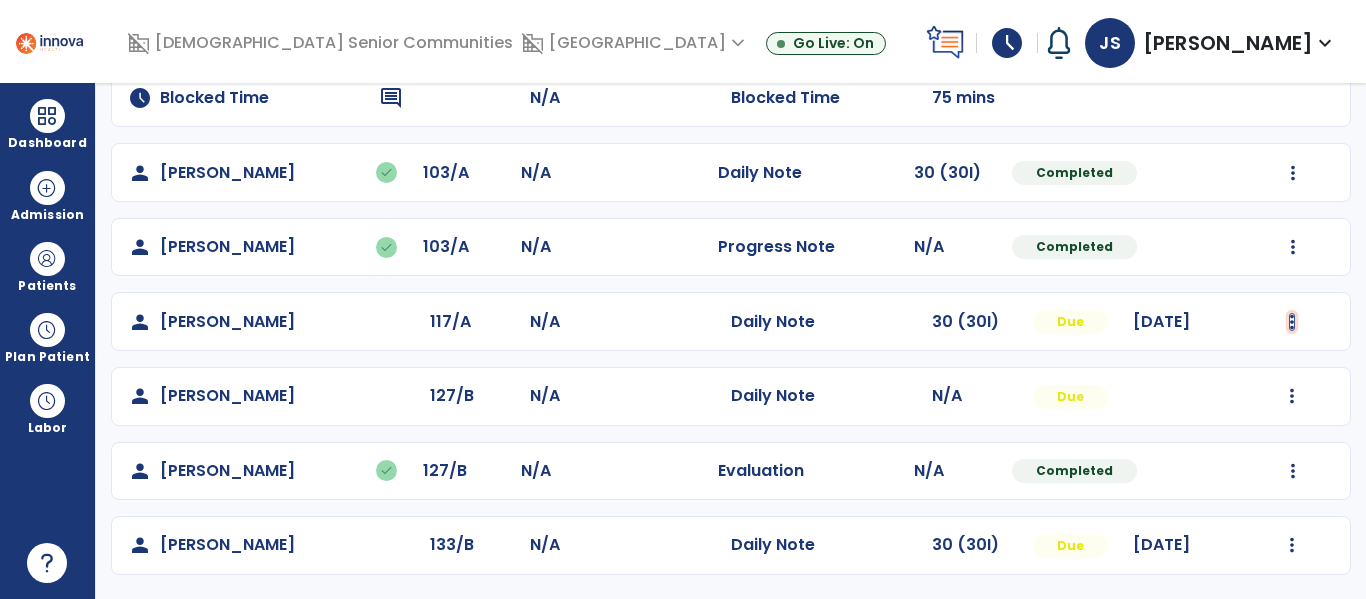 click at bounding box center (1293, 24) 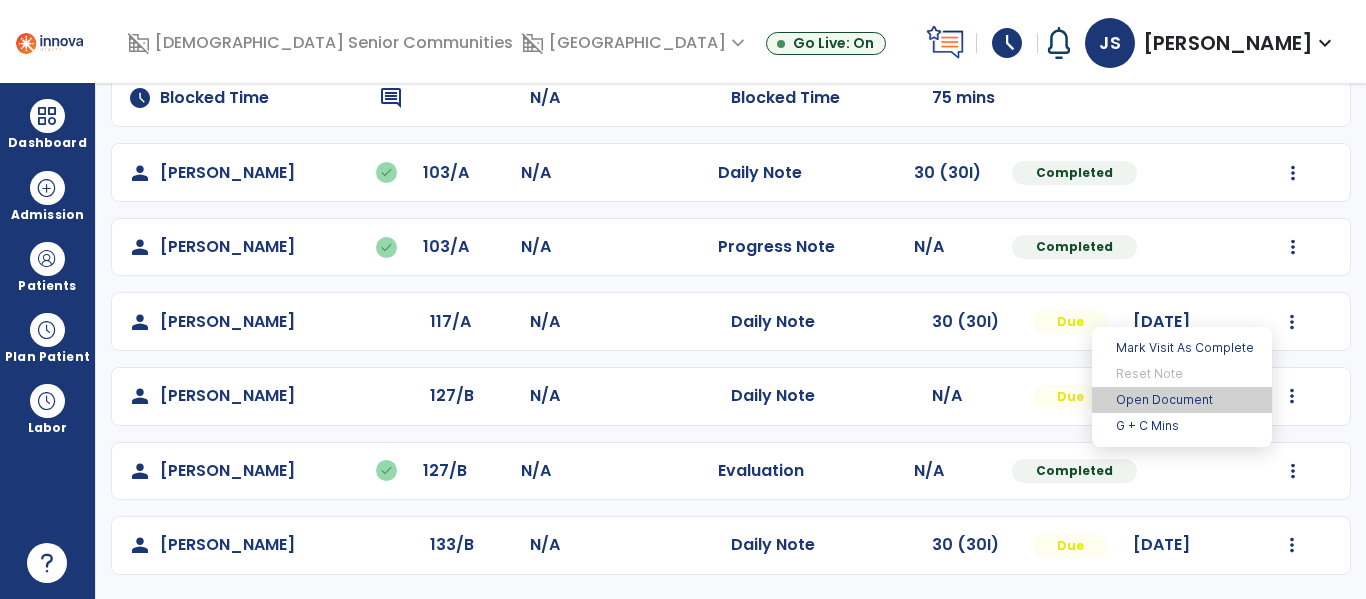 click on "Open Document" at bounding box center (1182, 400) 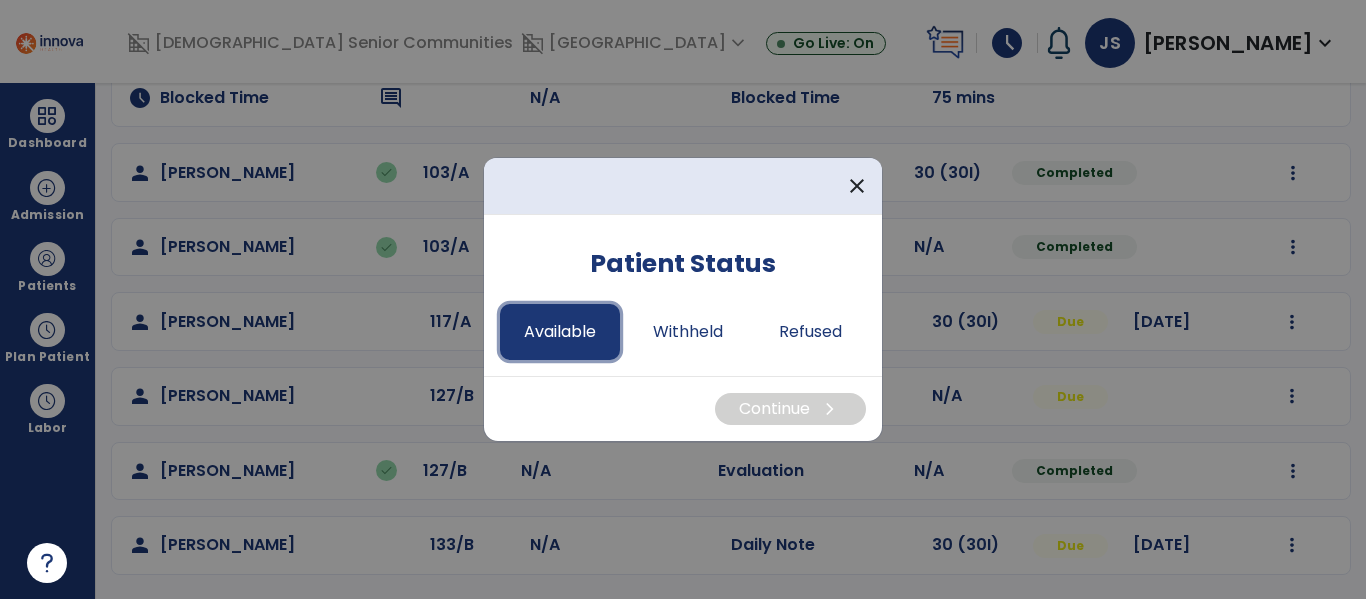 click on "Available" at bounding box center (560, 332) 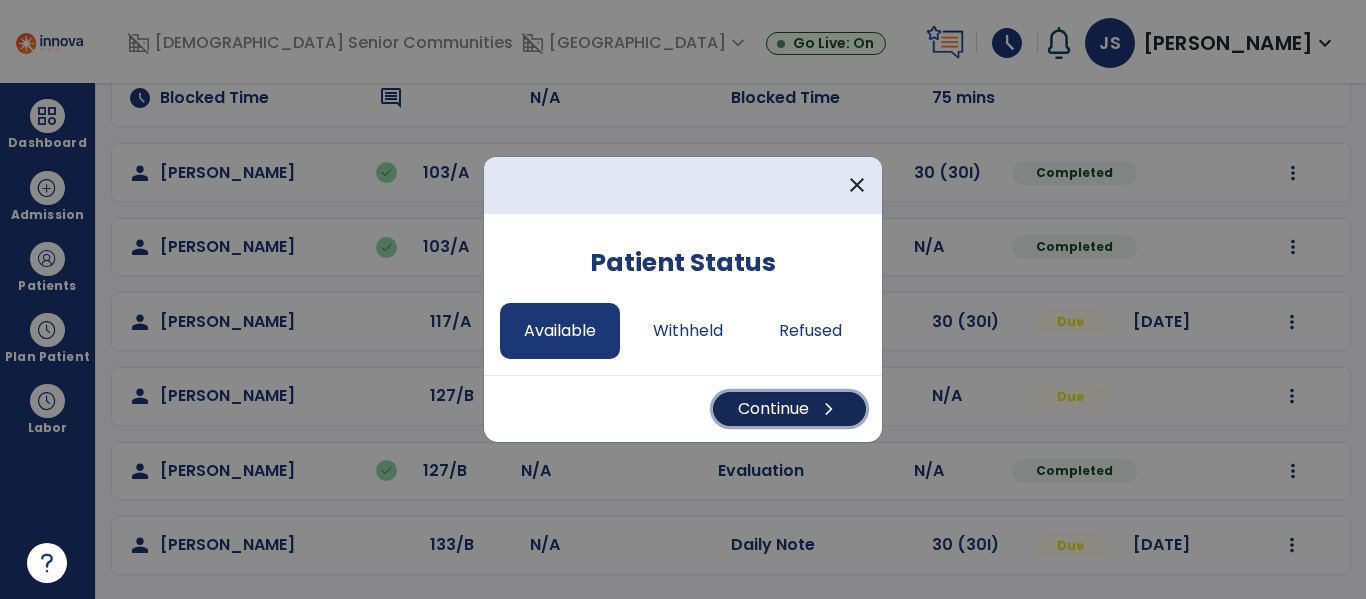 click on "Continue   chevron_right" at bounding box center [789, 409] 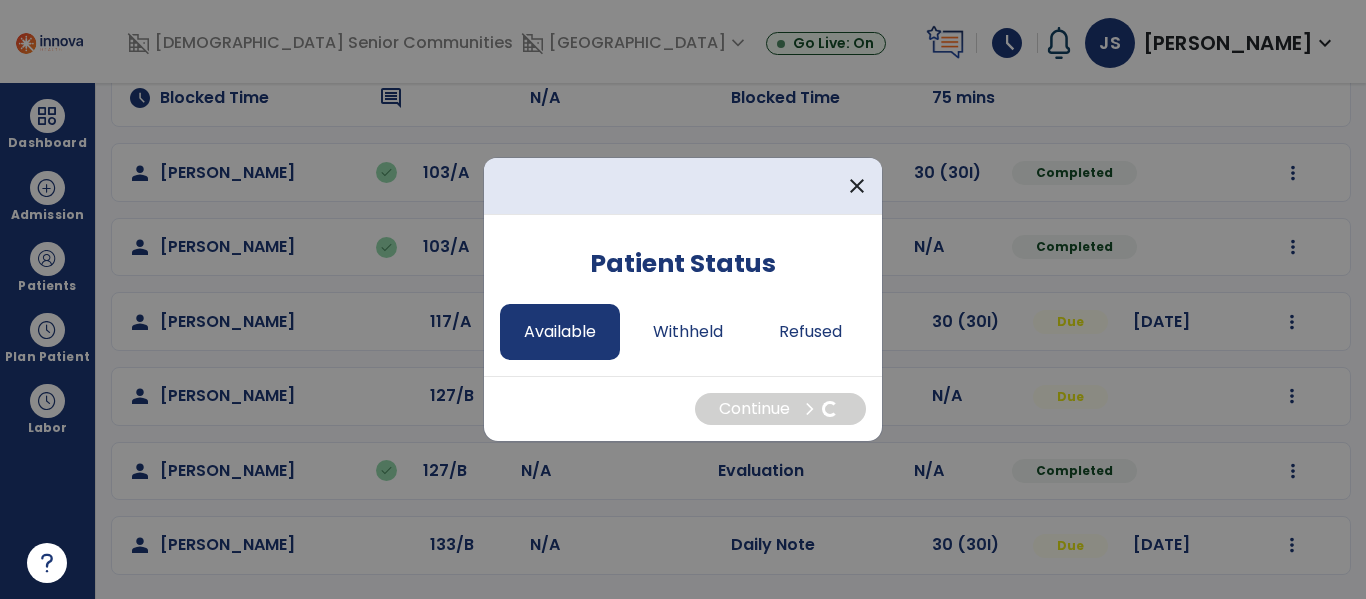 select on "*" 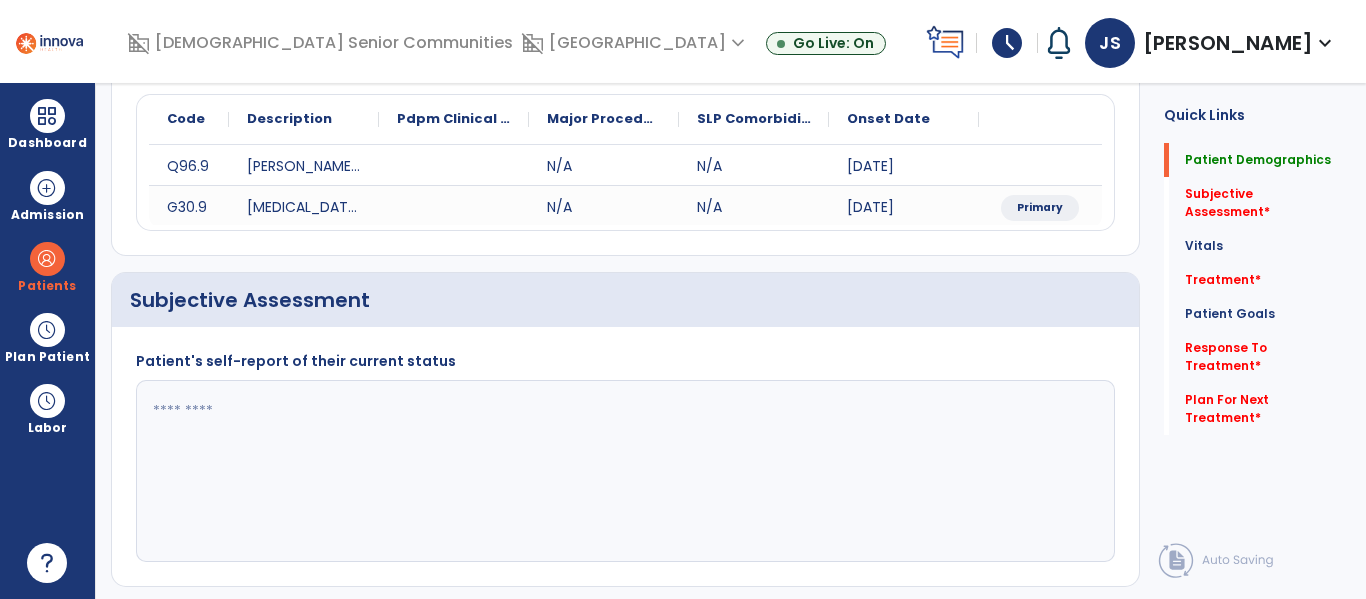 scroll, scrollTop: 0, scrollLeft: 0, axis: both 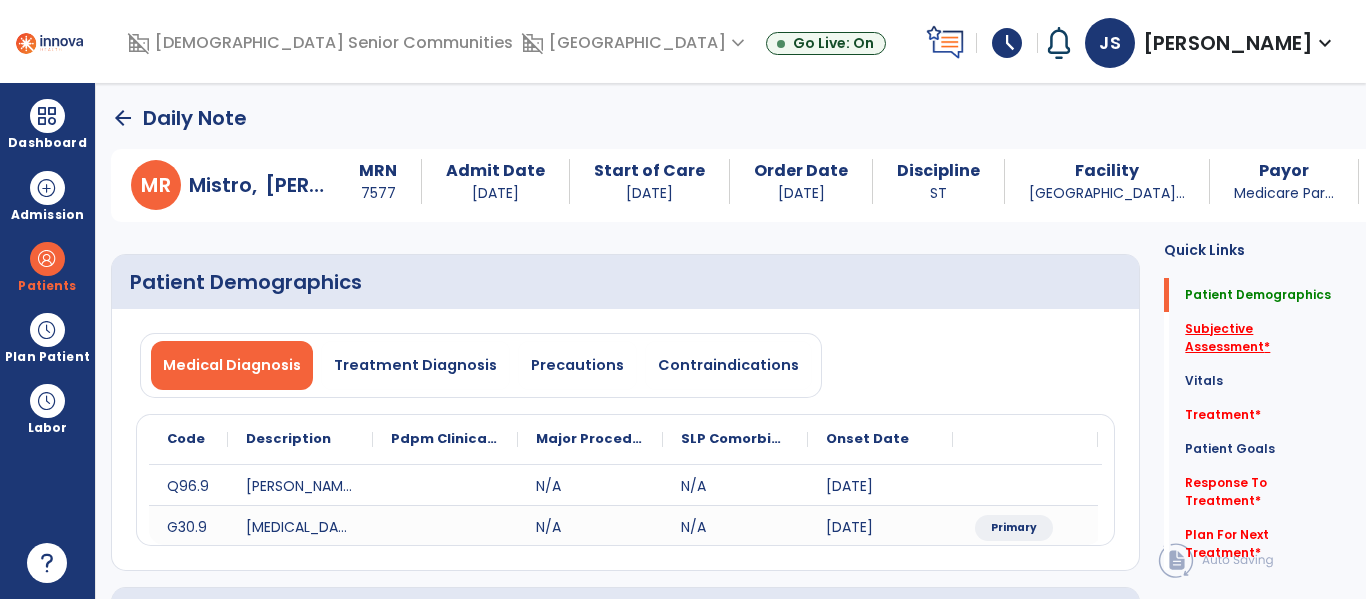 click on "Subjective Assessment   *" 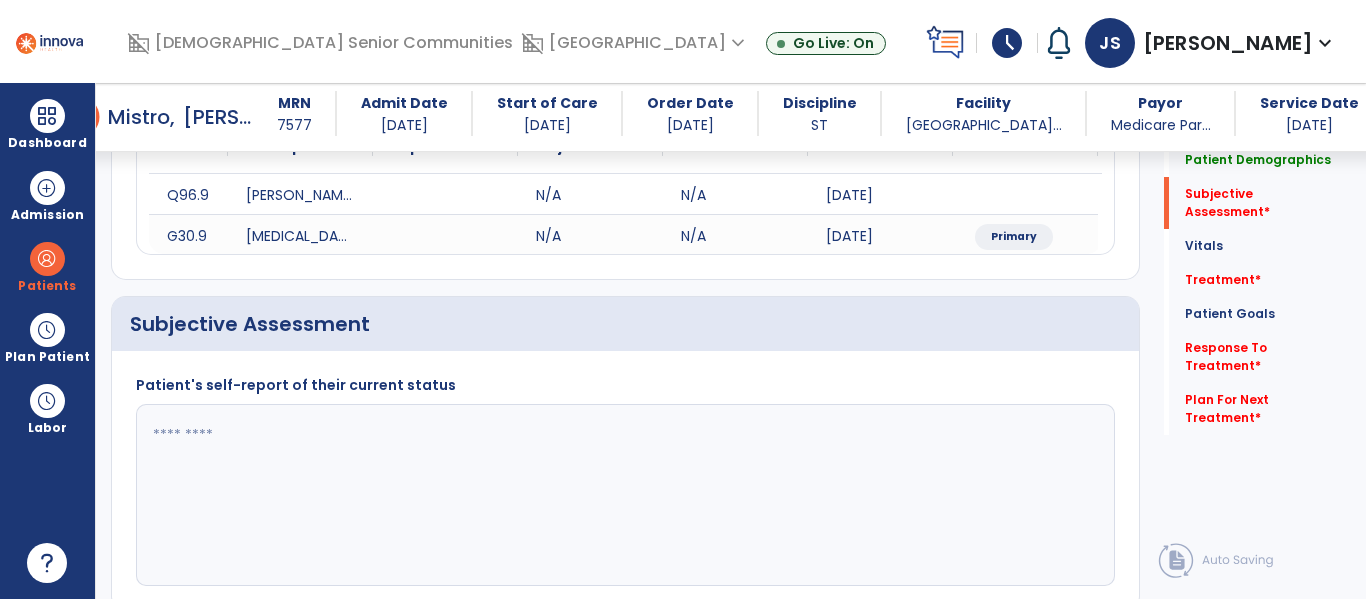 scroll, scrollTop: 426, scrollLeft: 0, axis: vertical 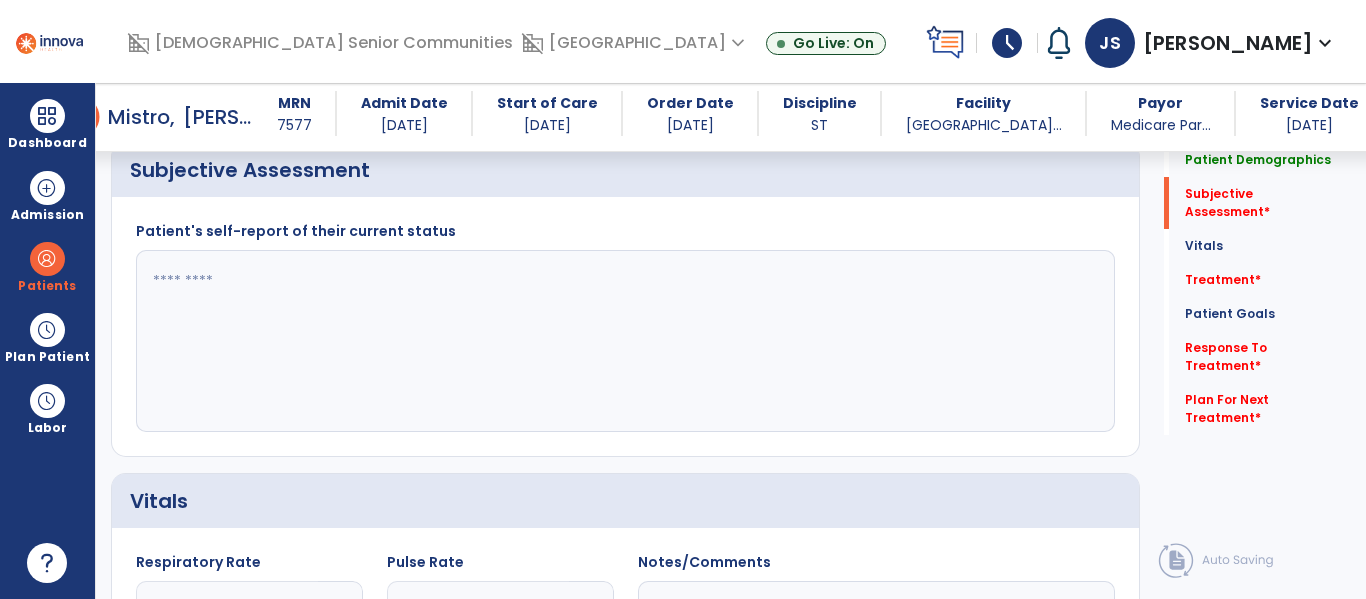 click 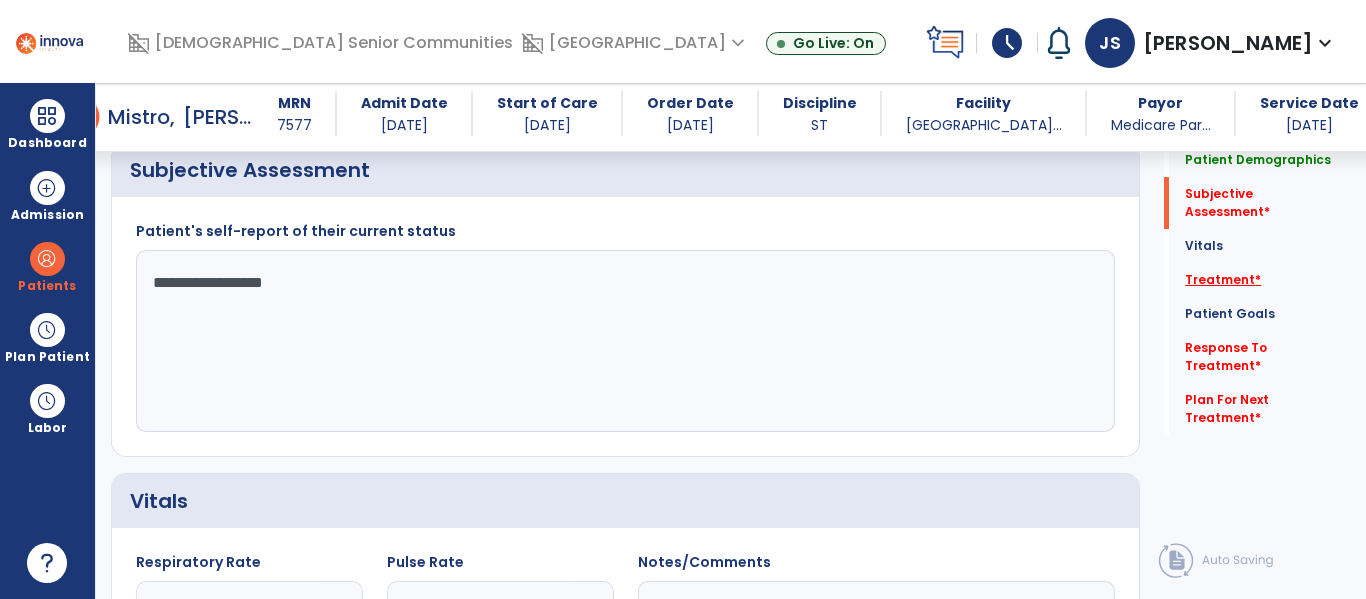 type on "**********" 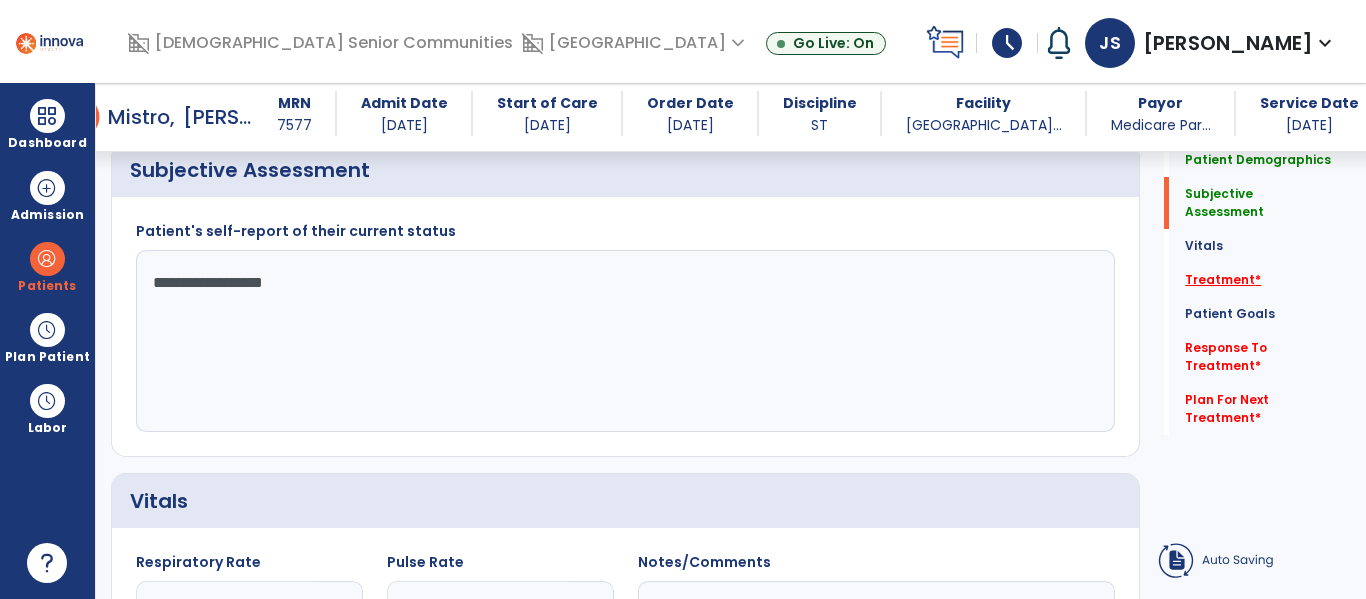 click on "Treatment   *" 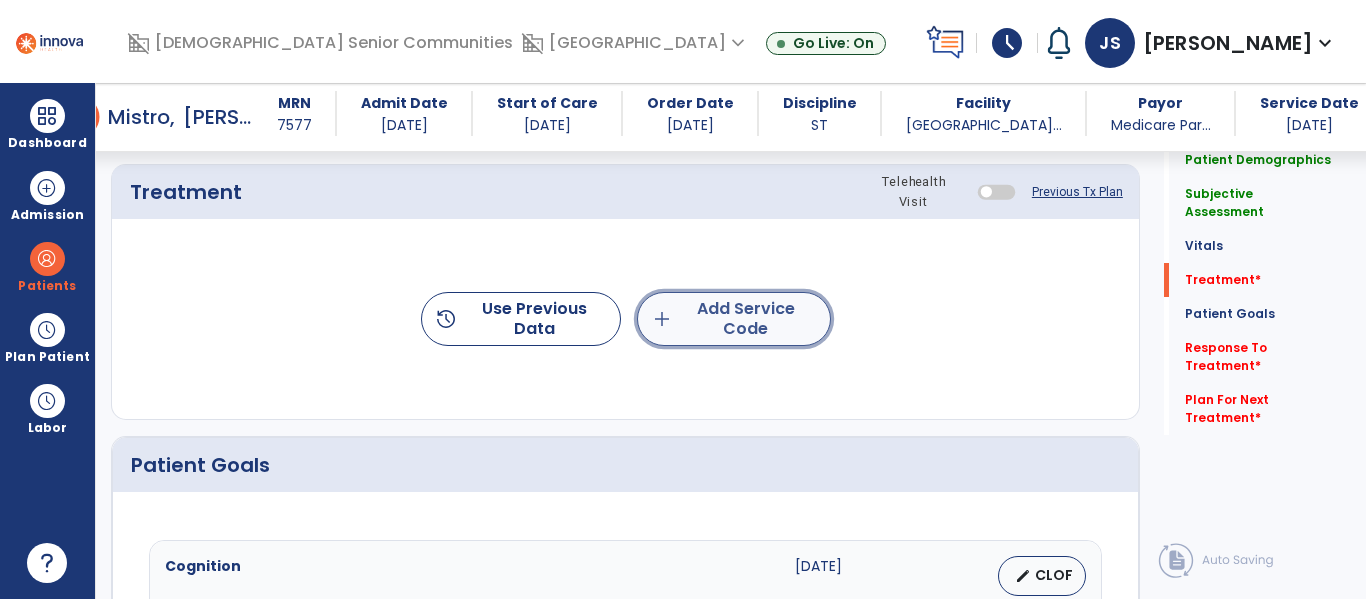 click on "add  Add Service Code" 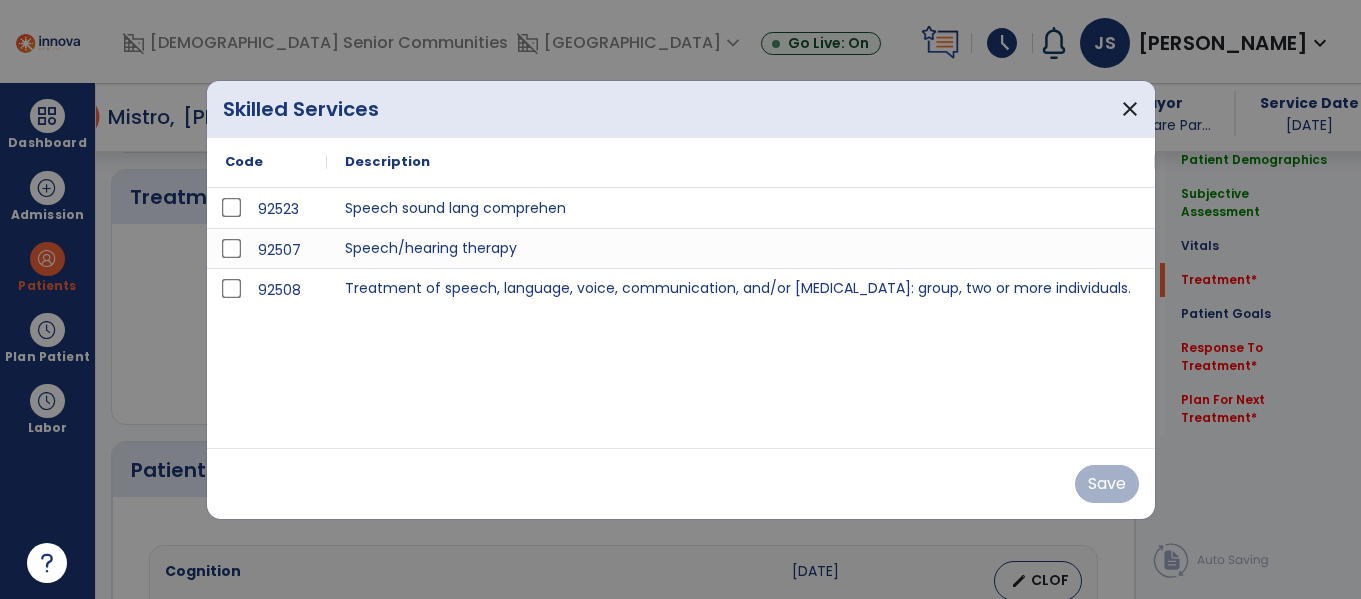 scroll, scrollTop: 1157, scrollLeft: 0, axis: vertical 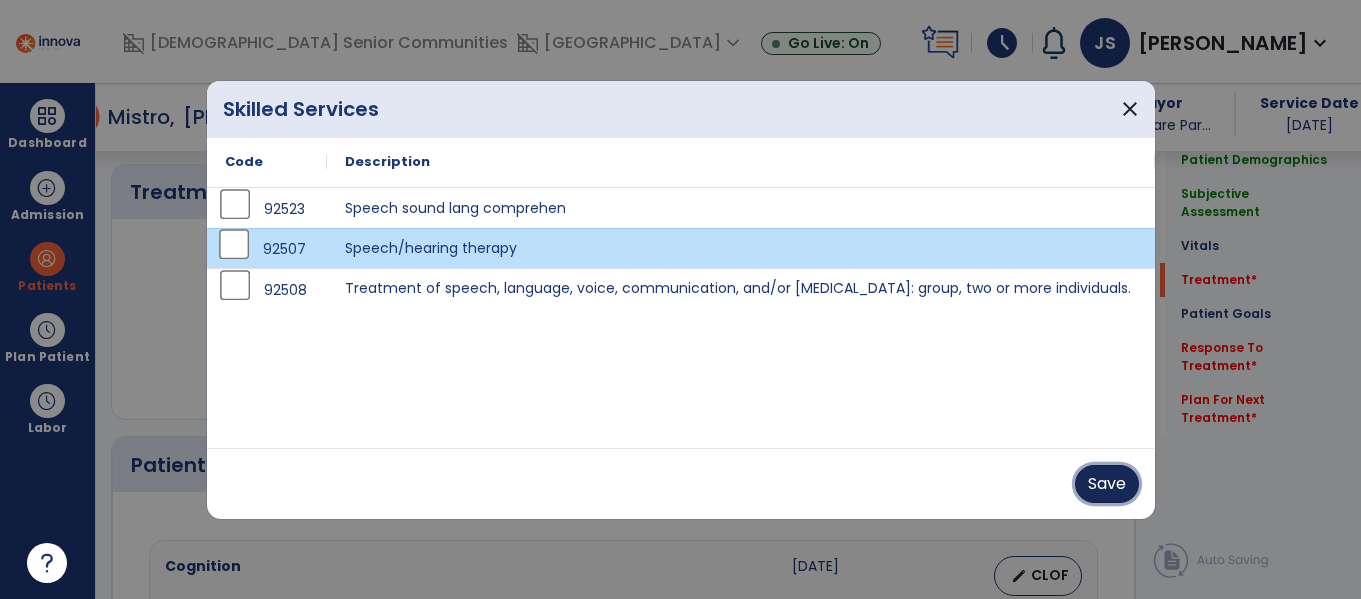 click on "Save" at bounding box center (1107, 484) 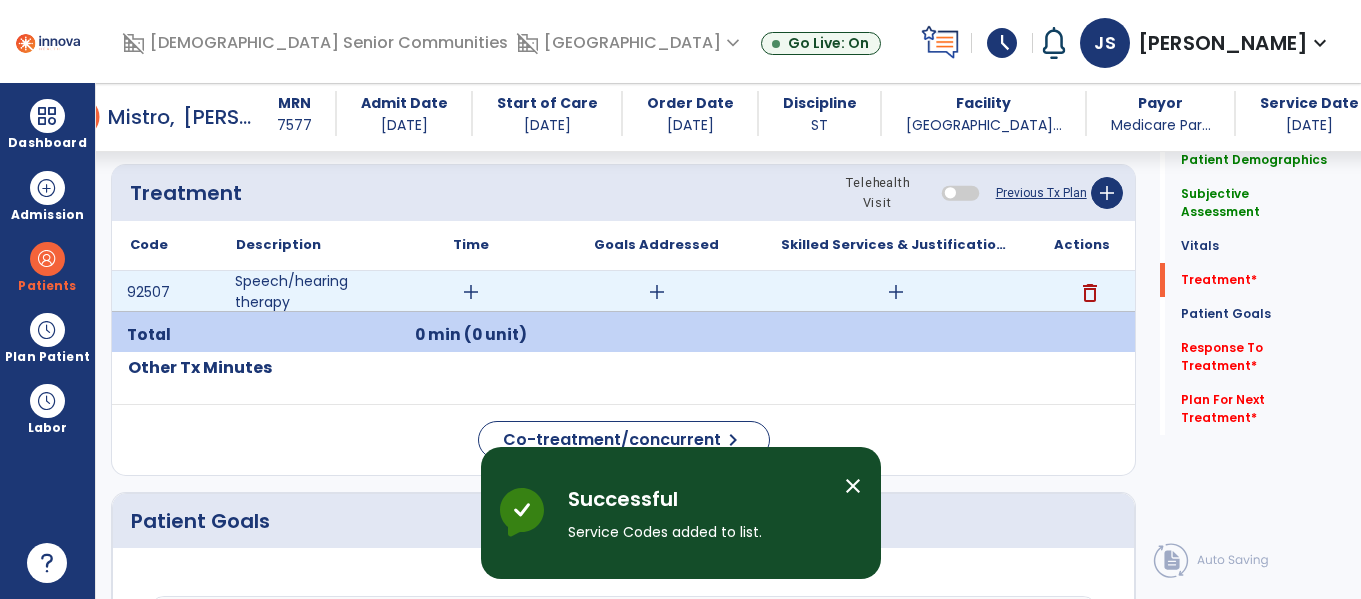 click on "Speech/hearing therapy" at bounding box center (304, 292) 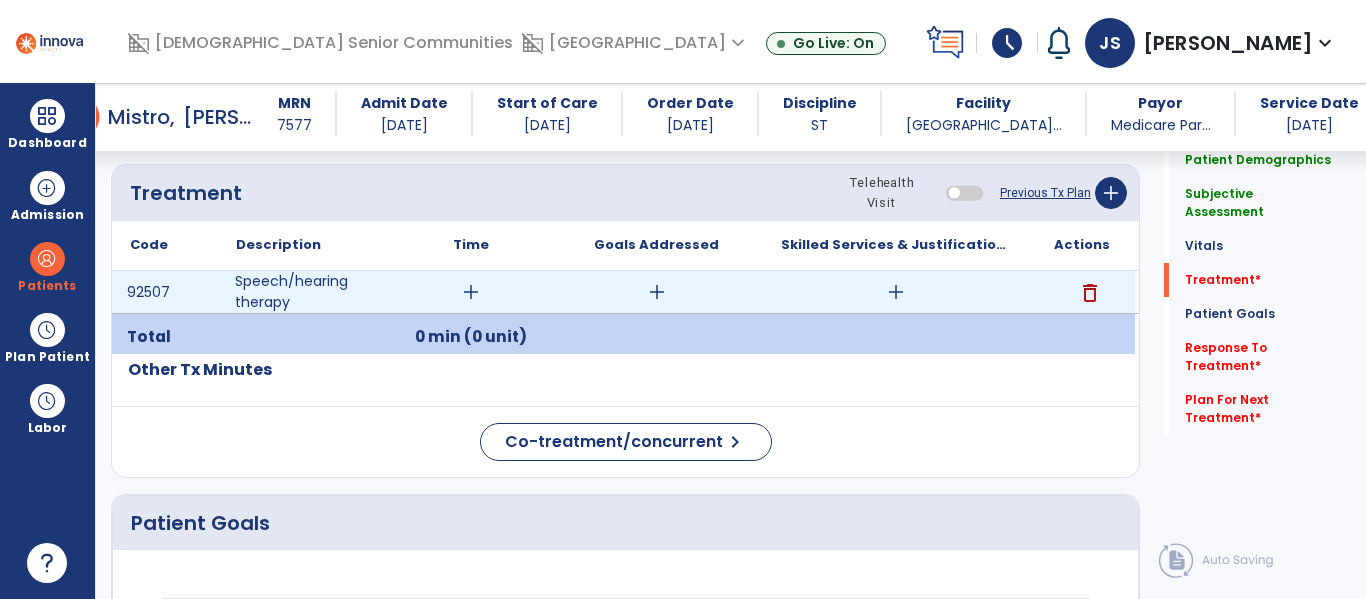 click on "add" at bounding box center (471, 292) 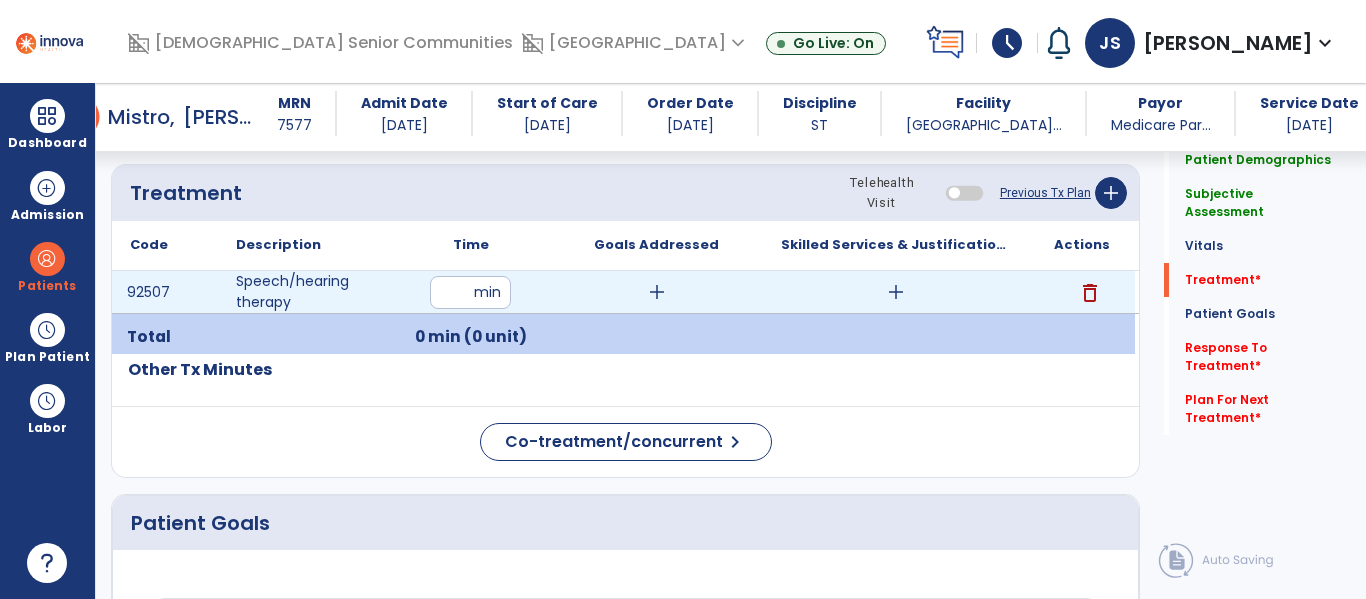 type on "**" 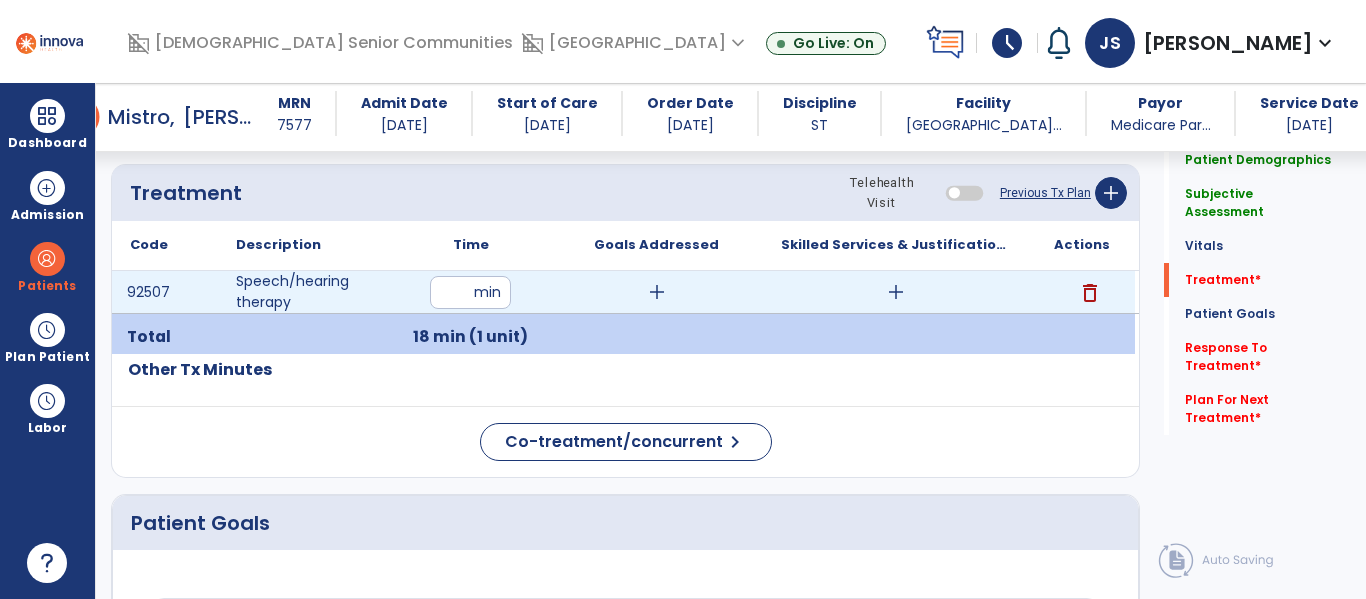 click on "add" at bounding box center [657, 292] 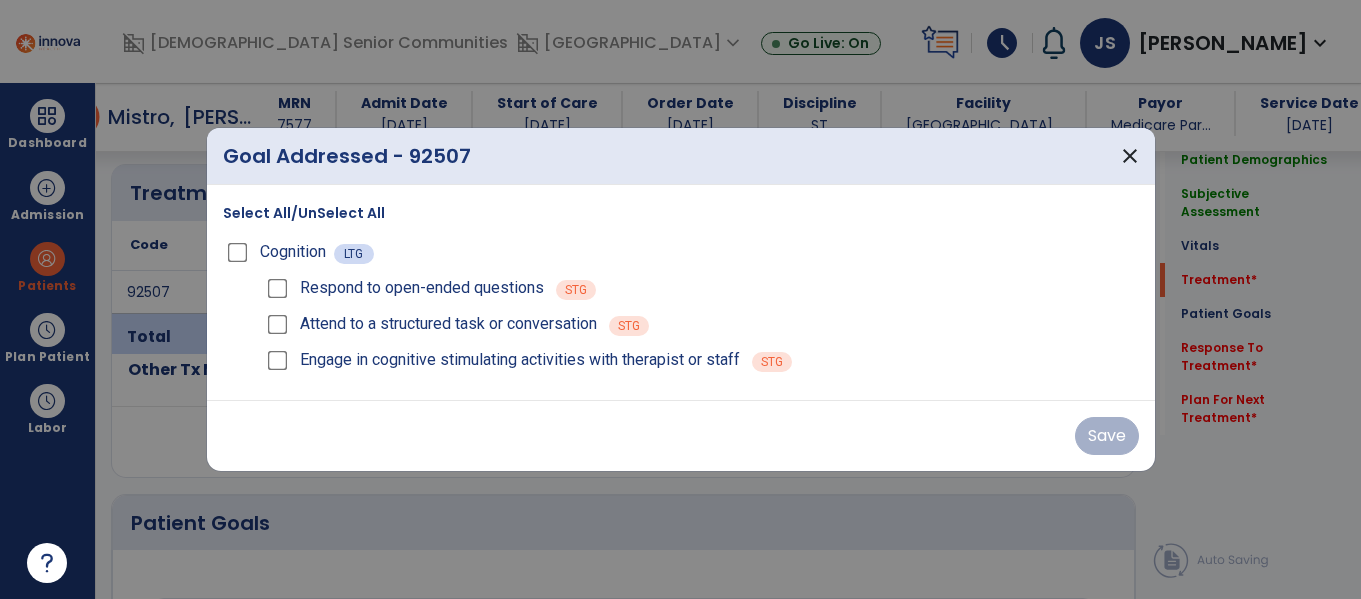 scroll, scrollTop: 1157, scrollLeft: 0, axis: vertical 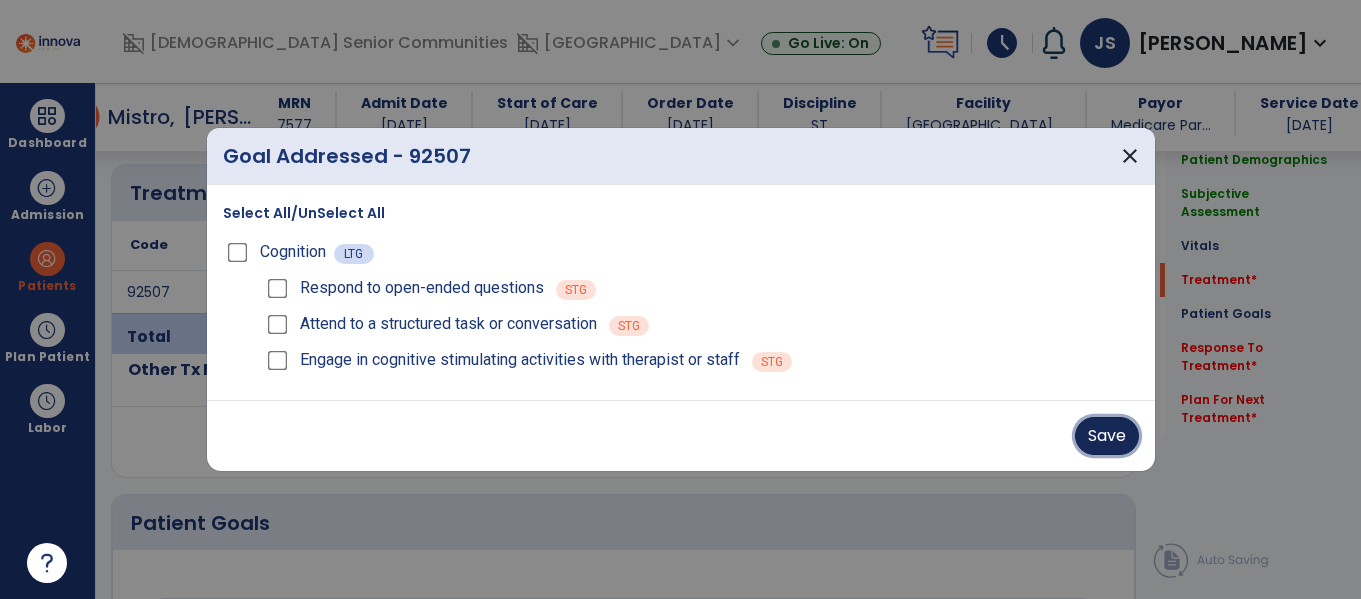 click on "Save" at bounding box center (1107, 436) 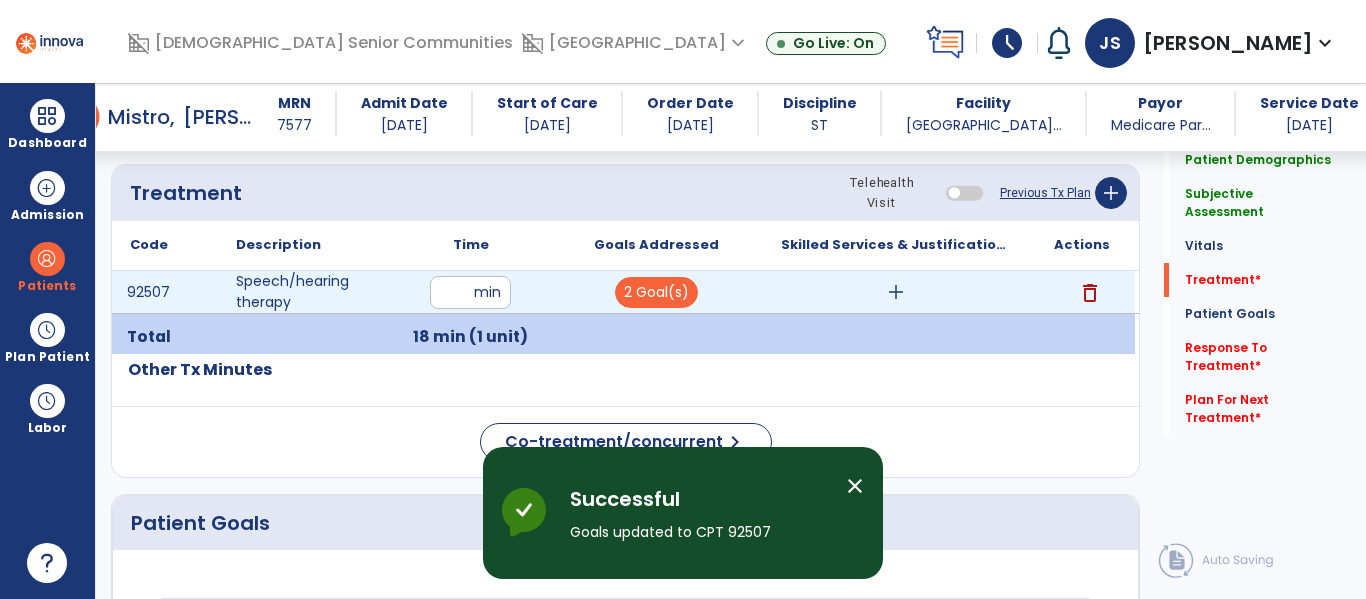 click on "add" at bounding box center [896, 292] 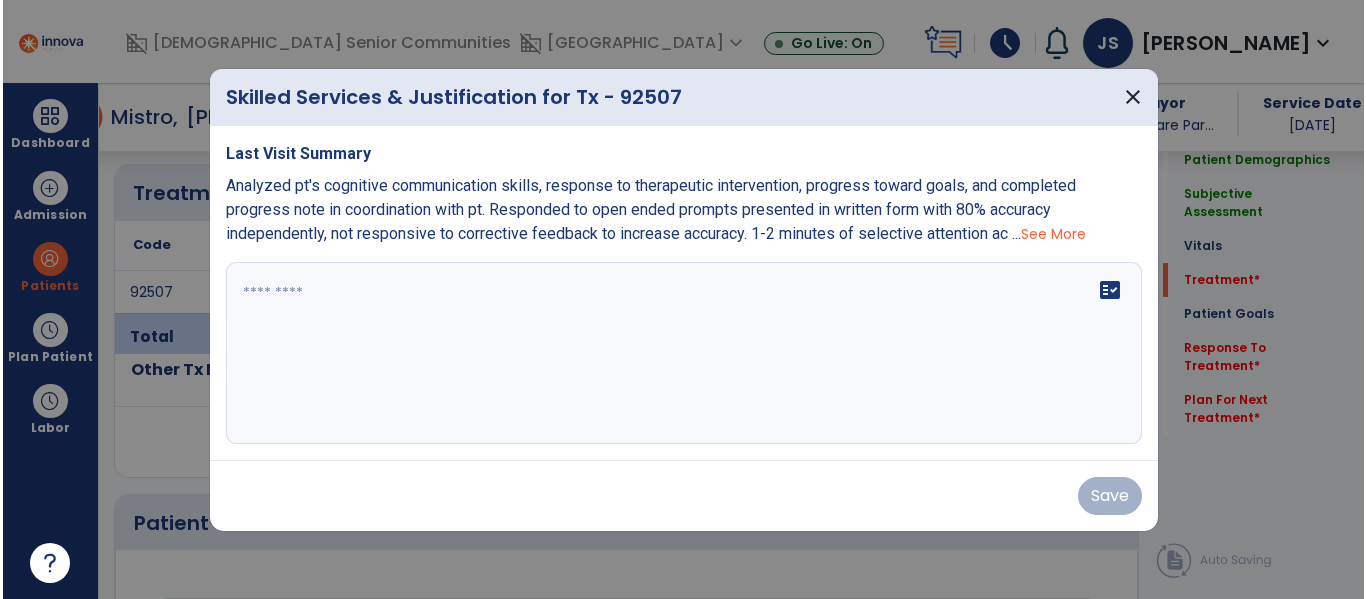 scroll, scrollTop: 1157, scrollLeft: 0, axis: vertical 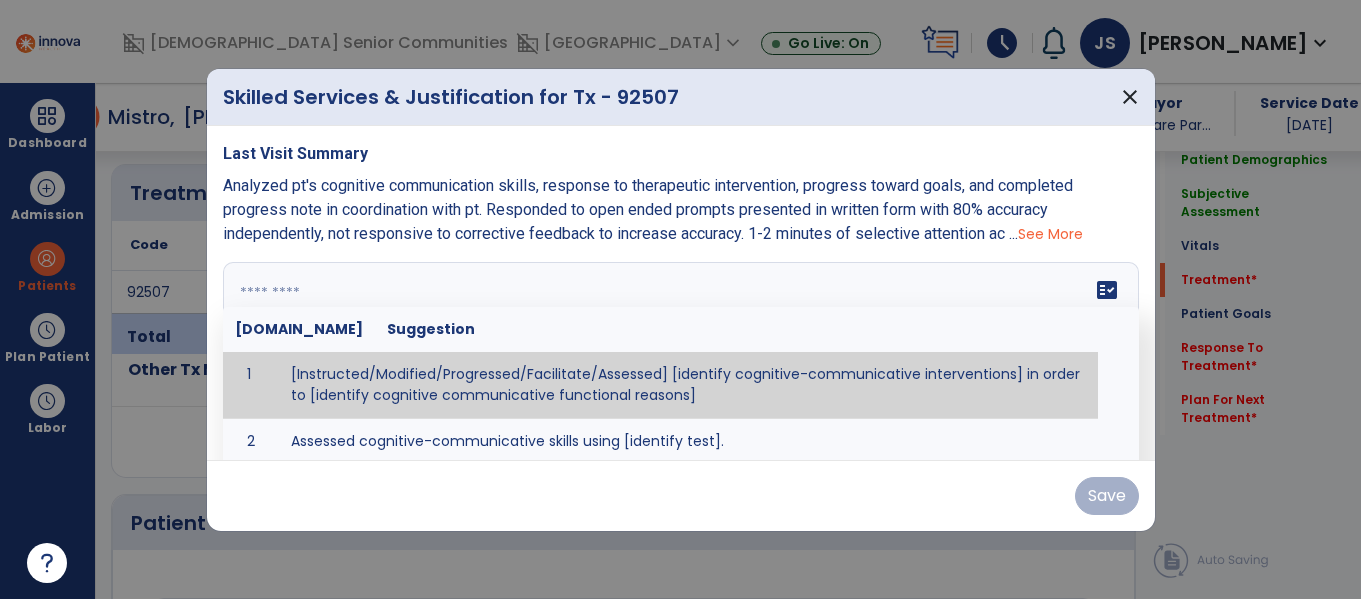click on "fact_check  [DOMAIN_NAME] Suggestion 1 [Instructed/Modified/Progressed/Facilitate/Assessed] [identify cognitive-communicative interventions] in order to [identify cognitive communicative functional reasons] 2 Assessed cognitive-communicative skills using [identify test]." at bounding box center (681, 353) 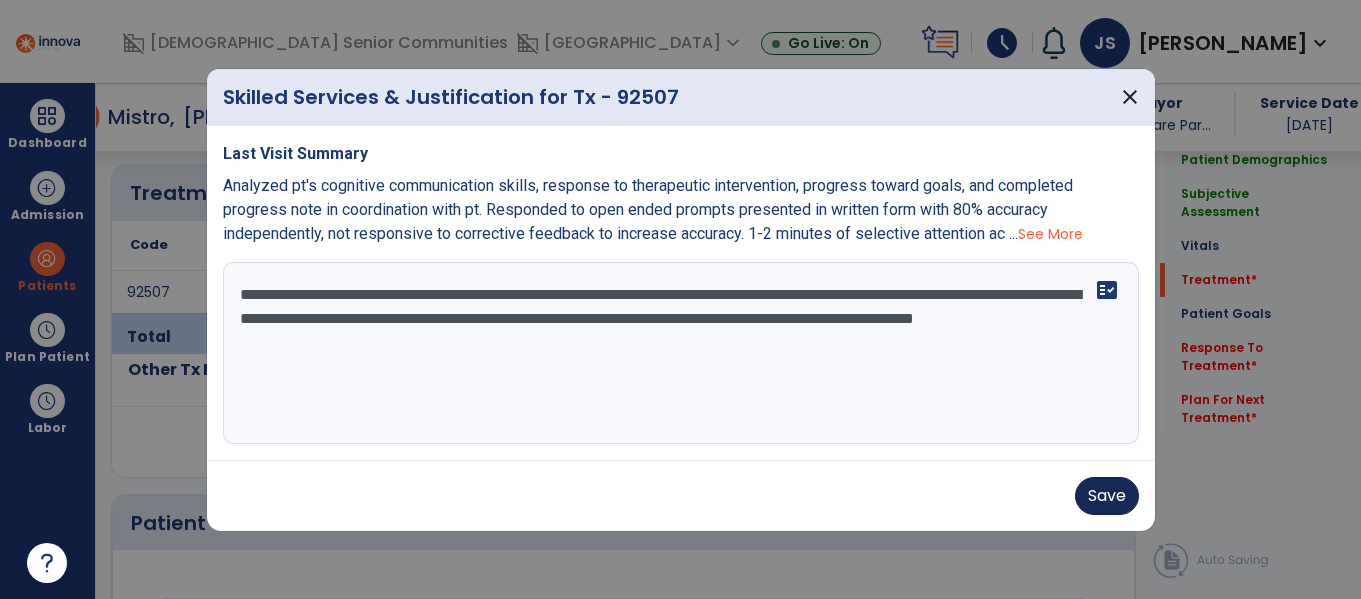 type on "**********" 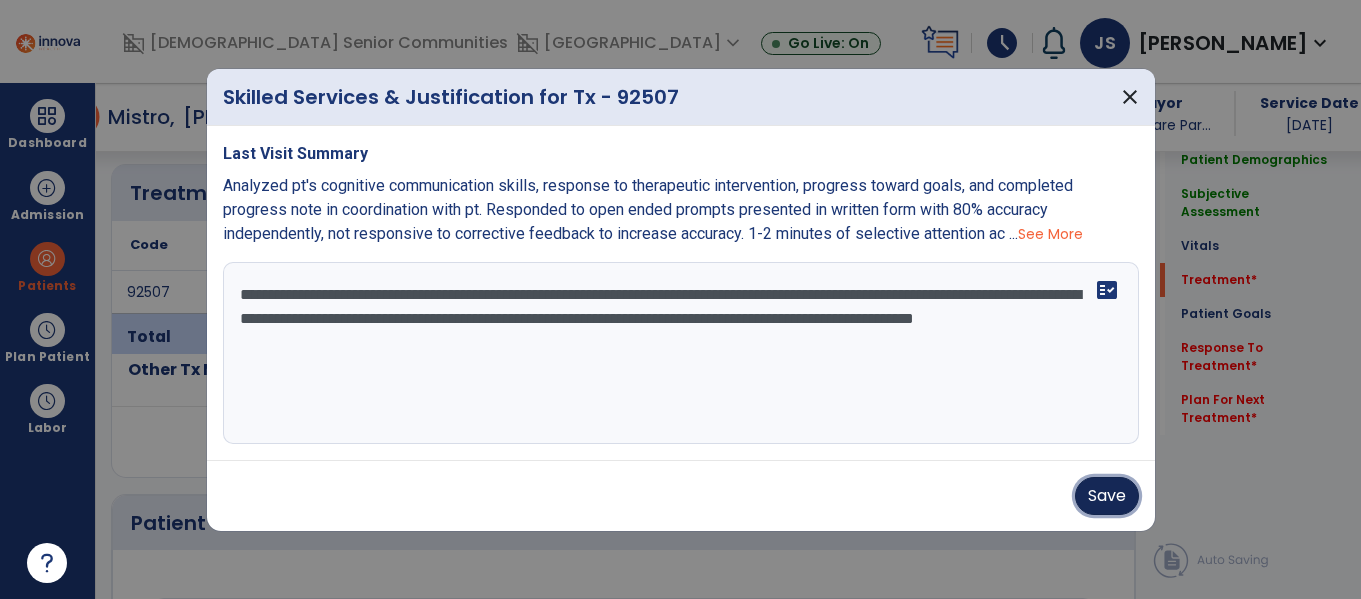 click on "Save" at bounding box center (1107, 496) 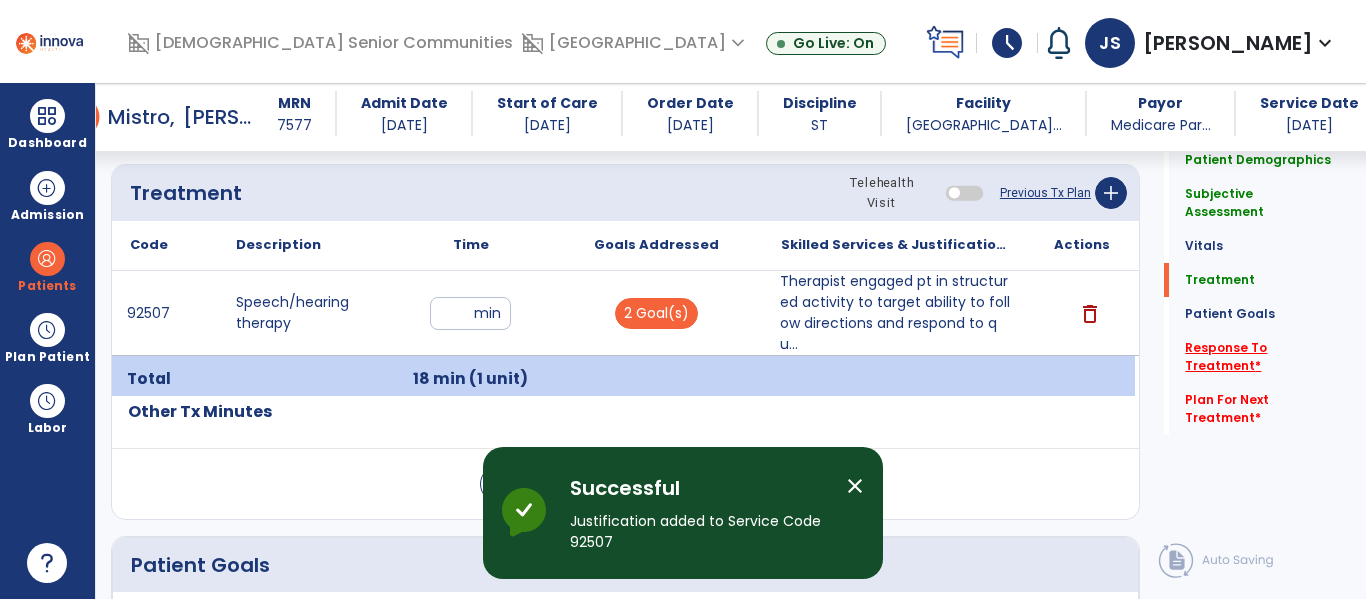 click on "Response To Treatment   *" 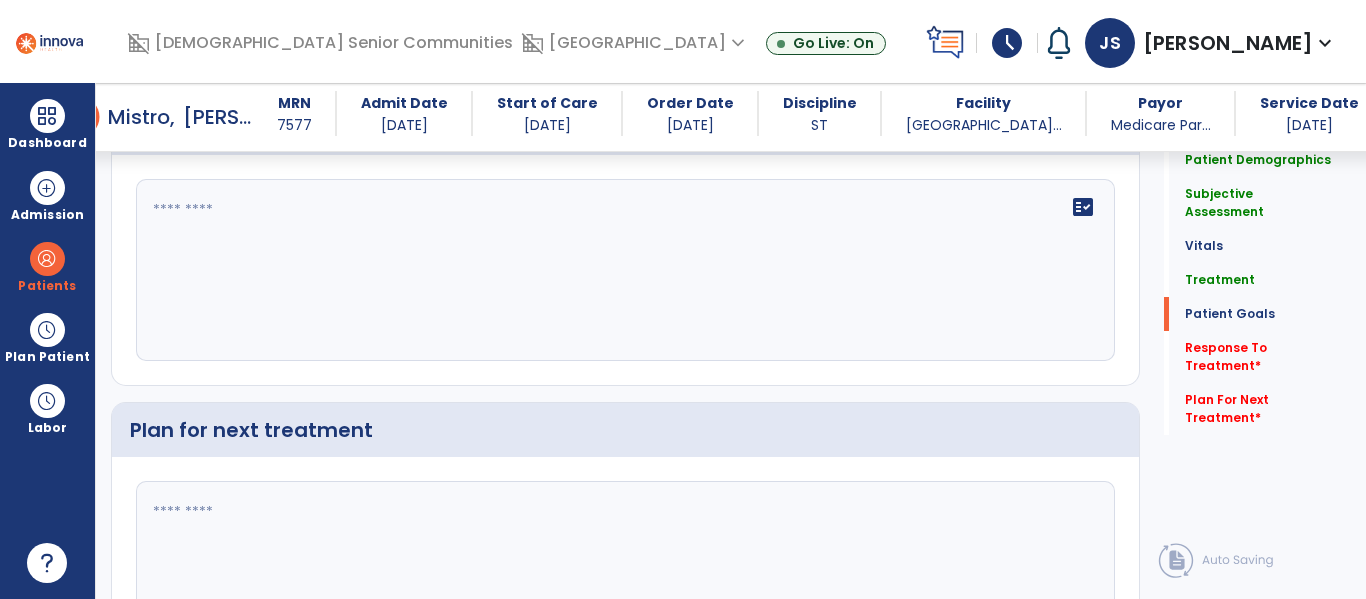scroll, scrollTop: 2373, scrollLeft: 0, axis: vertical 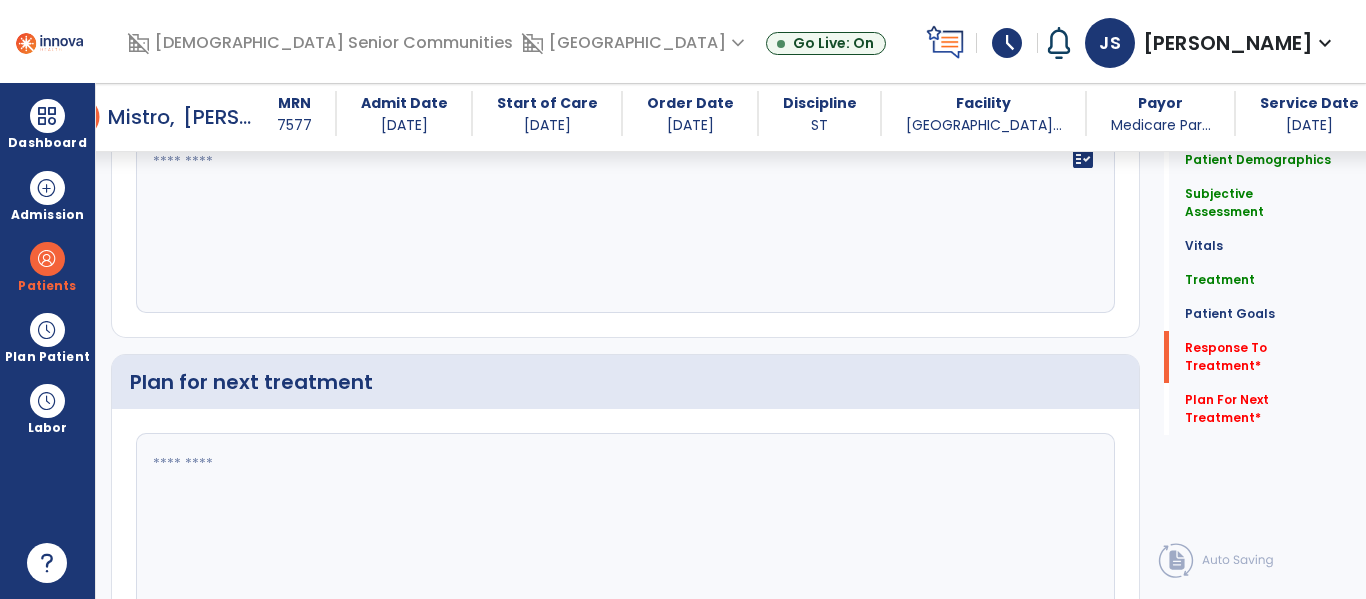 click on "fact_check" 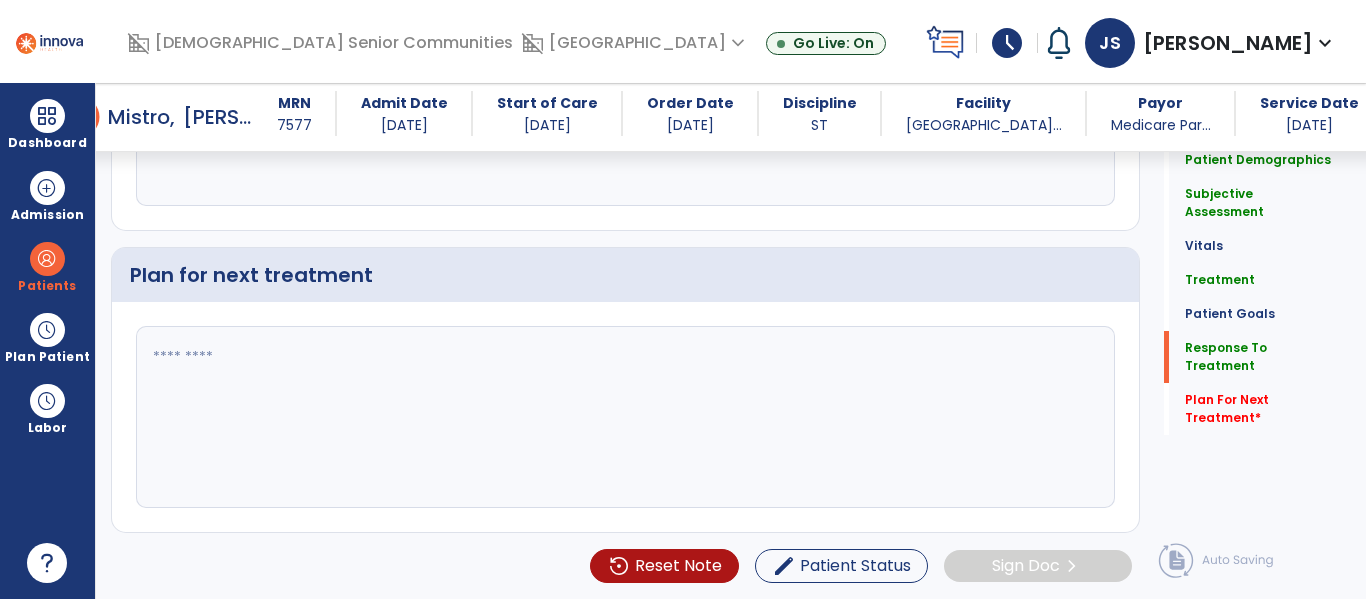 scroll, scrollTop: 2588, scrollLeft: 0, axis: vertical 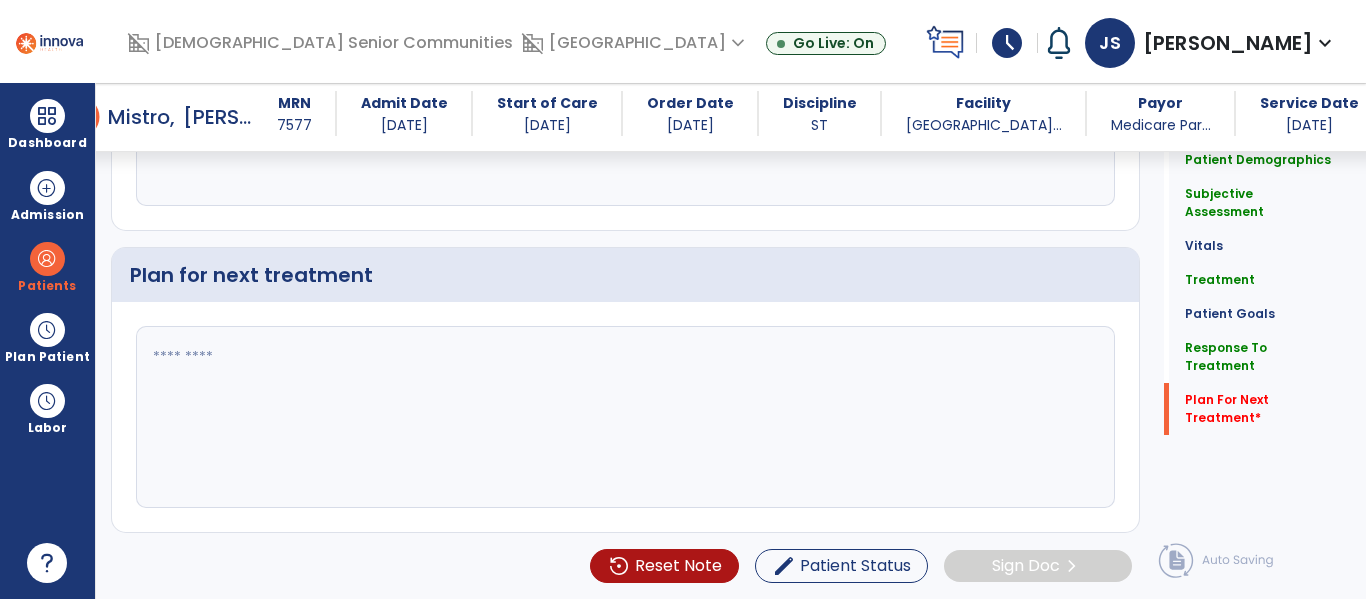 type on "**********" 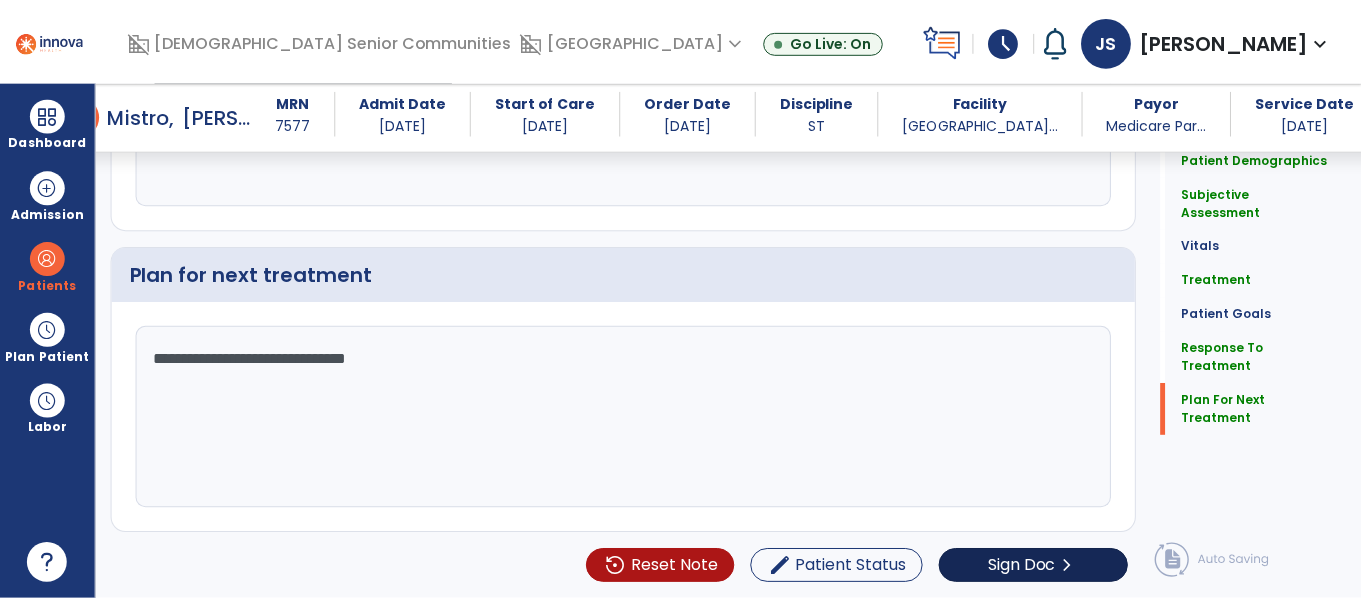 scroll, scrollTop: 2602, scrollLeft: 0, axis: vertical 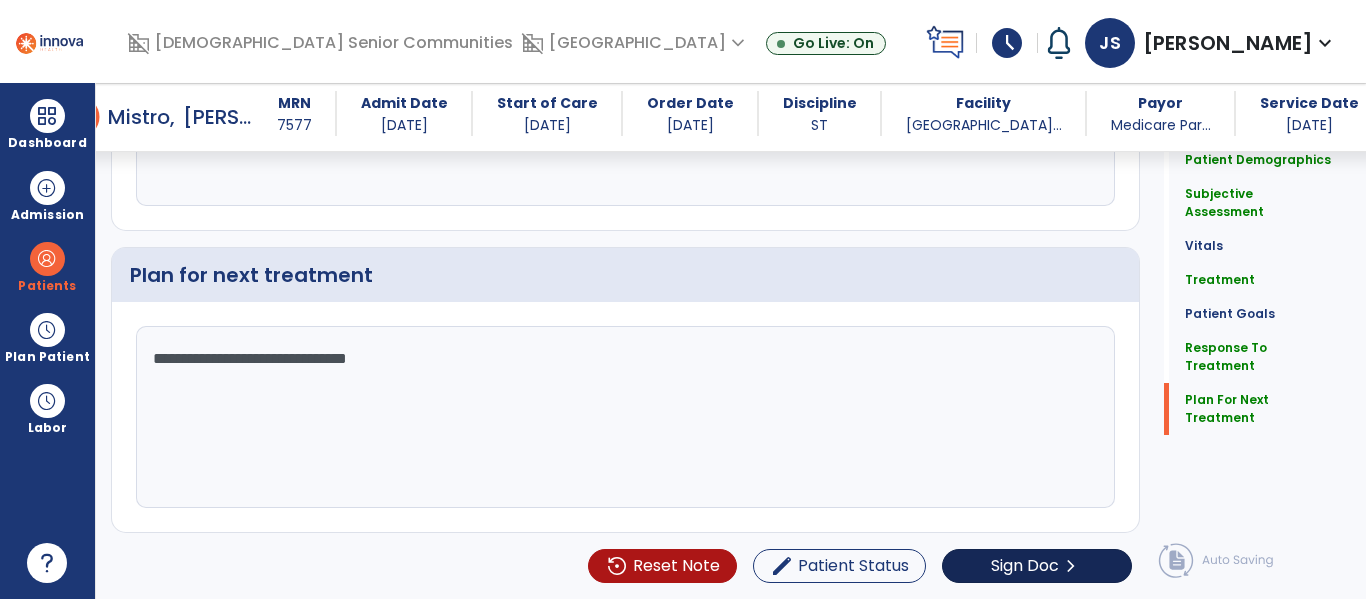 type on "**********" 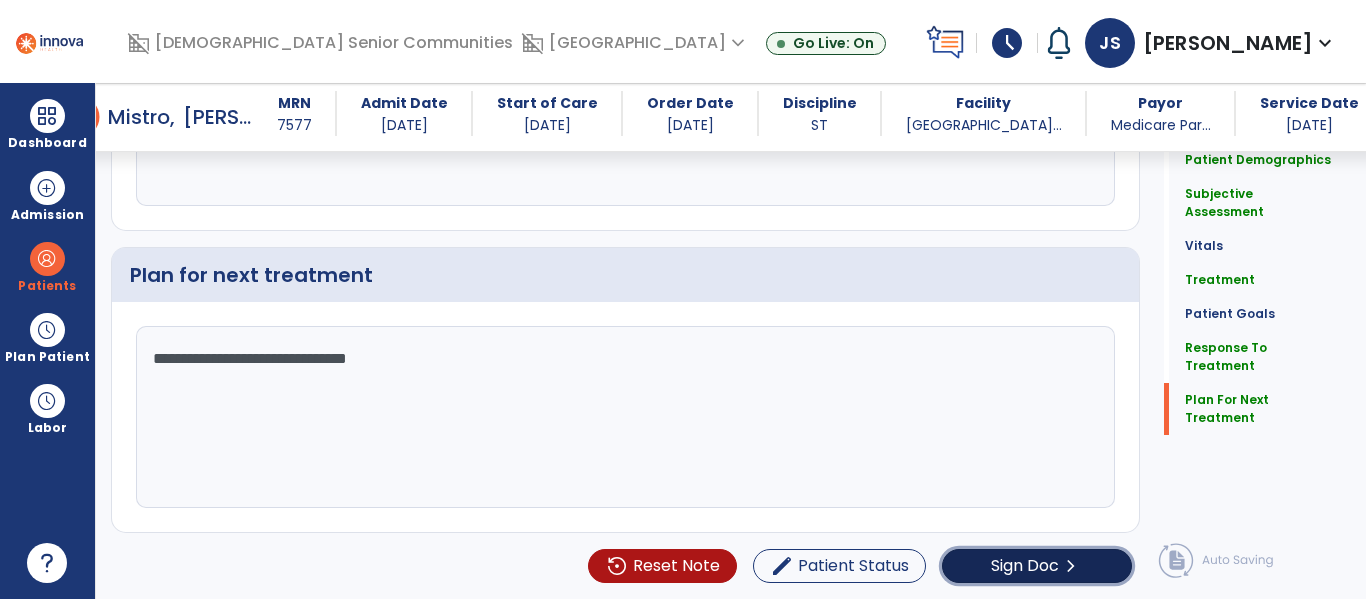 click on "Sign Doc" 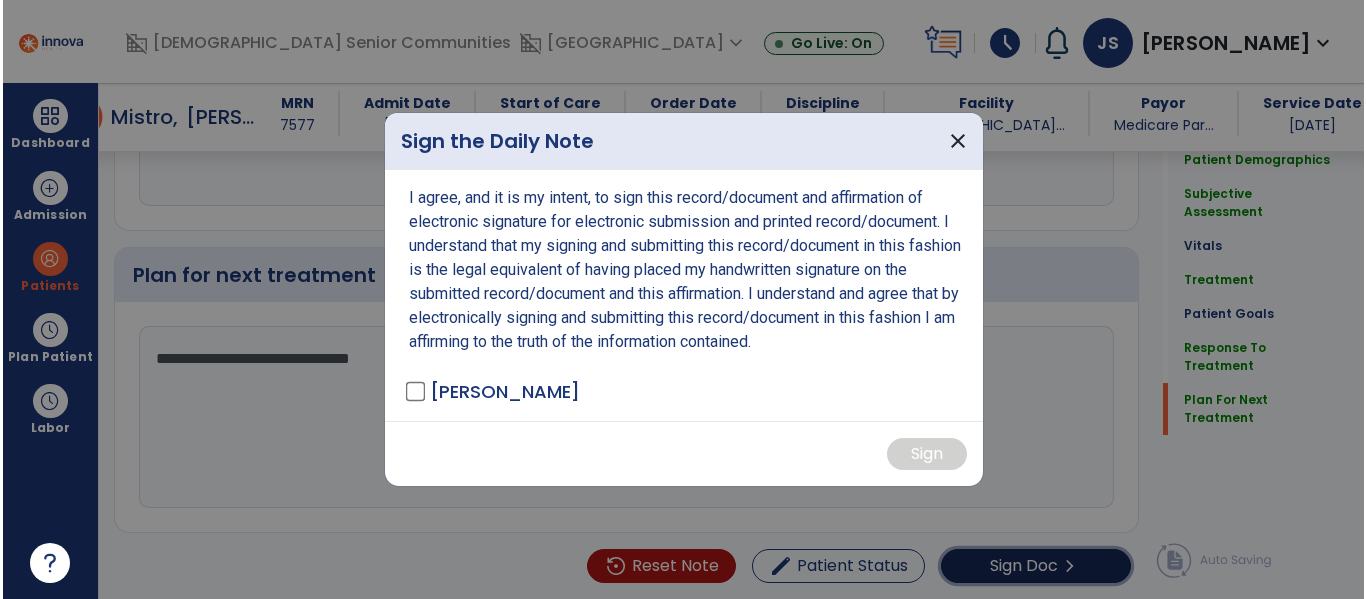 scroll, scrollTop: 2646, scrollLeft: 0, axis: vertical 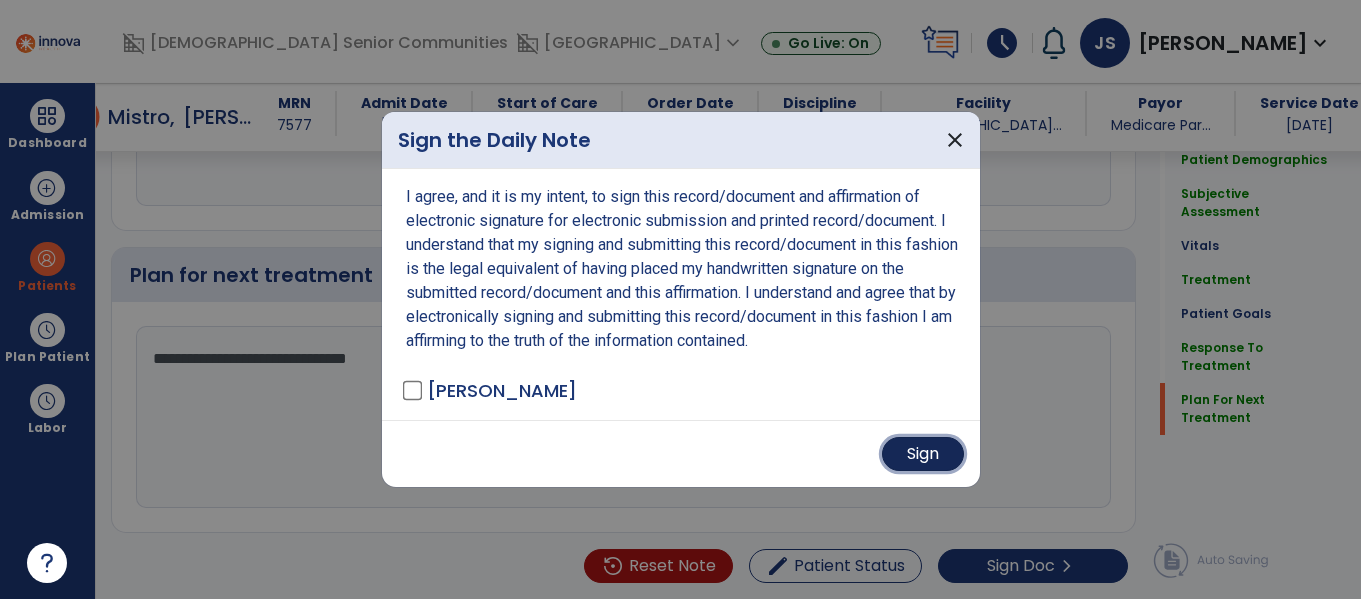 click on "Sign" at bounding box center [923, 454] 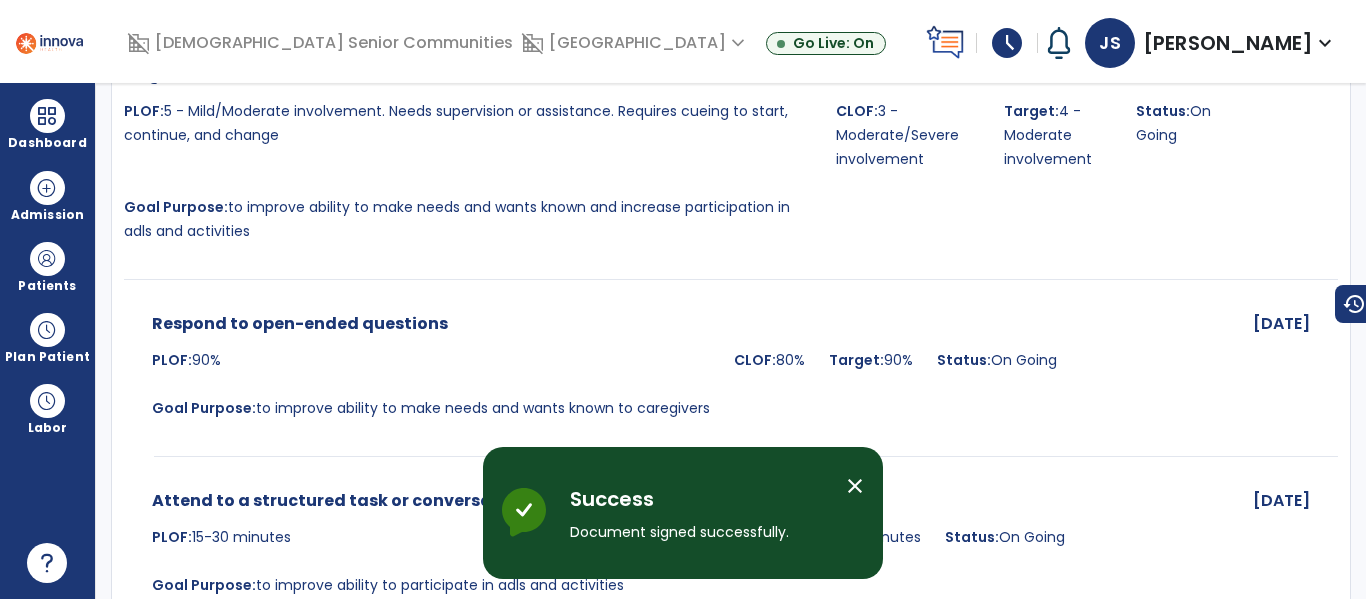 scroll, scrollTop: 0, scrollLeft: 0, axis: both 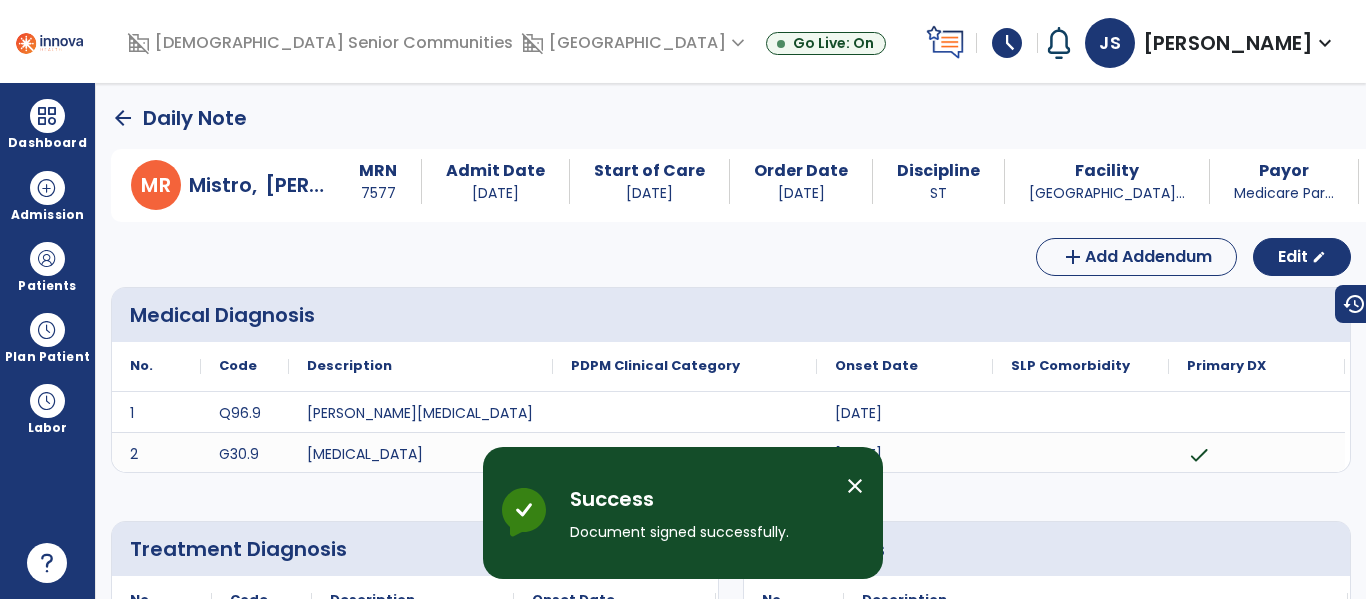 click on "arrow_back" 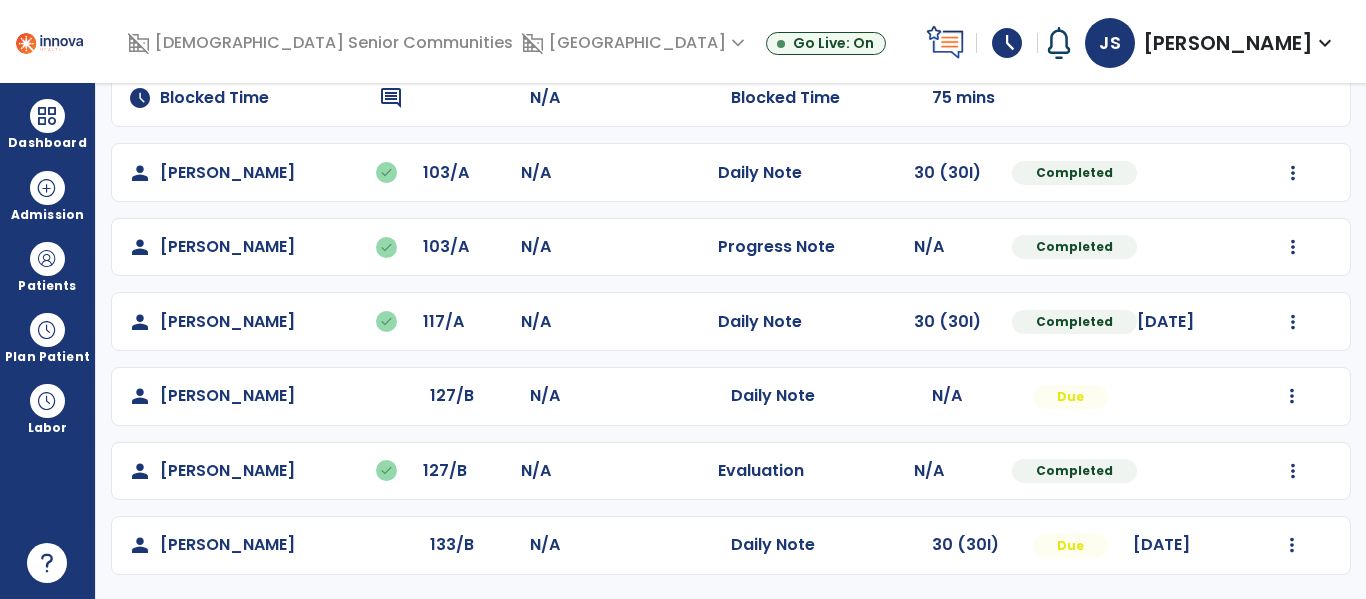 scroll, scrollTop: 288, scrollLeft: 0, axis: vertical 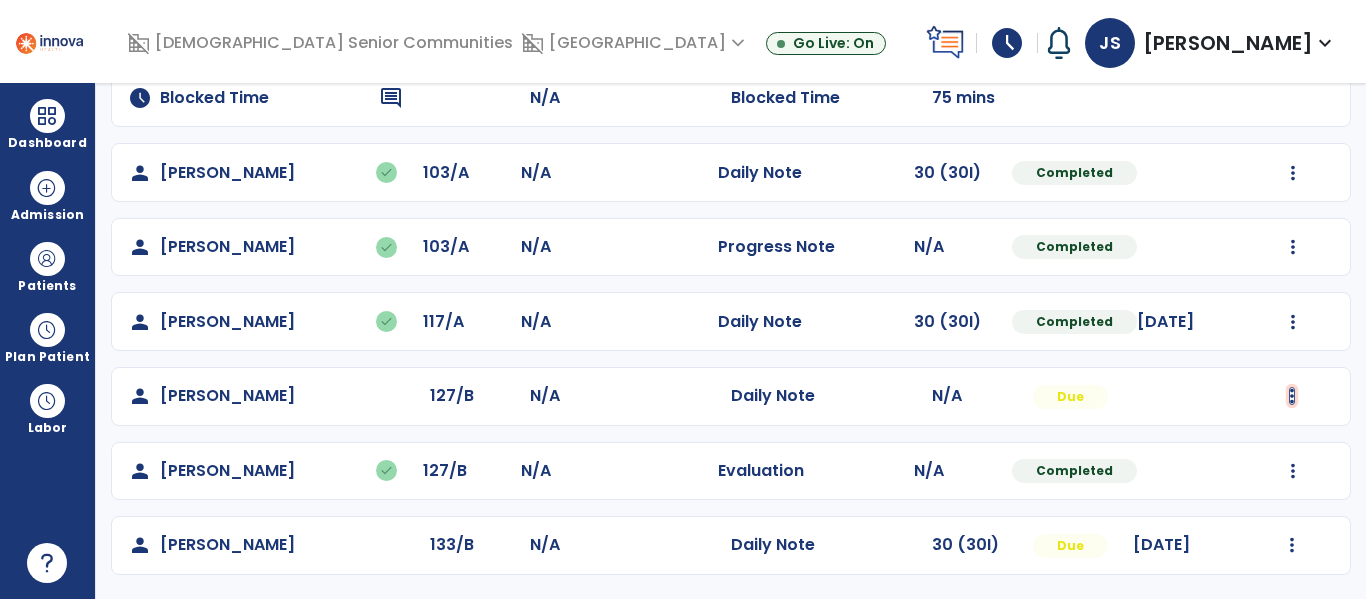 click at bounding box center (1293, 24) 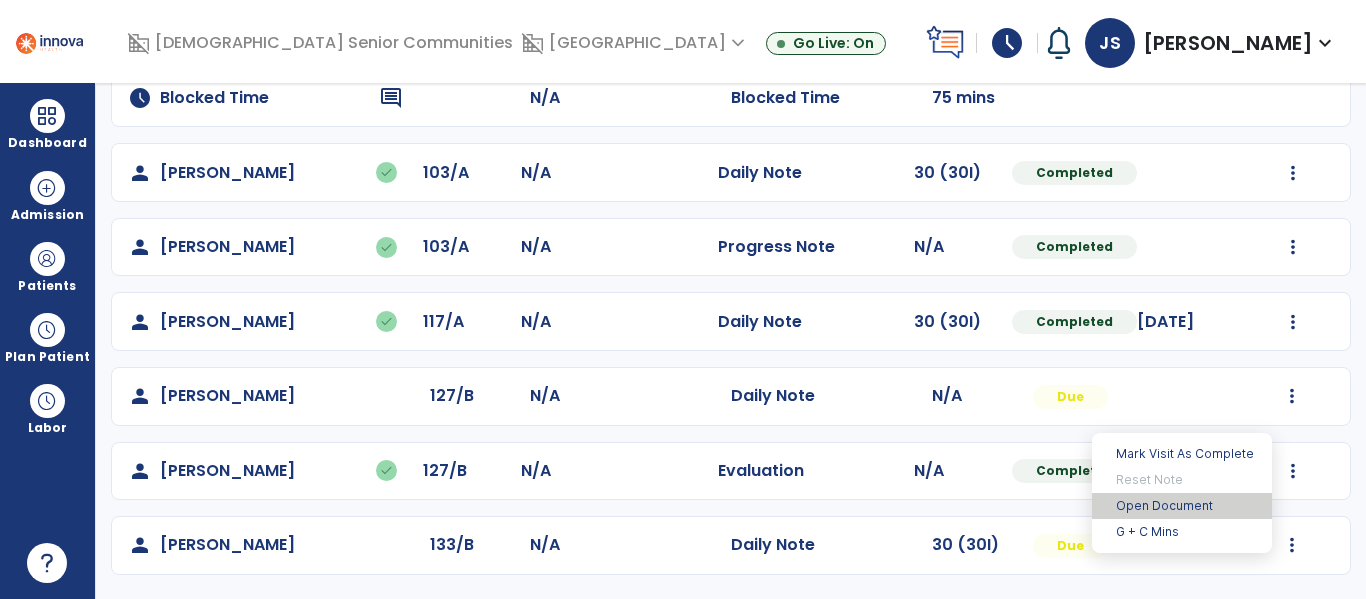 click on "Open Document" at bounding box center [1182, 506] 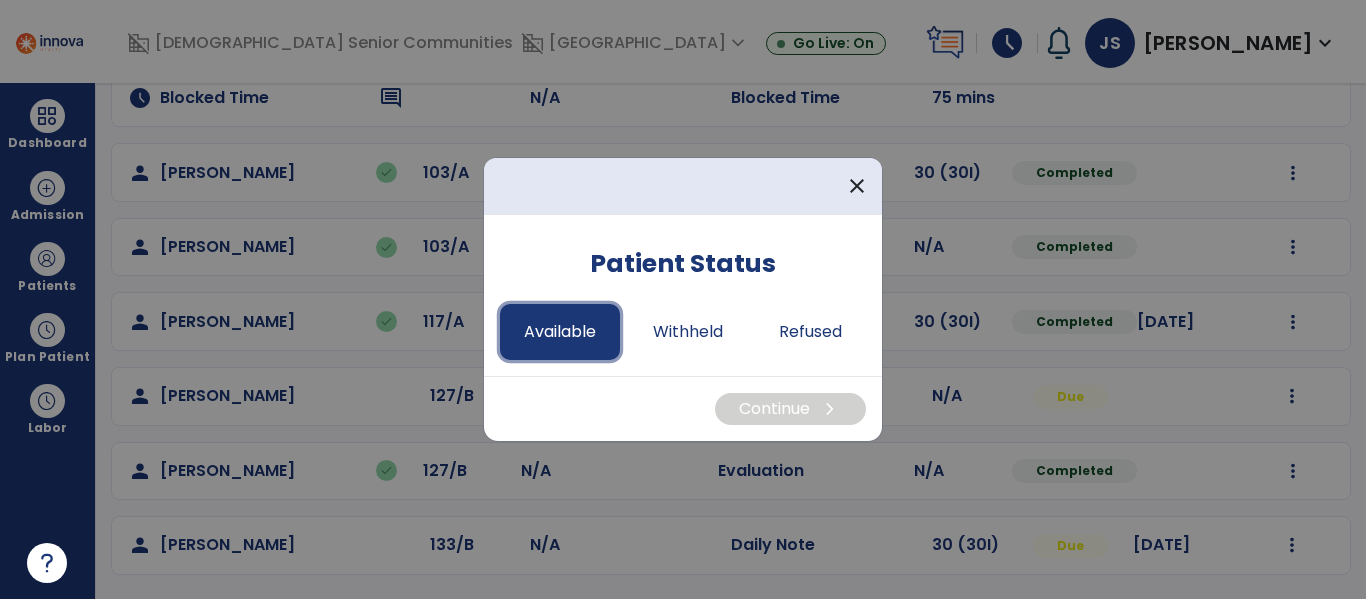 click on "Available" at bounding box center (560, 332) 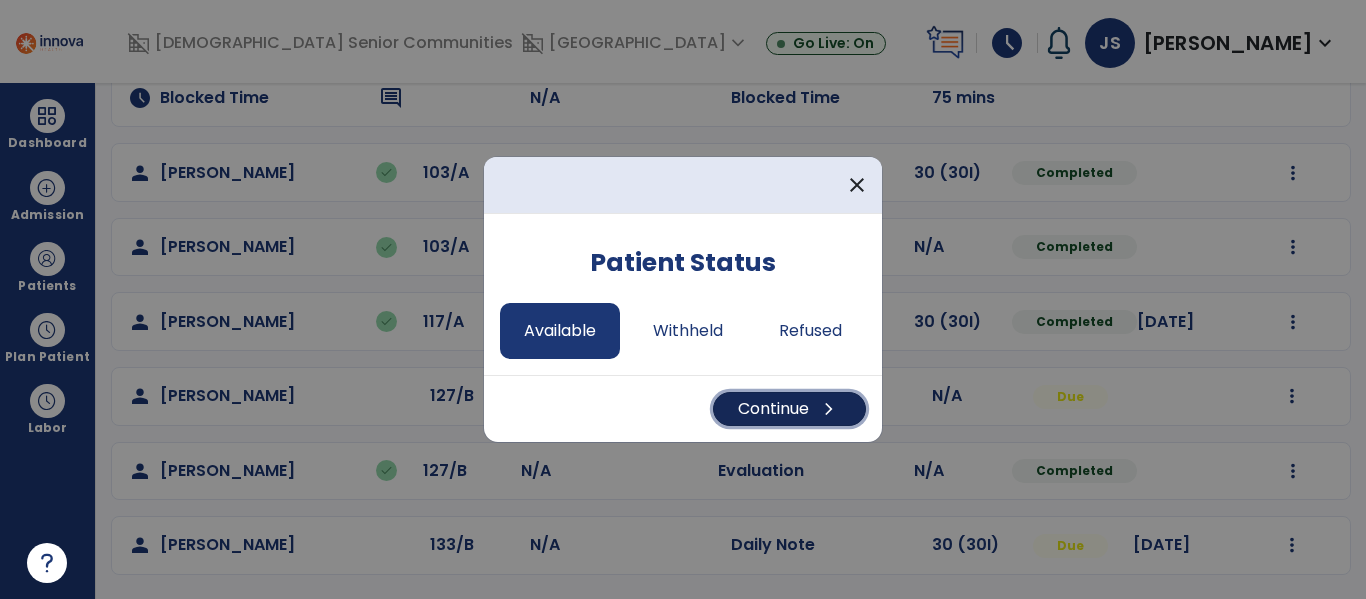 click on "Continue   chevron_right" at bounding box center [789, 409] 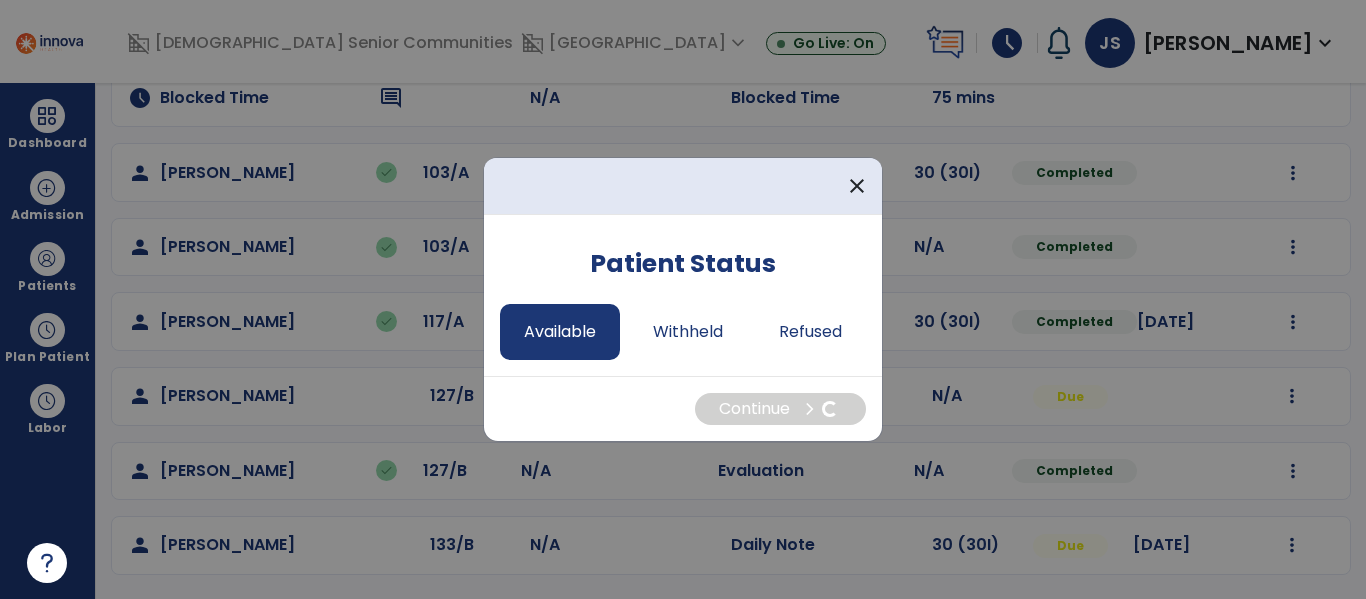 select on "*" 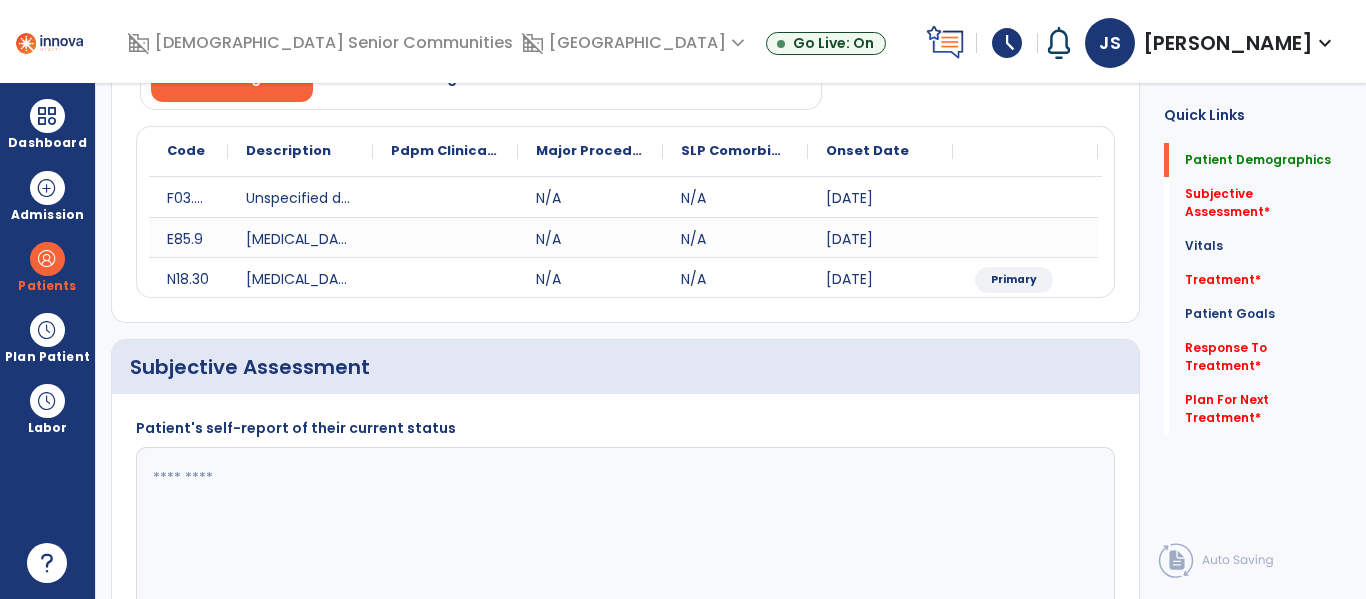 click 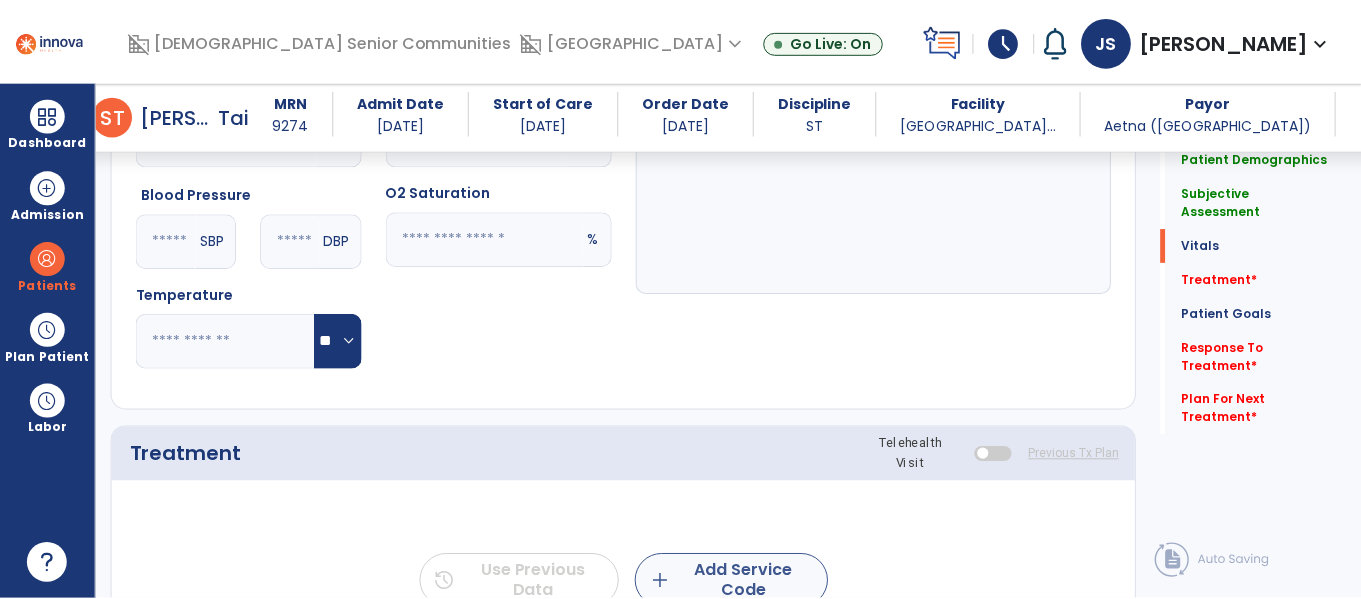 scroll, scrollTop: 1186, scrollLeft: 0, axis: vertical 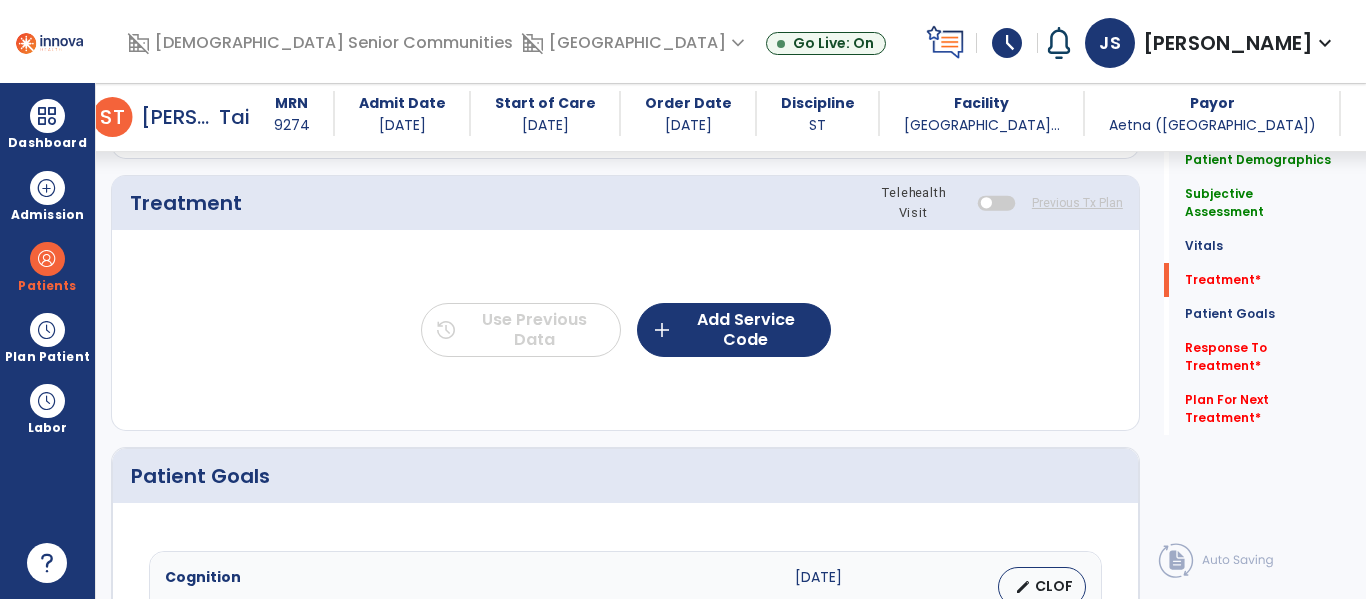 type on "**********" 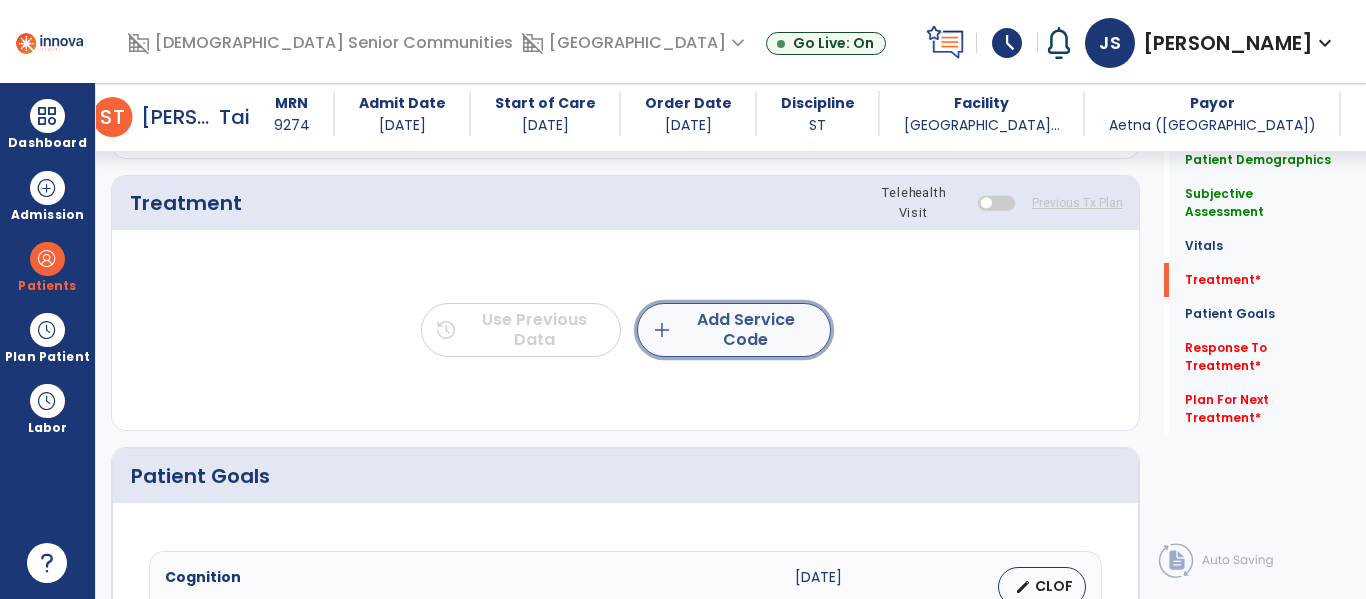click on "add  Add Service Code" 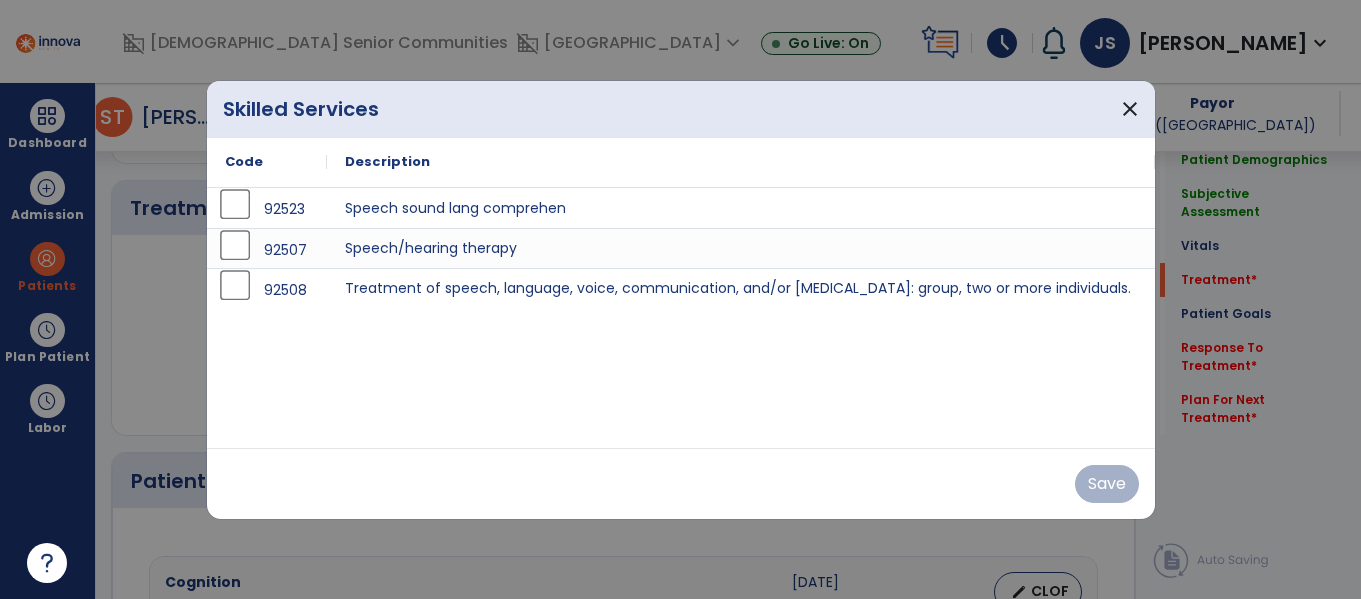 scroll, scrollTop: 1186, scrollLeft: 0, axis: vertical 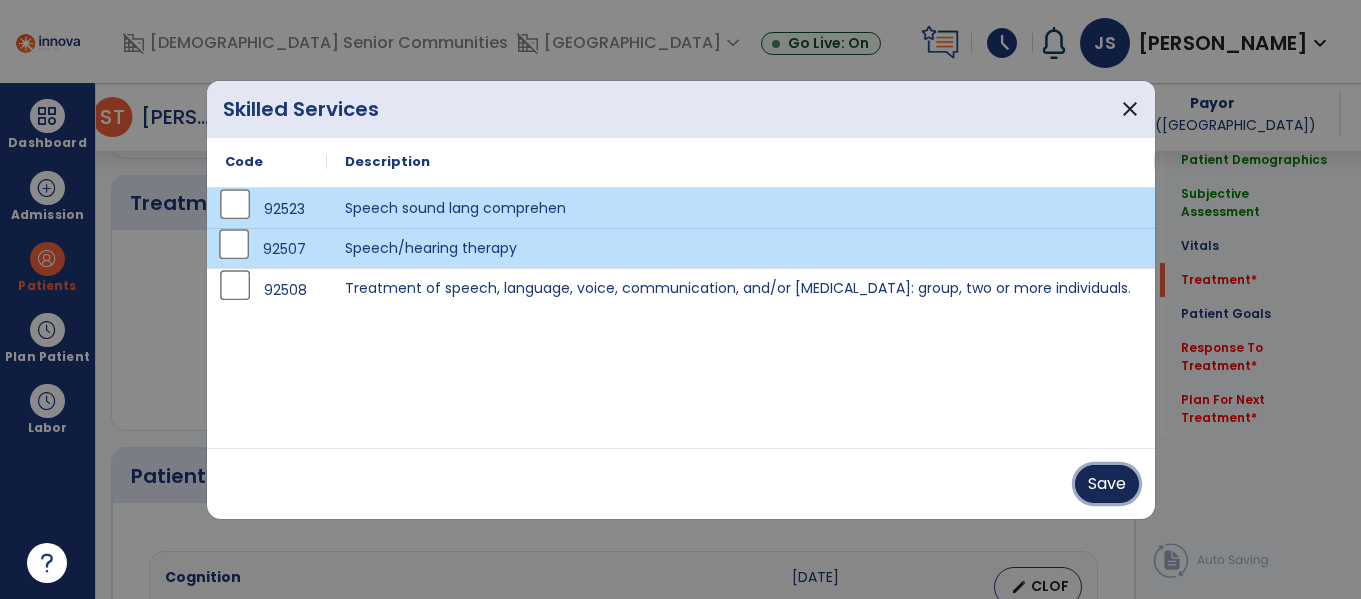 click on "Save" at bounding box center [1107, 484] 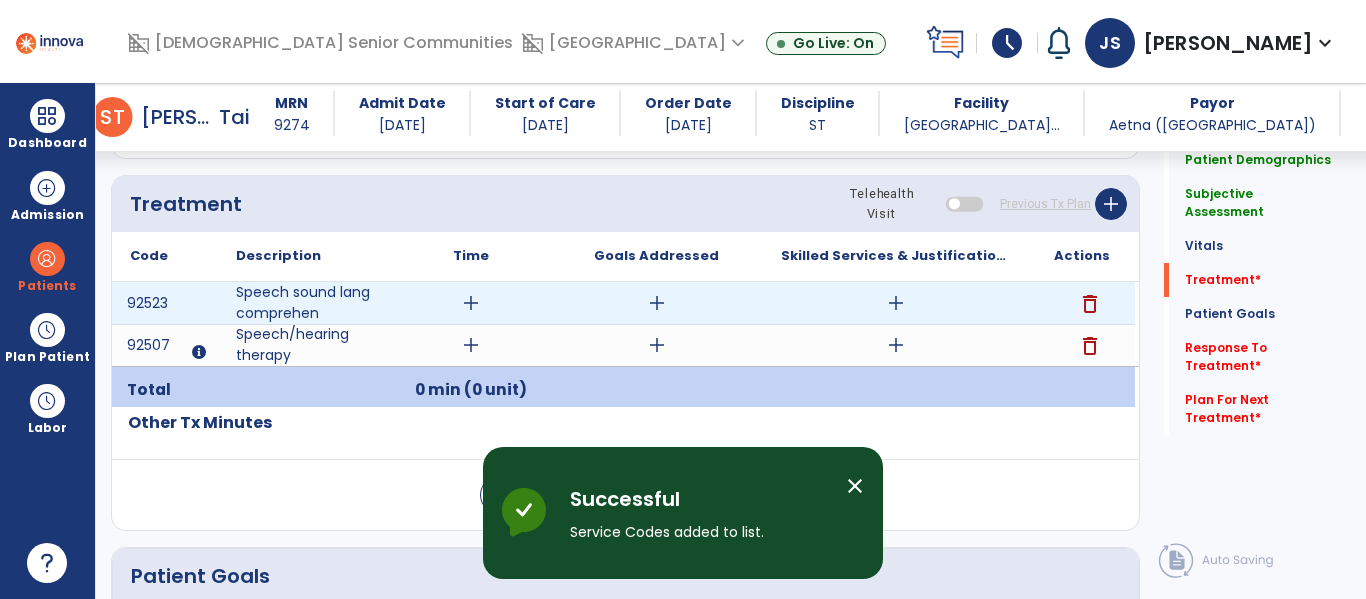 click on "add" at bounding box center [471, 303] 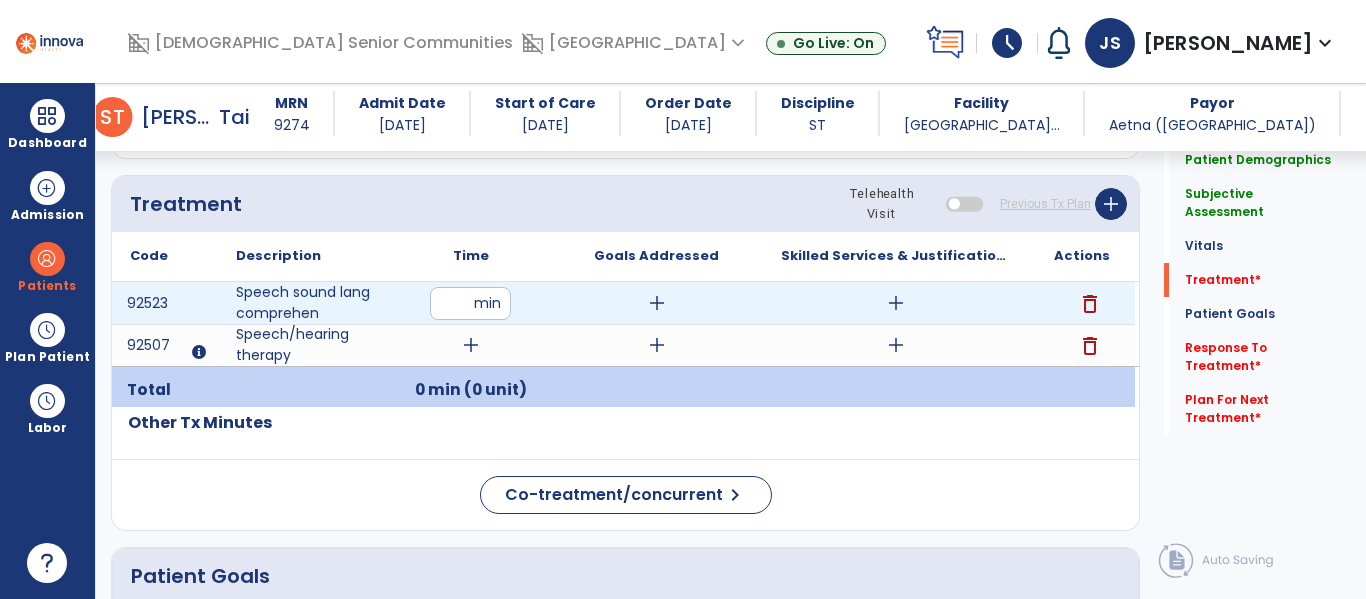 type on "**" 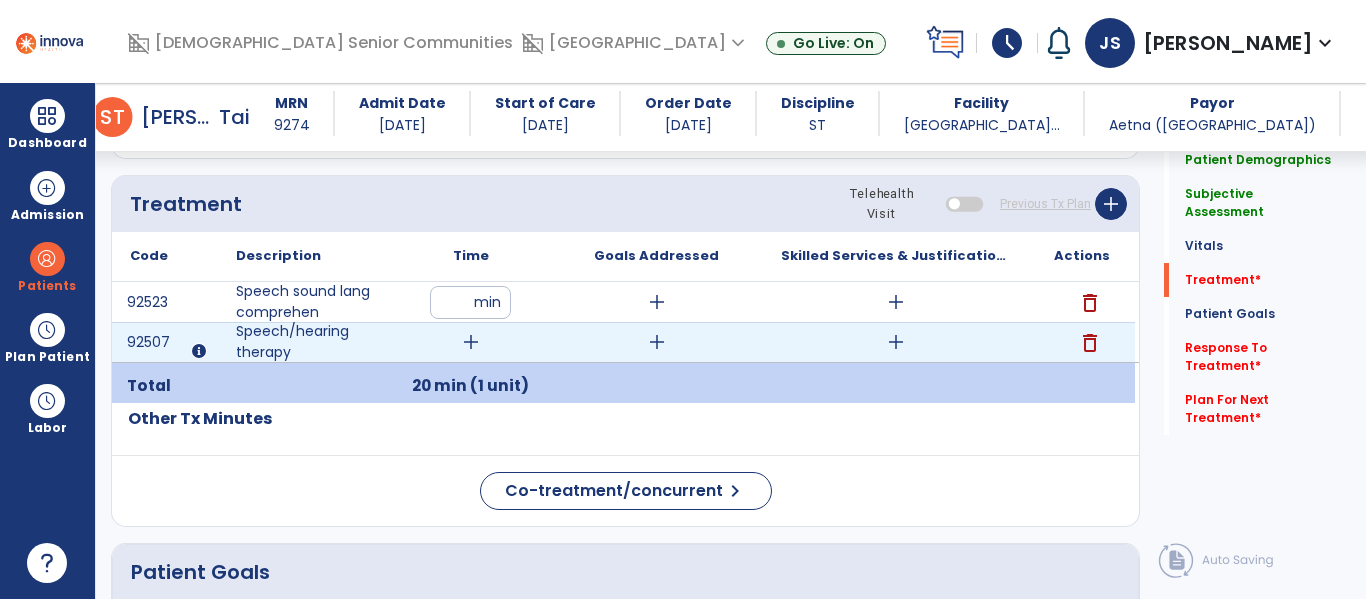 click on "add" at bounding box center (471, 342) 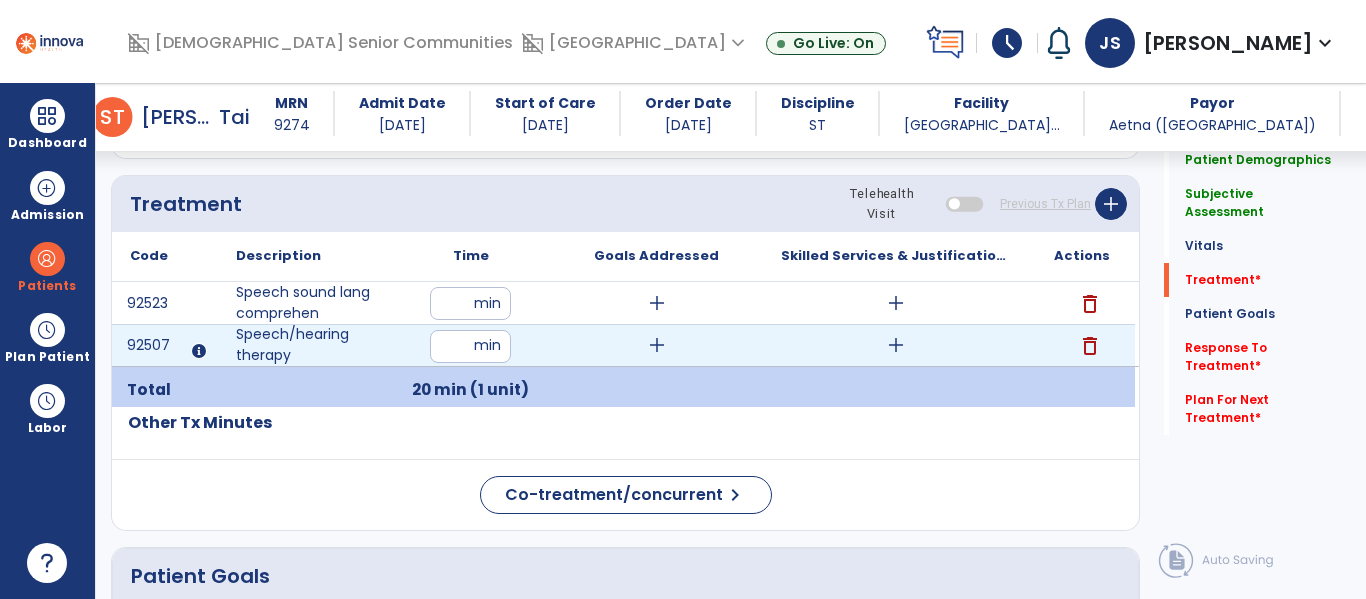 type on "**" 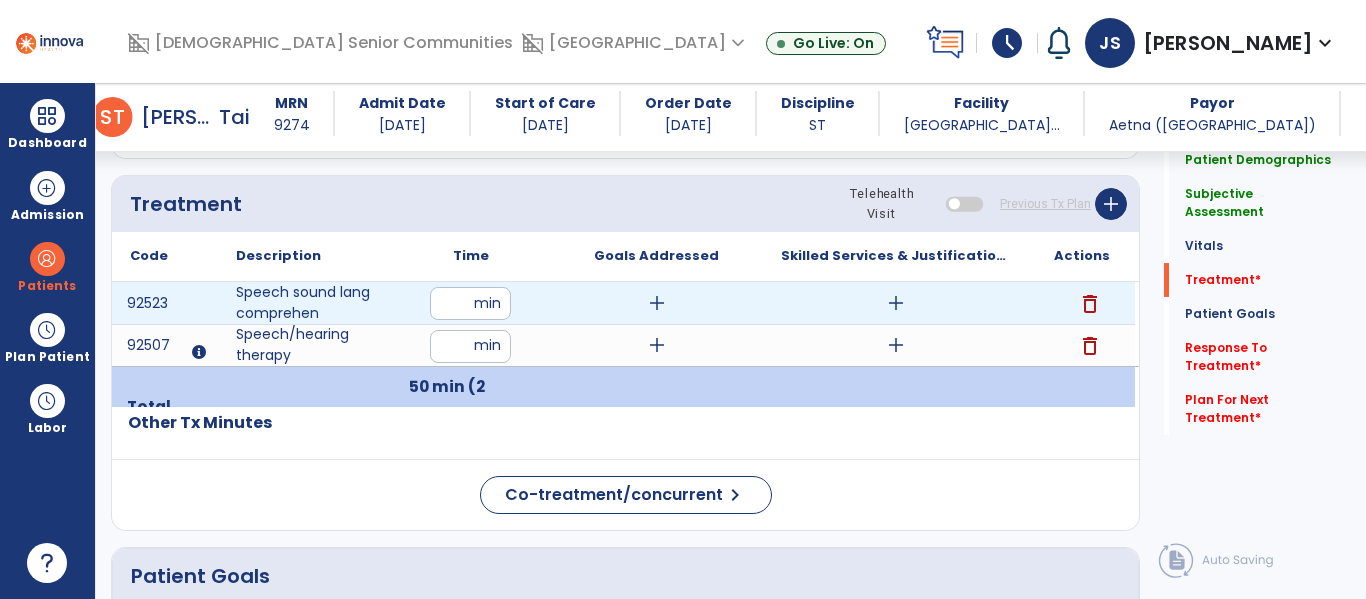 click on "add" at bounding box center (657, 303) 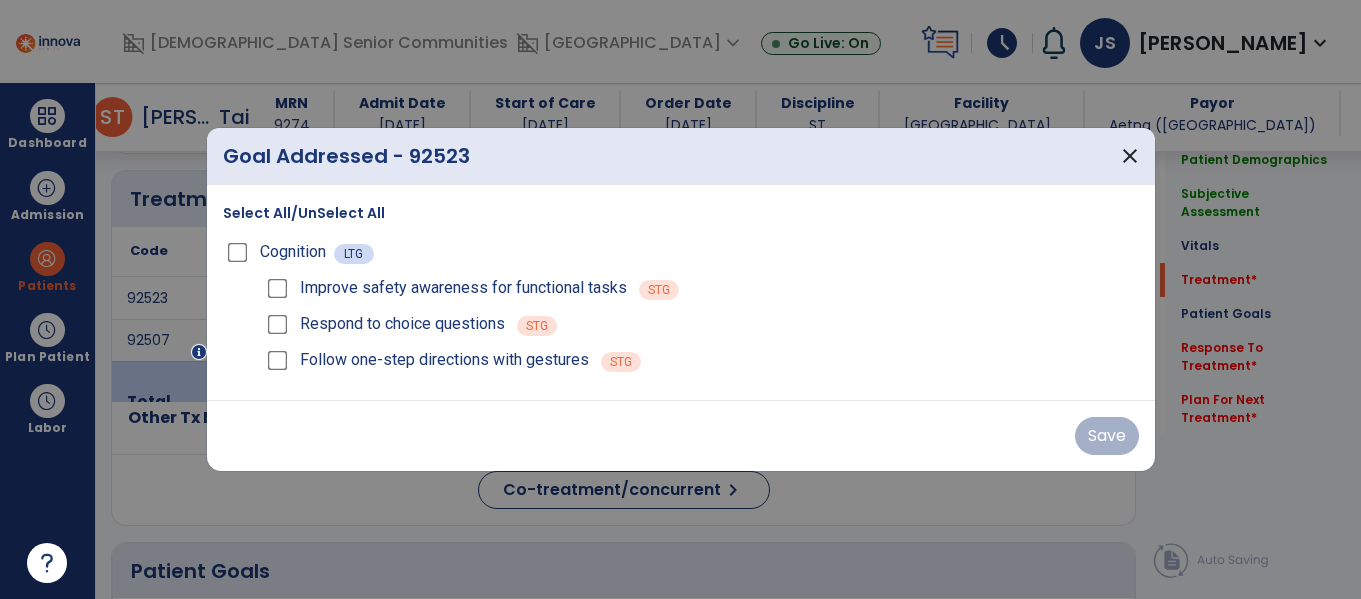scroll, scrollTop: 1186, scrollLeft: 0, axis: vertical 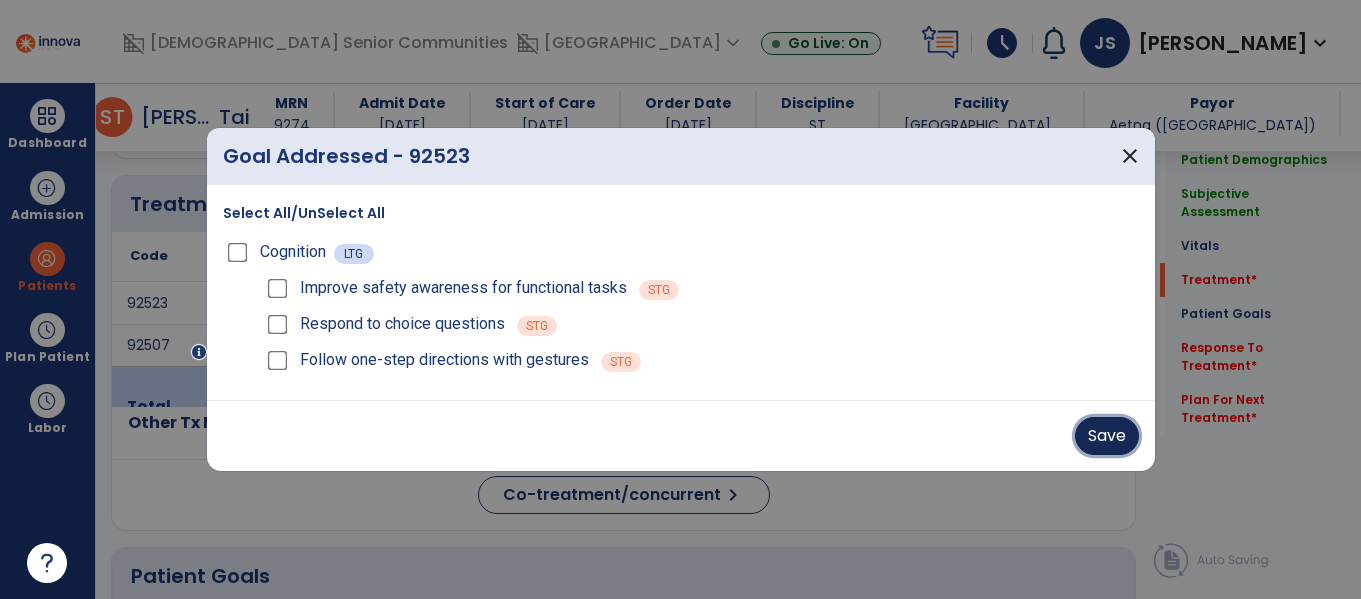 click on "Save" at bounding box center (1107, 436) 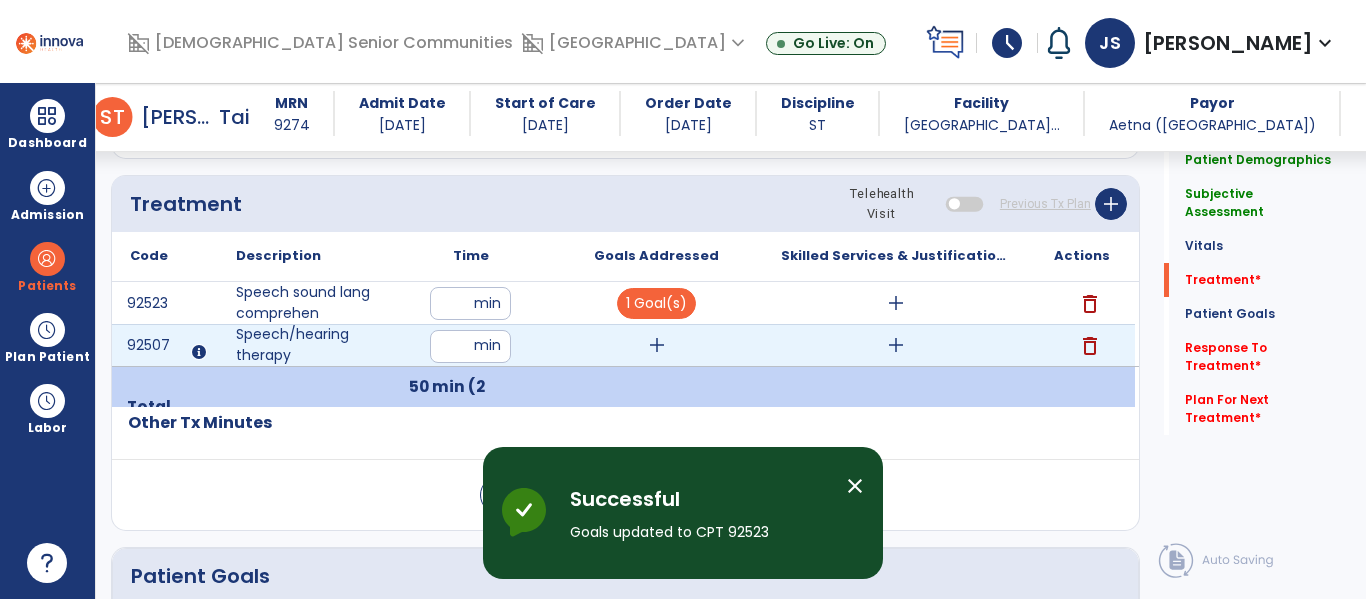 click on "add" at bounding box center [657, 345] 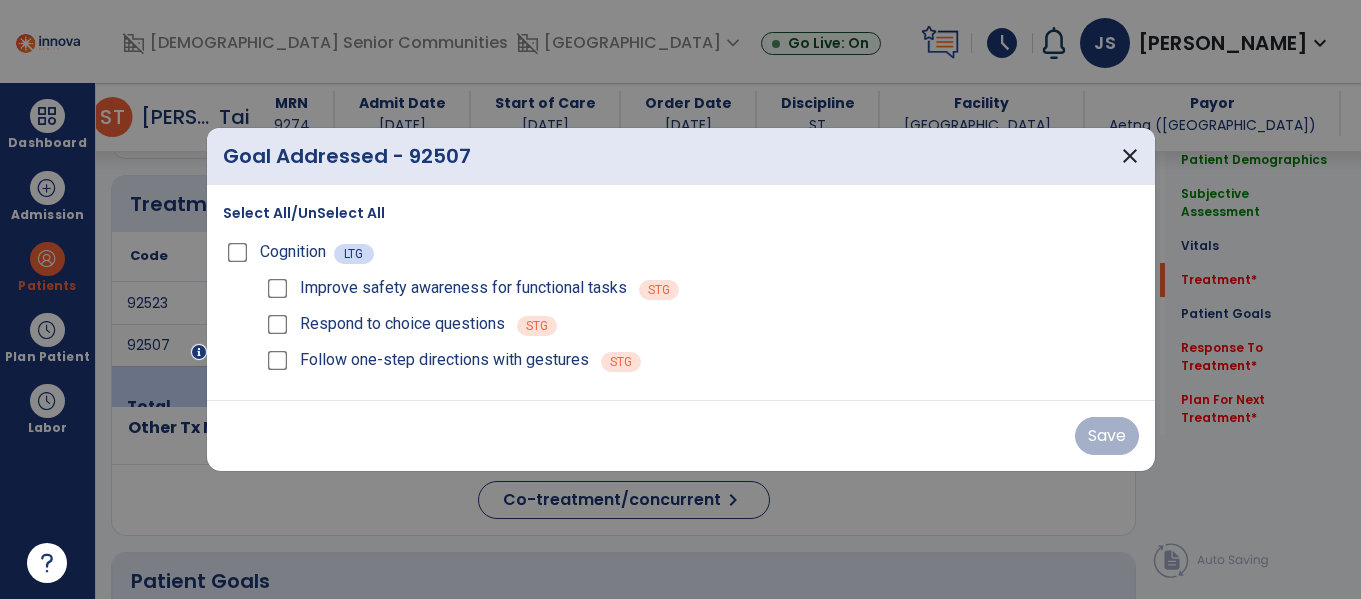 scroll, scrollTop: 1186, scrollLeft: 0, axis: vertical 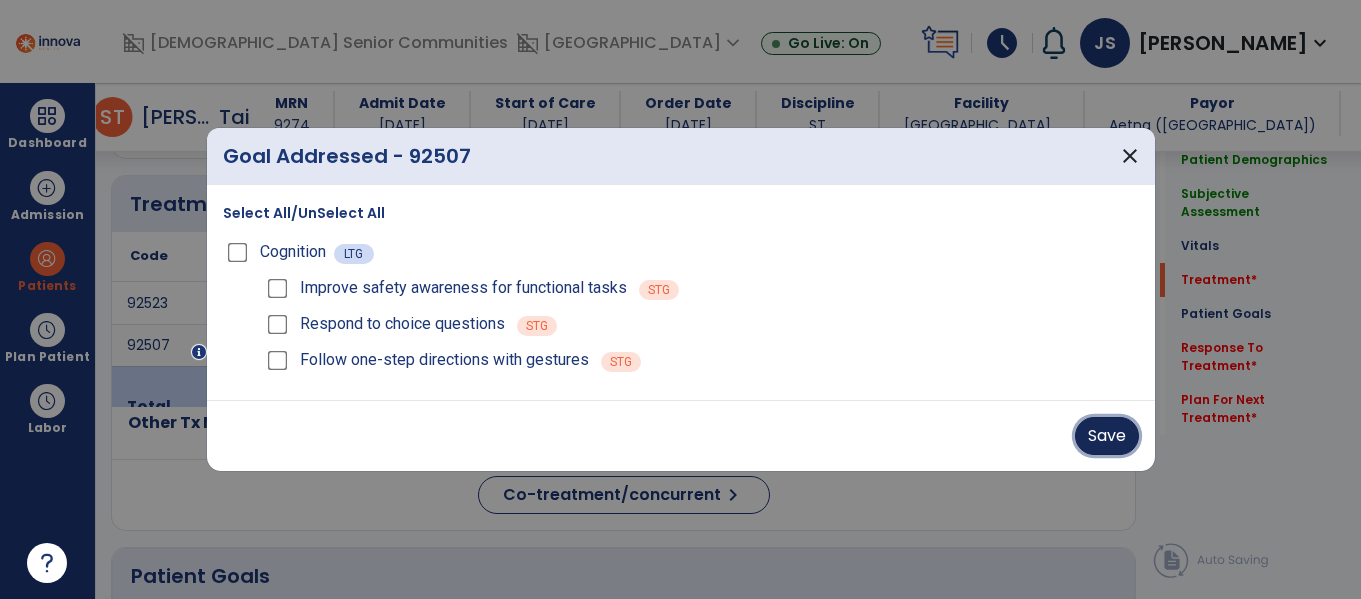 click on "Save" at bounding box center (1107, 436) 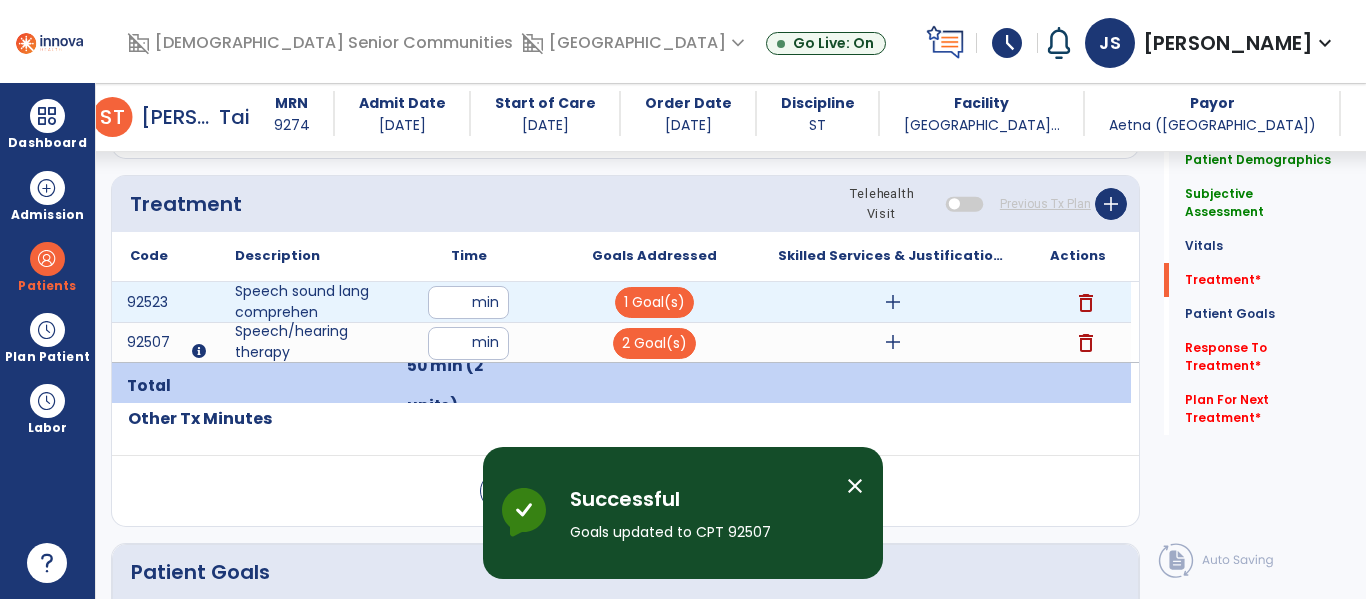 click on "add" at bounding box center (893, 302) 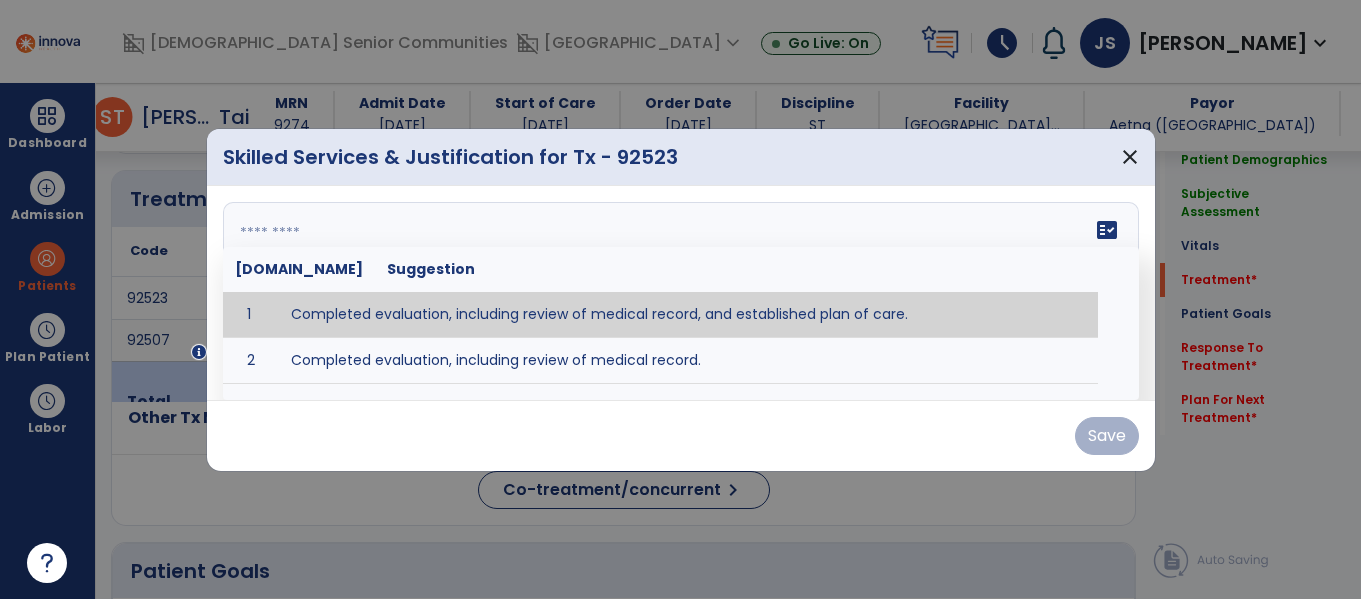 click on "fact_check  [DOMAIN_NAME] Suggestion 1 Completed evaluation, including review of medical record, and established plan of care. 2 Completed evaluation, including review of medical record." at bounding box center (681, 293) 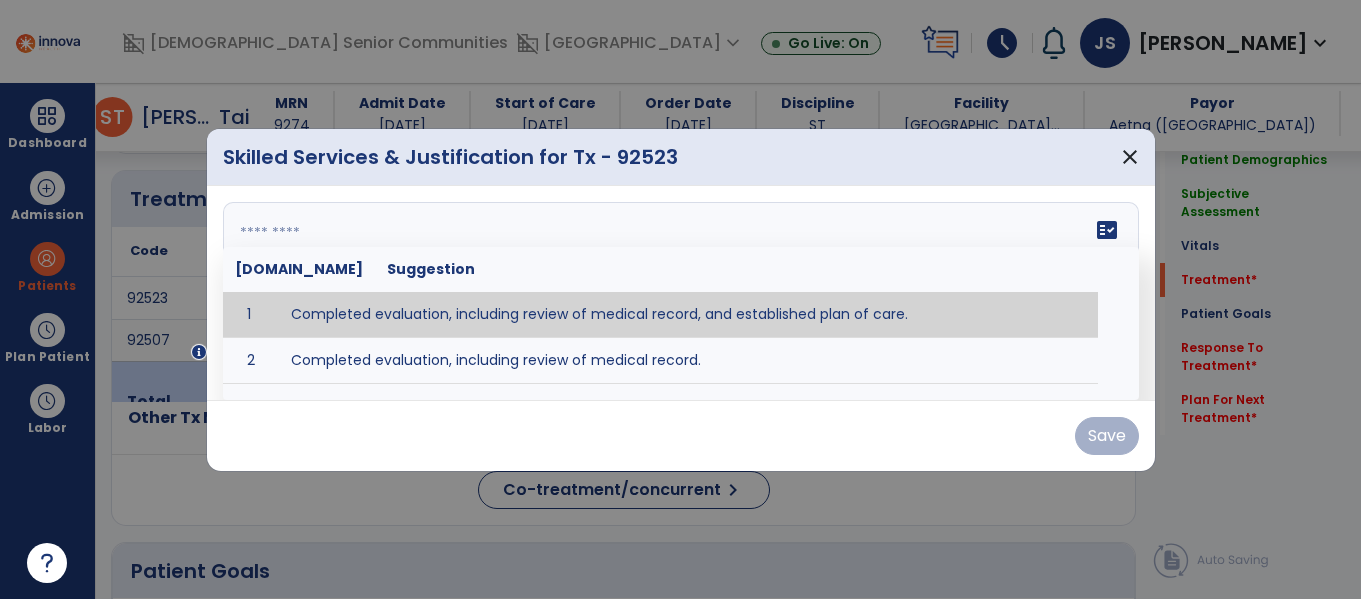 scroll, scrollTop: 1186, scrollLeft: 0, axis: vertical 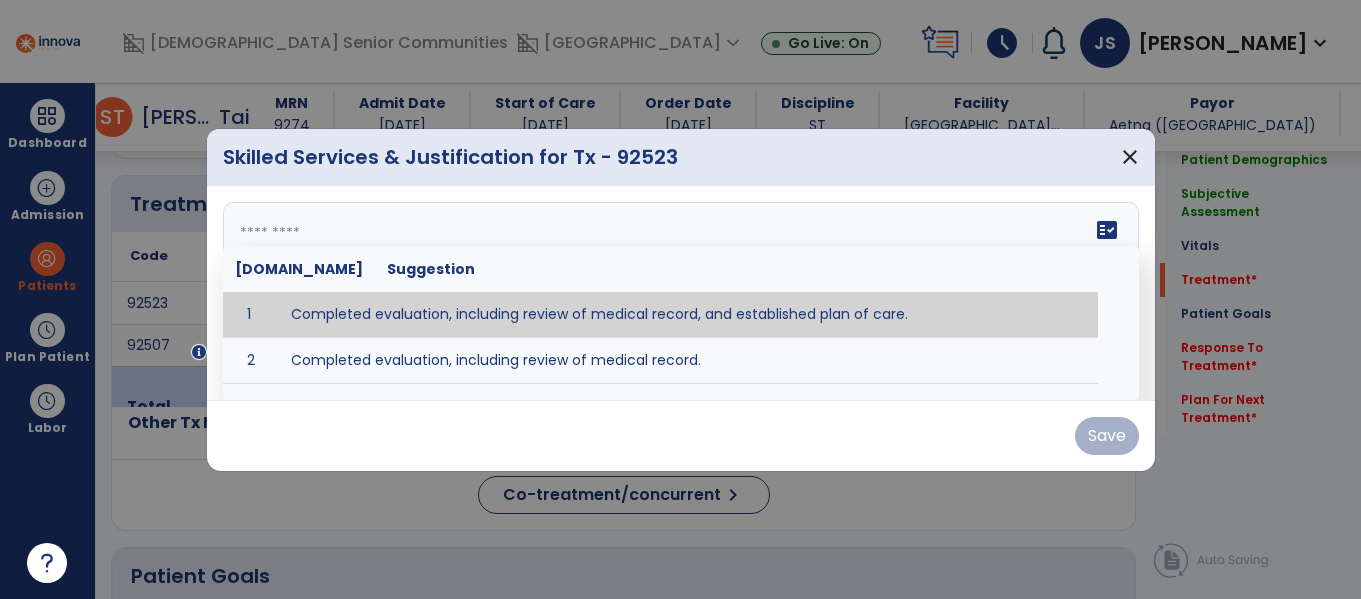 type on "**********" 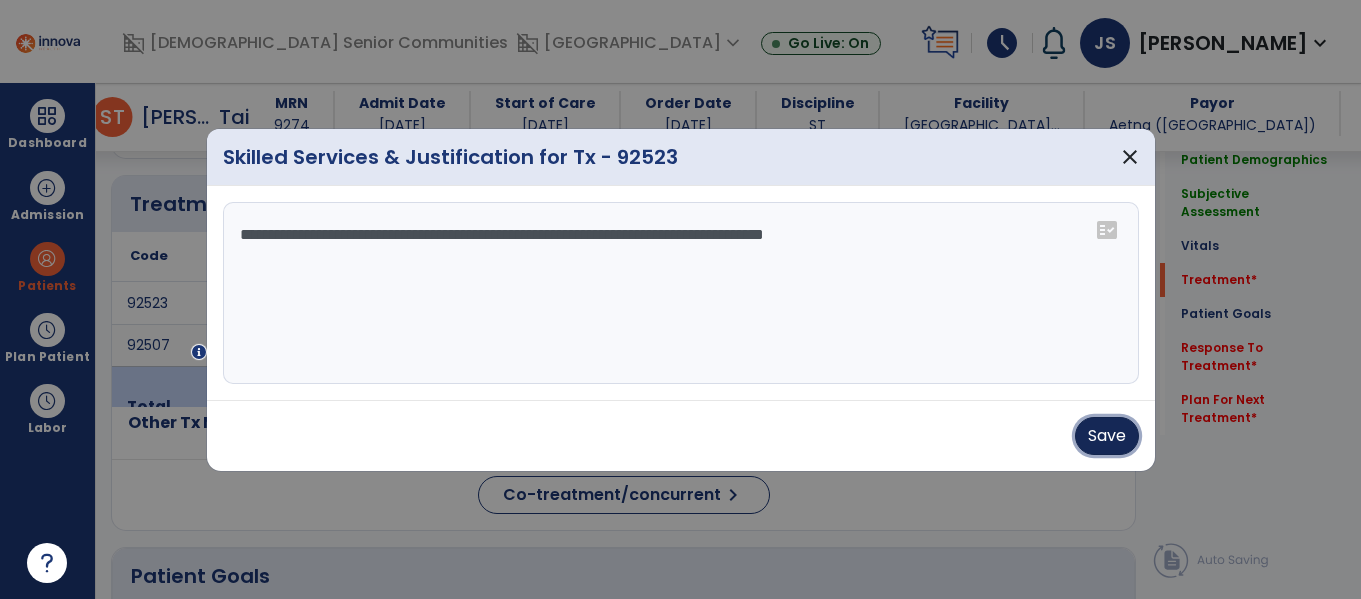 click on "Save" at bounding box center [1107, 436] 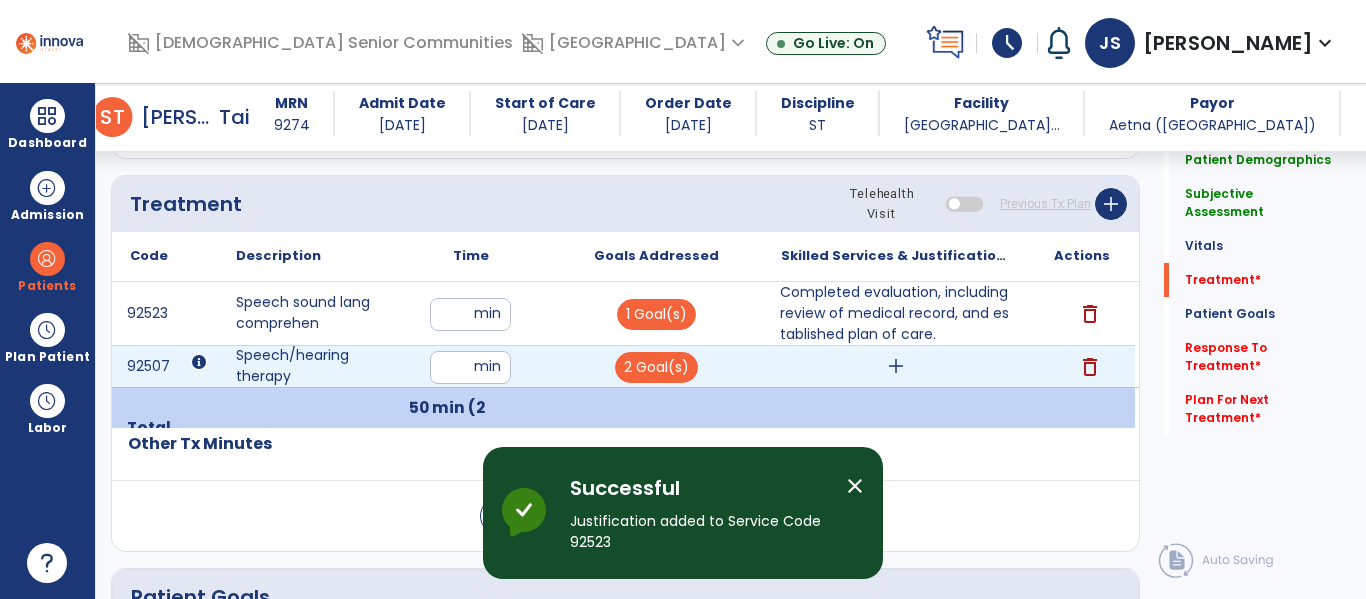 click on "add" at bounding box center [896, 366] 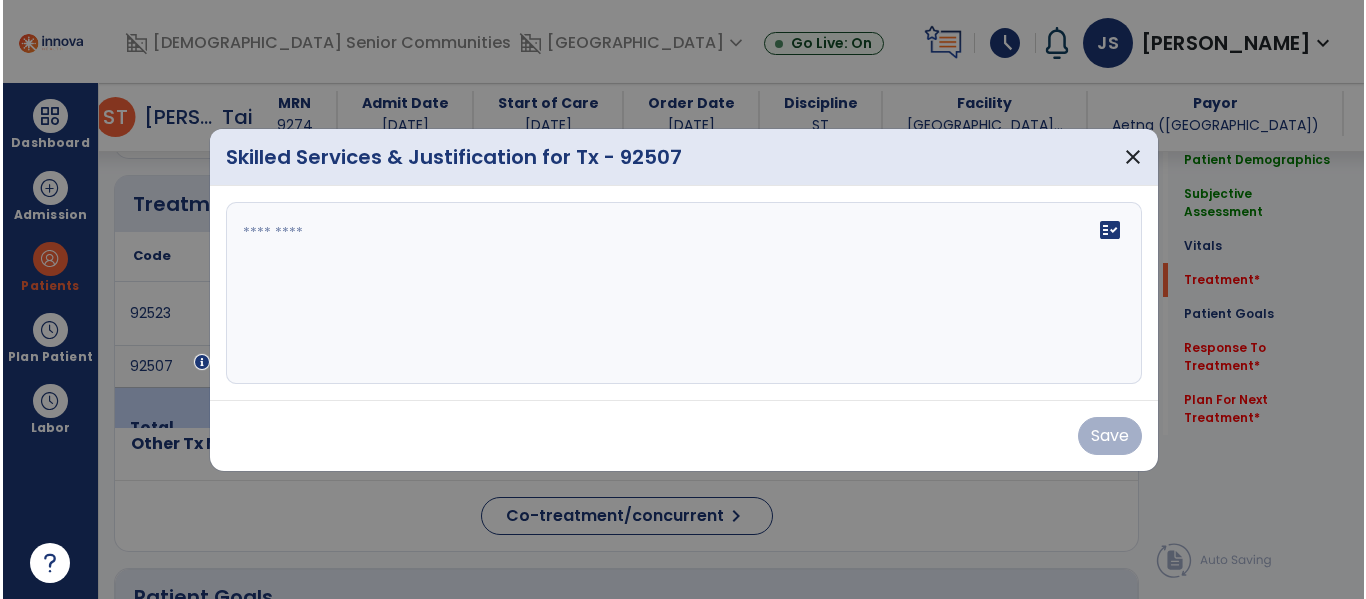 scroll, scrollTop: 1186, scrollLeft: 0, axis: vertical 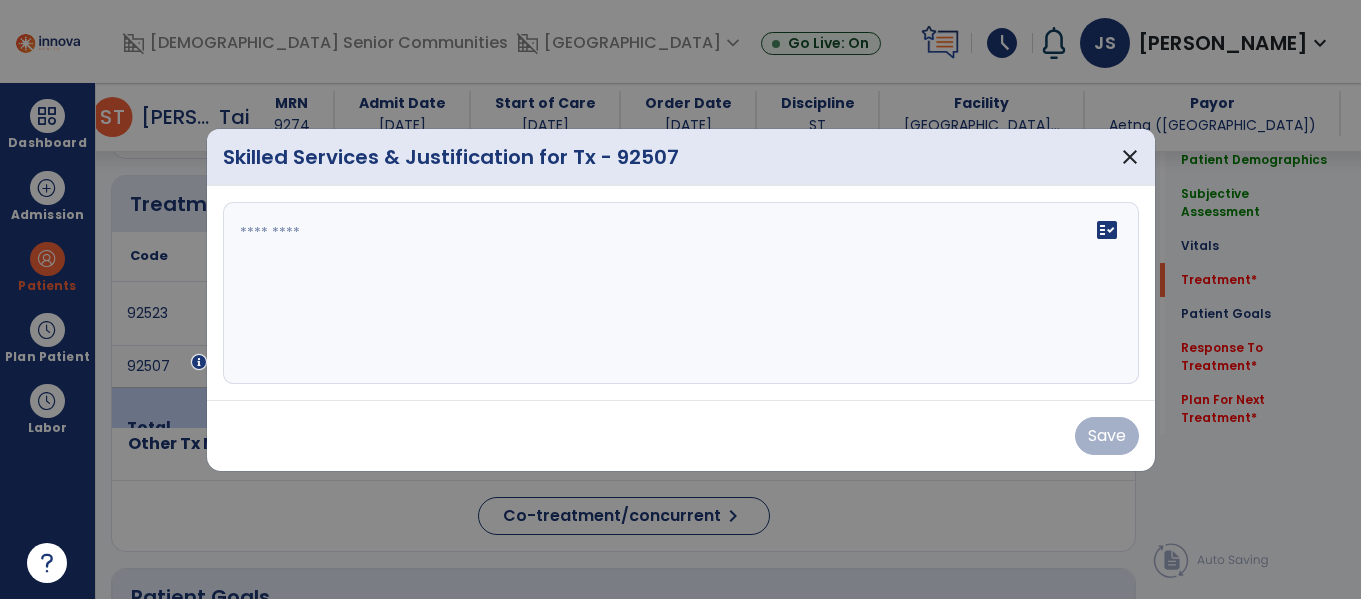 click on "fact_check" at bounding box center [681, 293] 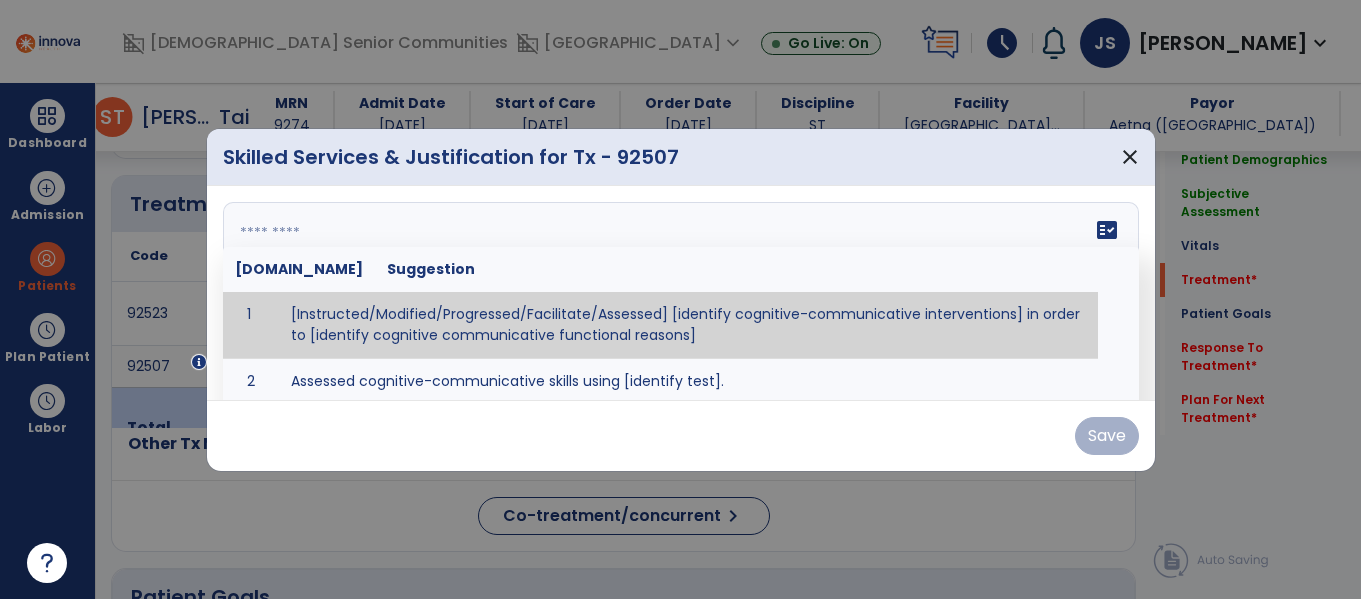 paste on "**********" 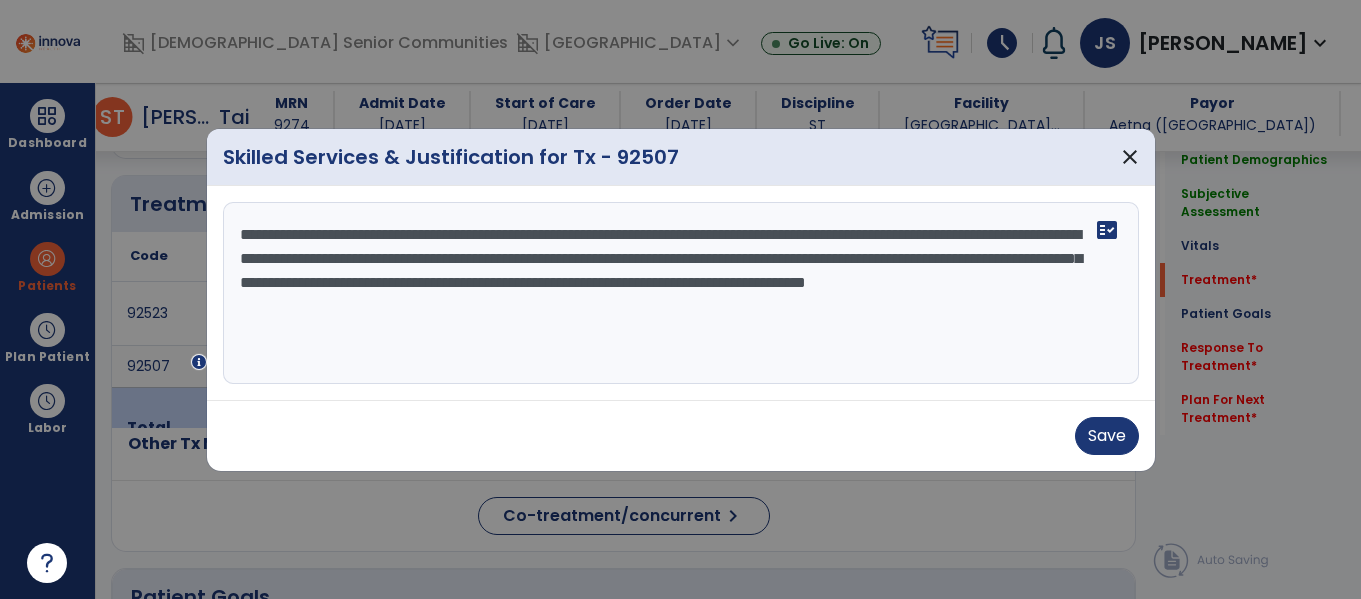 click on "**********" at bounding box center [677, 293] 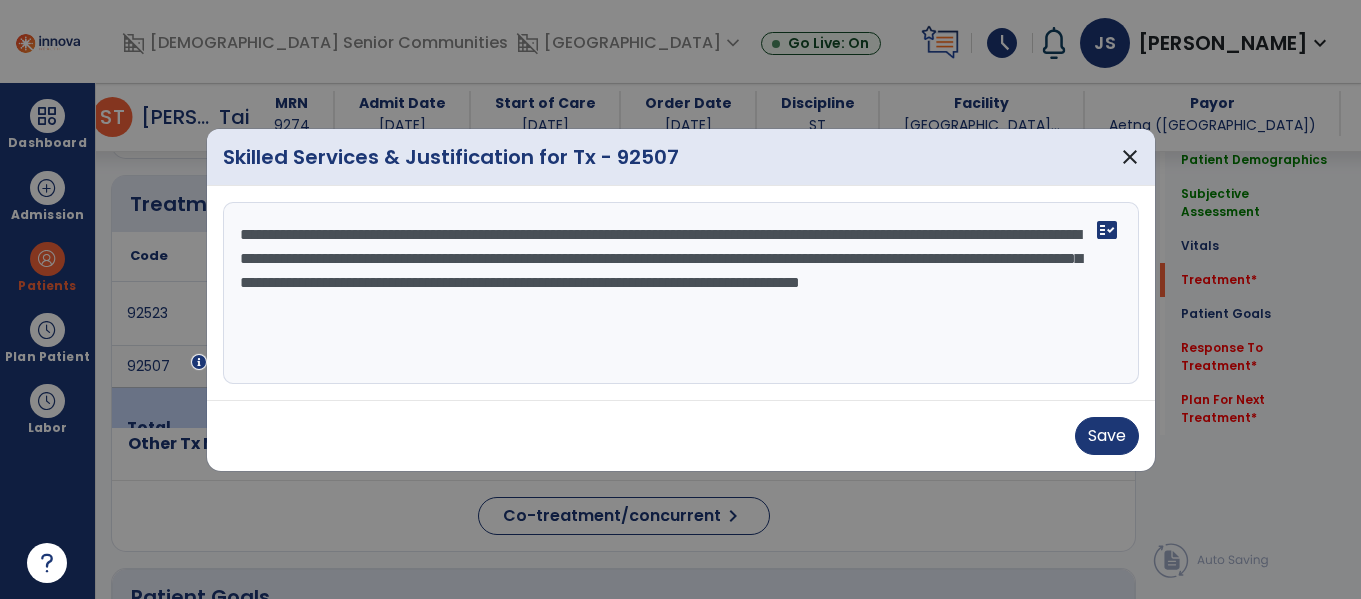 type on "**********" 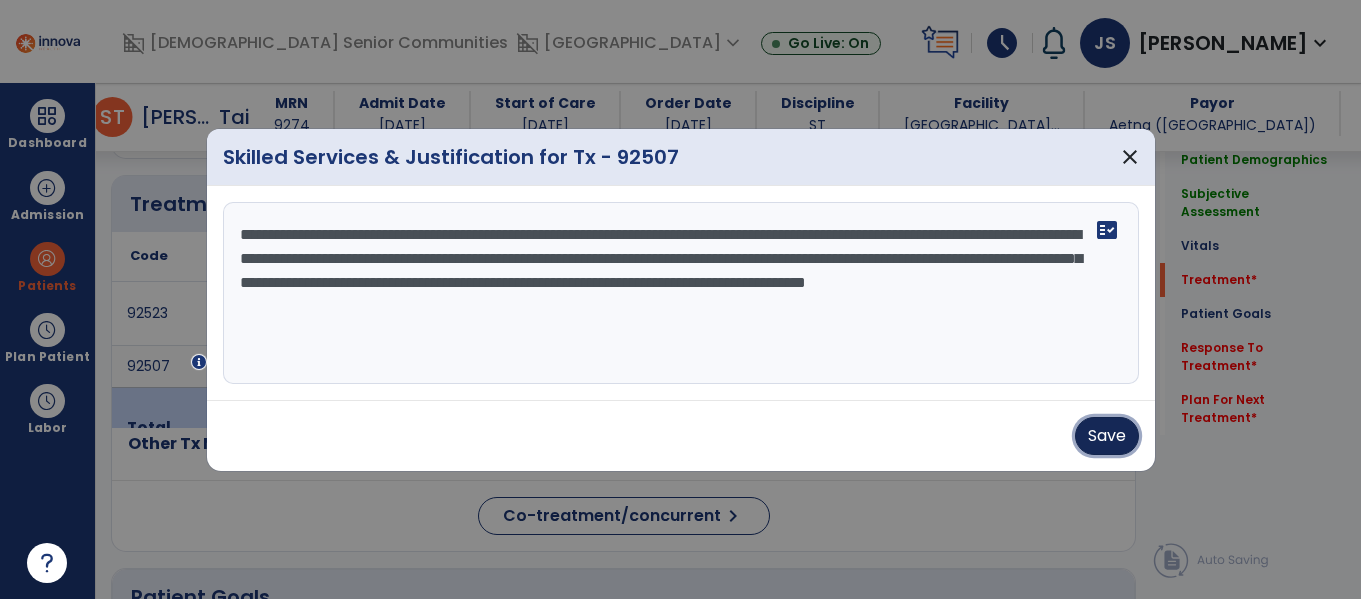 click on "Save" at bounding box center (1107, 436) 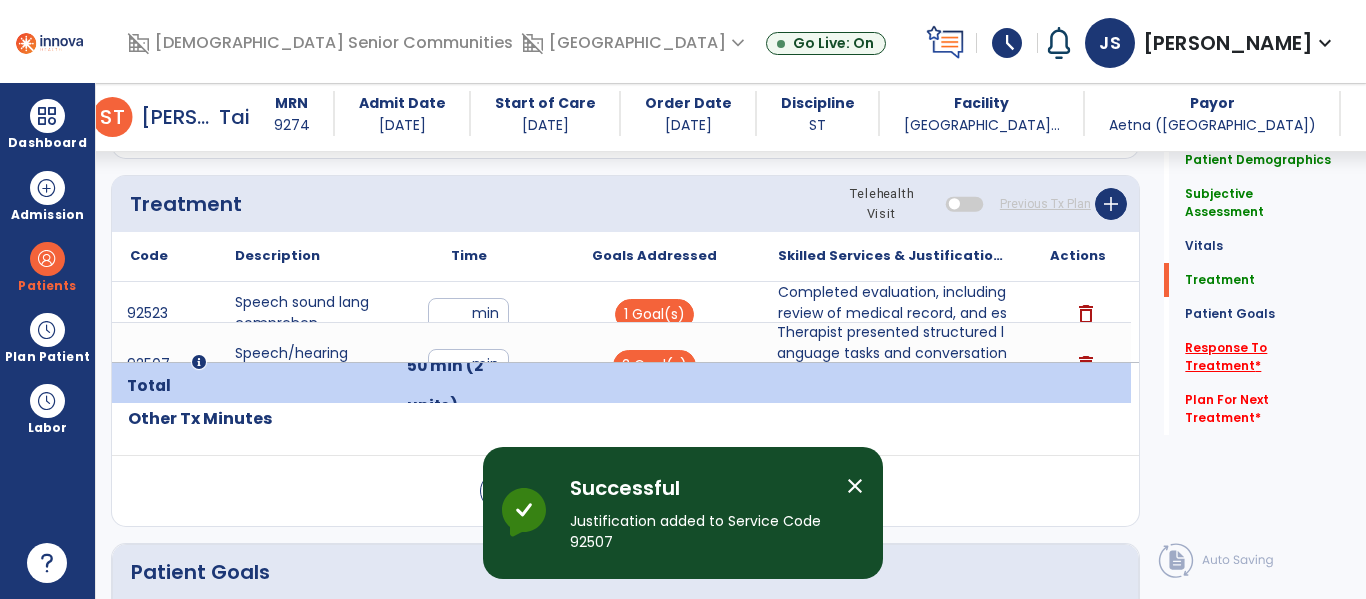 click on "Response To Treatment   *" 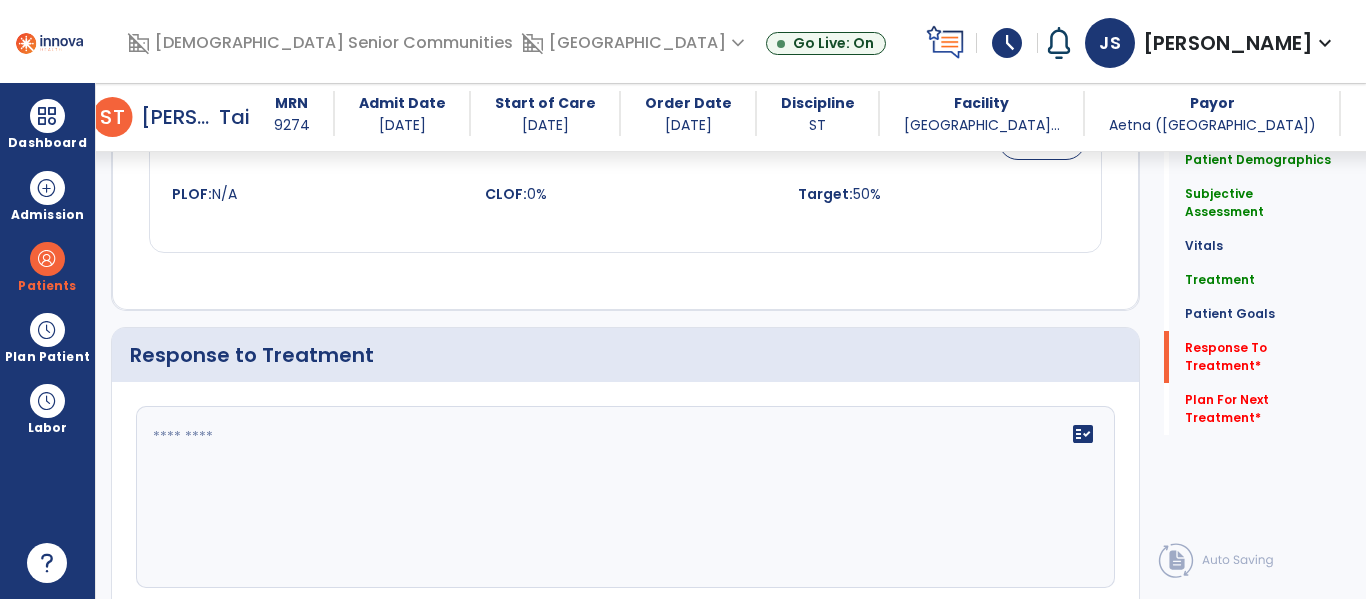 scroll, scrollTop: 2413, scrollLeft: 0, axis: vertical 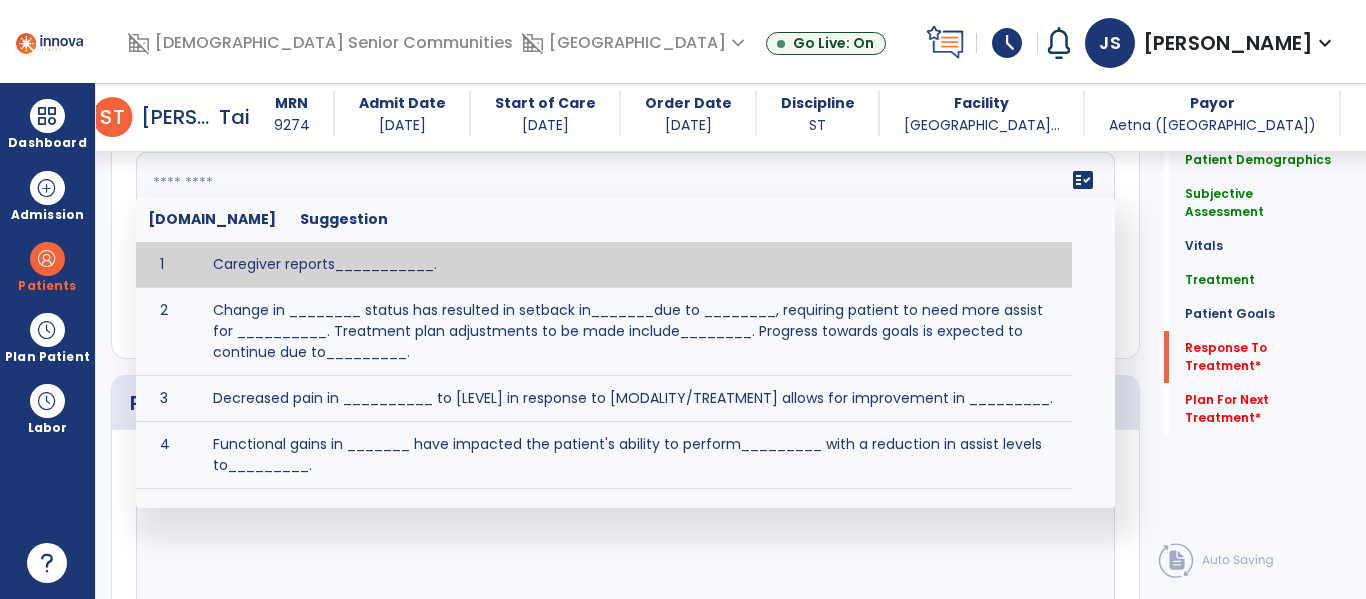 click on "fact_check  [DOMAIN_NAME] Suggestion 1 Caregiver reports___________. 2 Change in ________ status has resulted in setback in_______due to ________, requiring patient to need more assist for __________.   Treatment plan adjustments to be made include________.  Progress towards goals is expected to continue due to_________. 3 Decreased pain in __________ to [LEVEL] in response to [MODALITY/TREATMENT] allows for improvement in _________. 4 Functional gains in _______ have impacted the patient's ability to perform_________ with a reduction in assist levels to_________. 5 Functional progress this week has been significant due to__________. 6 Gains in ________ have improved the patient's ability to perform ______with decreased levels of assist to___________. 7 Improvement in ________allows patient to tolerate higher levels of challenges in_________. 8 Pain in [AREA] has decreased to [LEVEL] in response to [TREATMENT/MODALITY], allowing fore ease in completing__________. 9 10 11 12 13 14 15 16 17 18 19 20 21" 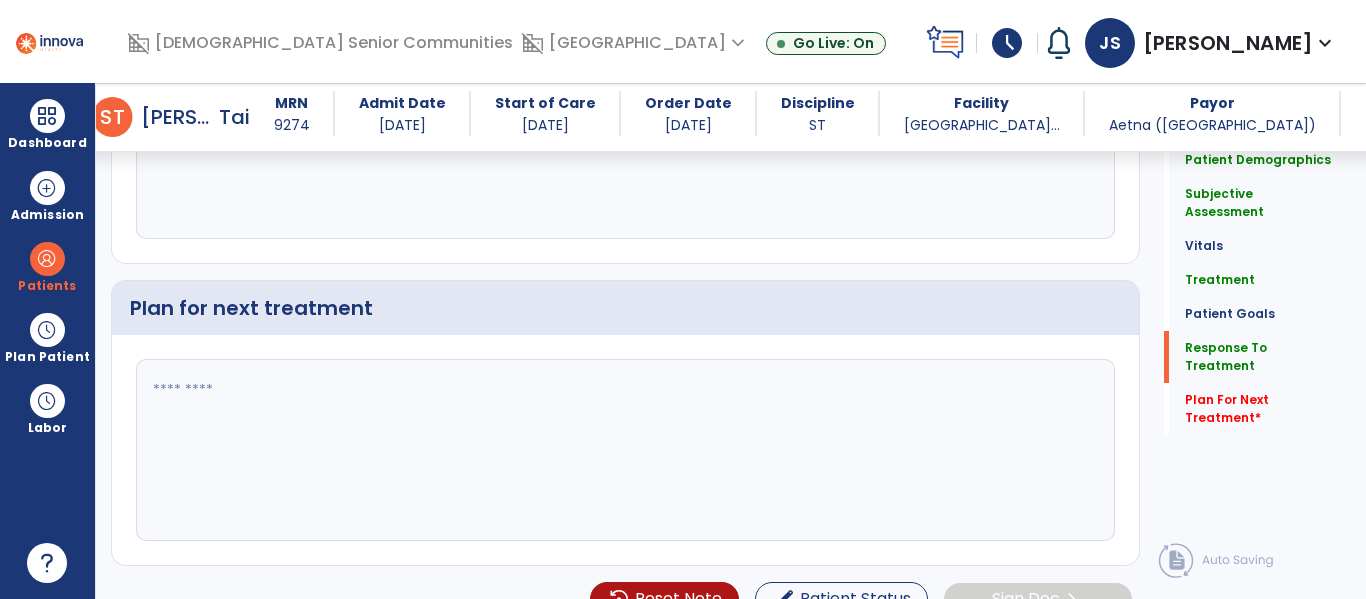 scroll, scrollTop: 2600, scrollLeft: 0, axis: vertical 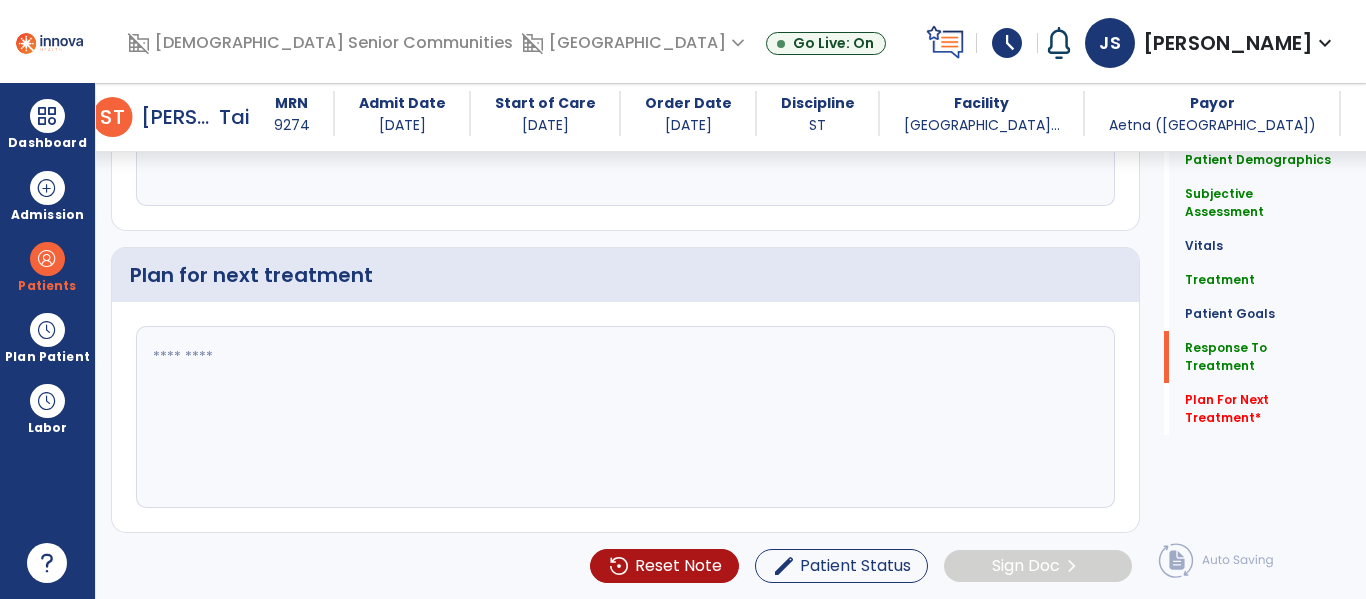 type on "**********" 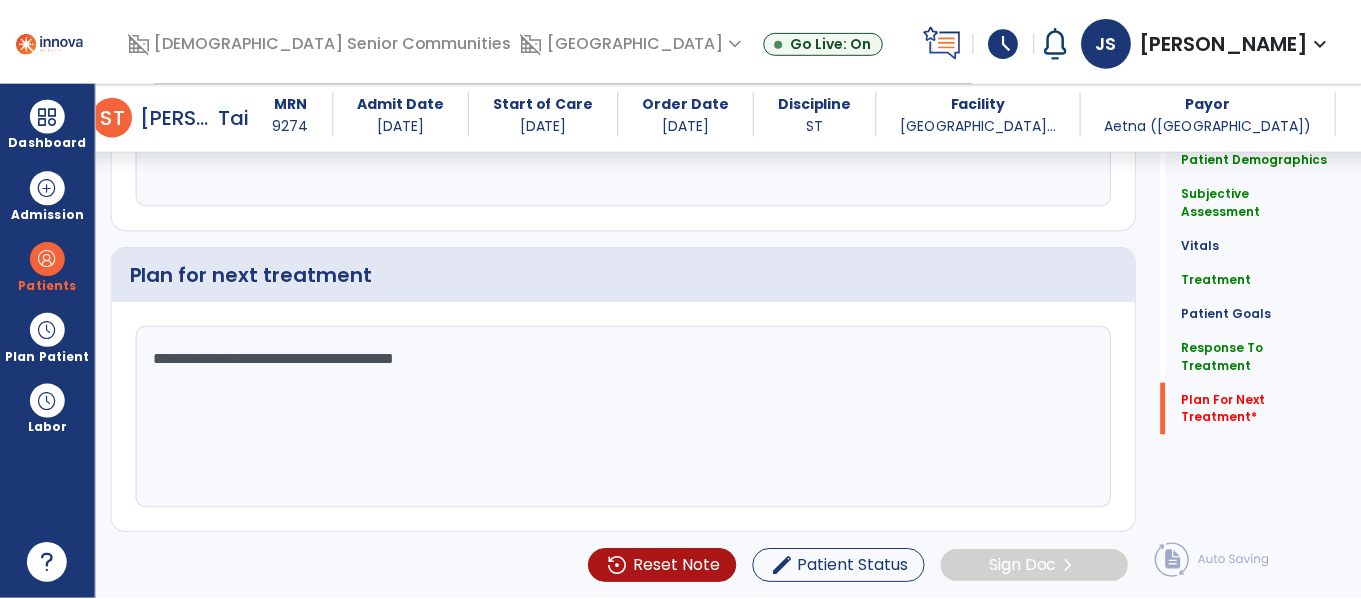 scroll, scrollTop: 2686, scrollLeft: 0, axis: vertical 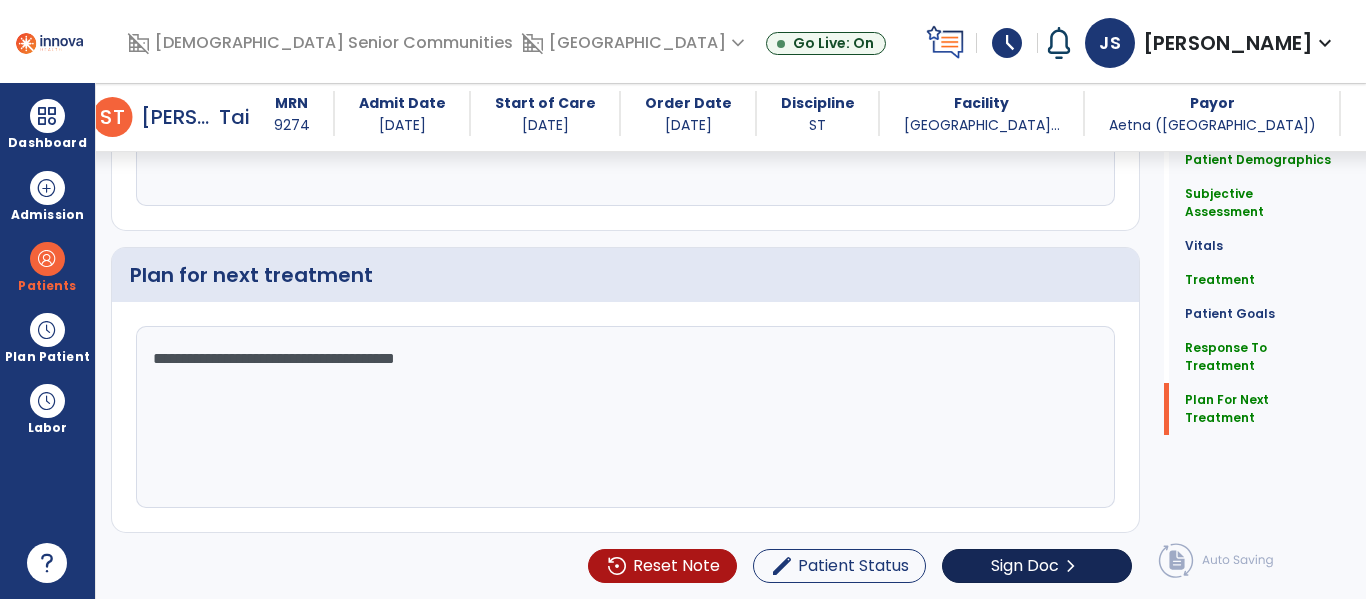 type on "**********" 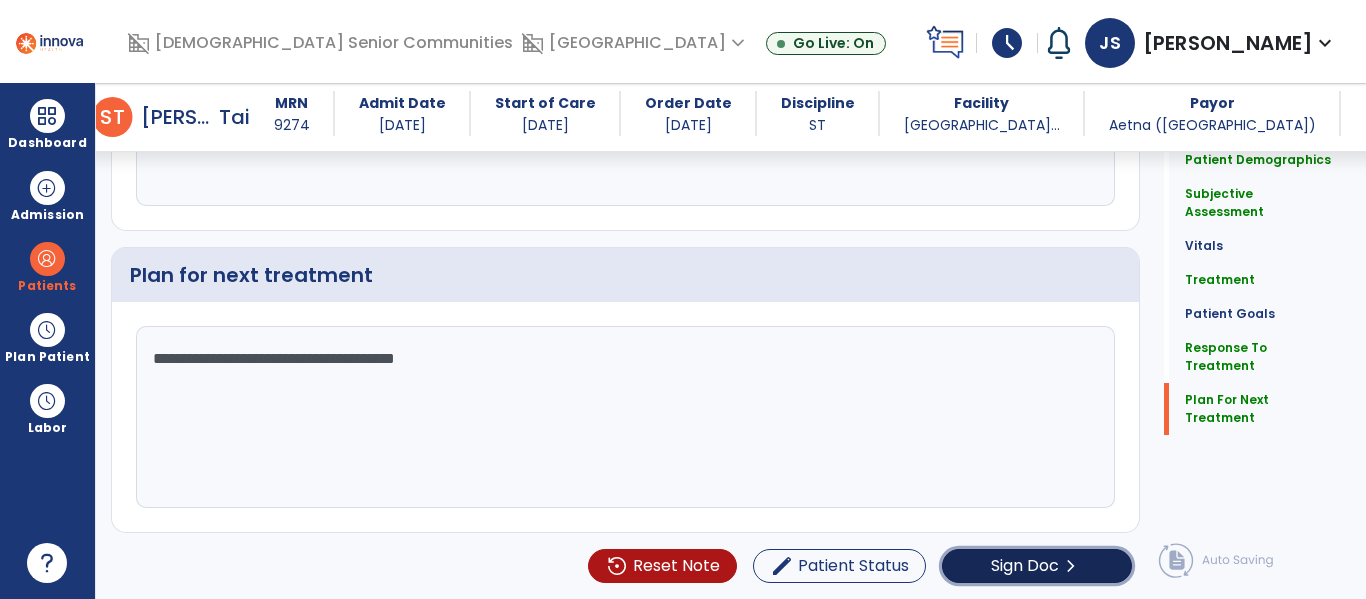 click on "Sign Doc" 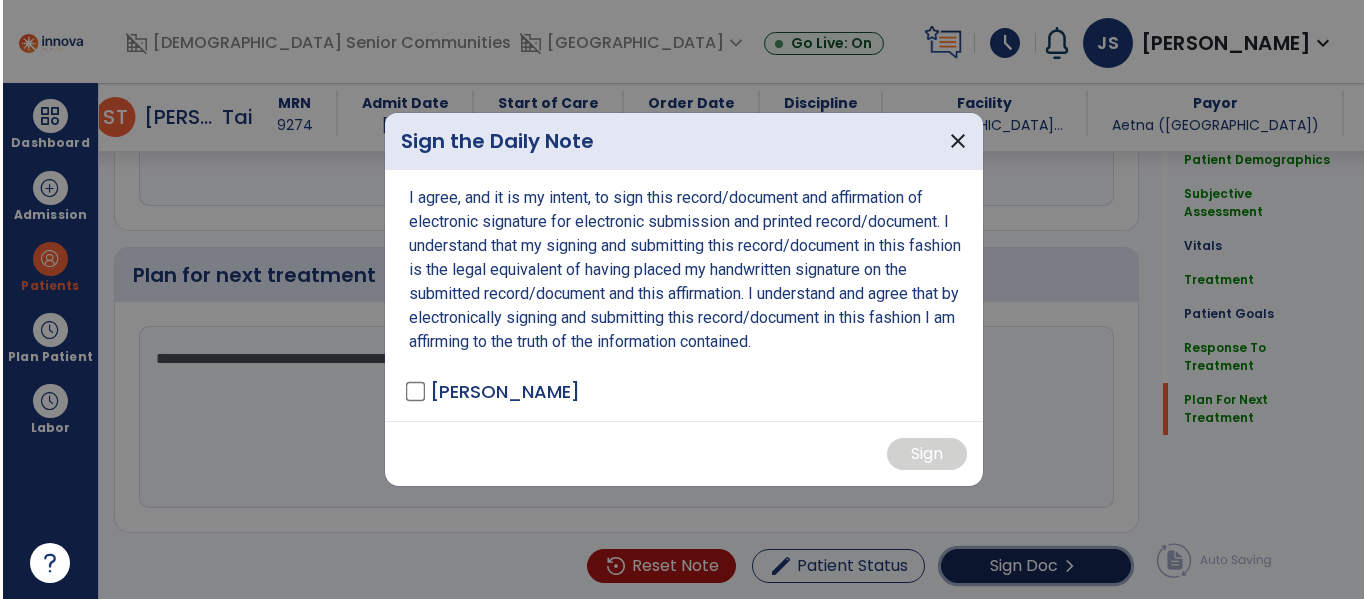 scroll, scrollTop: 2686, scrollLeft: 0, axis: vertical 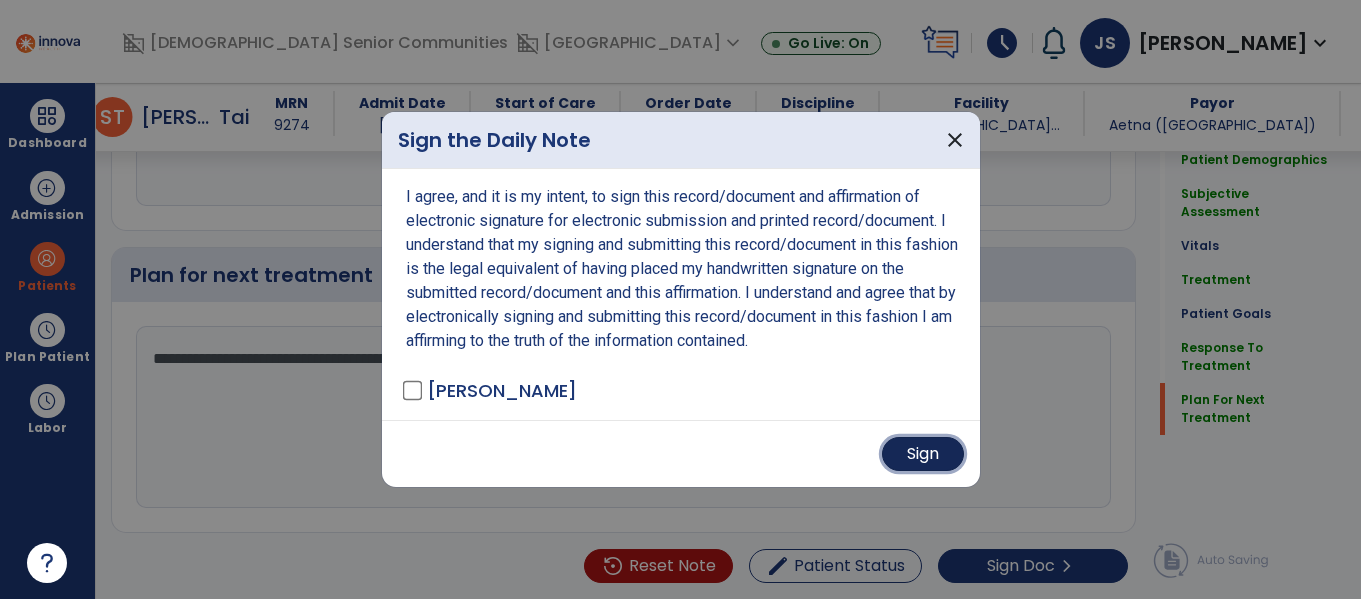 click on "Sign" at bounding box center (923, 454) 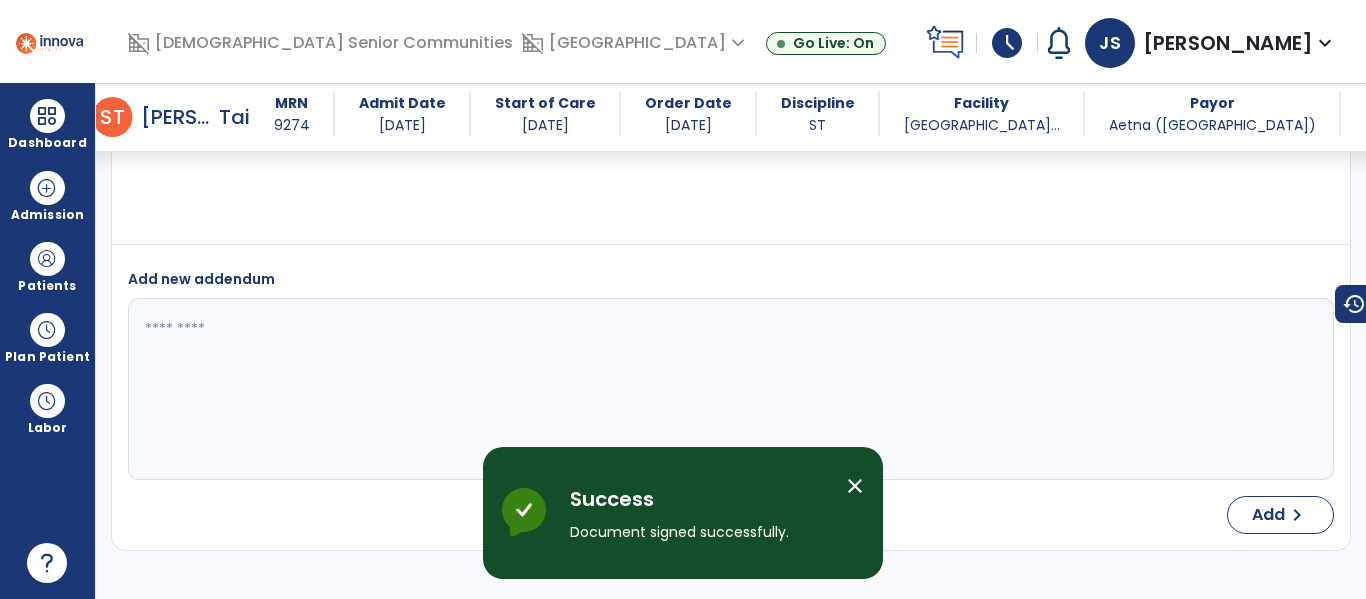 scroll, scrollTop: 0, scrollLeft: 0, axis: both 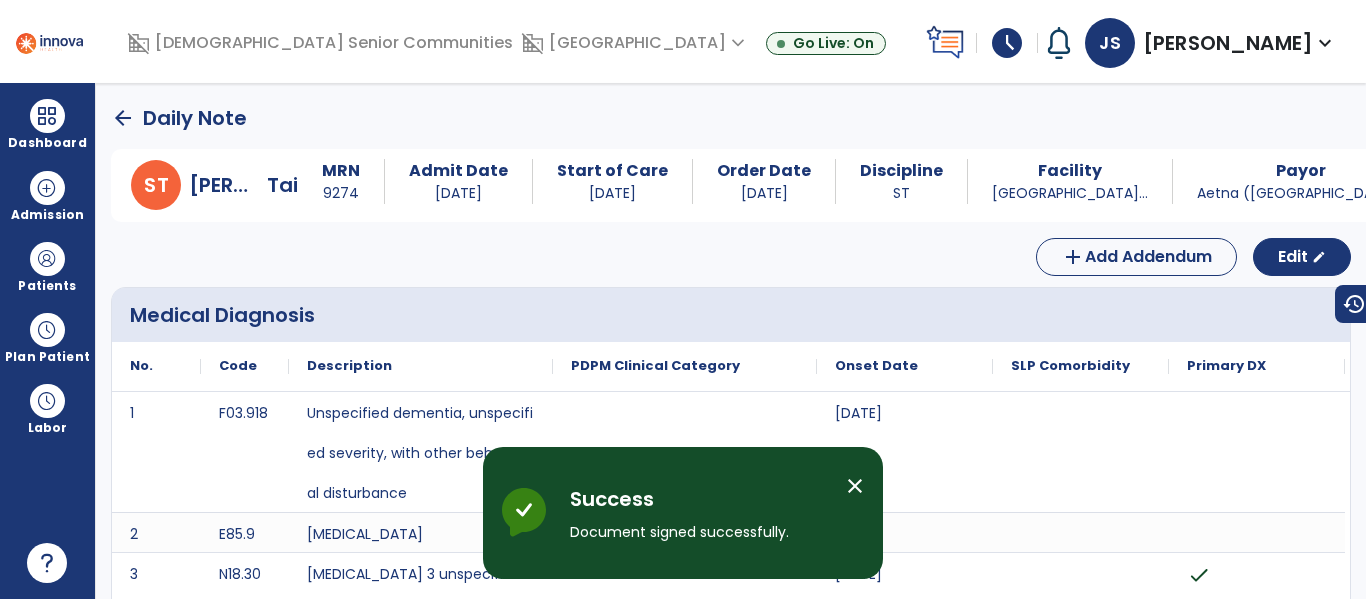 click on "arrow_back" 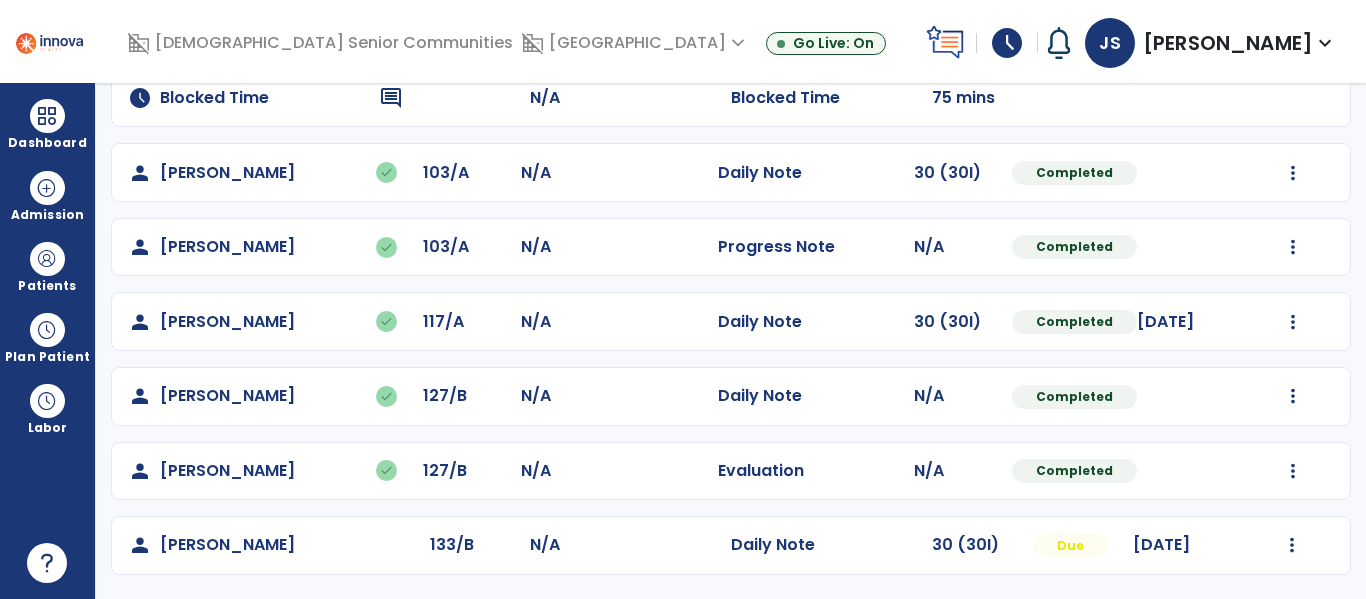 scroll, scrollTop: 320, scrollLeft: 0, axis: vertical 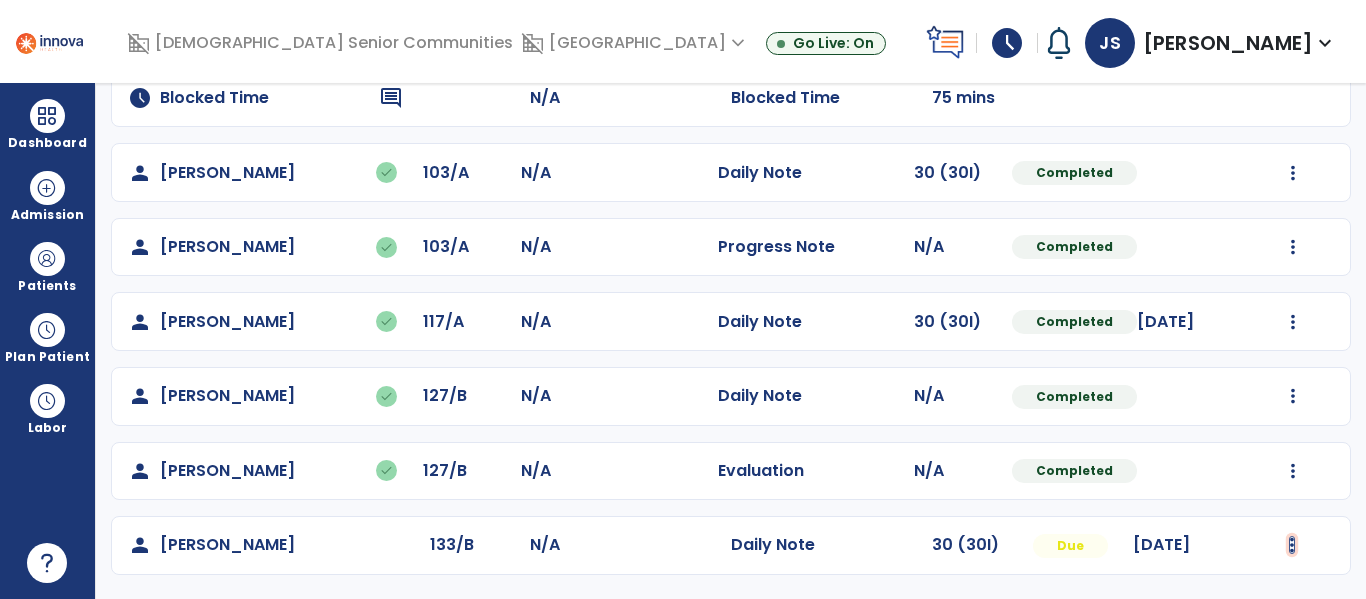 click at bounding box center (1293, 24) 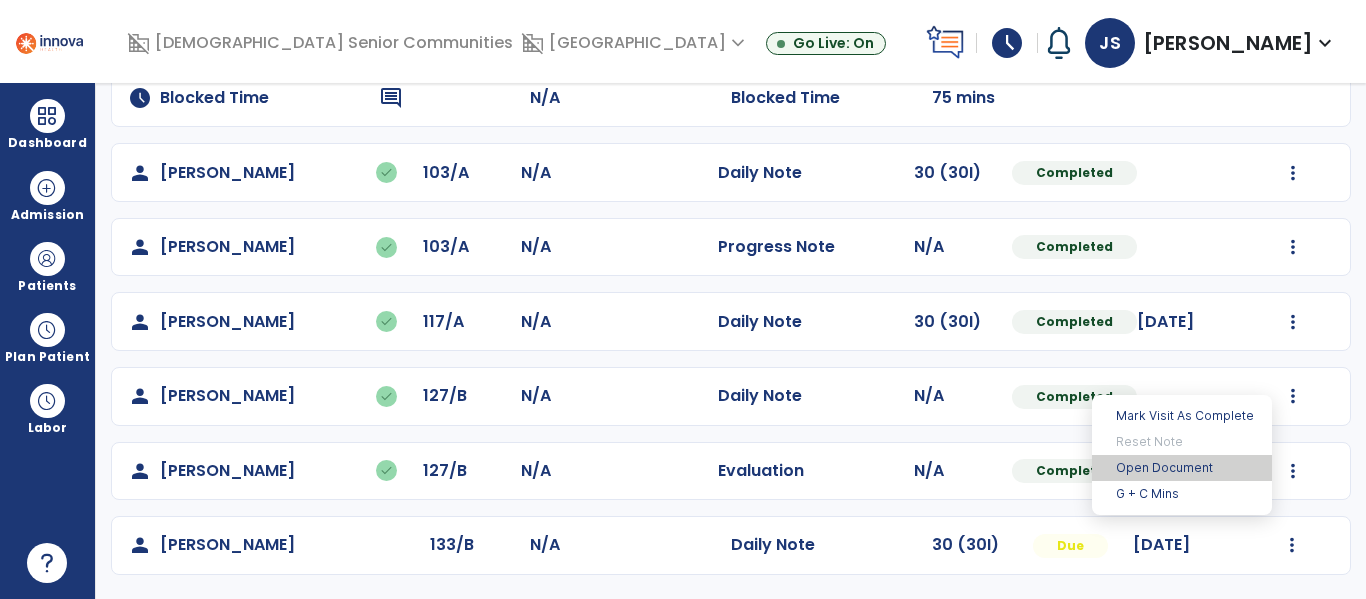 click on "Open Document" at bounding box center [1182, 468] 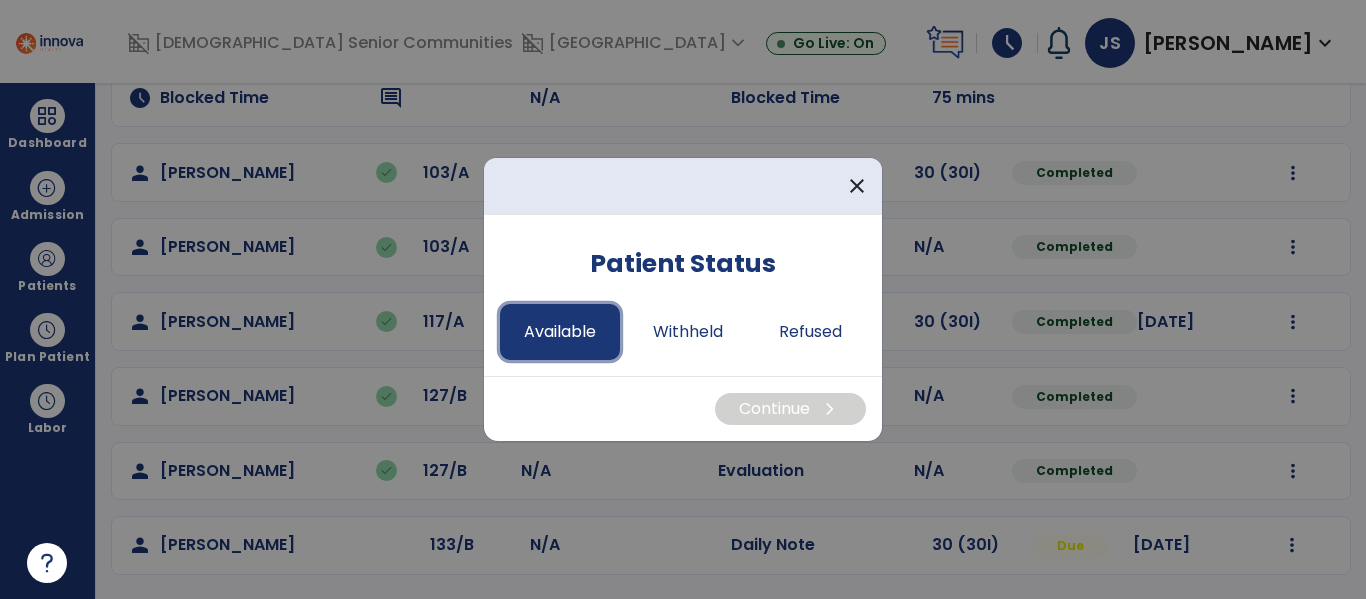 click on "Available" at bounding box center [560, 332] 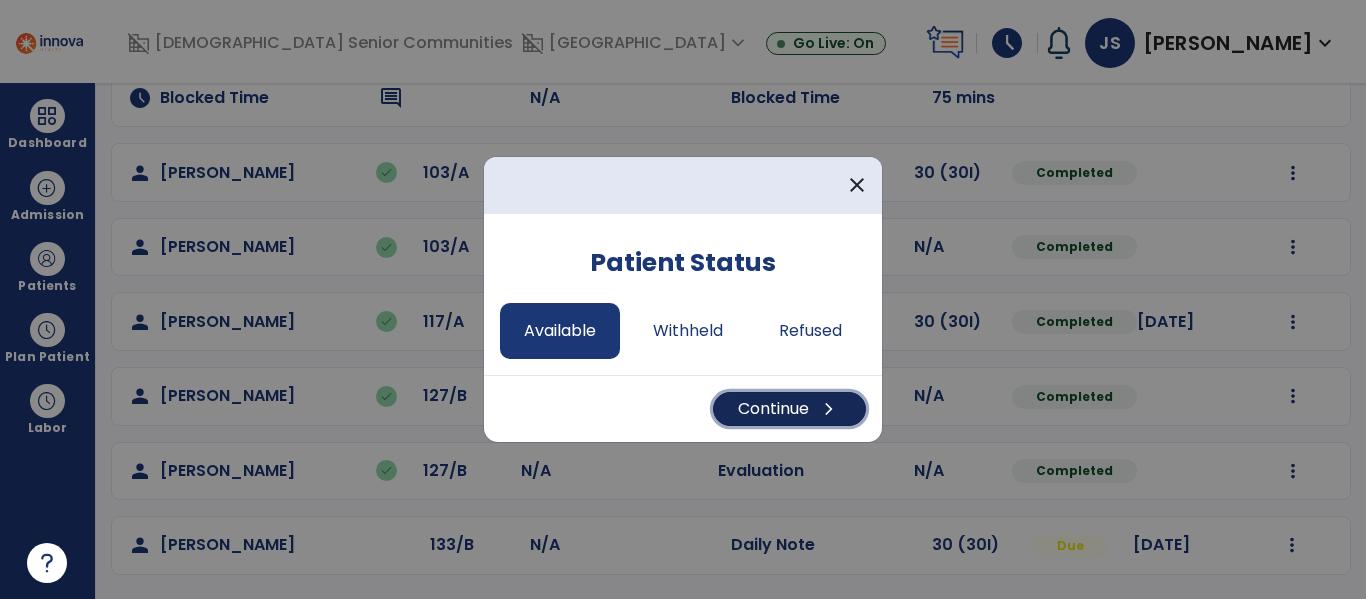 click on "Continue   chevron_right" at bounding box center [789, 409] 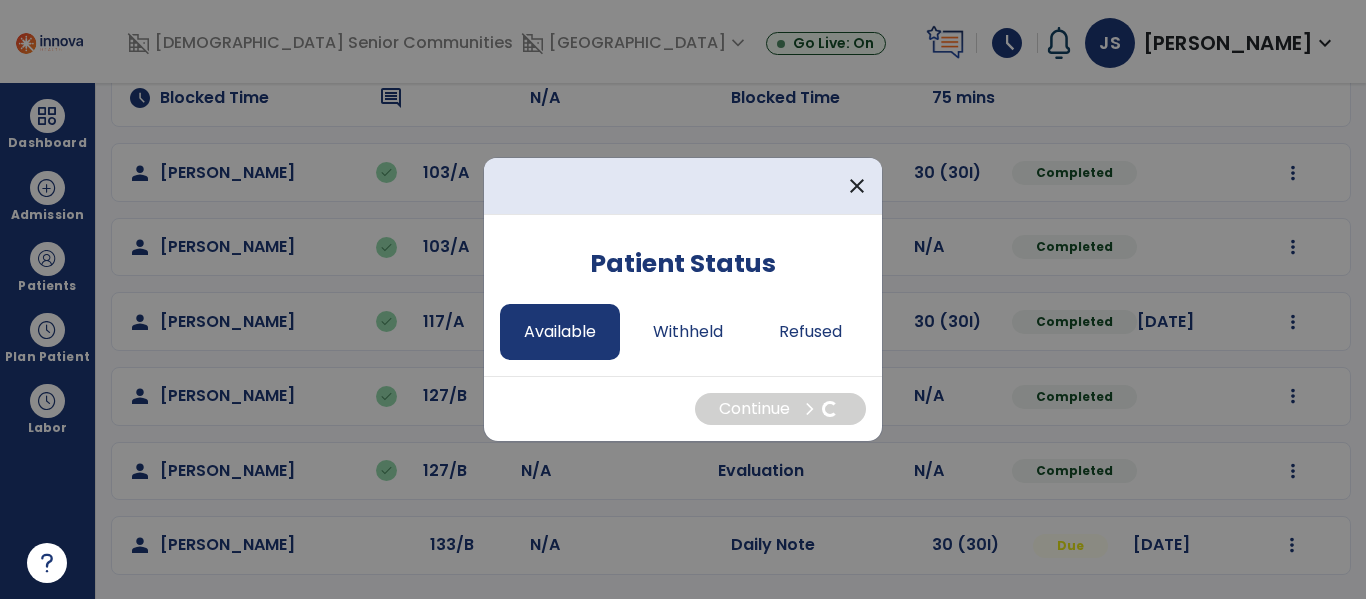 select on "*" 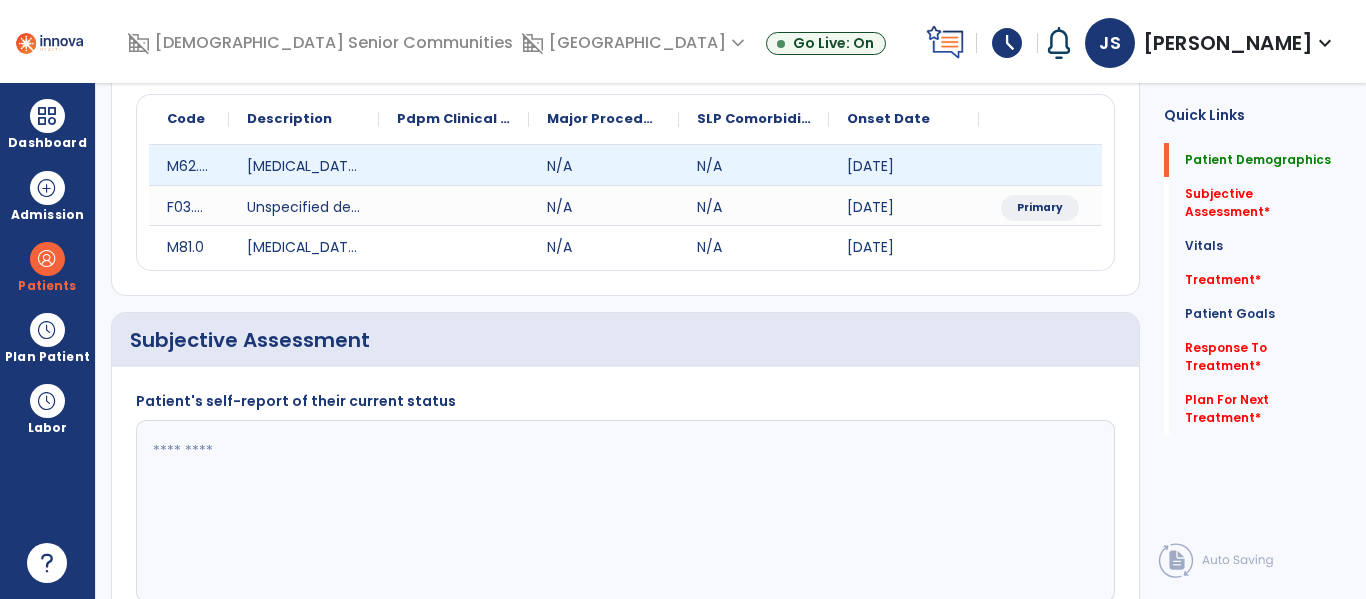 scroll, scrollTop: 0, scrollLeft: 0, axis: both 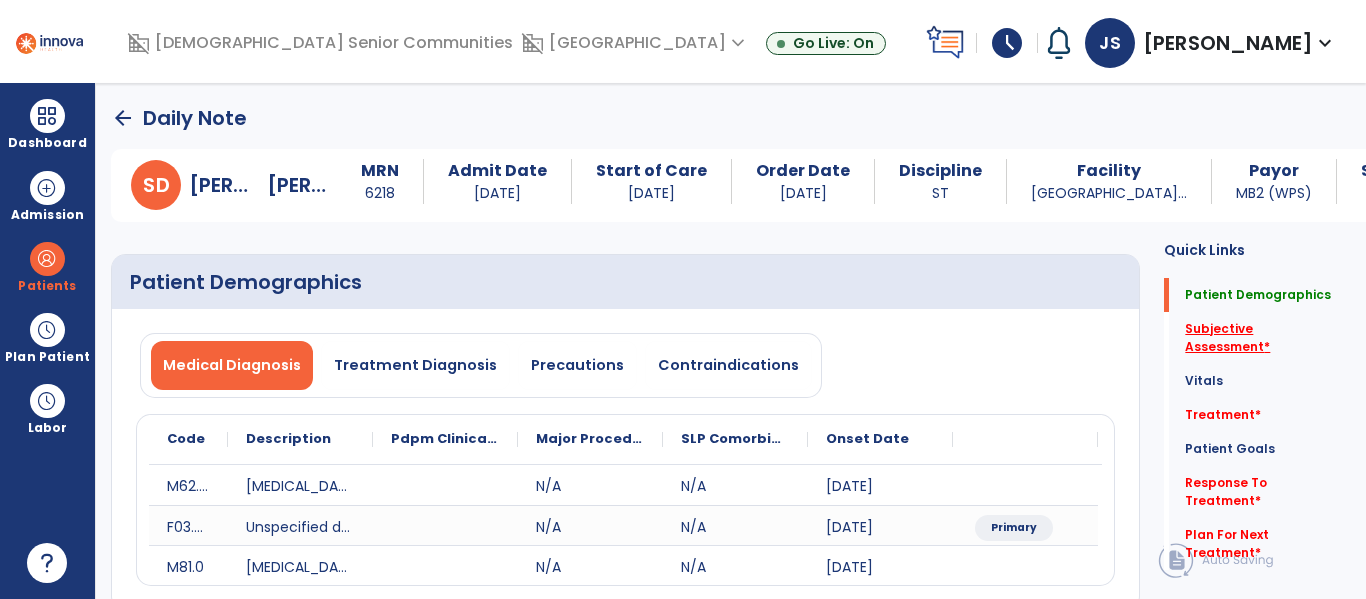 click on "Subjective Assessment   *" 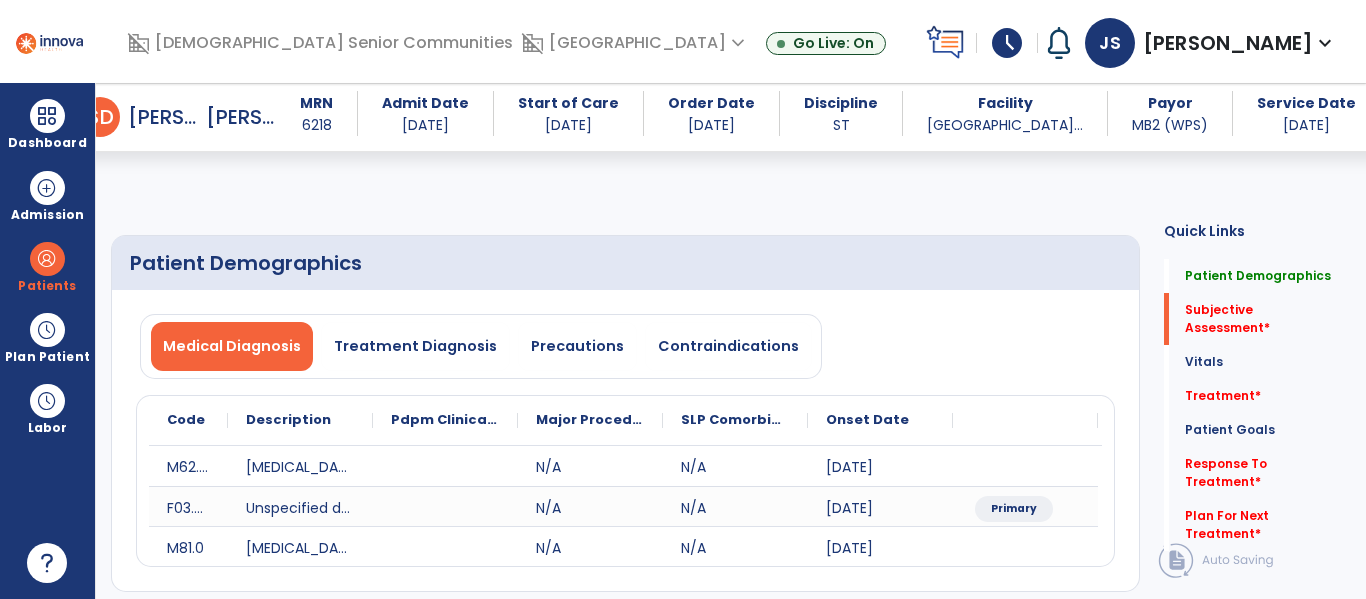 scroll, scrollTop: 466, scrollLeft: 0, axis: vertical 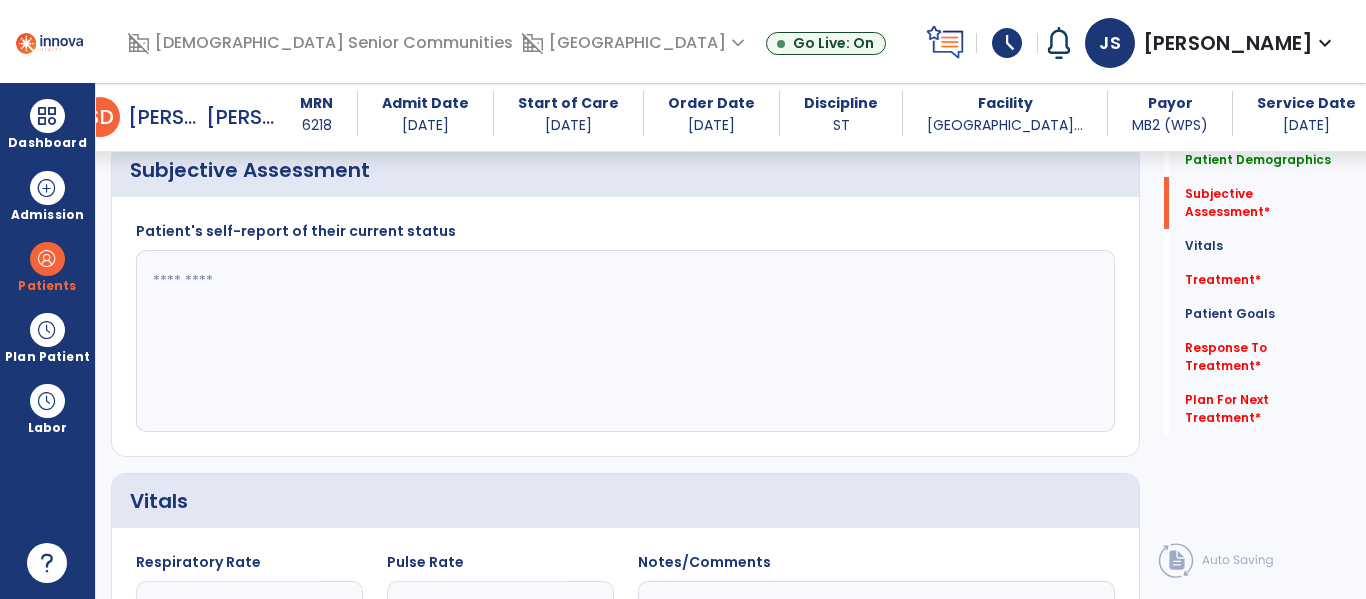 click 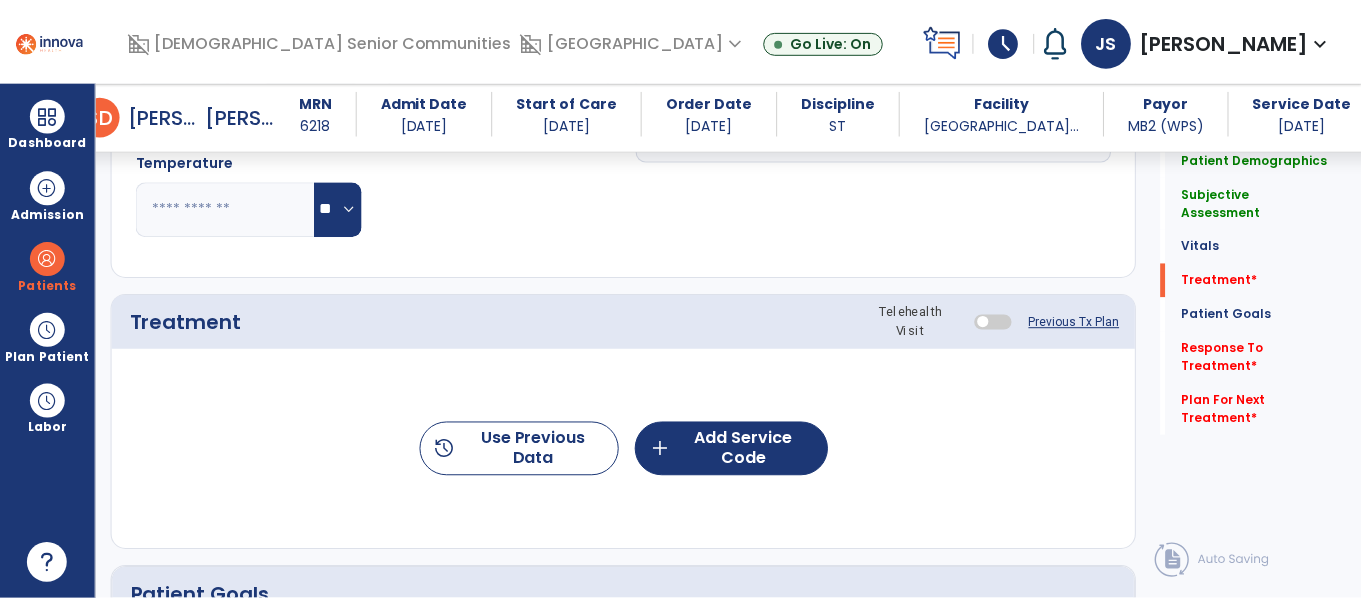 scroll, scrollTop: 1244, scrollLeft: 0, axis: vertical 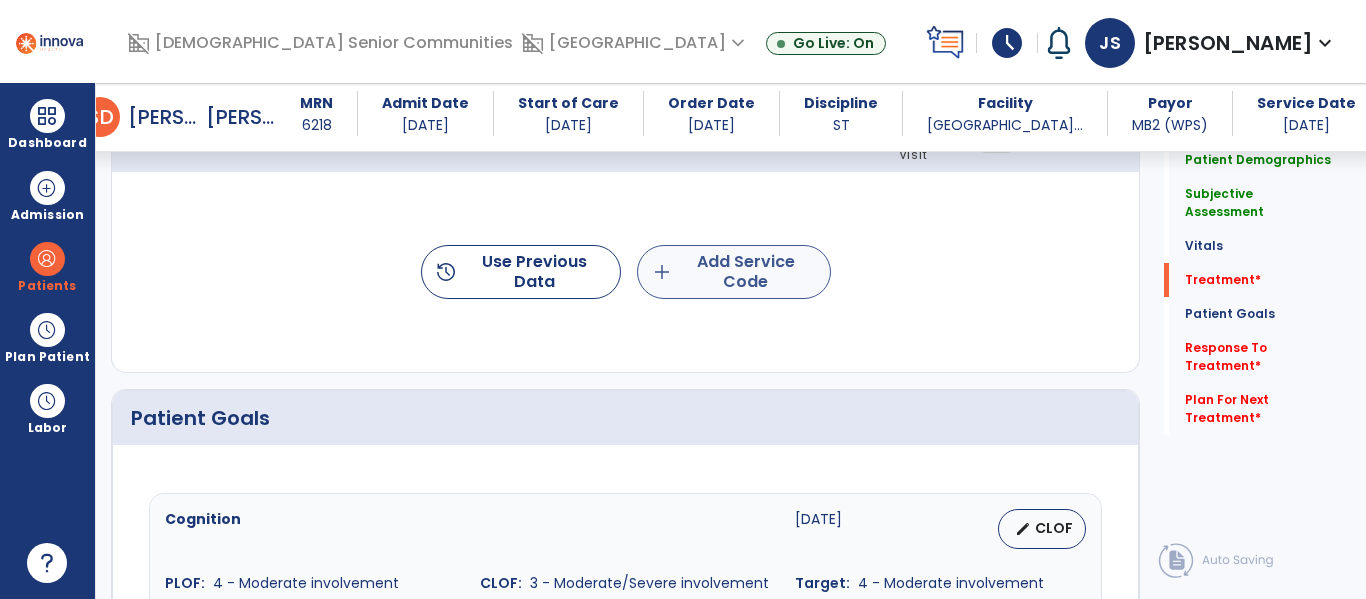 type on "***" 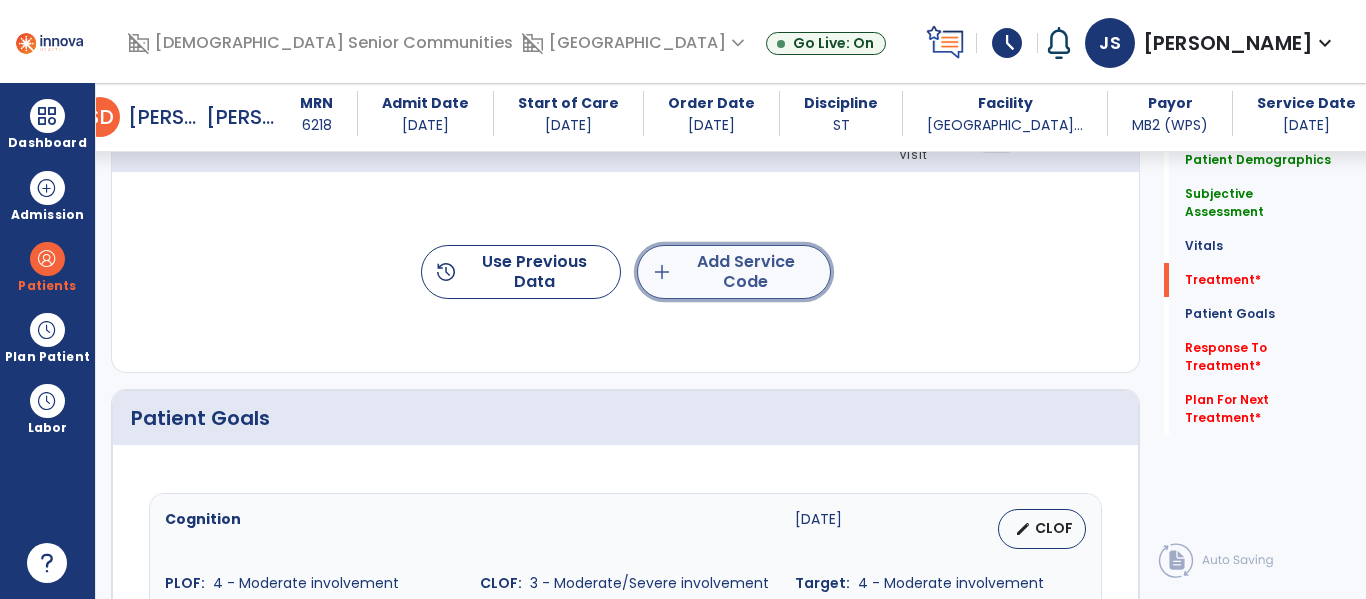 click on "add  Add Service Code" 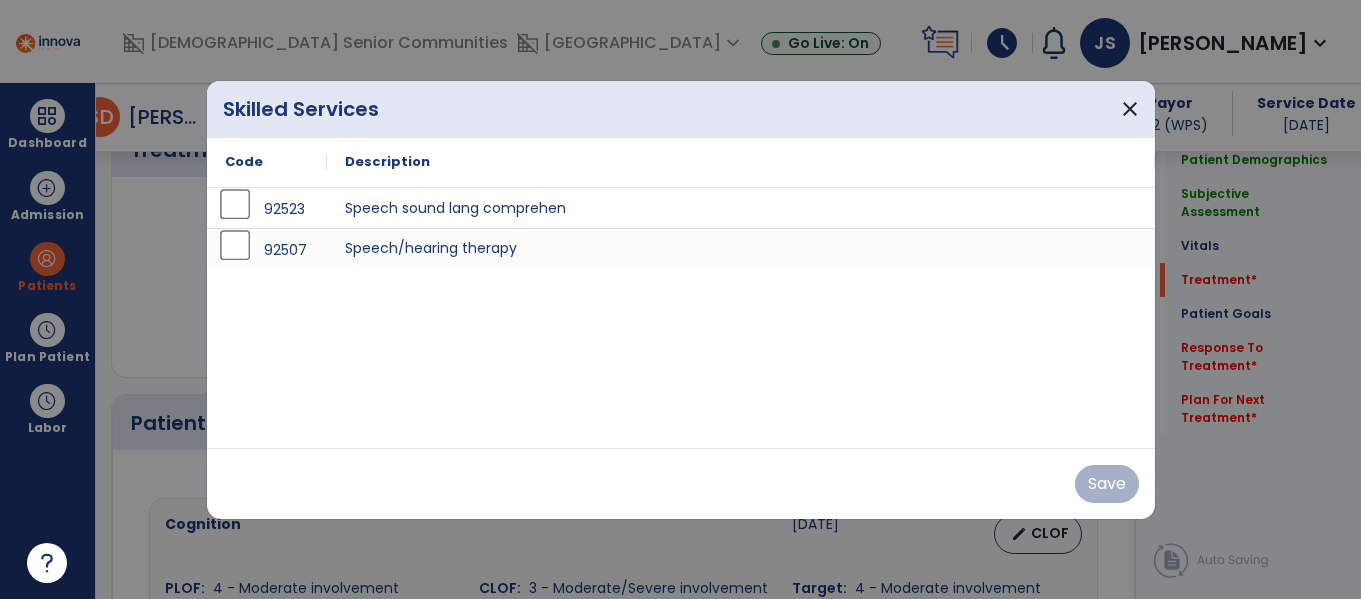 scroll, scrollTop: 1244, scrollLeft: 0, axis: vertical 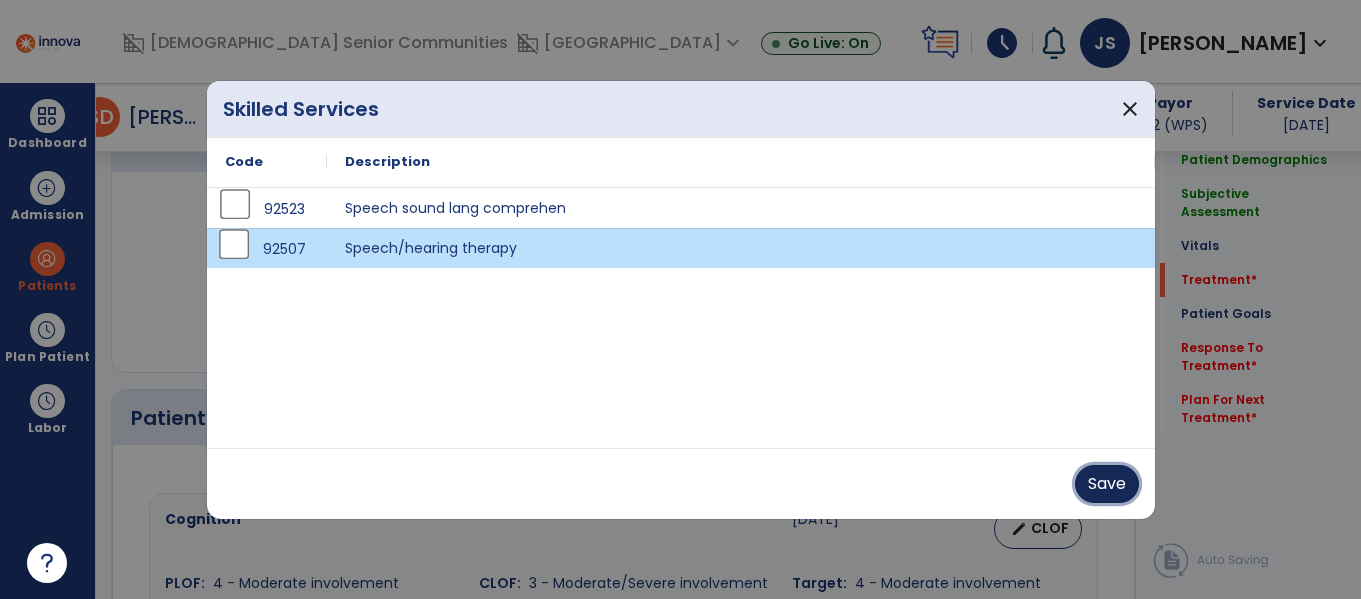 click on "Save" at bounding box center (1107, 484) 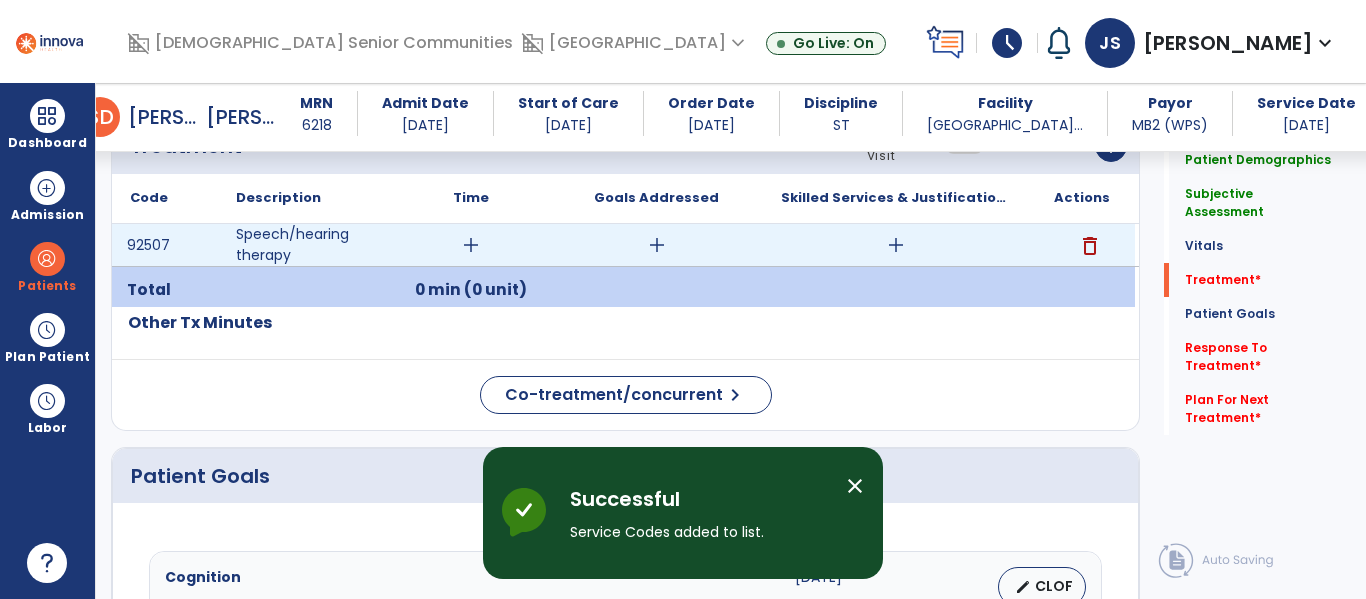 click on "add" at bounding box center [471, 245] 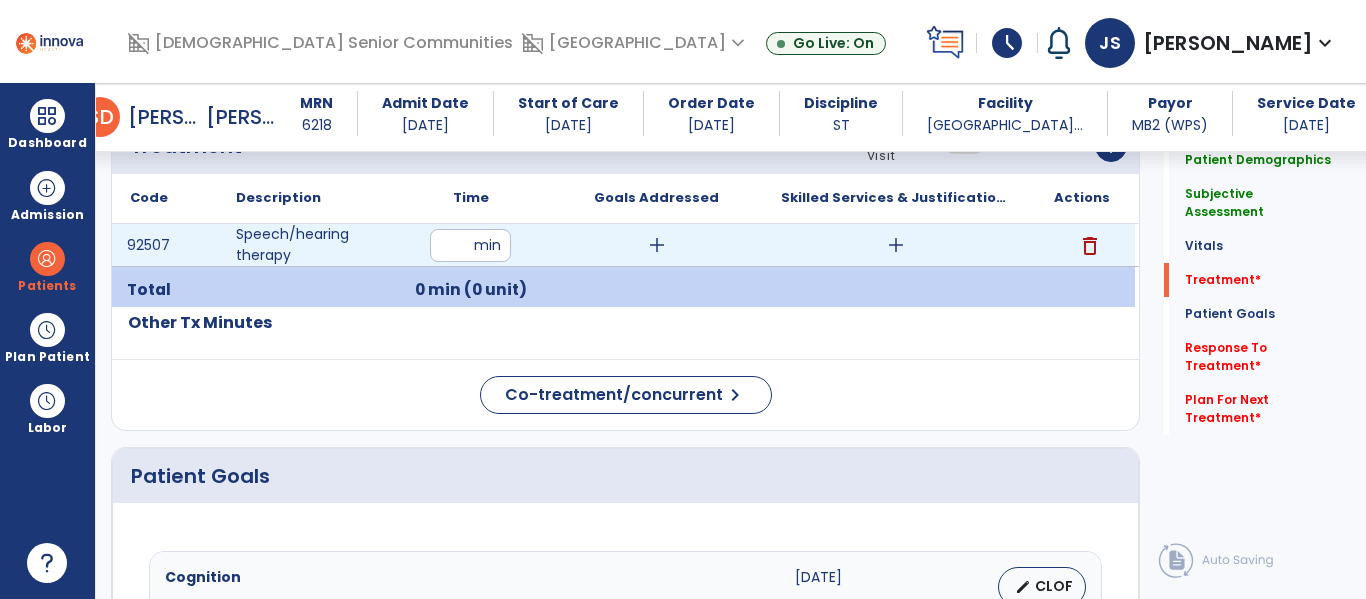type on "**" 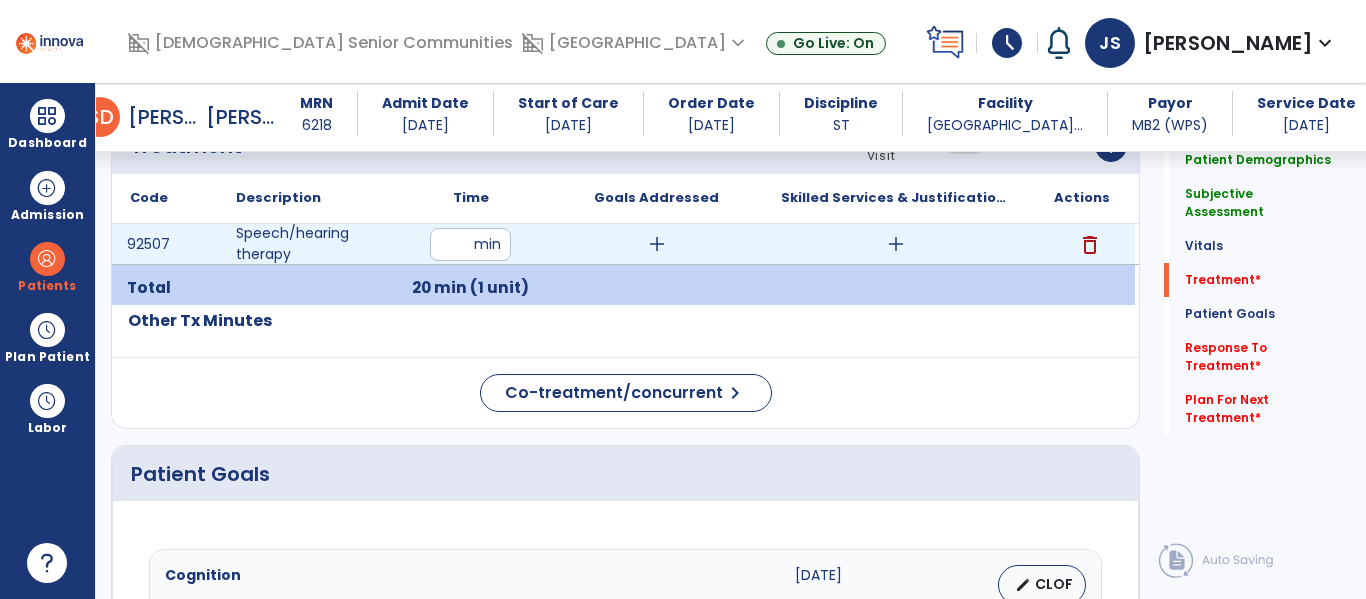 click on "add" at bounding box center (656, 244) 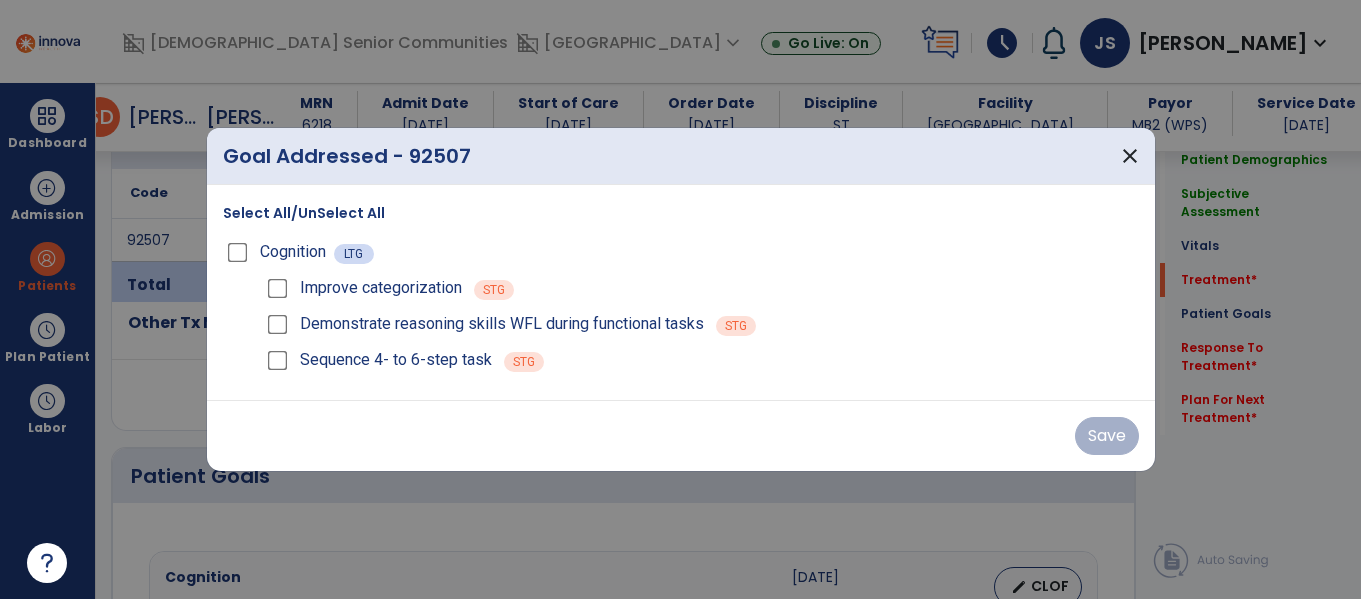scroll, scrollTop: 1244, scrollLeft: 0, axis: vertical 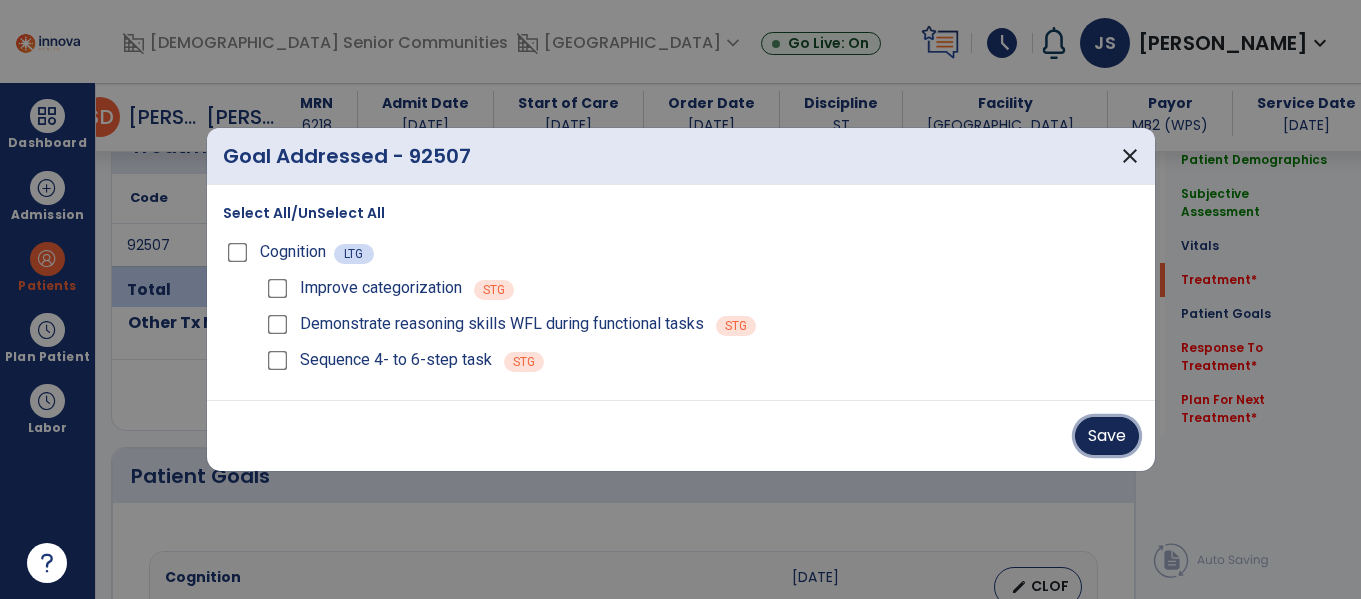 click on "Save" at bounding box center [1107, 436] 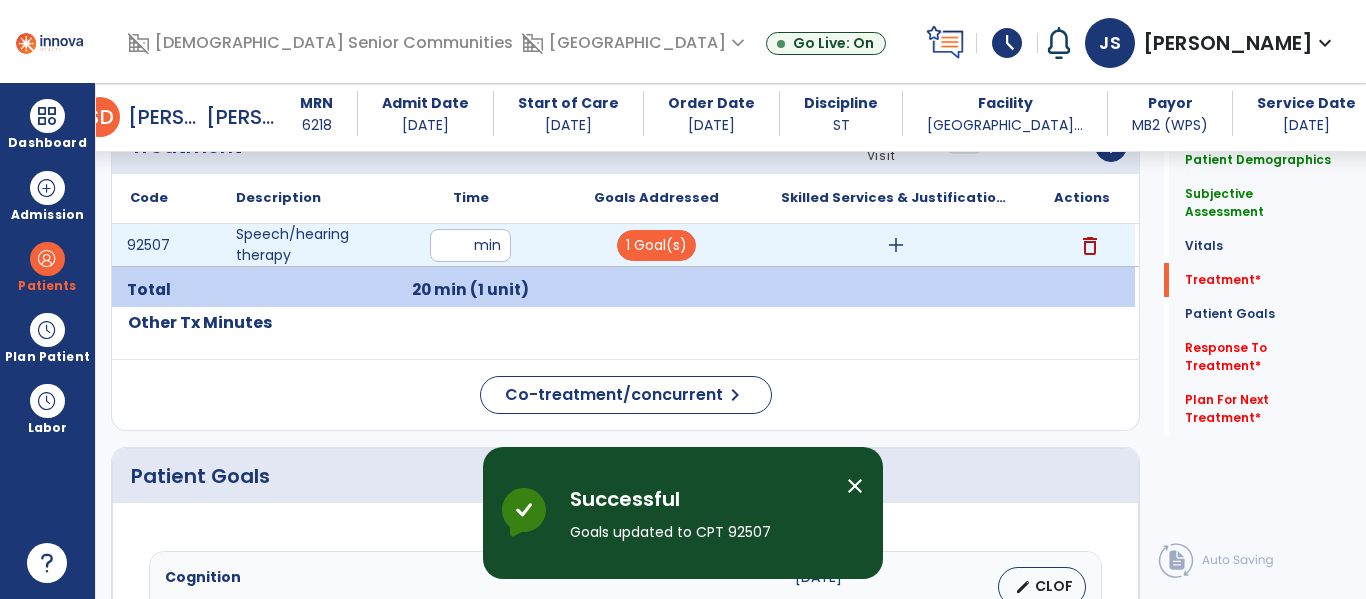 click on "add" at bounding box center (896, 245) 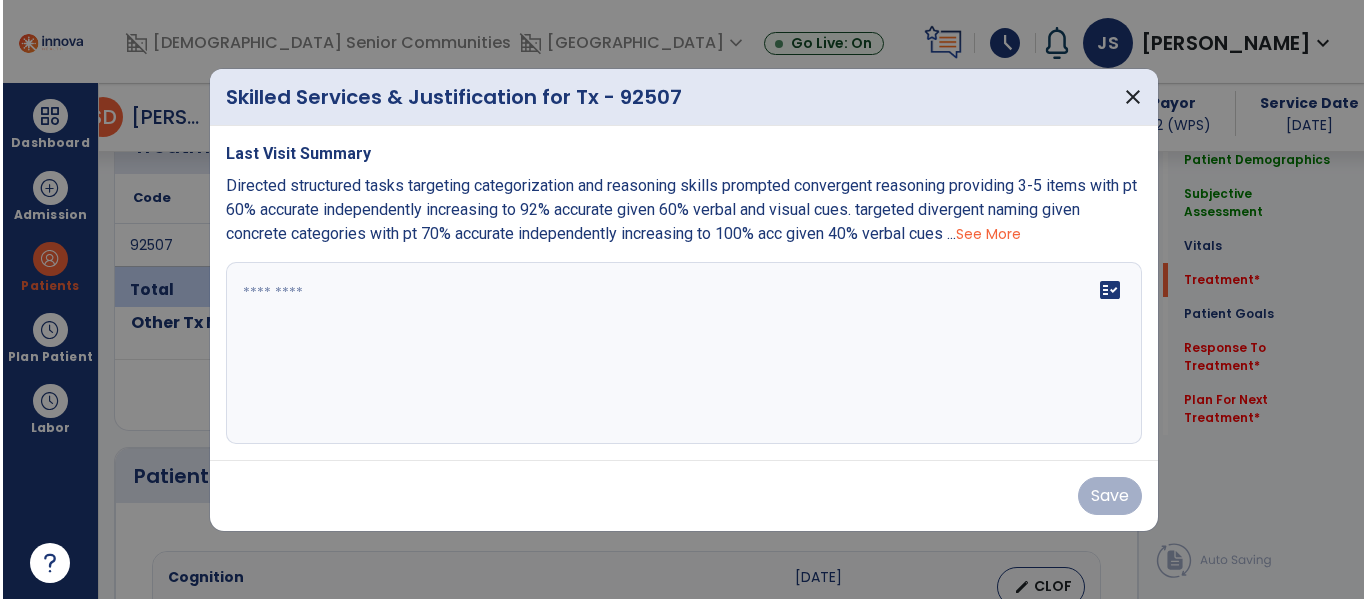 scroll, scrollTop: 1244, scrollLeft: 0, axis: vertical 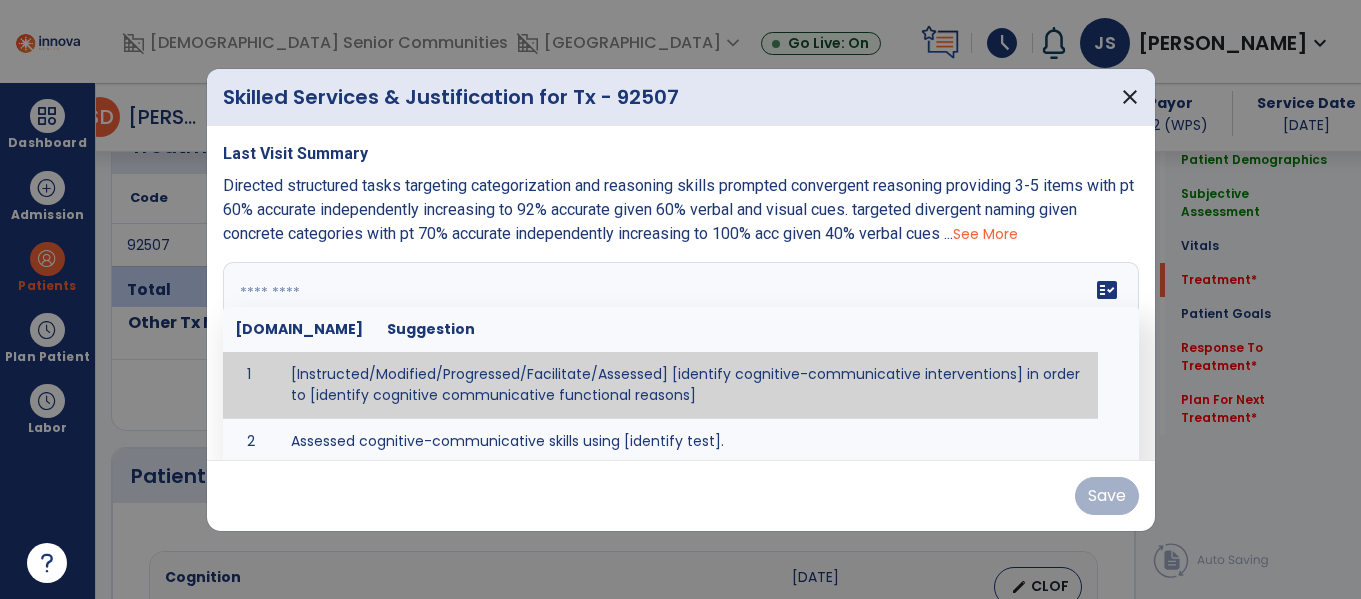 click at bounding box center (674, 353) 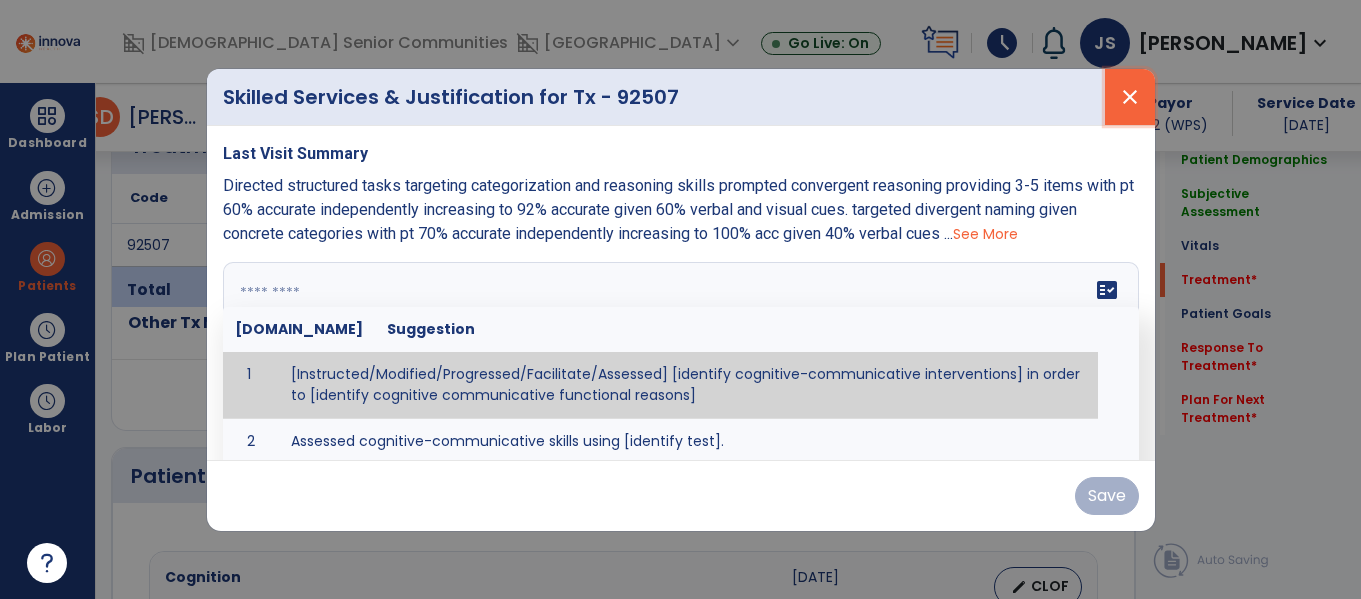 click on "close" at bounding box center (1130, 97) 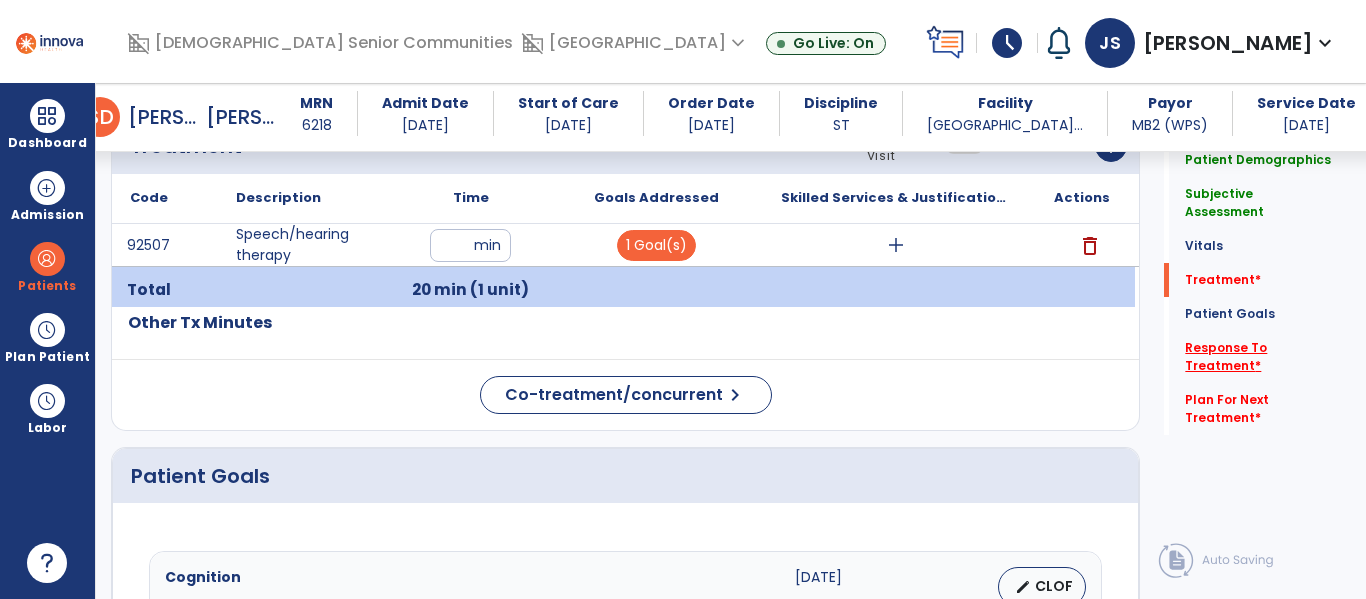 click on "Response To Treatment   *" 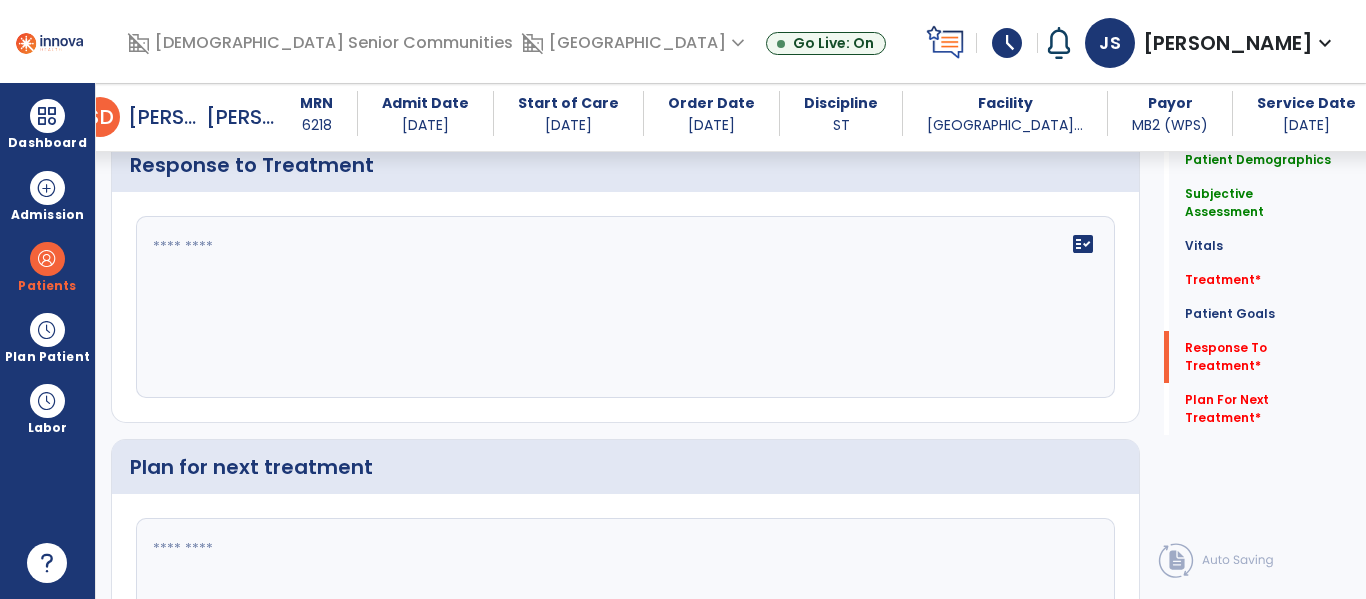 scroll, scrollTop: 2308, scrollLeft: 0, axis: vertical 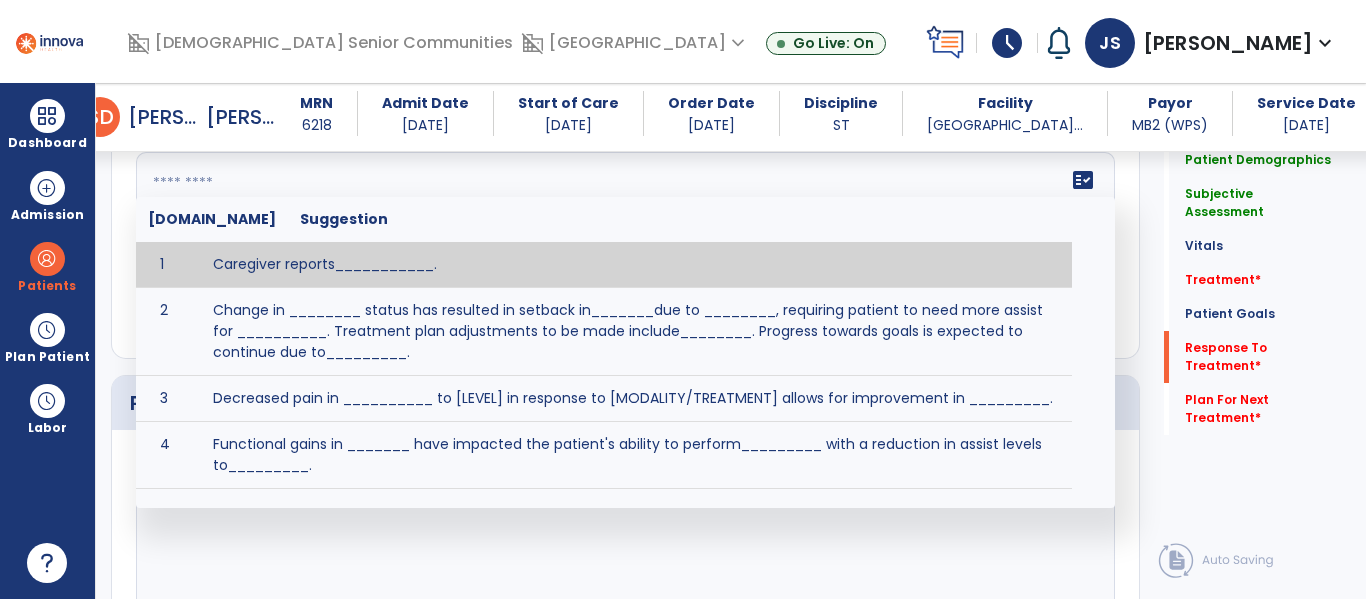 click on "fact_check  [DOMAIN_NAME] Suggestion 1 Caregiver reports___________. 2 Change in ________ status has resulted in setback in_______due to ________, requiring patient to need more assist for __________.   Treatment plan adjustments to be made include________.  Progress towards goals is expected to continue due to_________. 3 Decreased pain in __________ to [LEVEL] in response to [MODALITY/TREATMENT] allows for improvement in _________. 4 Functional gains in _______ have impacted the patient's ability to perform_________ with a reduction in assist levels to_________. 5 Functional progress this week has been significant due to__________. 6 Gains in ________ have improved the patient's ability to perform ______with decreased levels of assist to___________. 7 Improvement in ________allows patient to tolerate higher levels of challenges in_________. 8 Pain in [AREA] has decreased to [LEVEL] in response to [TREATMENT/MODALITY], allowing fore ease in completing__________. 9 10 11 12 13 14 15 16 17 18 19 20 21" 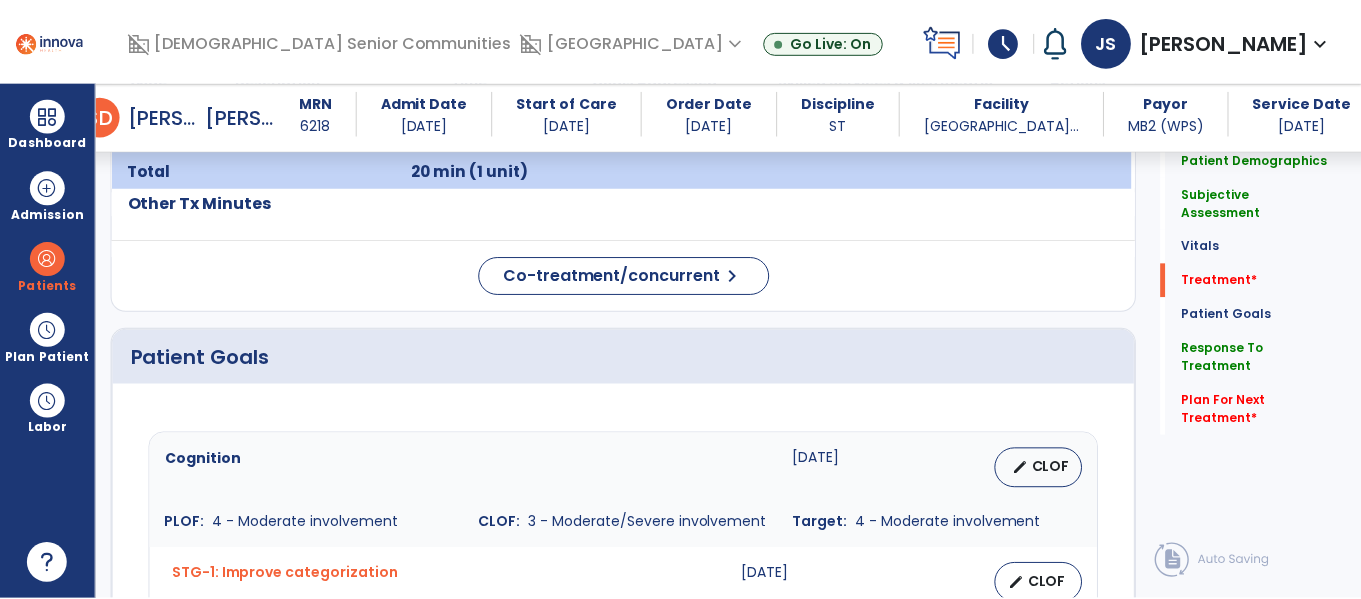 scroll, scrollTop: 1313, scrollLeft: 0, axis: vertical 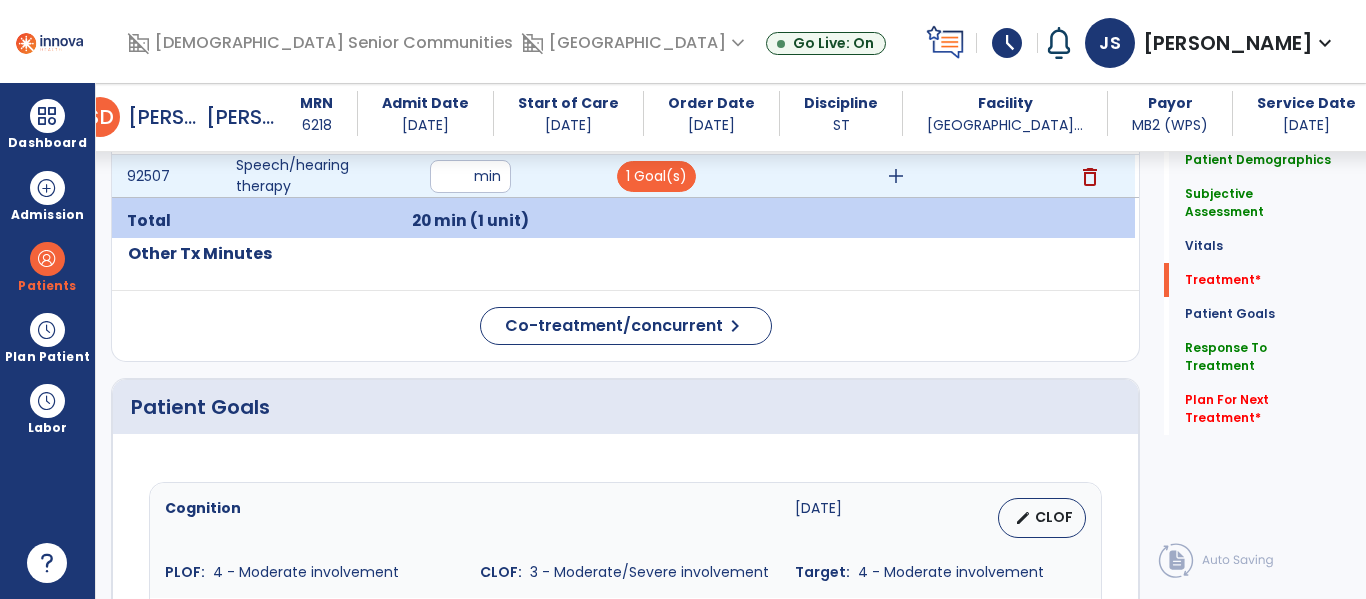 type on "**********" 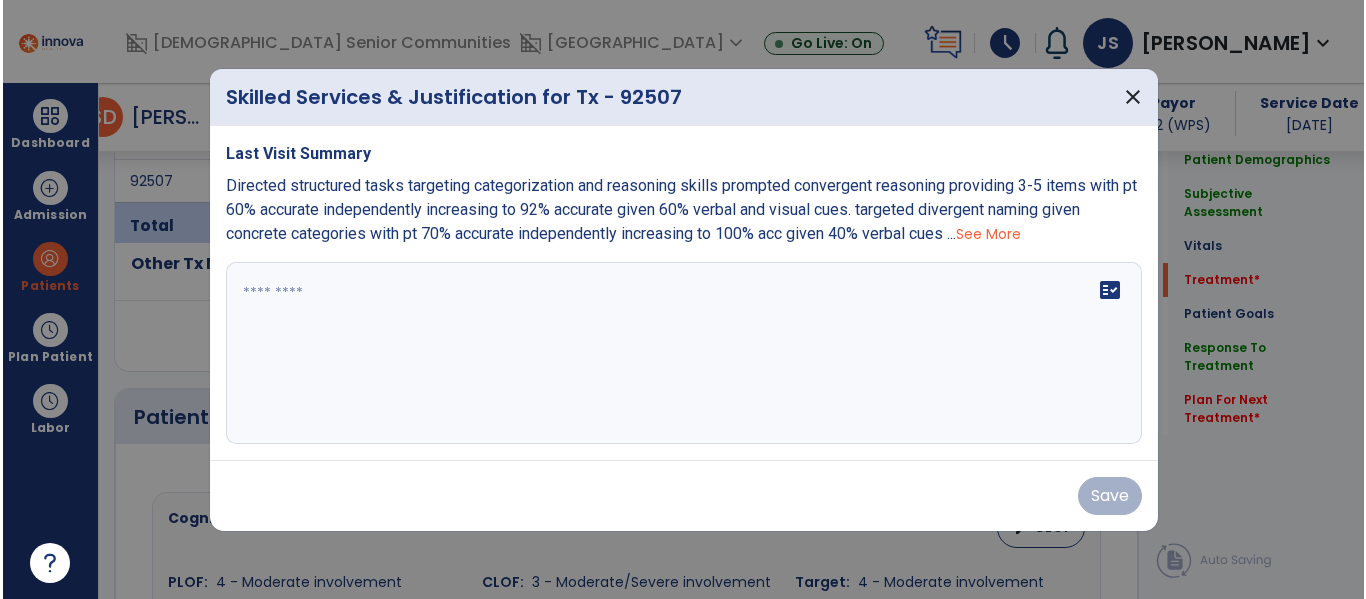 scroll, scrollTop: 1313, scrollLeft: 0, axis: vertical 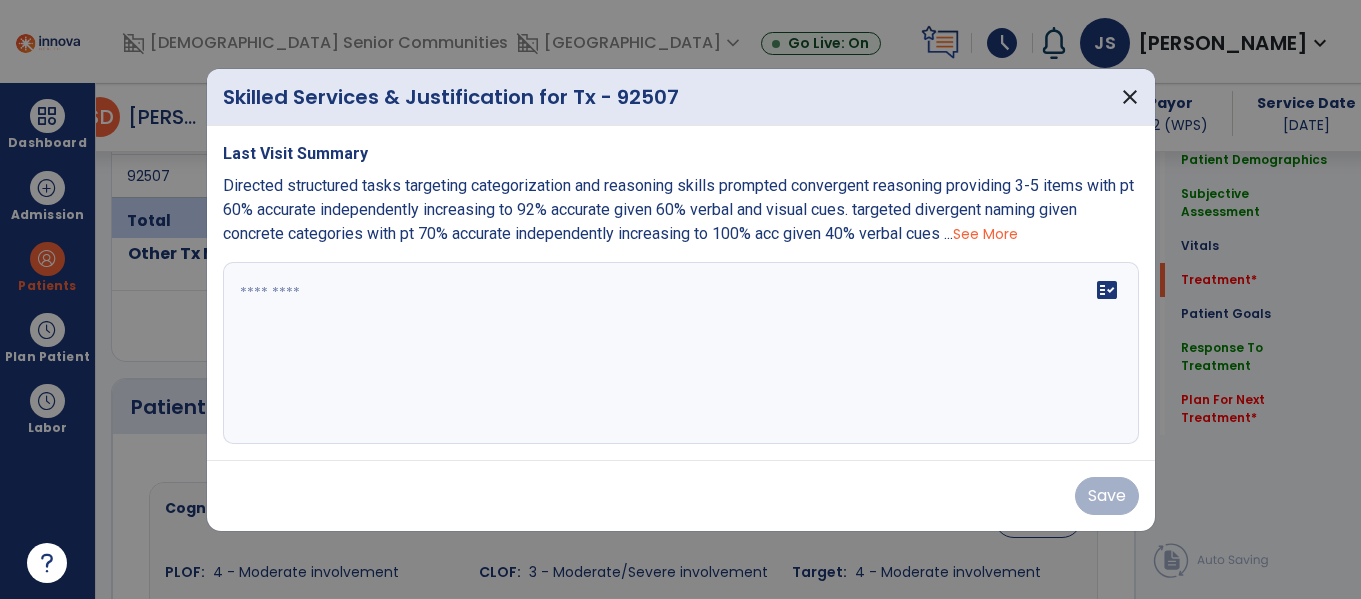 click at bounding box center [674, 353] 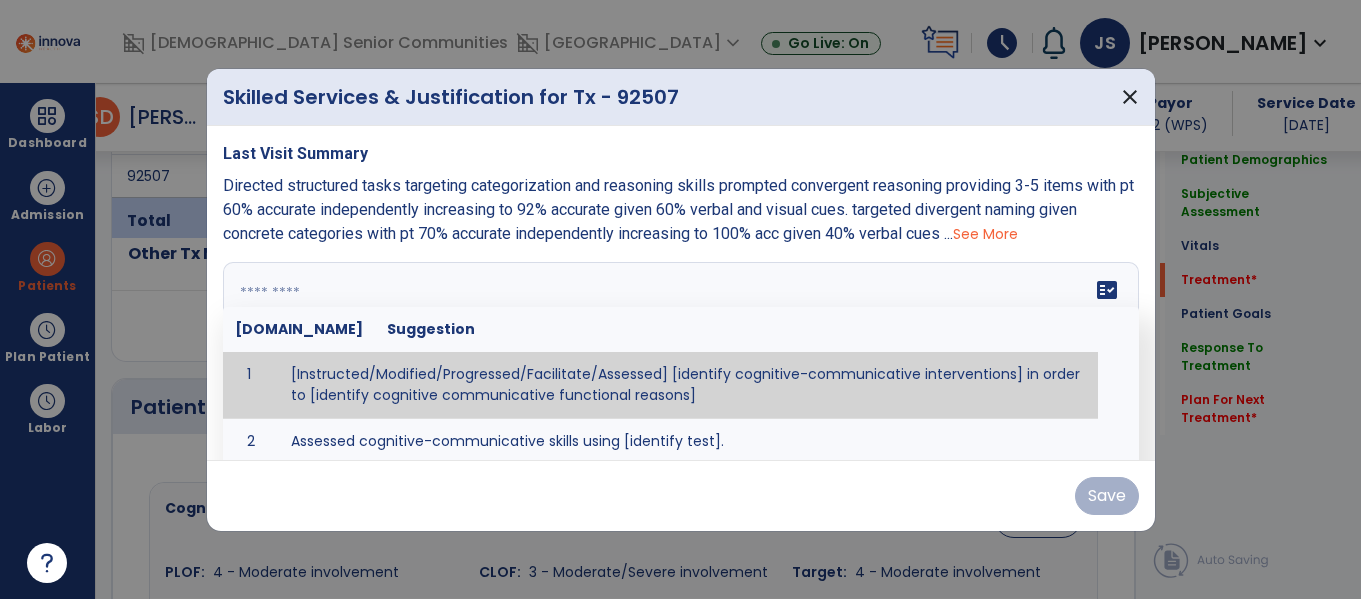 paste on "**********" 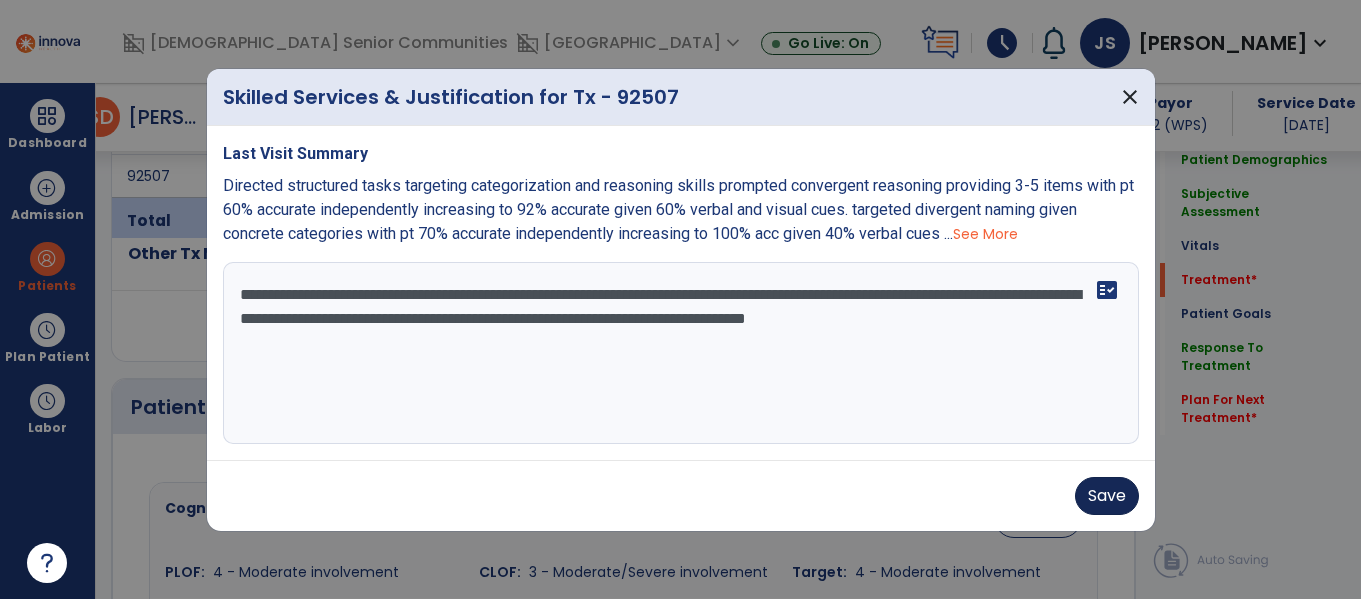 type on "**********" 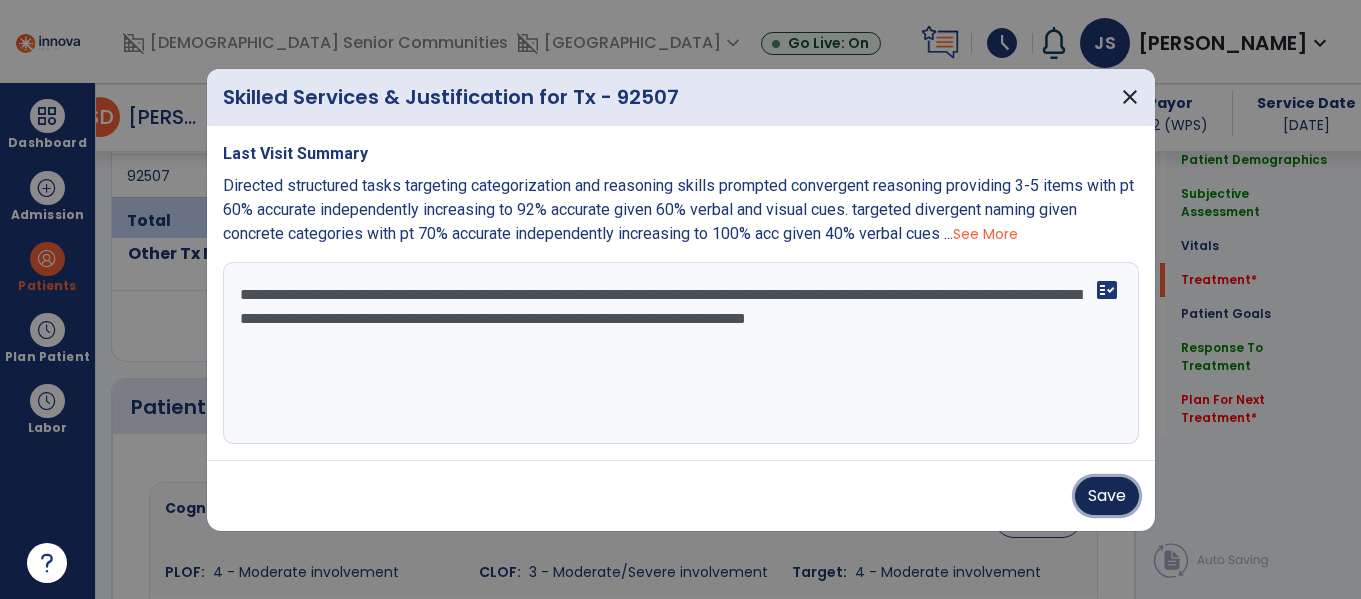 click on "Save" at bounding box center [1107, 496] 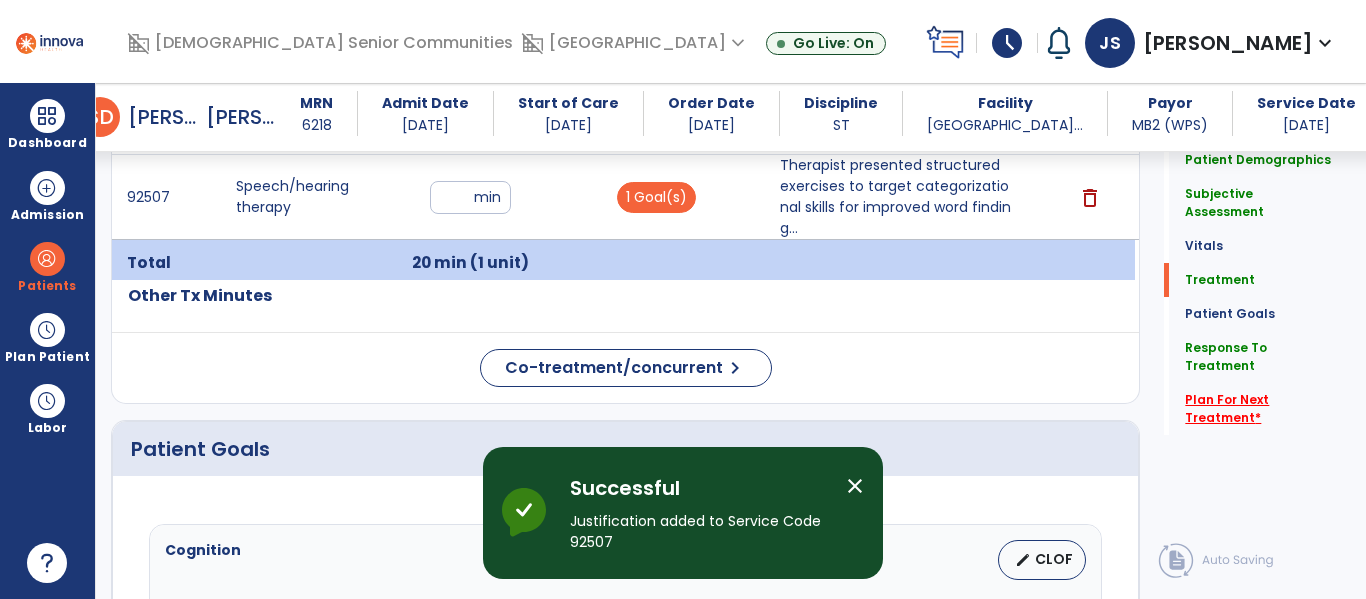 click on "Plan For Next Treatment   *" 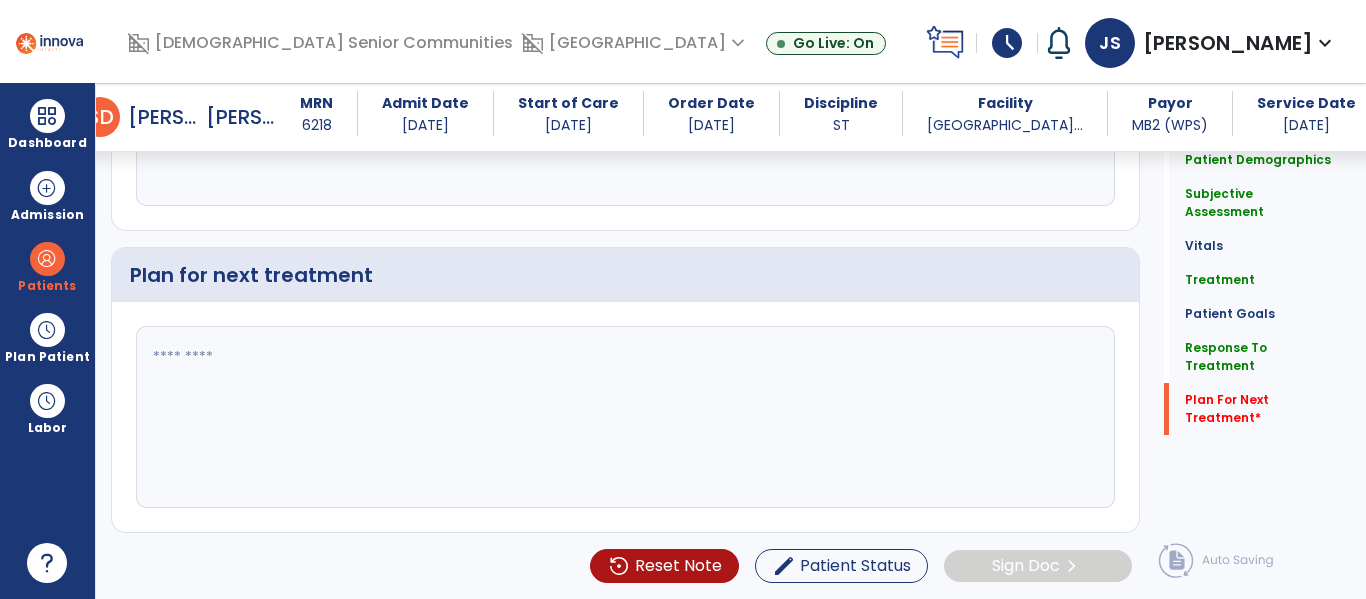 scroll, scrollTop: 2623, scrollLeft: 0, axis: vertical 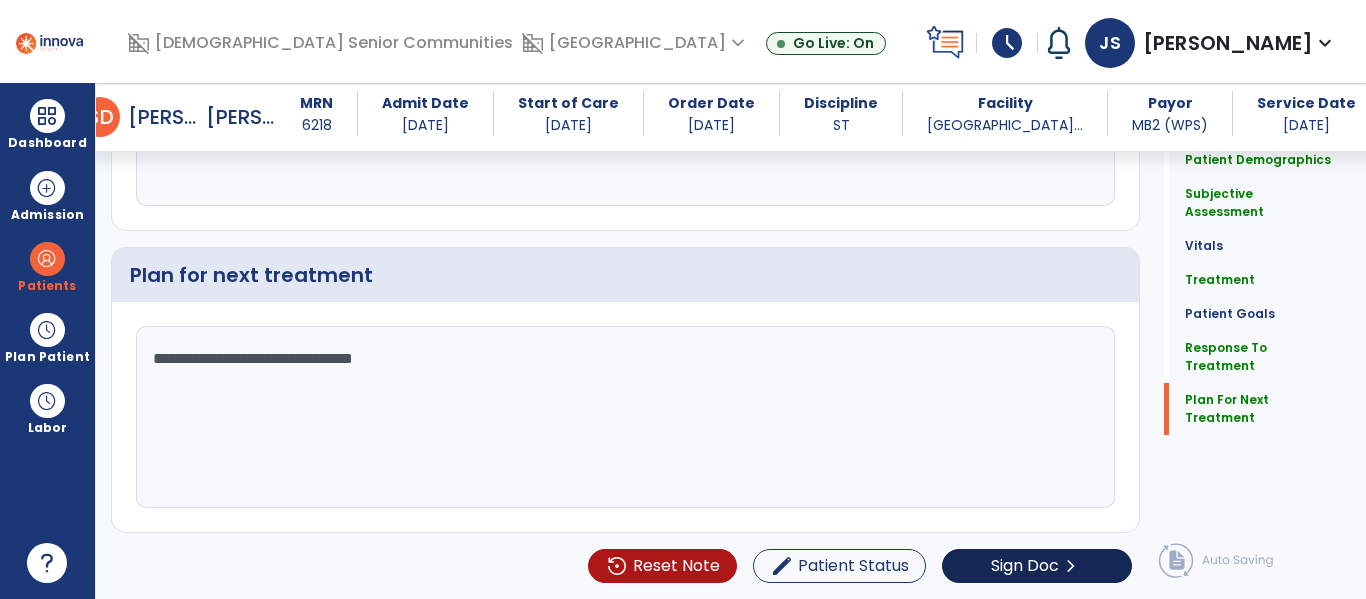 type on "**********" 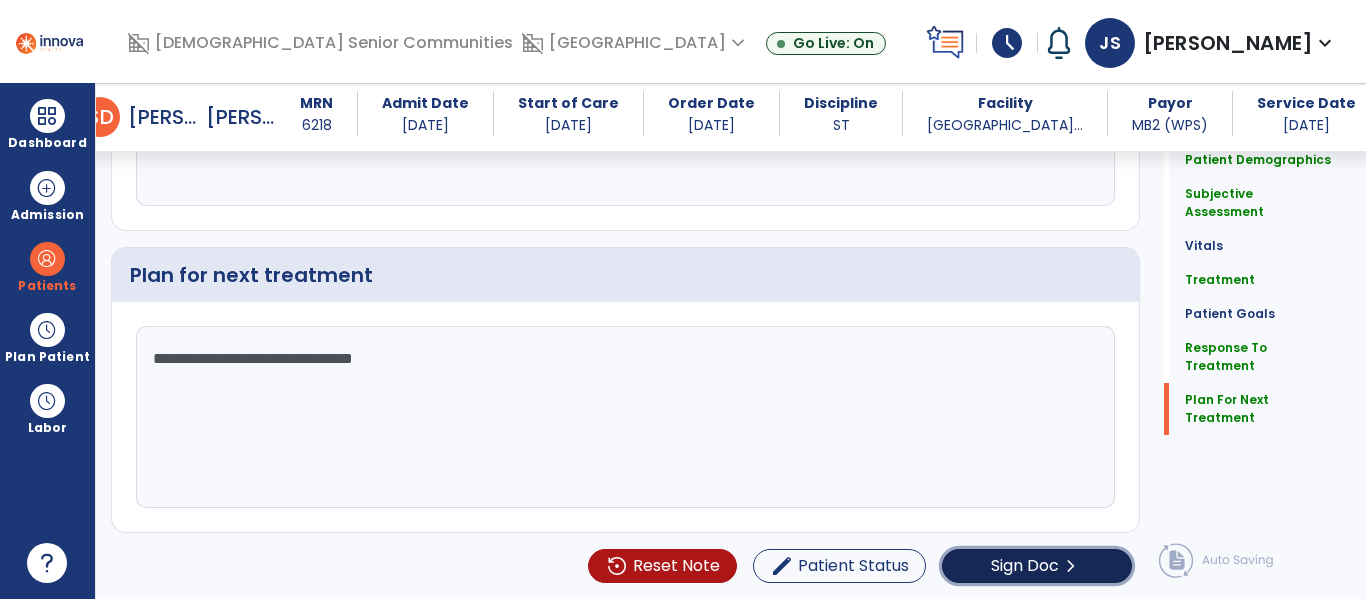 click on "Sign Doc" 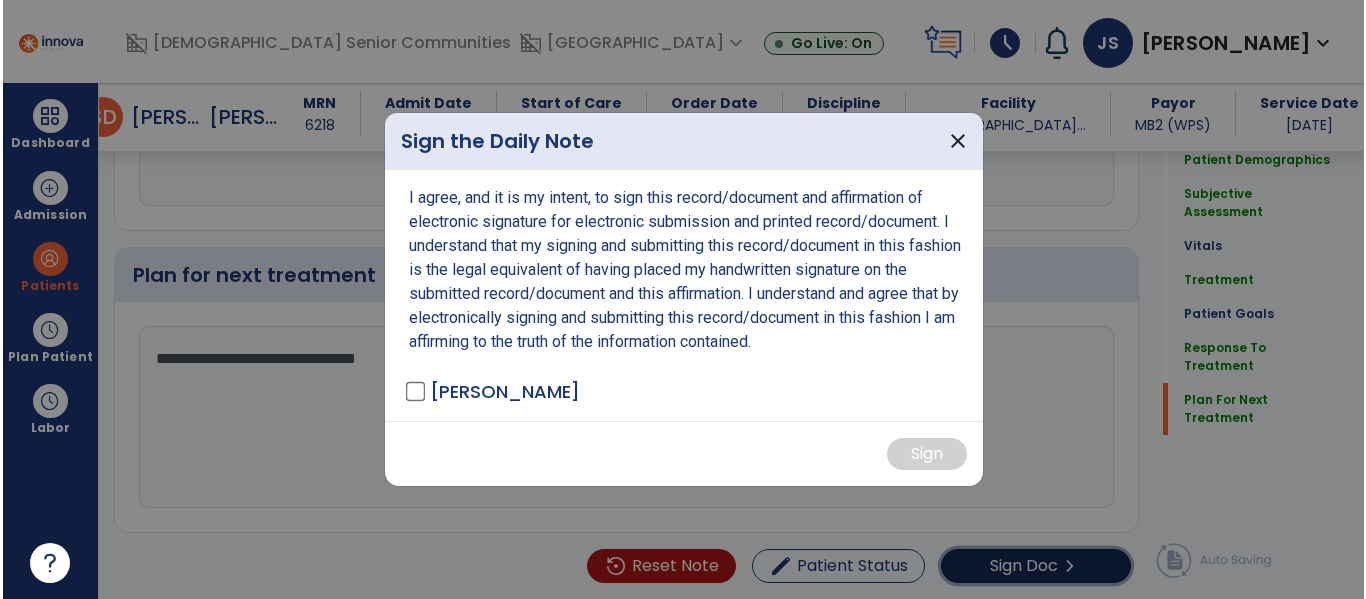 scroll, scrollTop: 2623, scrollLeft: 0, axis: vertical 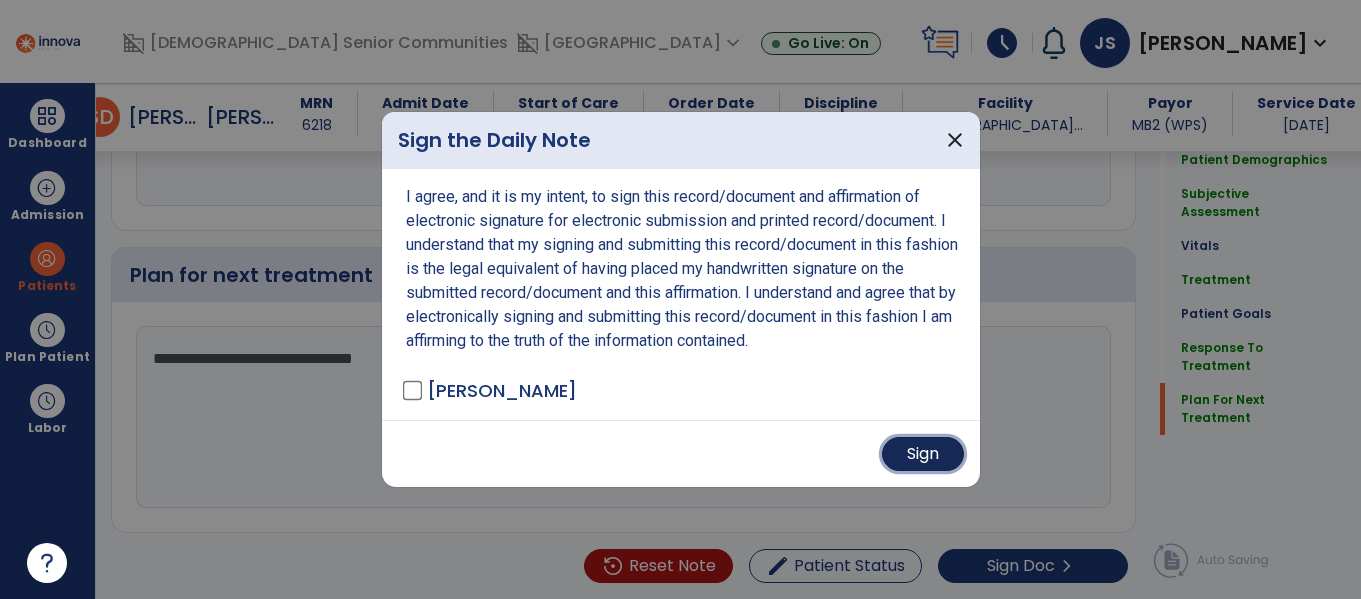 click on "Sign" at bounding box center (923, 454) 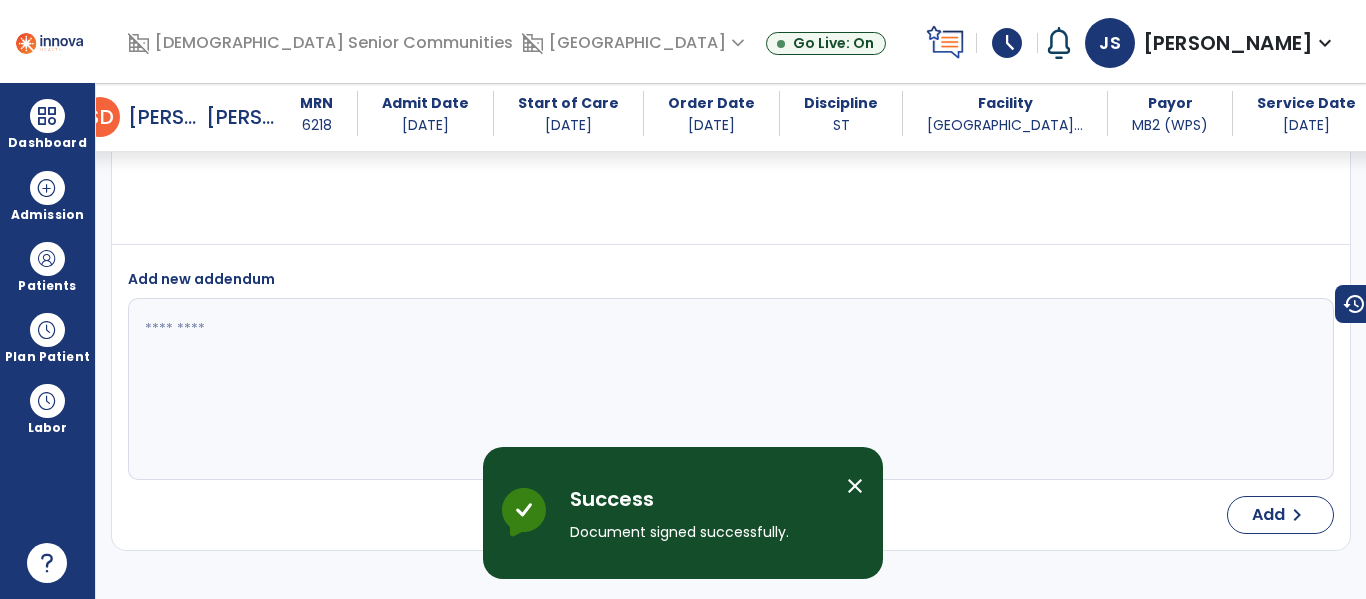 scroll, scrollTop: 3679, scrollLeft: 0, axis: vertical 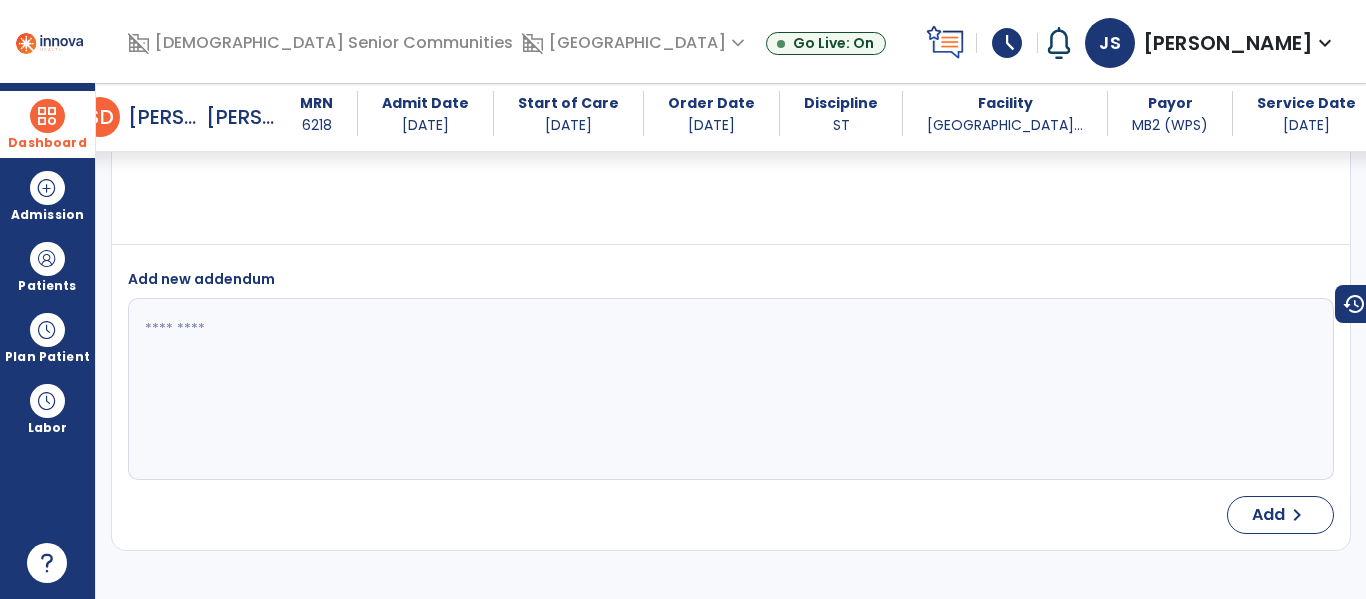 click on "Dashboard" at bounding box center (47, 124) 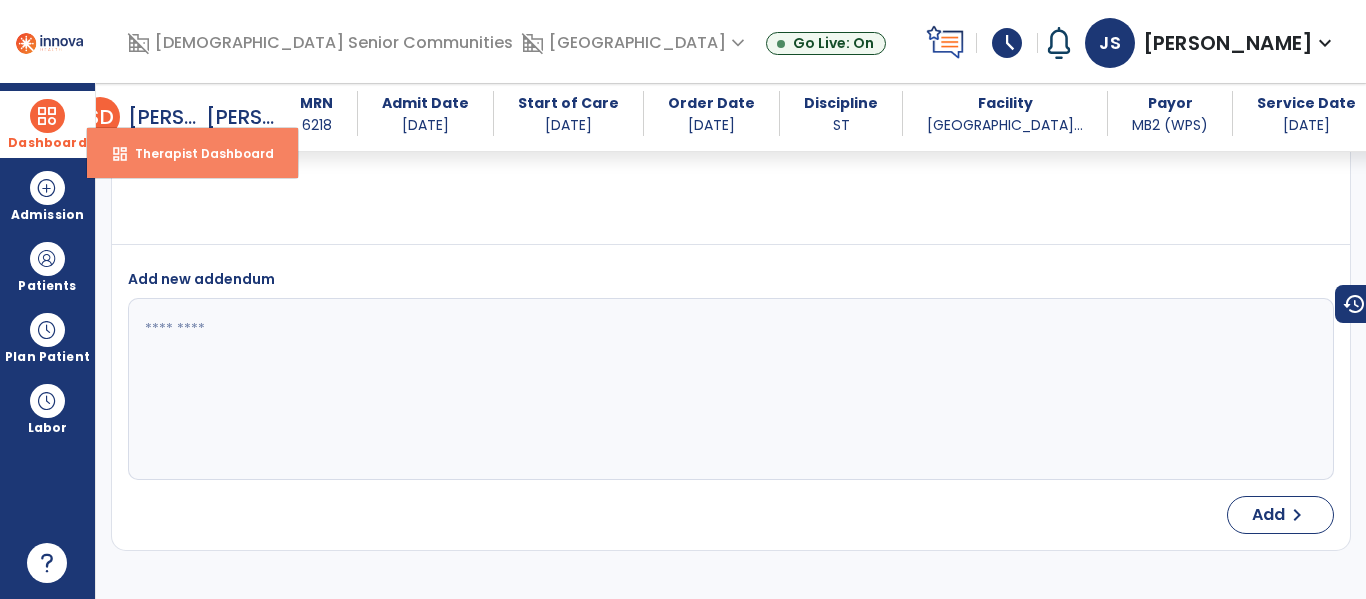 drag, startPoint x: 191, startPoint y: 154, endPoint x: 215, endPoint y: 156, distance: 24.083189 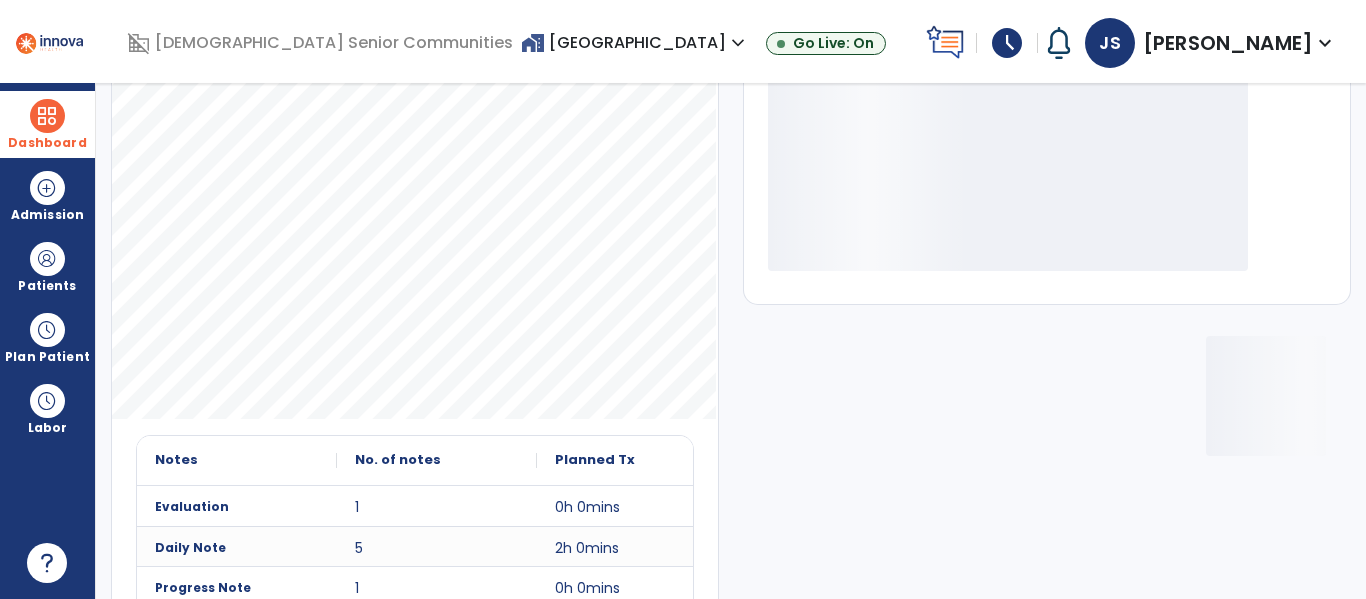 scroll, scrollTop: 0, scrollLeft: 0, axis: both 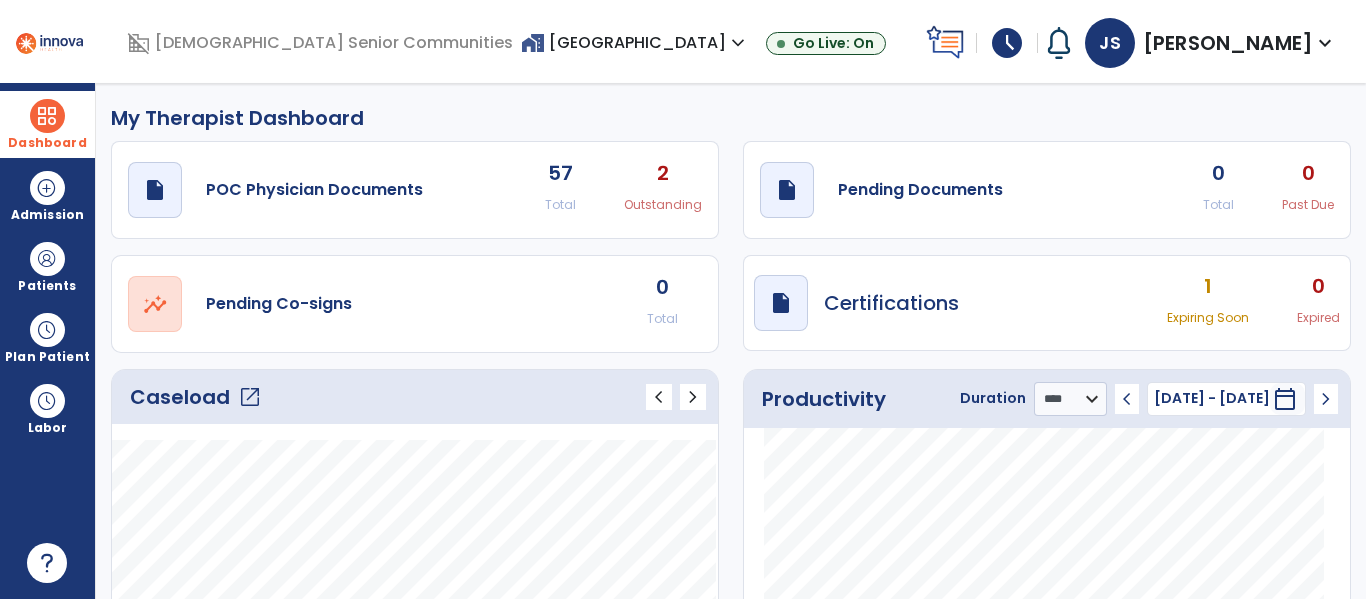 click on "schedule" at bounding box center (1007, 43) 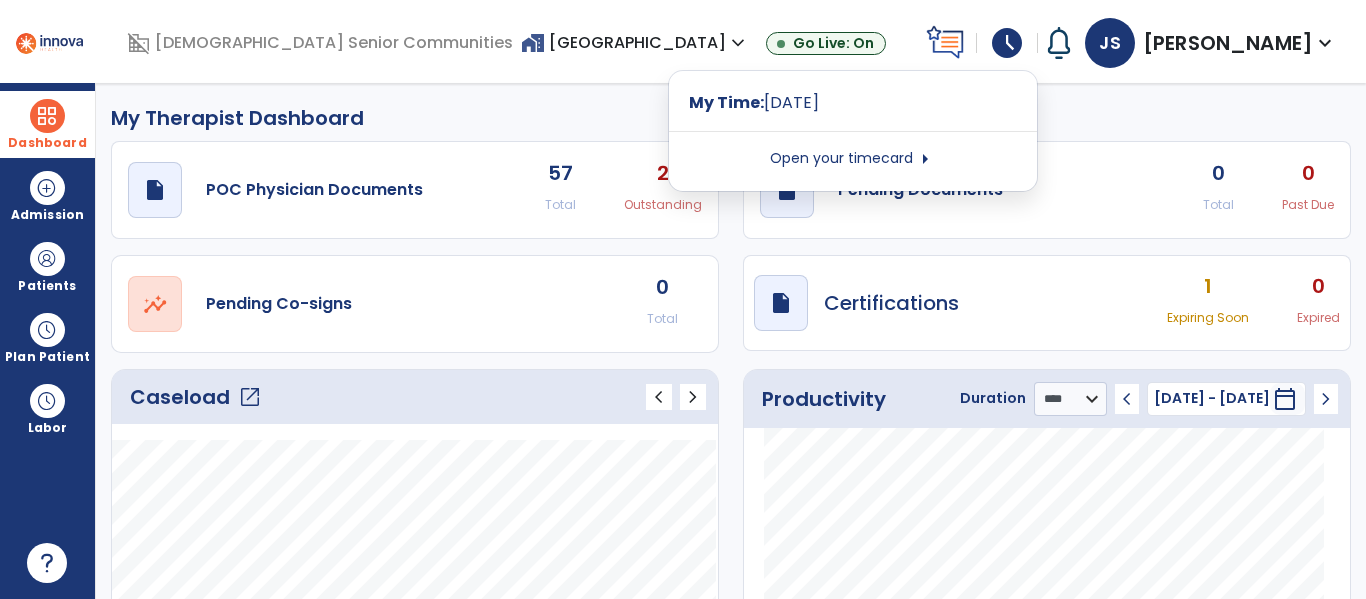 click on "Open your timecard  arrow_right" at bounding box center (853, 159) 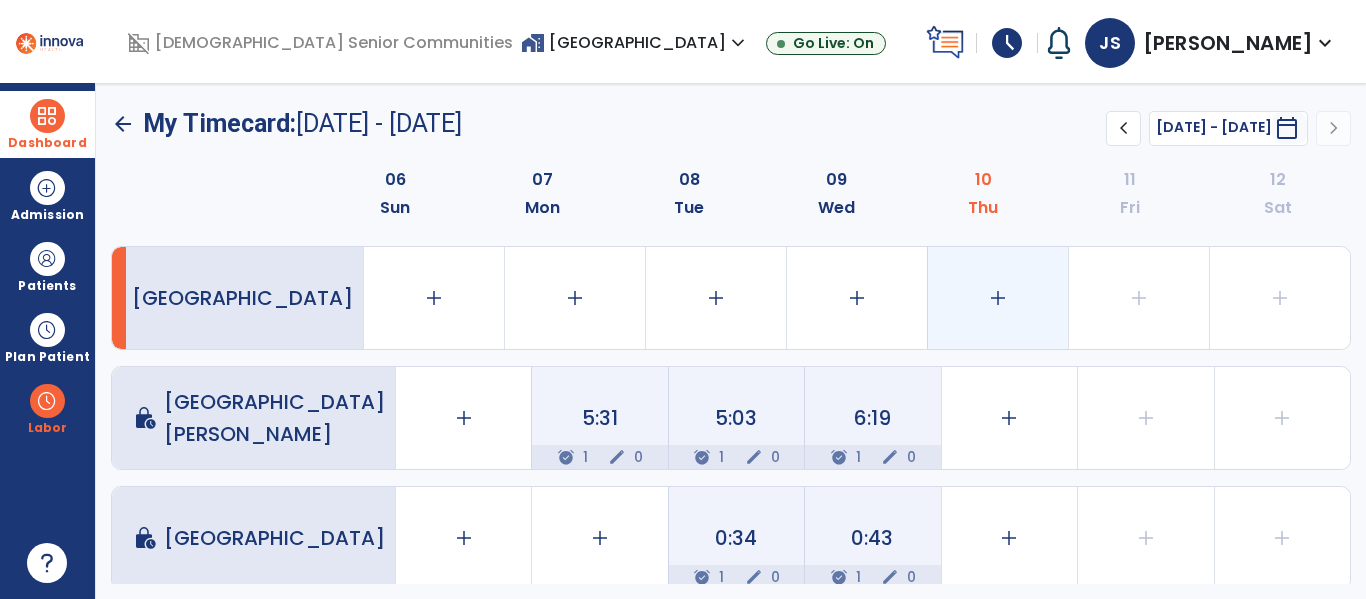 click on "add" 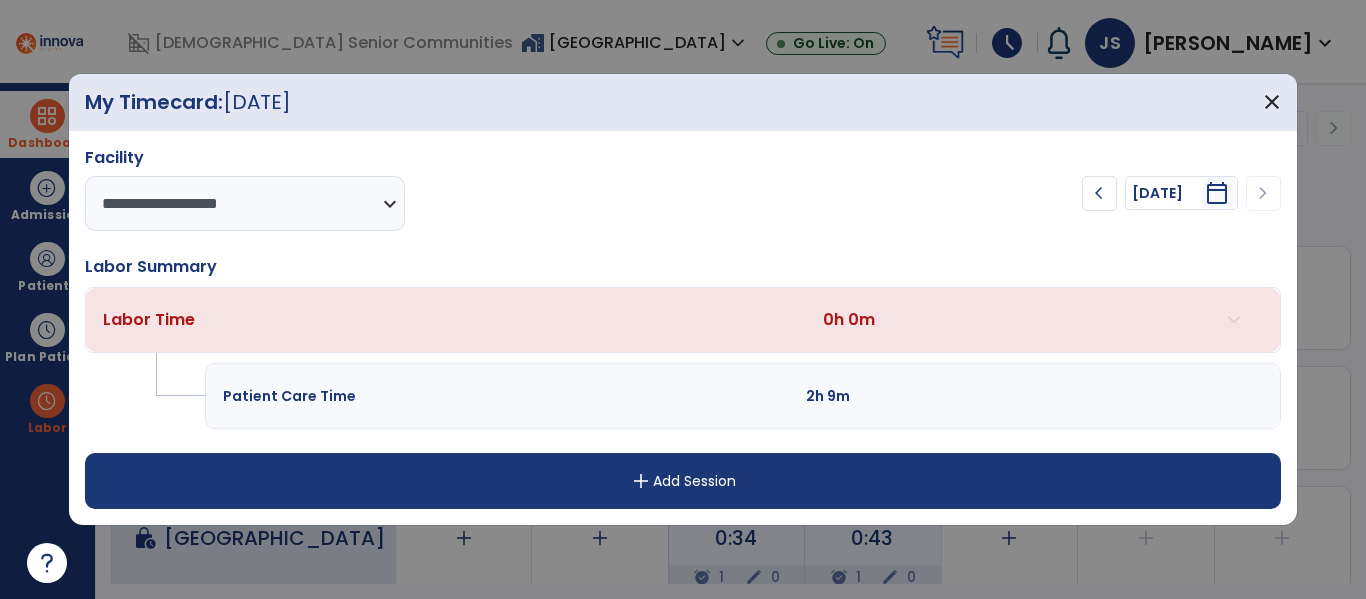click on "add  Add Session" at bounding box center [682, 481] 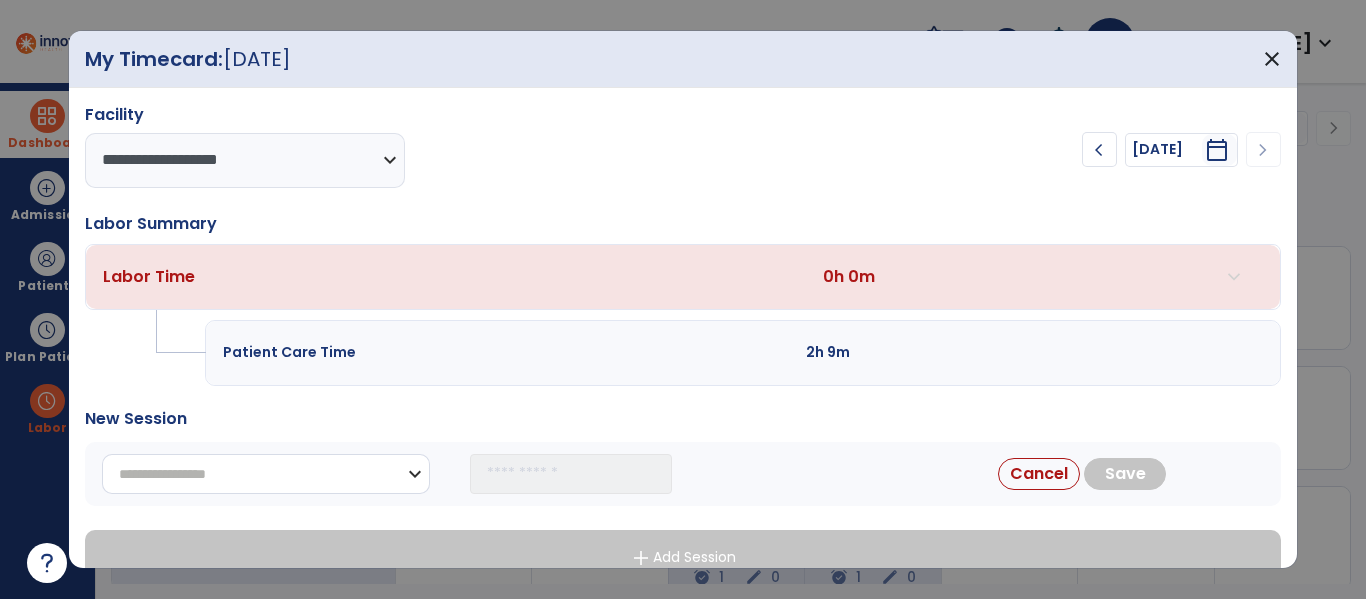 click on "**********" at bounding box center (266, 474) 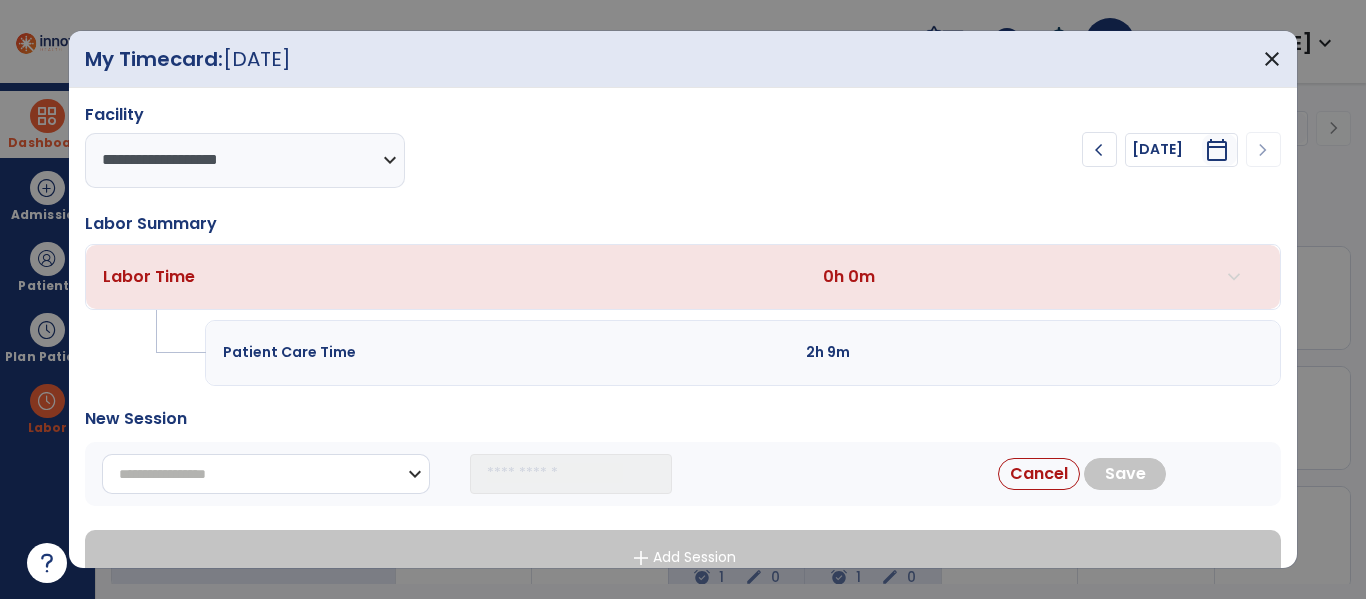 select on "**********" 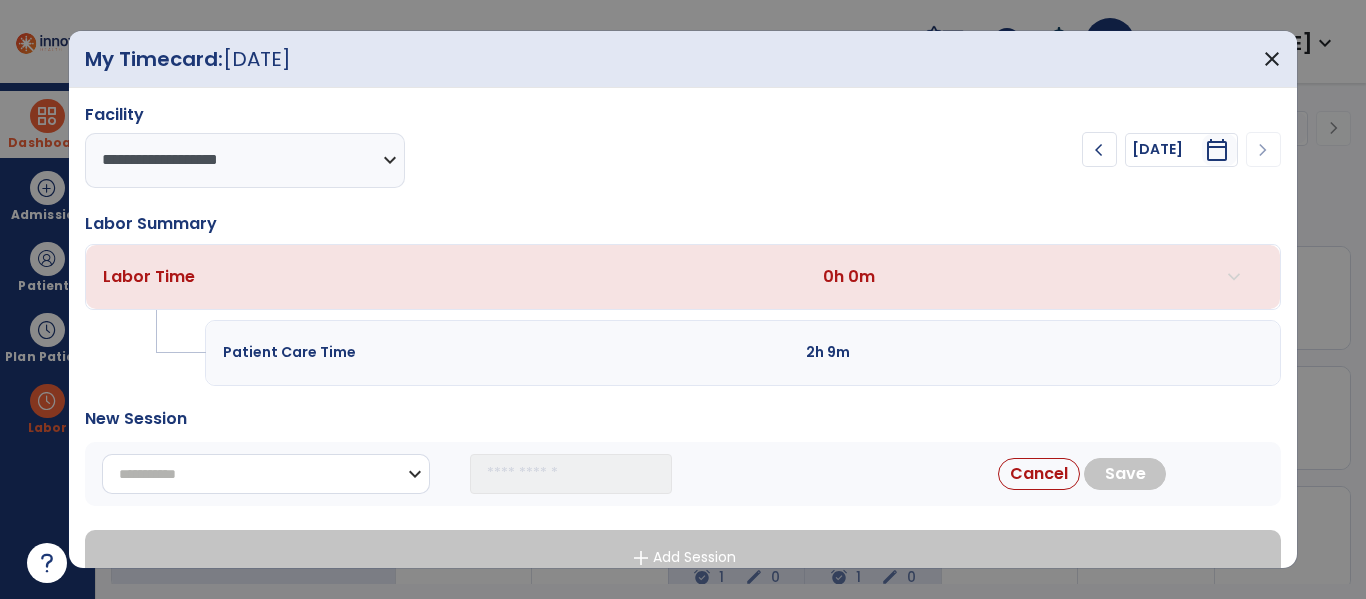 click on "**********" at bounding box center [266, 474] 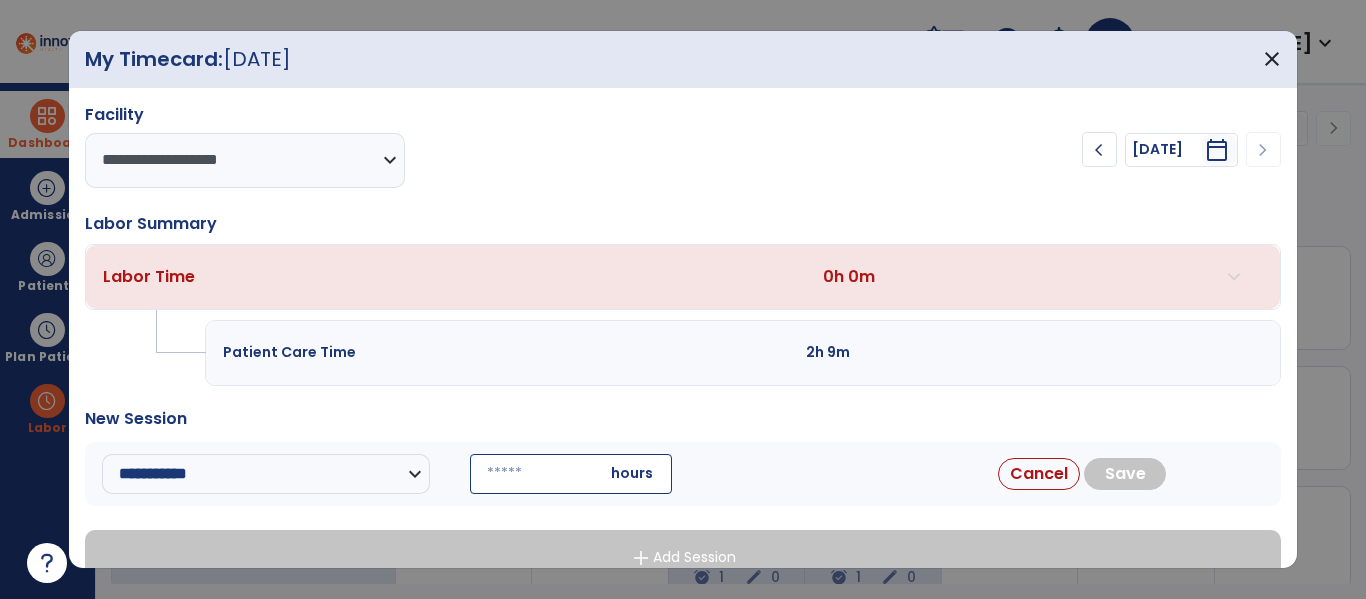 click at bounding box center [571, 474] 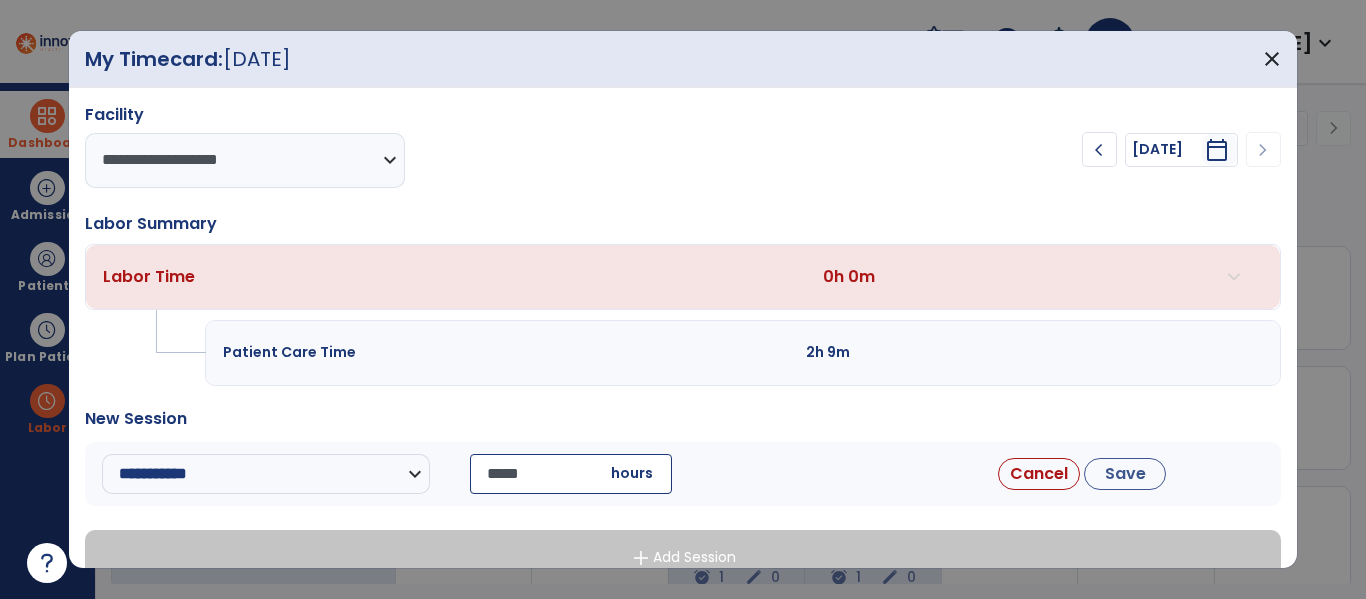 type on "*****" 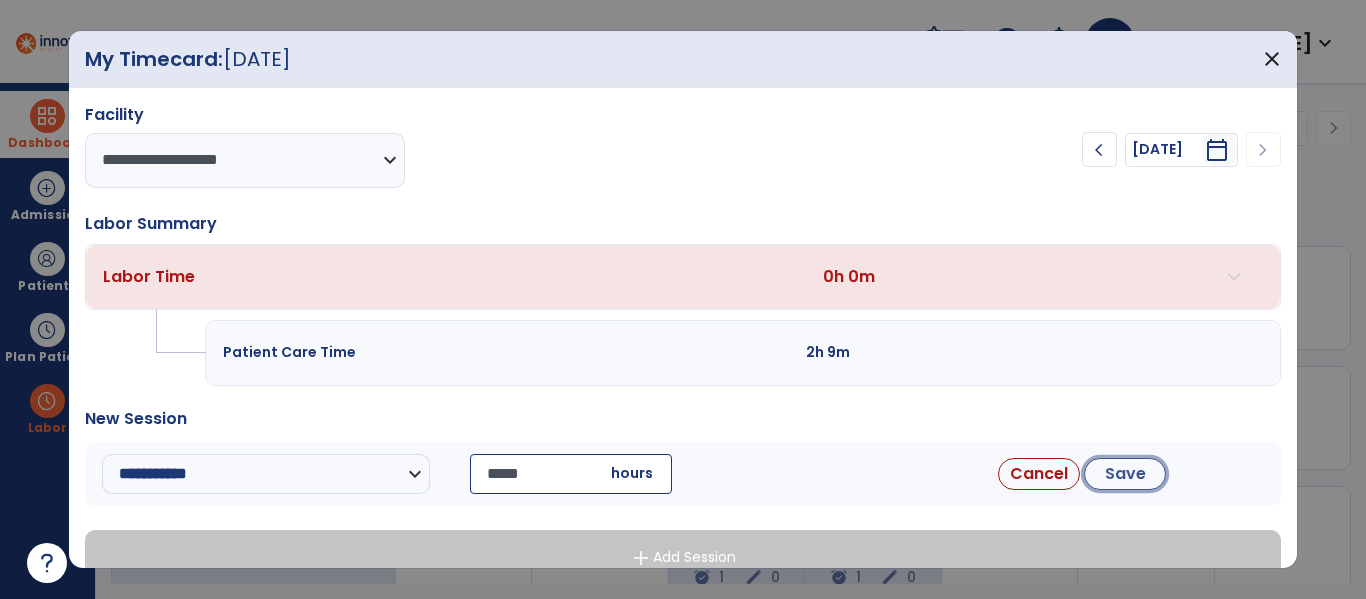 click on "Save" at bounding box center [1125, 474] 